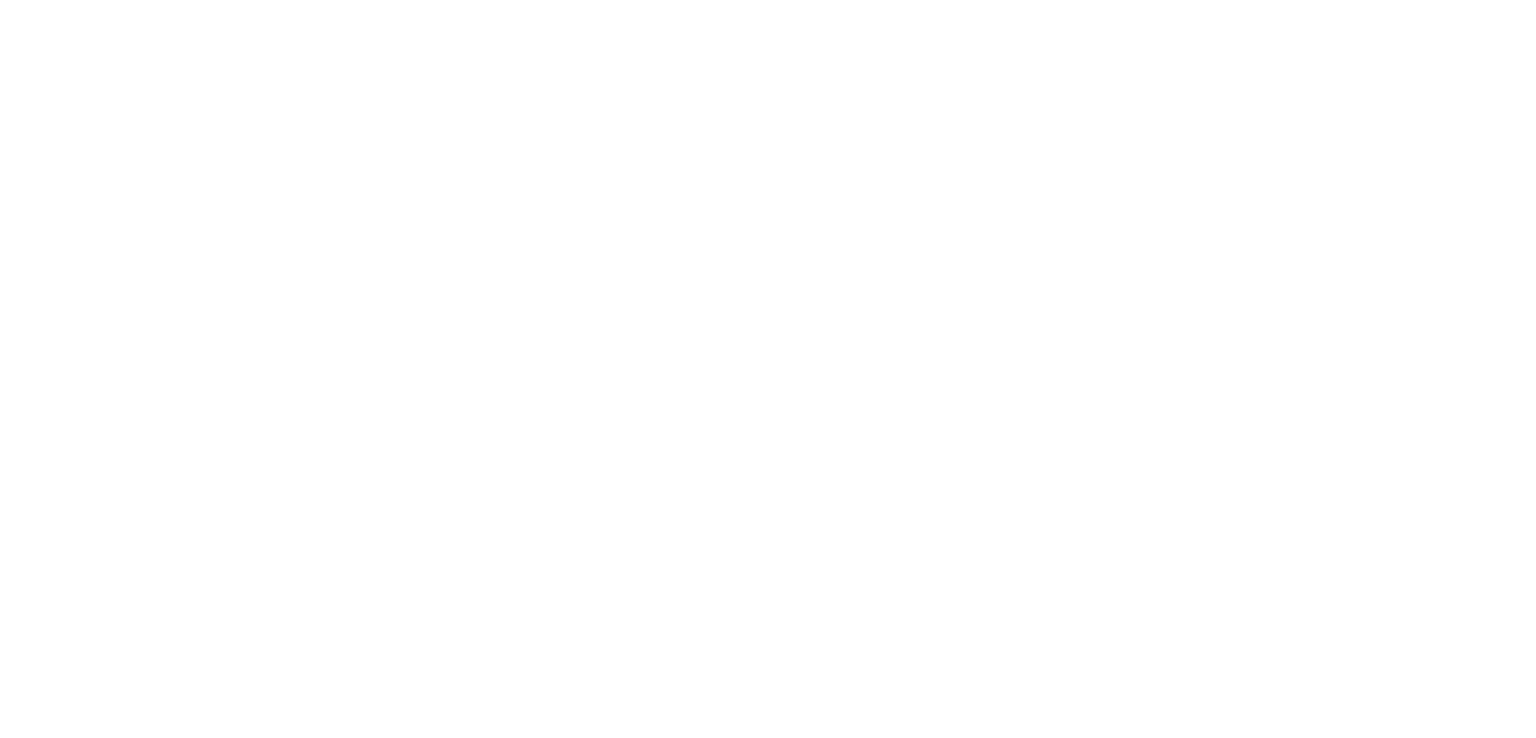 scroll, scrollTop: 0, scrollLeft: 0, axis: both 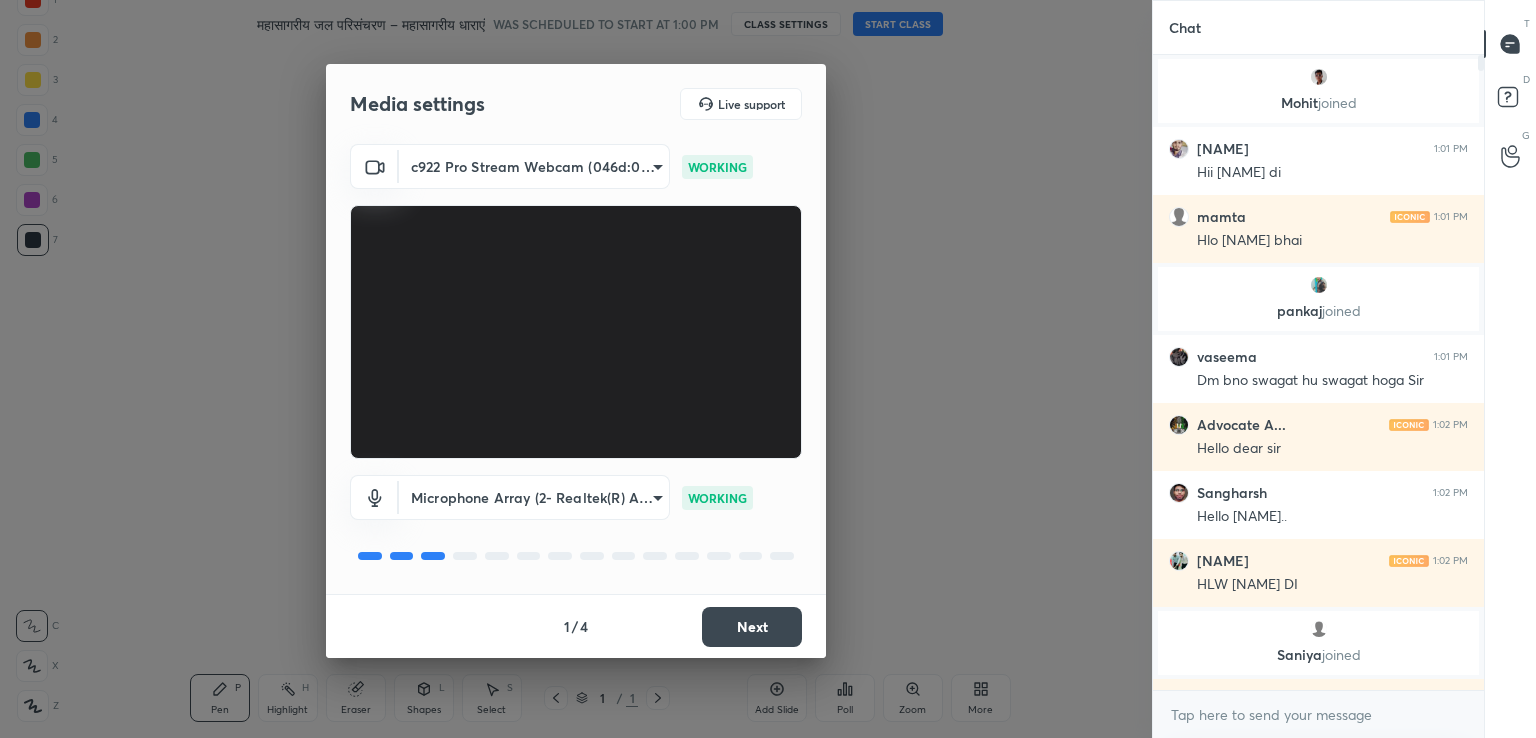 click on "Next" at bounding box center [752, 627] 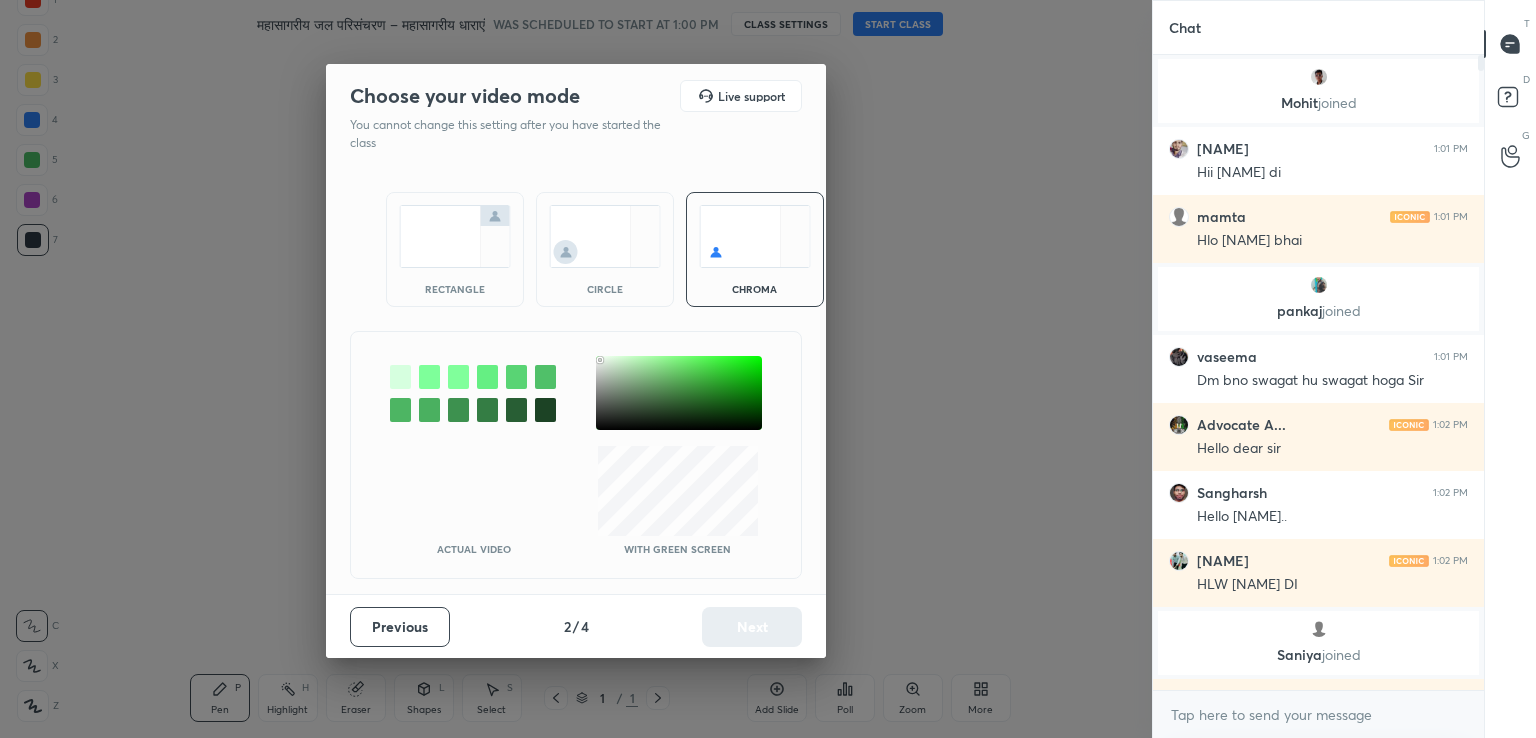 click at bounding box center [679, 393] 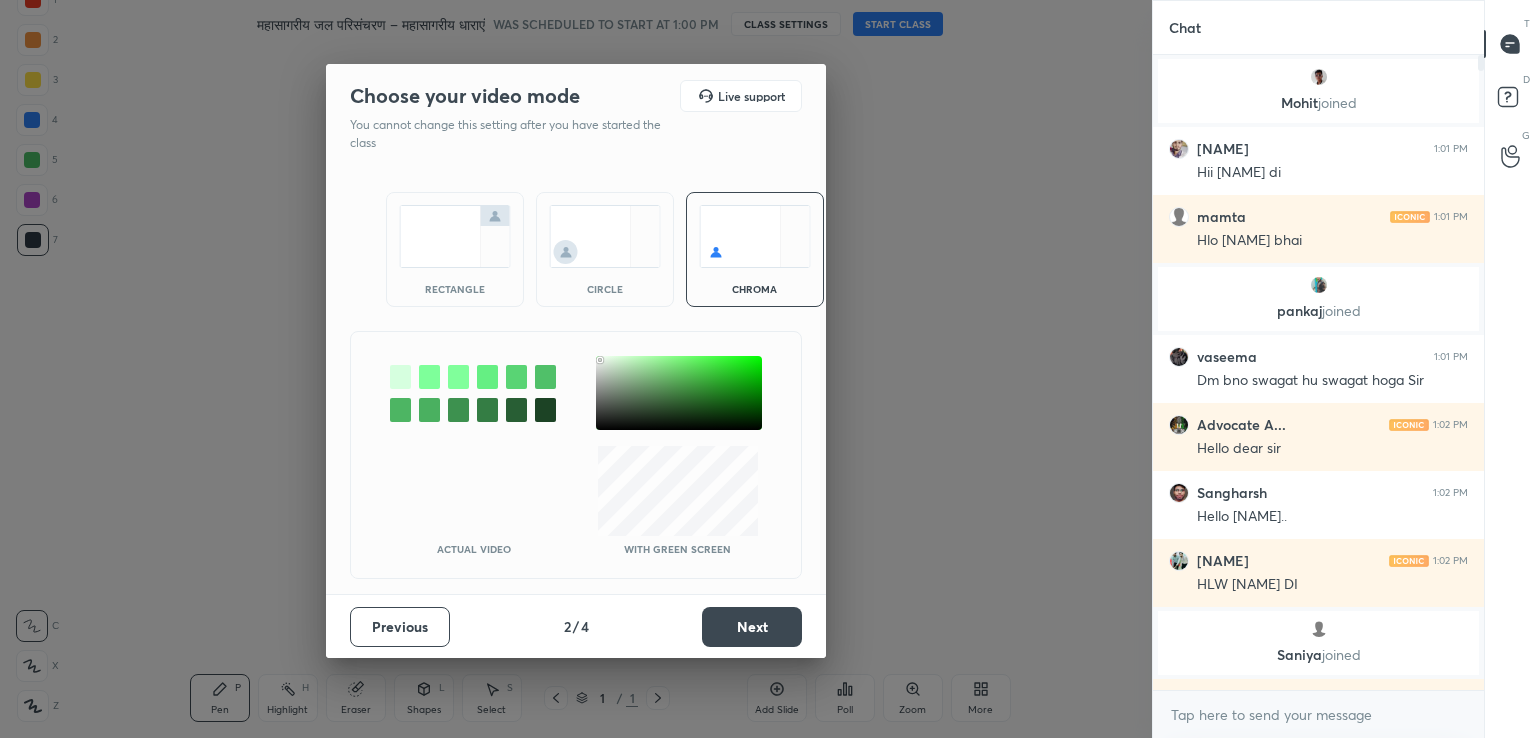 click on "Next" at bounding box center (752, 627) 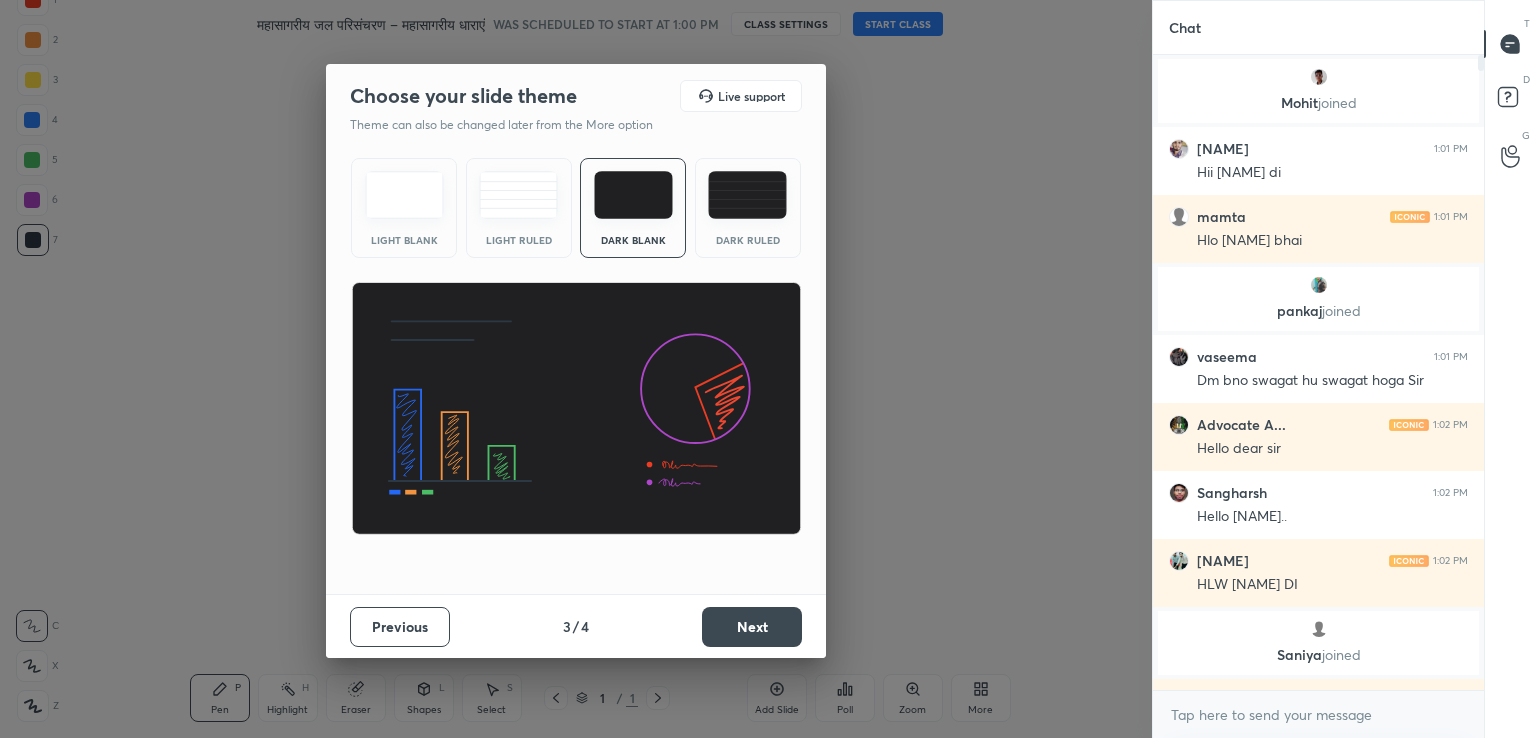 click at bounding box center [404, 195] 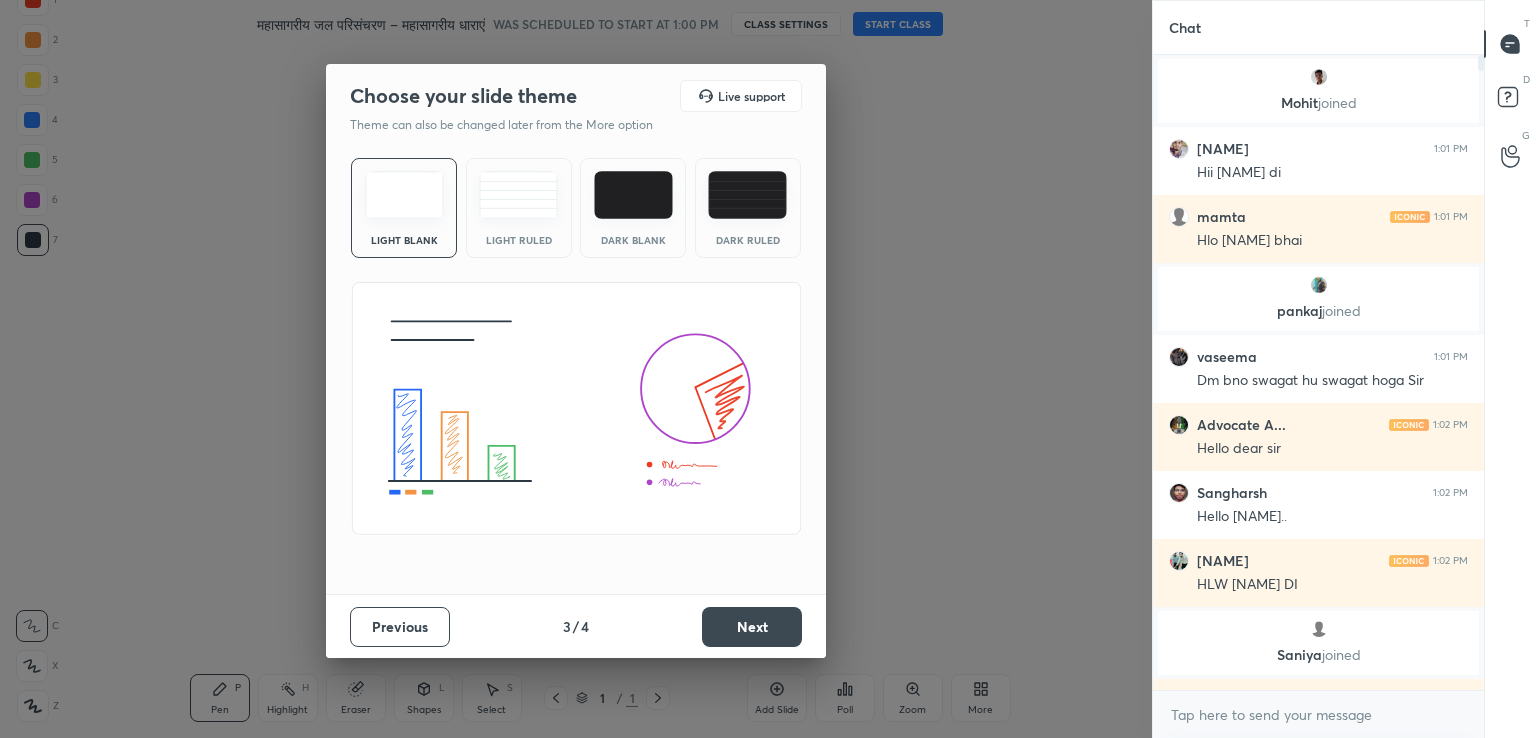 click on "Next" at bounding box center (752, 627) 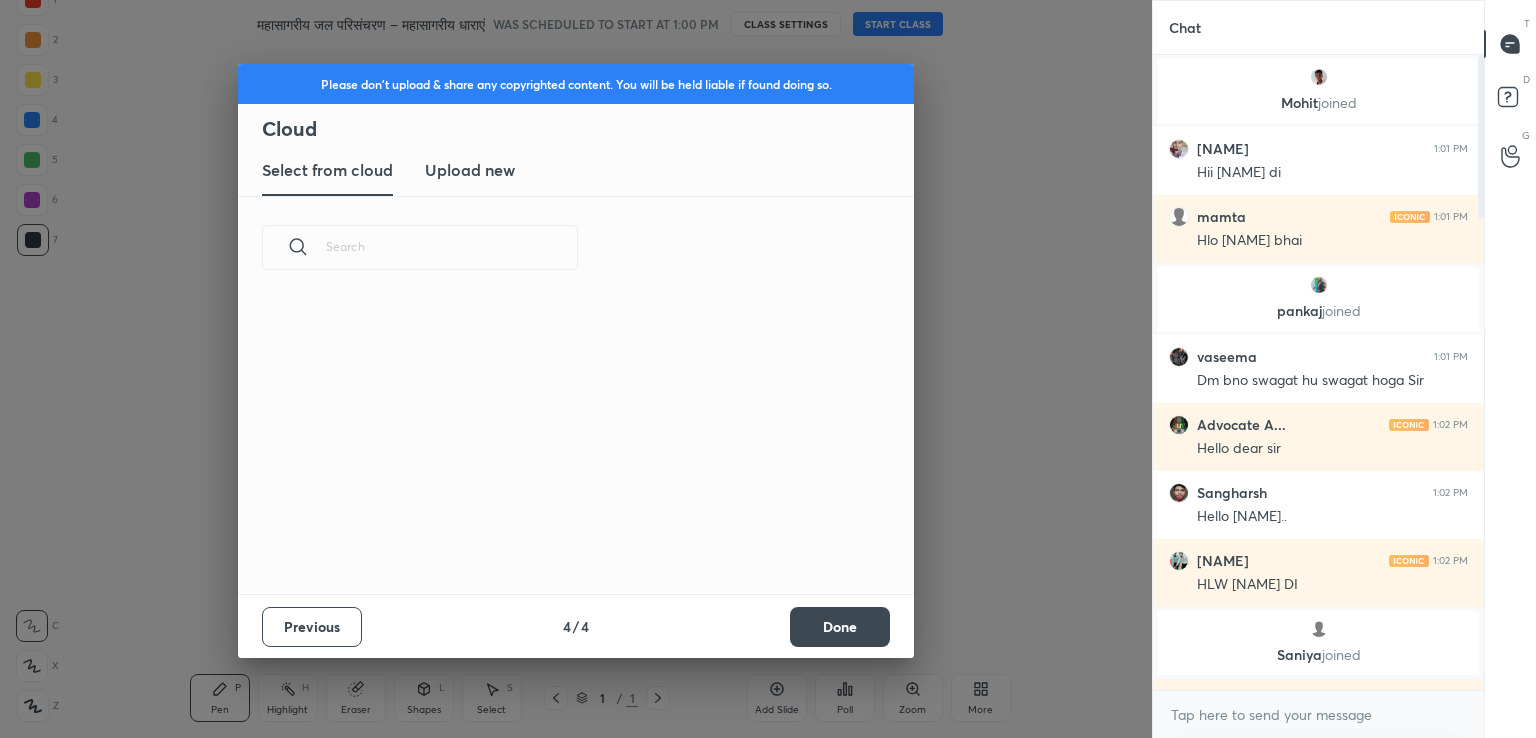 scroll, scrollTop: 6, scrollLeft: 10, axis: both 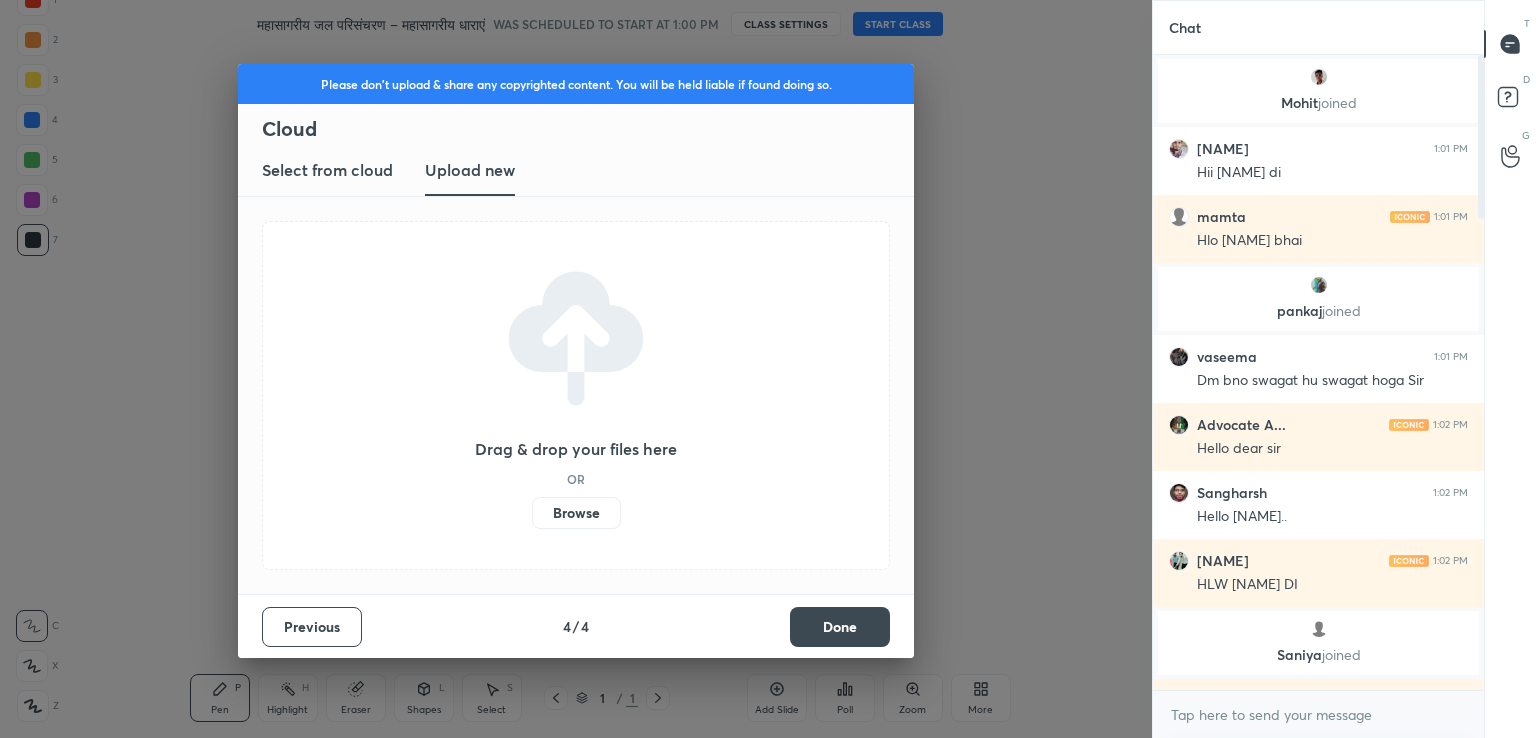 click on "Browse" at bounding box center (576, 513) 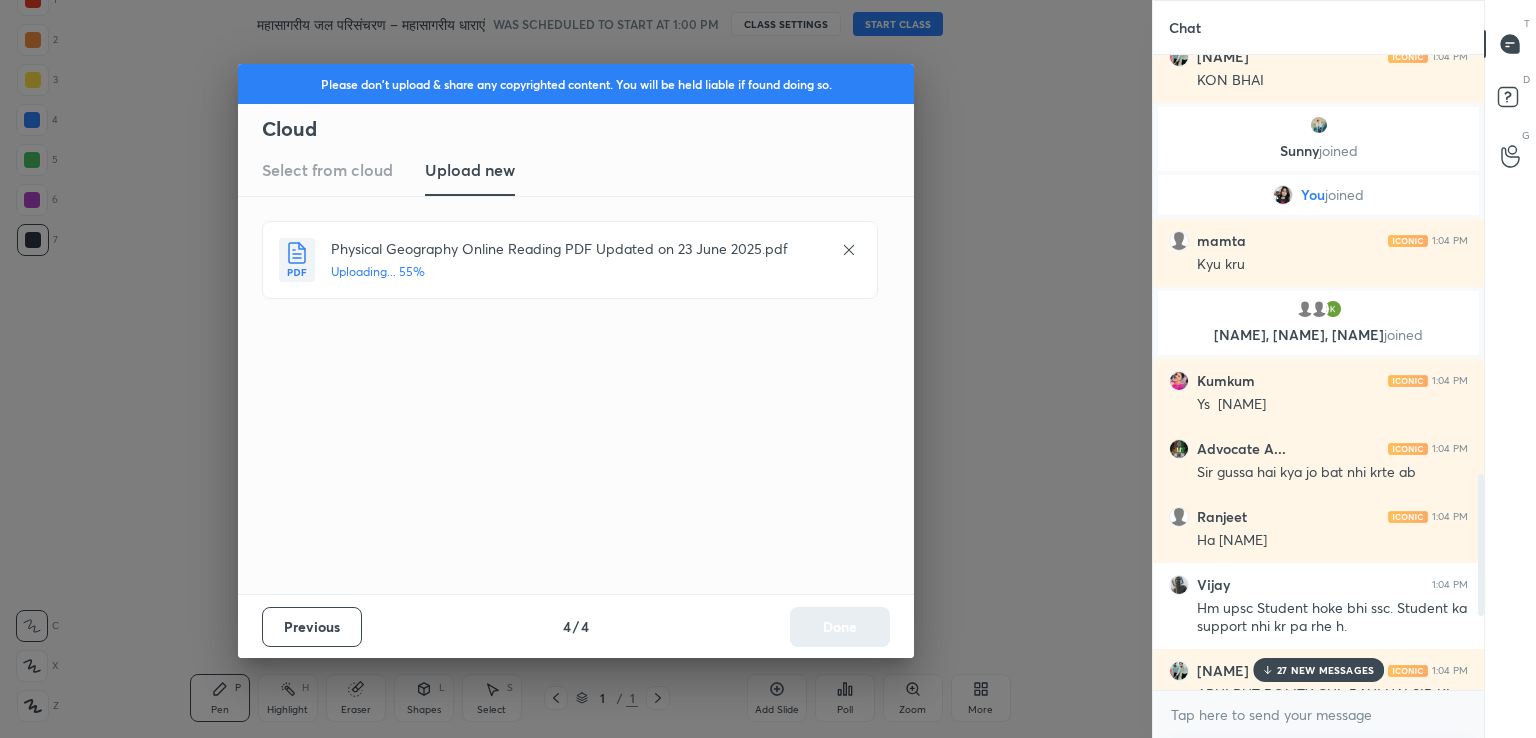 click on "27 NEW MESSAGES" at bounding box center [1325, 670] 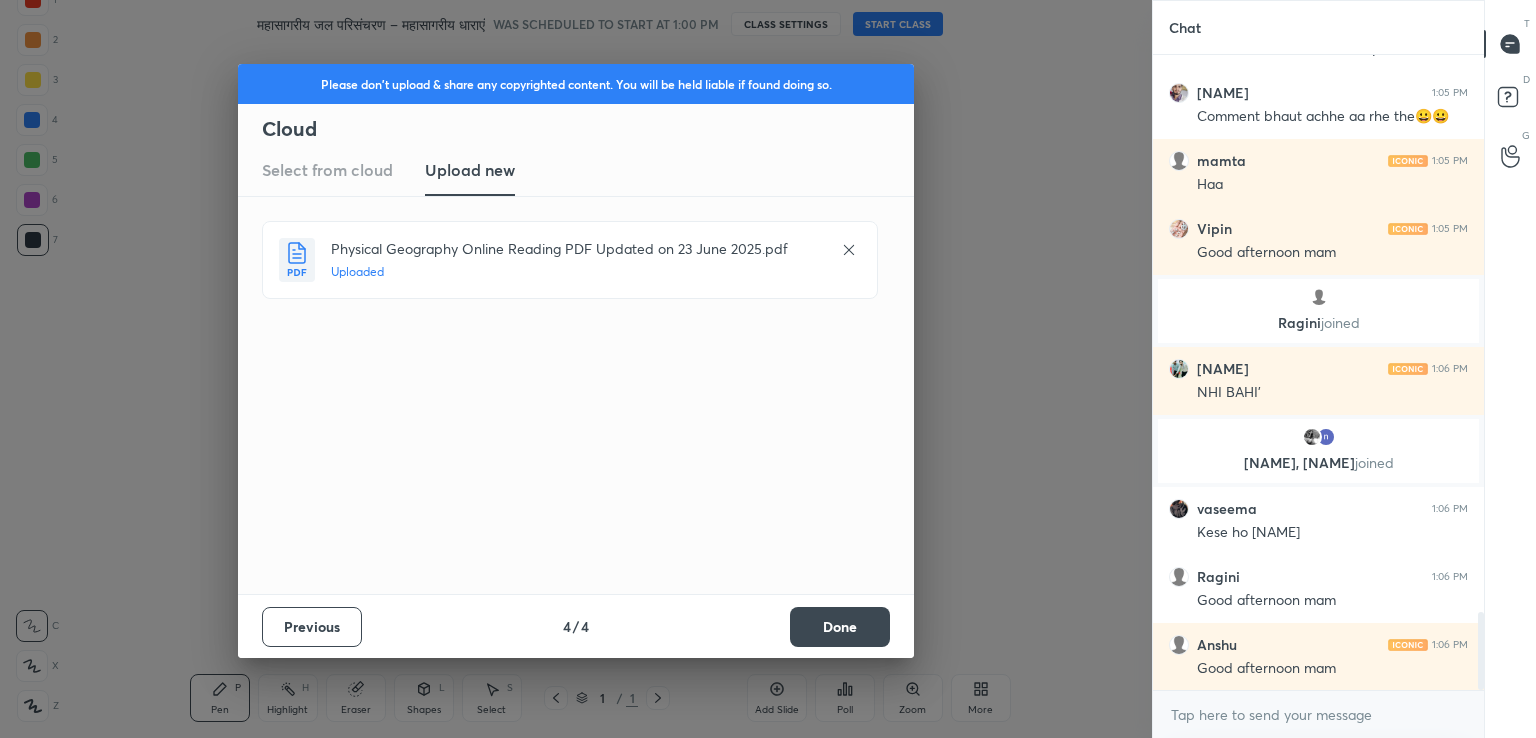 scroll, scrollTop: 4546, scrollLeft: 0, axis: vertical 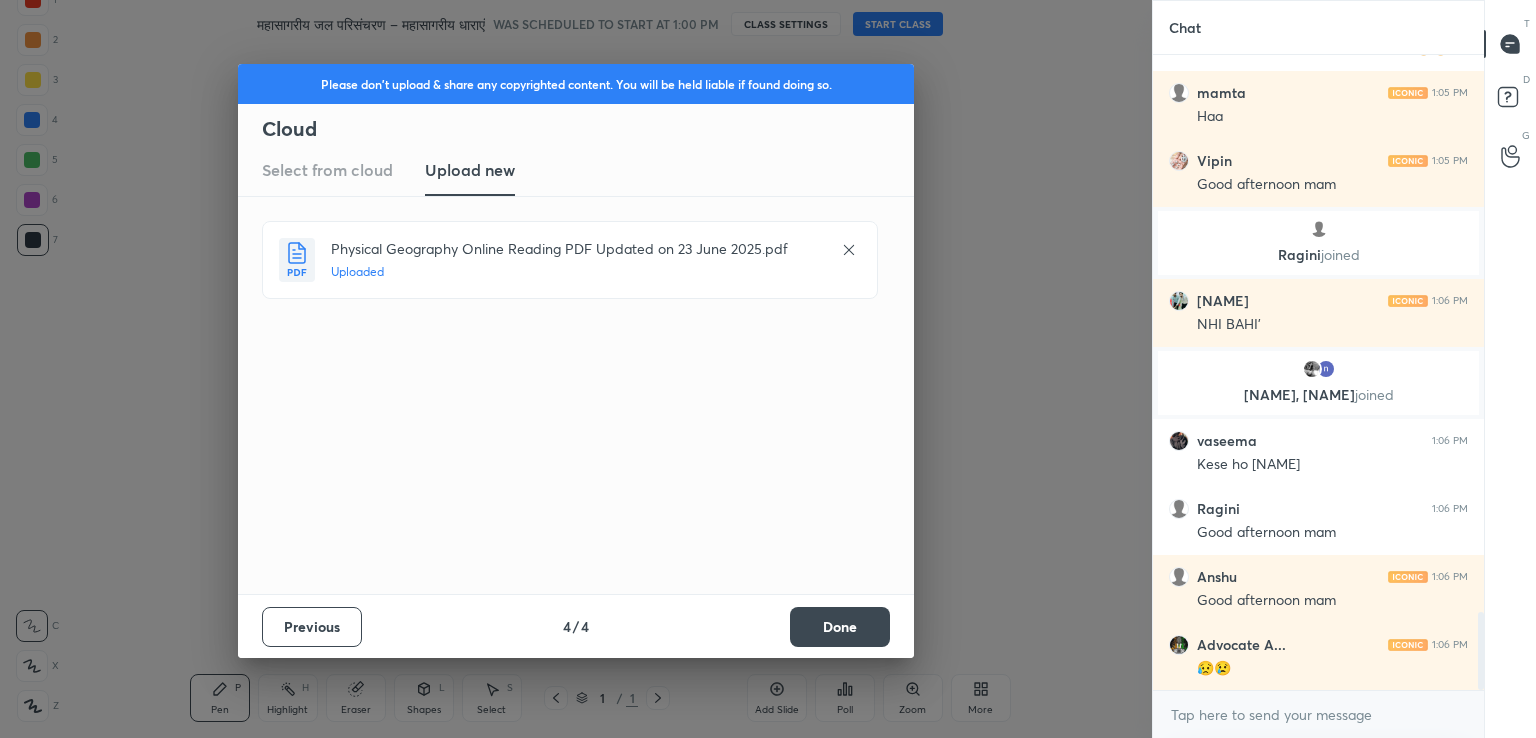 click on "Done" at bounding box center [840, 627] 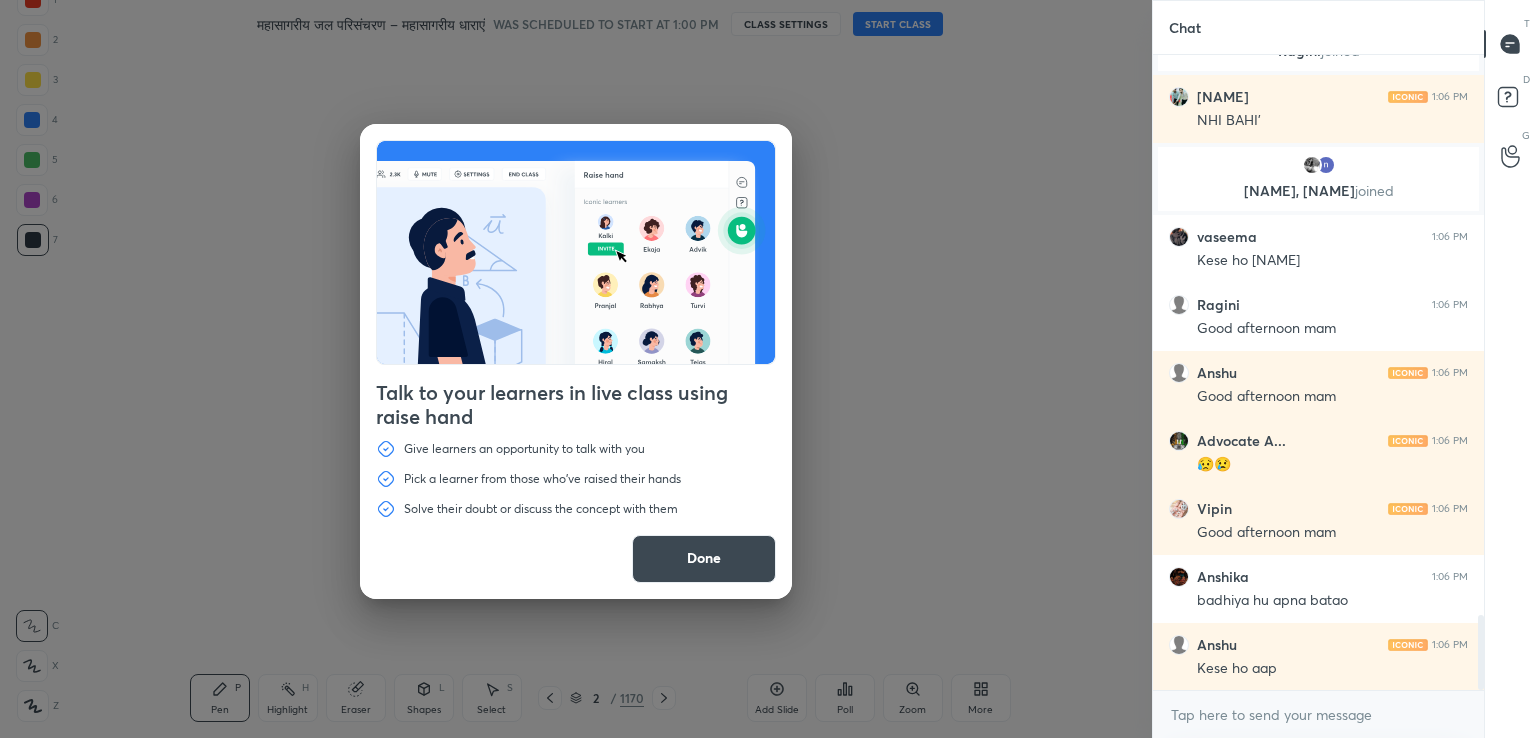 scroll, scrollTop: 4908, scrollLeft: 0, axis: vertical 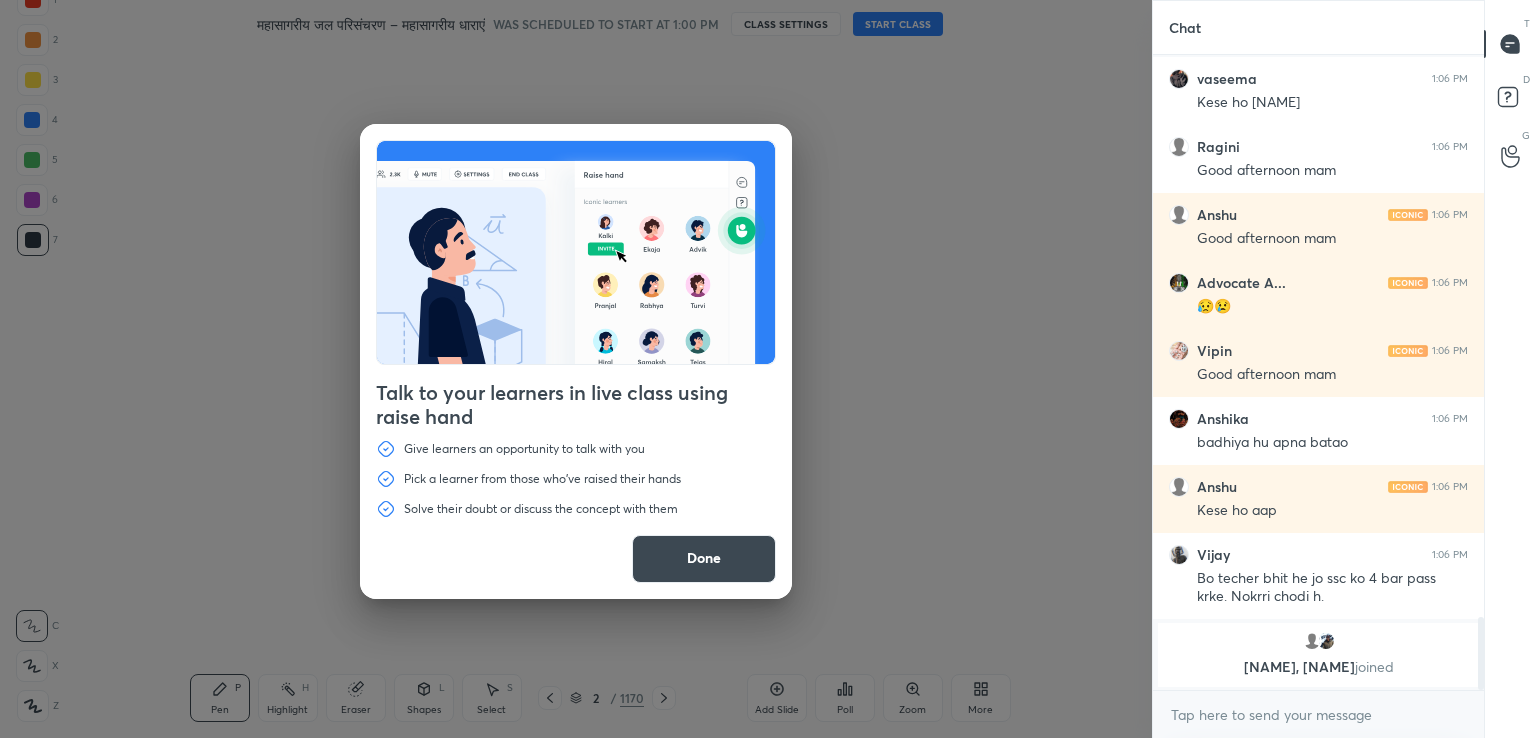 click on "Done" at bounding box center (704, 559) 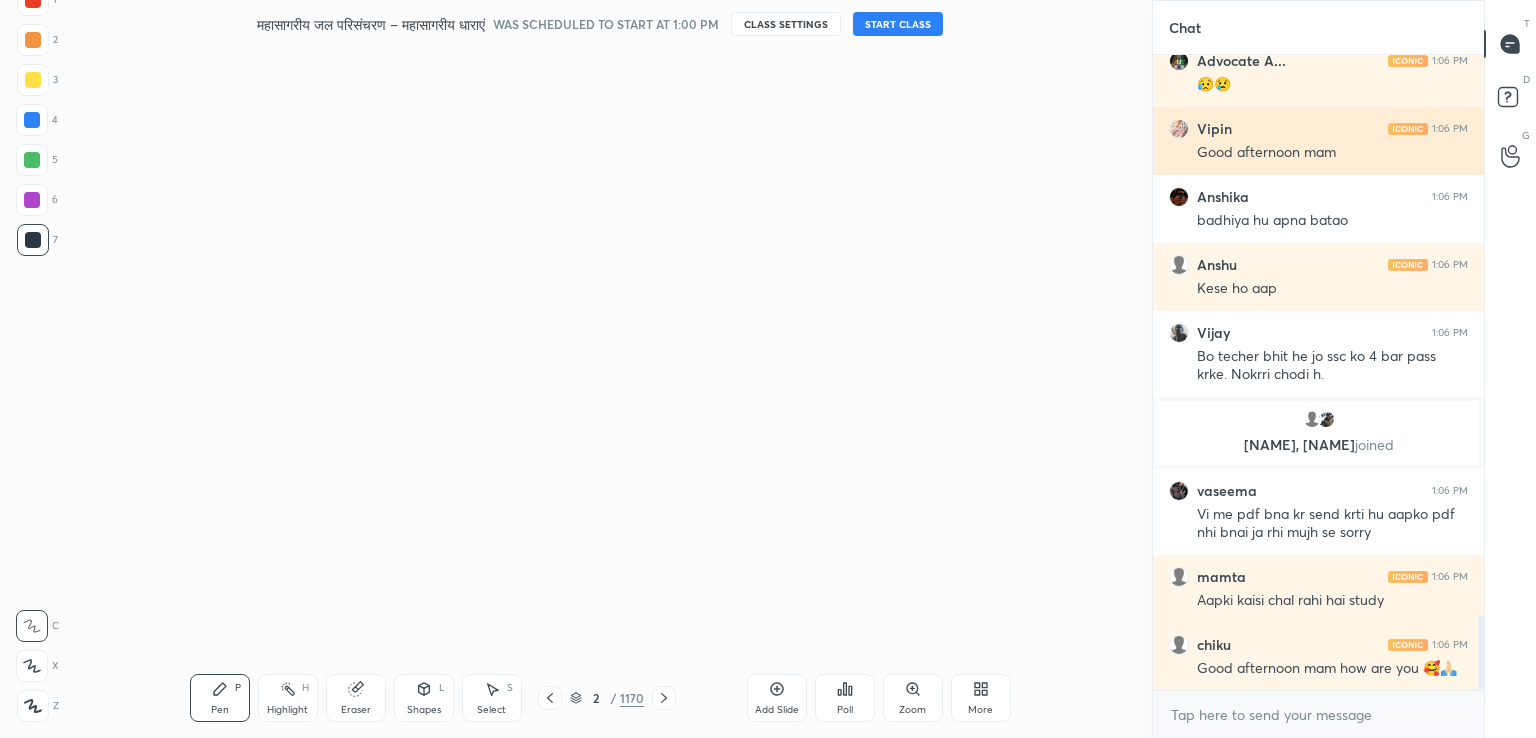 scroll, scrollTop: 4856, scrollLeft: 0, axis: vertical 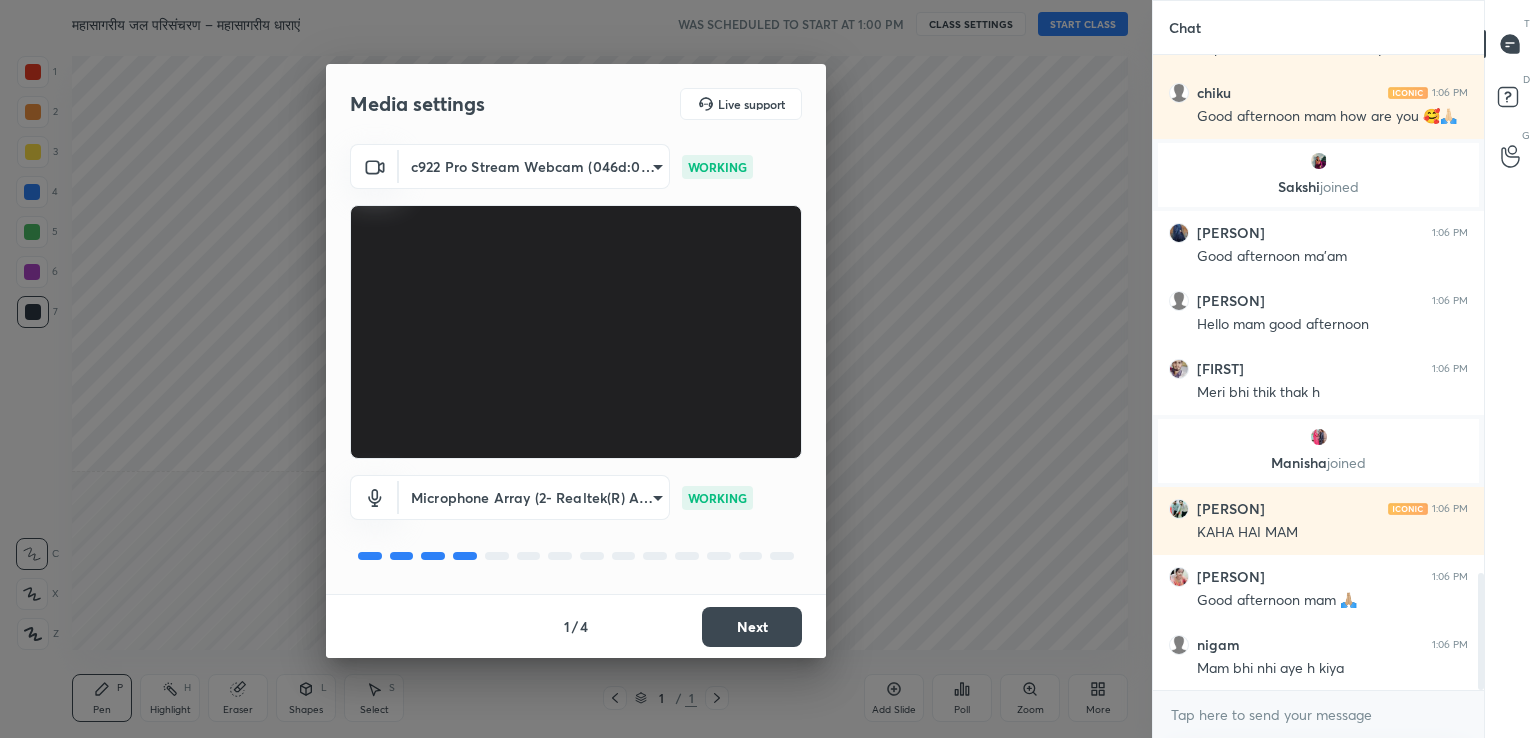 click on "Next" at bounding box center [752, 627] 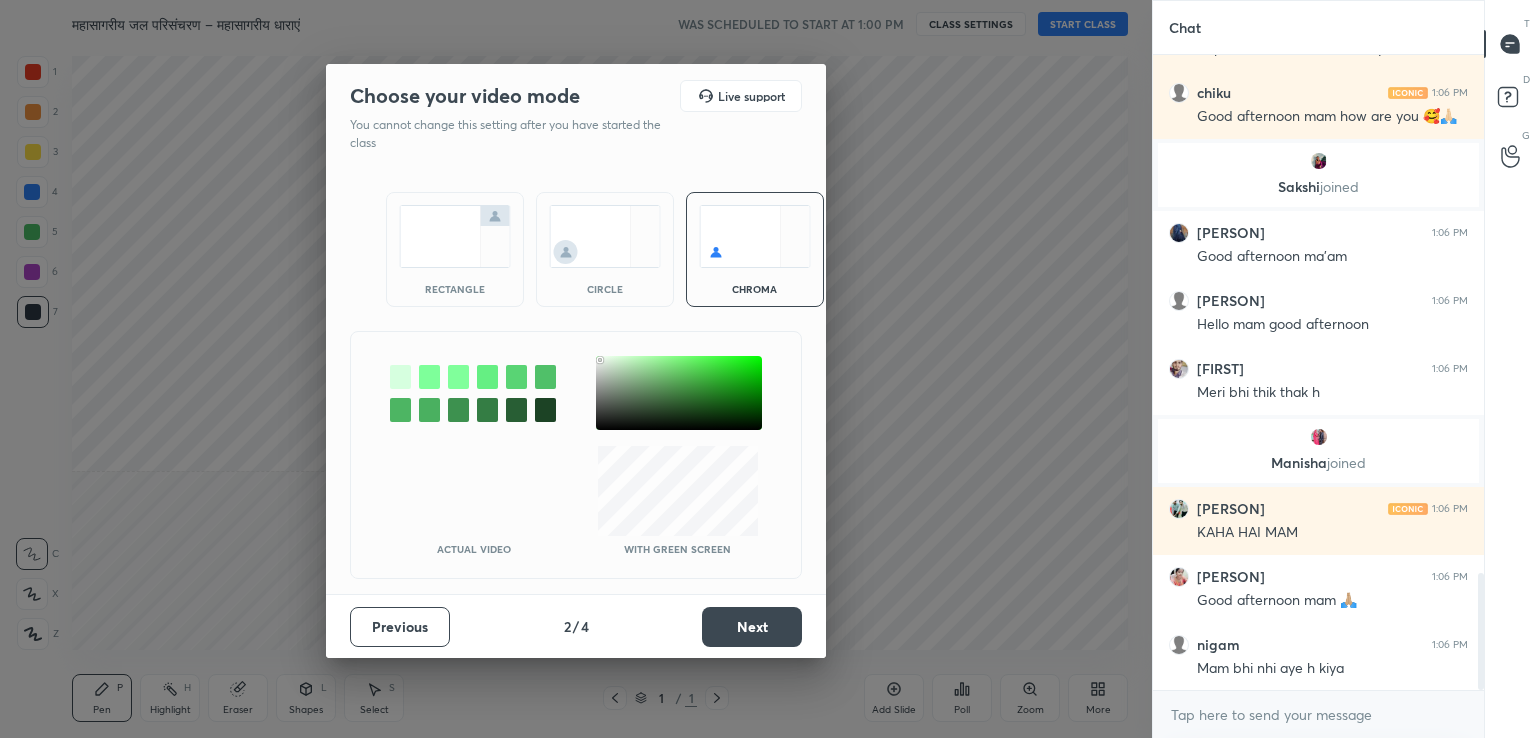click on "Next" at bounding box center (752, 627) 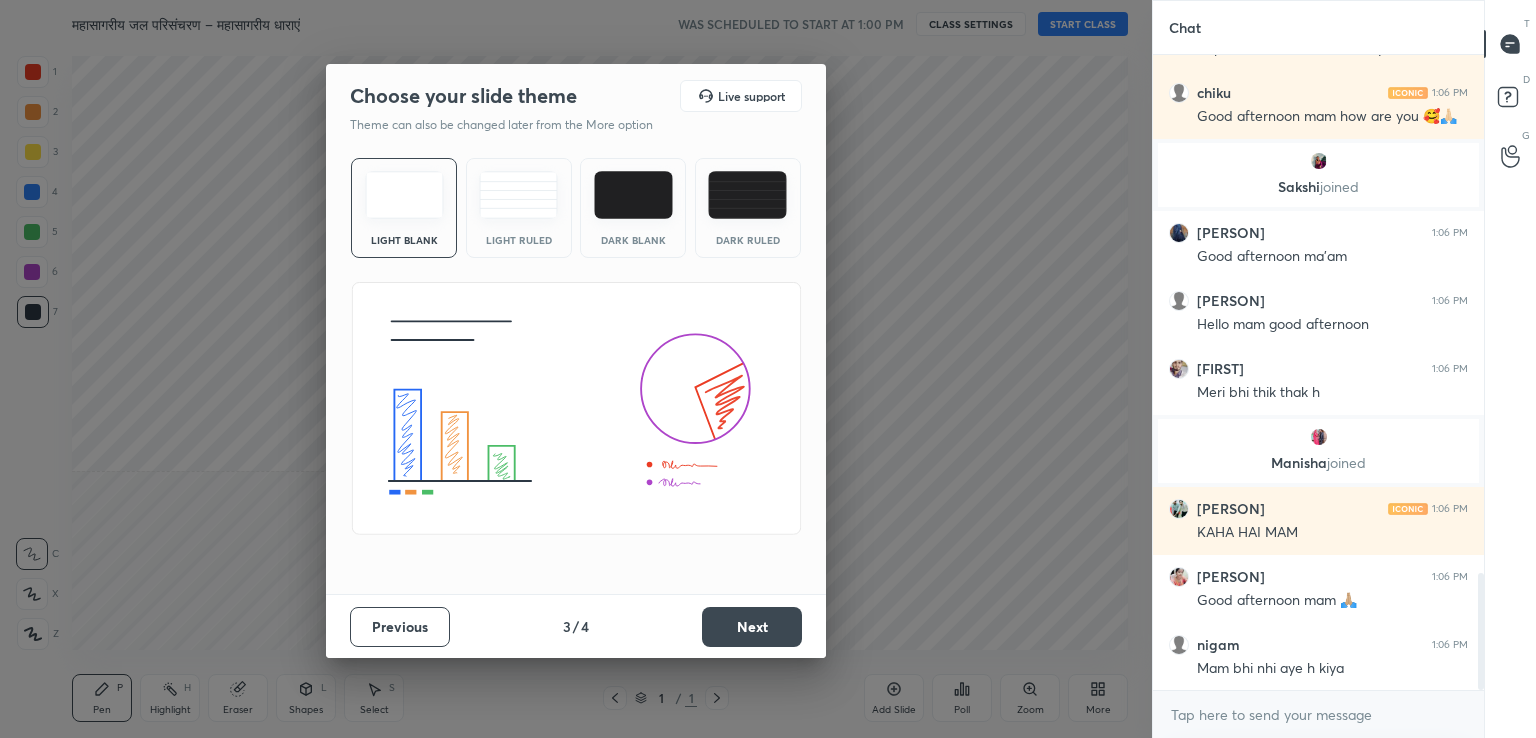 click on "Next" at bounding box center (752, 627) 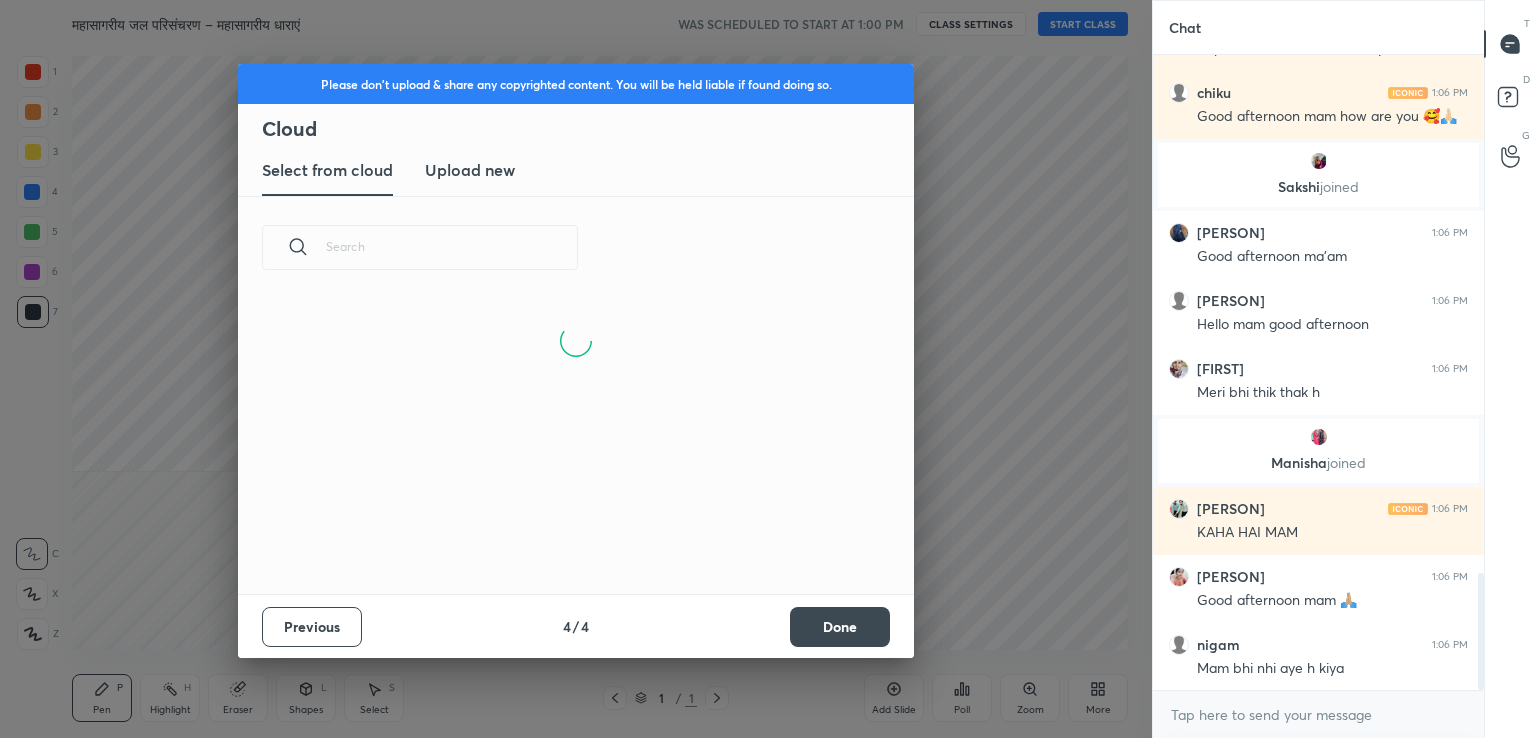 scroll, scrollTop: 6, scrollLeft: 10, axis: both 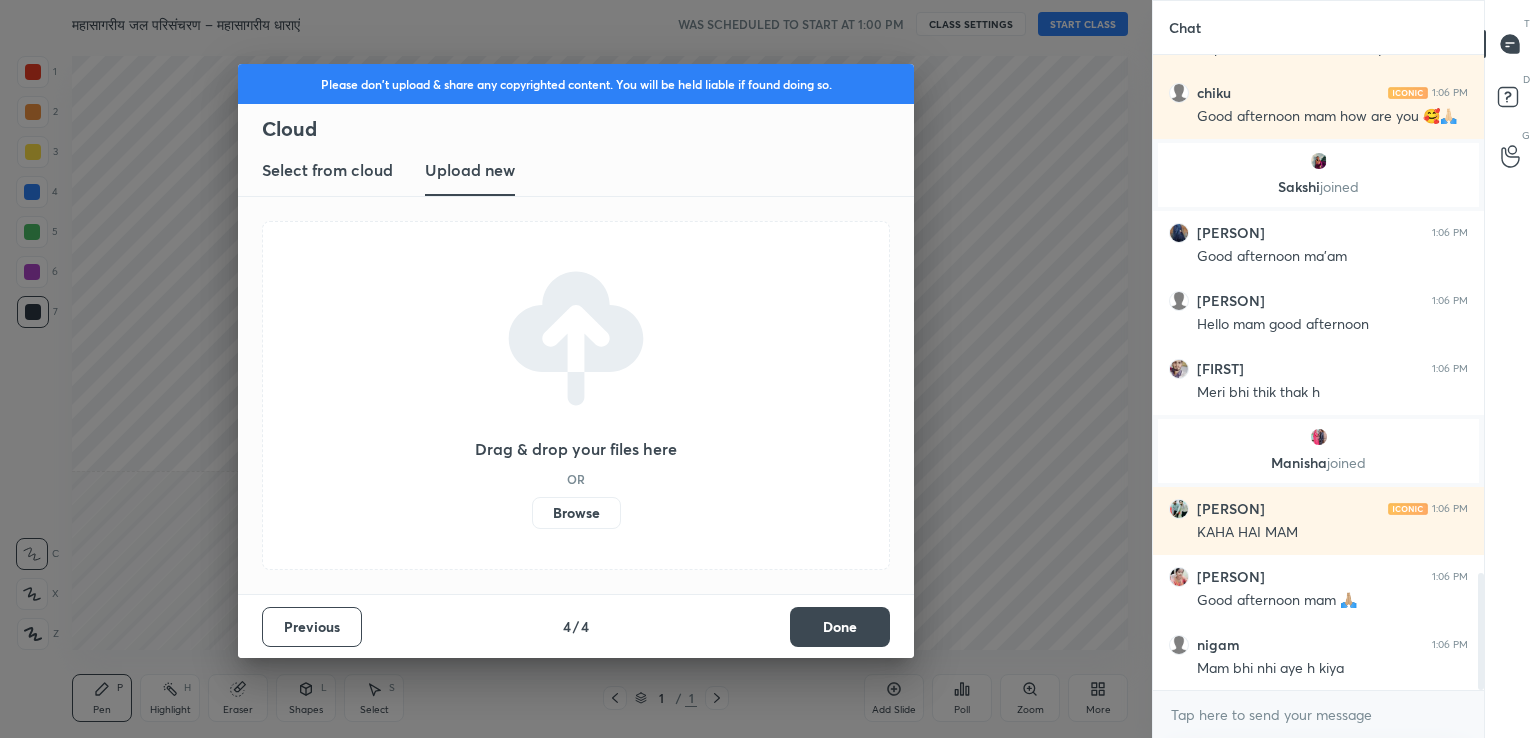 click on "Browse" at bounding box center (576, 513) 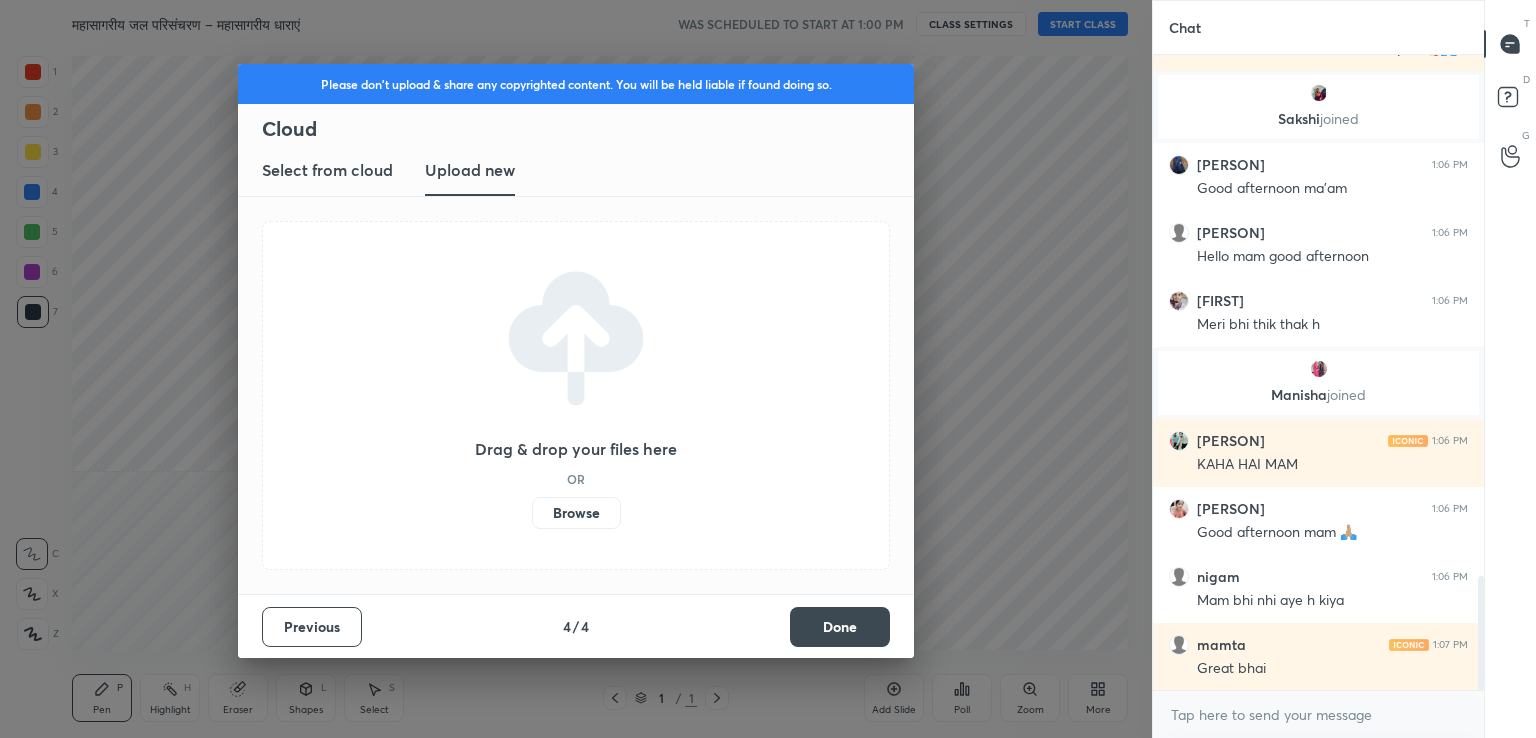 scroll, scrollTop: 2968, scrollLeft: 0, axis: vertical 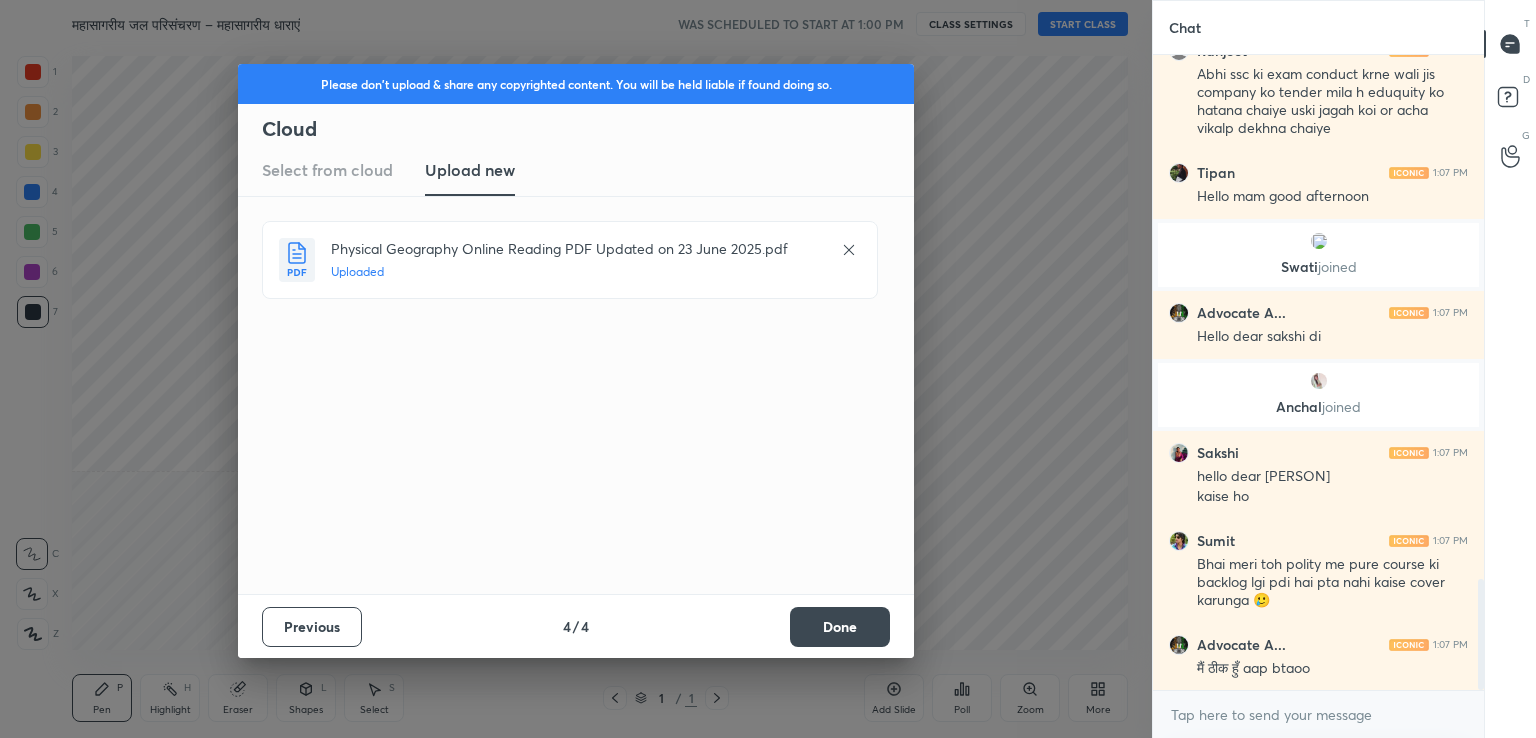click on "Done" at bounding box center (840, 627) 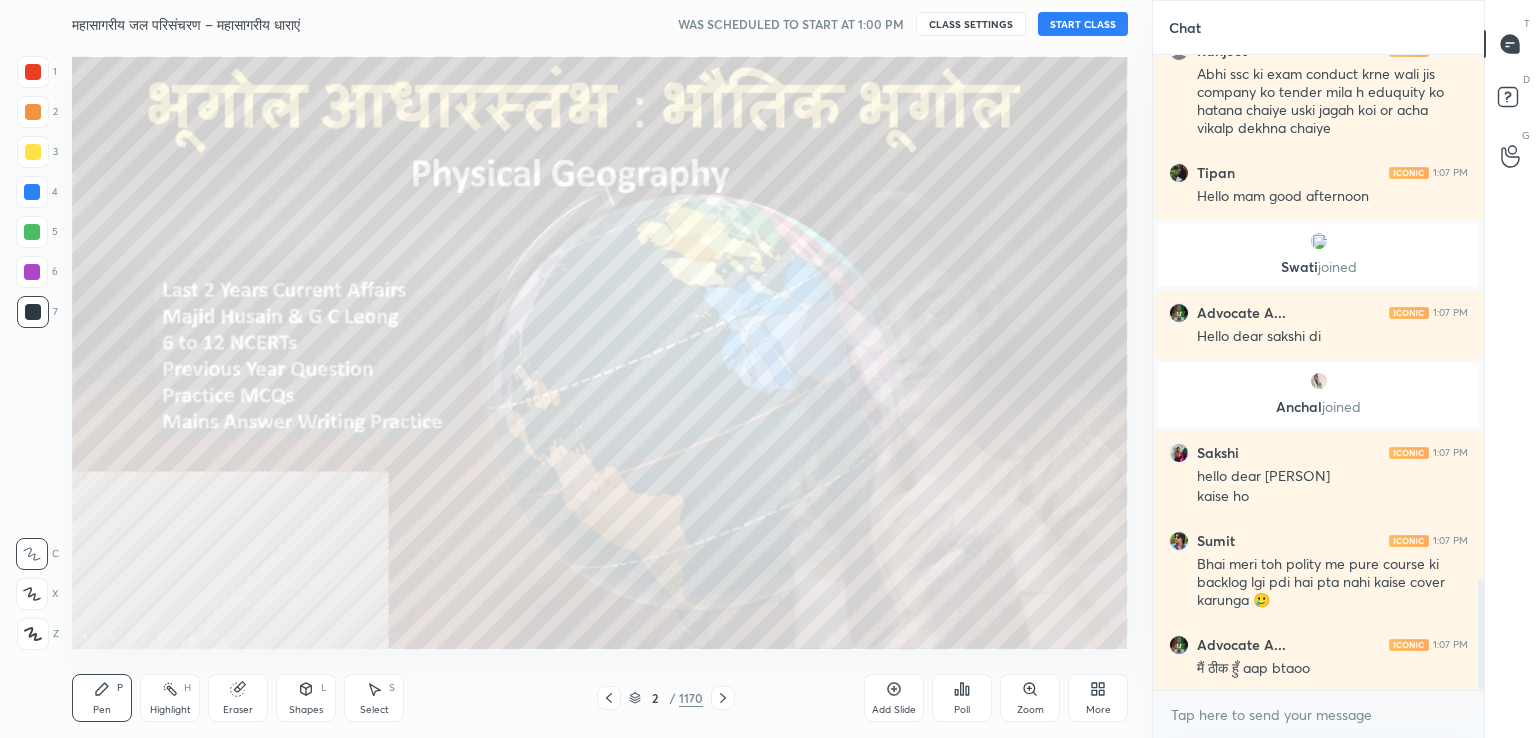 click 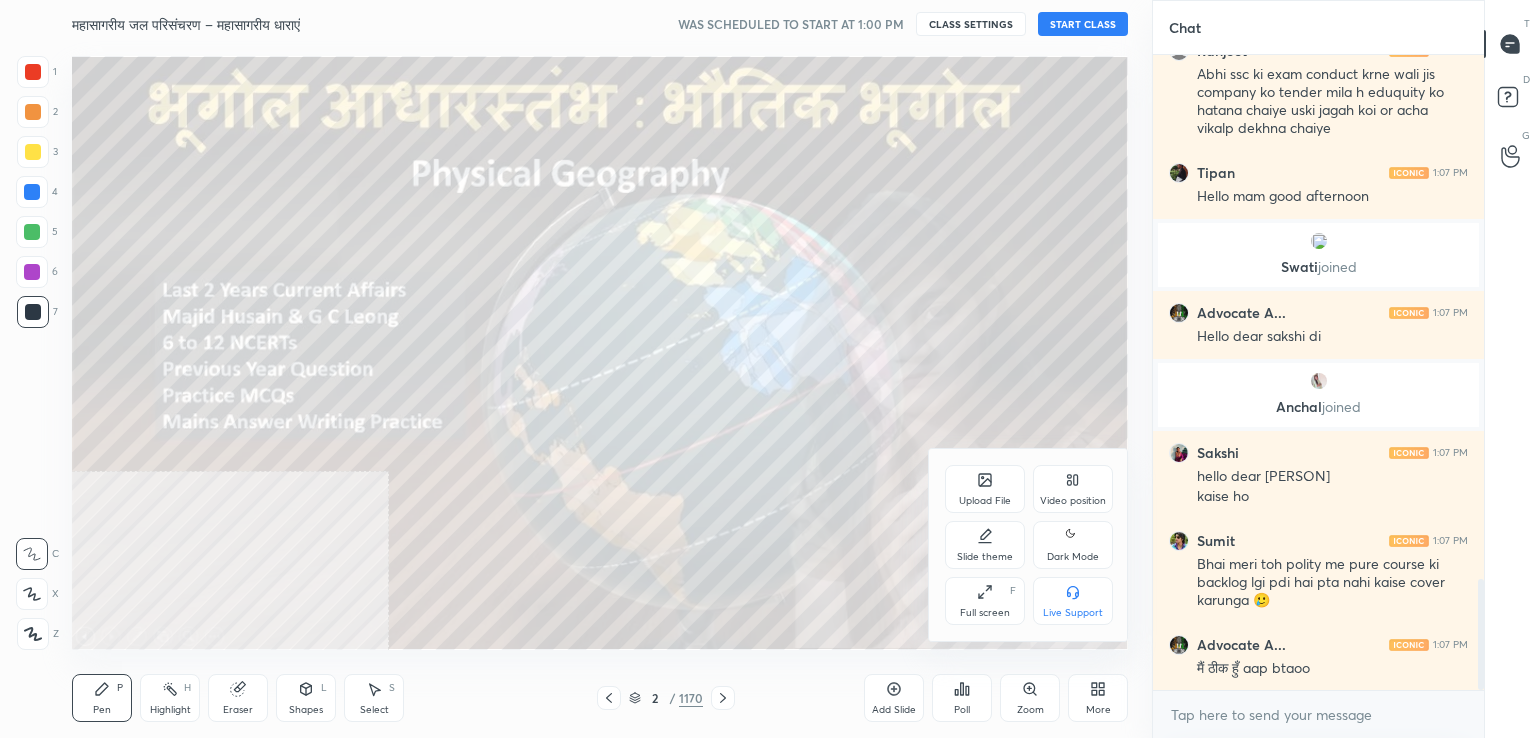 click 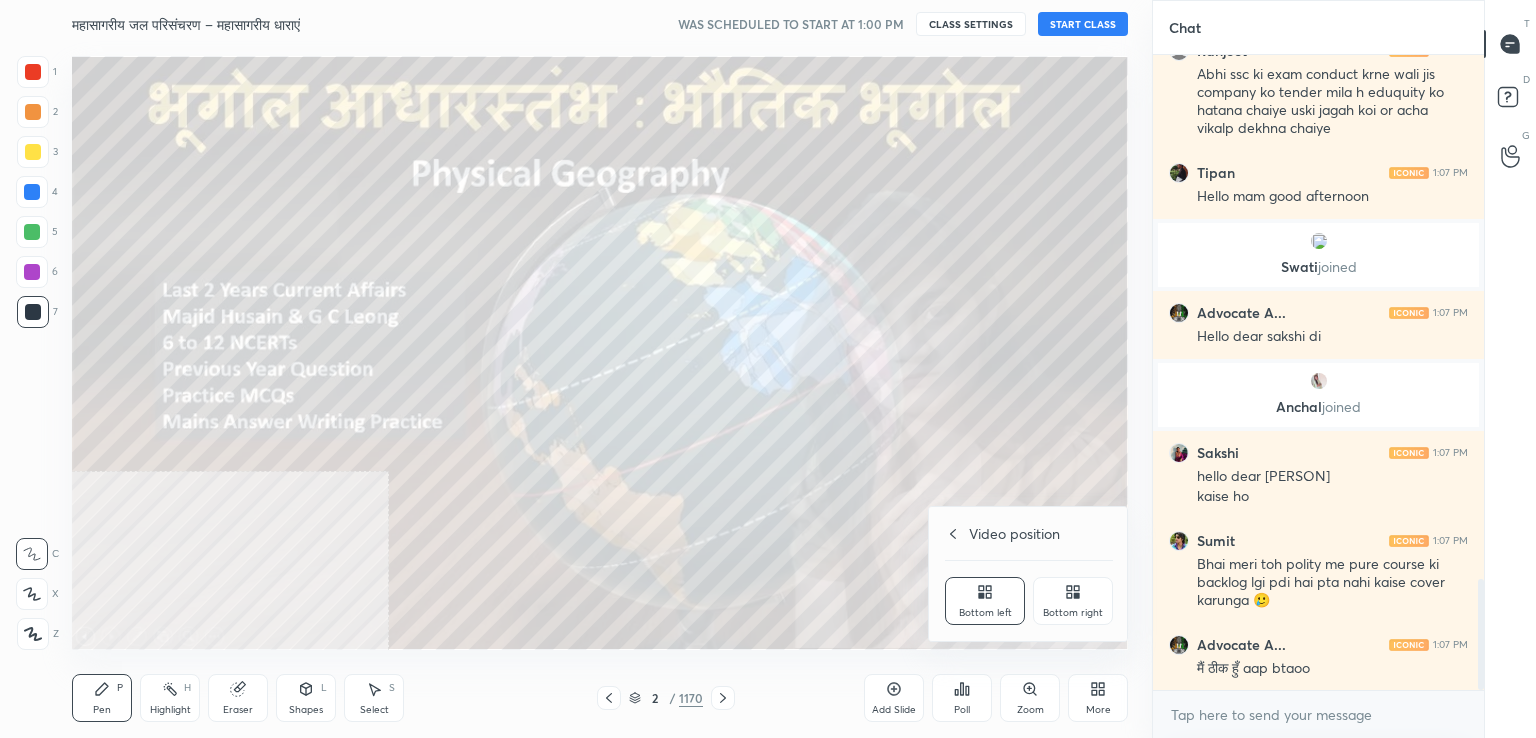click on "Bottom right" at bounding box center (1073, 601) 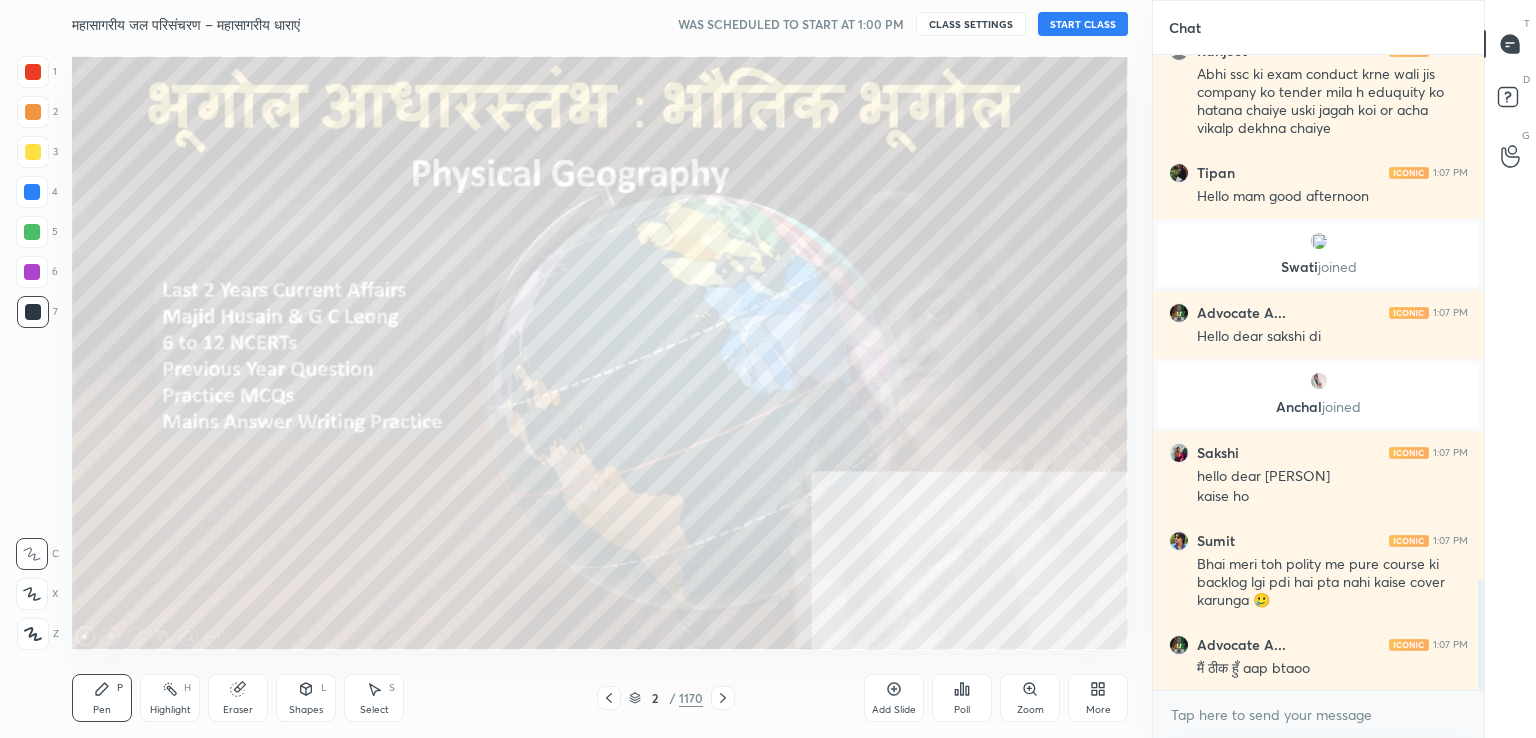 click on "START CLASS" at bounding box center [1083, 24] 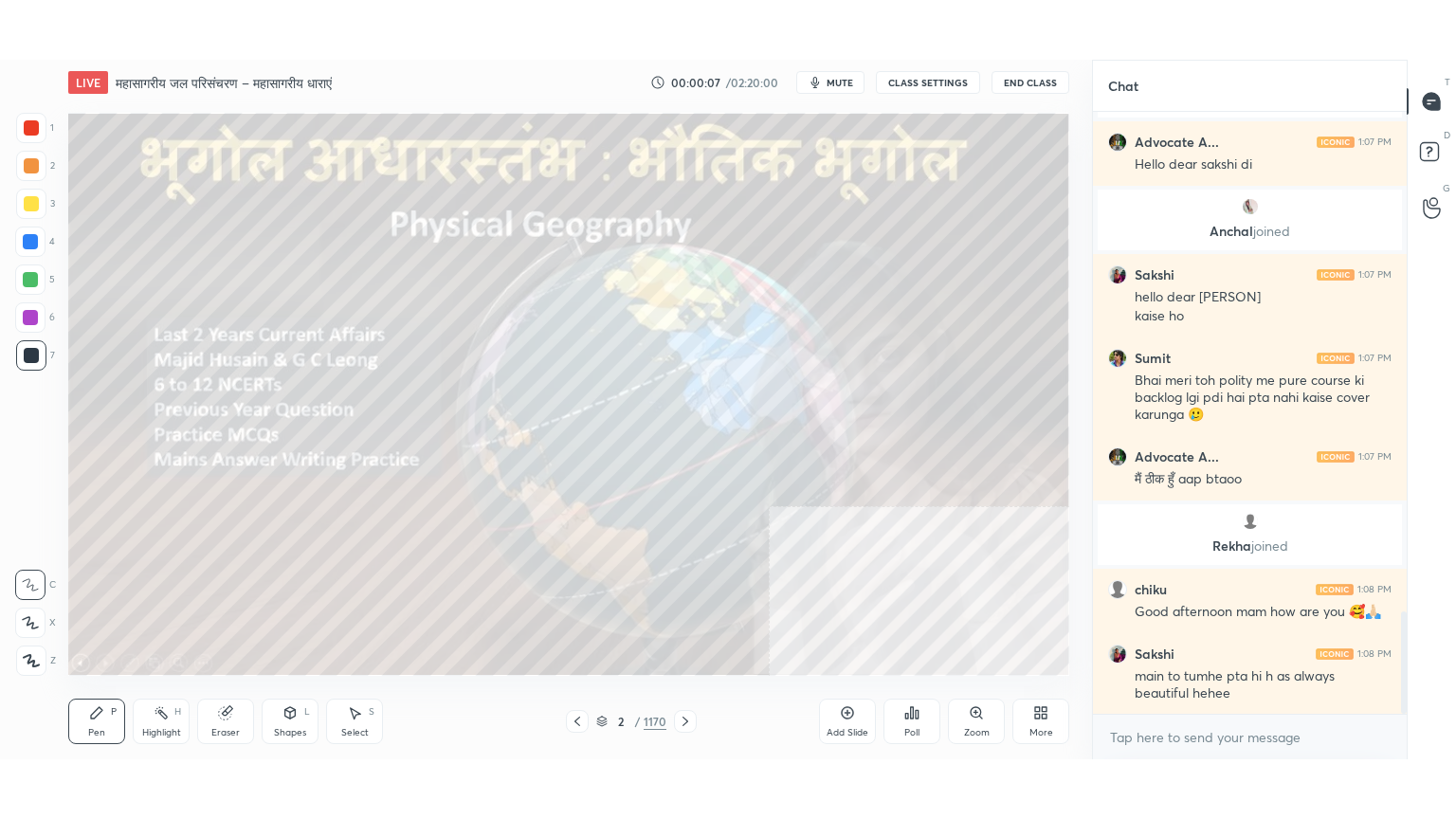 scroll, scrollTop: 3014, scrollLeft: 0, axis: vertical 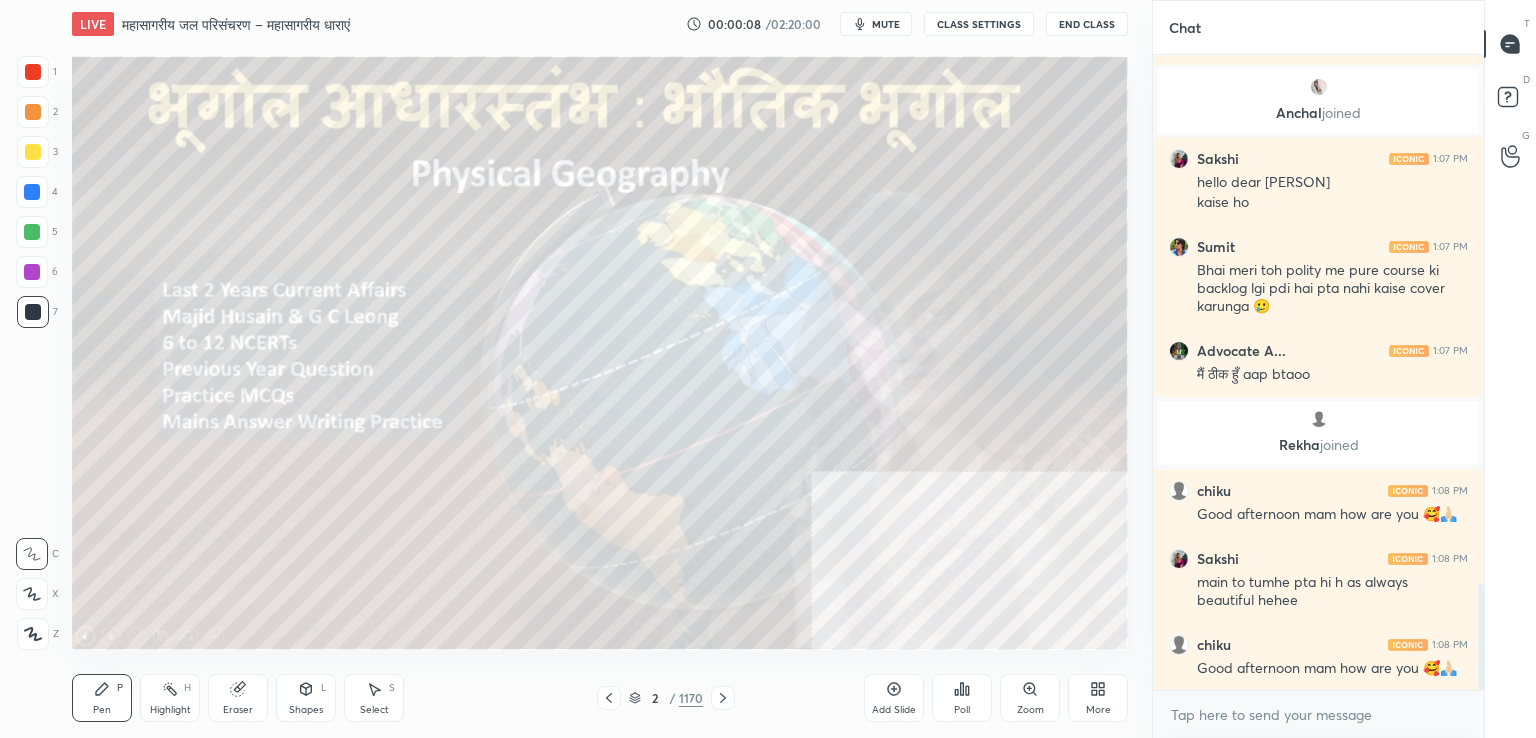 click on "More" at bounding box center (1098, 698) 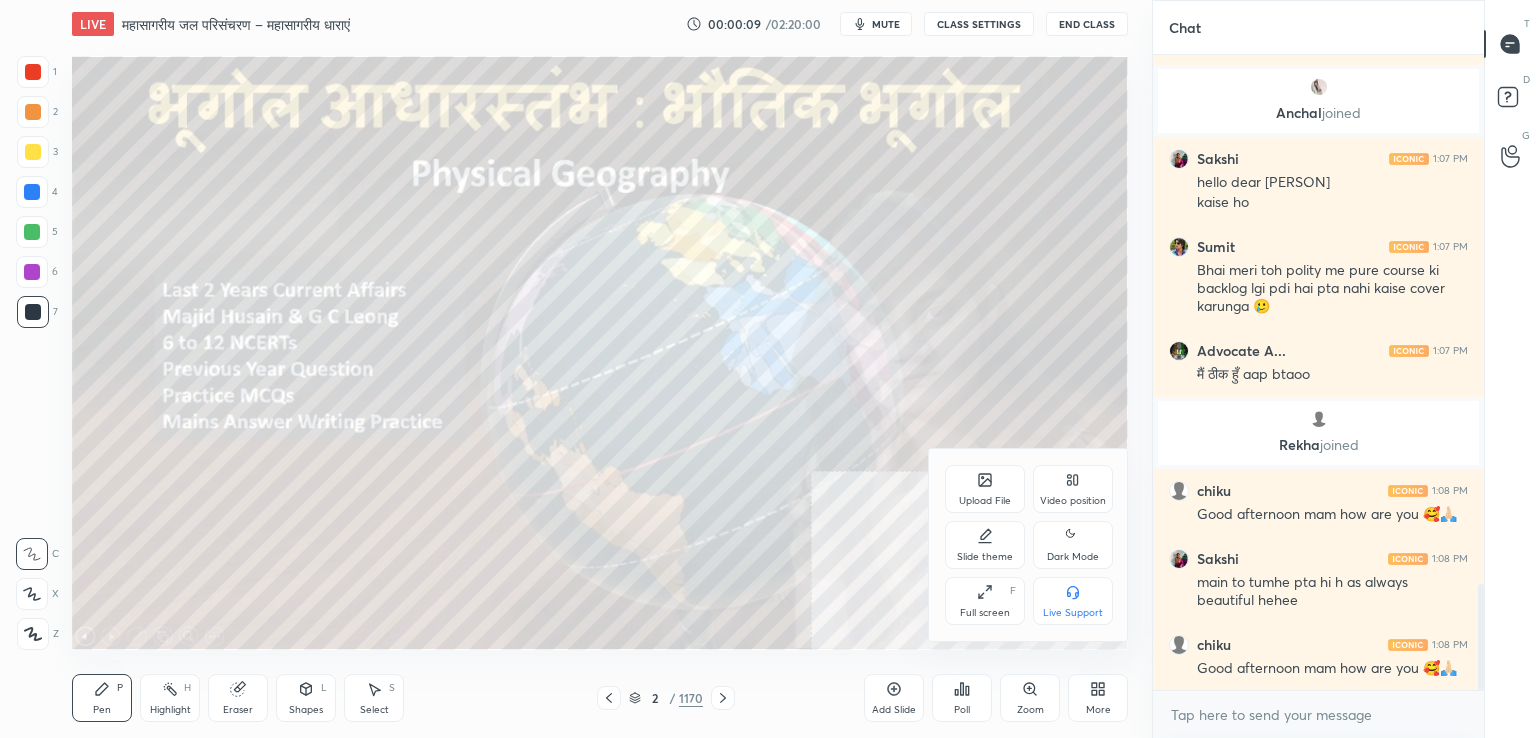 click on "Full screen" at bounding box center (985, 613) 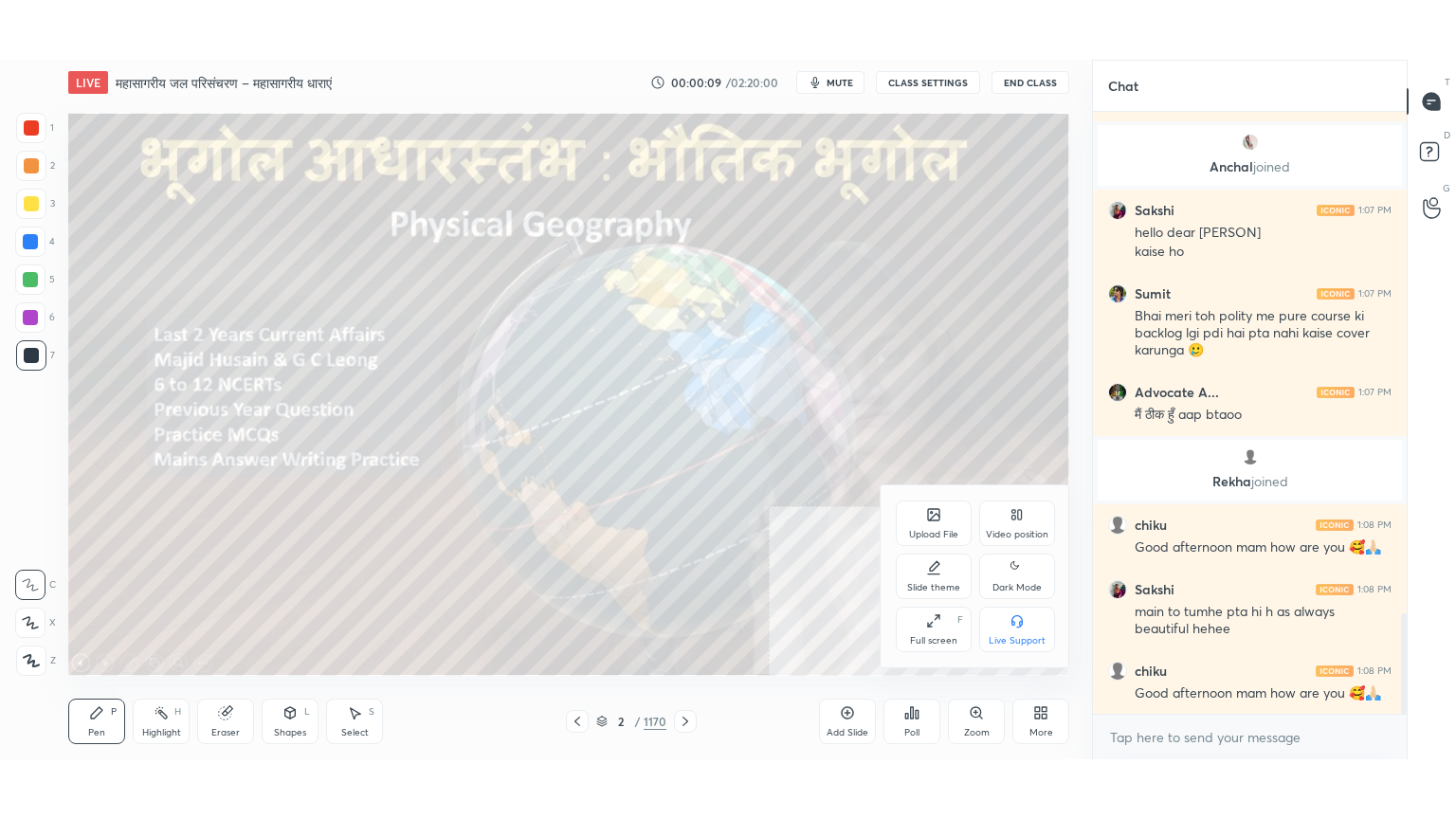 scroll, scrollTop: 94094, scrollLeft: 93776, axis: both 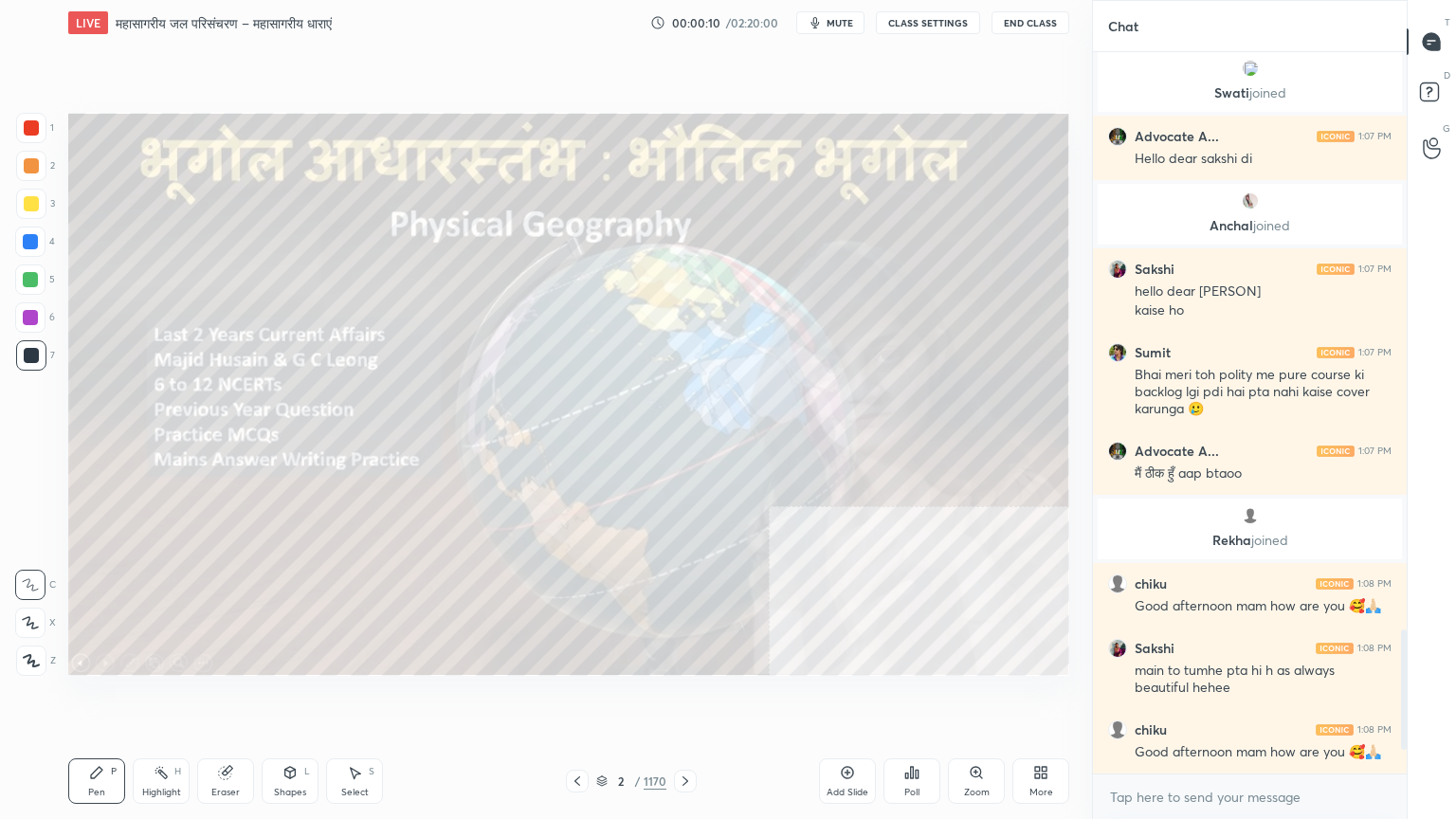 drag, startPoint x: 32, startPoint y: 664, endPoint x: 45, endPoint y: 626, distance: 40.162171 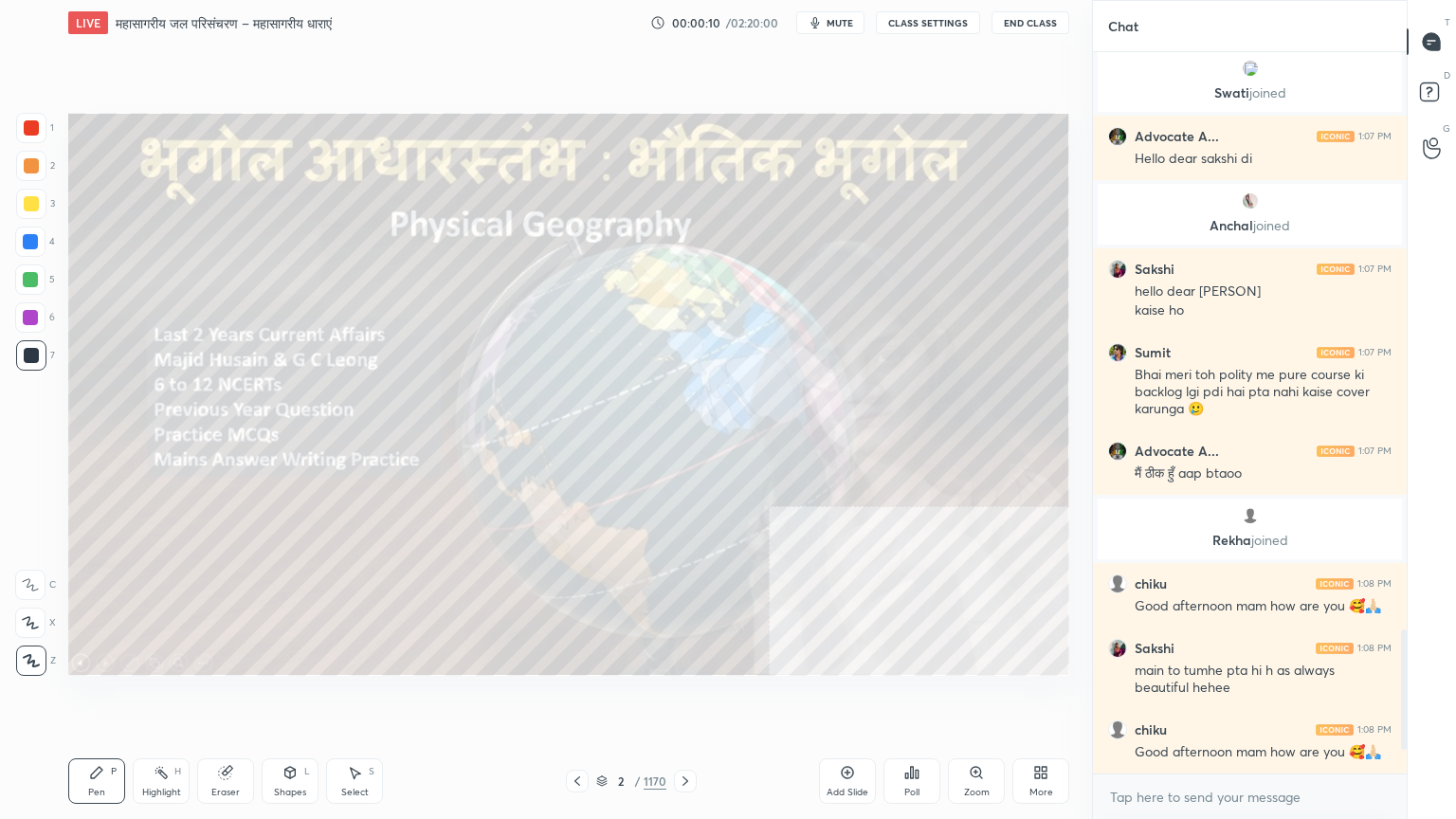 scroll, scrollTop: 2960, scrollLeft: 0, axis: vertical 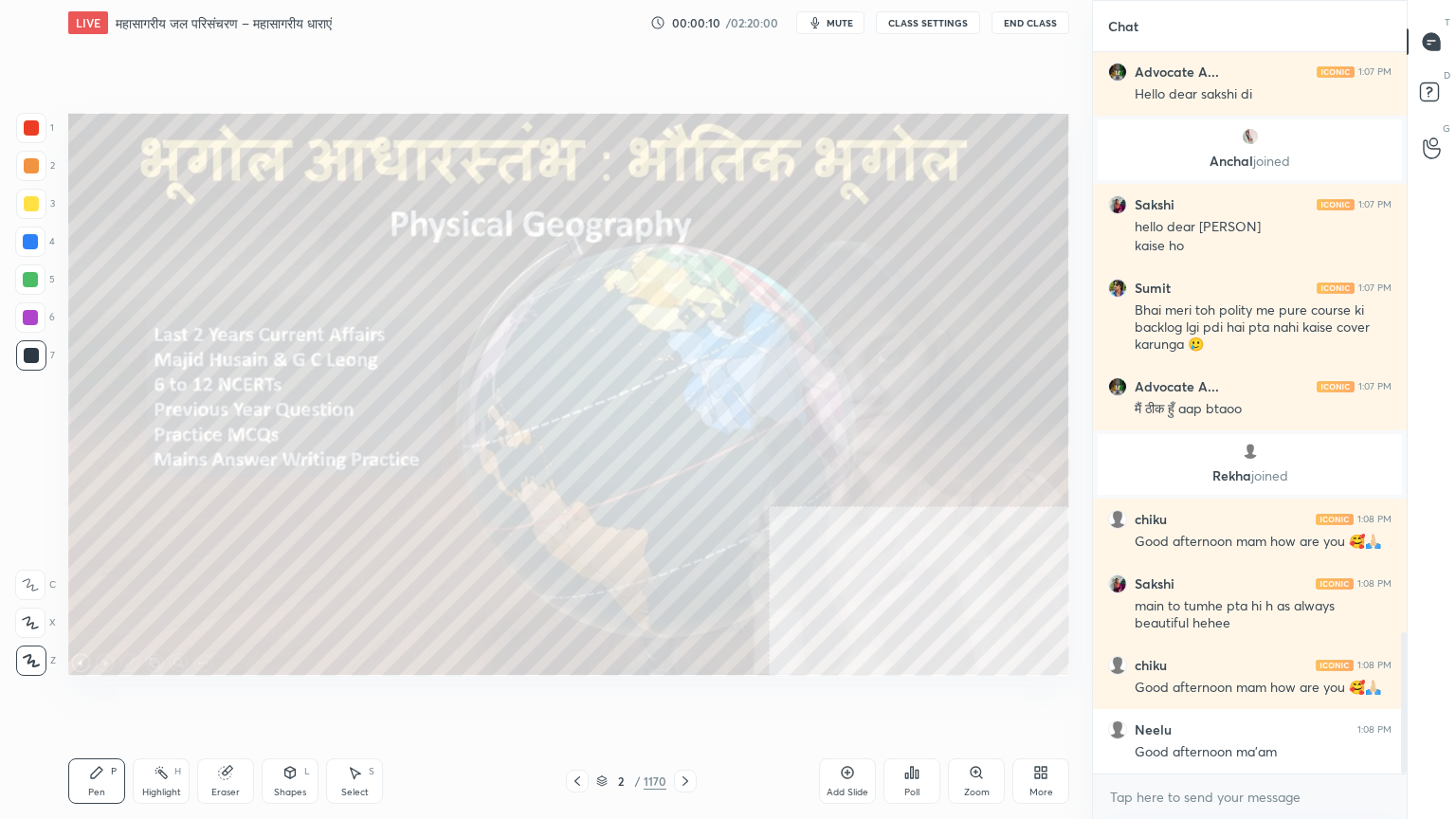 click at bounding box center [30, 242] 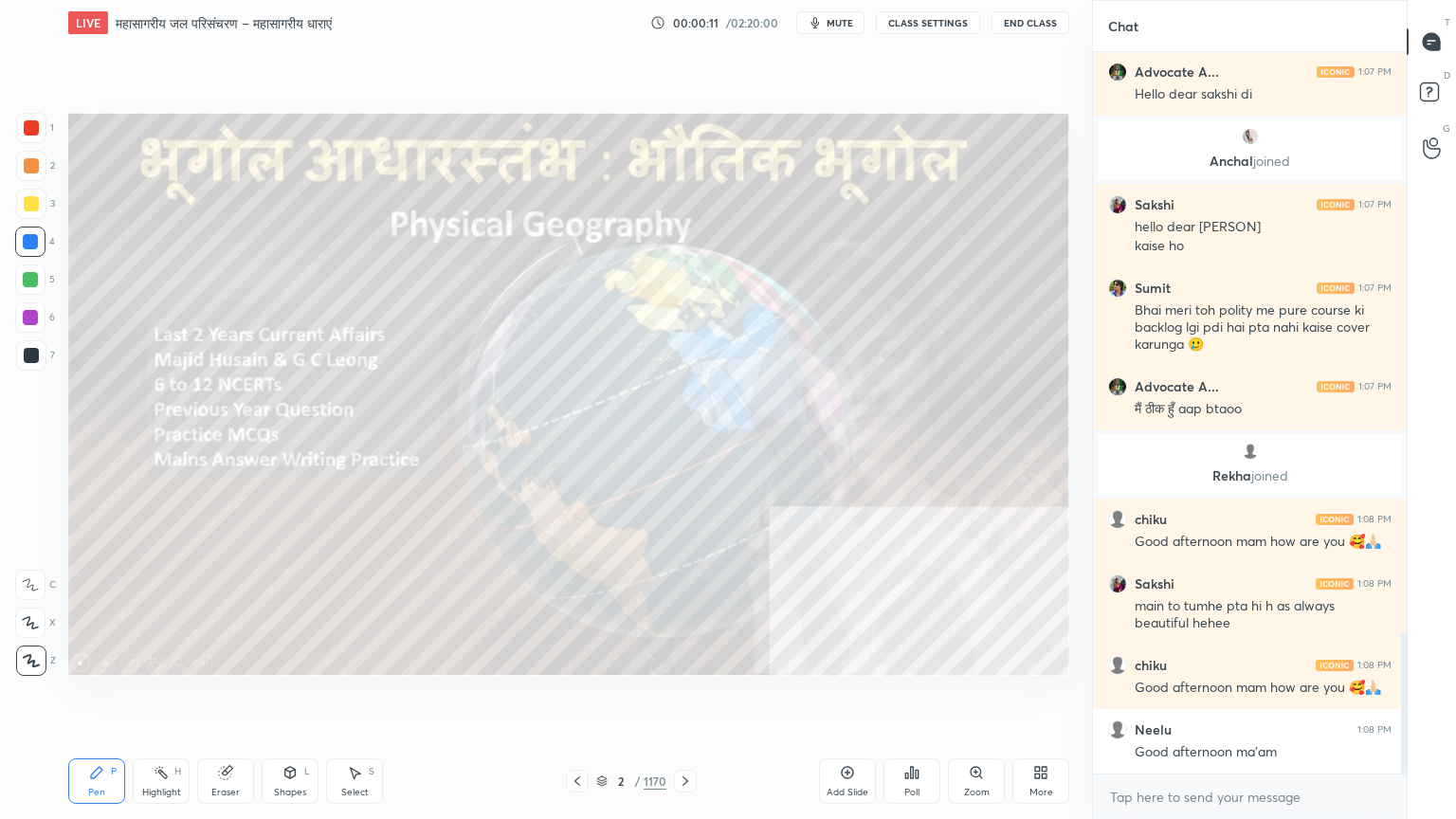 click at bounding box center [30, 242] 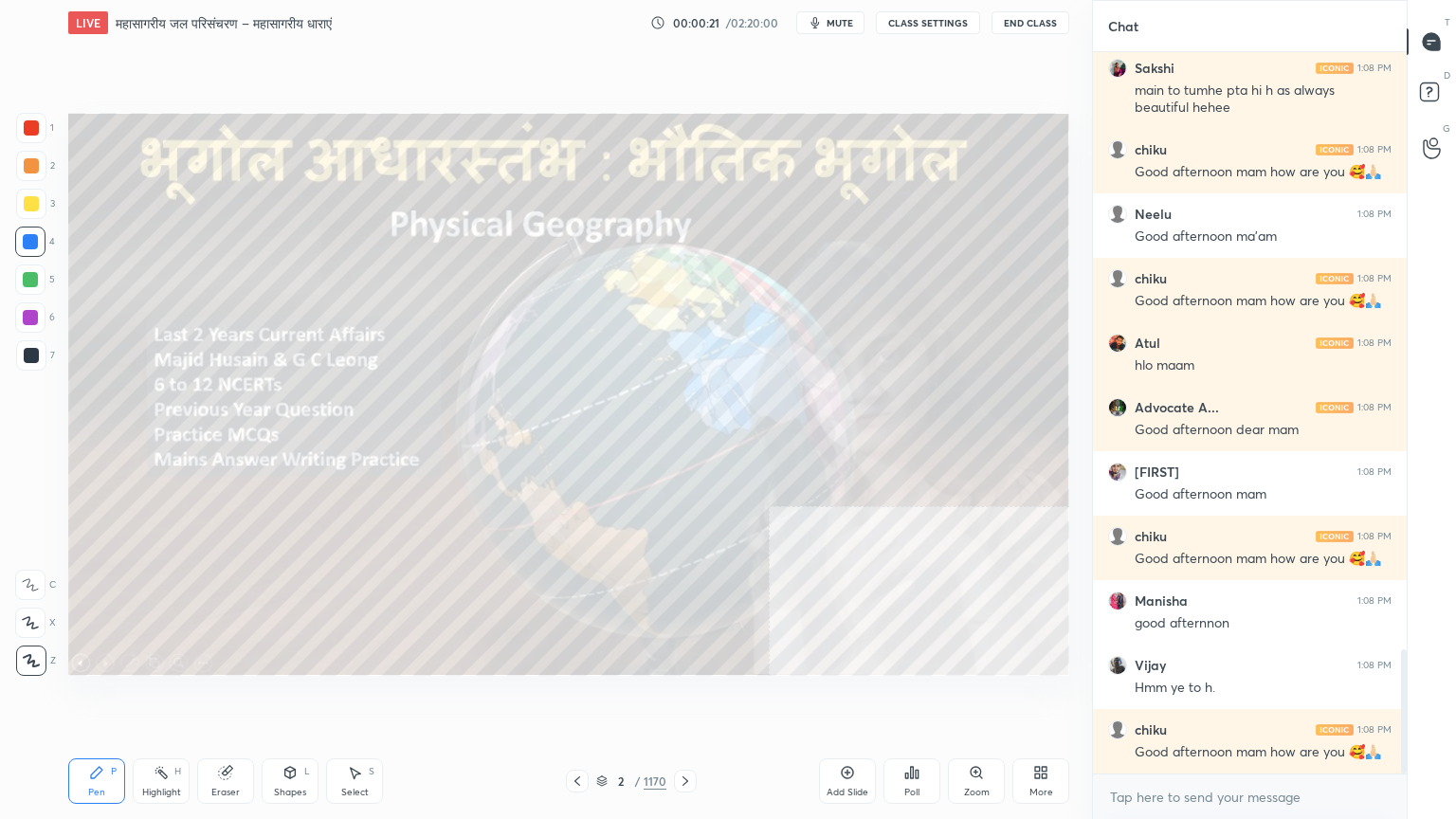scroll, scrollTop: 3673, scrollLeft: 0, axis: vertical 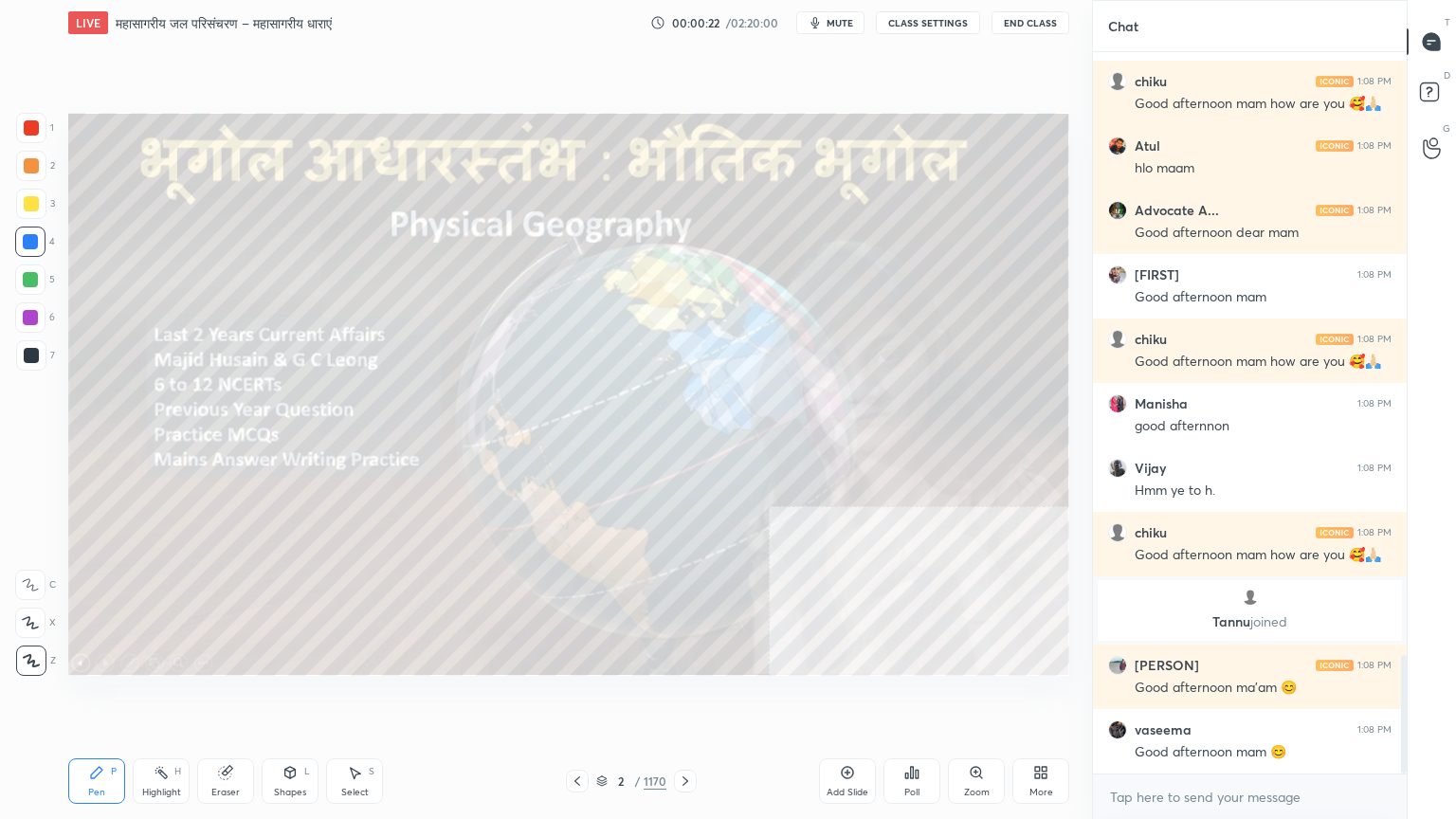 click 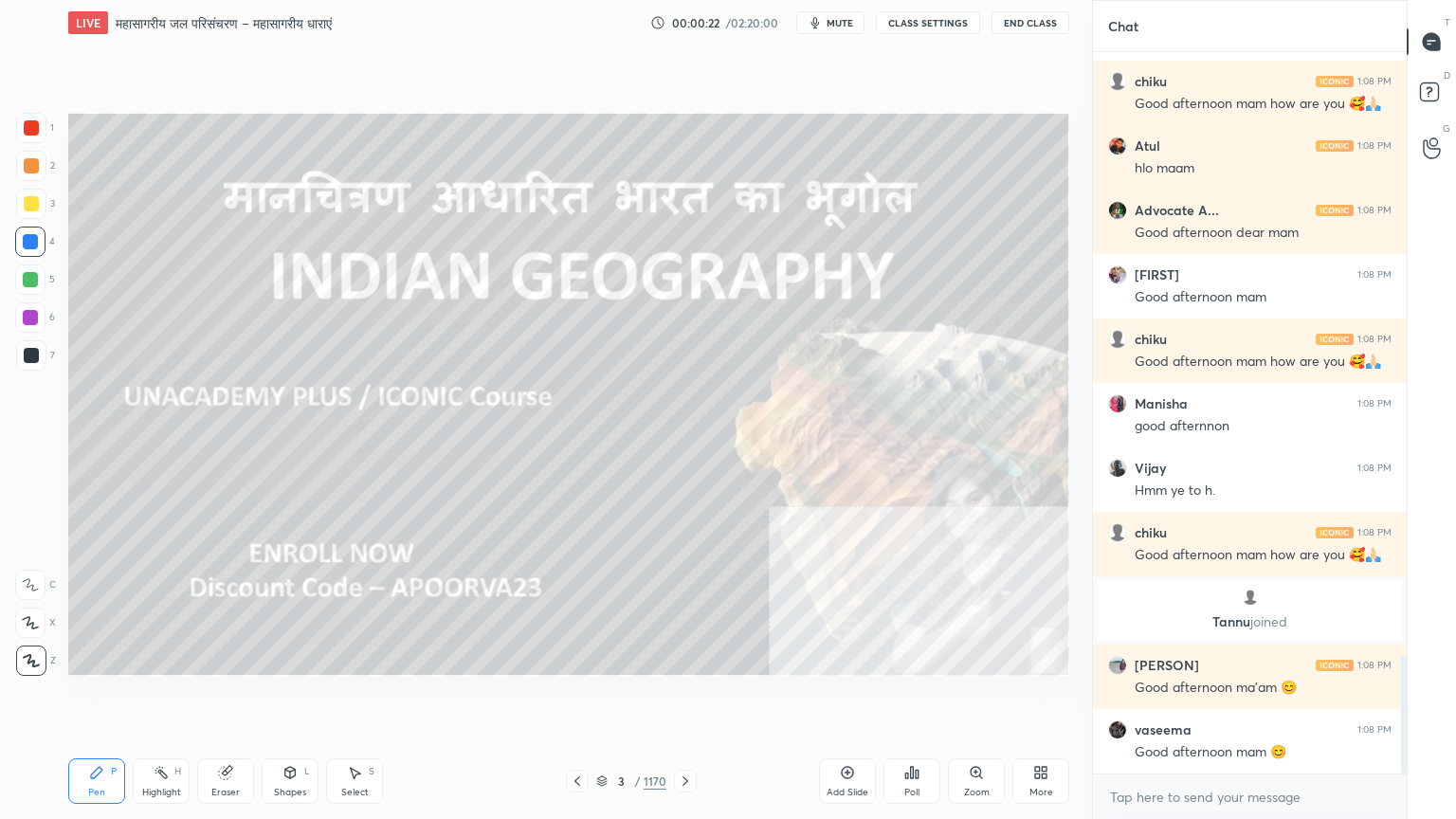 scroll, scrollTop: 4033, scrollLeft: 0, axis: vertical 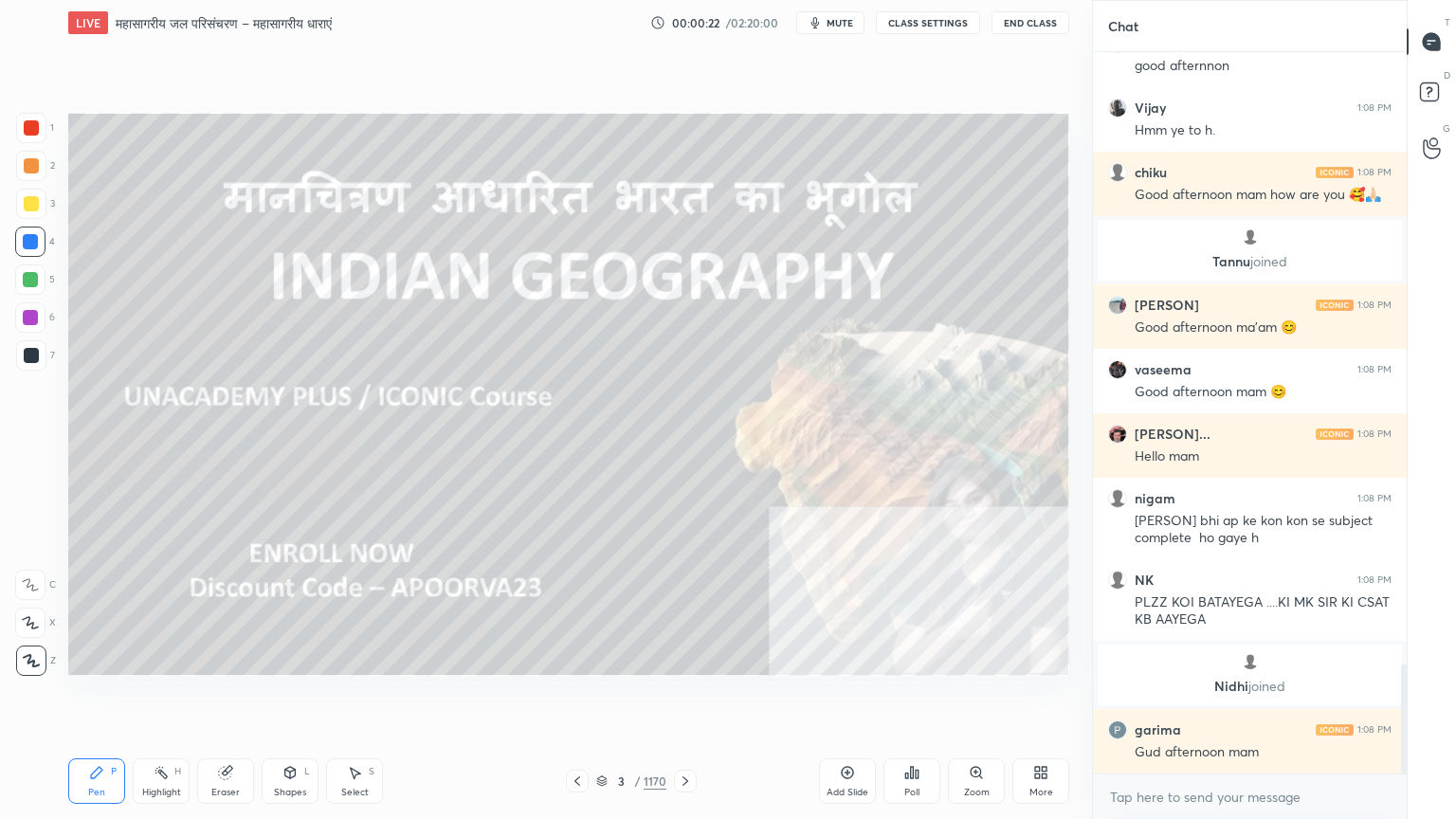 click 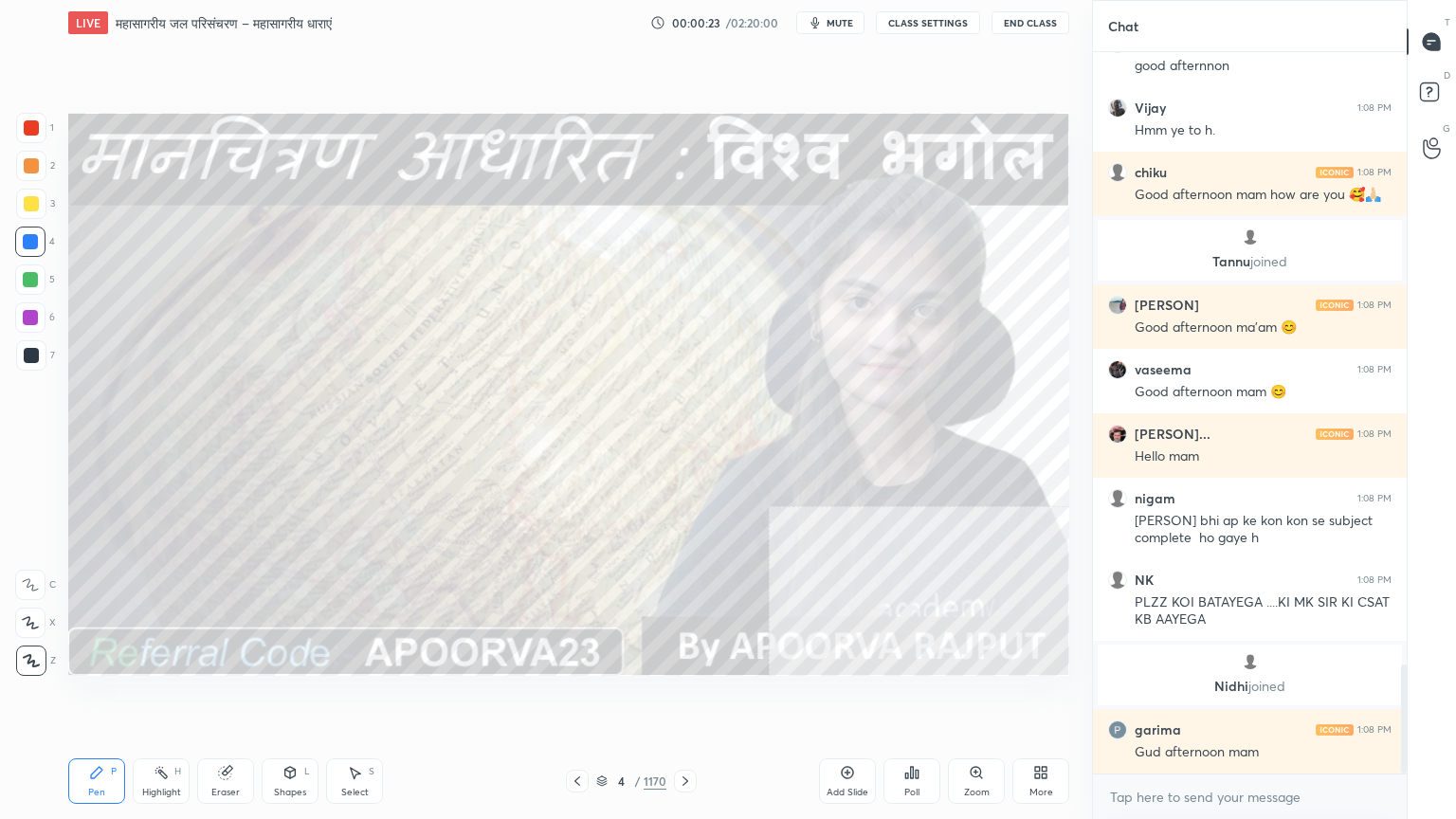 scroll, scrollTop: 4227, scrollLeft: 0, axis: vertical 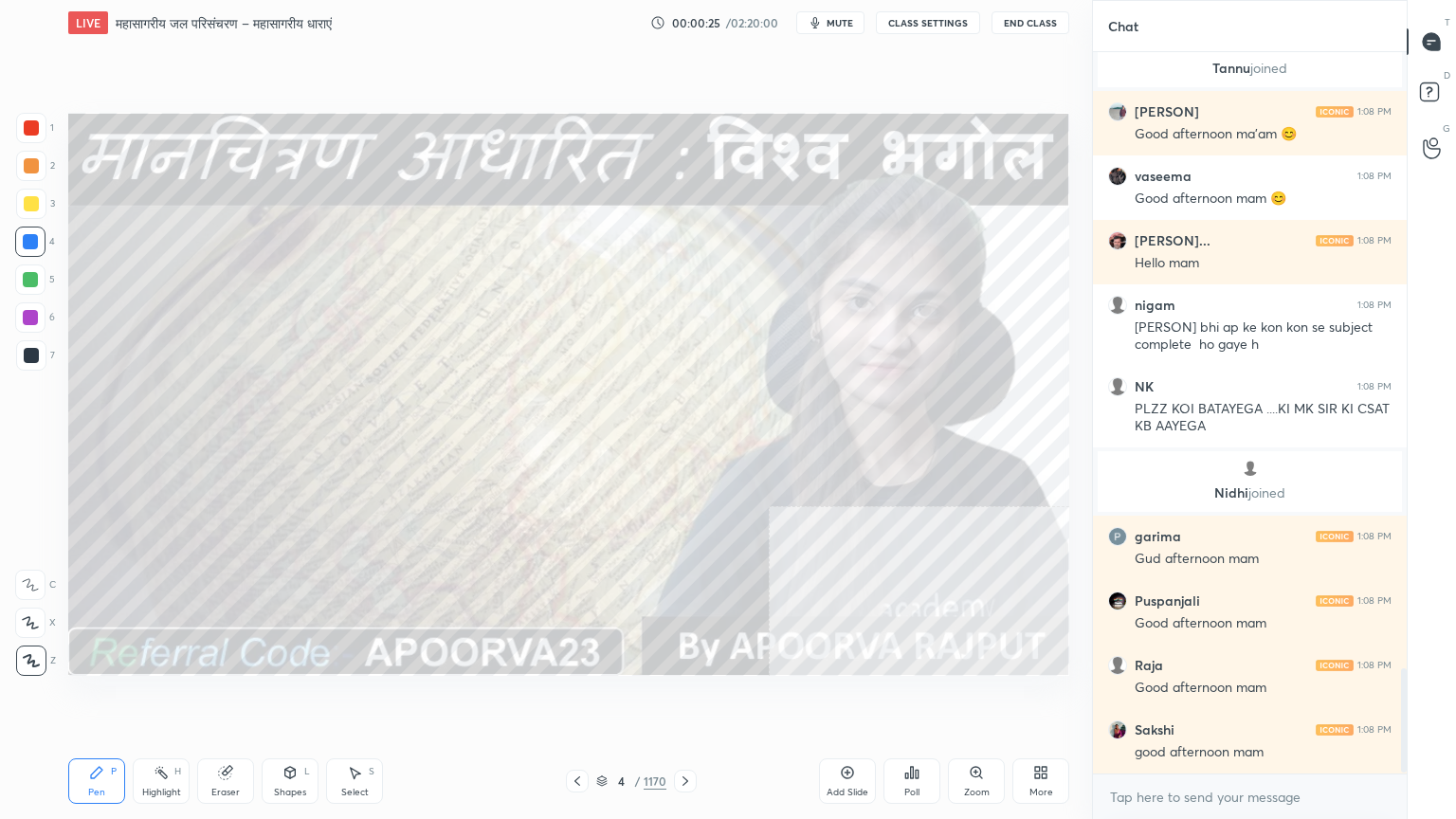 click 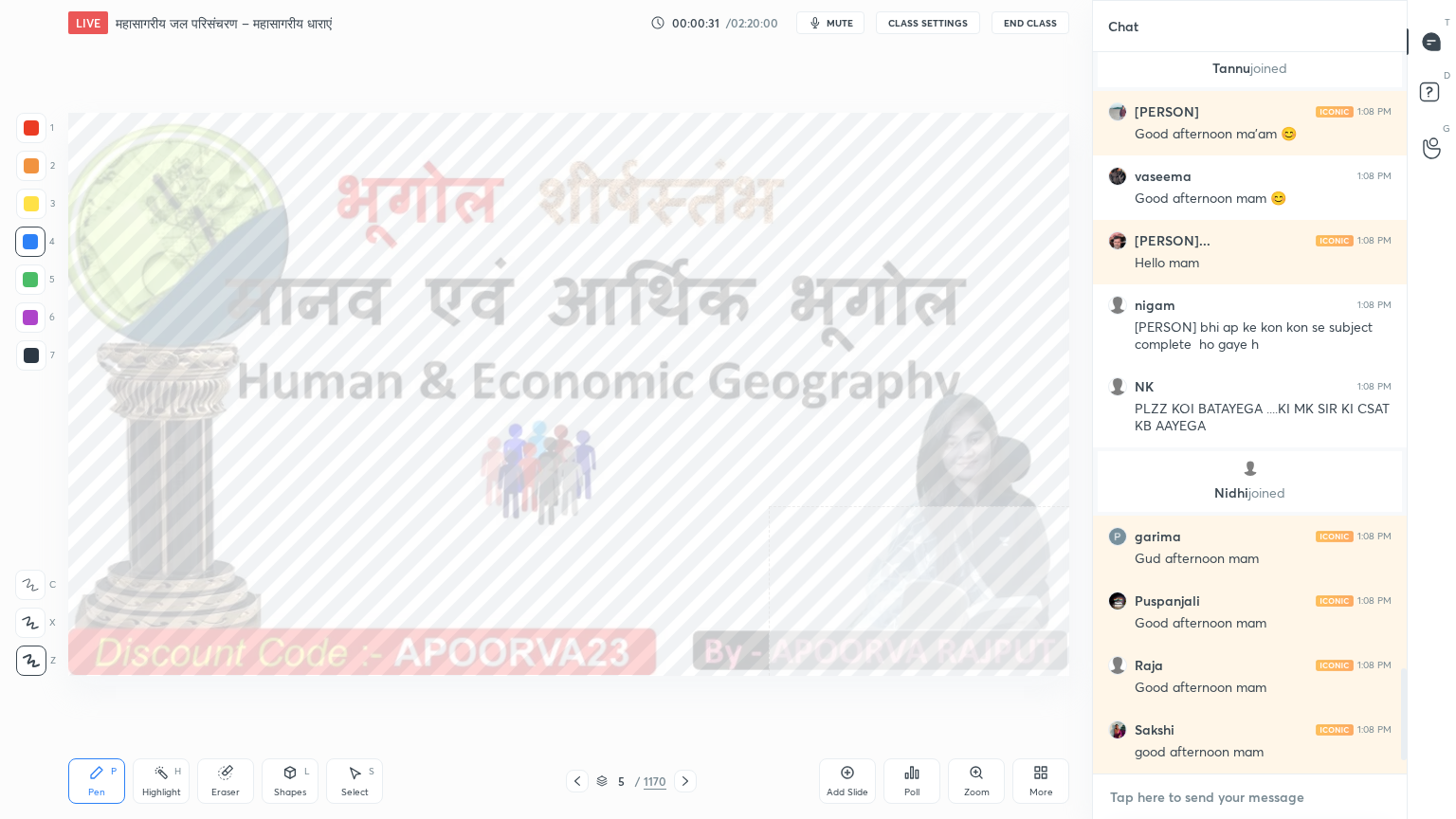 click at bounding box center (1249, 797) 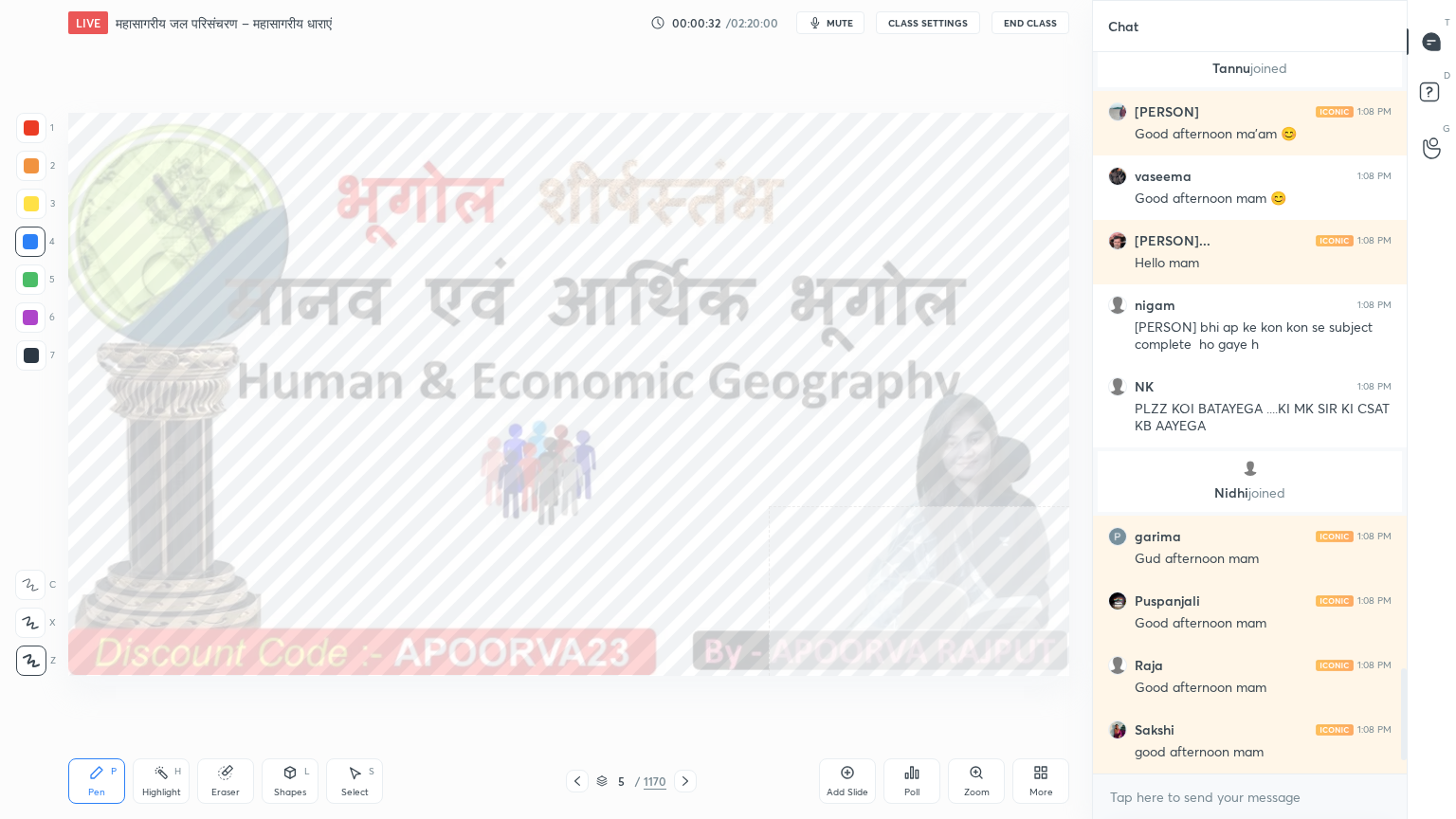 click on "More" at bounding box center [1041, 792] 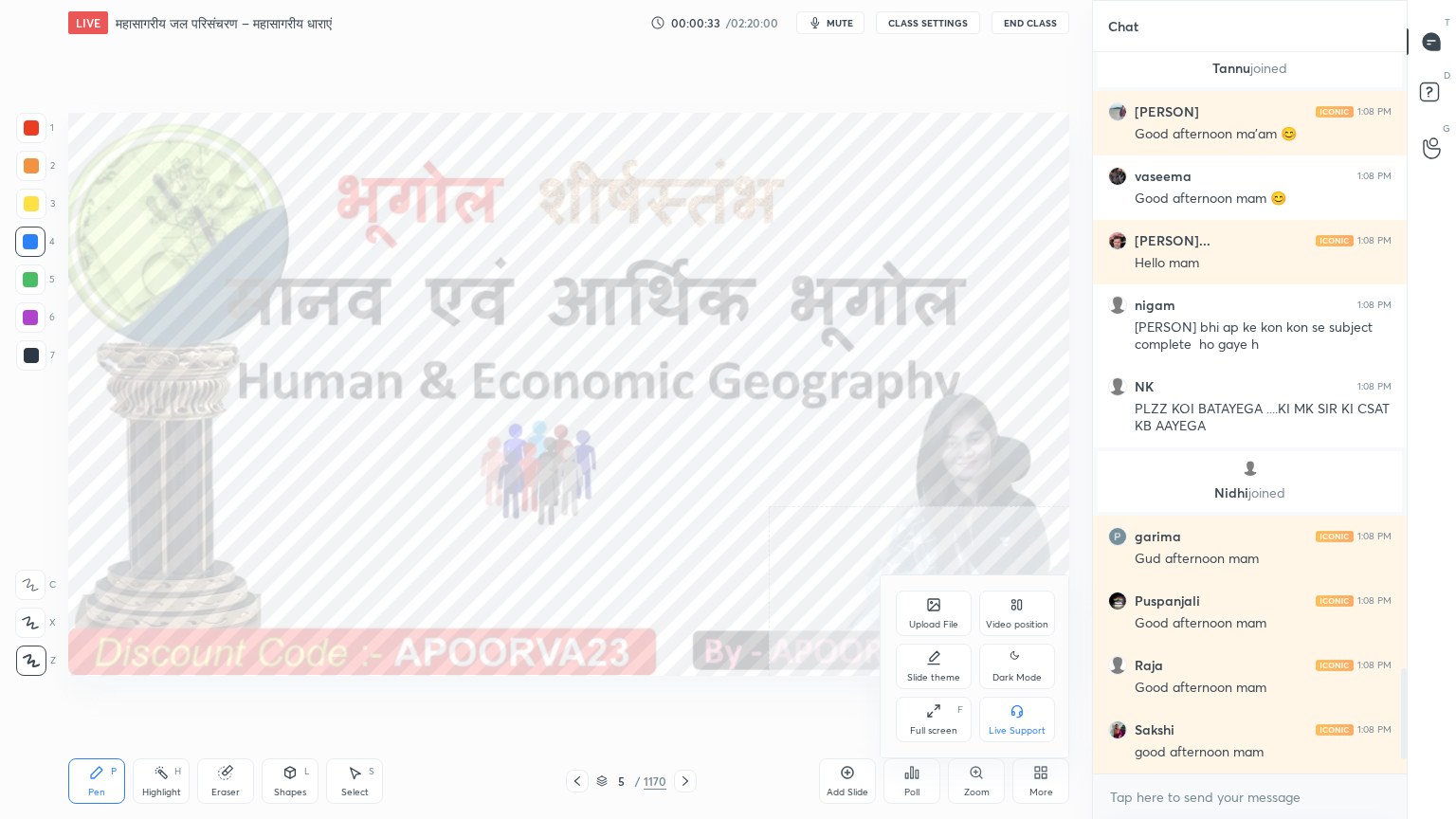 click at bounding box center [728, 410] 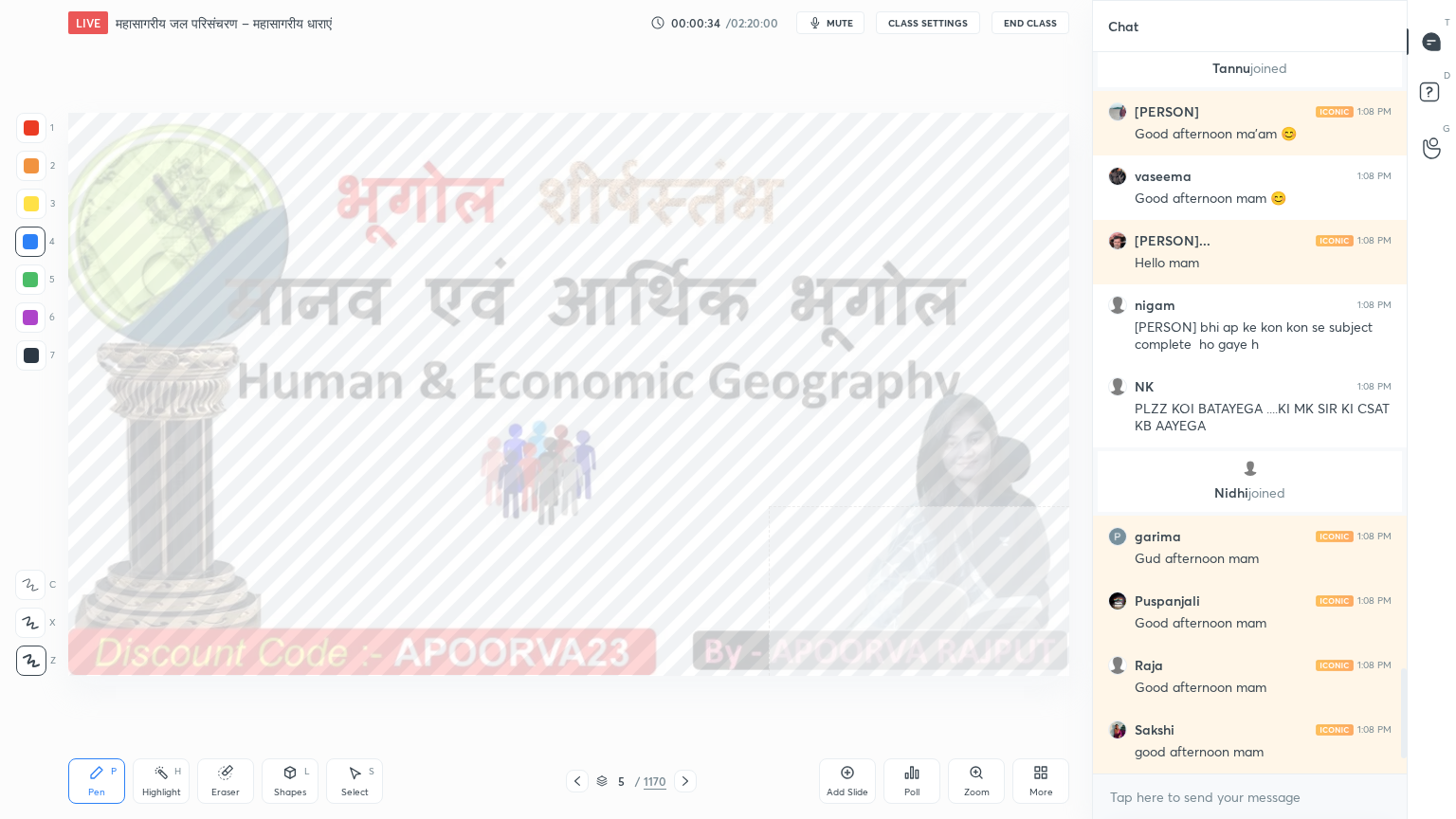 click on "More" at bounding box center [1041, 781] 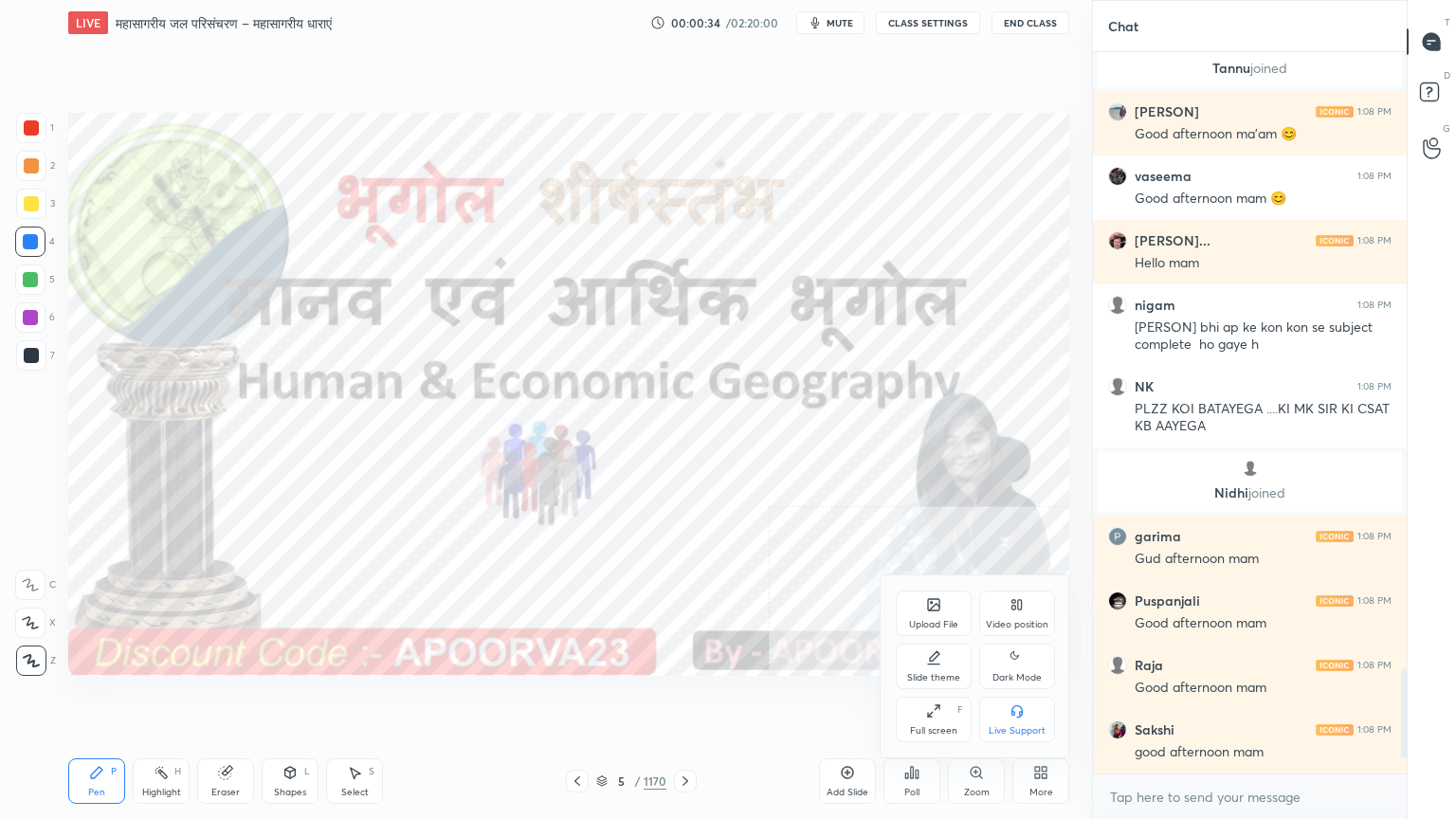 click at bounding box center [728, 410] 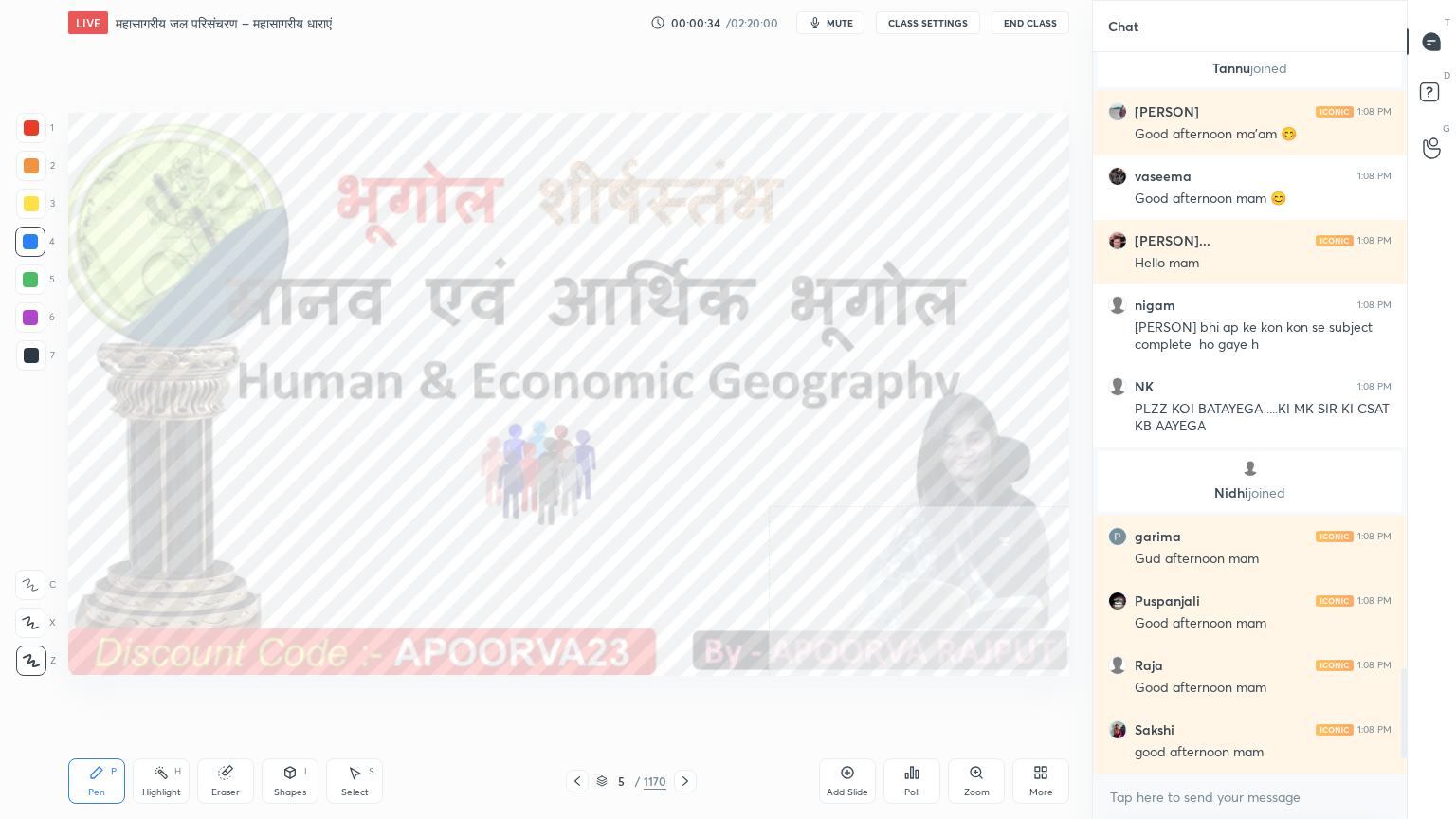 click on "Upload File Video position Slide theme Dark Mode Full screen F Live Support" at bounding box center [728, 410] 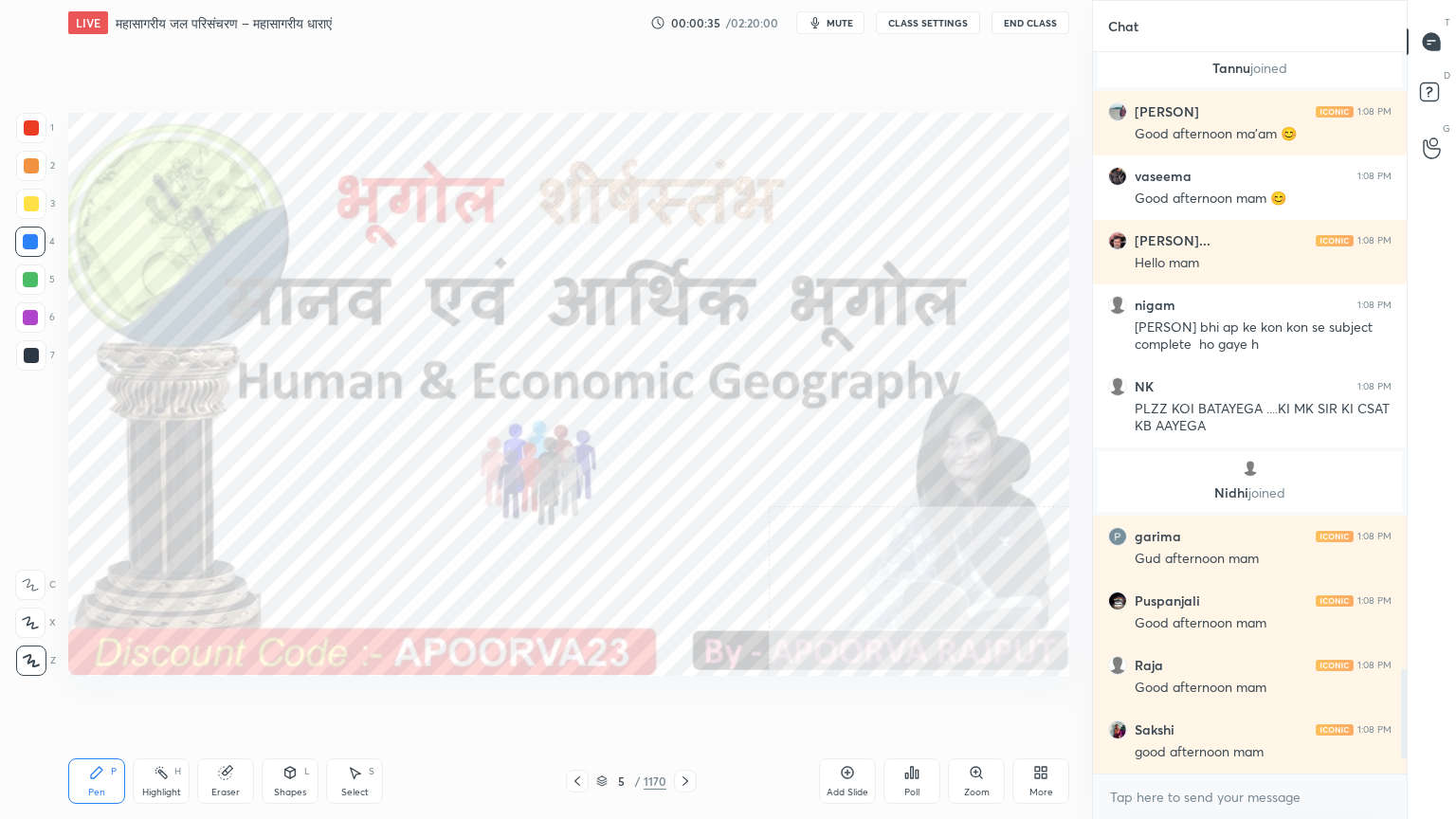 click on "More" at bounding box center (1041, 781) 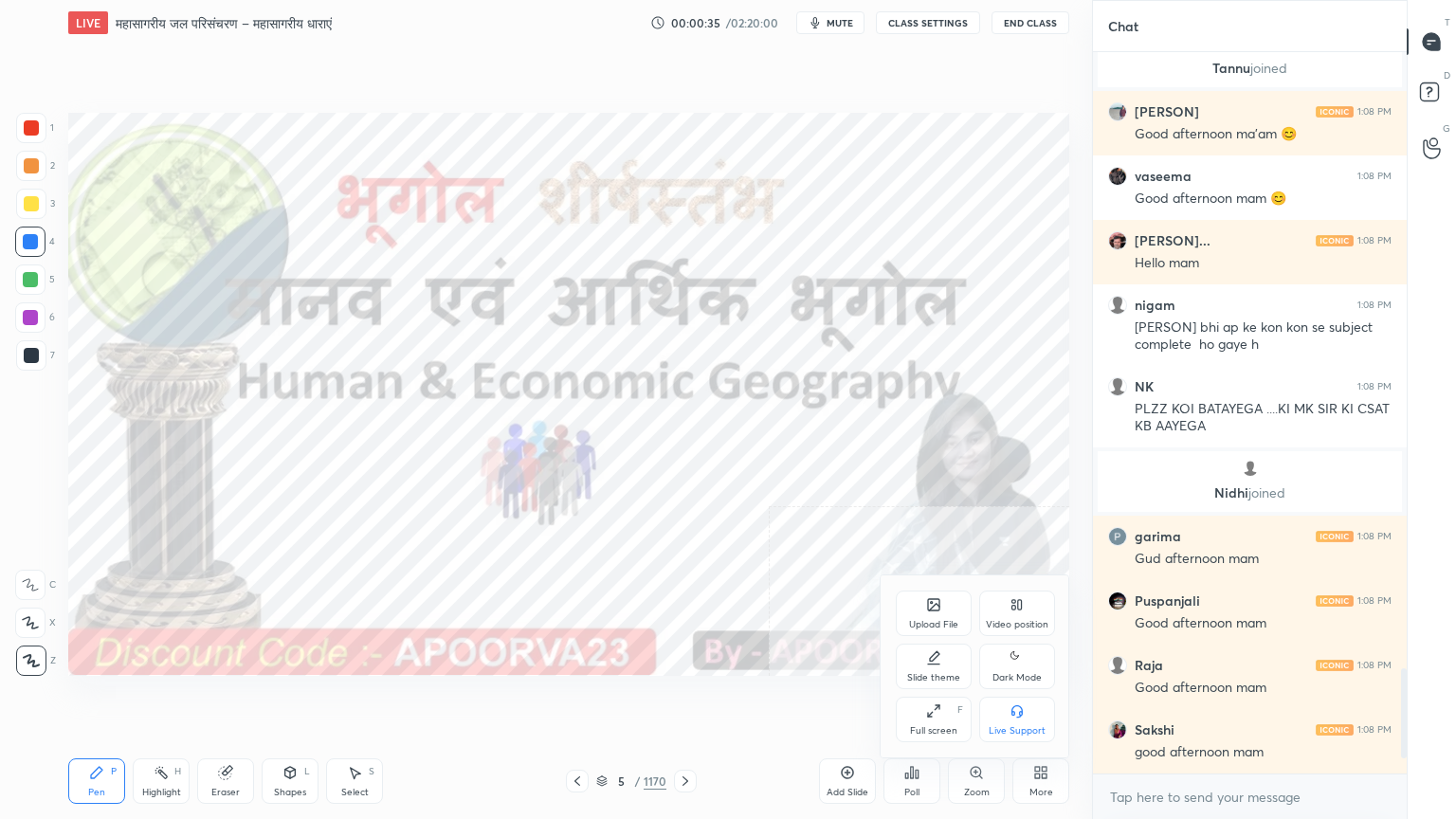 click at bounding box center [728, 410] 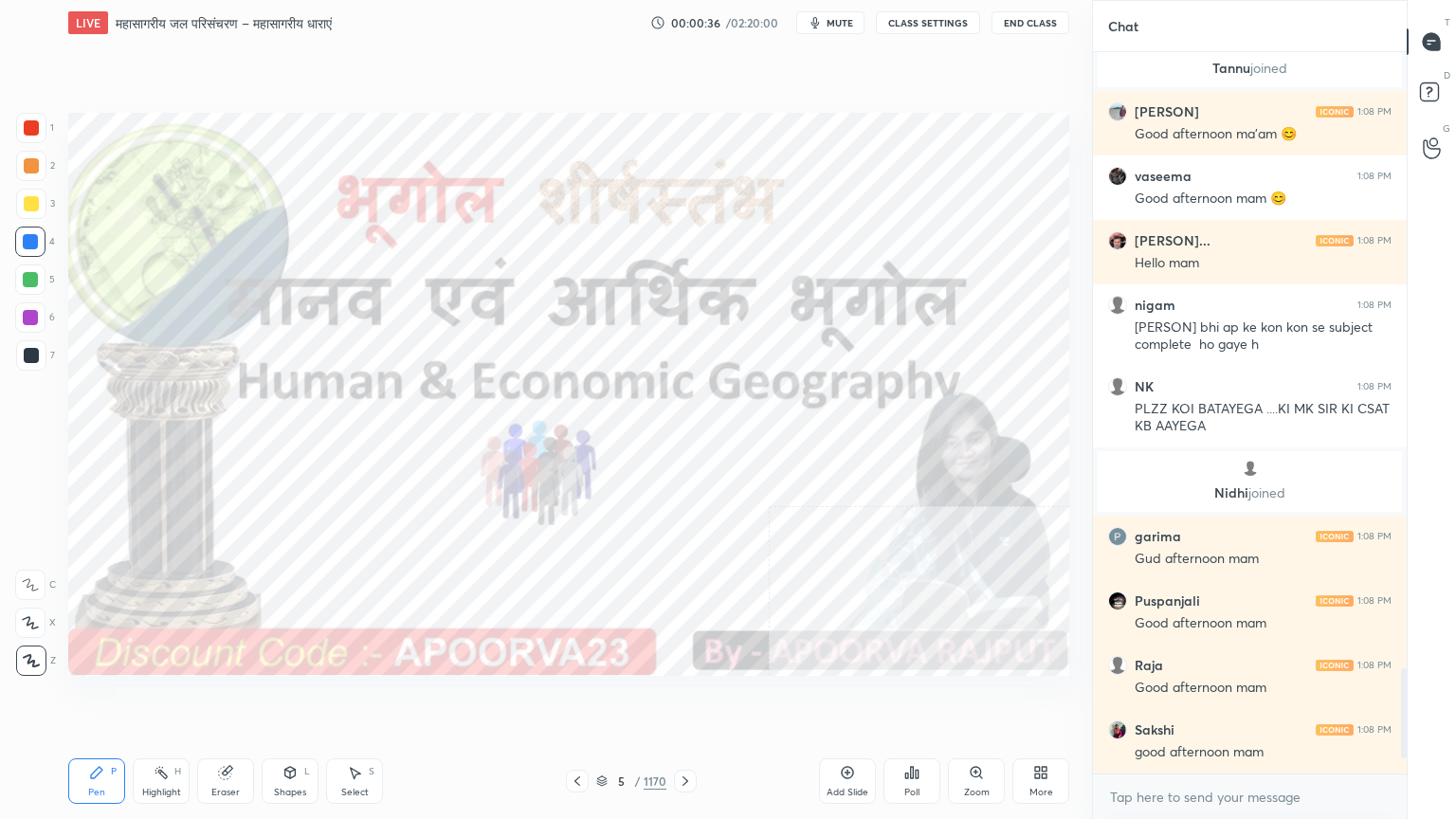 click on "More" at bounding box center [1041, 792] 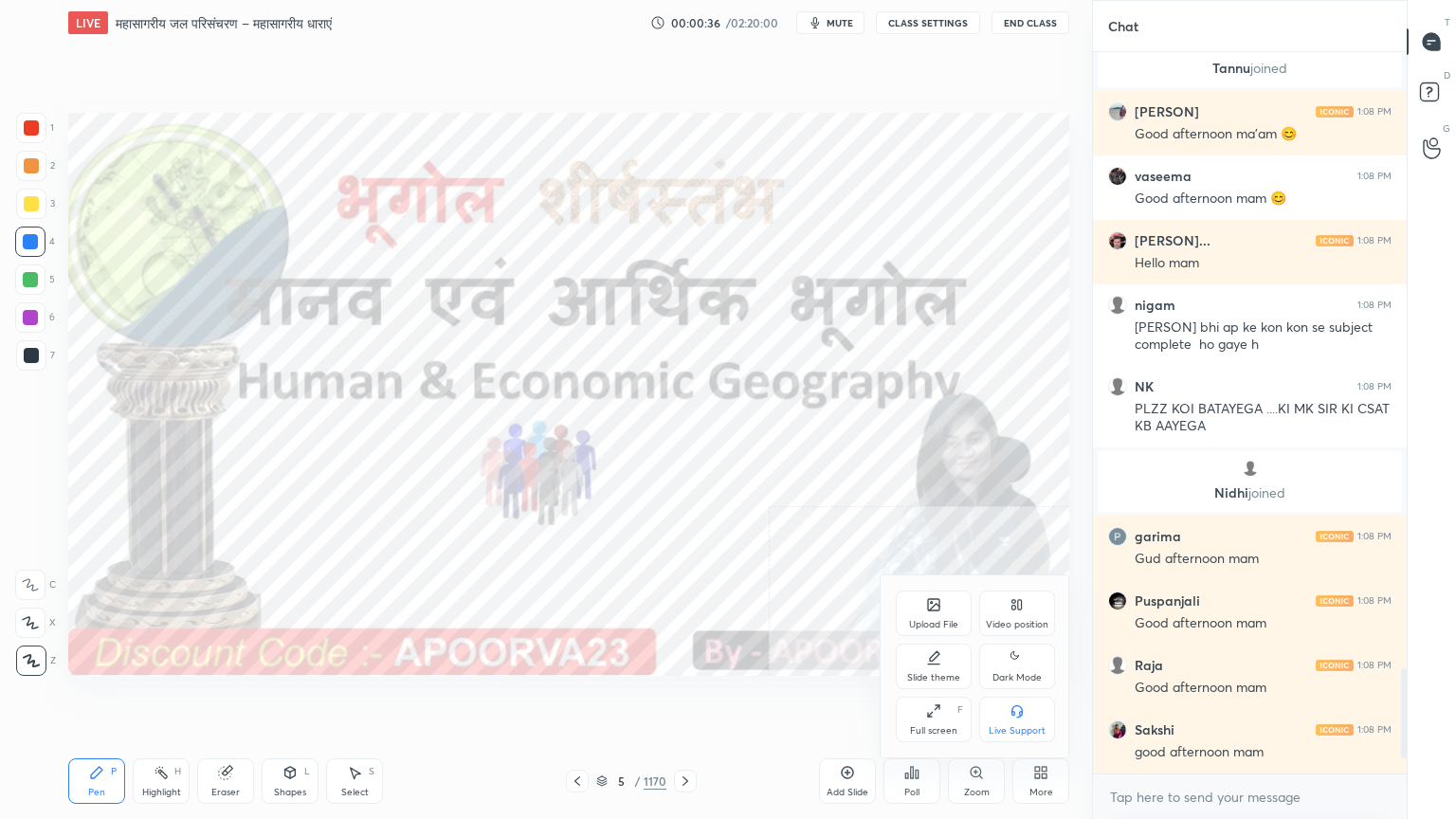 click at bounding box center [728, 410] 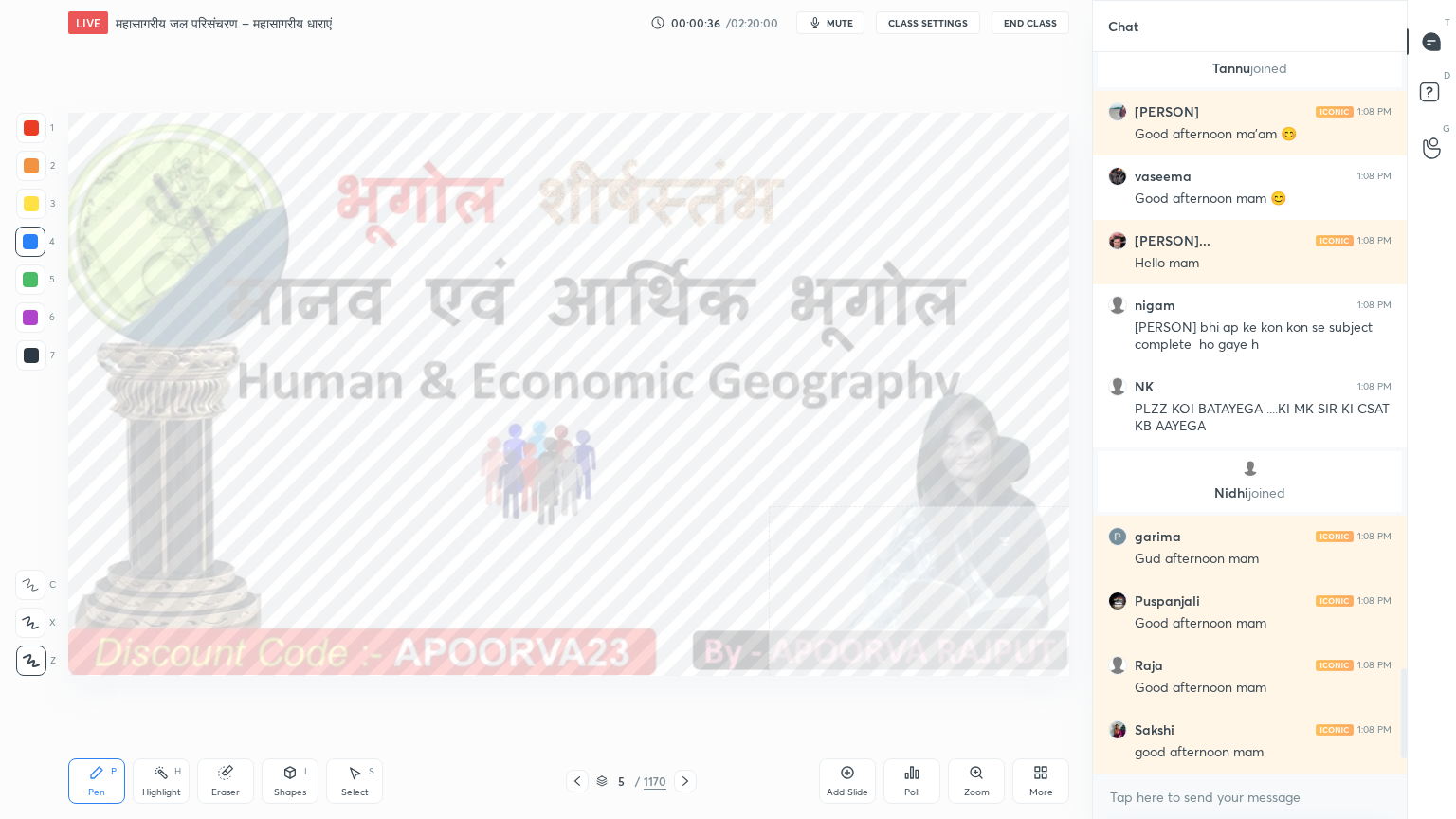 click on "Upload File Video position Slide theme Dark Mode Full screen F Live Support" at bounding box center [728, 410] 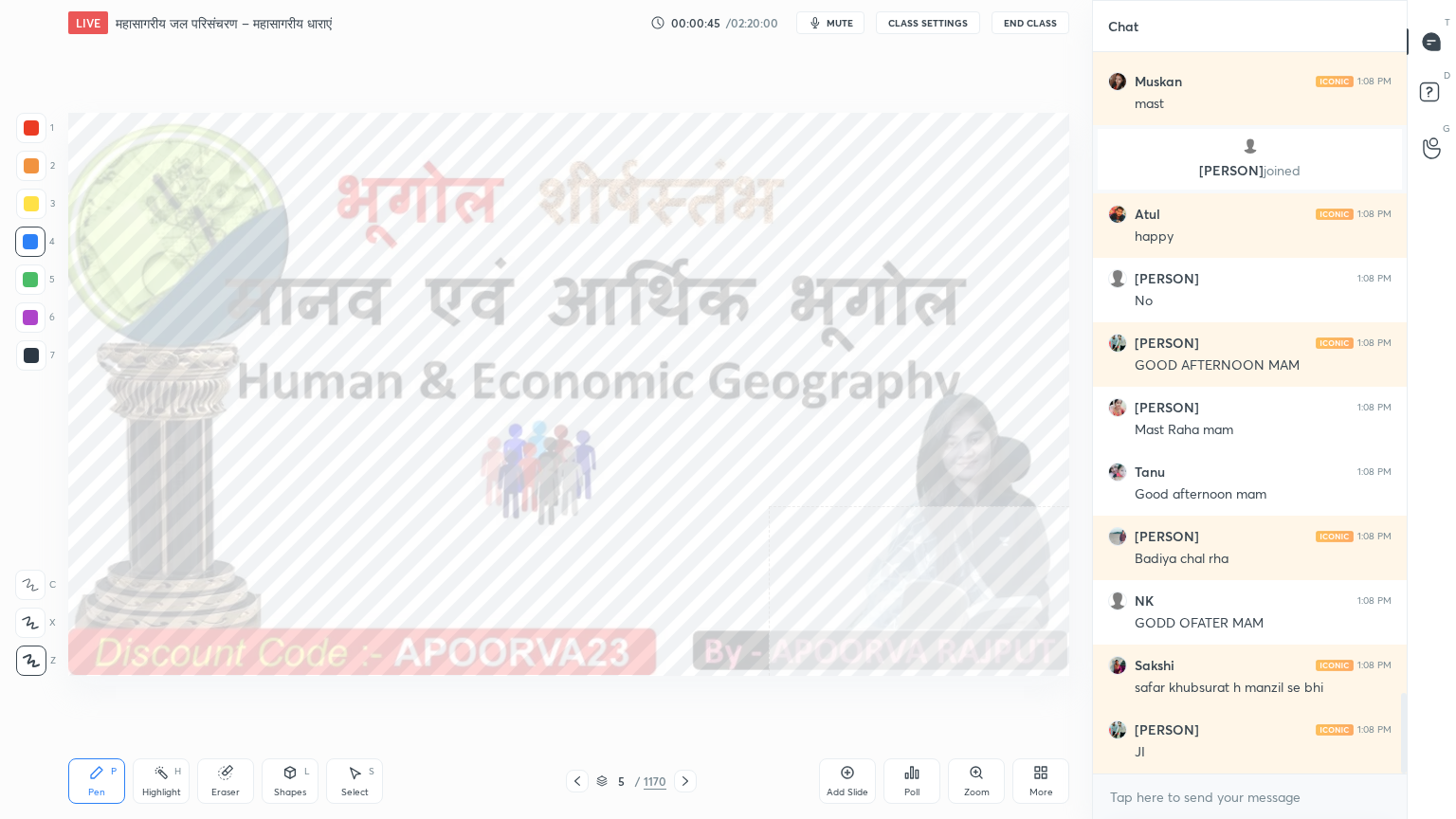scroll, scrollTop: 5717, scrollLeft: 0, axis: vertical 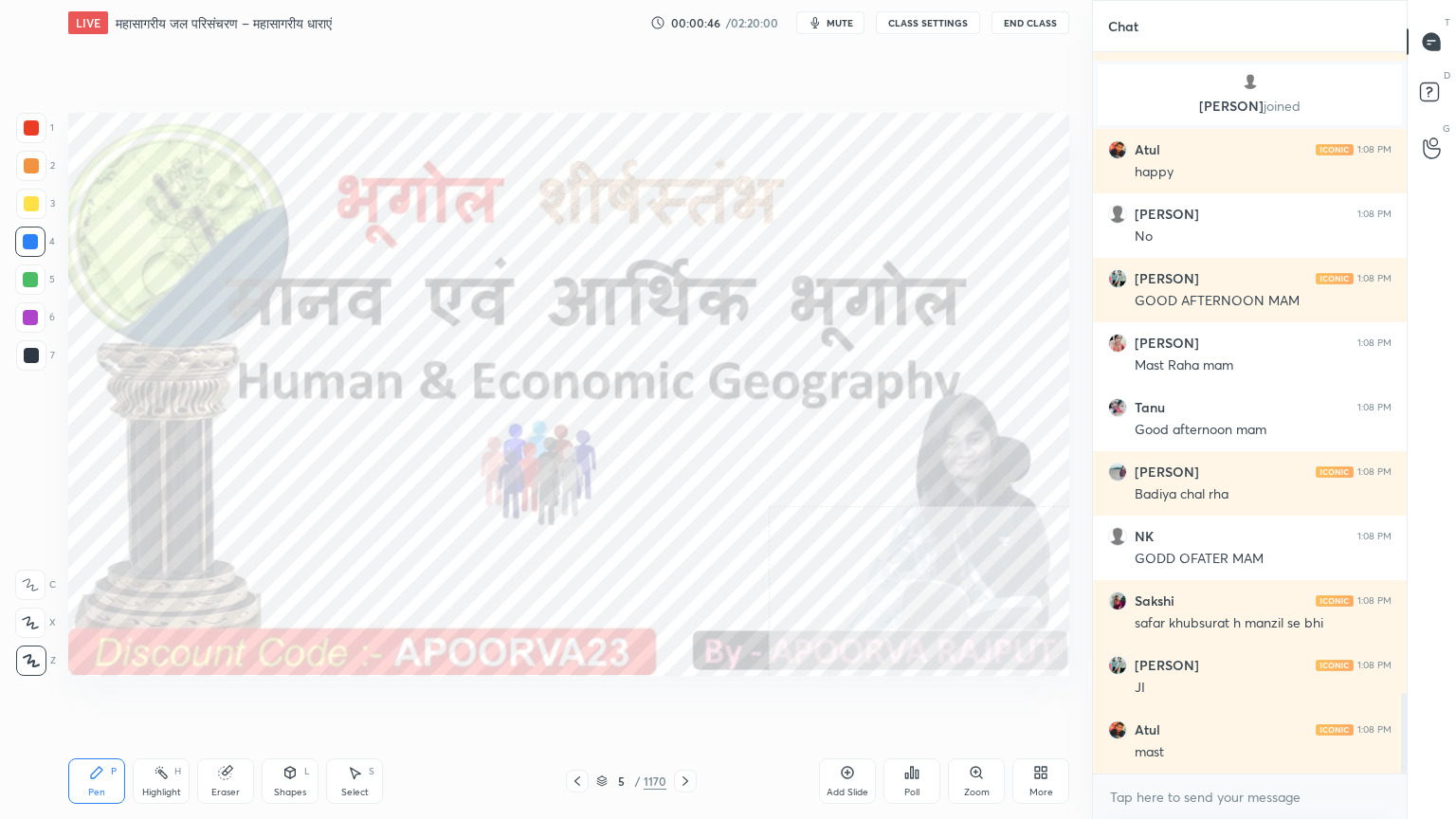 click on "Setting up your live class Poll for   secs No correct answer Start poll" at bounding box center (569, 394) 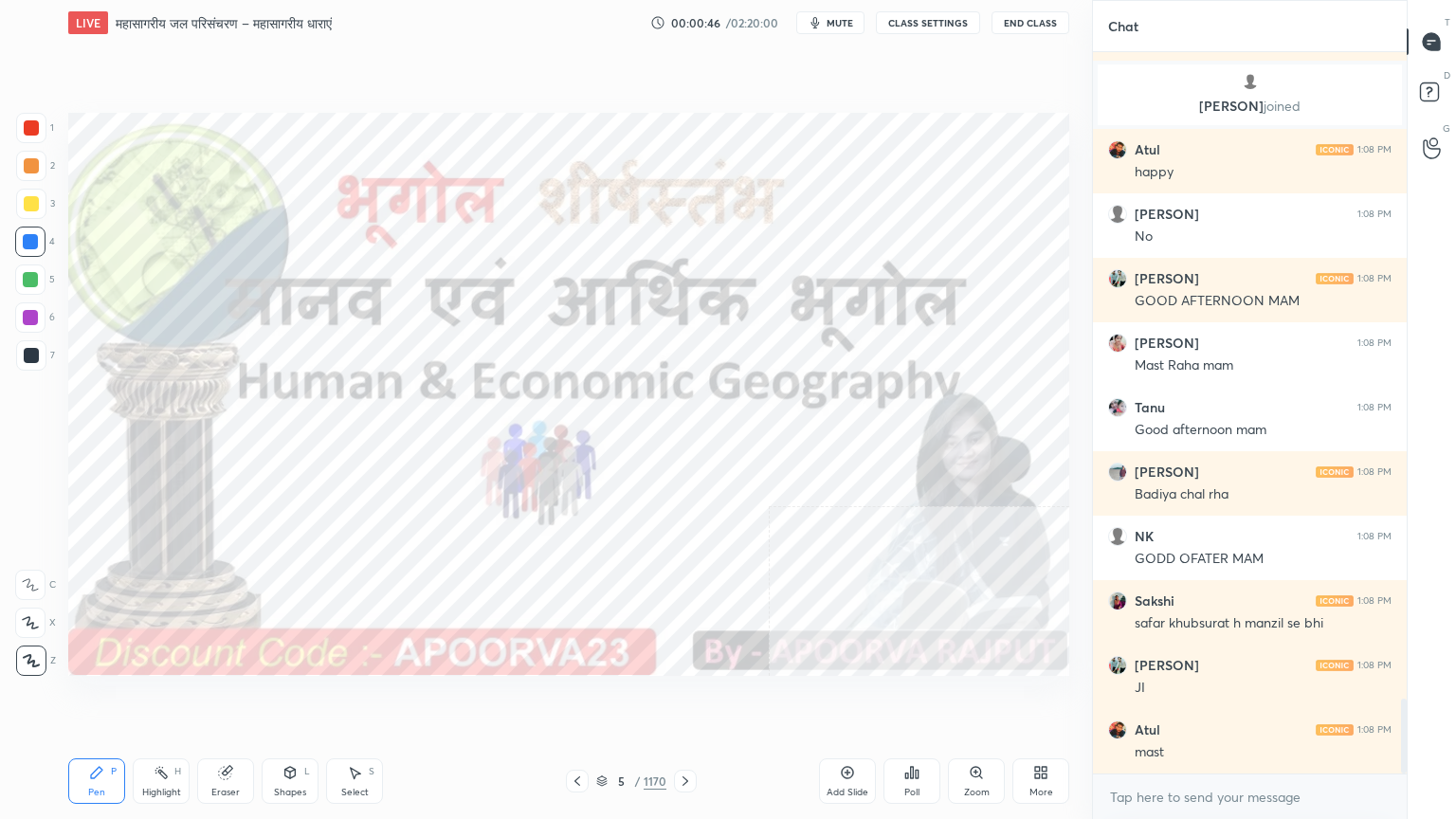 drag, startPoint x: 758, startPoint y: 734, endPoint x: 974, endPoint y: 708, distance: 217.55919 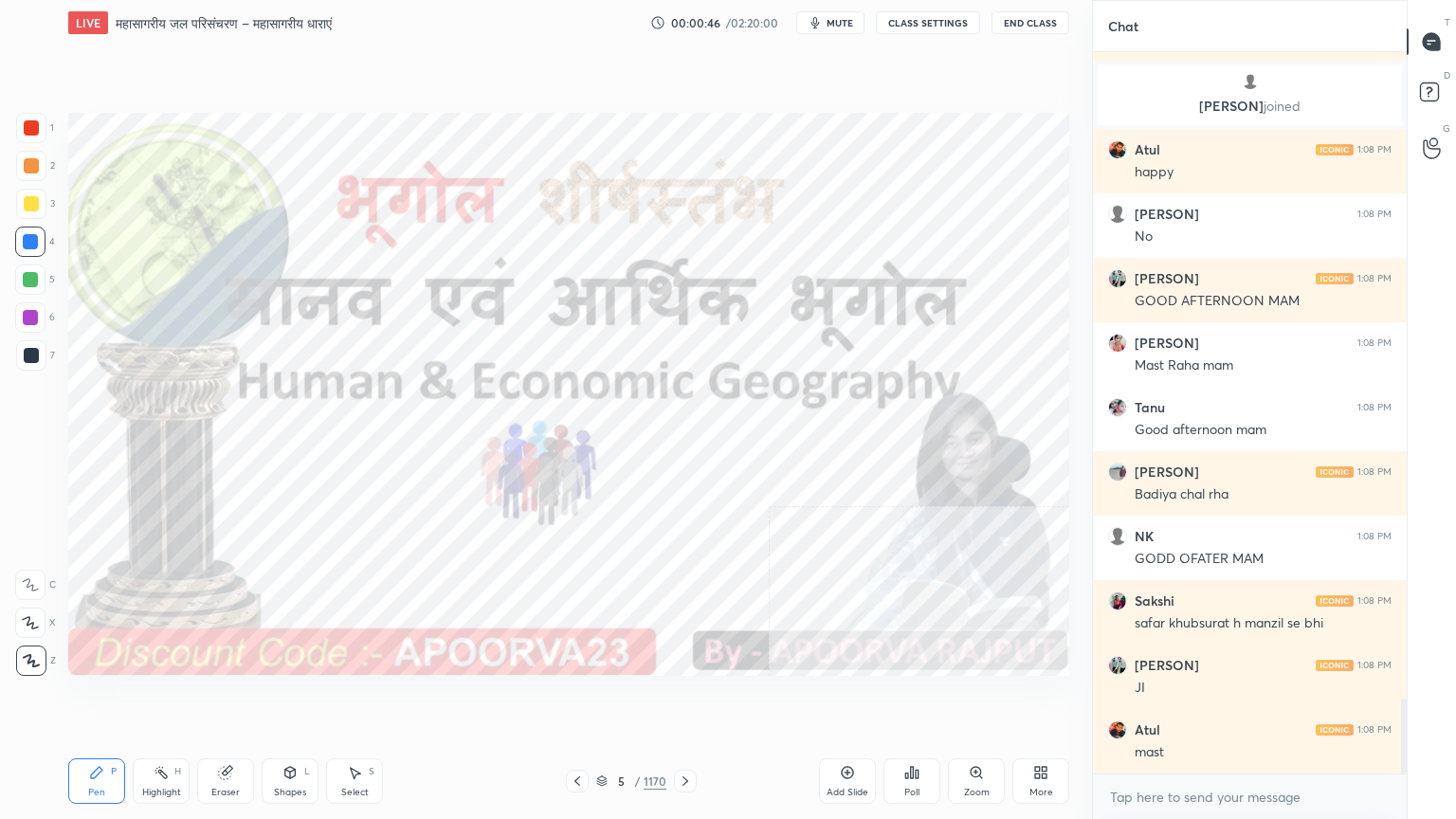 click on "Setting up your live class Poll for   secs No correct answer Start poll" at bounding box center (569, 394) 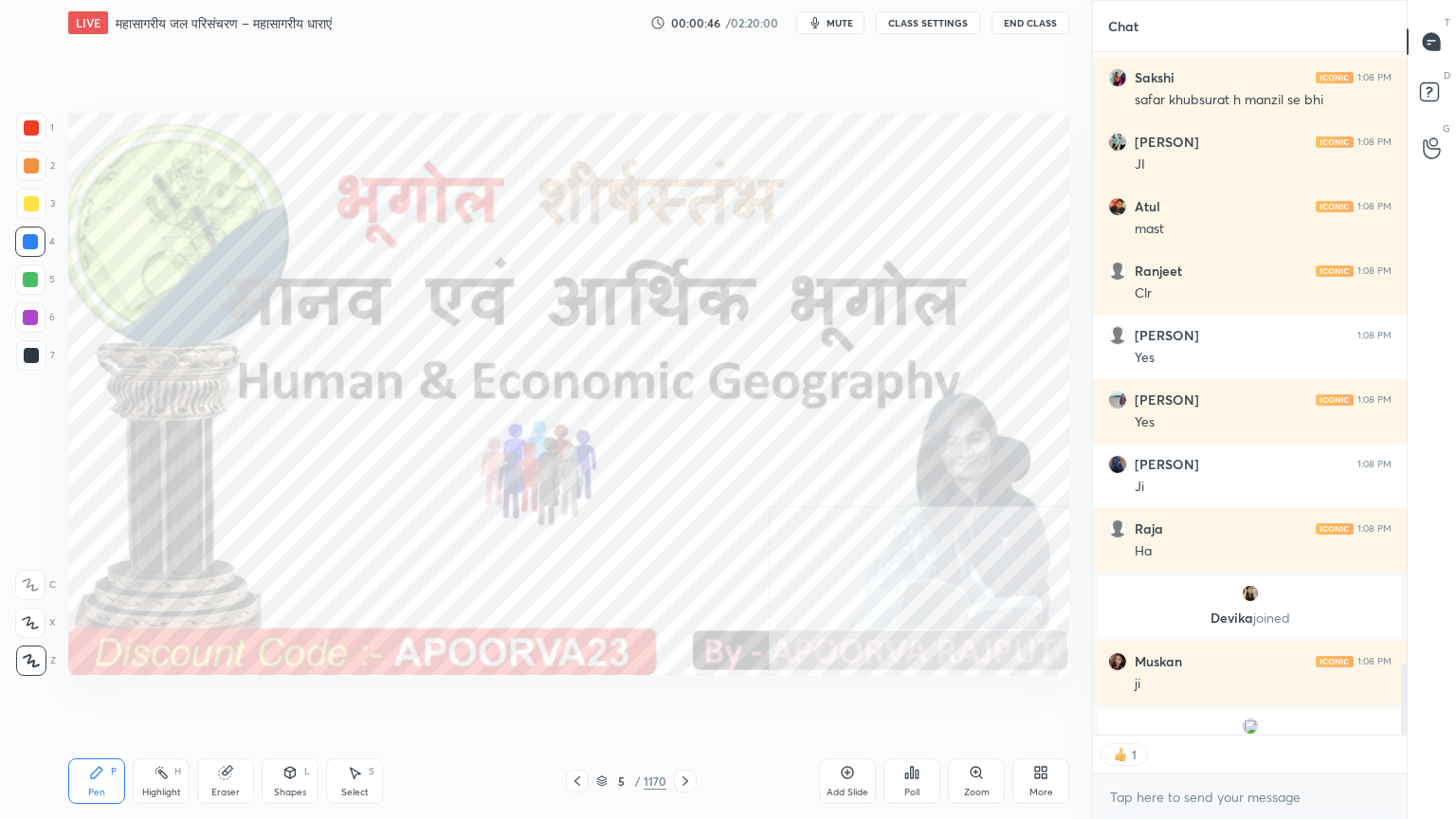 scroll, scrollTop: 678, scrollLeft: 308, axis: both 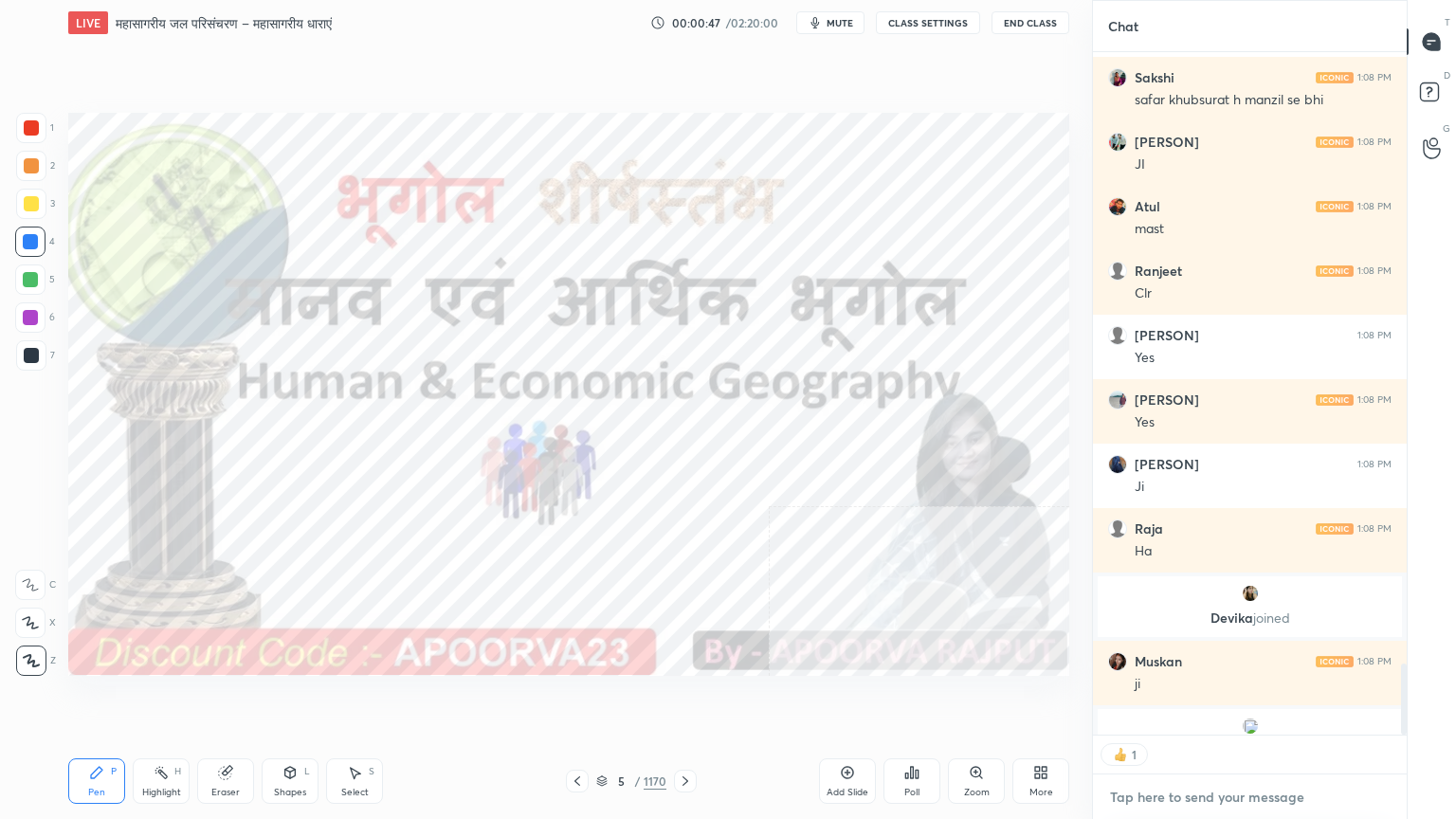 click at bounding box center (1249, 797) 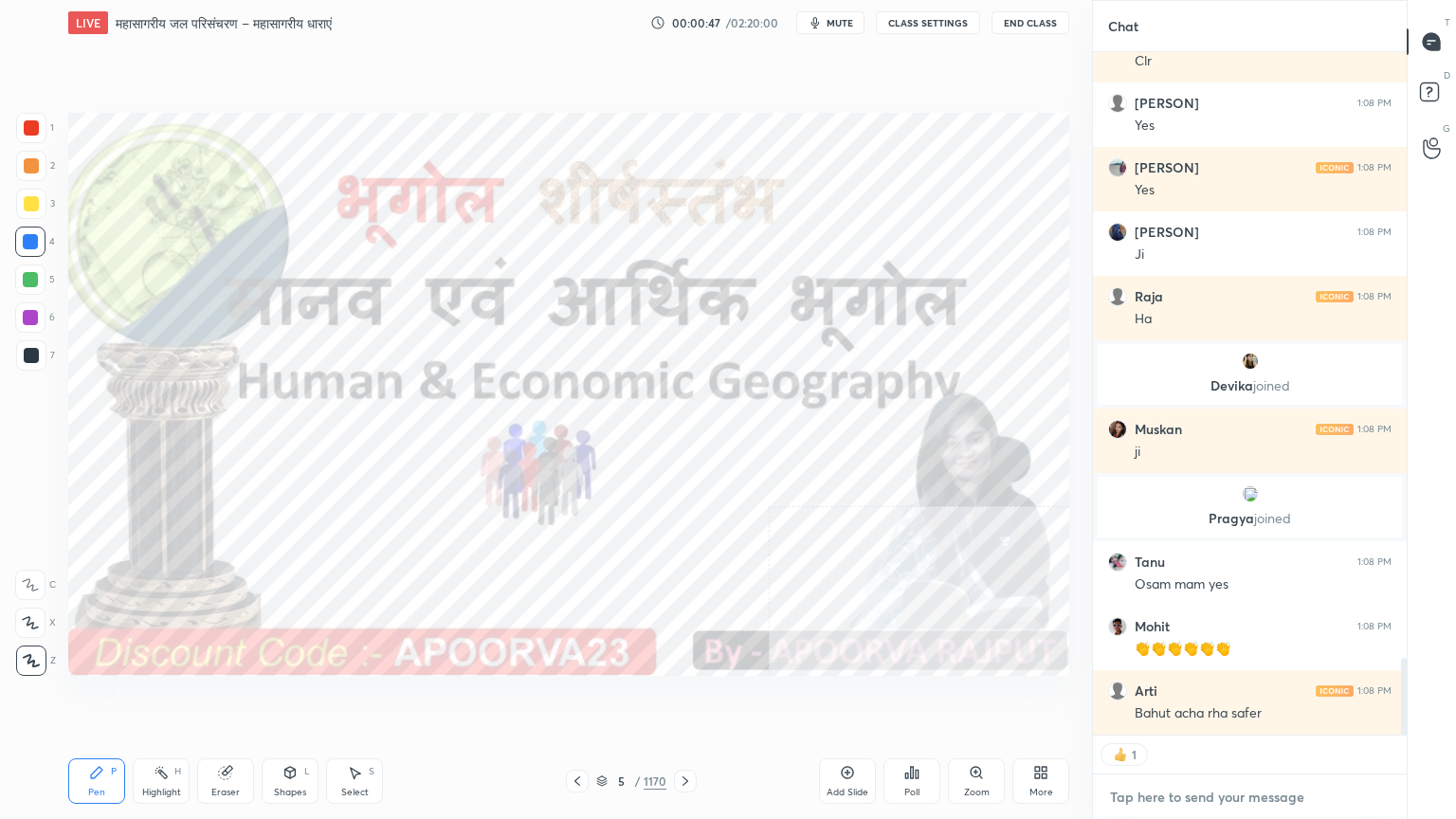 scroll, scrollTop: 5396, scrollLeft: 0, axis: vertical 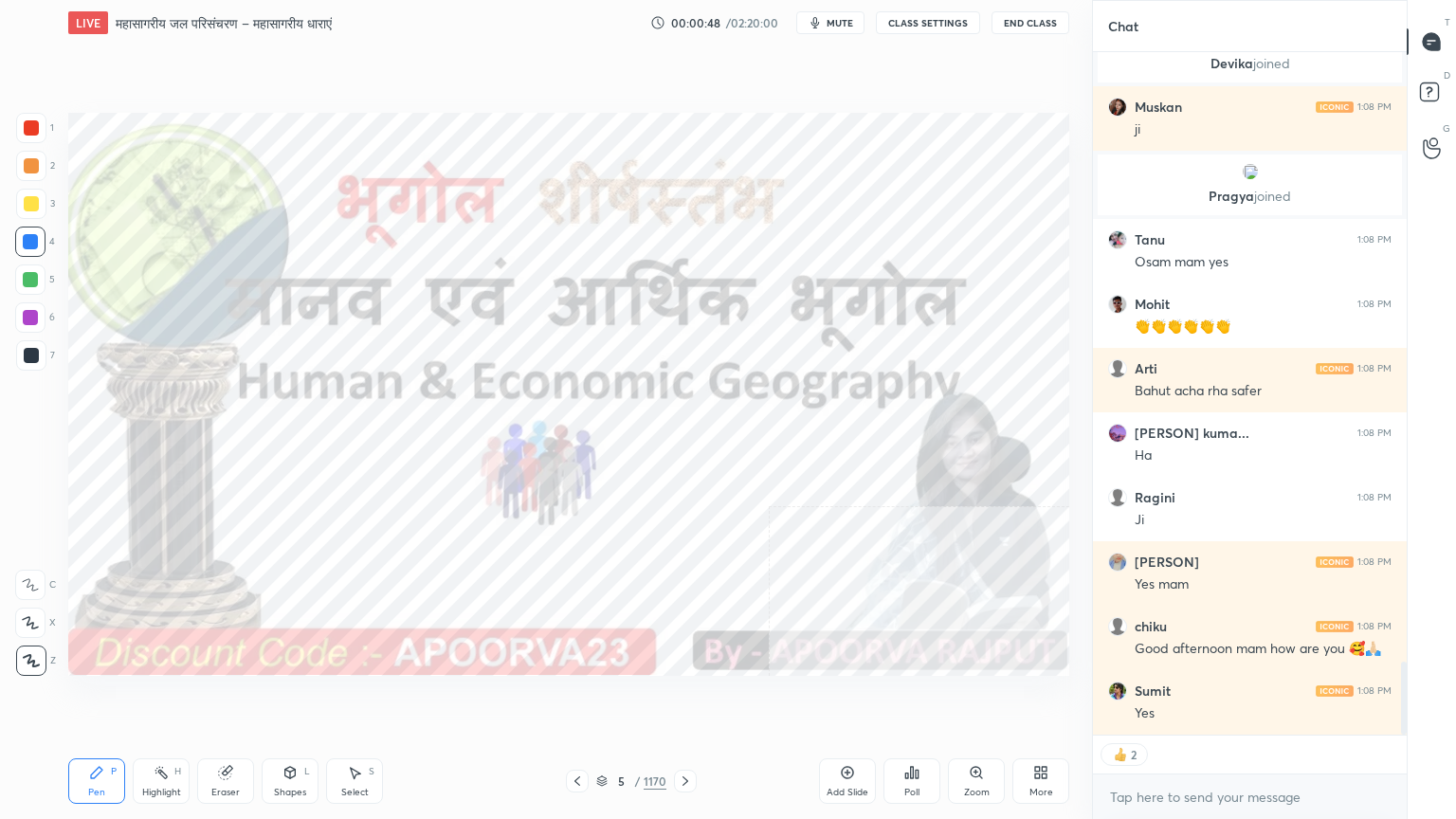 drag, startPoint x: 1407, startPoint y: 717, endPoint x: 1354, endPoint y: 781, distance: 83.09633 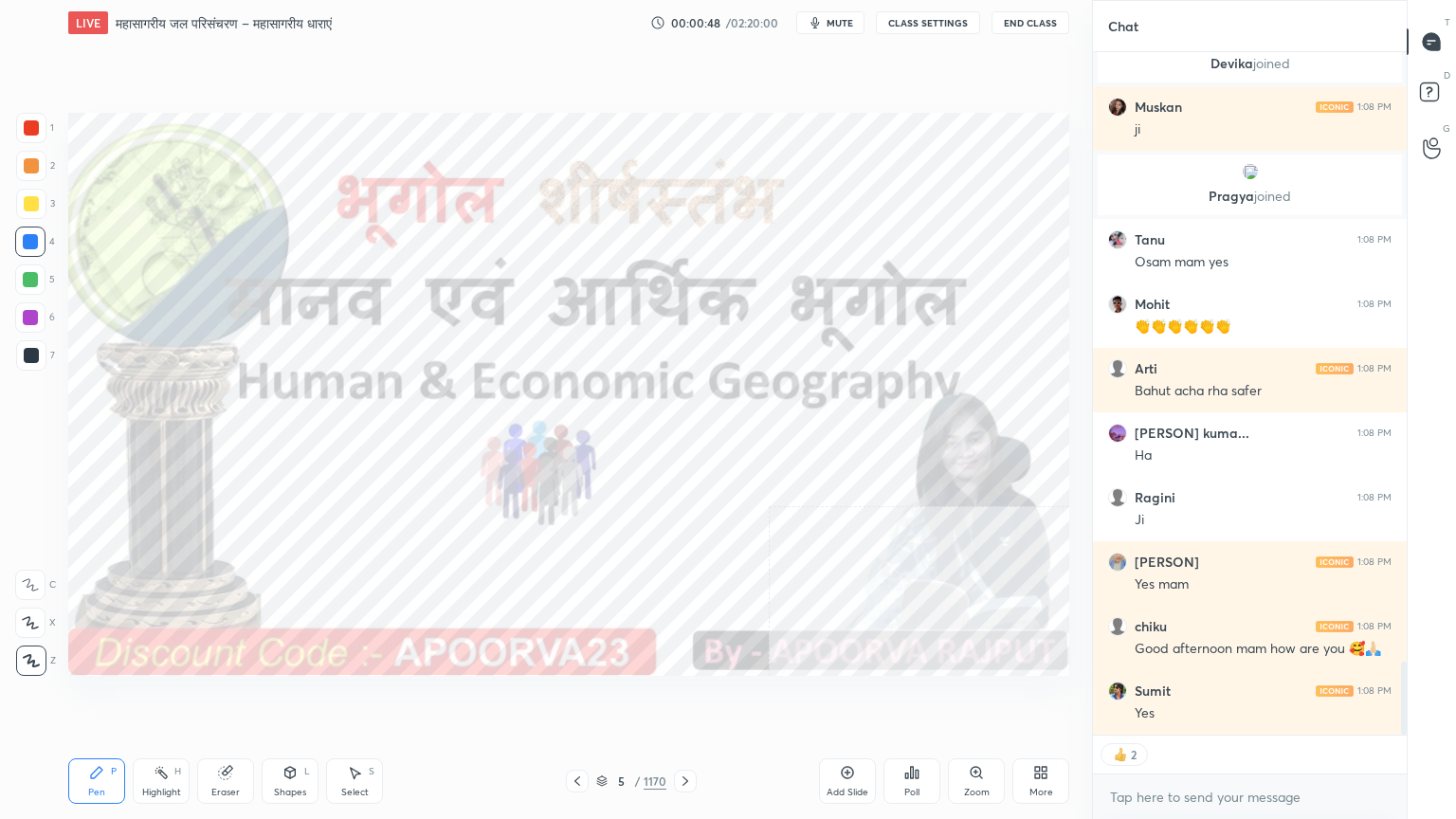 click on "[PERSON] 1:08 PM Ha [PERSON]  joined [PERSON] 1:08 PM ji [PERSON]  joined [PERSON] 1:08 PM Osam mam yes [PERSON] 1:08 PM 👏👏👏👏👏👏 [PERSON] 1:08 PM Bahut acha rha safer [PERSON] kum... 1:08 PM Ha [PERSON] 1:08 PM Ji [PERSON] 1:08 PM Yes mam [PERSON] 1:08 PM Good afternoon mam how are you 🥰🙏🏻 [PERSON] 1:08 PM Yes JUMP TO LATEST 2 Enable hand raising Enable raise hand to speak to learners. Once enabled, chat will be turned off temporarily. Enable x" at bounding box center (1249, 435) 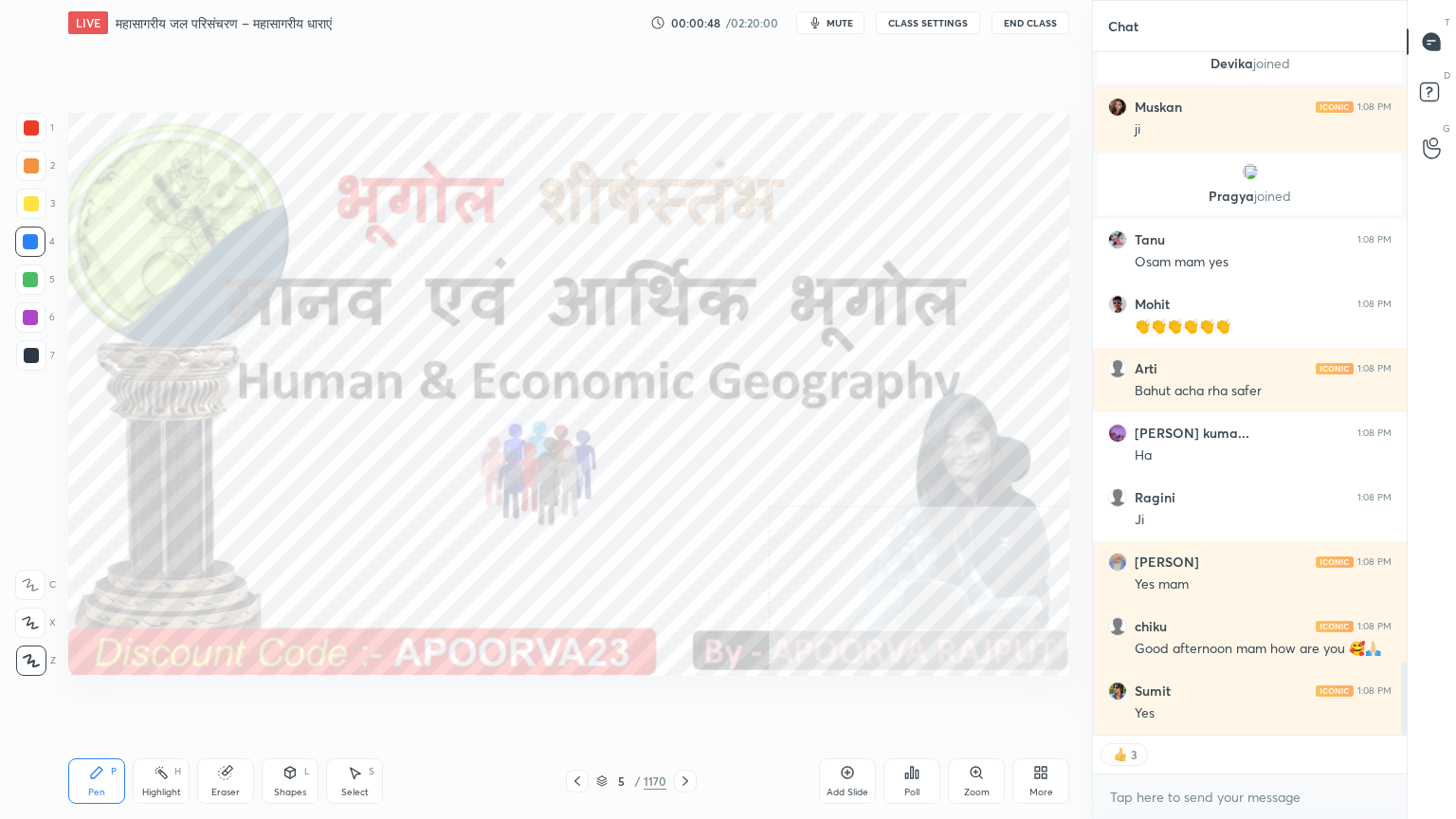 drag, startPoint x: 1304, startPoint y: 818, endPoint x: 1299, endPoint y: 784, distance: 34.365681 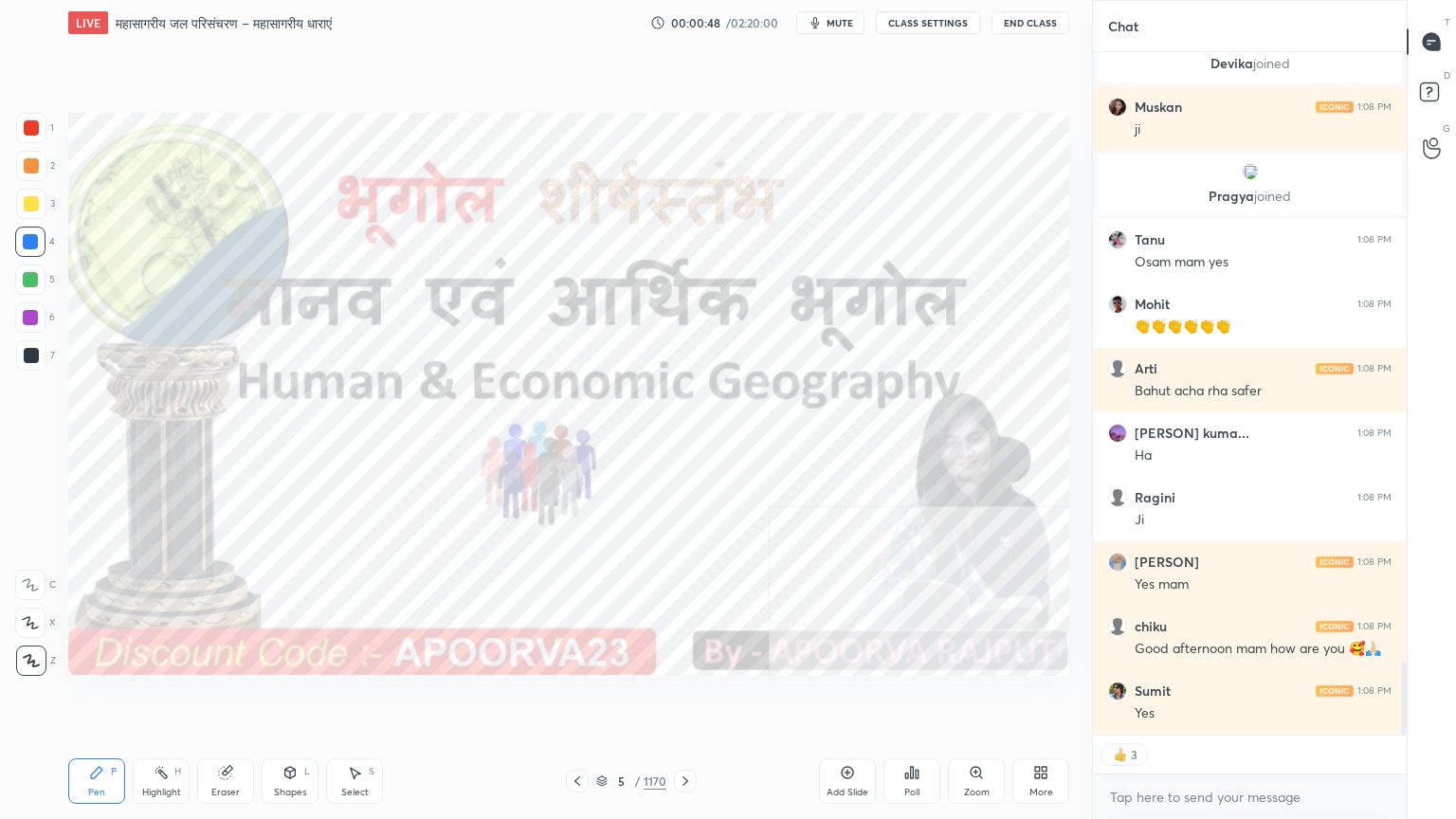click on "x" at bounding box center [1249, 796] 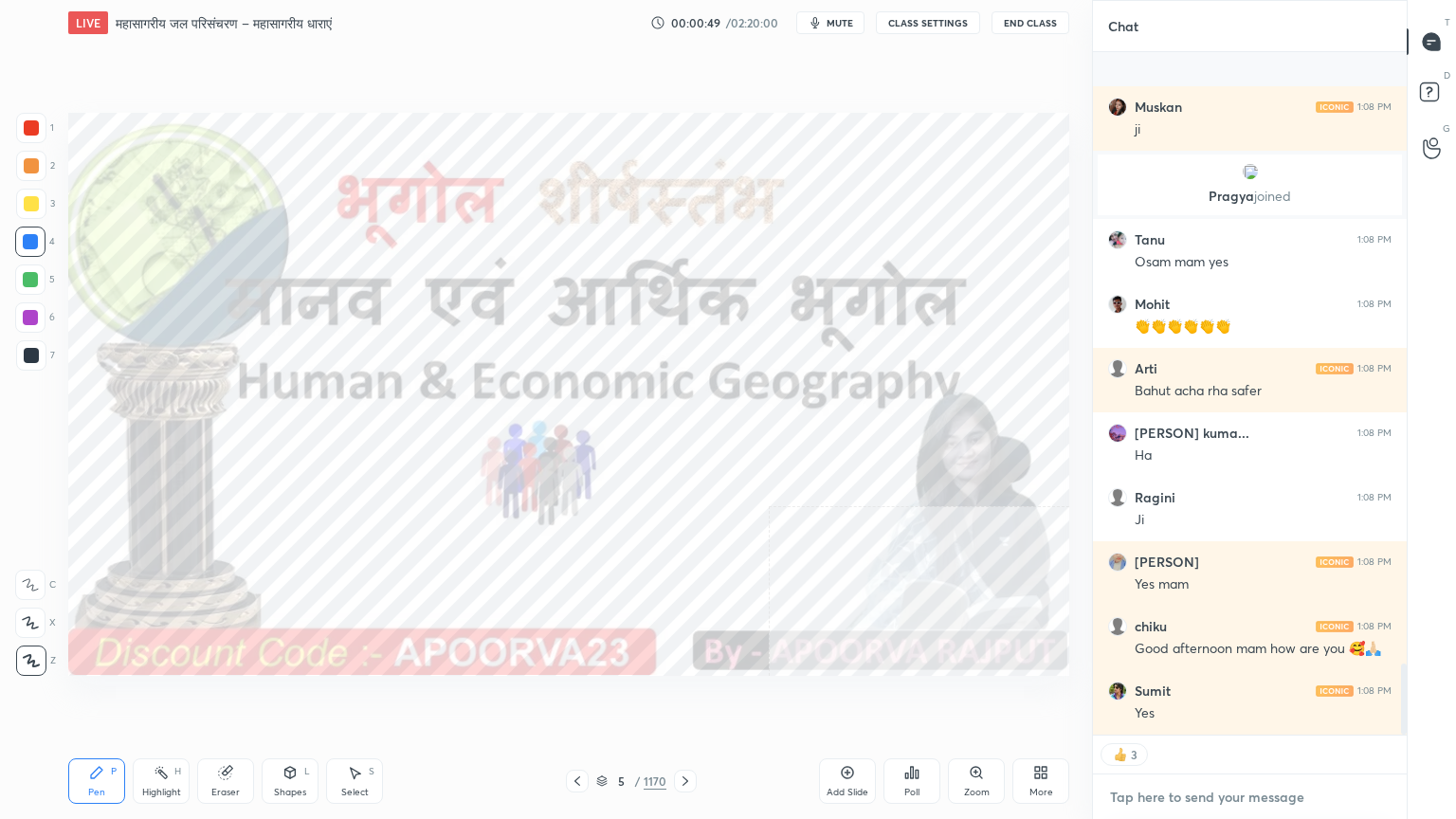 scroll 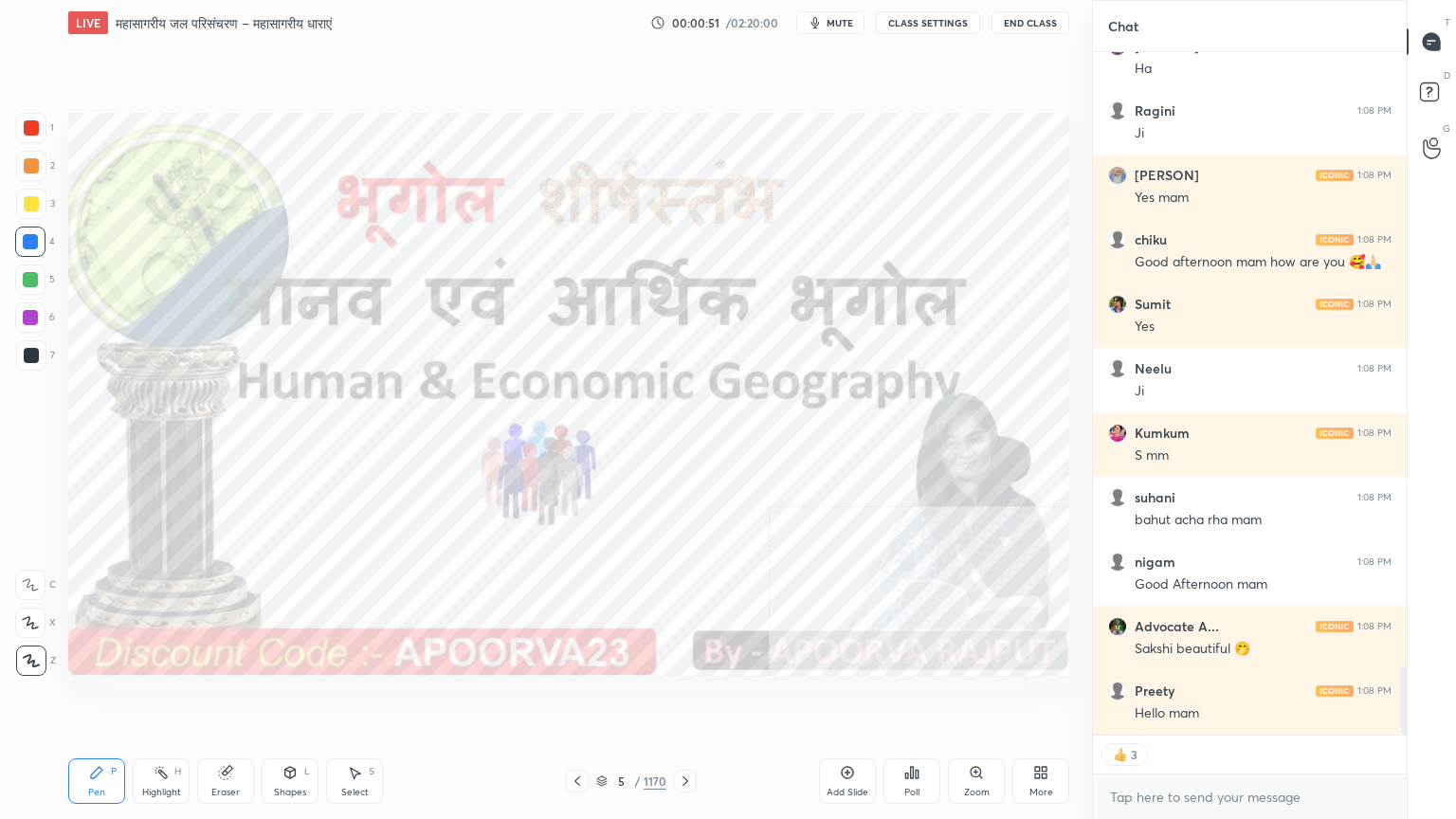 click on "Eraser" at bounding box center (226, 792) 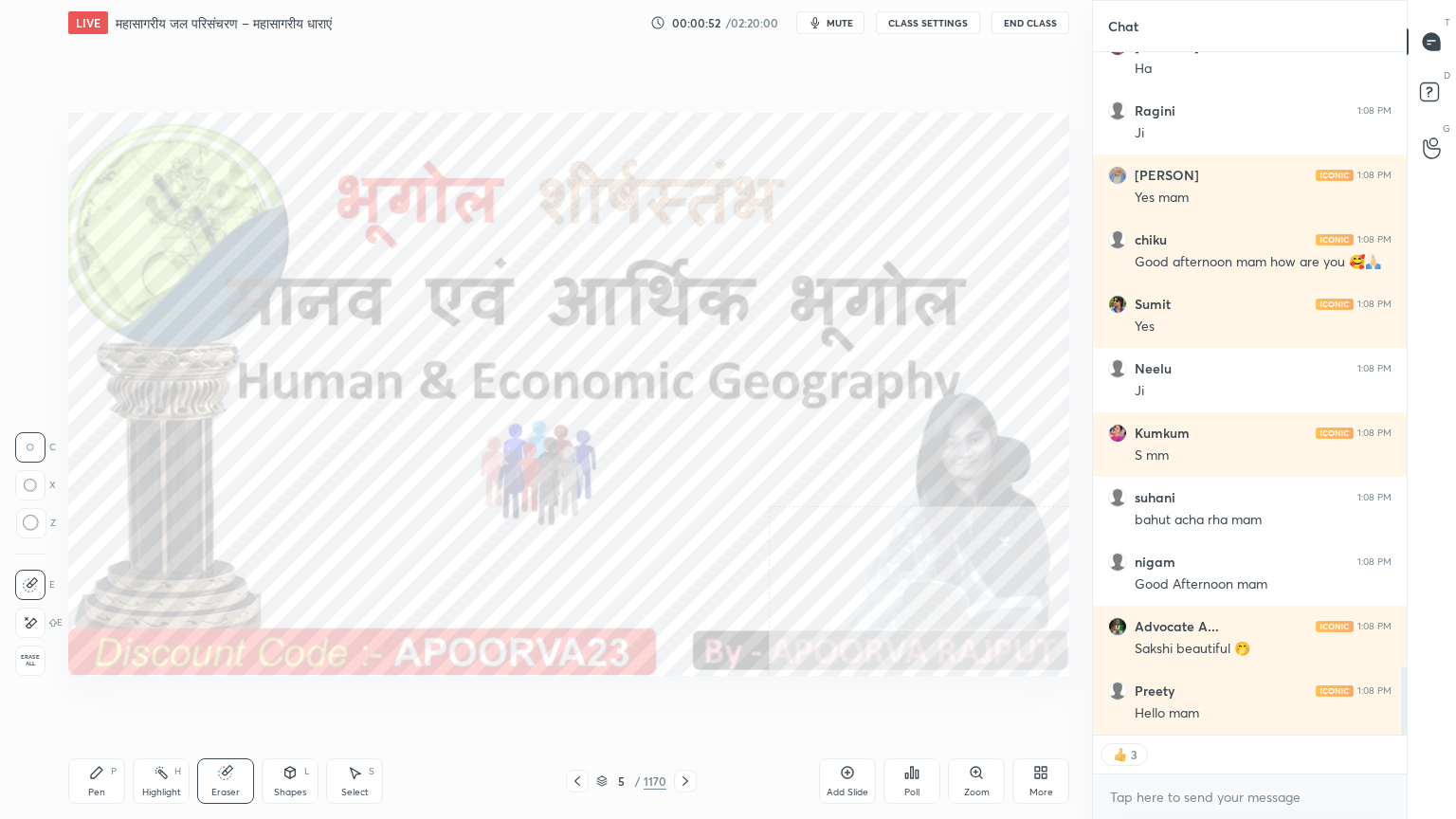 click on "Erase all" at bounding box center (30, 661) 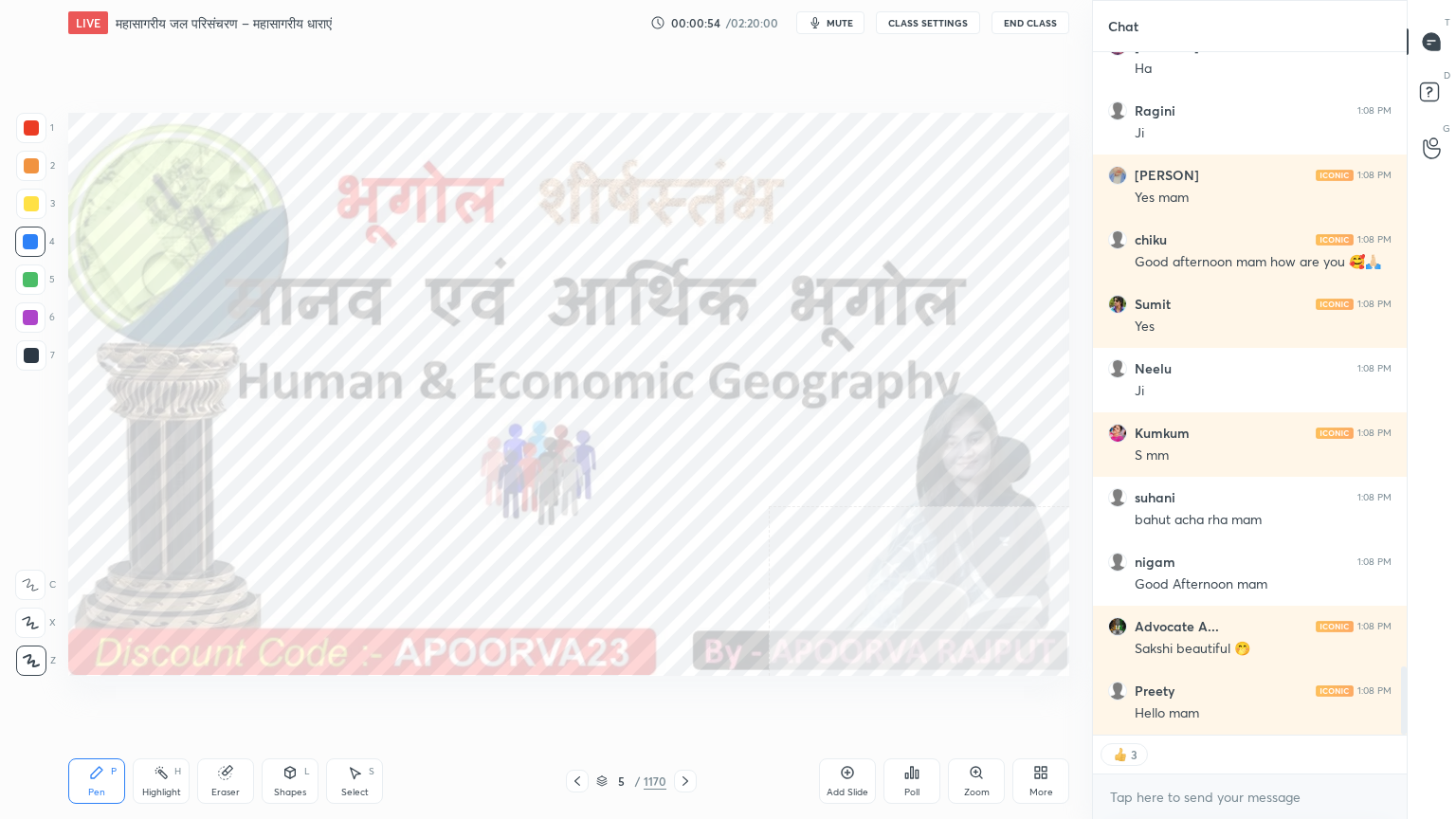 click 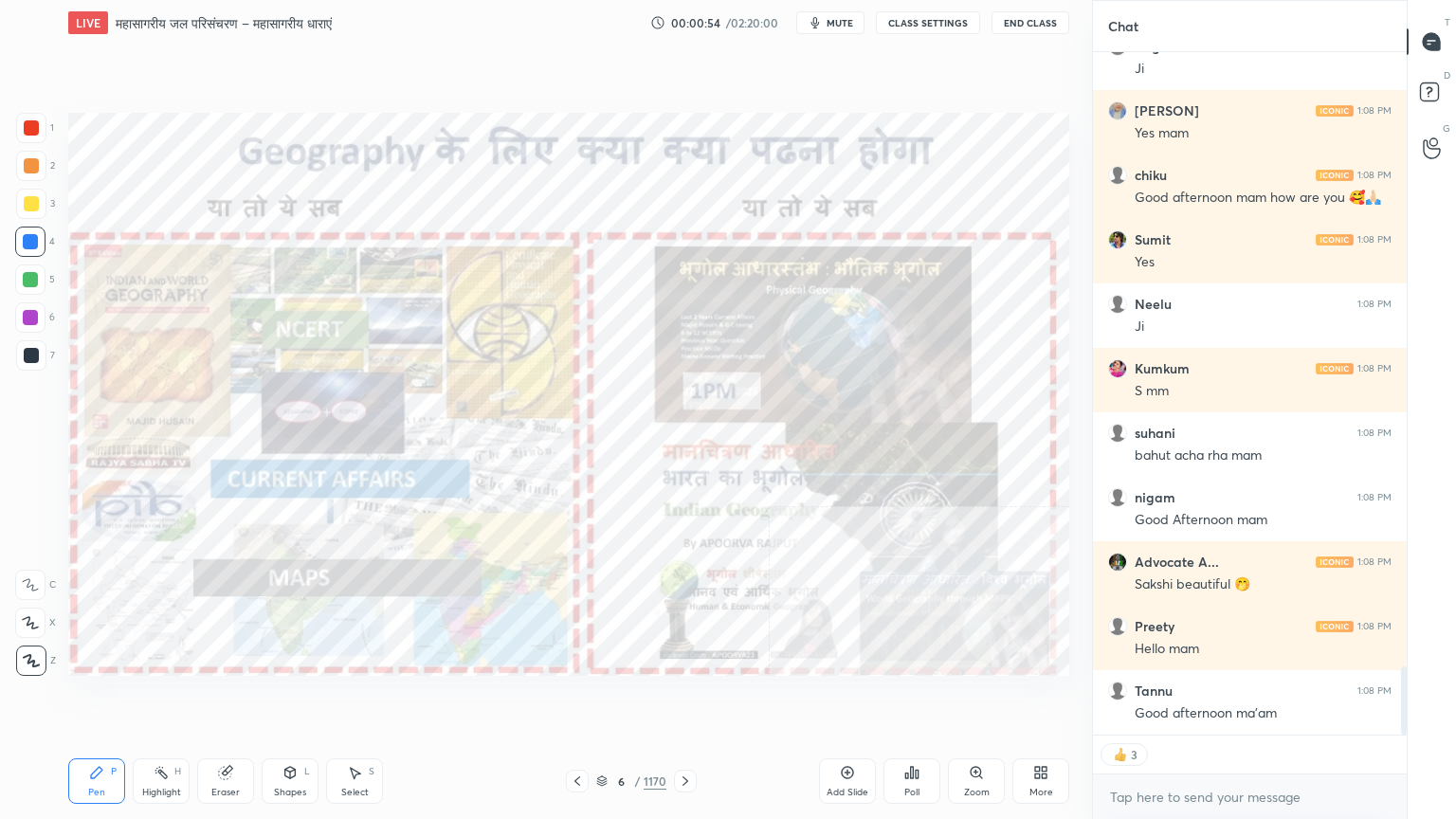 click at bounding box center [685, 781] 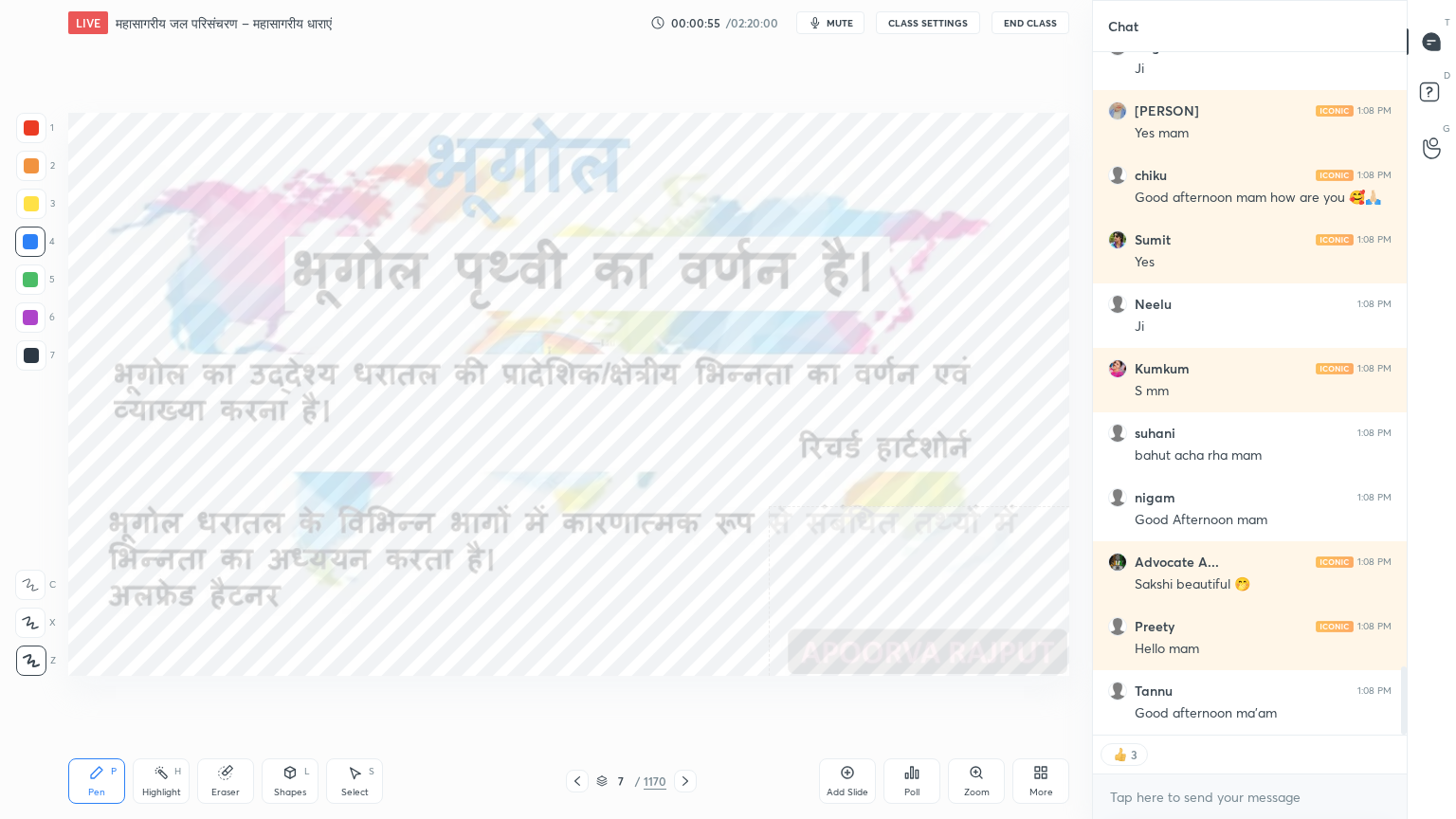 click 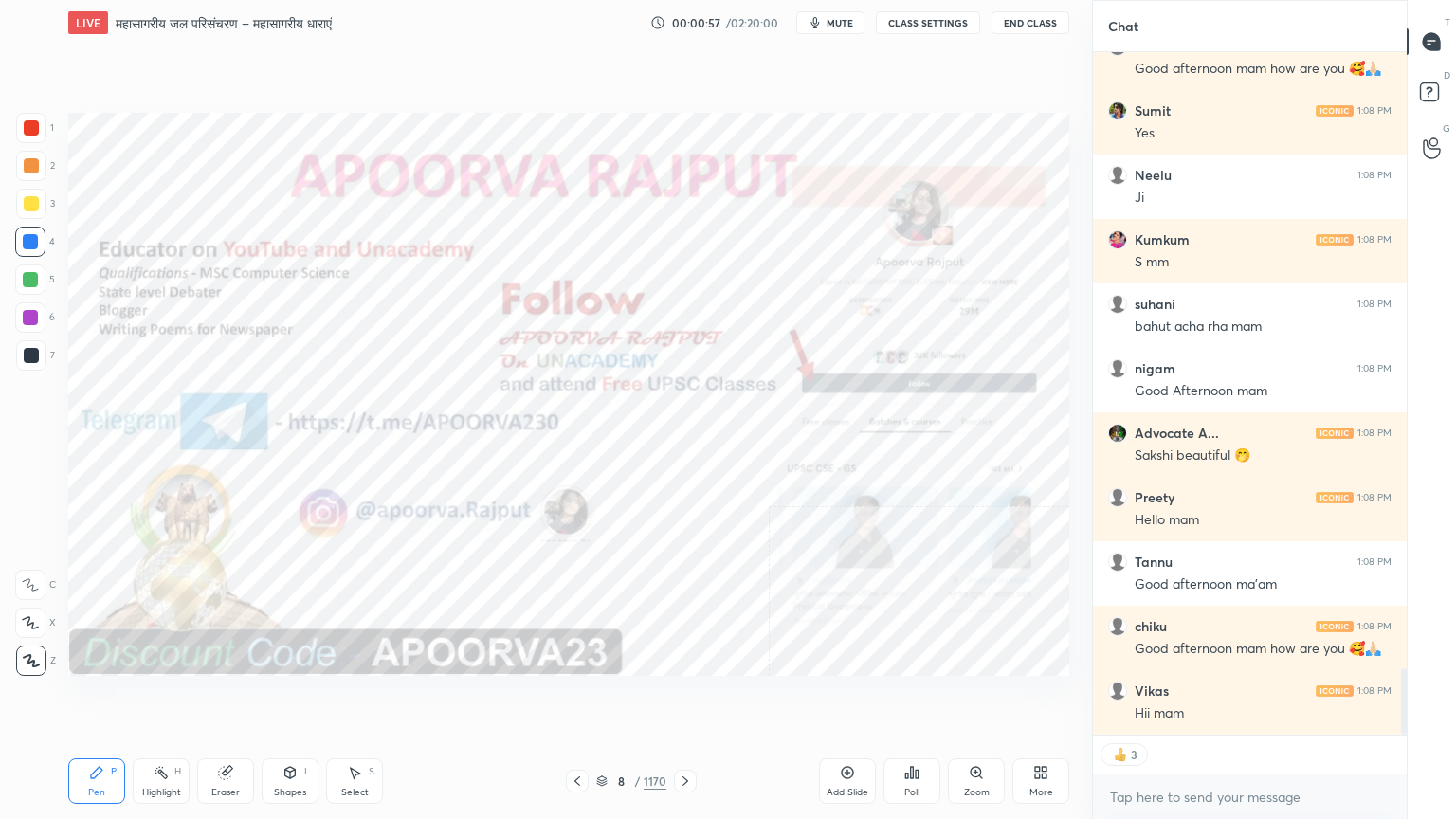 click on "8 / 1170" at bounding box center (631, 781) 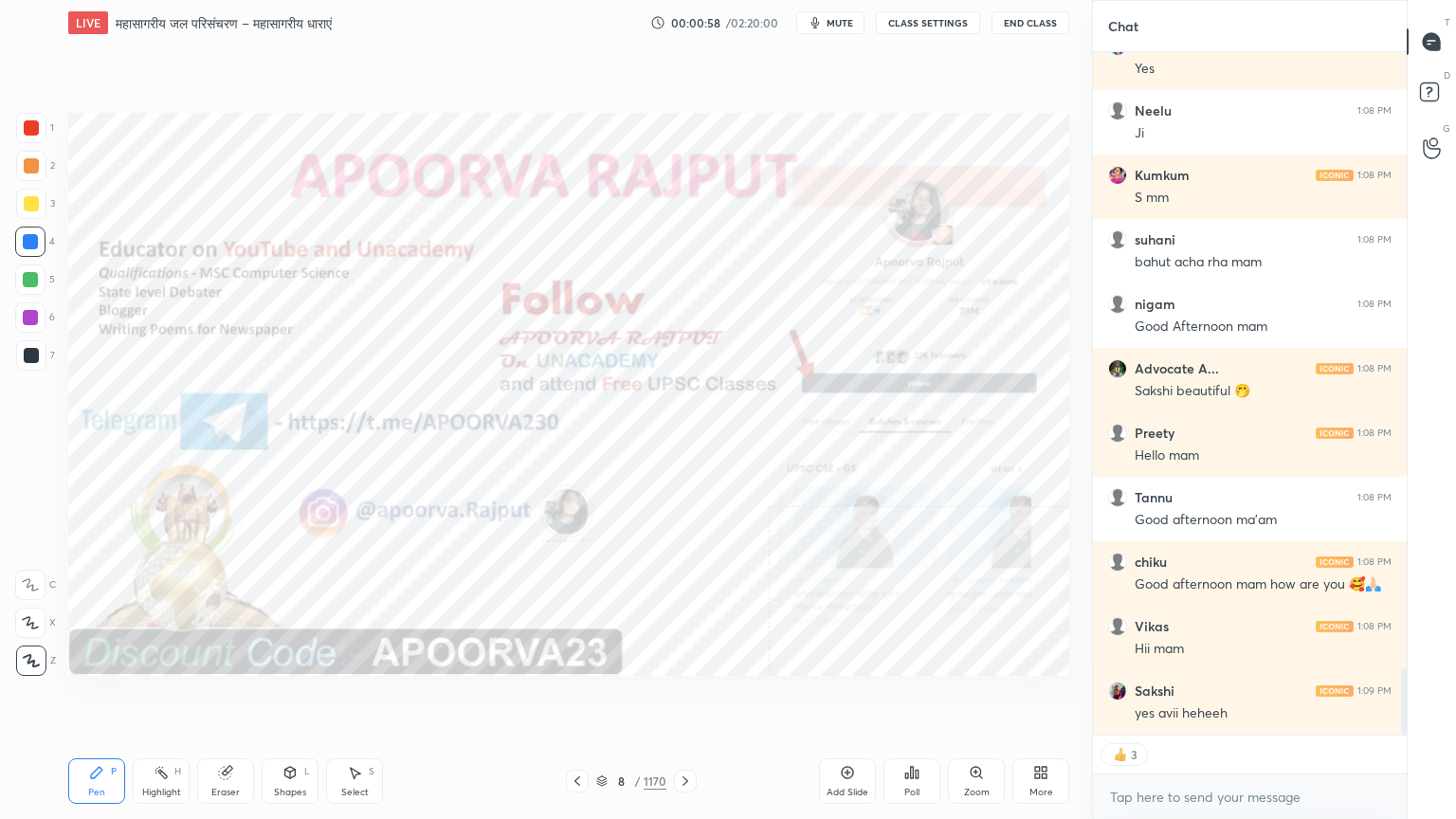 click 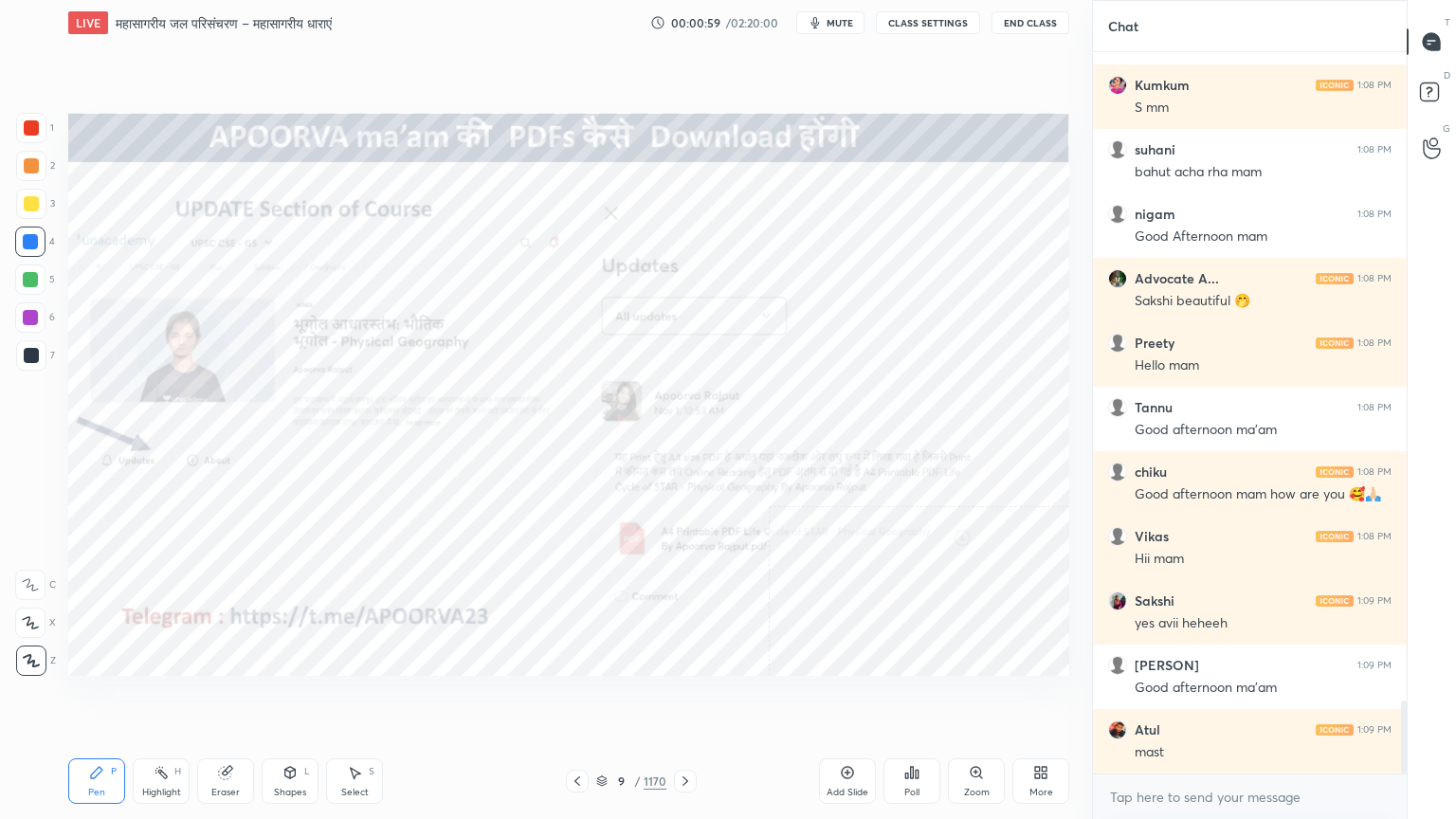click 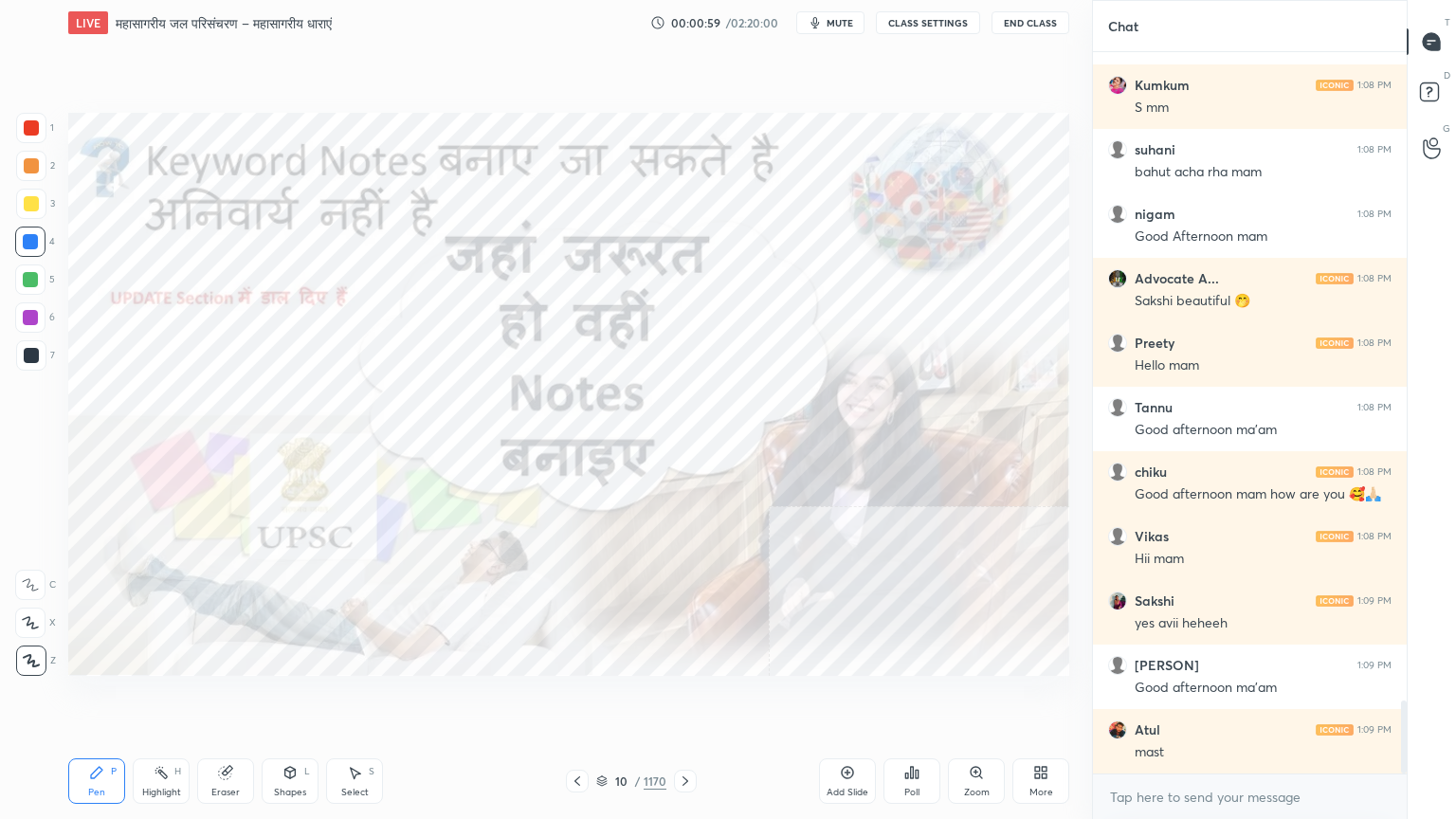 click on "10" at bounding box center (621, 781) 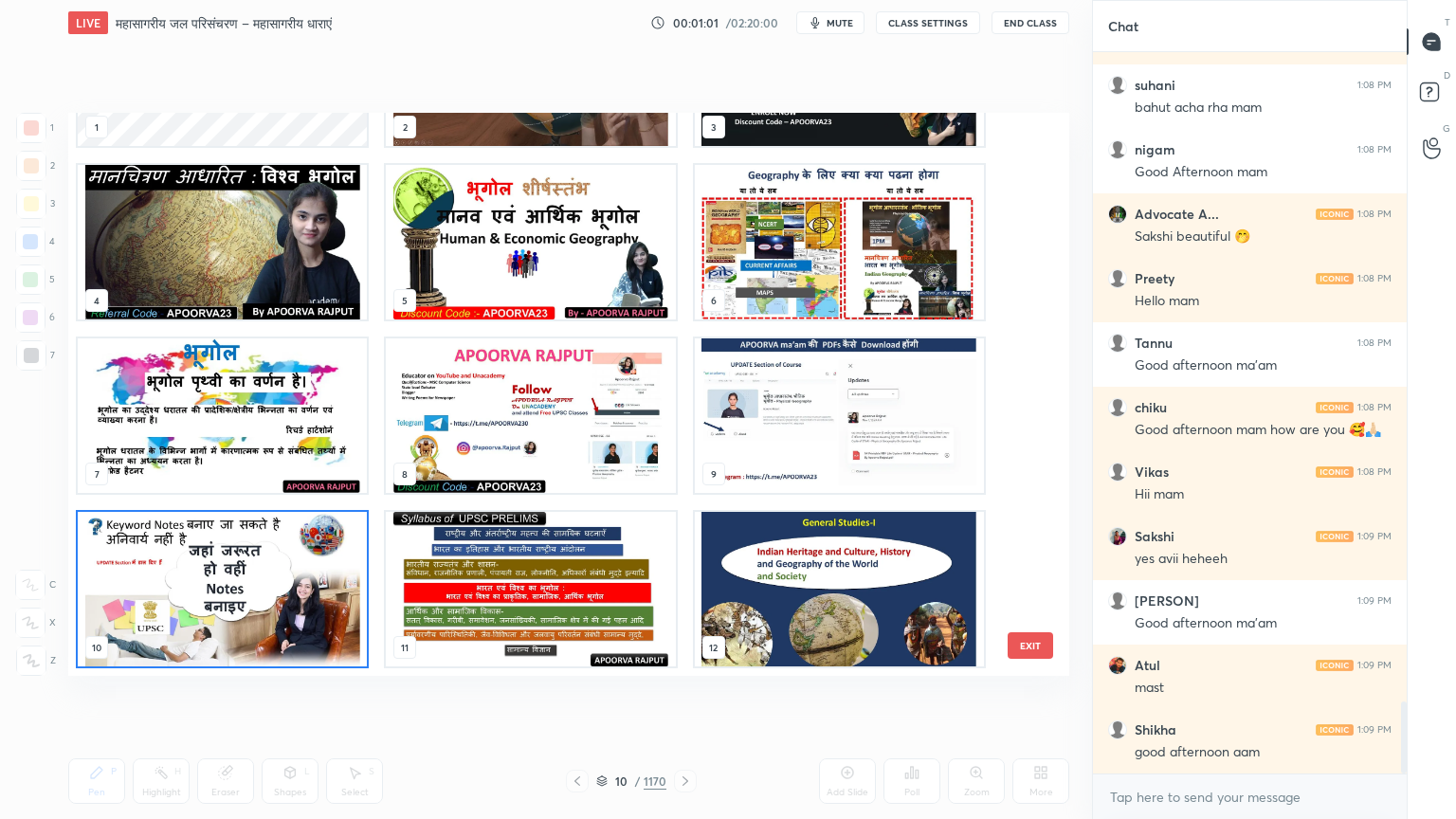 click on "1 2 3 4 5 6 7 8 9 10 11 12 13 14 15 16 17 18" at bounding box center (552, 394) 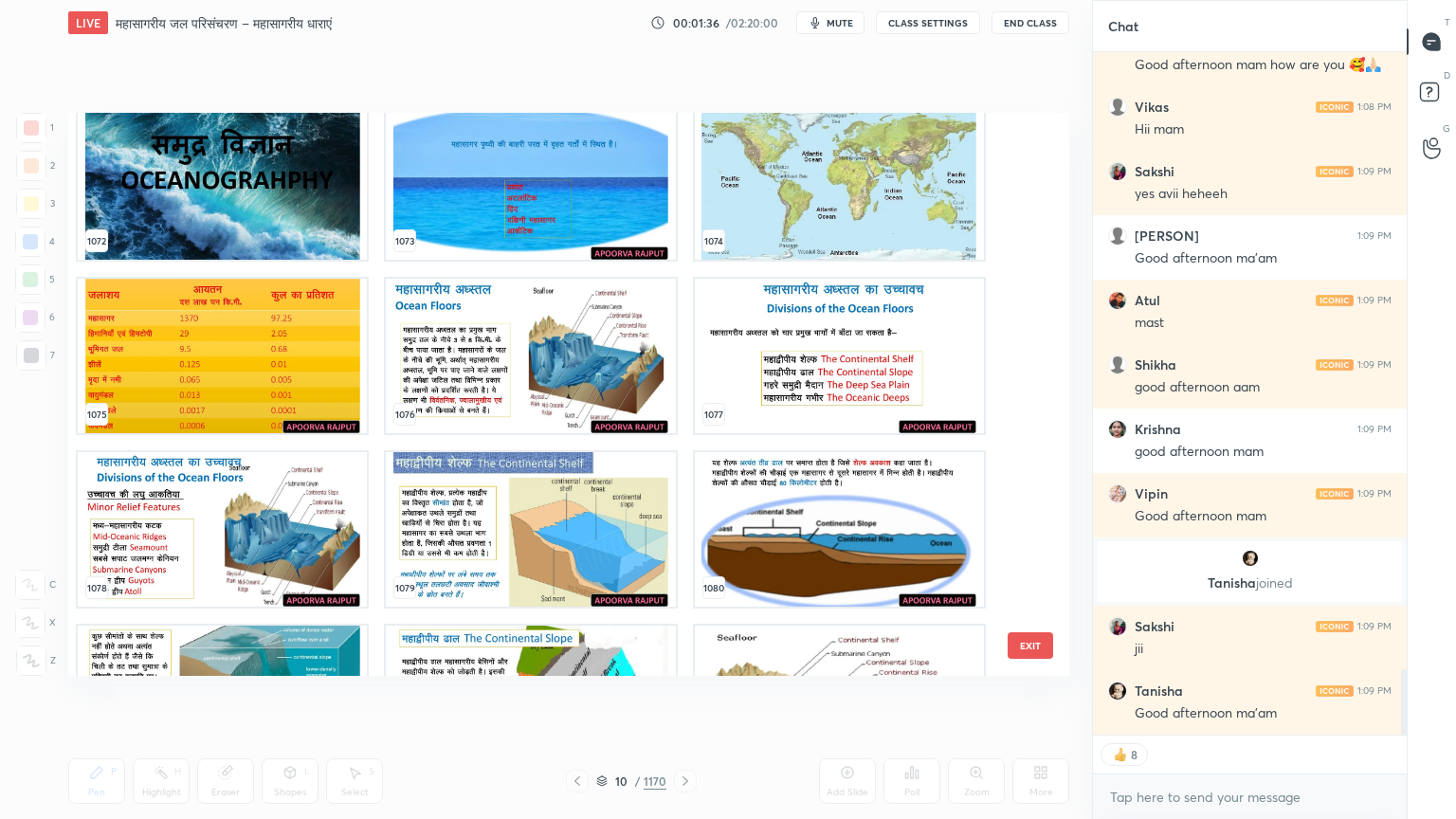 click at bounding box center [839, 529] 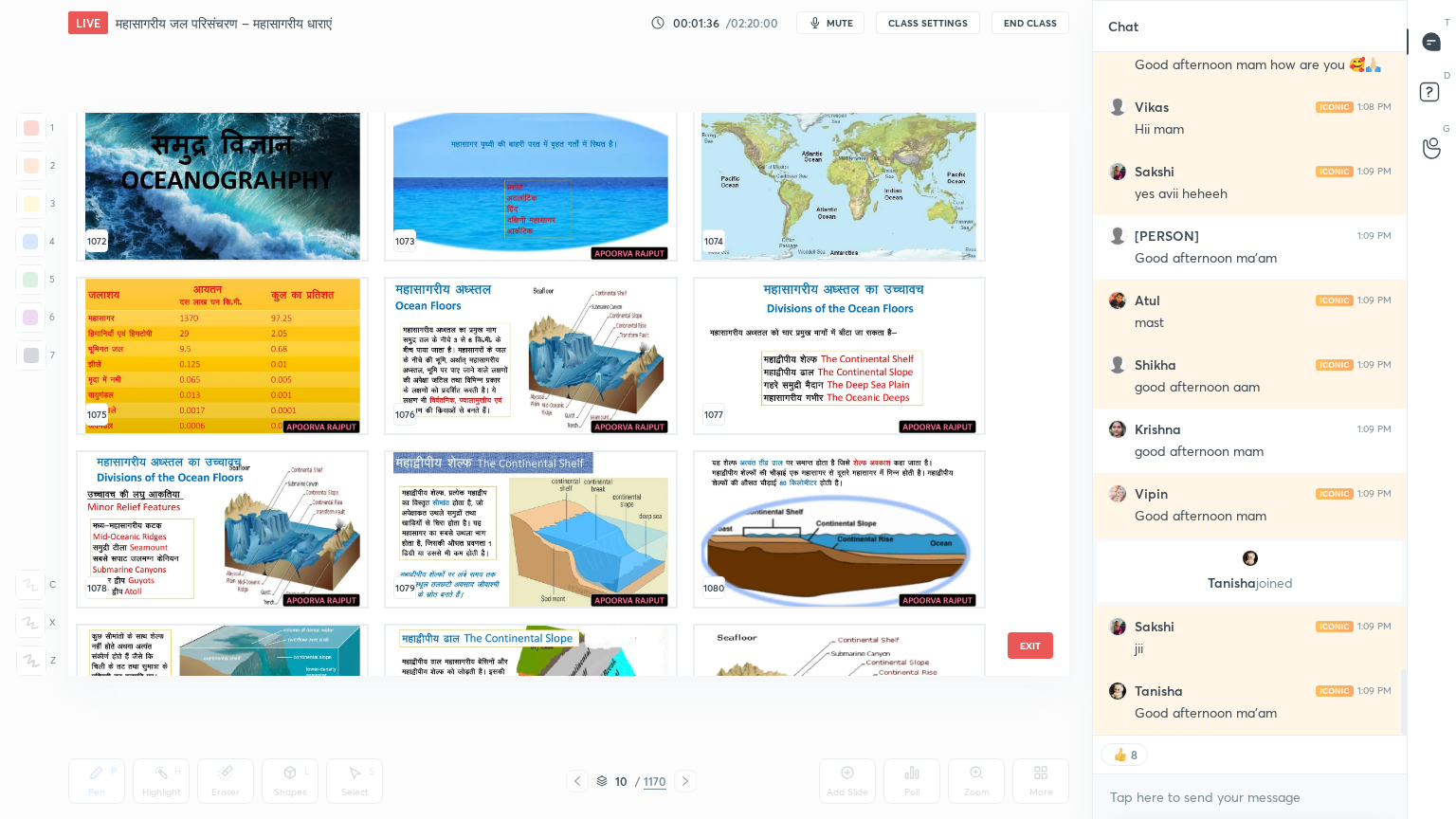 click at bounding box center [839, 529] 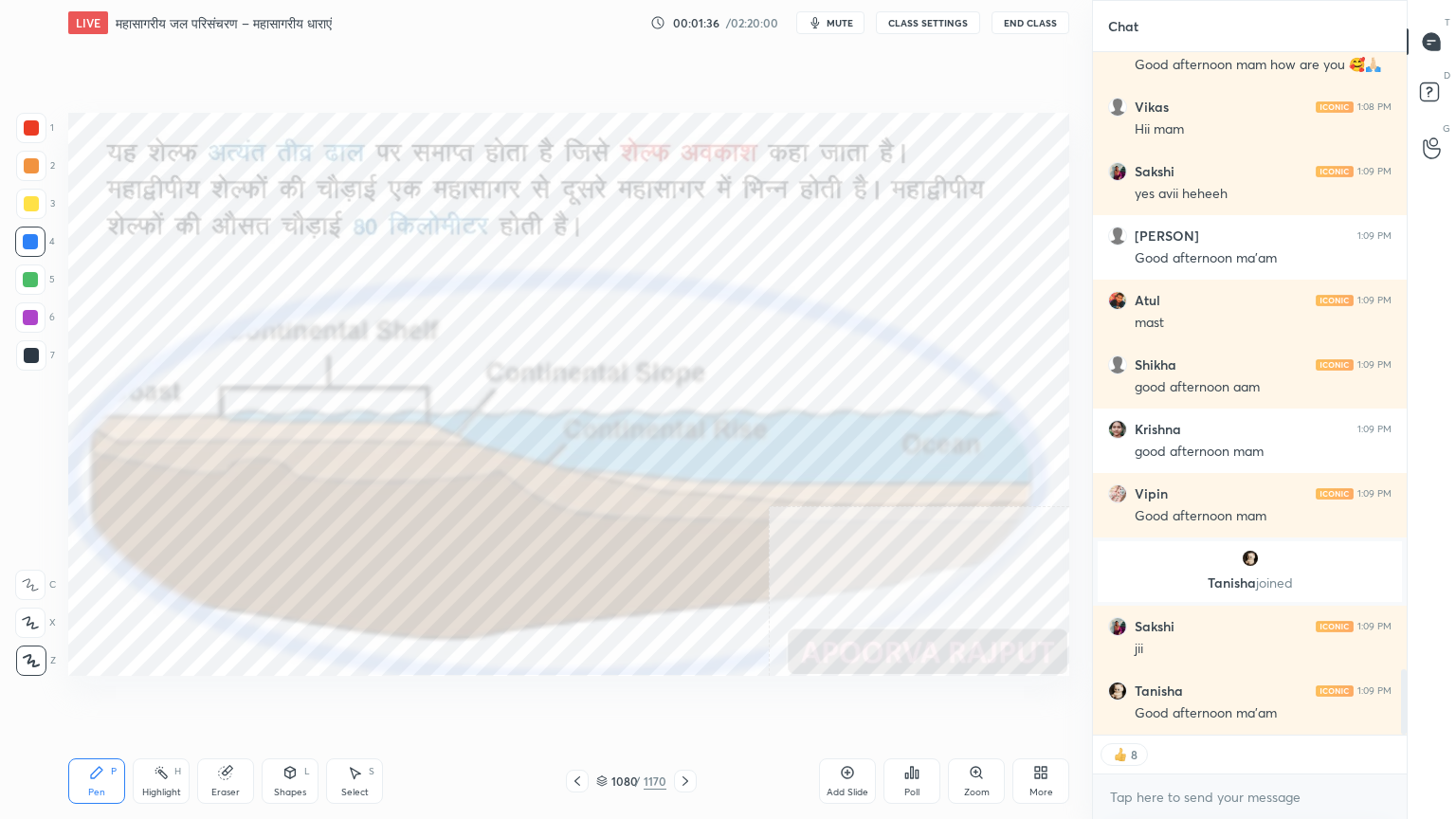 click at bounding box center [839, 529] 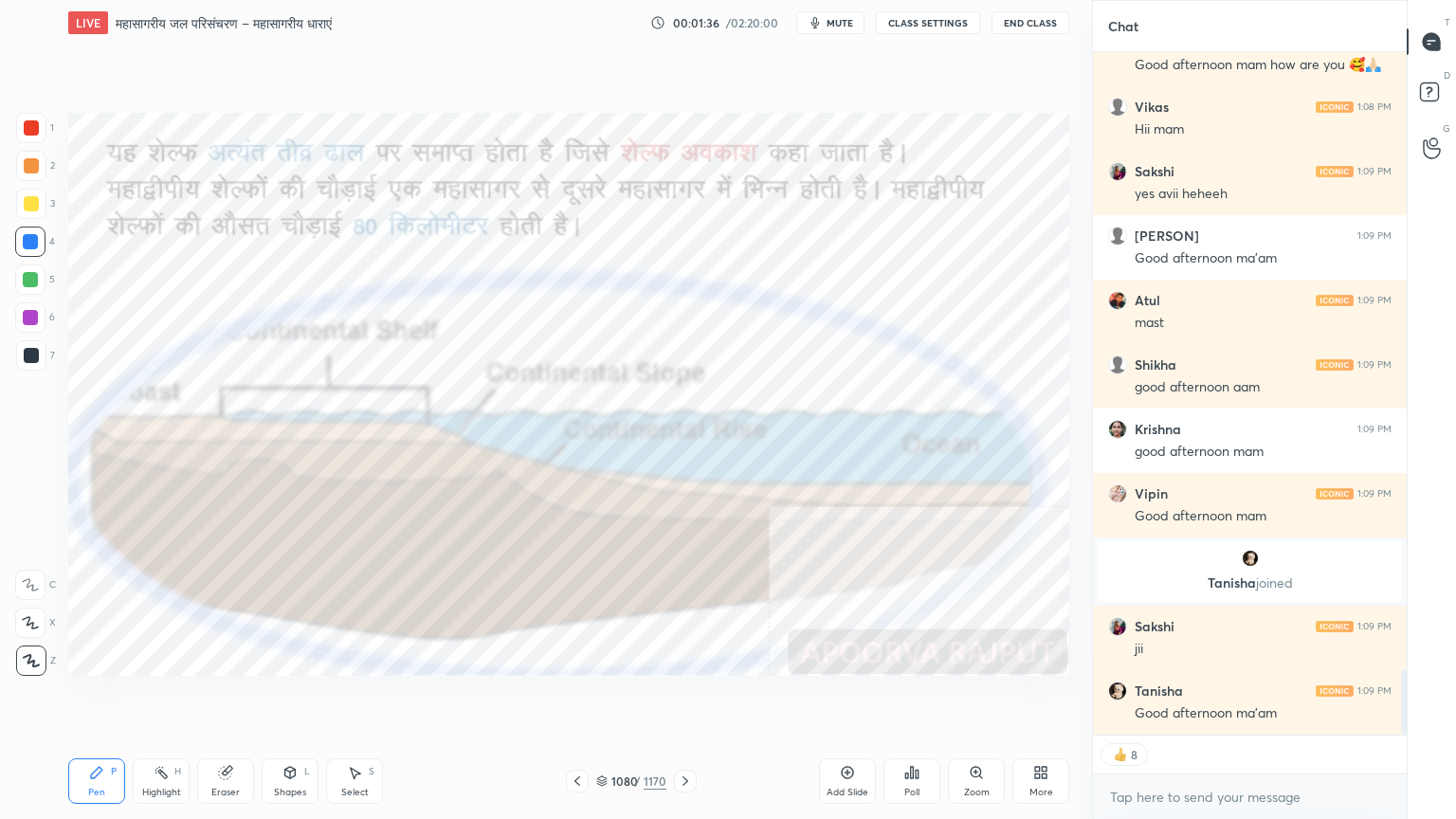 click at bounding box center [839, 529] 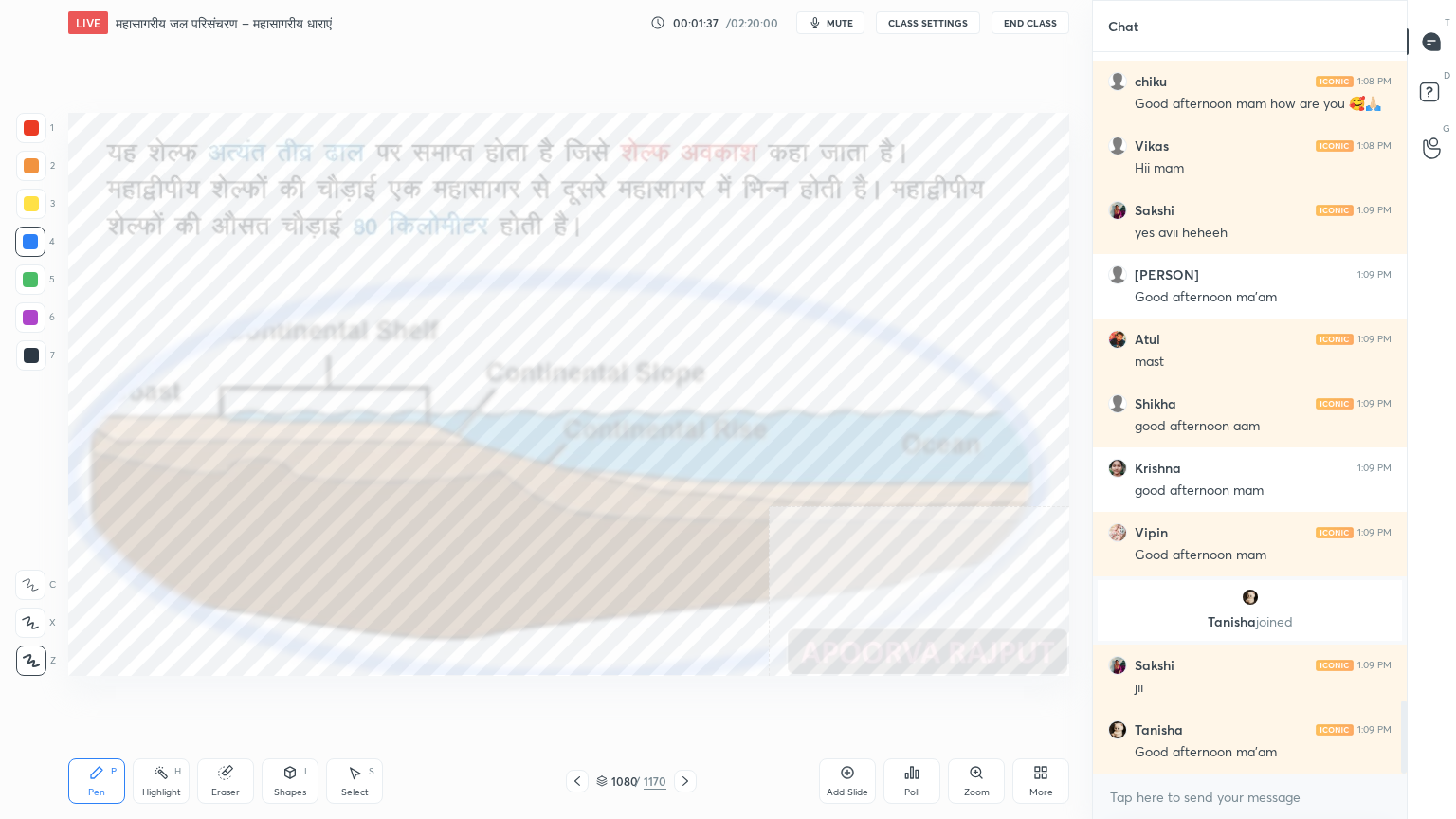 click 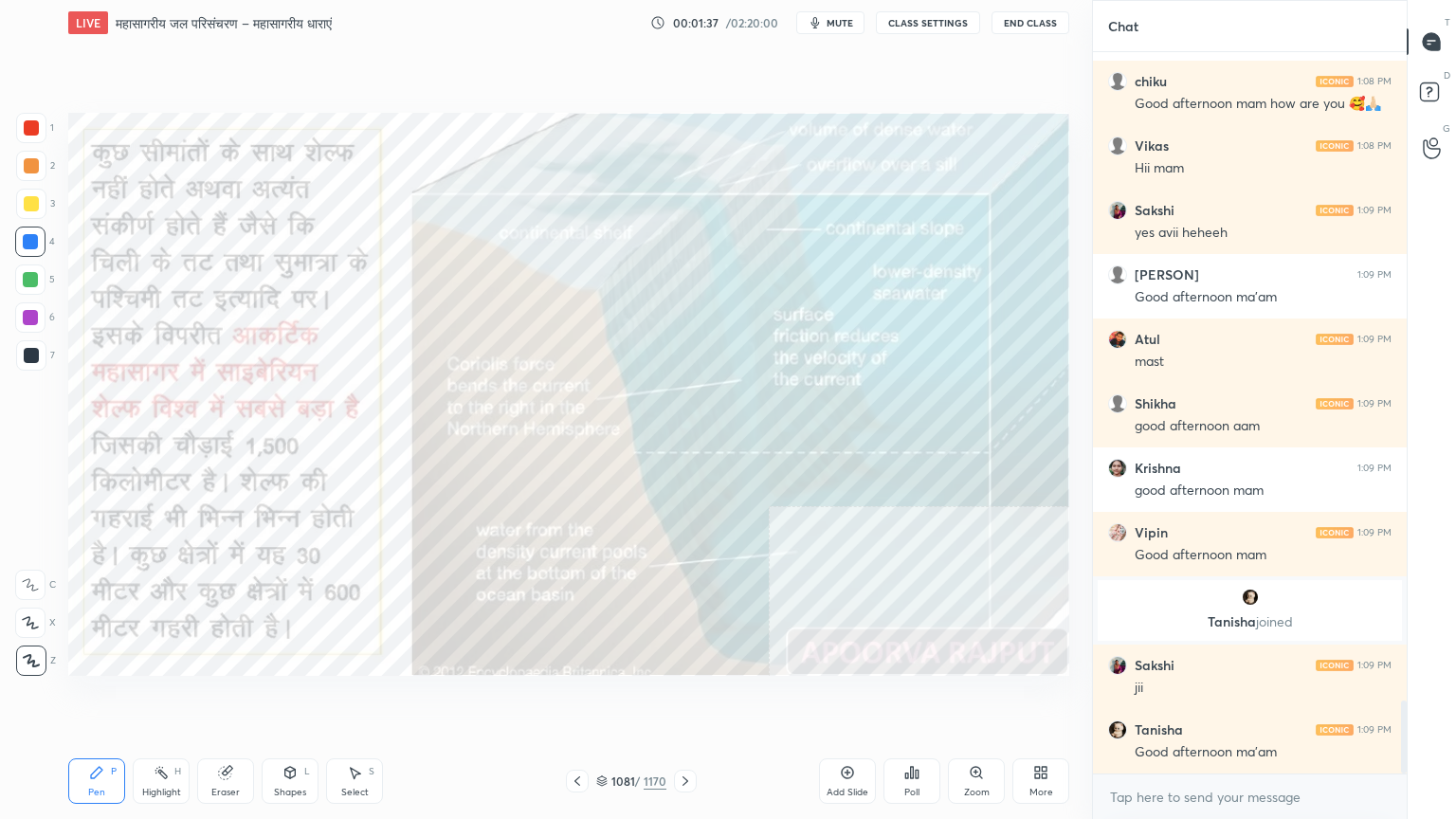 click 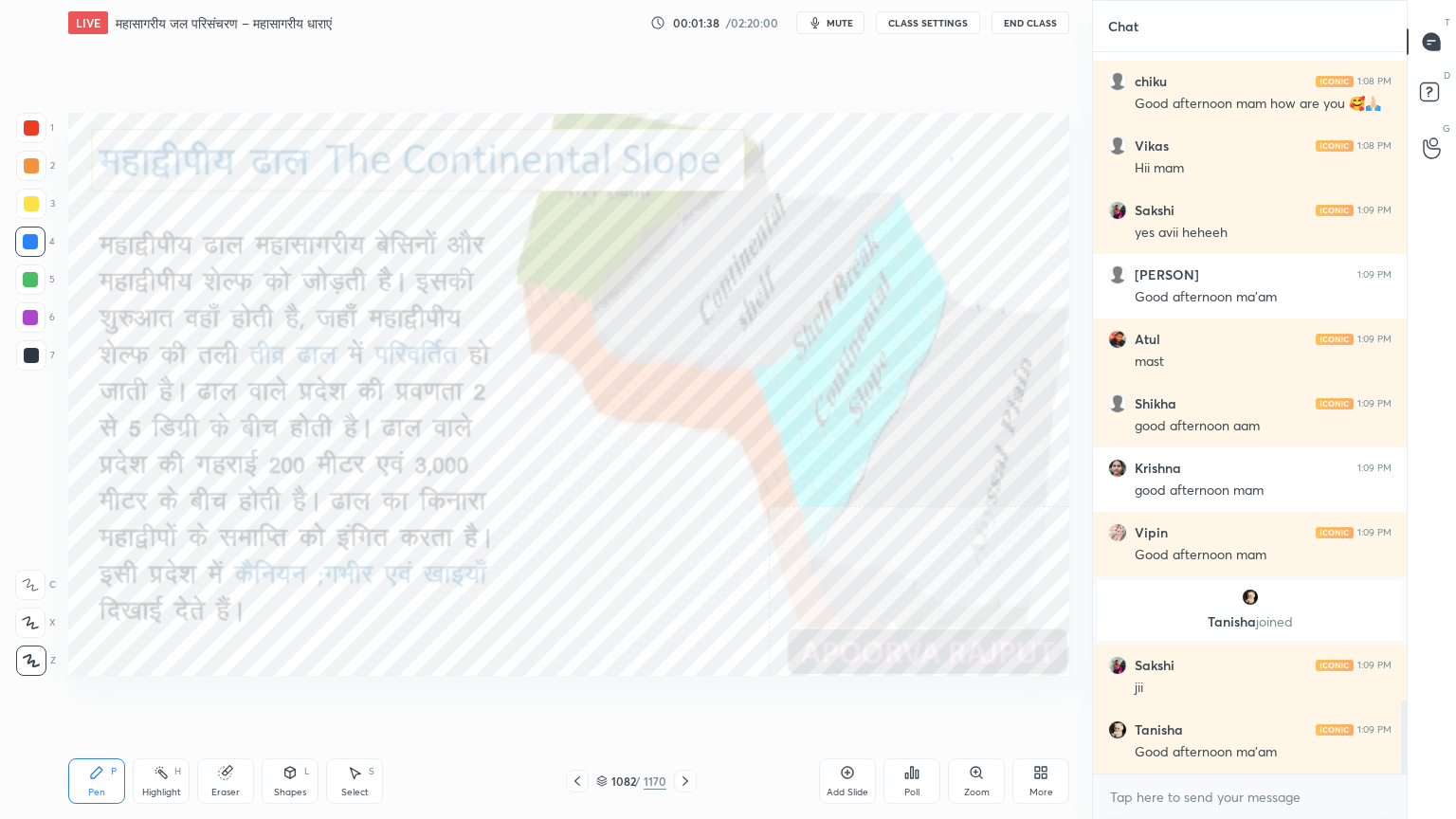 click 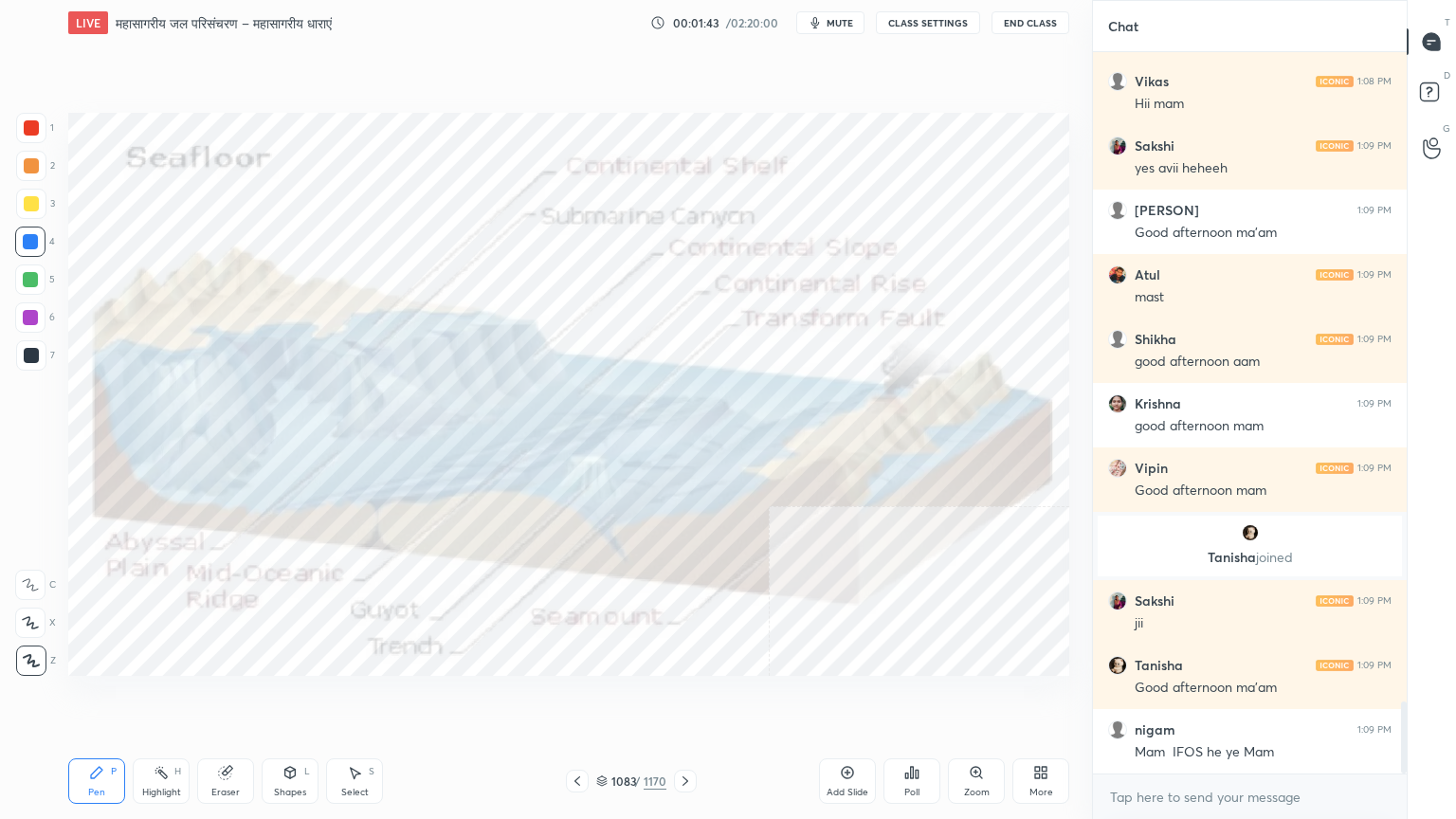 click on "1083 / 1170" at bounding box center [631, 781] 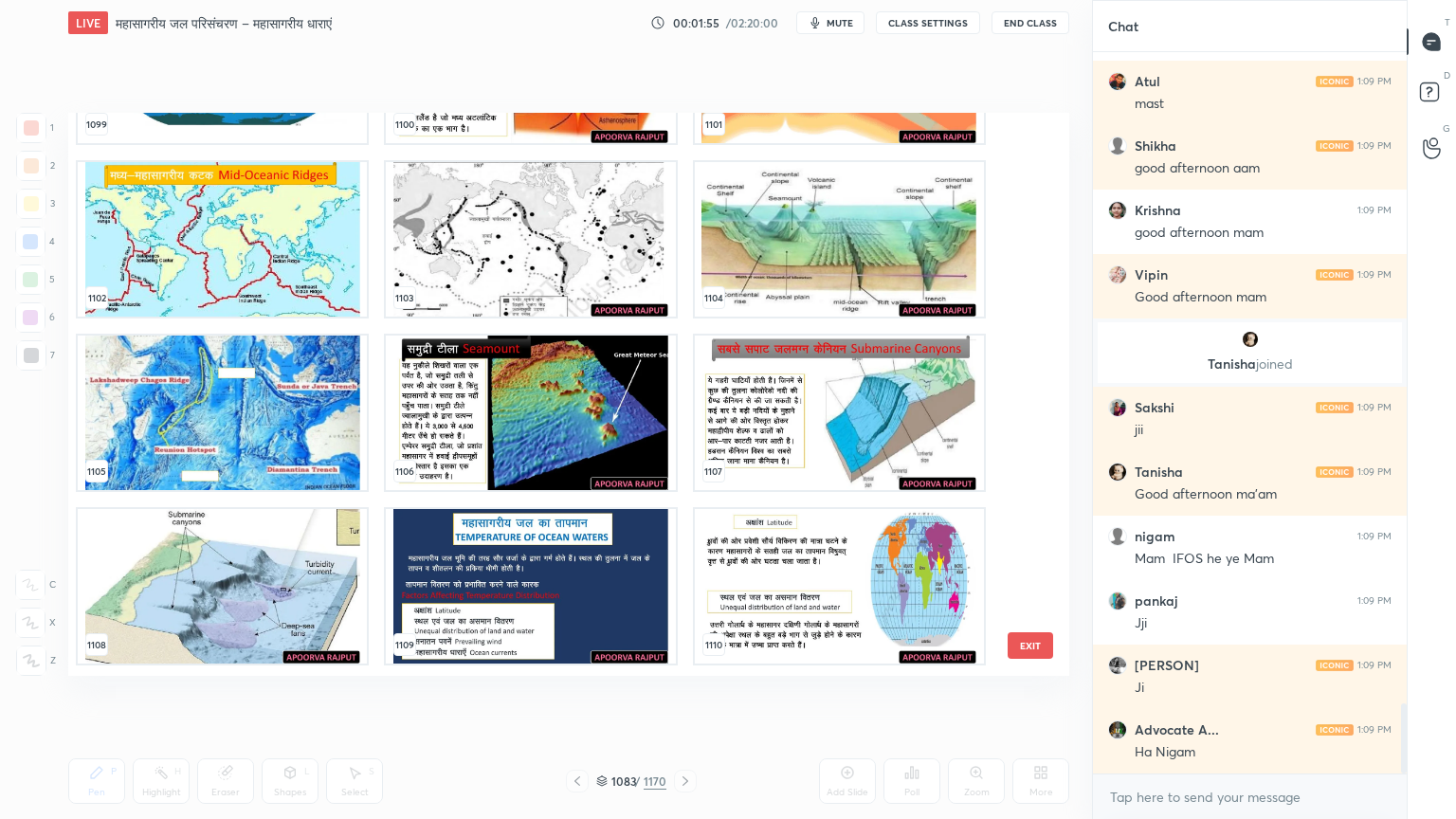 click at bounding box center (530, 586) 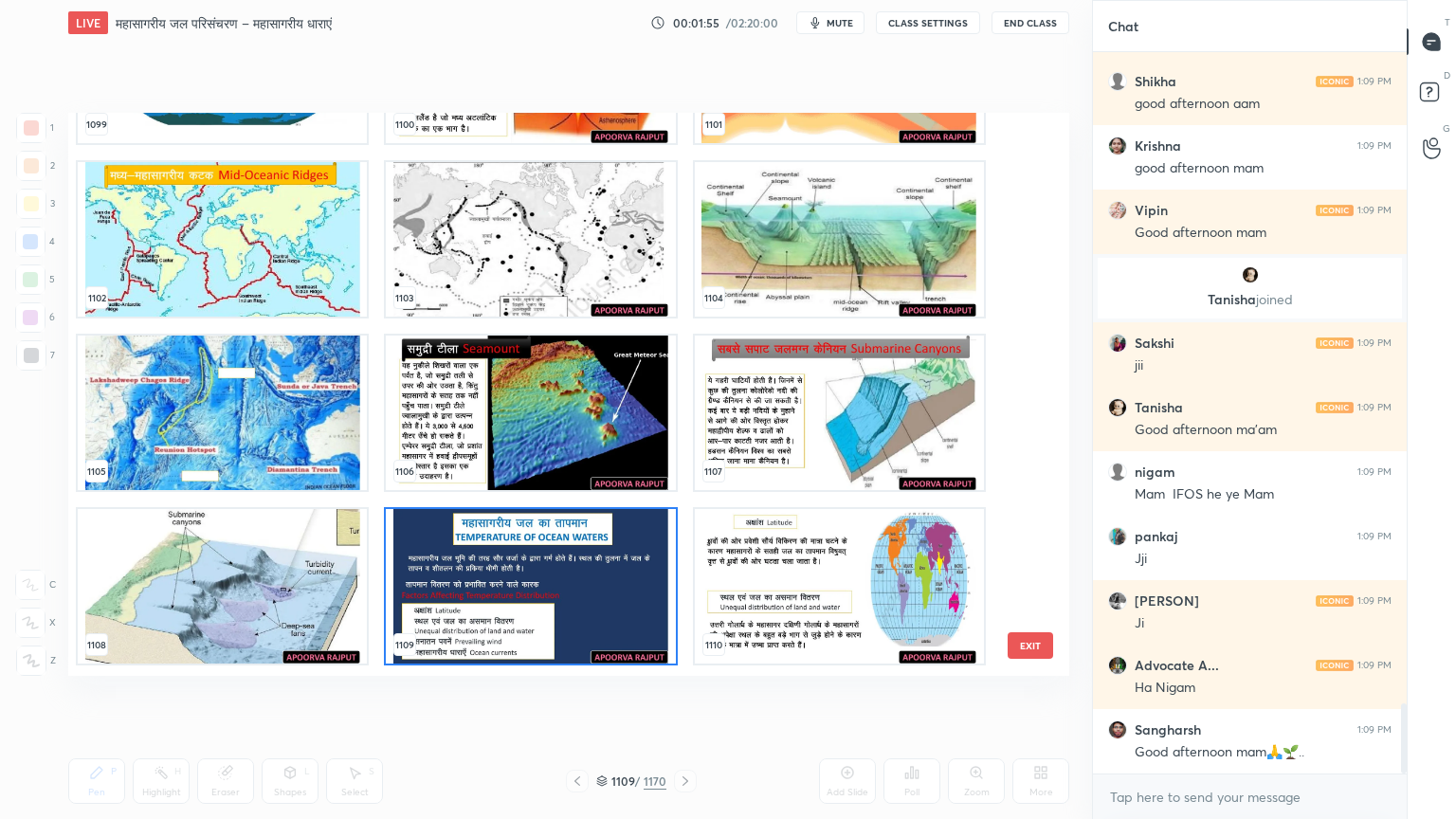 click at bounding box center (530, 586) 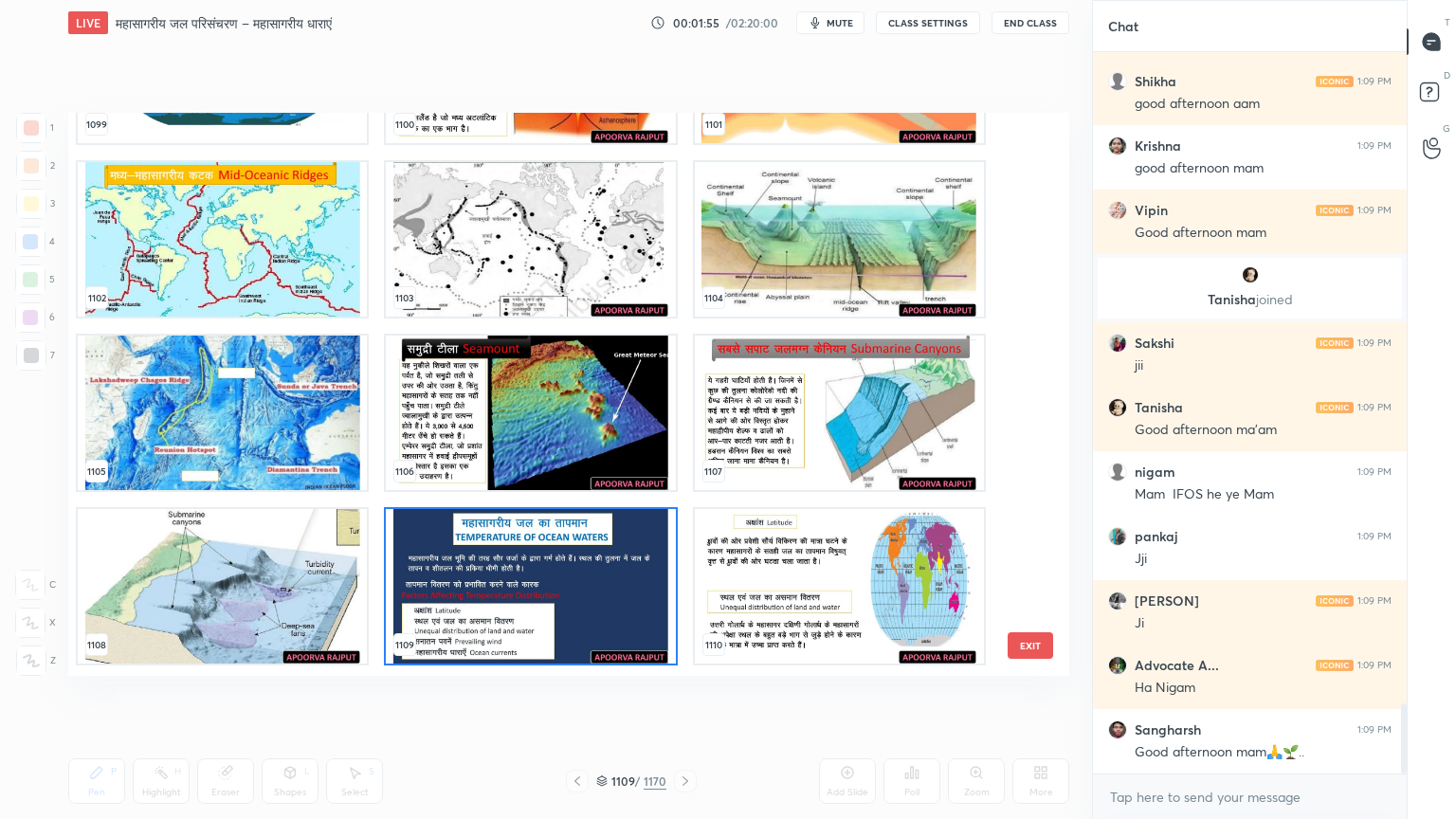 click at bounding box center [530, 586] 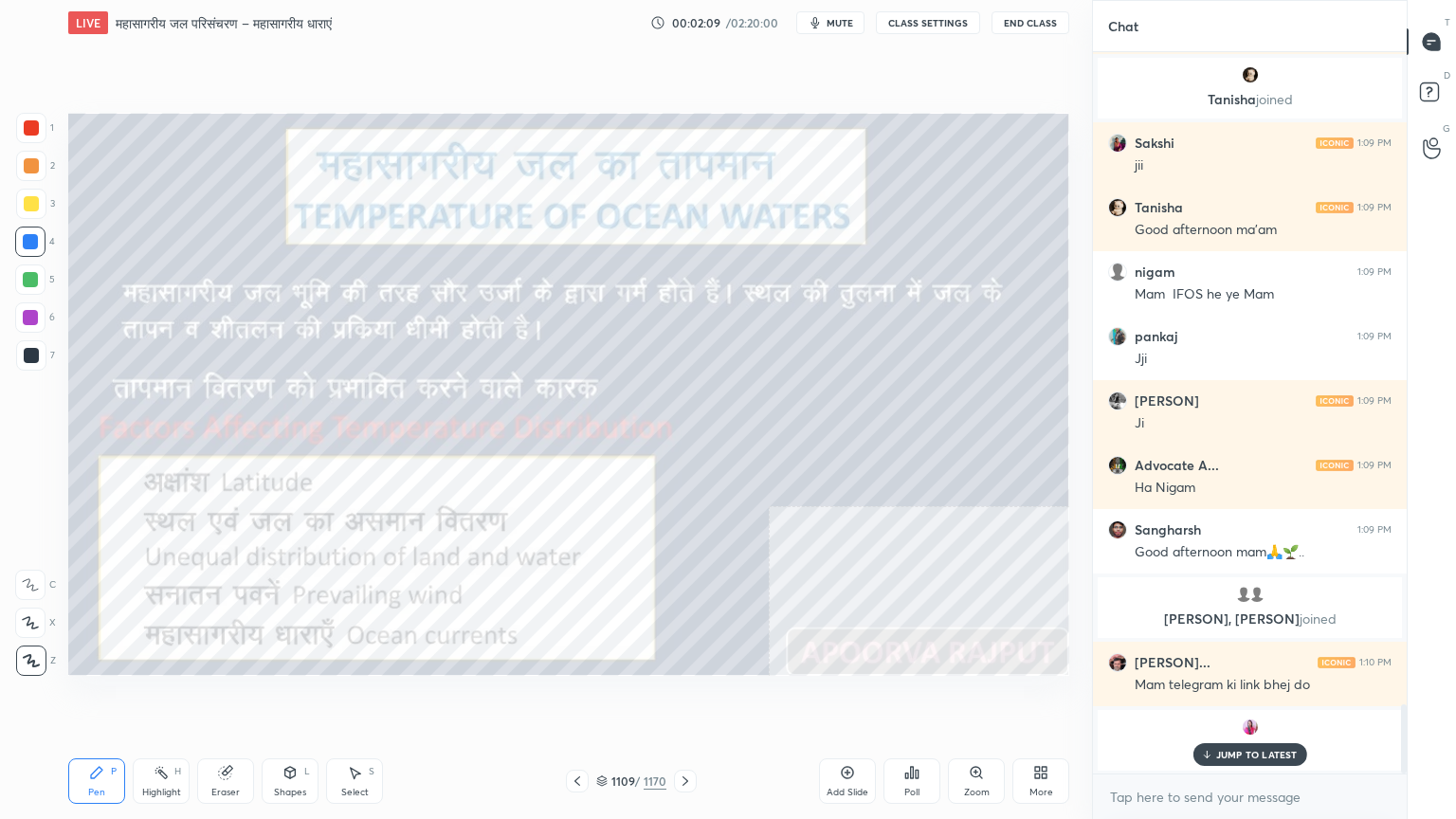 click on "More" at bounding box center [1041, 781] 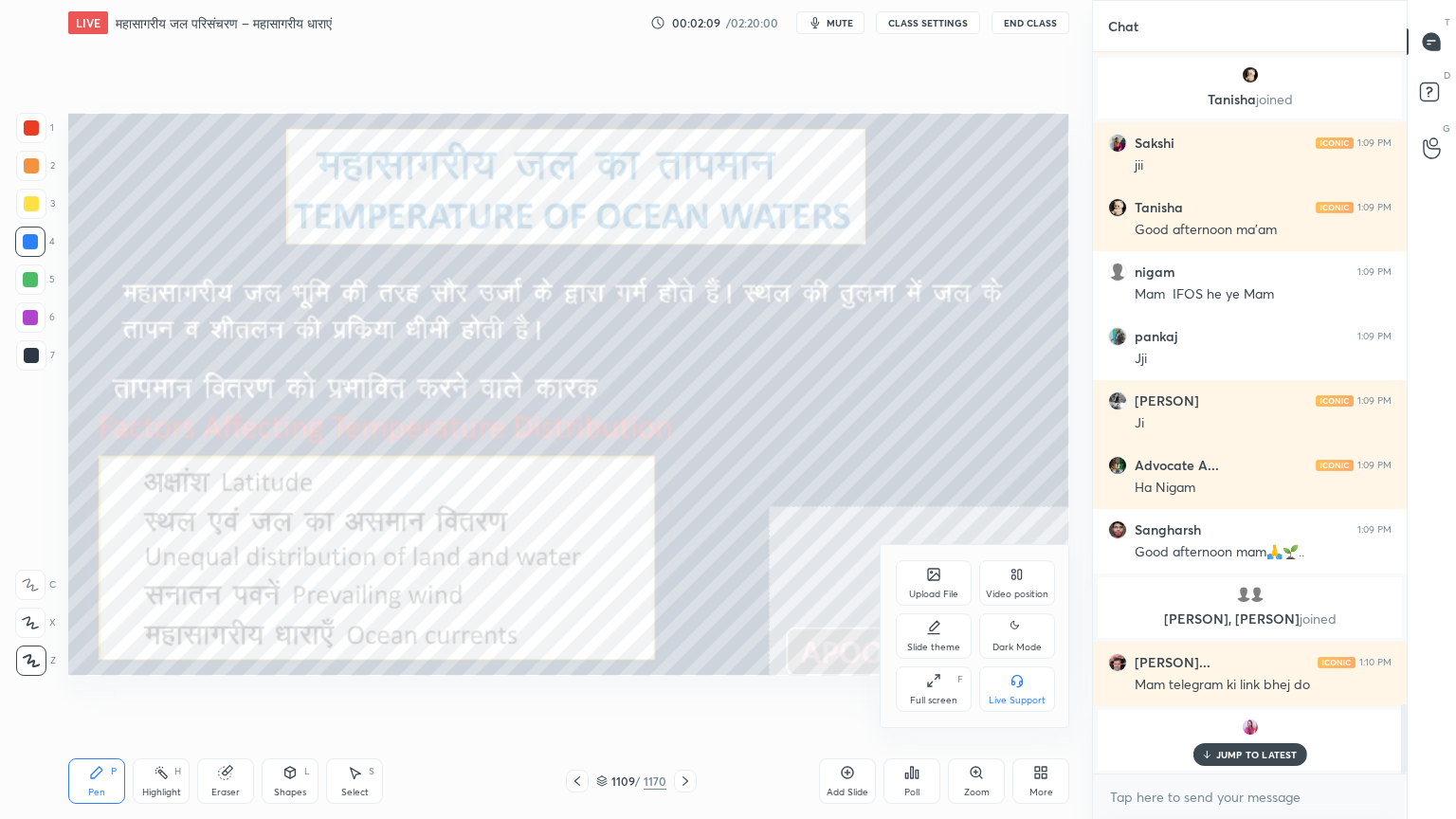 click on "Full screen F" at bounding box center (934, 689) 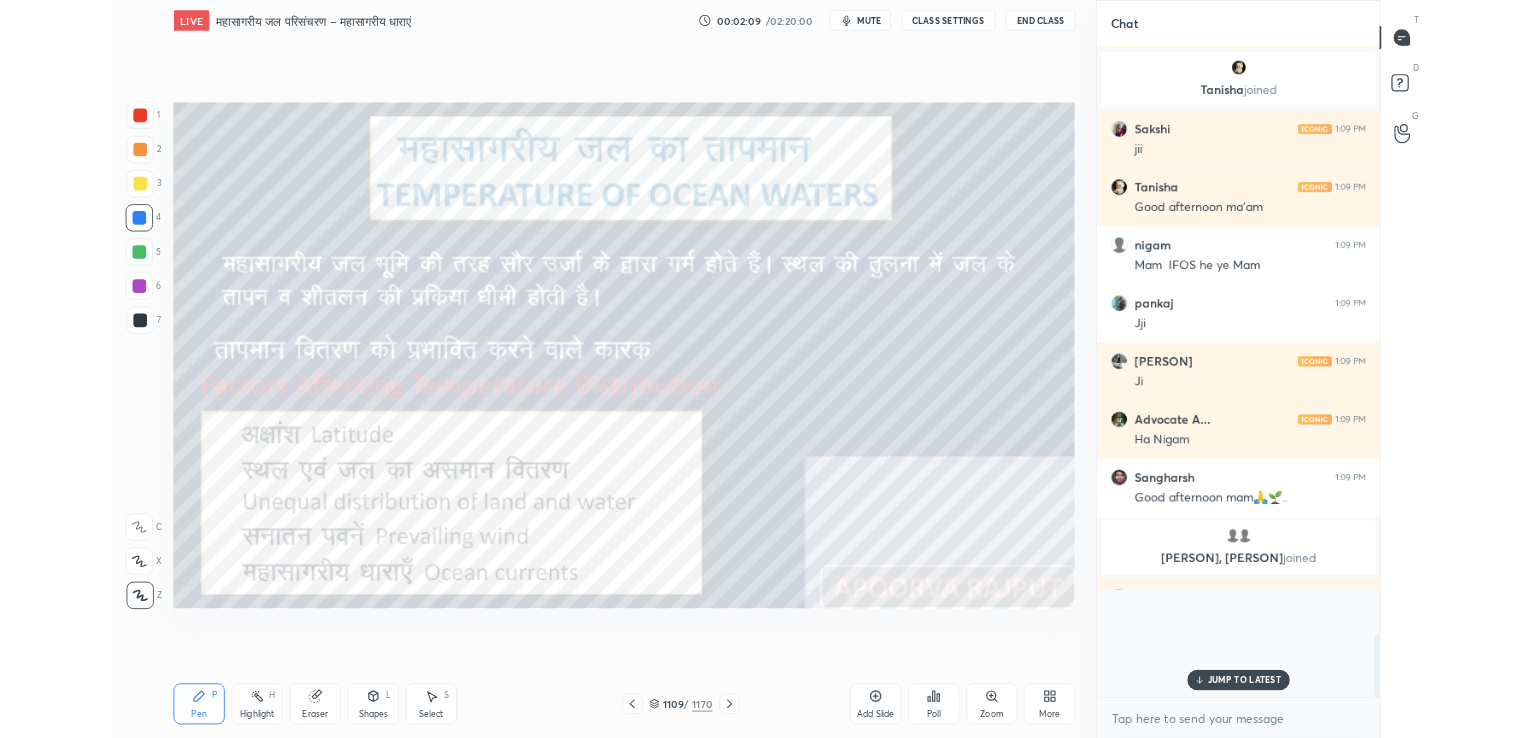 scroll, scrollTop: 610, scrollLeft: 1072, axis: both 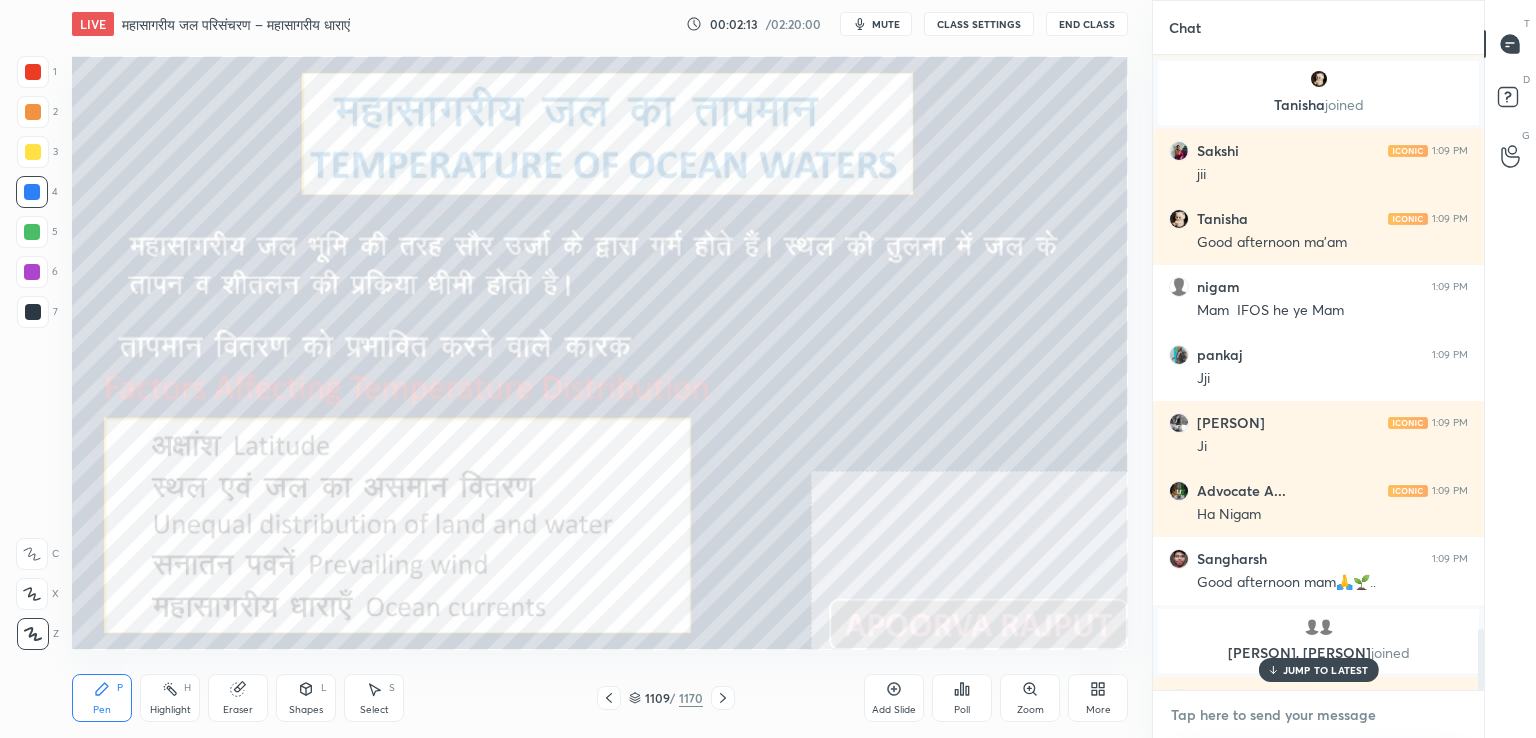 type on "x" 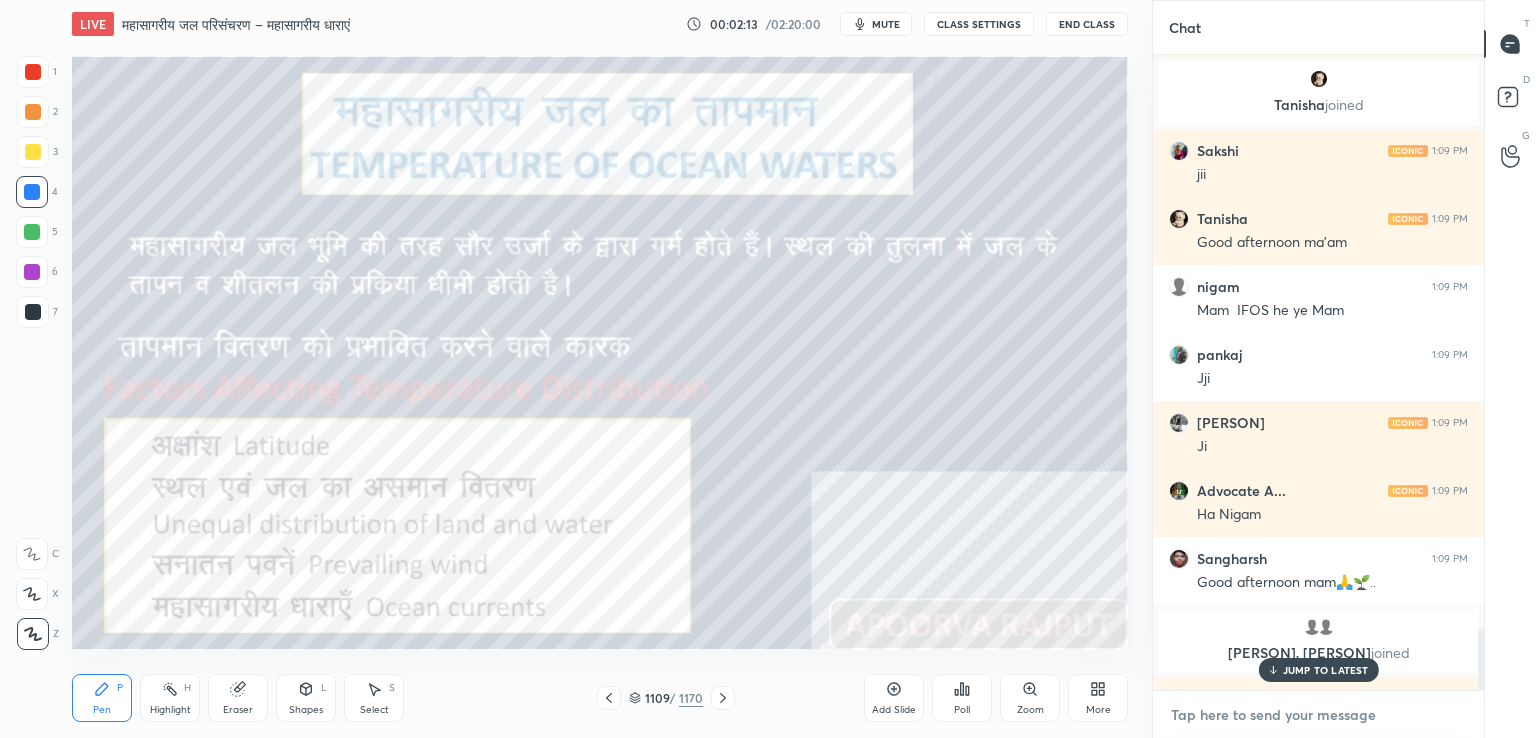 click at bounding box center [1318, 715] 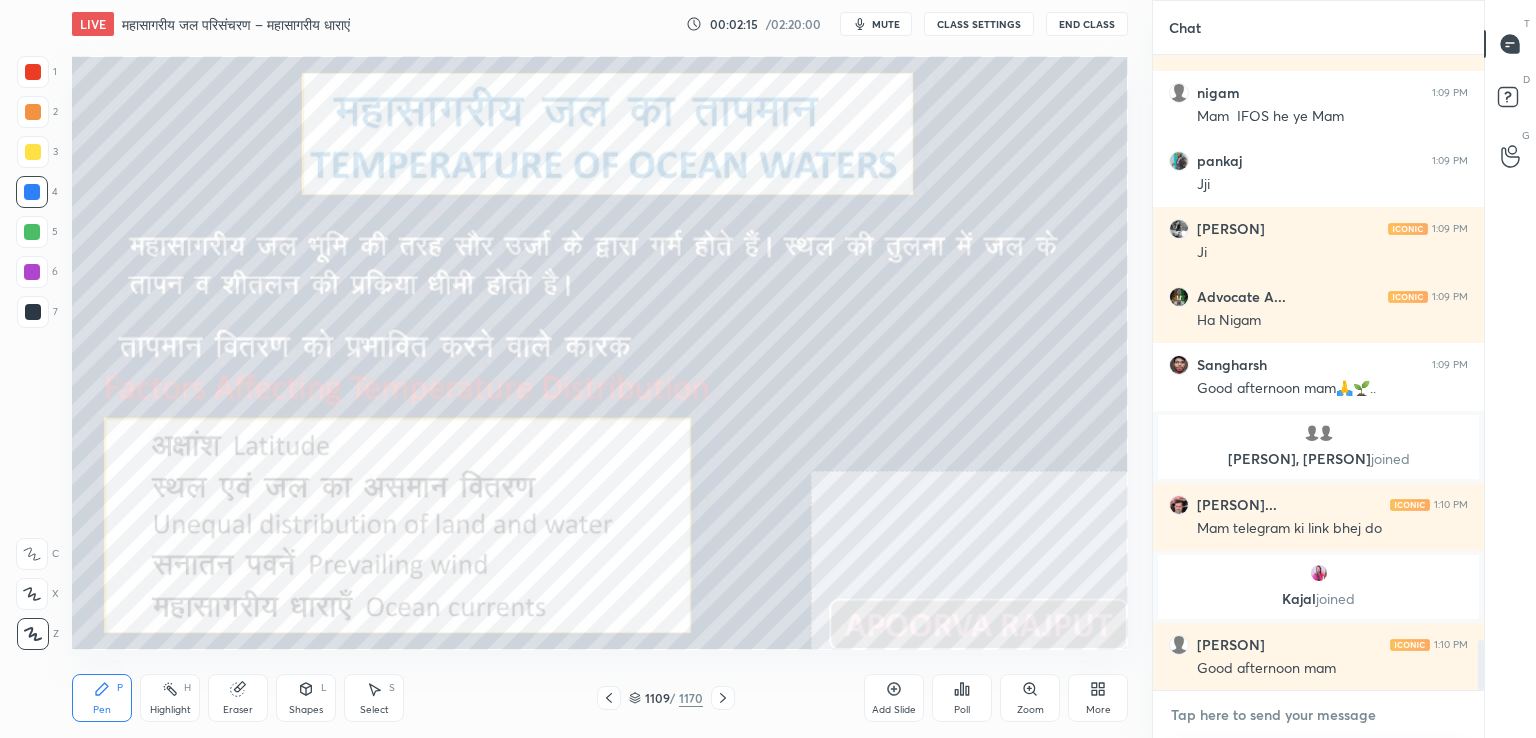 paste on "https://unacademy.com/course/maancitrnn-aadhaarit-vishv-bhuugol-comprehensive-course-on-world-mapping/1FUXZMPP" 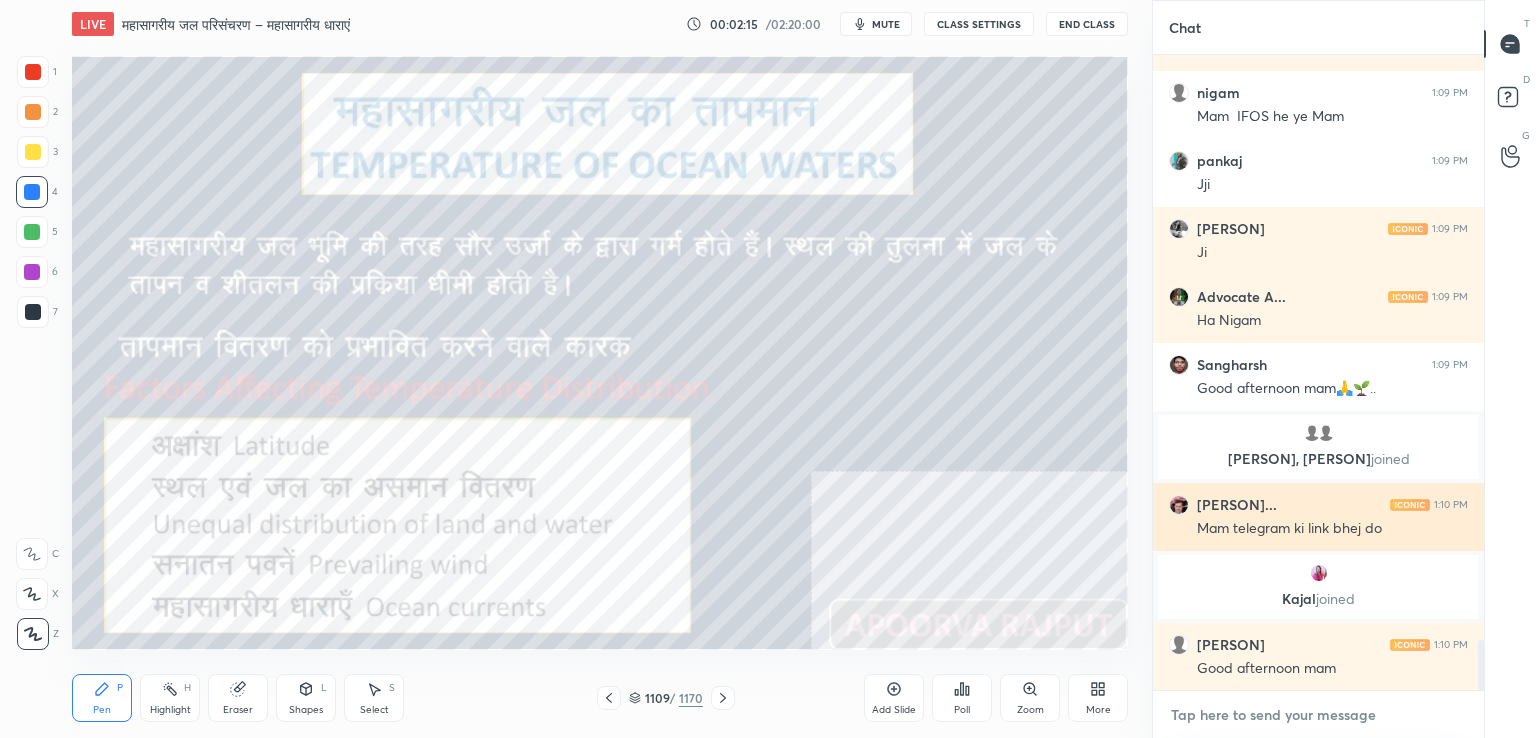 type on "https://unacademy.com/course/maancitrnn-aadhaarit-vishv-bhuugol-comprehensive-course-on-world-mapping/1FUXZMPP" 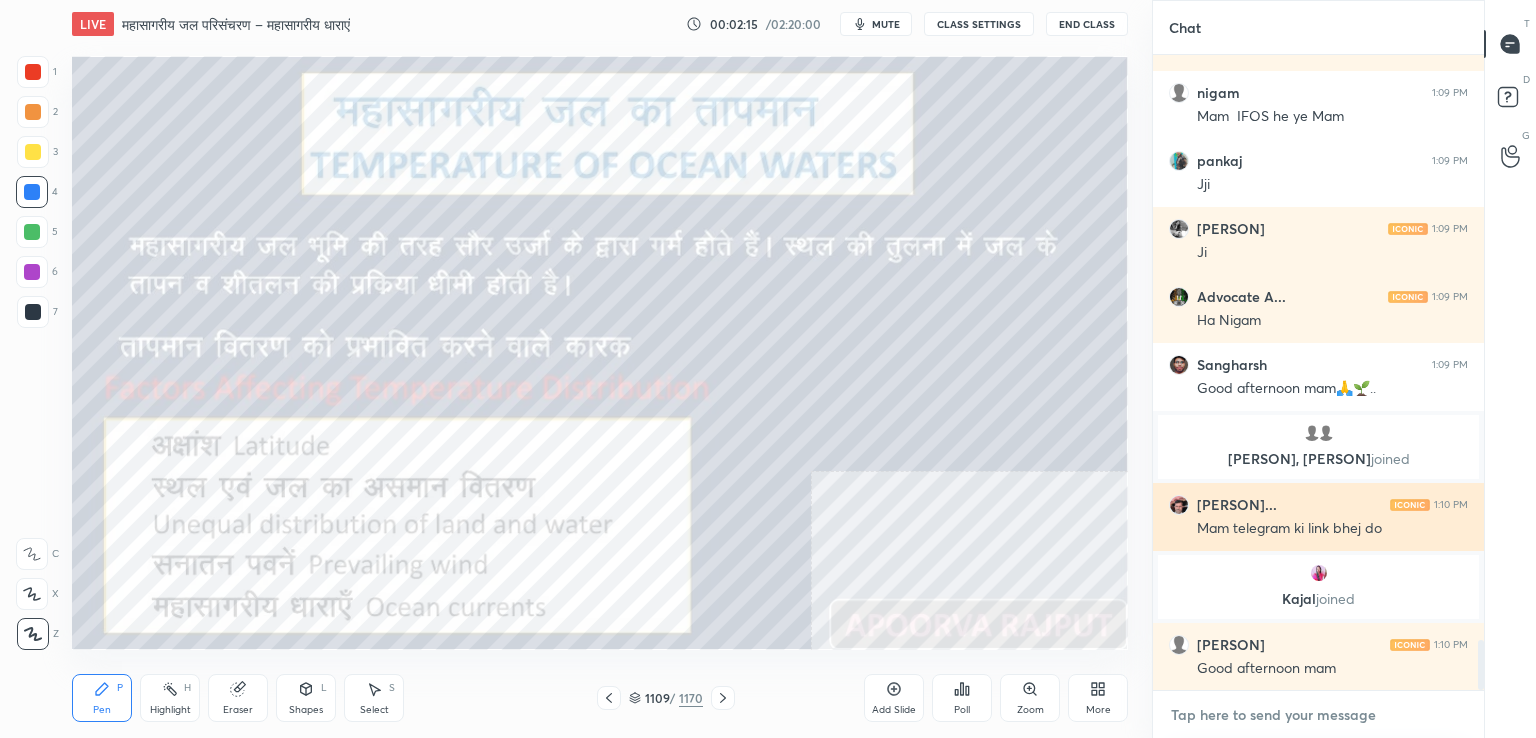 type on "x" 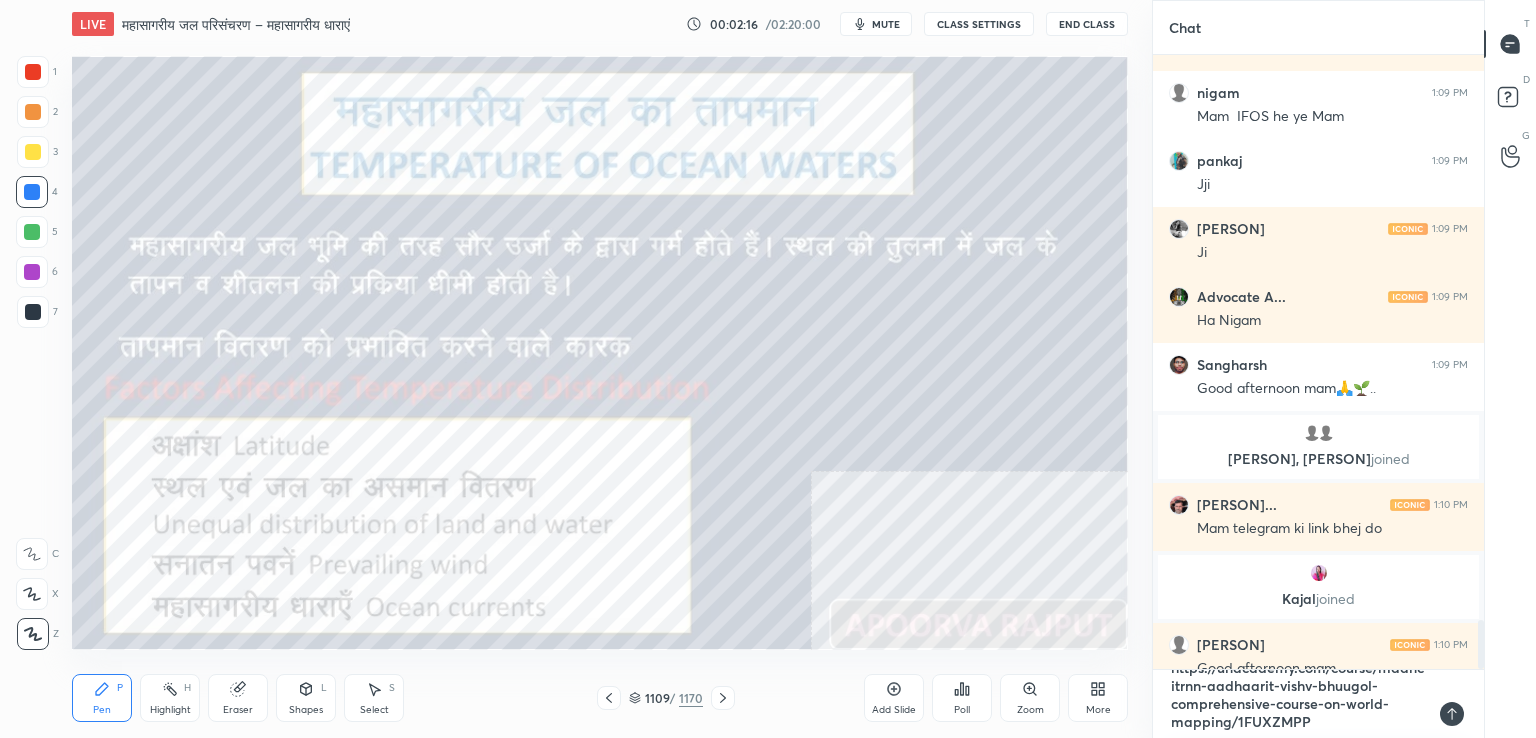type on "https://unacademy.com/course/maancitrnn-aadhaarit-vishv-bhuugol-comprehensive-course-on-world-mapping/1FUXZMPP" 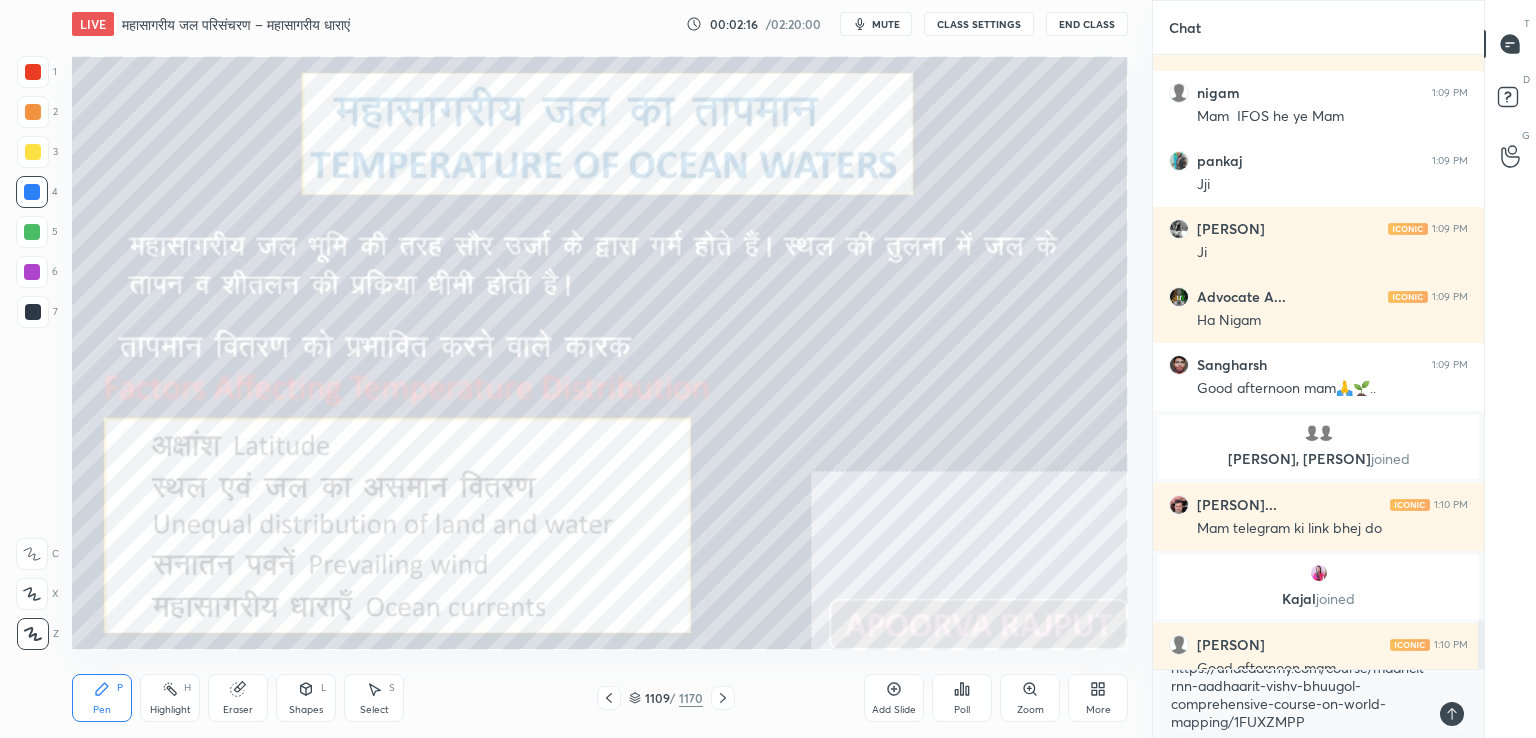 type on "x" 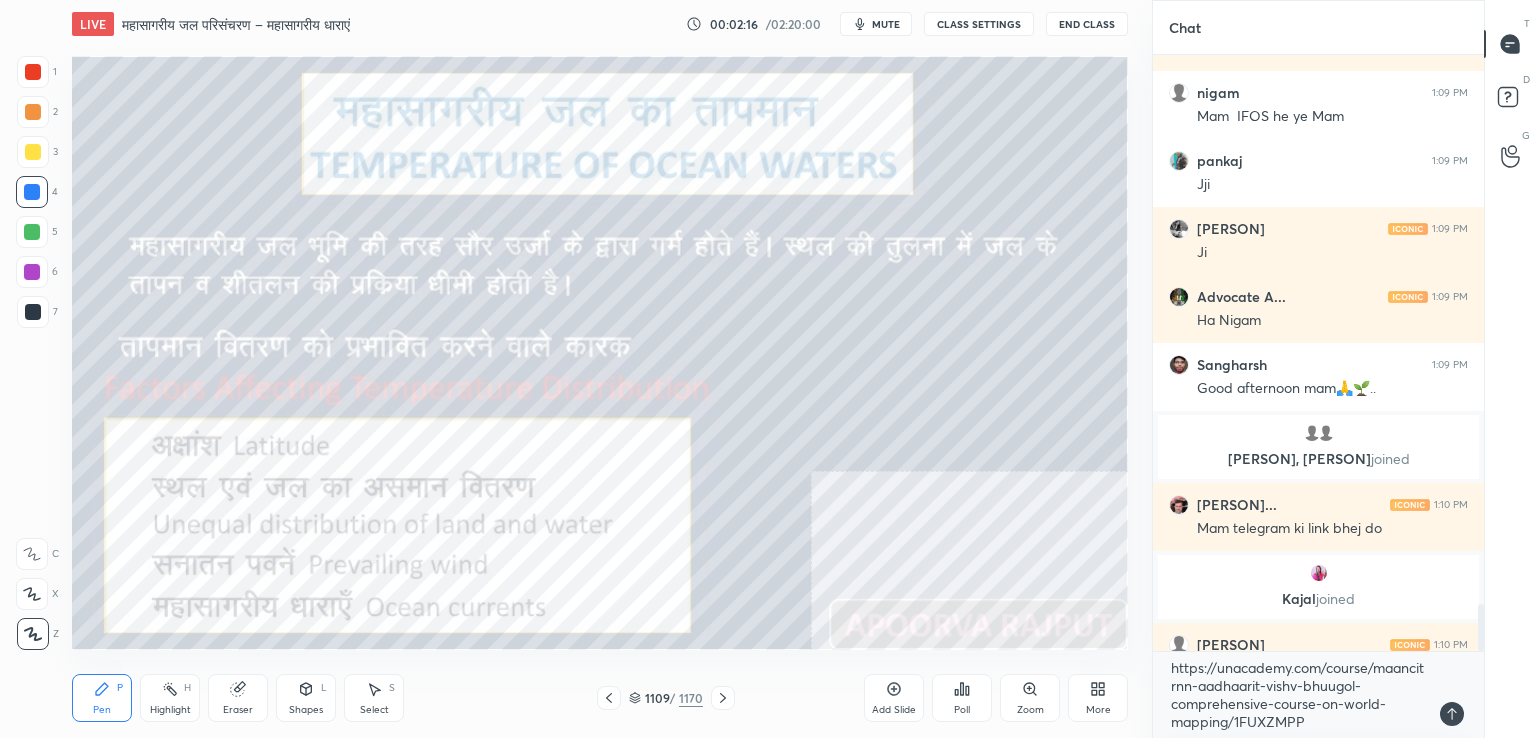 click 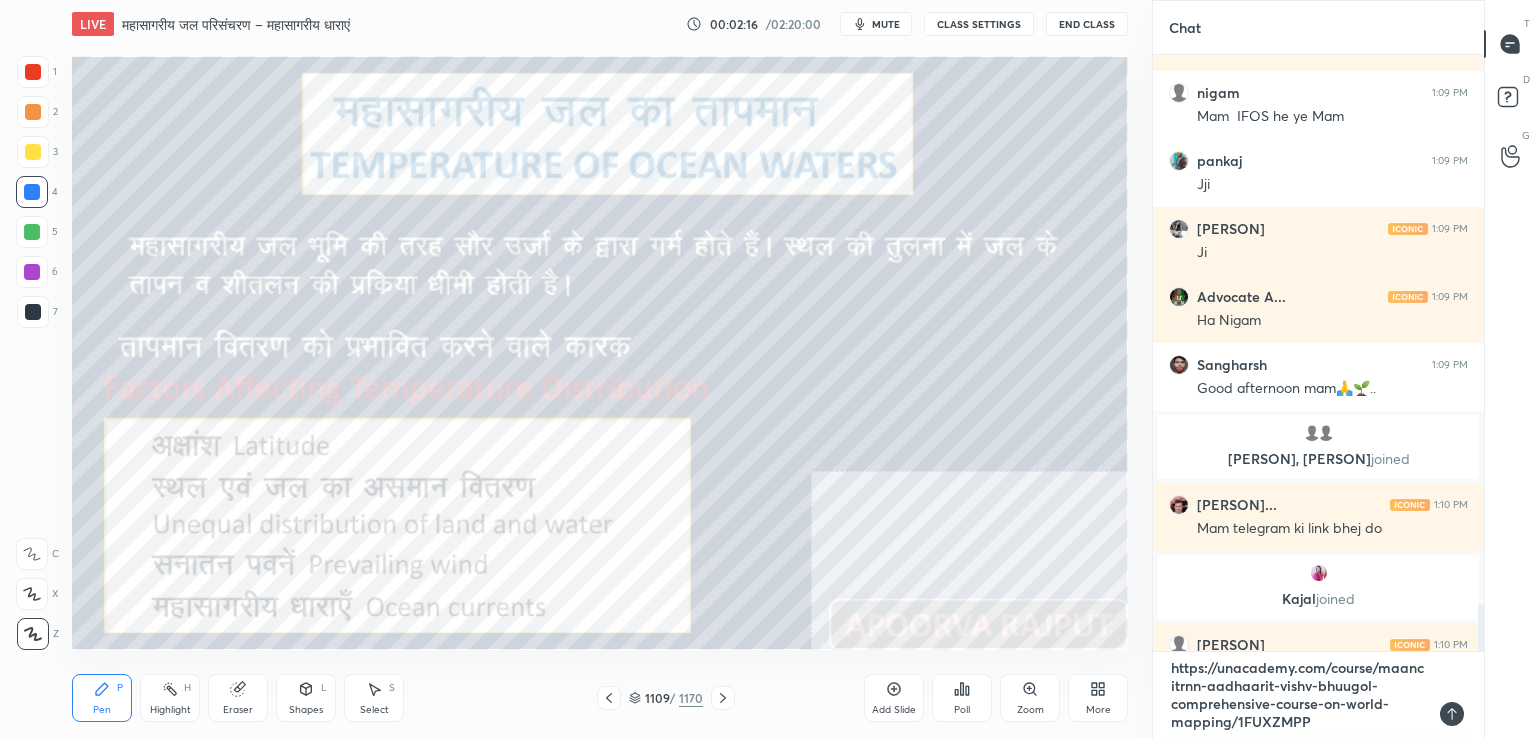 type 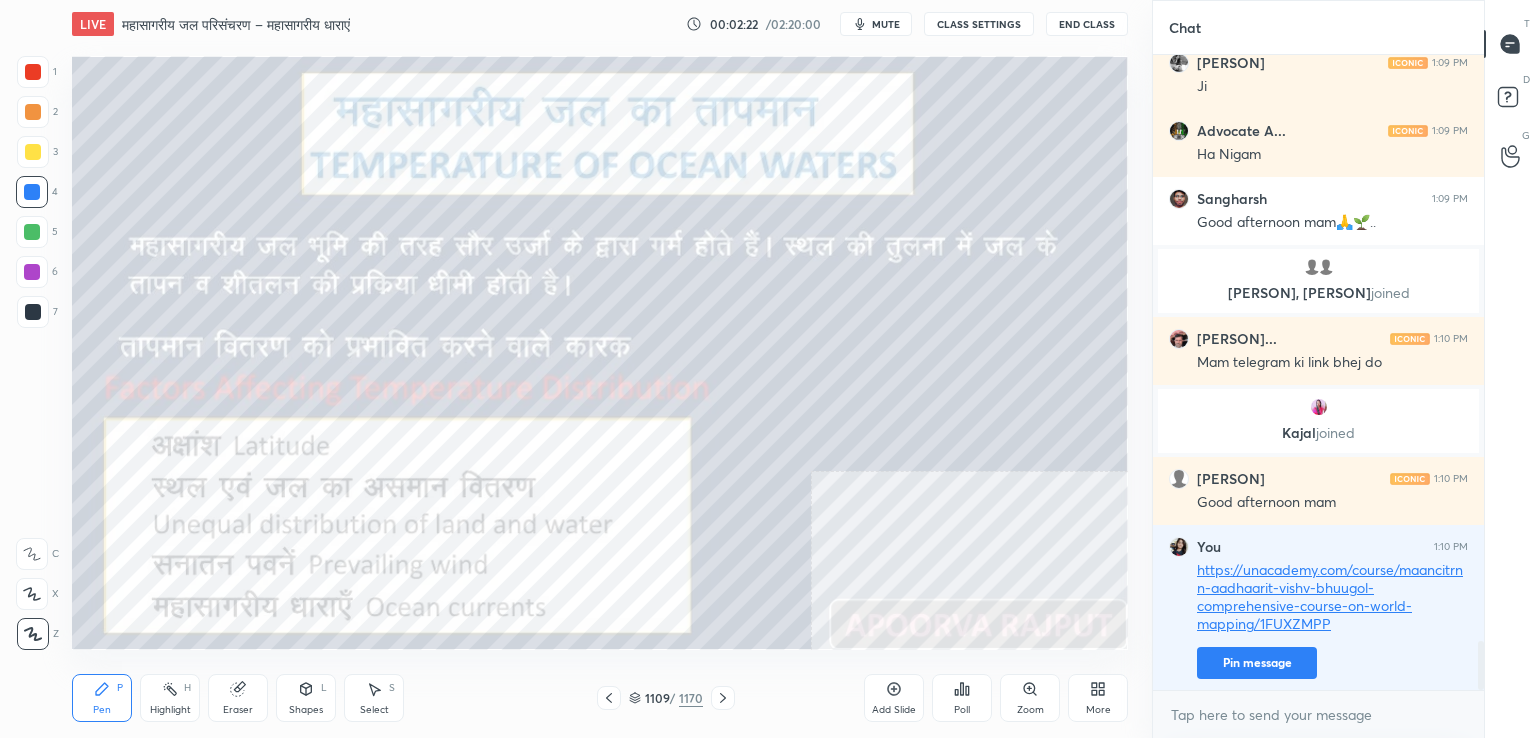 click on "x" at bounding box center [1318, 714] 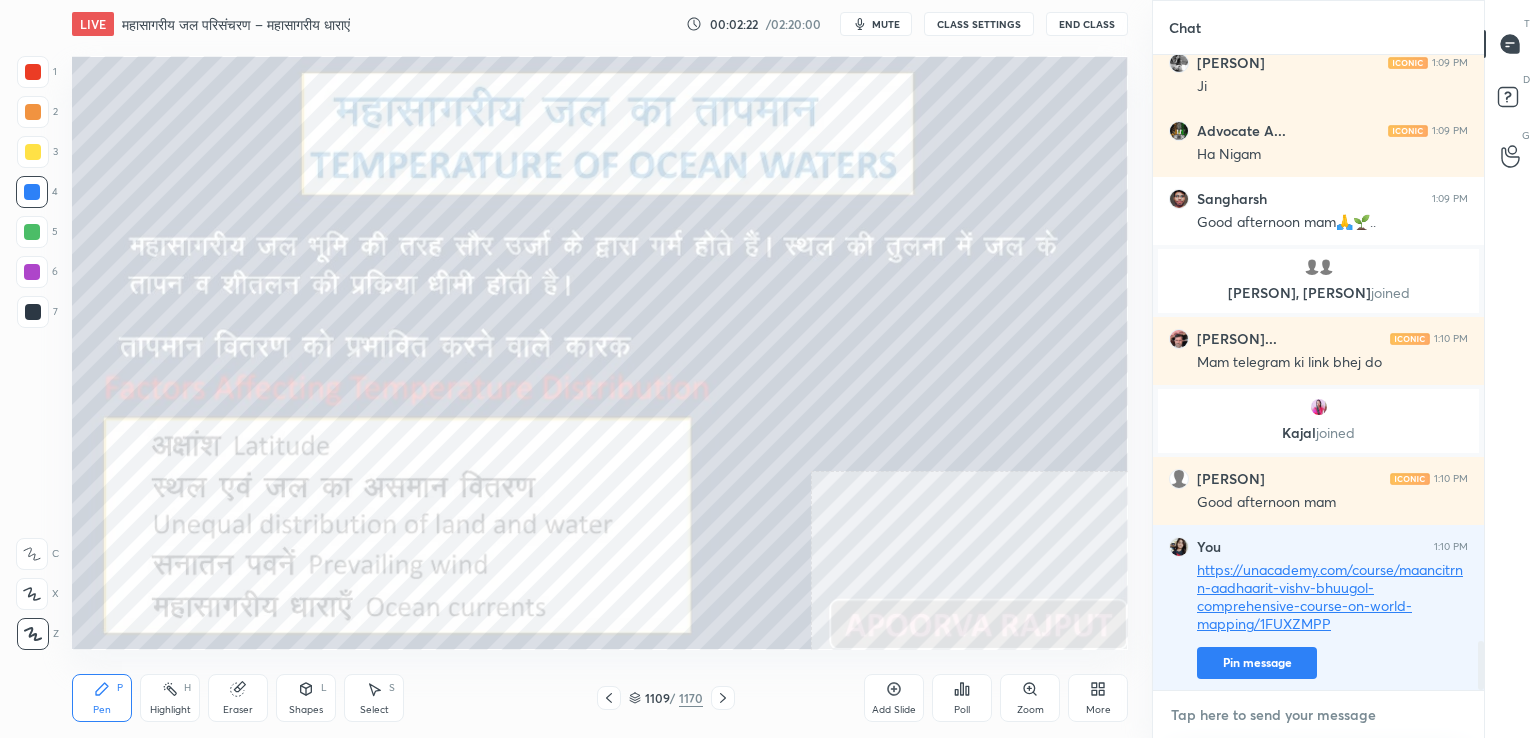 type on "x" 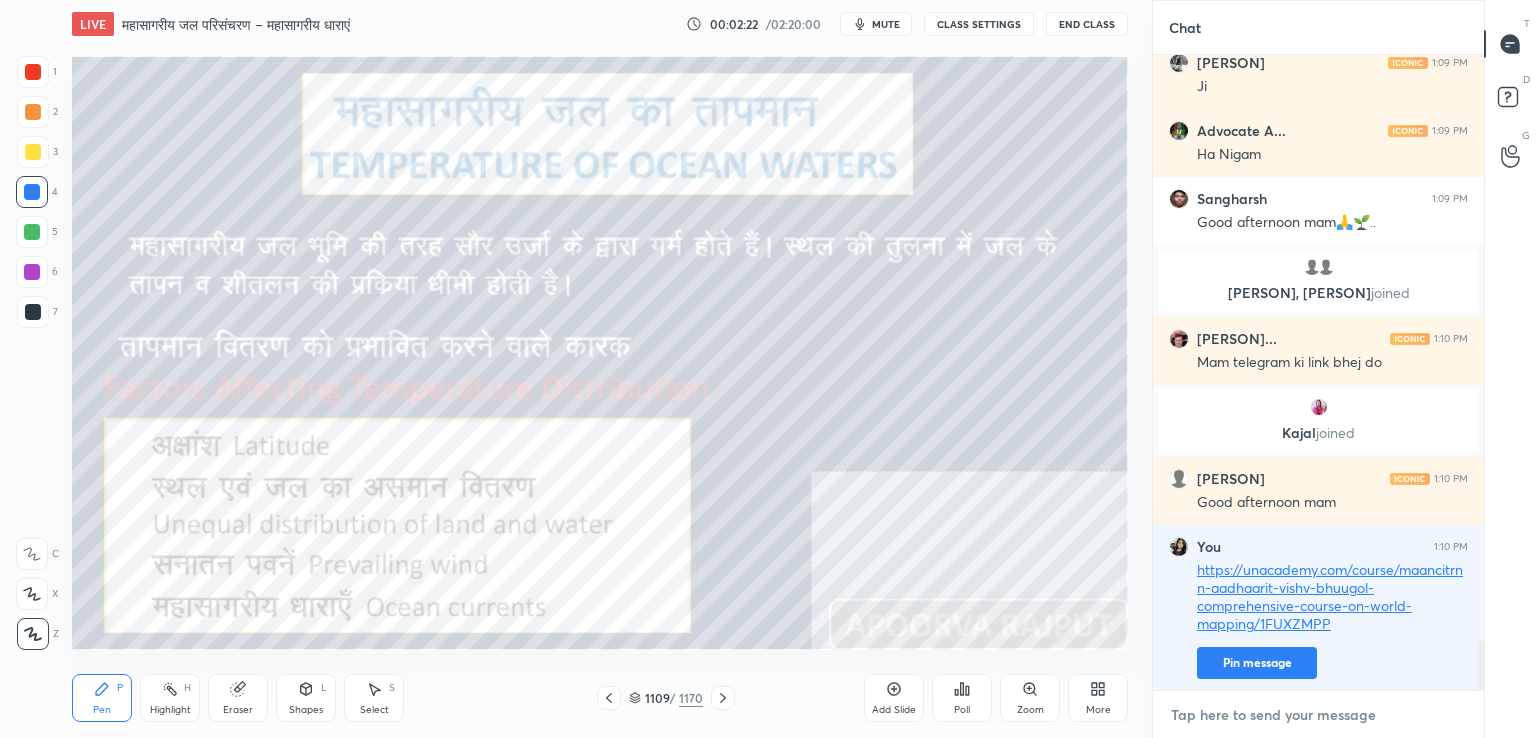click at bounding box center [1318, 715] 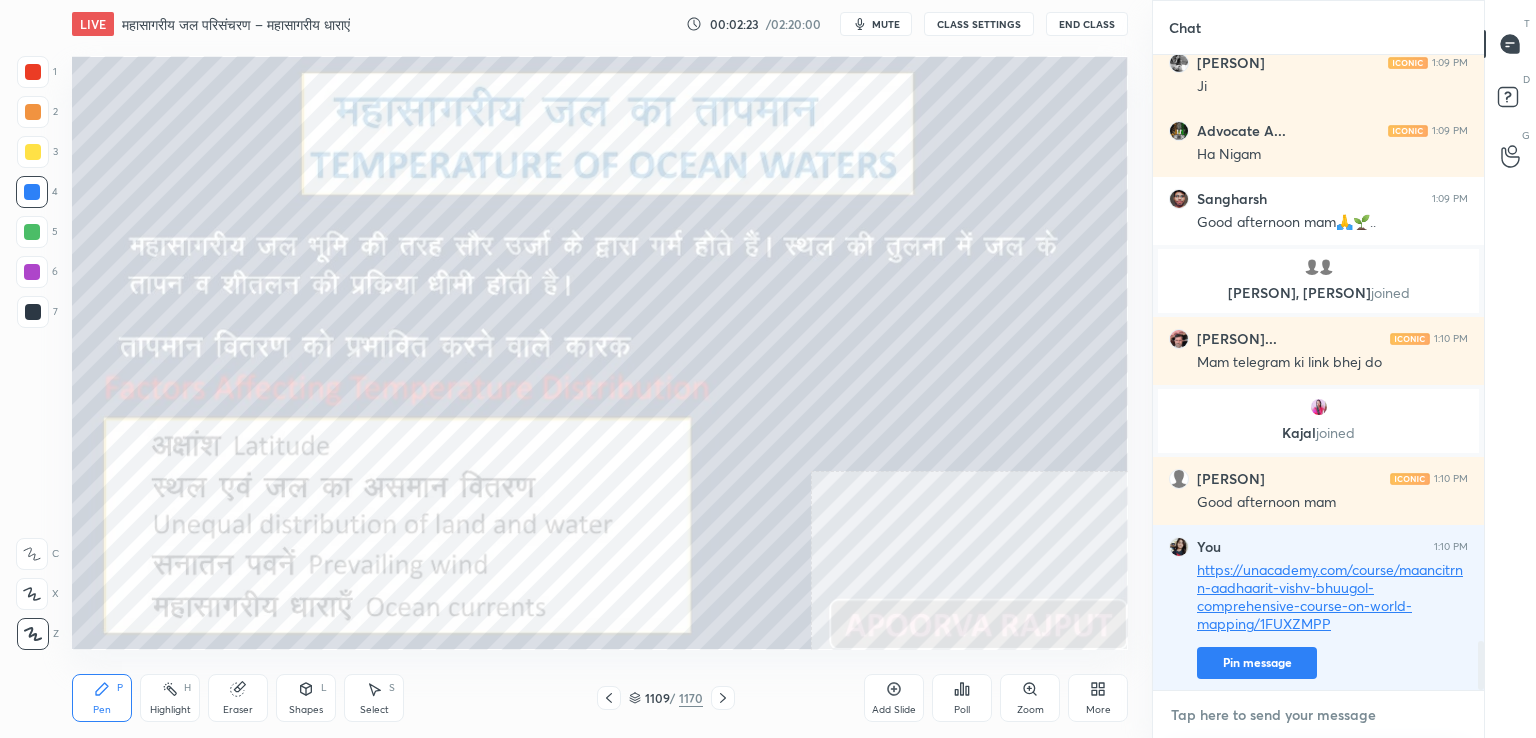 paste on "https://t.me/APOORVA230" 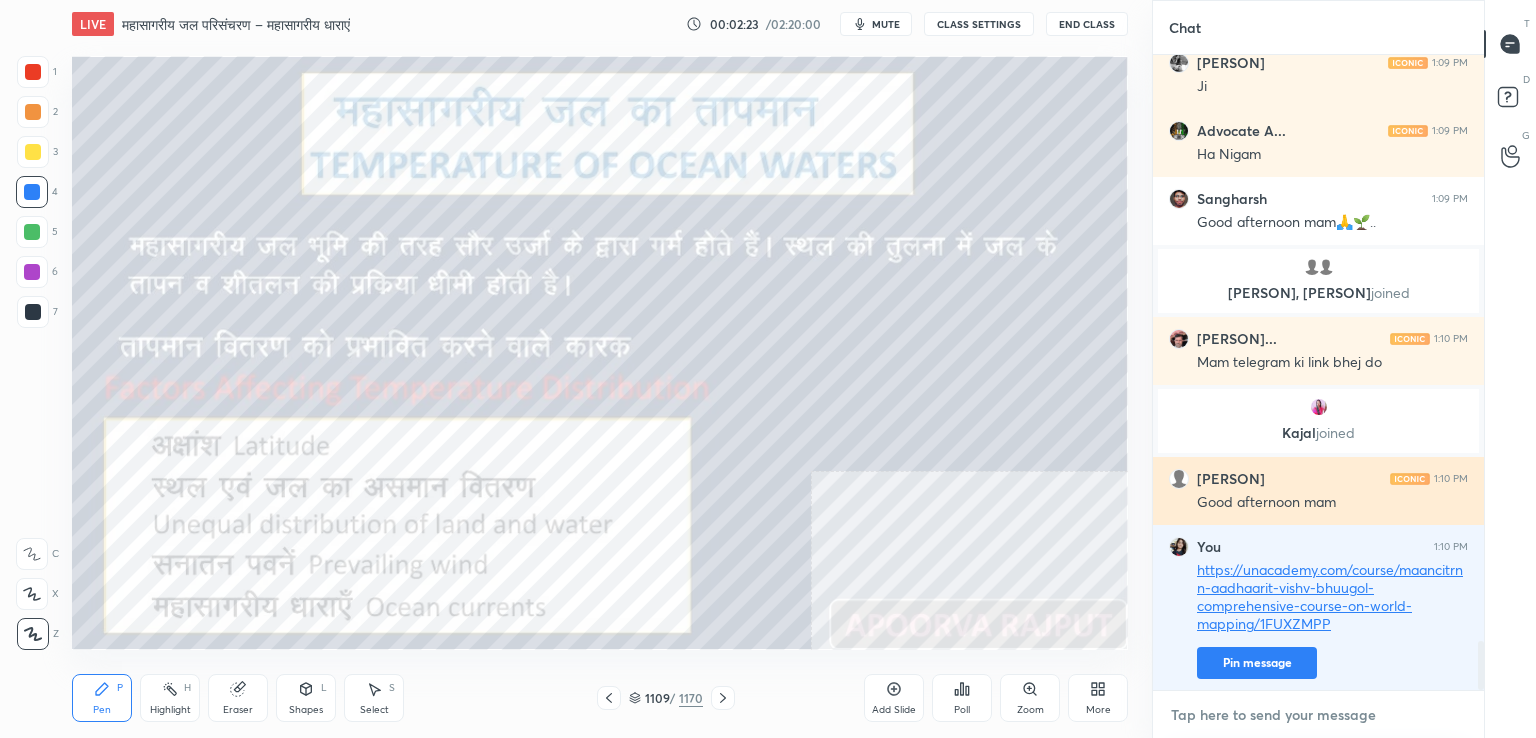 type on "https://t.me/APOORVA230" 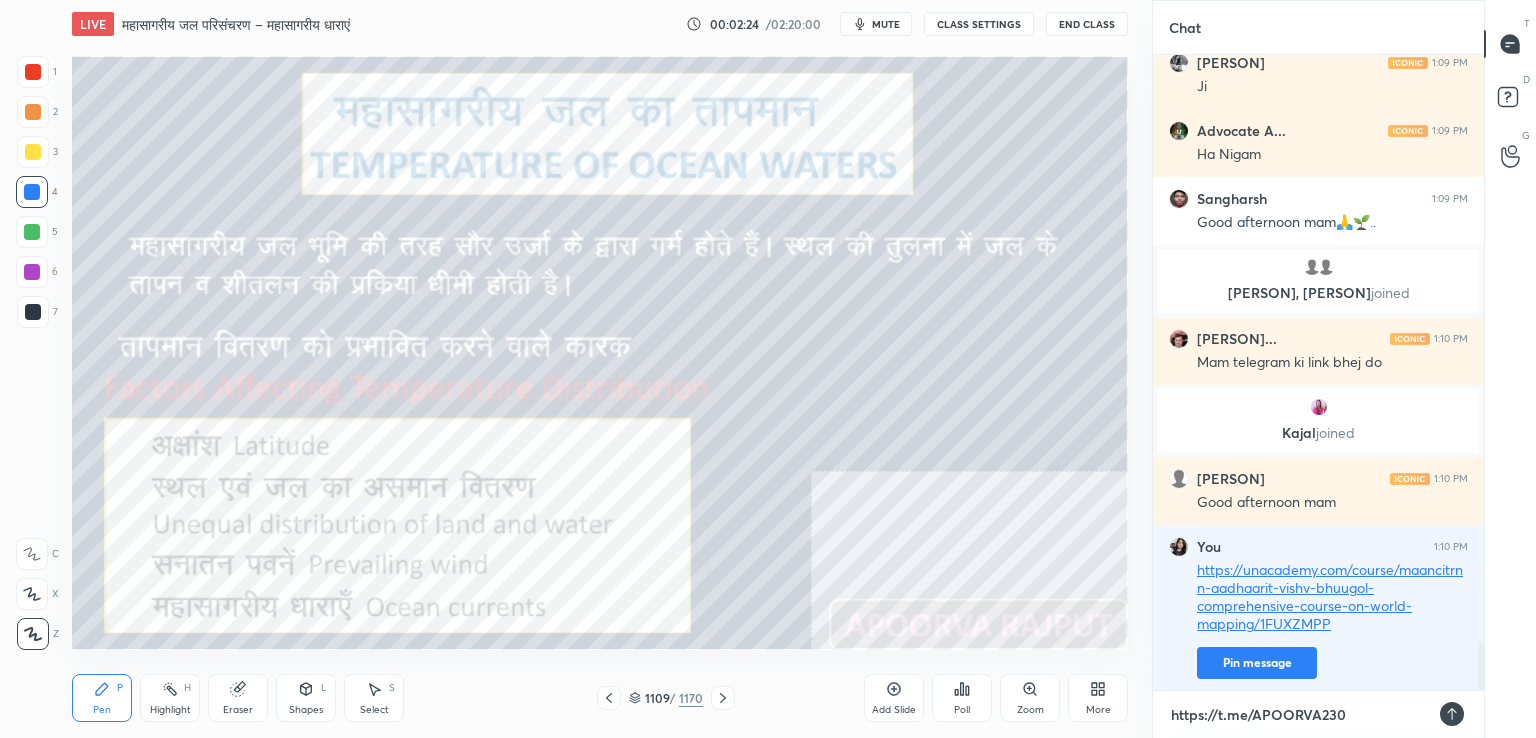 type on "https://t.me/APOORVA230" 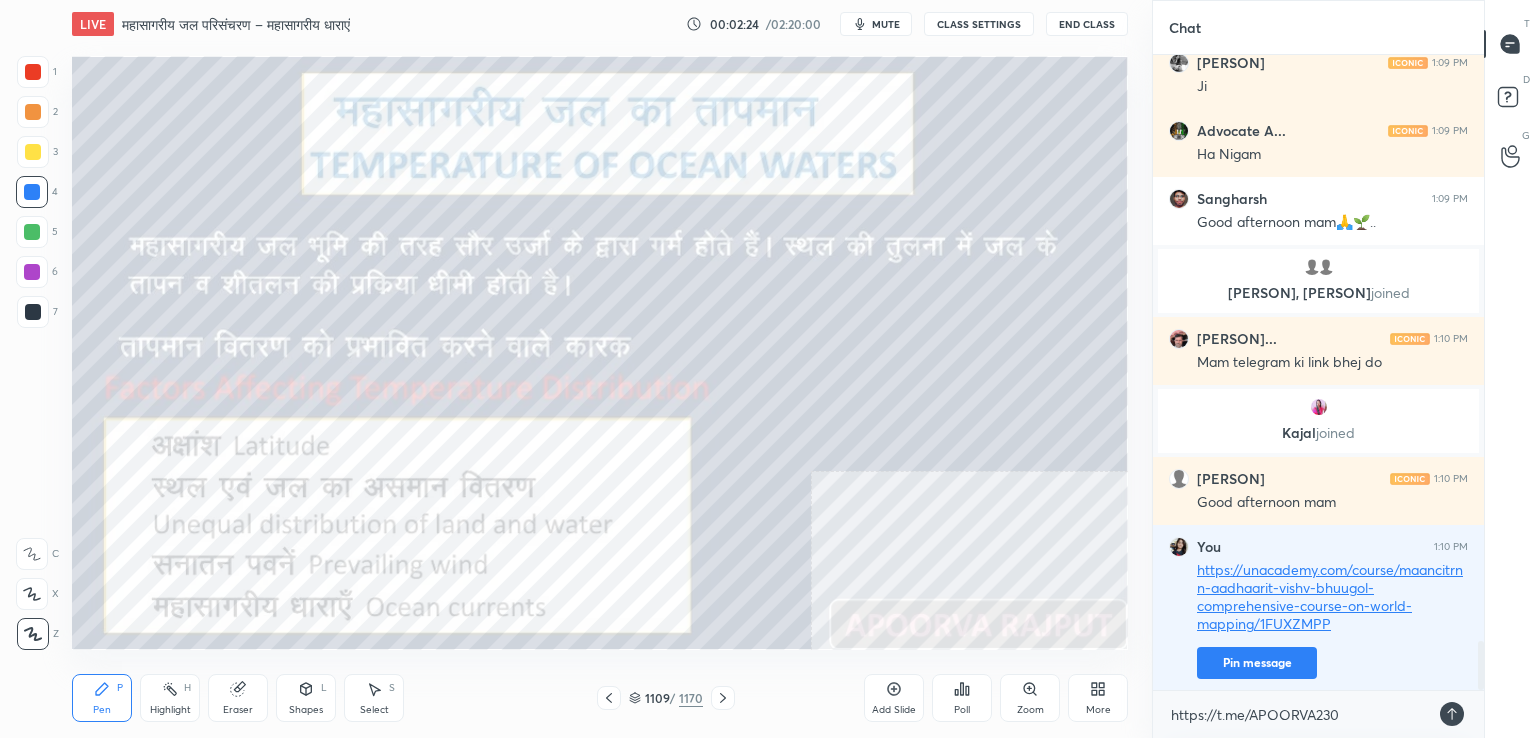 type on "x" 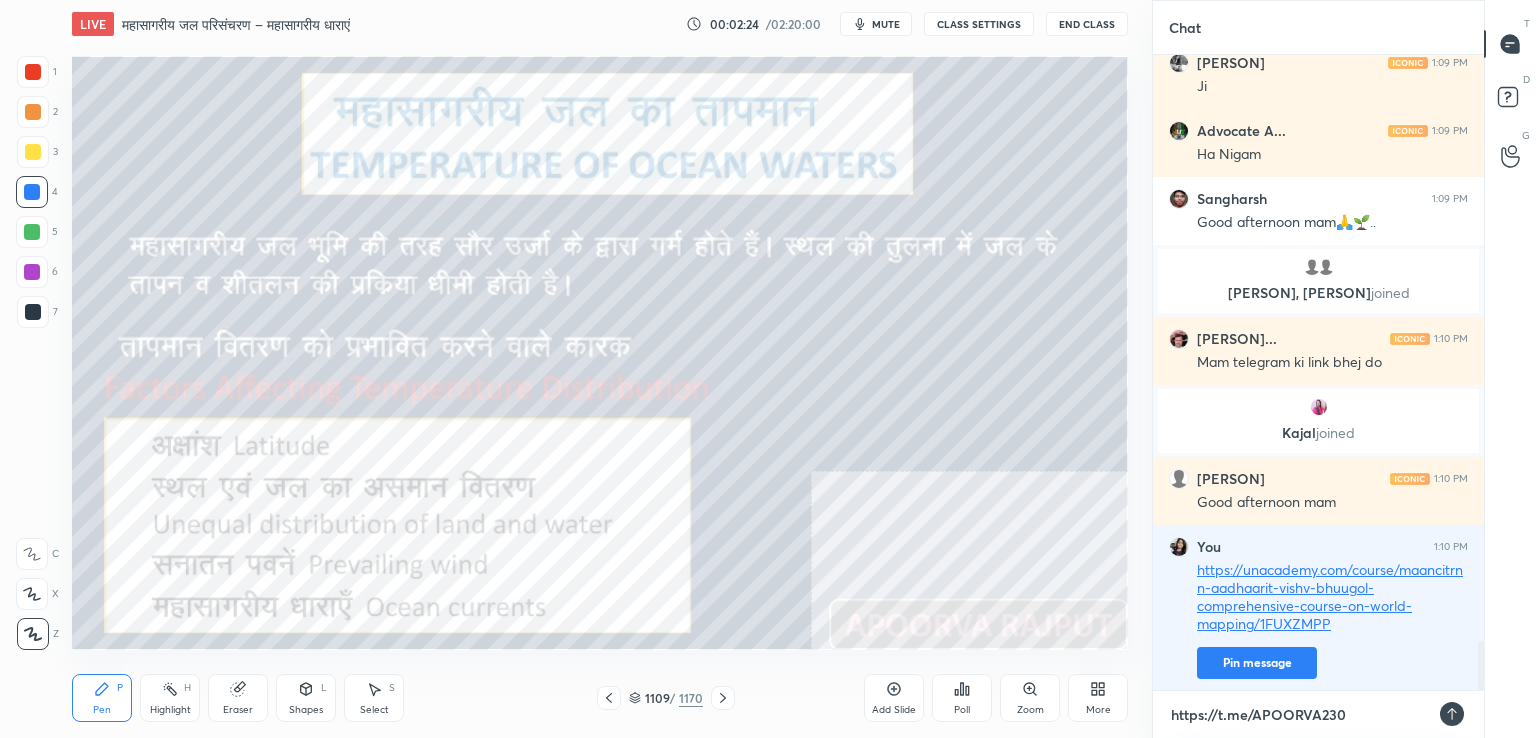 type 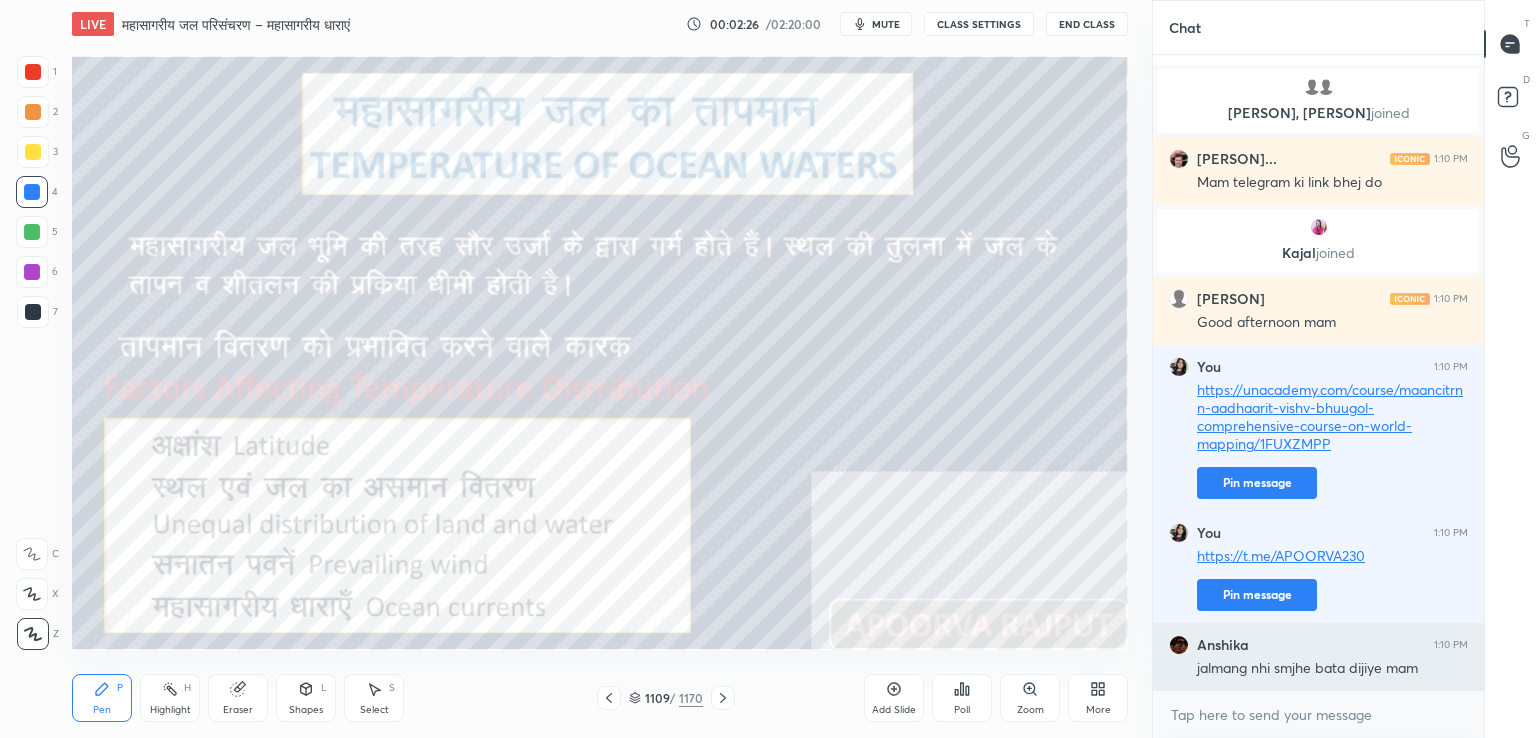 click on "jalmang nhi smjhe bata dijiye mam" at bounding box center [1332, 667] 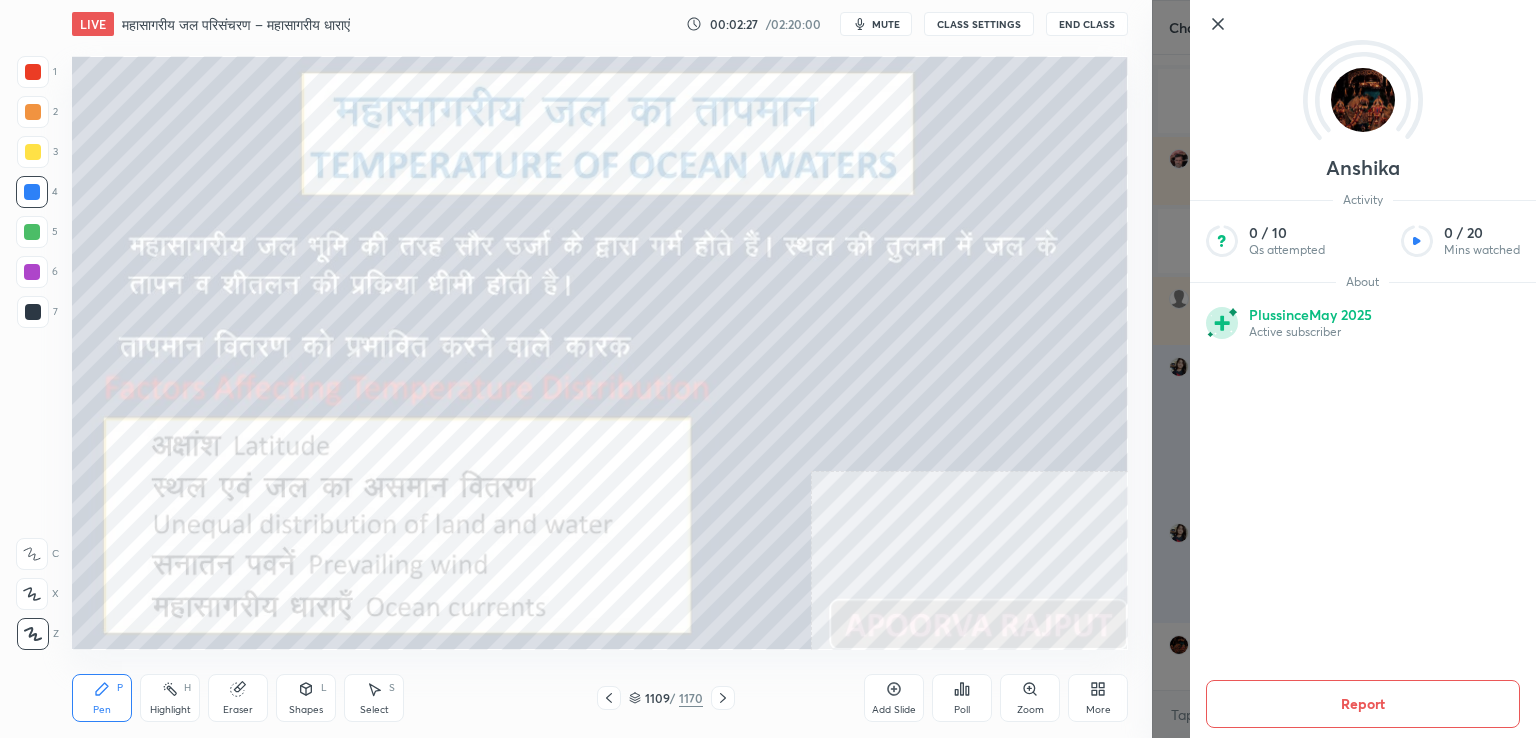 drag, startPoint x: 1212, startPoint y: 33, endPoint x: 1208, endPoint y: 121, distance: 88.09086 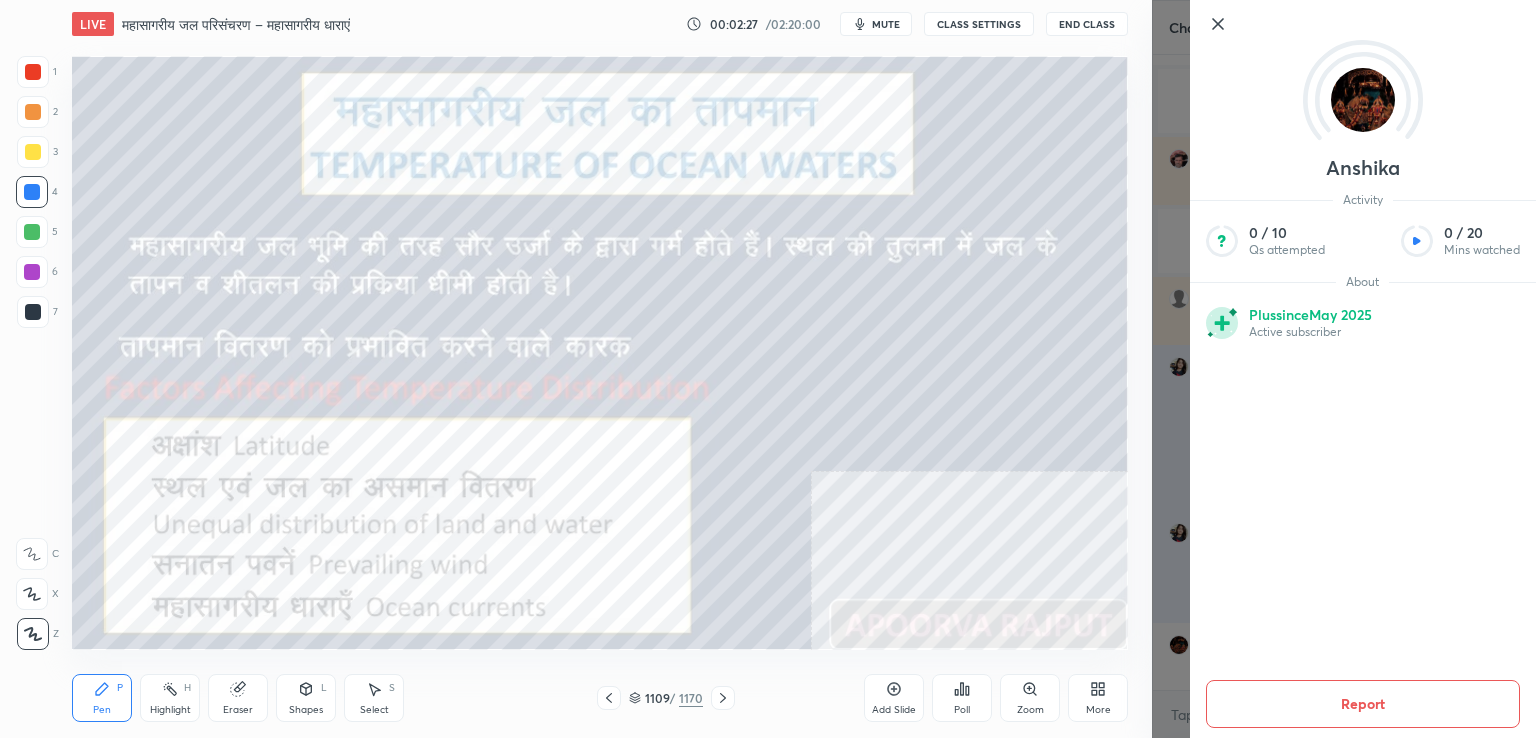 click 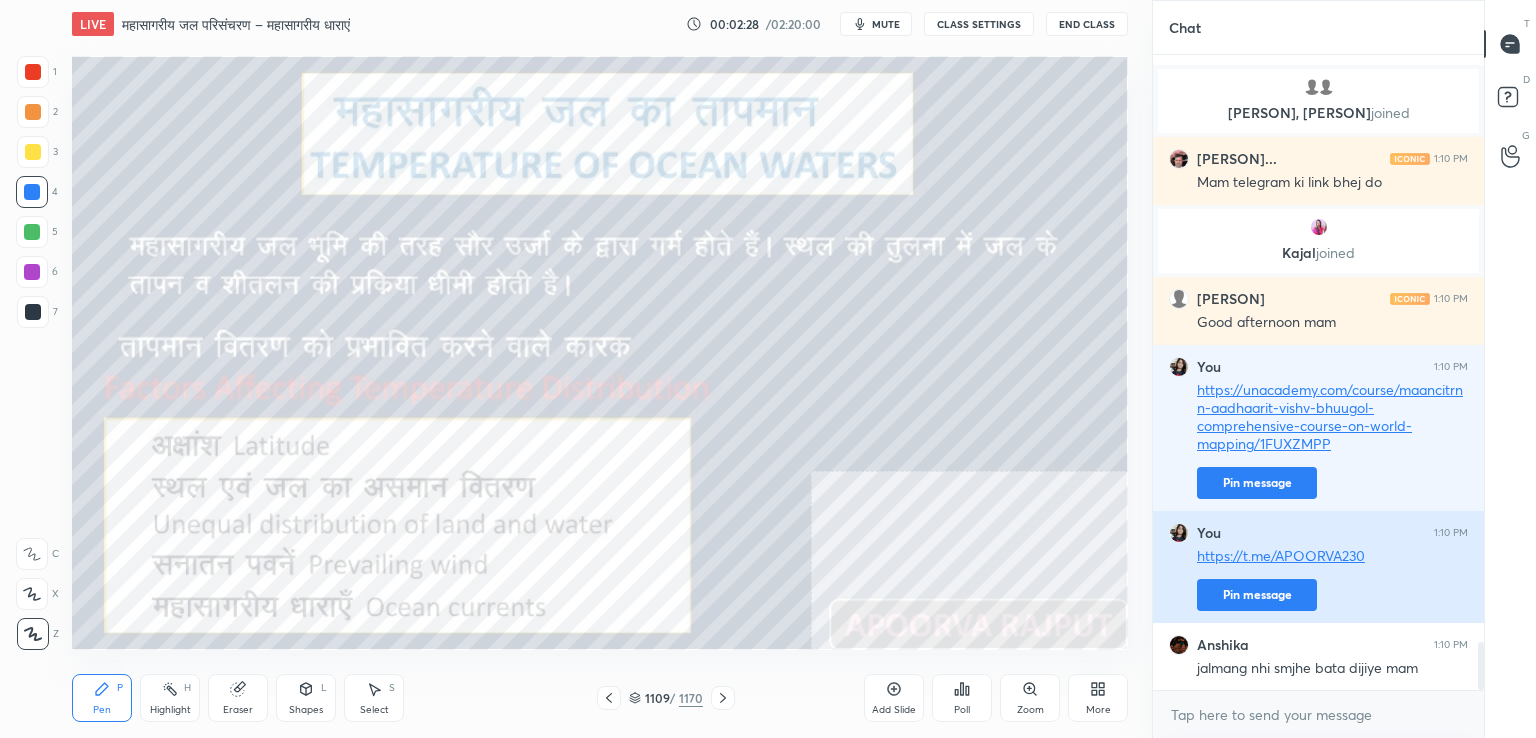 click on "Pin message" at bounding box center (1257, 595) 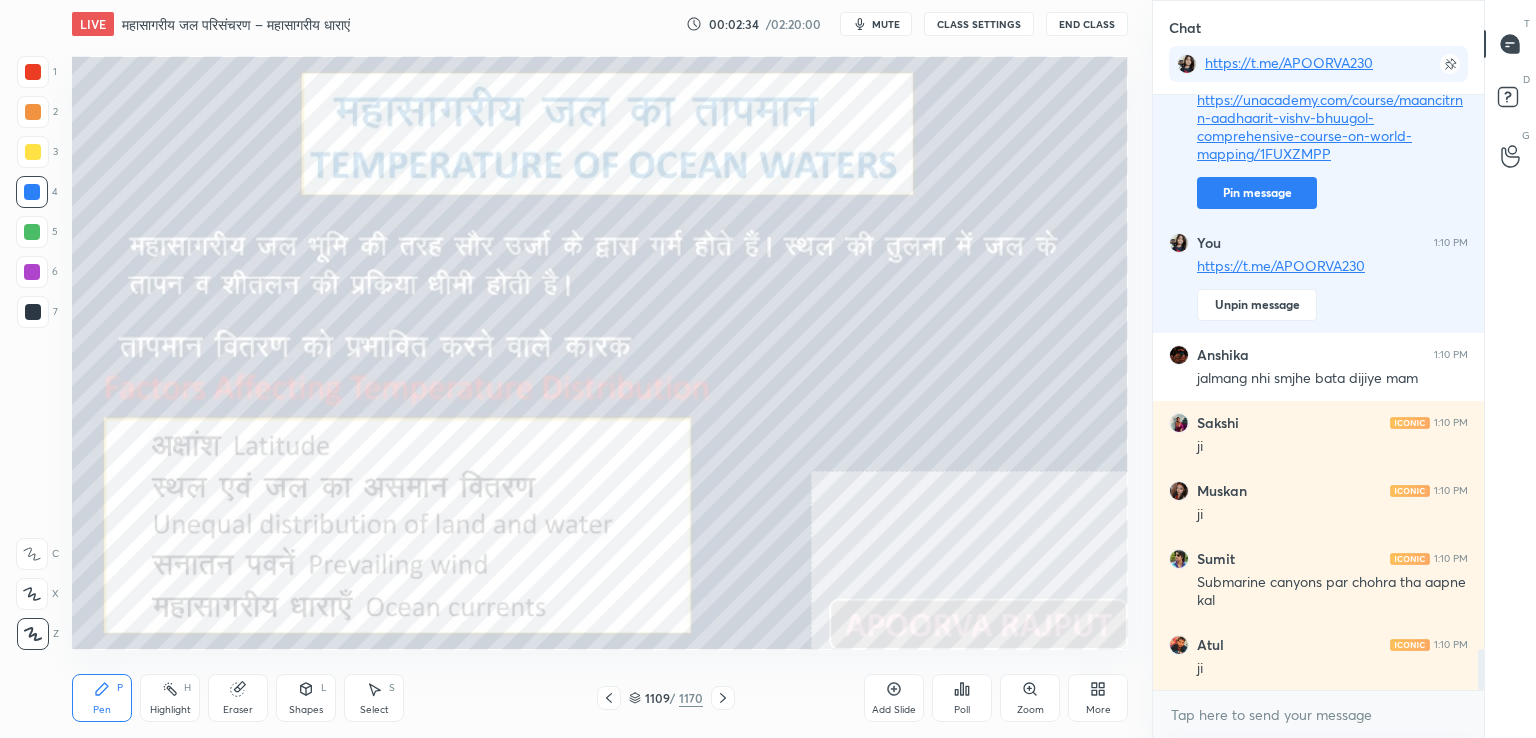click on "Eraser" at bounding box center (238, 698) 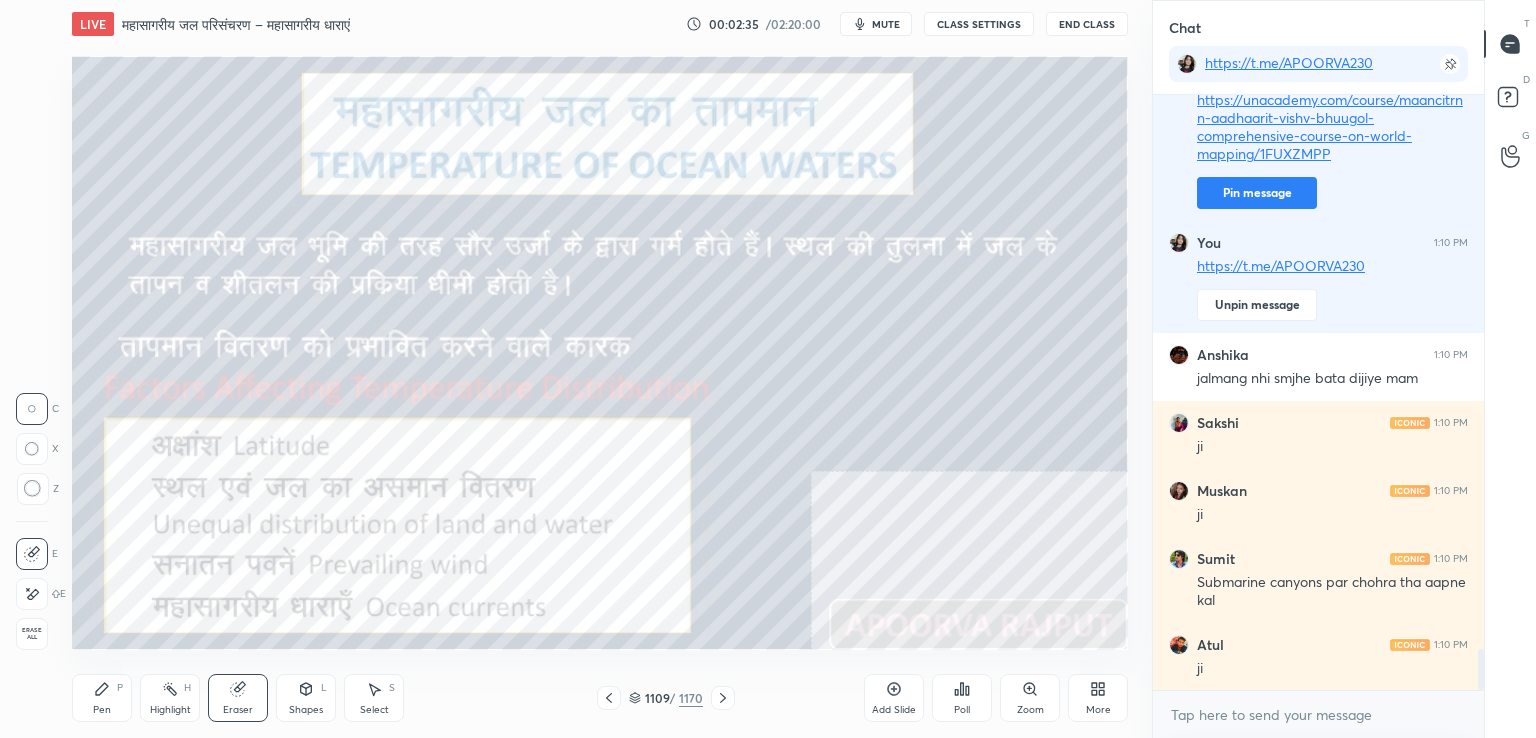 click on "Erase all" at bounding box center (32, 634) 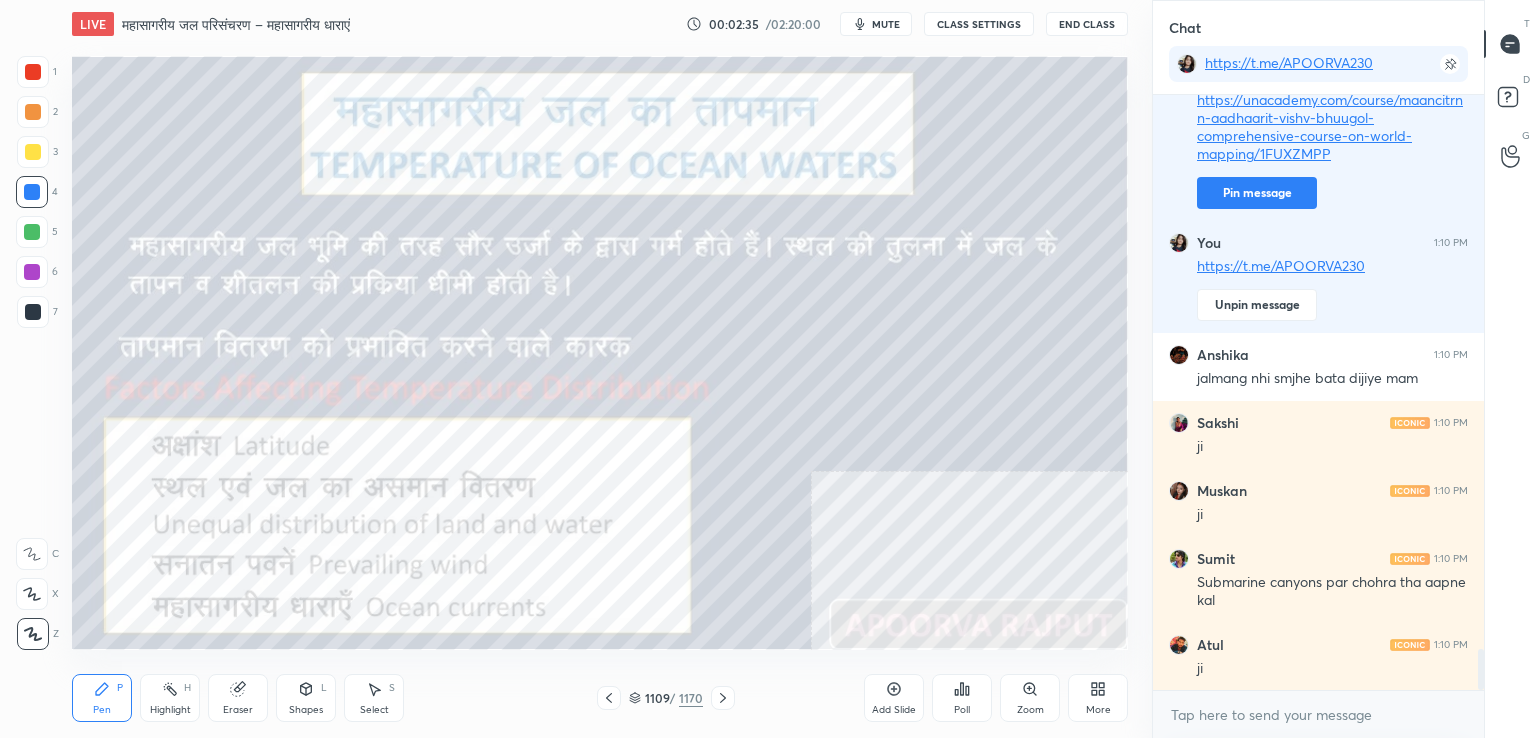 drag, startPoint x: 30, startPoint y: 625, endPoint x: 71, endPoint y: 565, distance: 72.67049 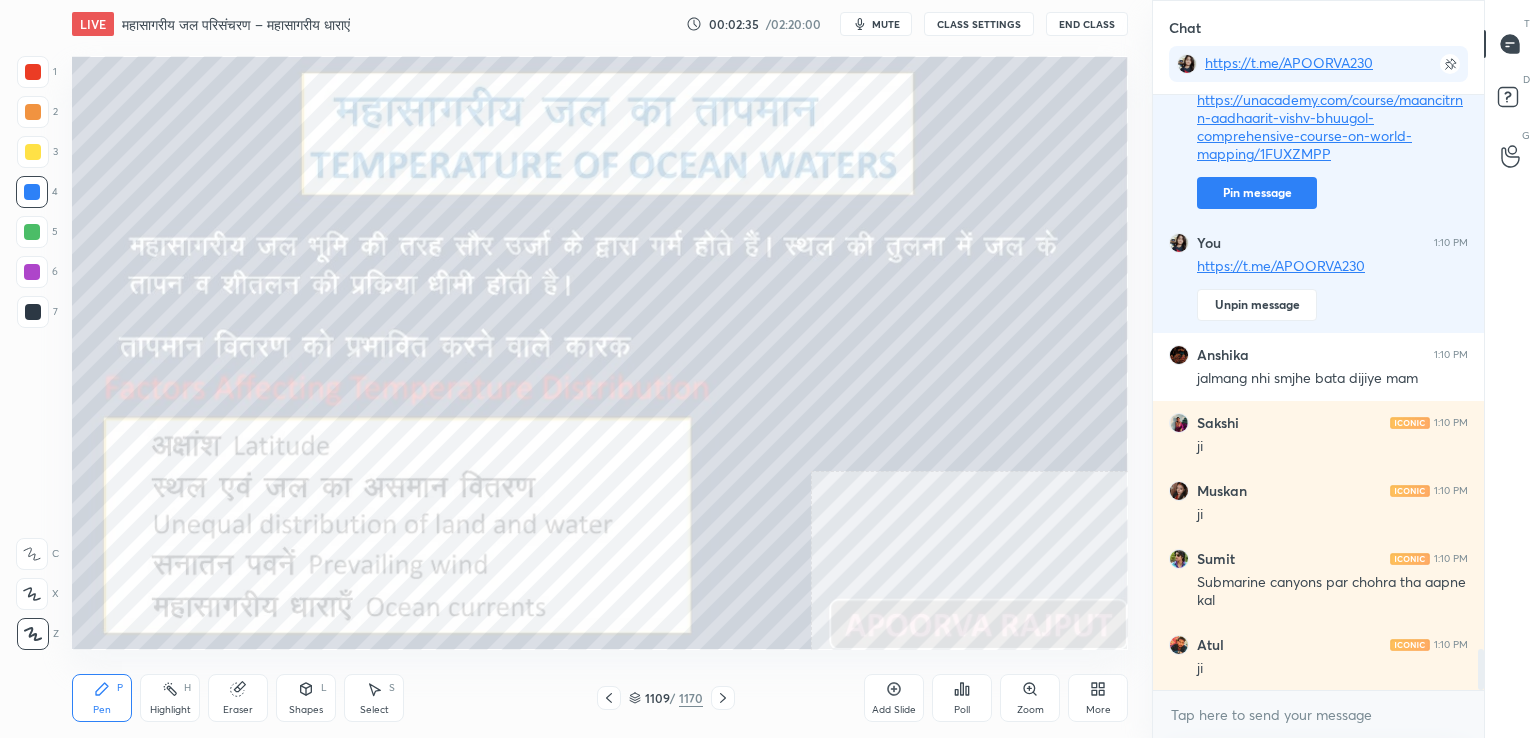 click on "1 2 3 4 5 6 7 C X Z C X Z E E Erase all   H H" at bounding box center [32, 353] 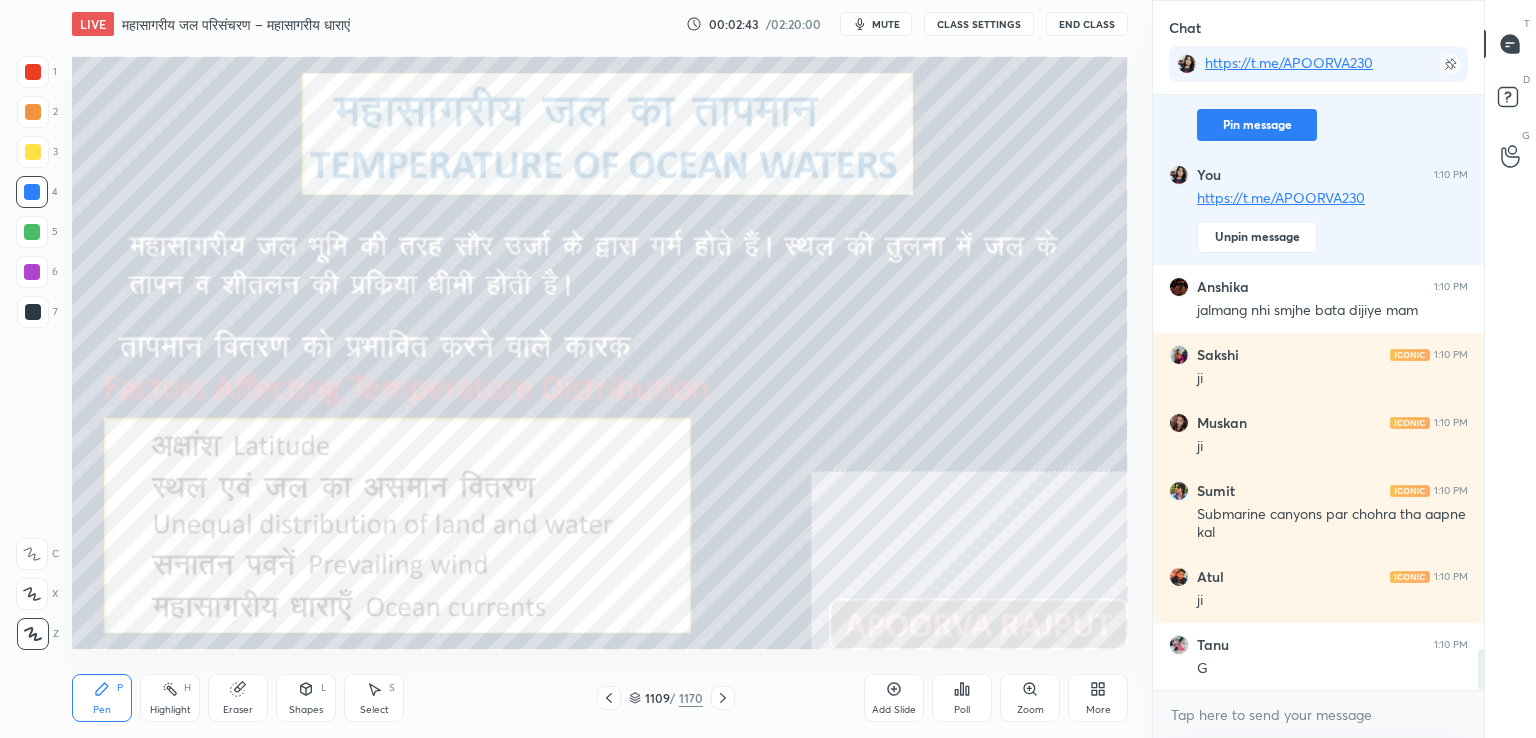 click on "More" at bounding box center (1098, 698) 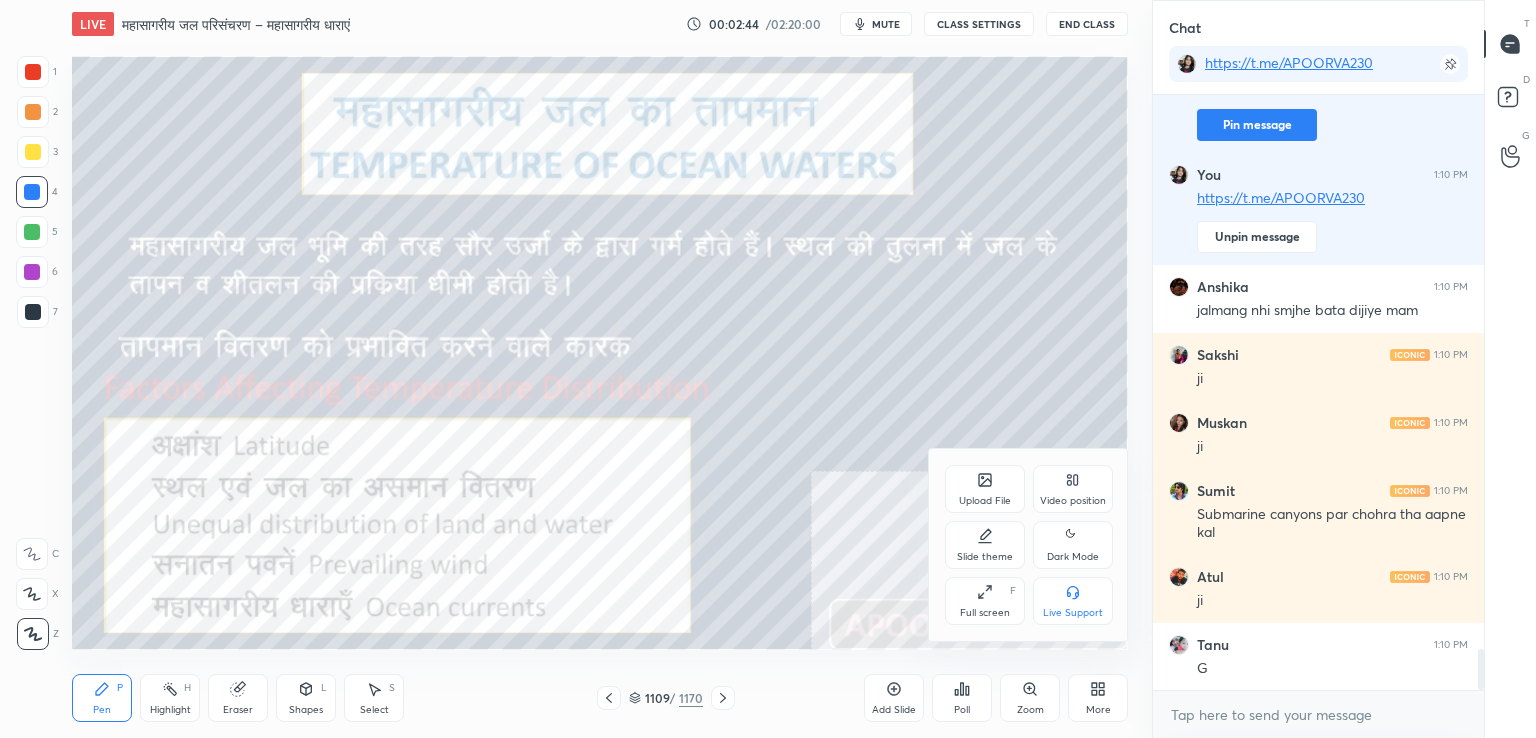 click on "Full screen F" at bounding box center (985, 601) 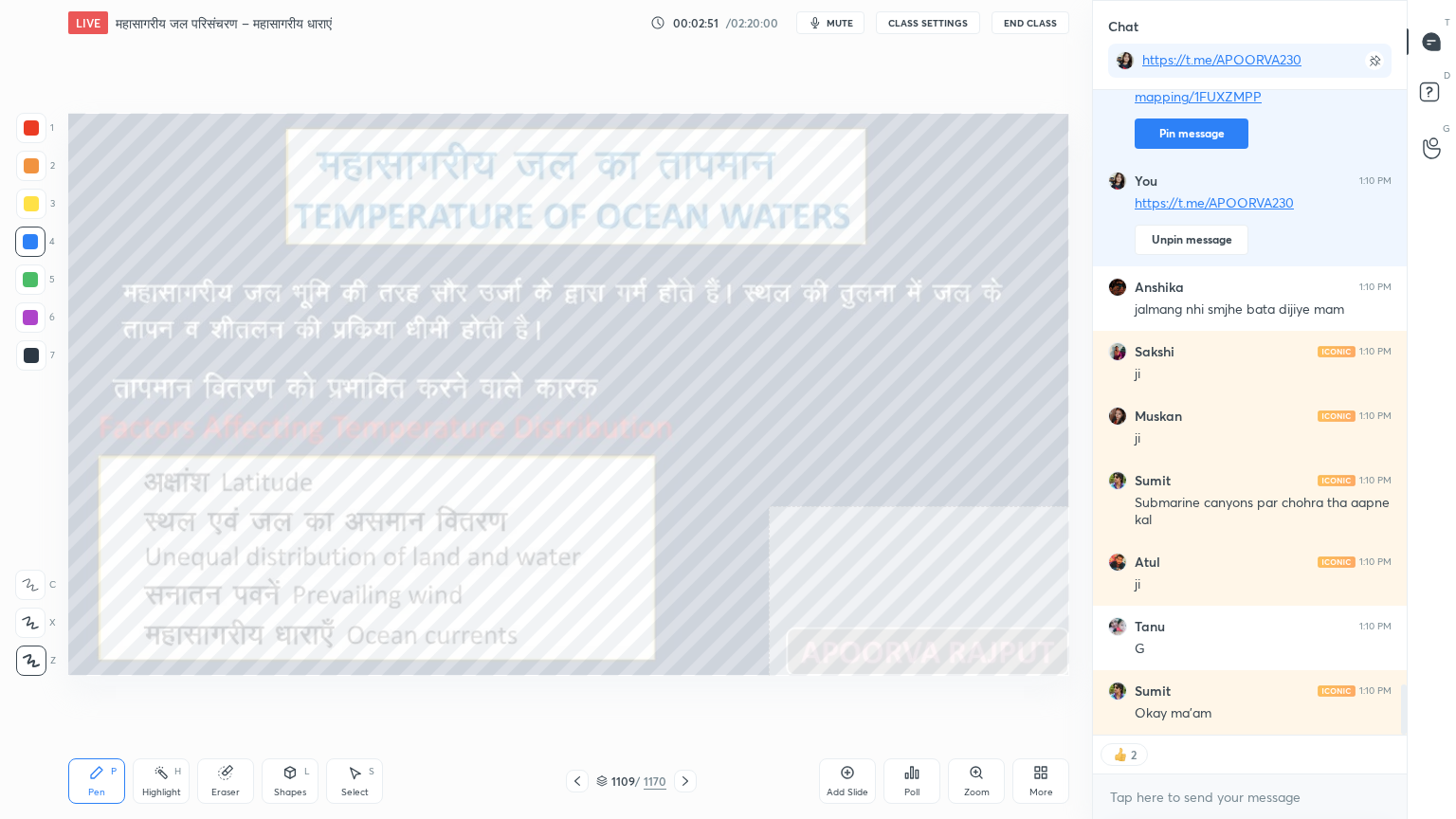 click on "Eraser" at bounding box center (226, 781) 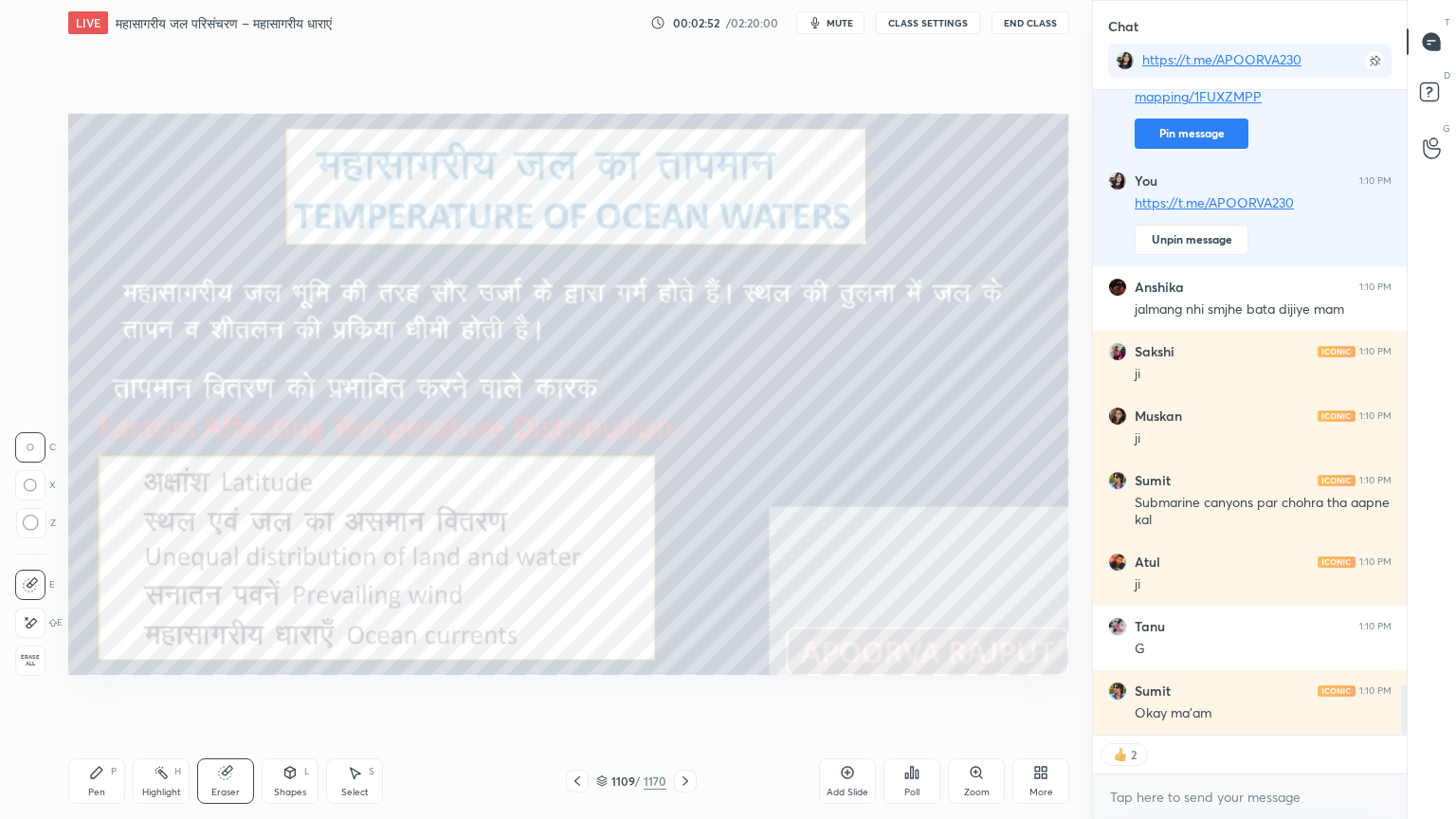 drag, startPoint x: 31, startPoint y: 658, endPoint x: 34, endPoint y: 648, distance: 10.440307 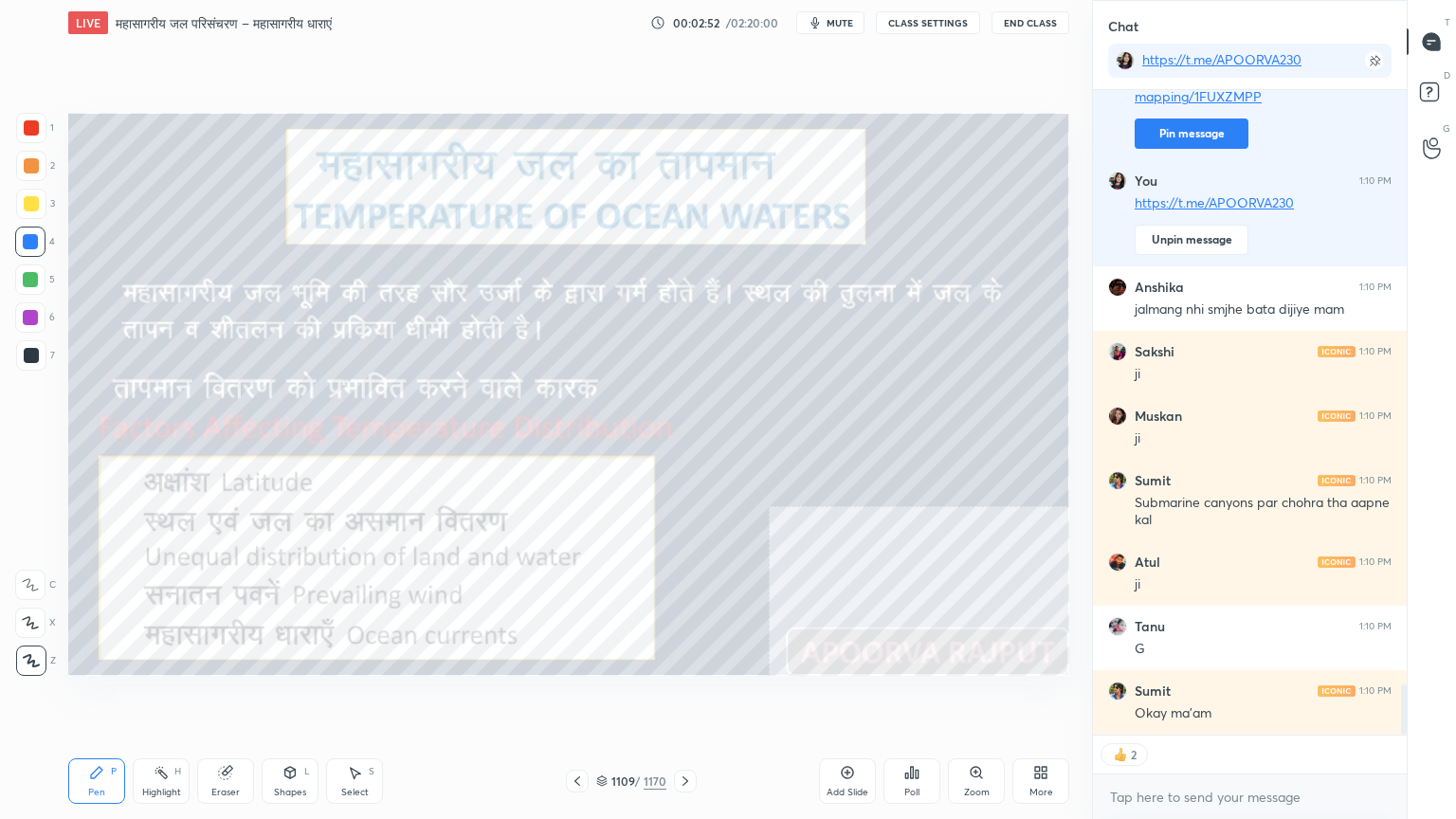 drag, startPoint x: 34, startPoint y: 648, endPoint x: 64, endPoint y: 604, distance: 53.254108 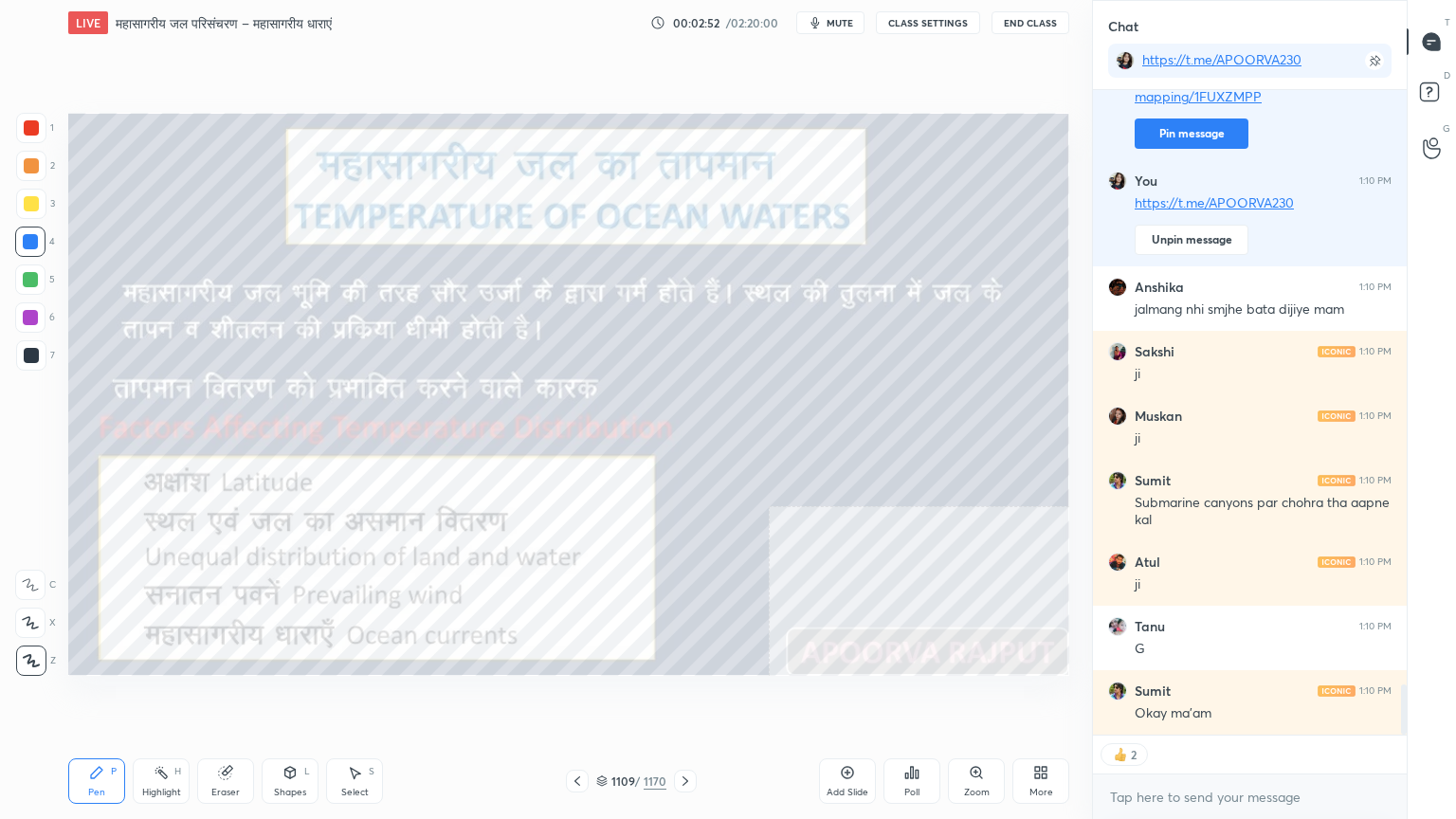 click on "1 2 3 4 5 6 7 C X Z C X Z E E Erase all   H H" at bounding box center [30, 394] 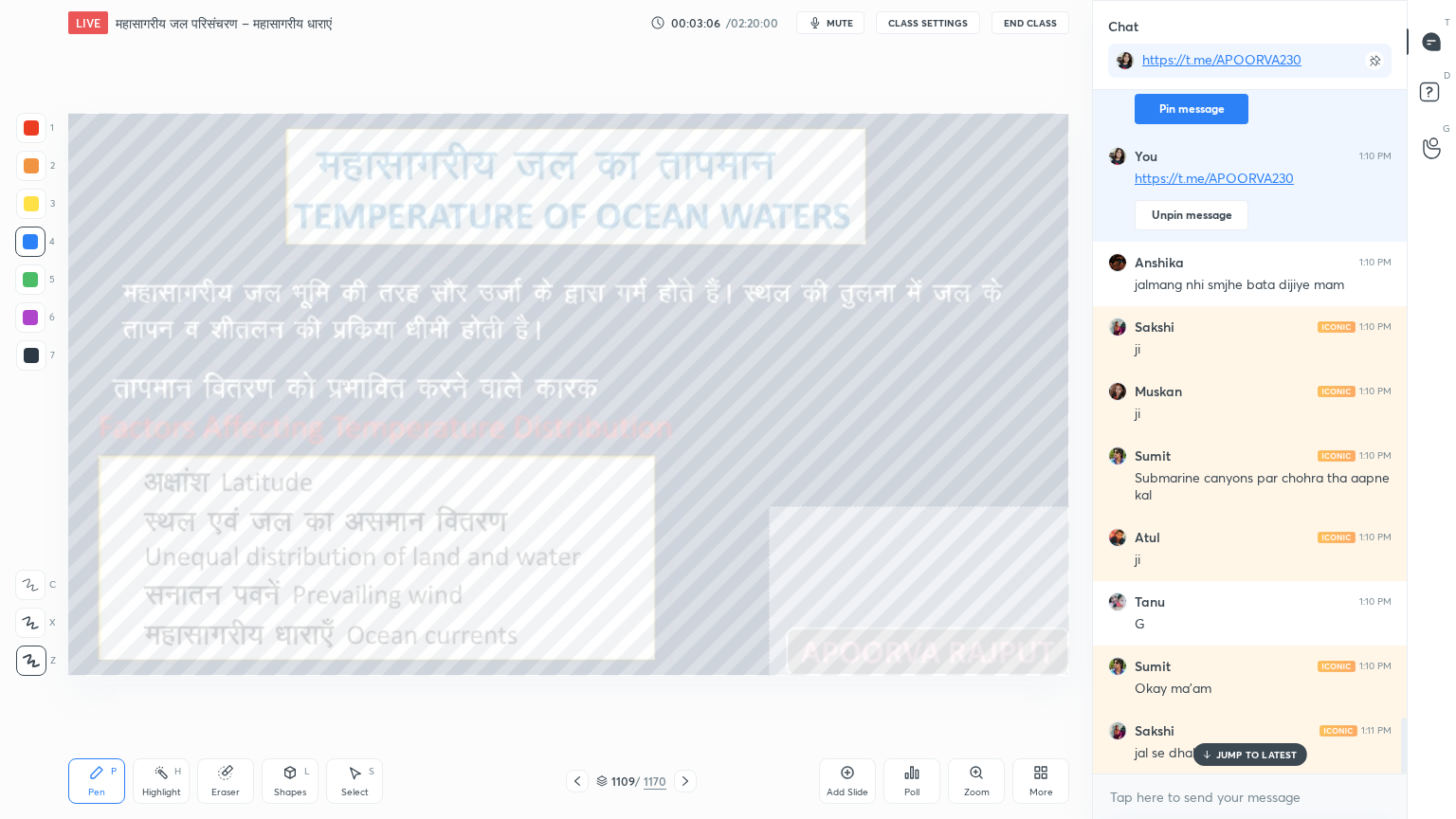click on "1 2 3 4 5 6 7 C X Z C X Z E E Erase all   H H" at bounding box center [30, 394] 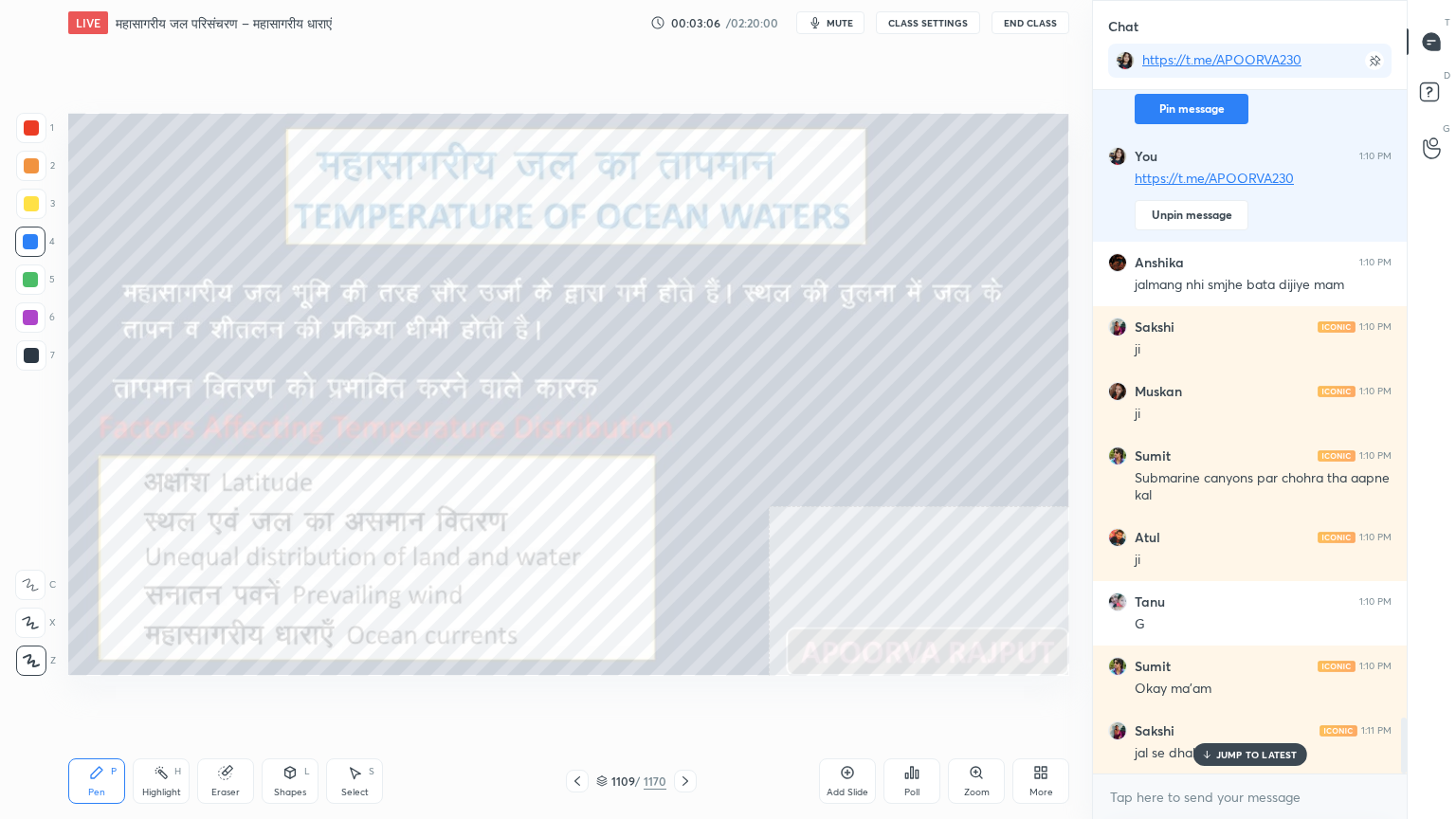 click at bounding box center [31, 204] 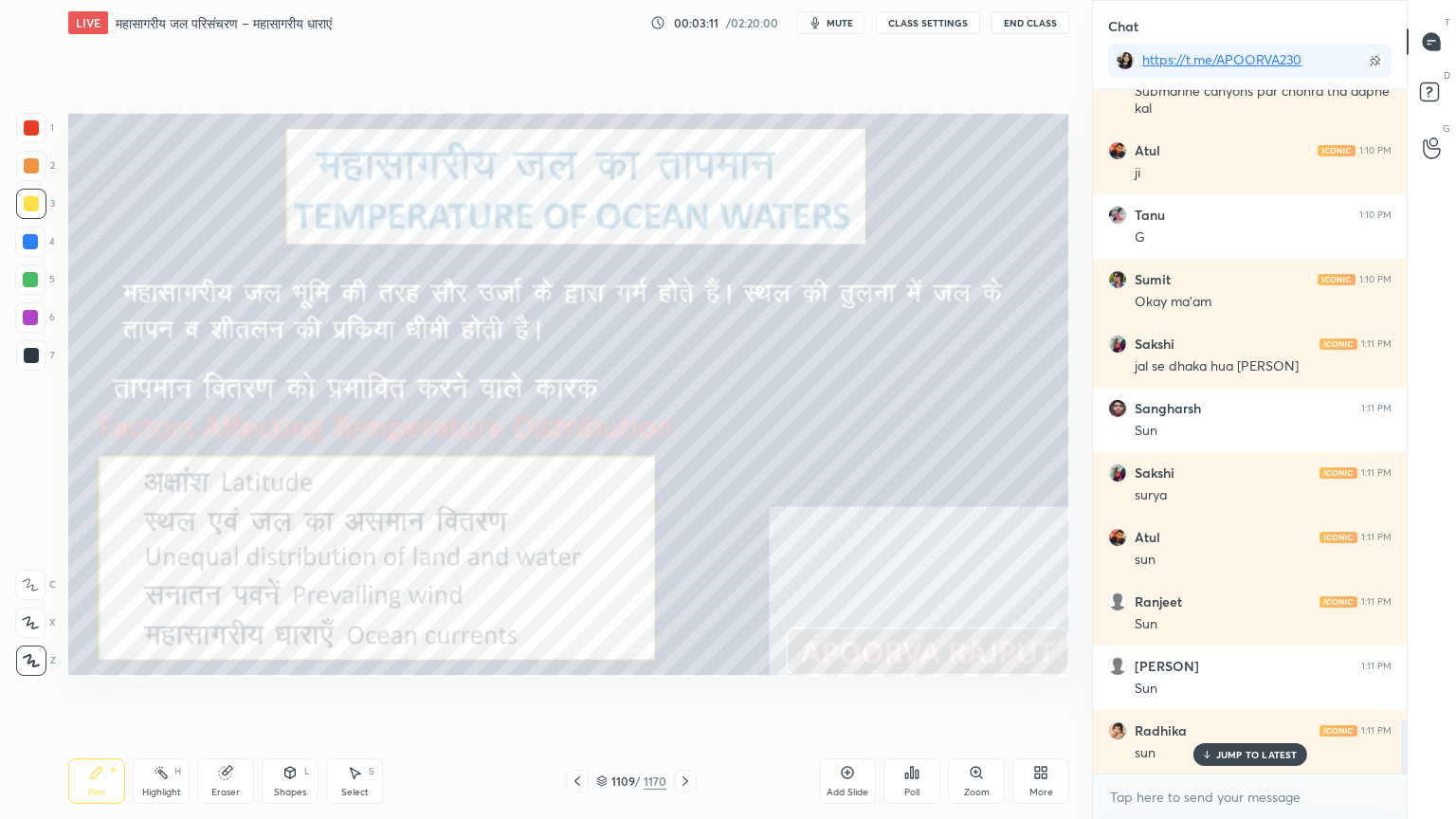 click at bounding box center [30, 242] 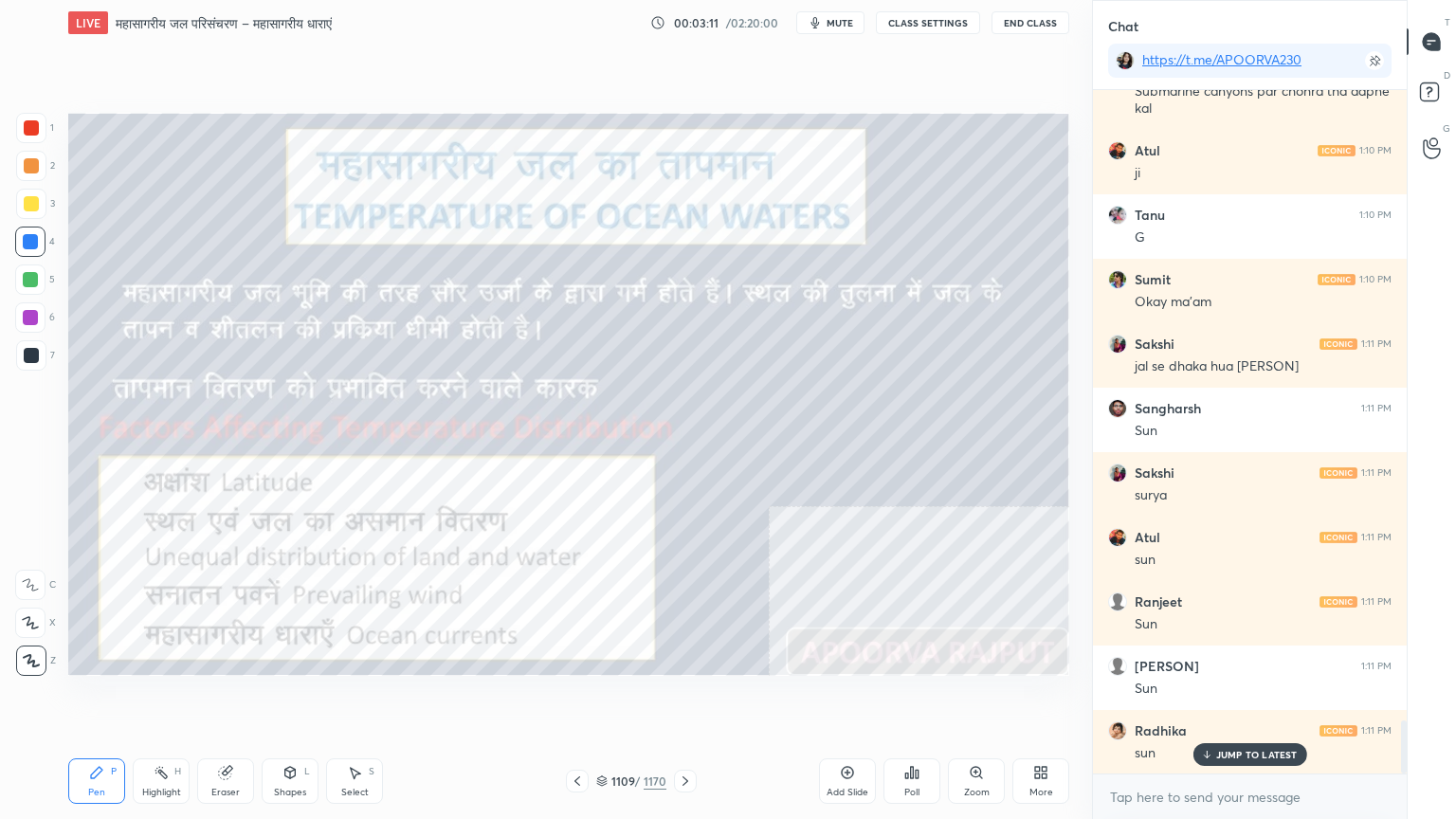 click at bounding box center [30, 242] 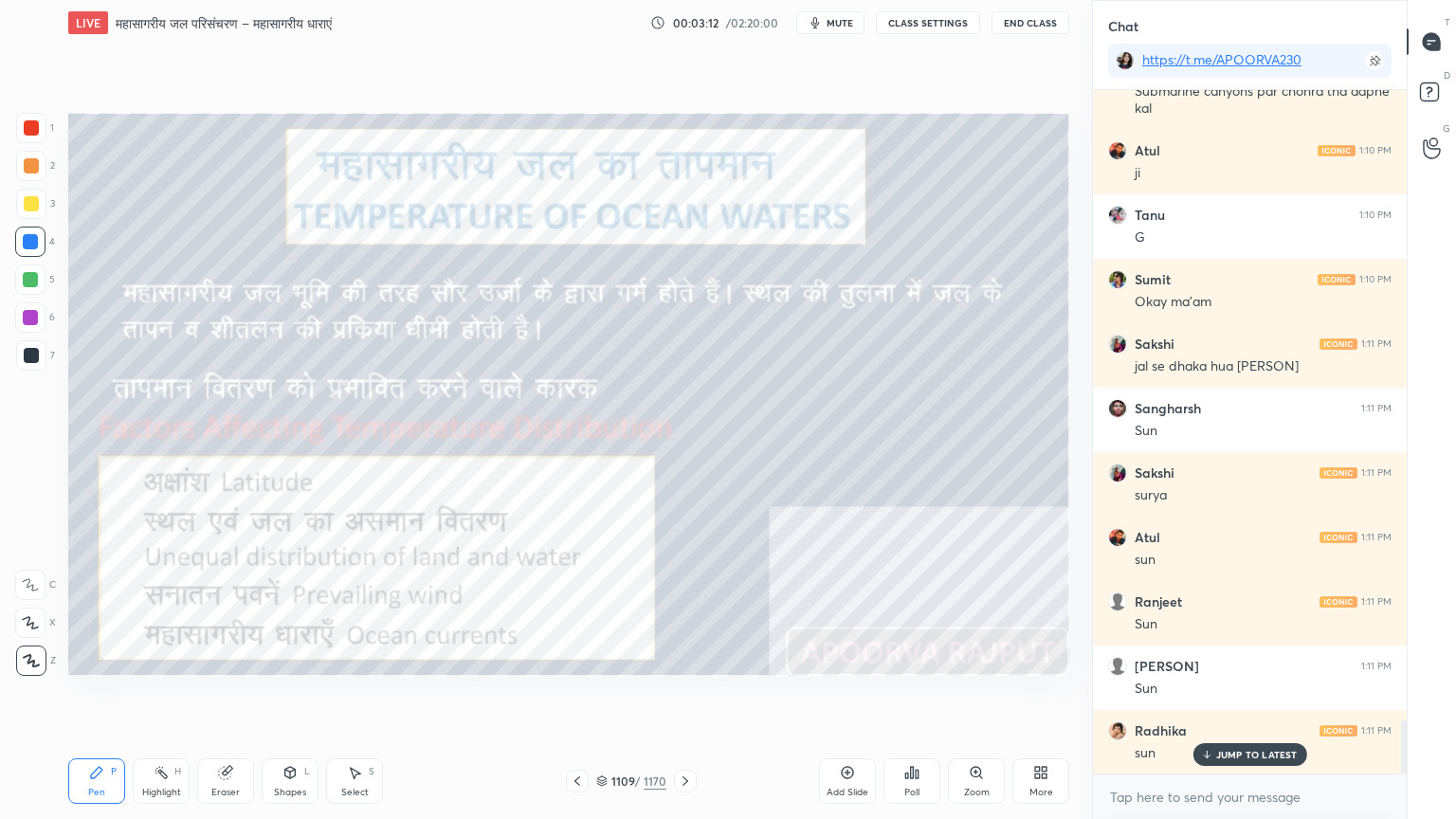 click on "JUMP TO LATEST" at bounding box center [1257, 755] 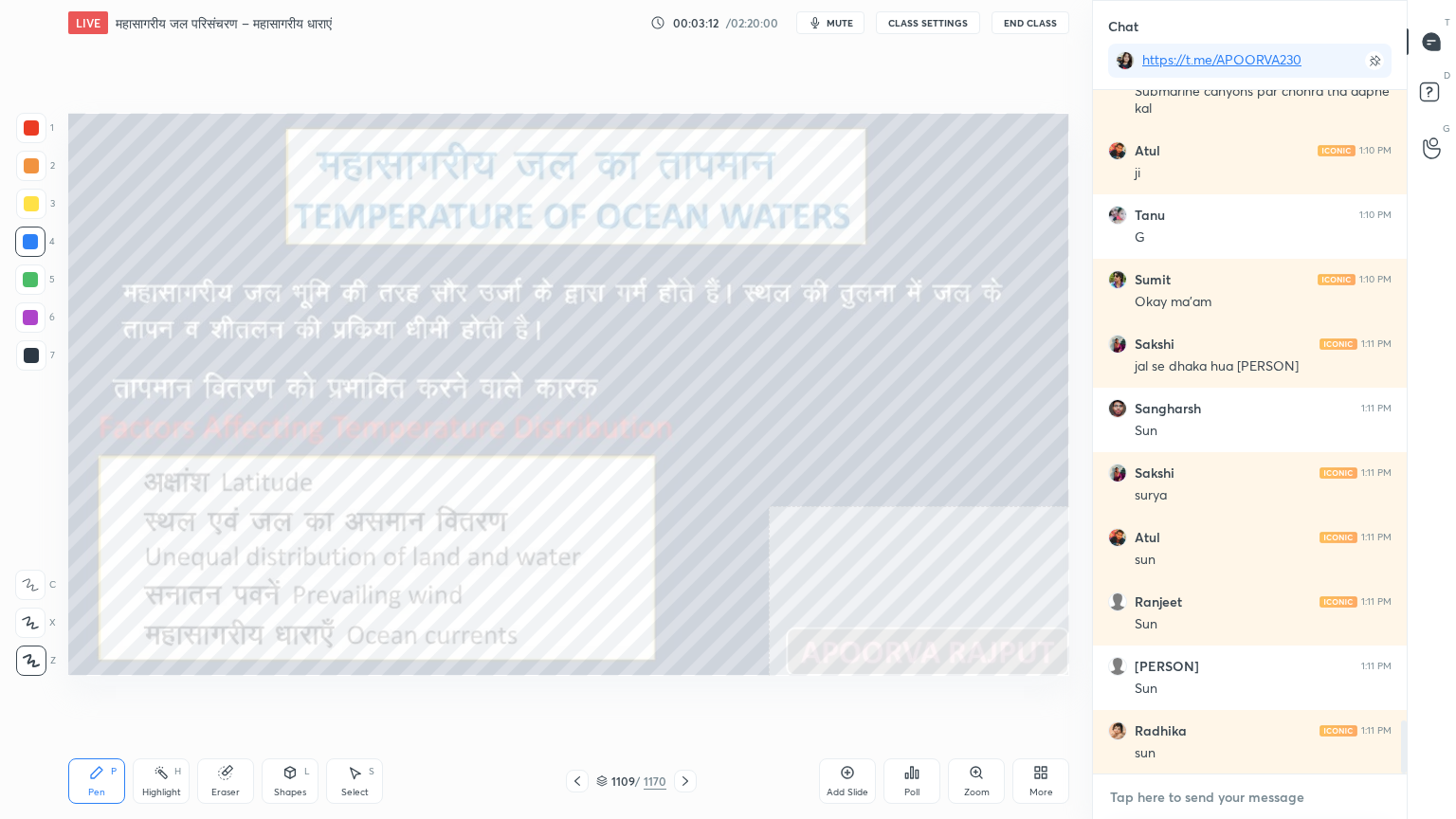 click at bounding box center [1249, 797] 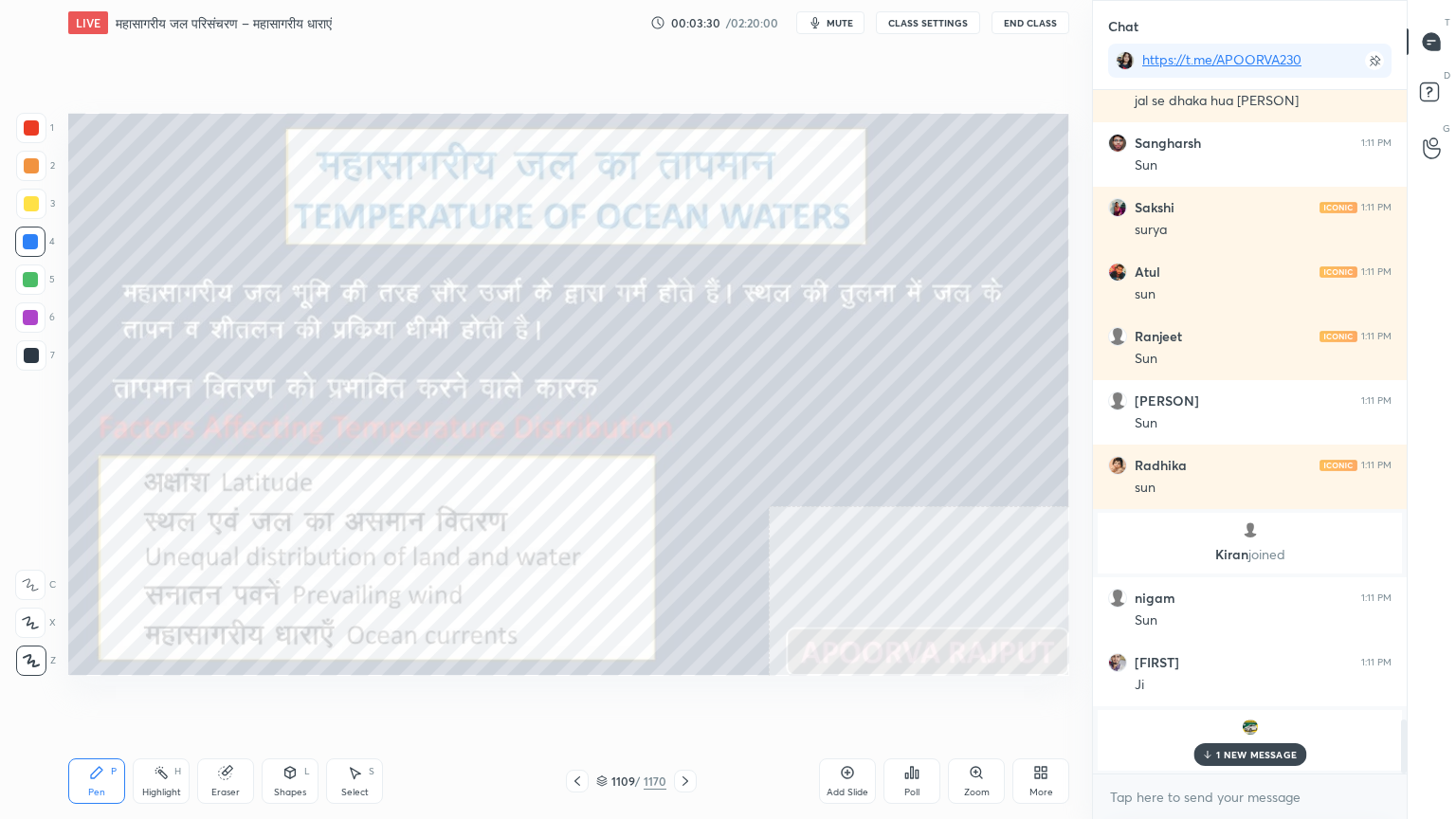 scroll, scrollTop: 8061, scrollLeft: 0, axis: vertical 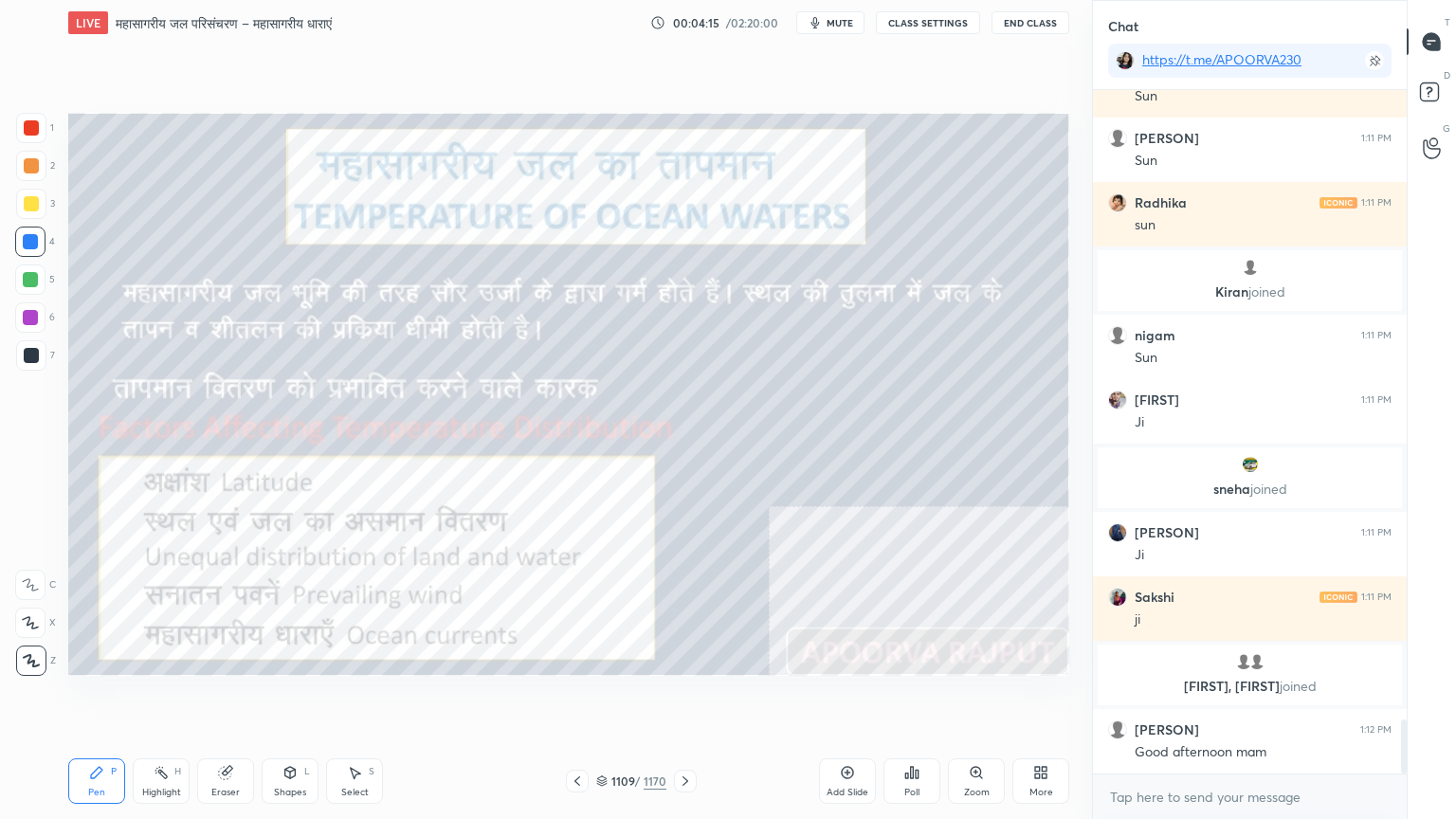 click on "Eraser" at bounding box center (226, 781) 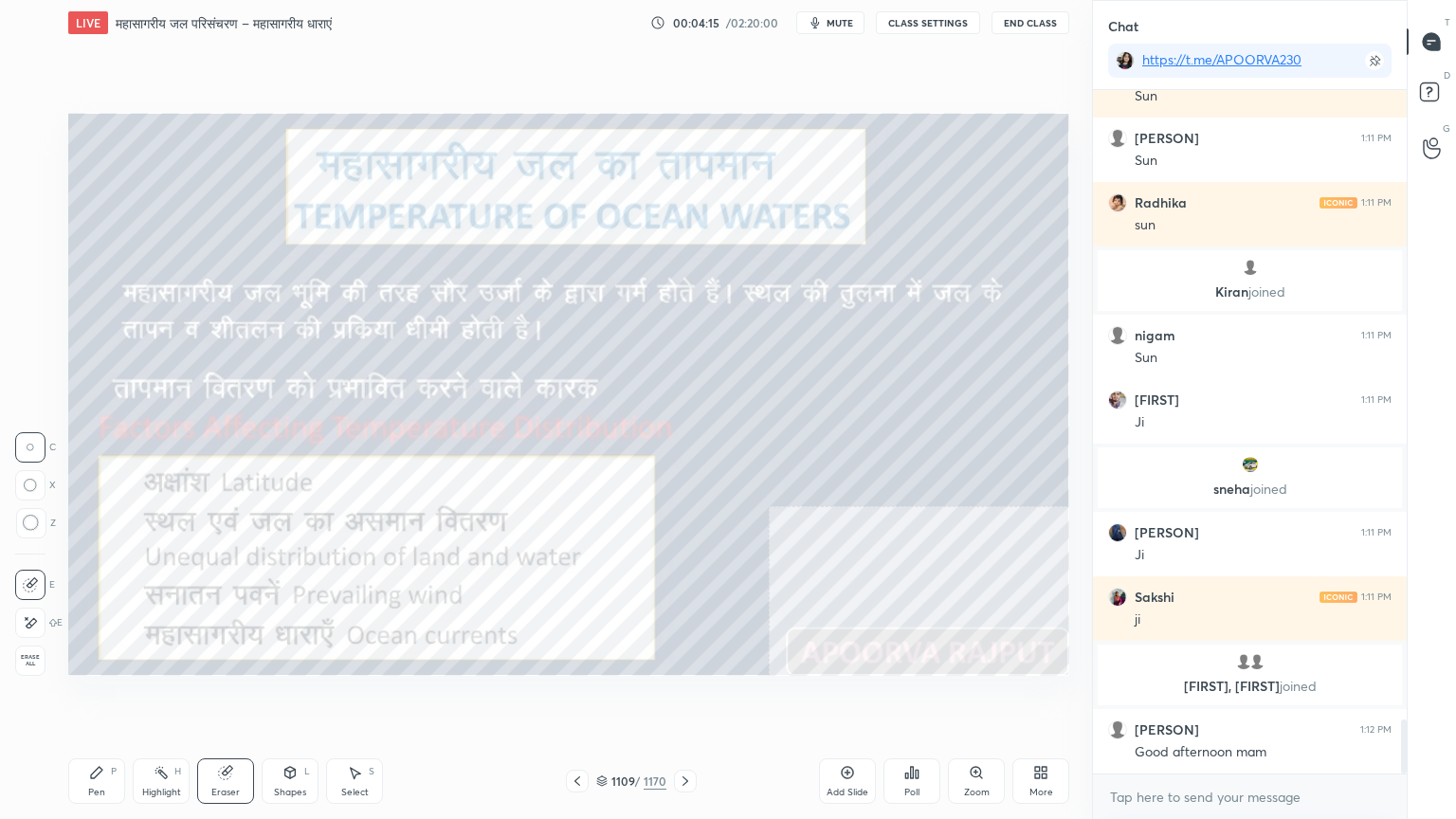 click on "Eraser" at bounding box center [226, 781] 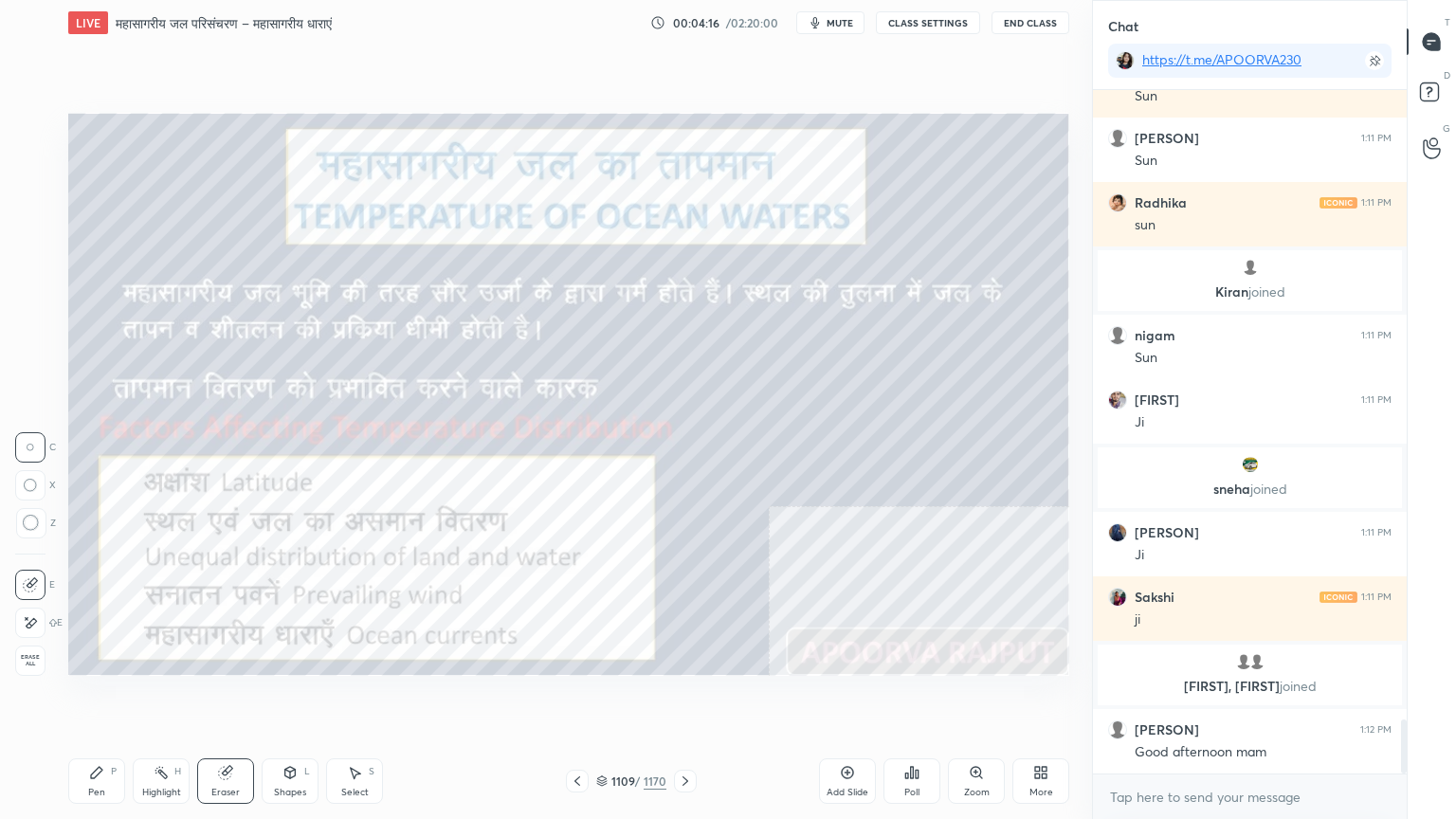 click on "Erase all" at bounding box center (30, 661) 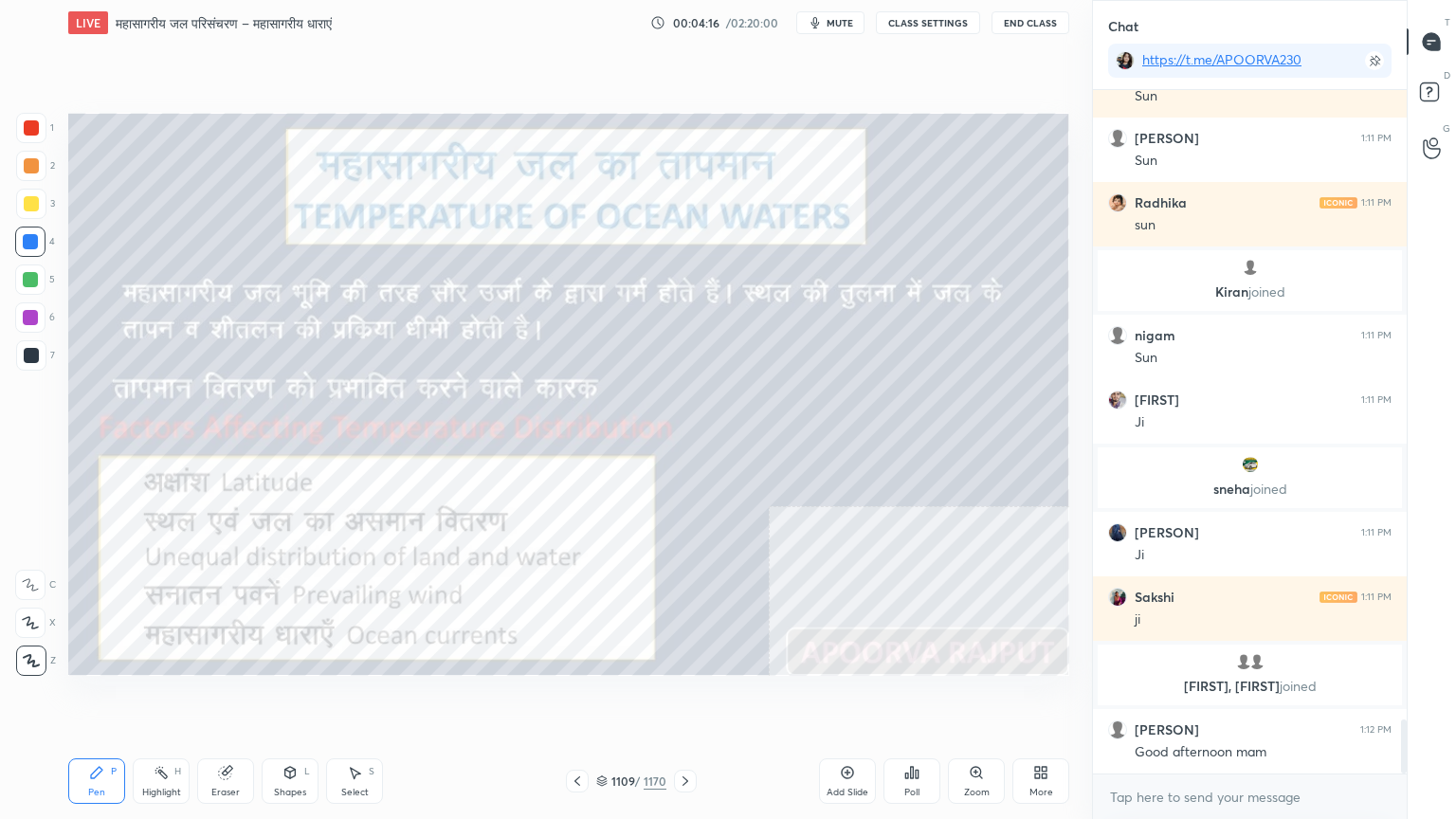 click on "1 2 3 4 5 6 7 C X Z C X Z E E Erase all   H H" at bounding box center (30, 394) 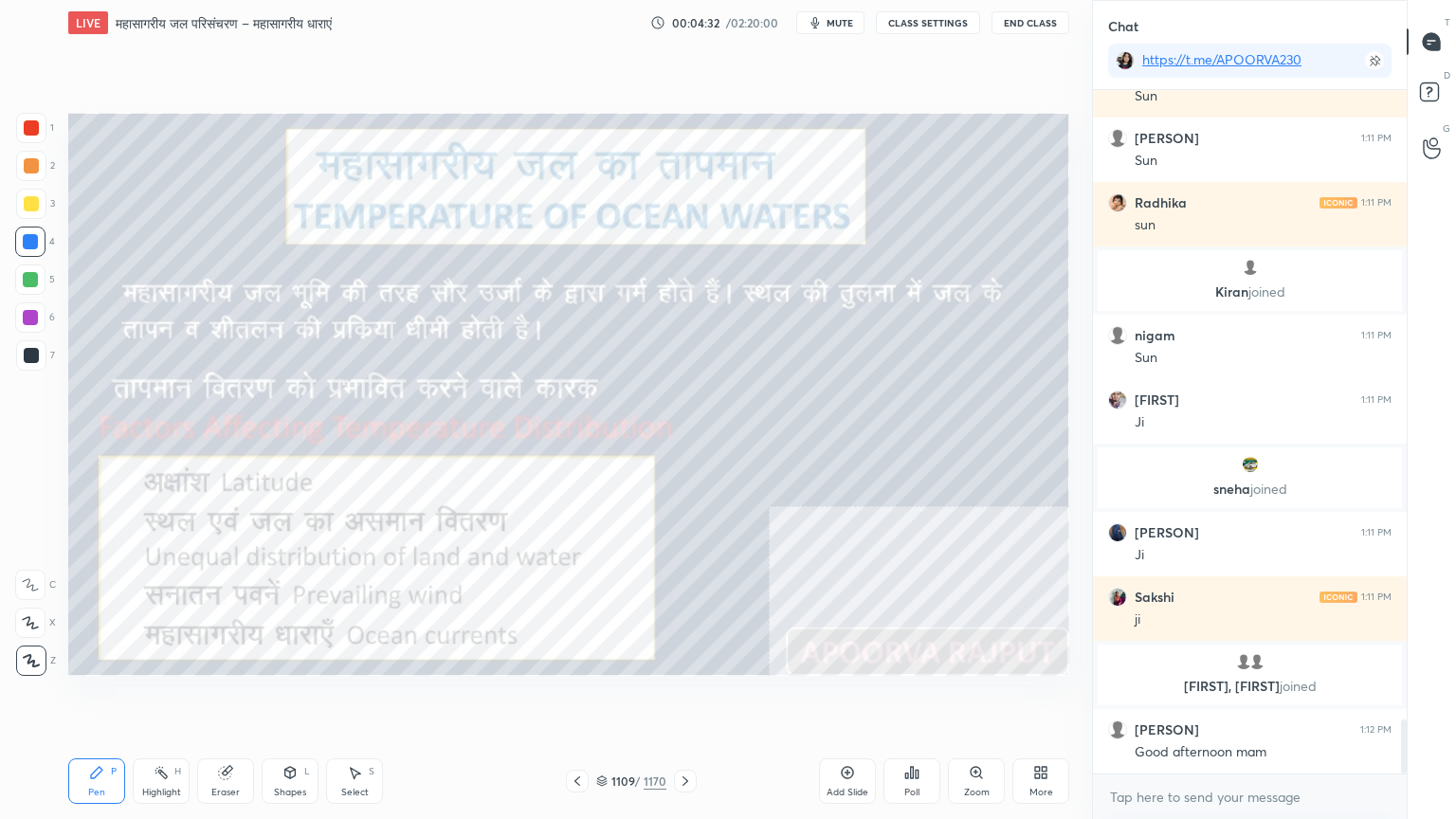 click on "Eraser" at bounding box center [226, 792] 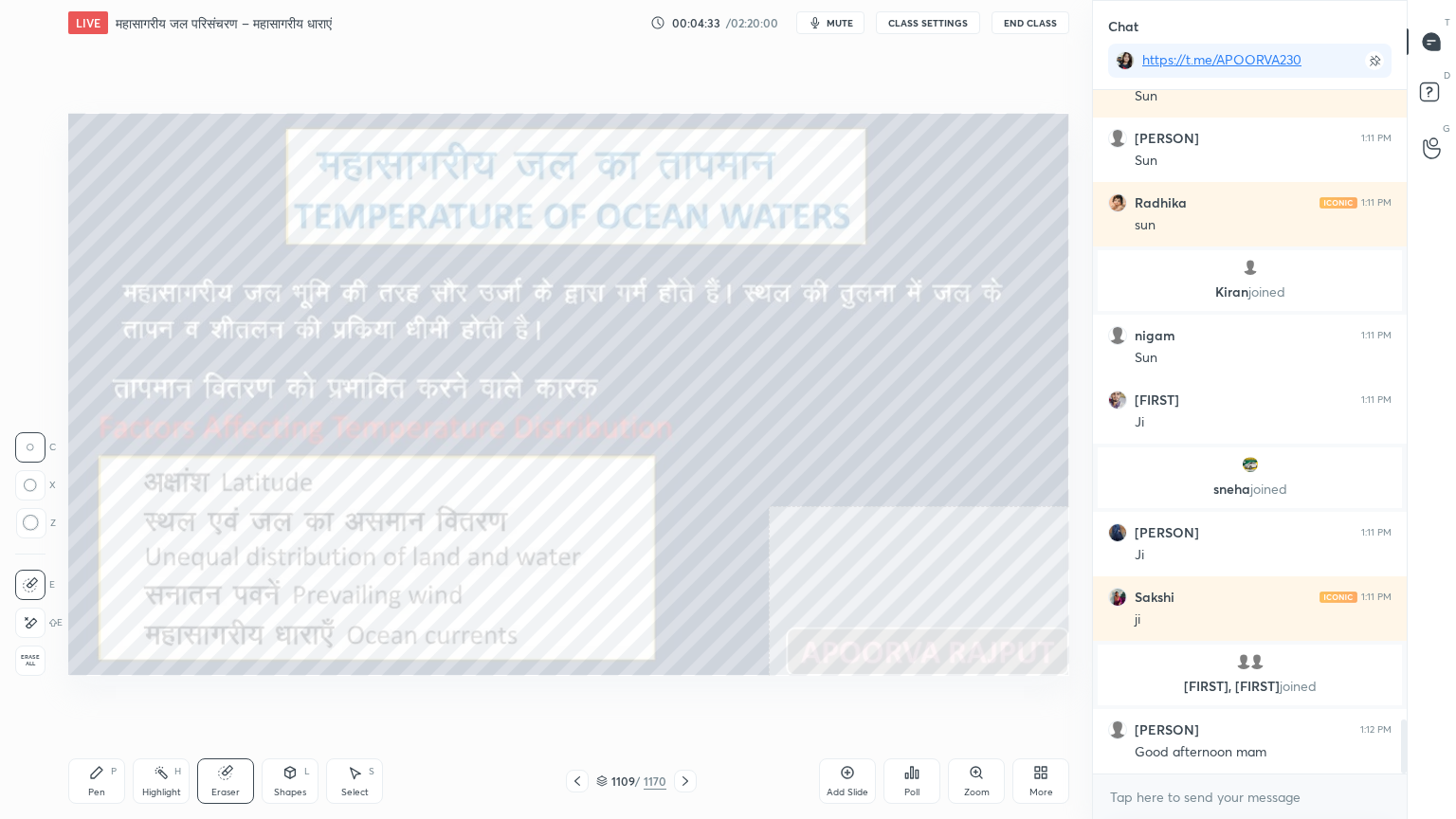 click on "1 2 3 4 5 6 7 C X Z C X Z E E Erase all   H H" at bounding box center (30, 394) 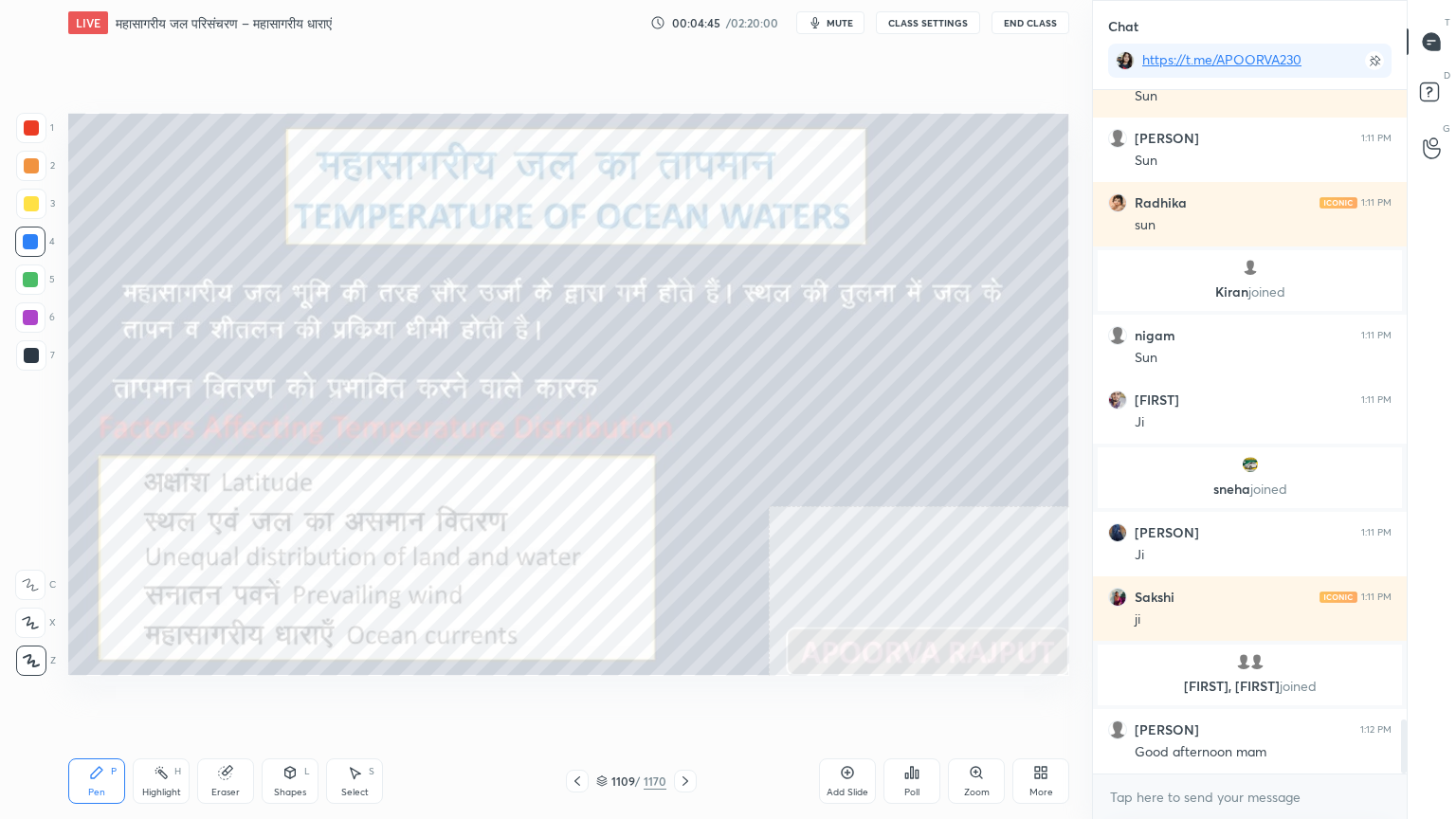 click 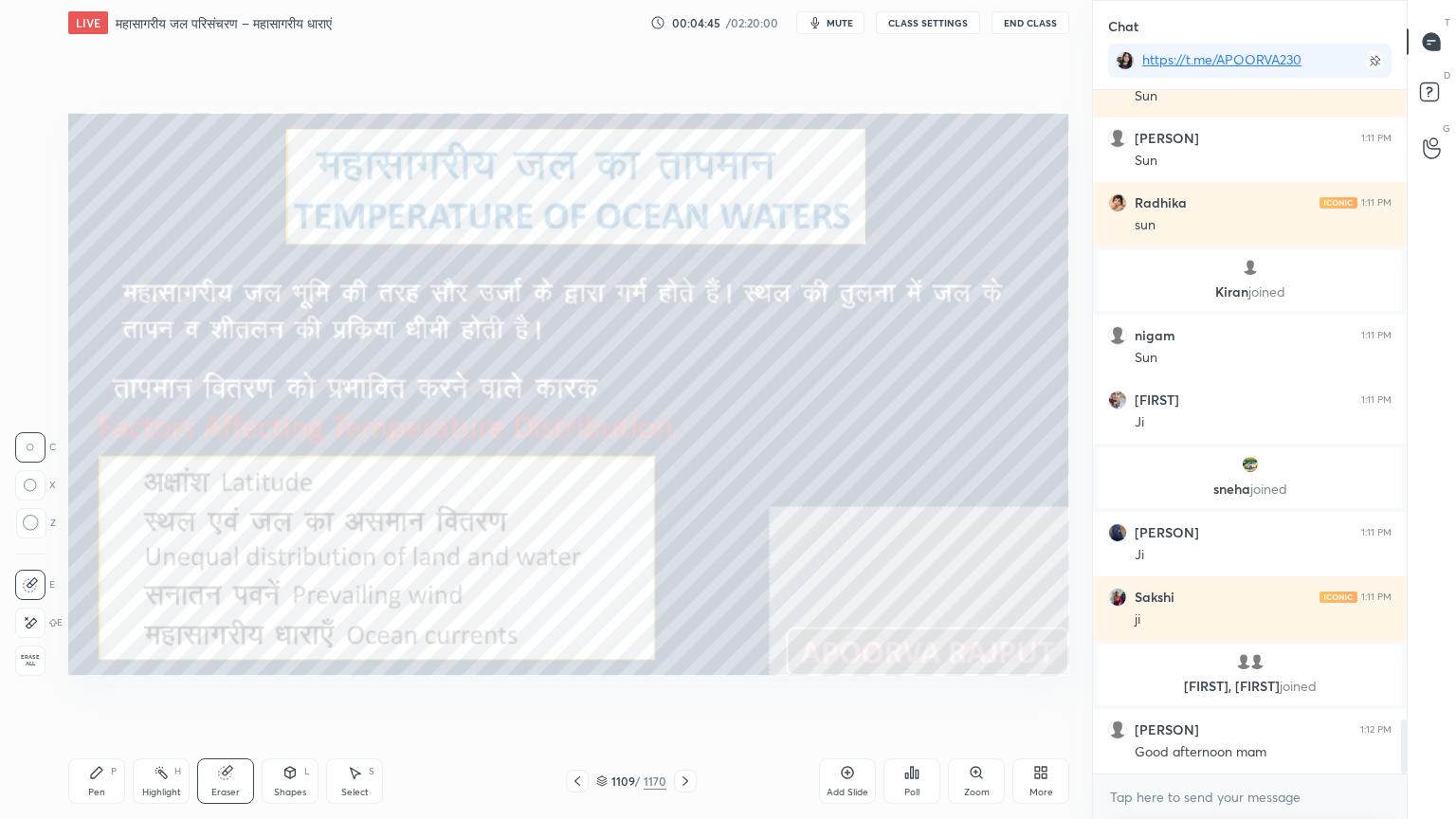 click on "Erase all" at bounding box center (30, 661) 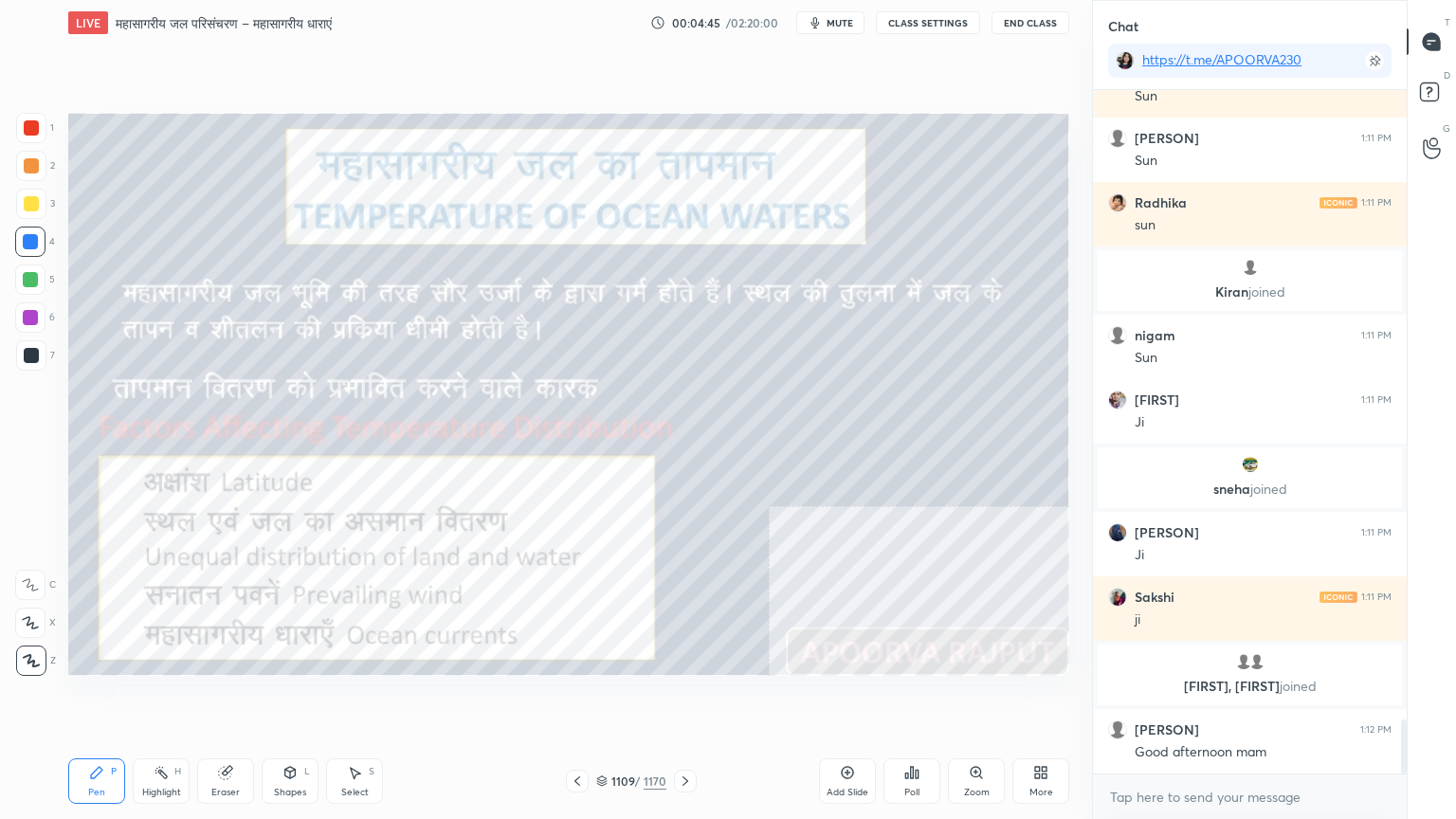 drag, startPoint x: 27, startPoint y: 656, endPoint x: 60, endPoint y: 610, distance: 56.612719 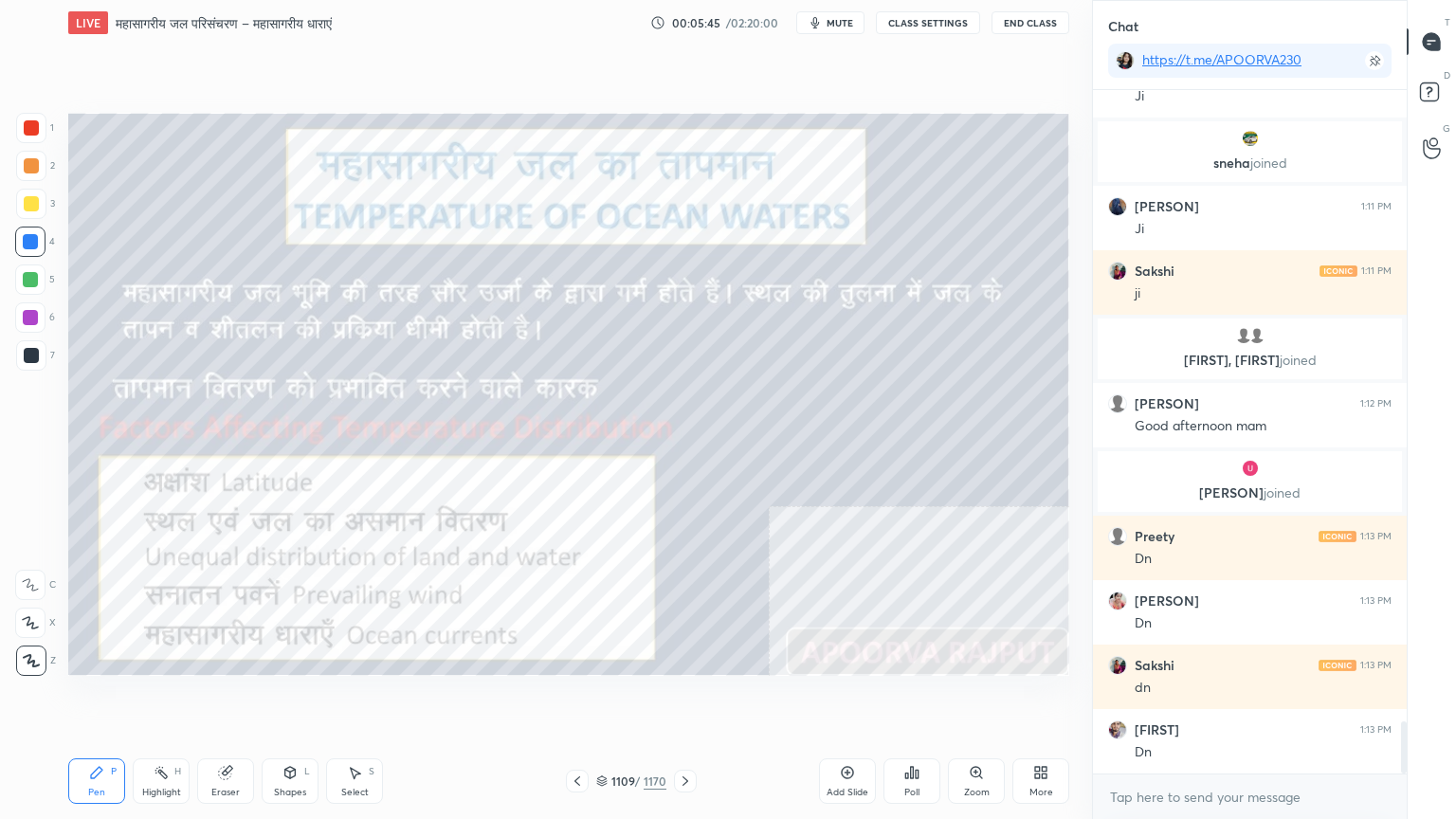 scroll, scrollTop: 8405, scrollLeft: 0, axis: vertical 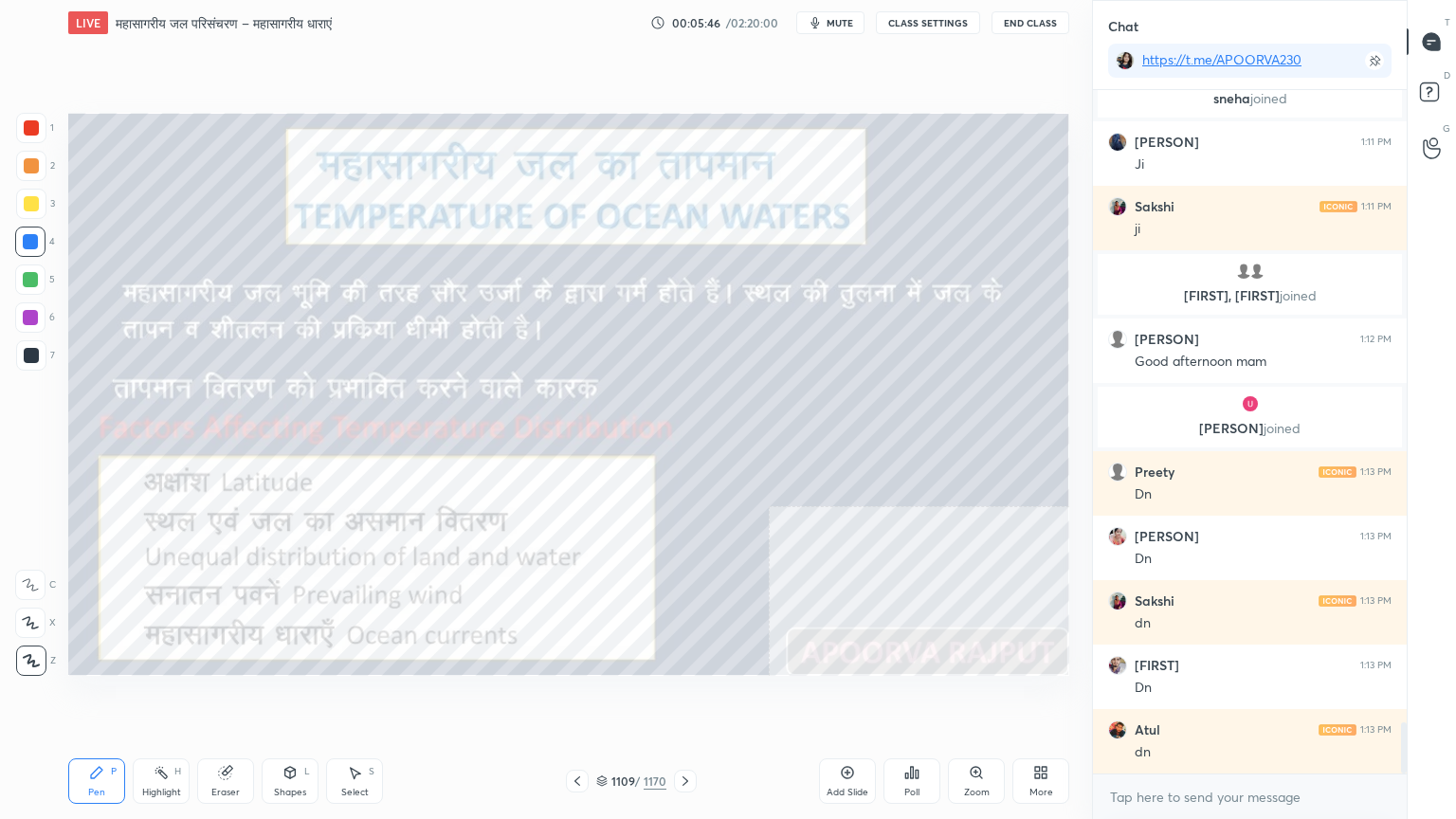 click at bounding box center [685, 781] 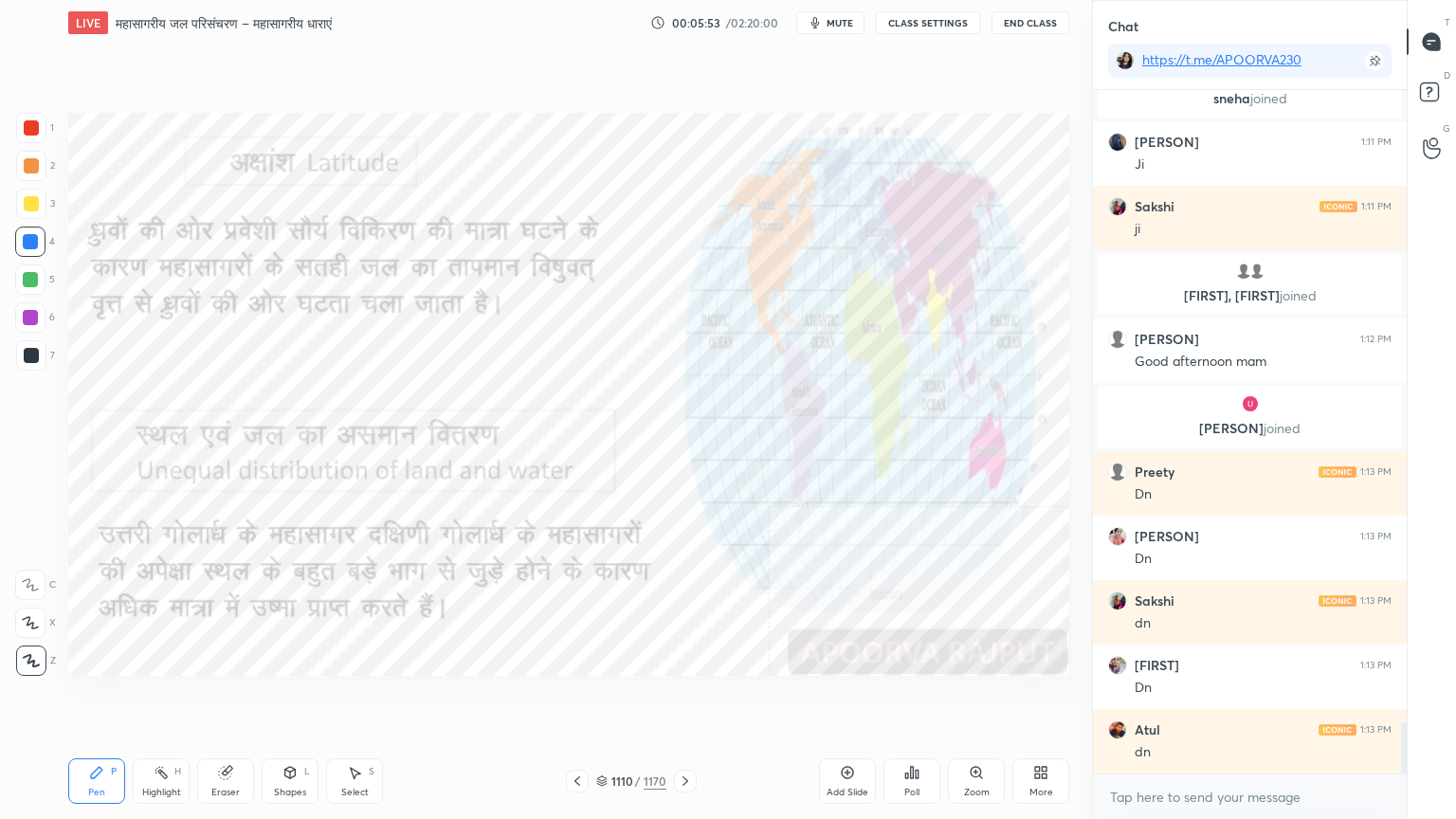 scroll, scrollTop: 8470, scrollLeft: 0, axis: vertical 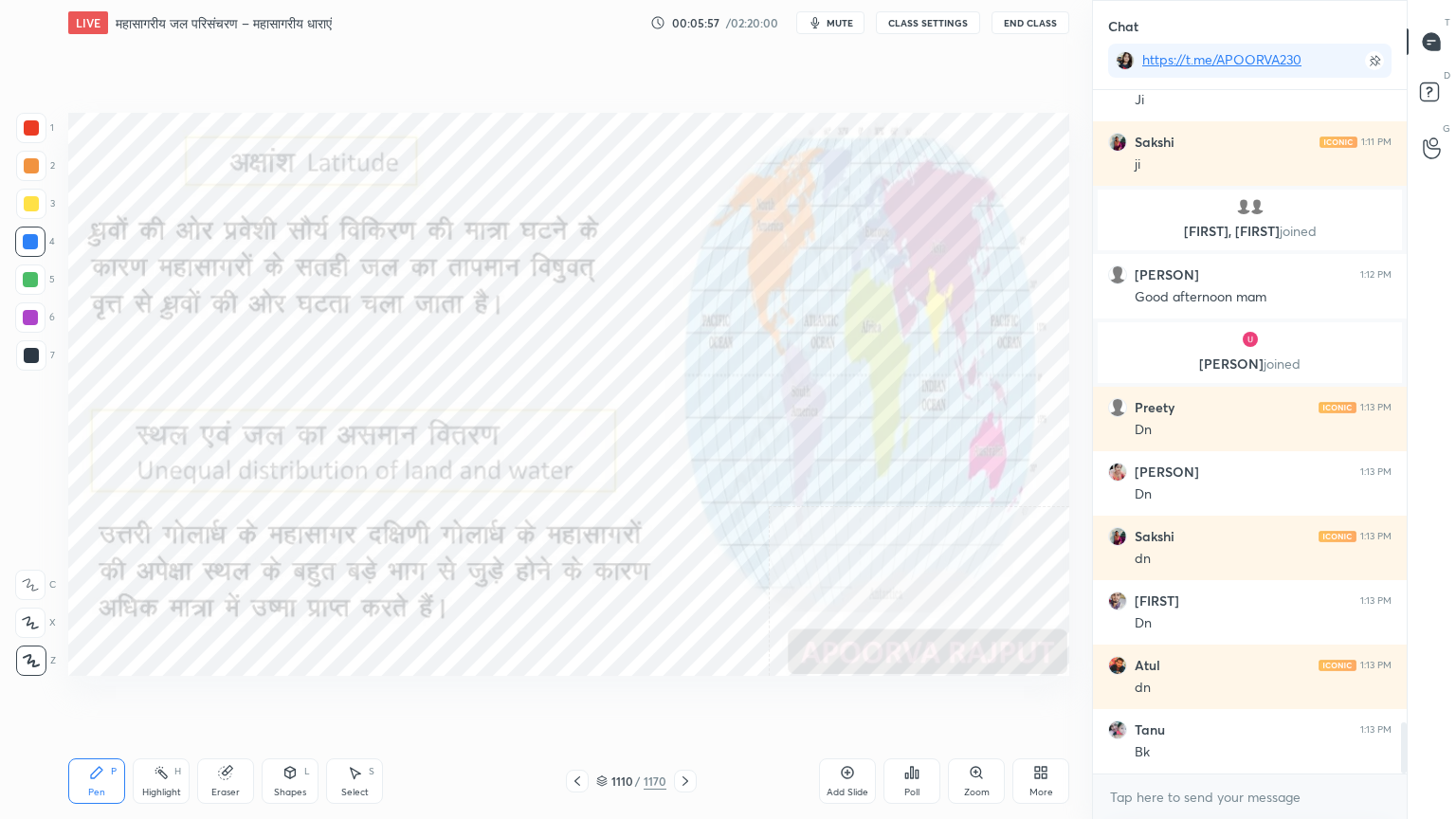 click 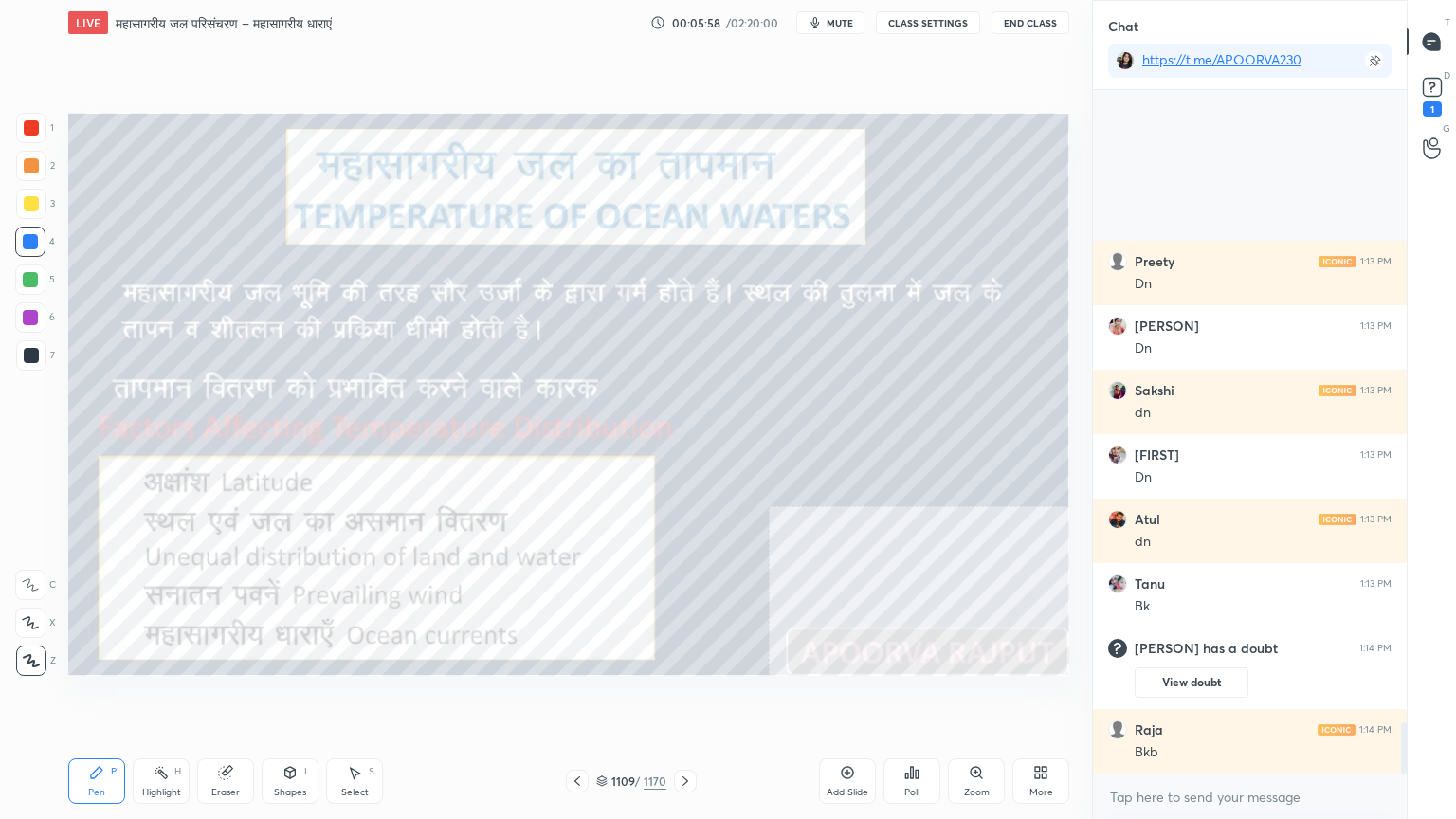 scroll, scrollTop: 8462, scrollLeft: 0, axis: vertical 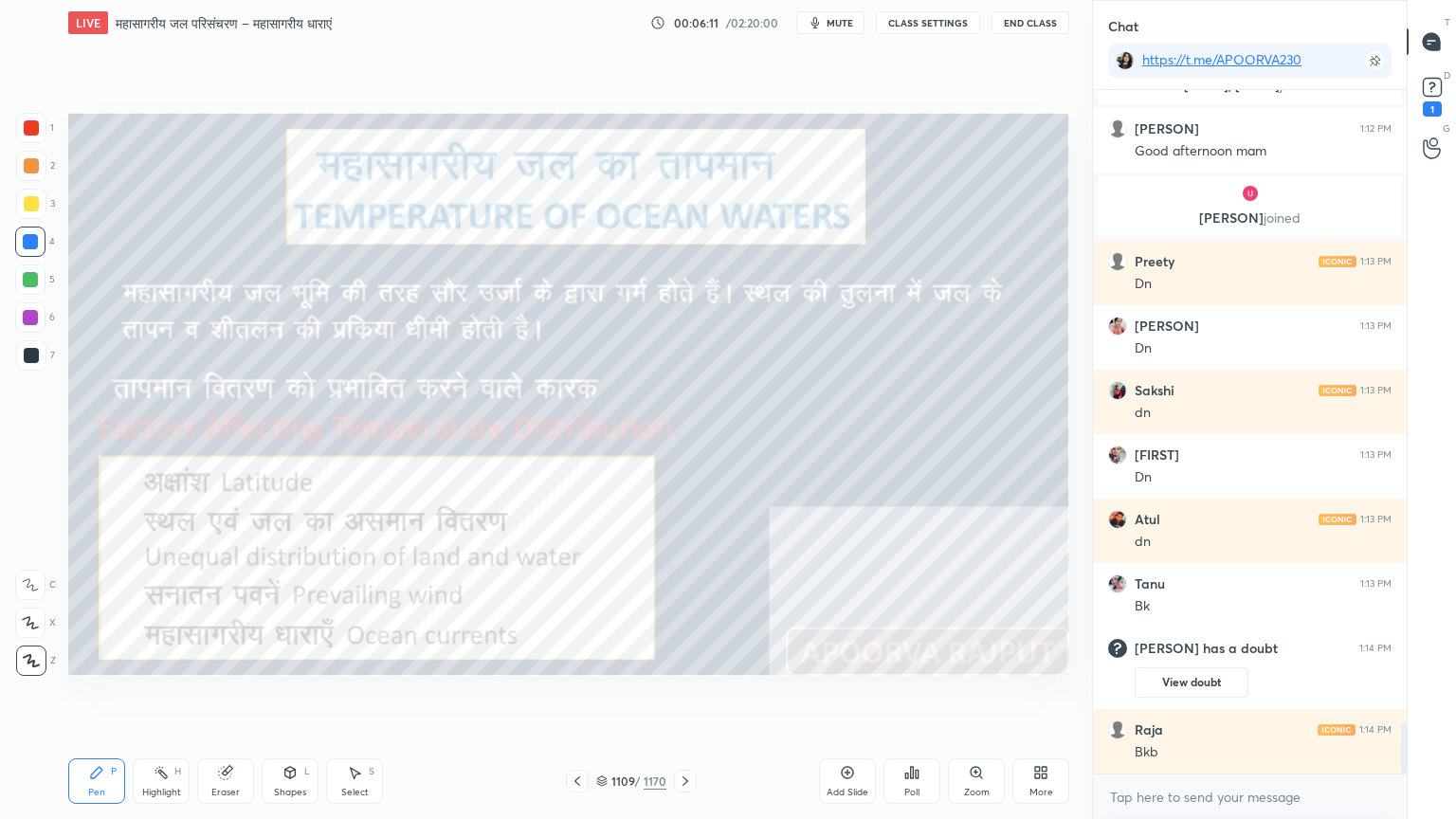 click 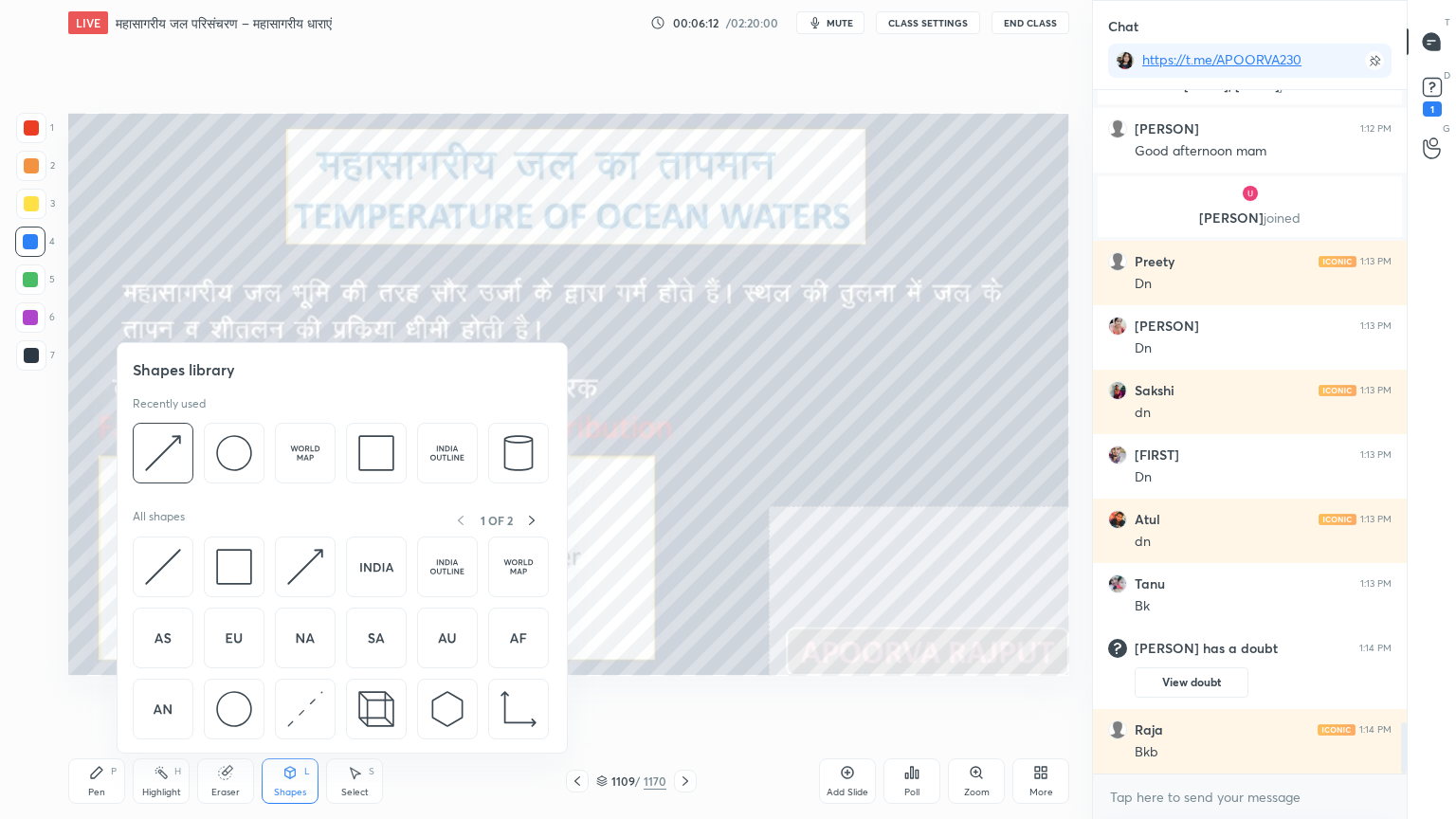 click at bounding box center (234, 709) 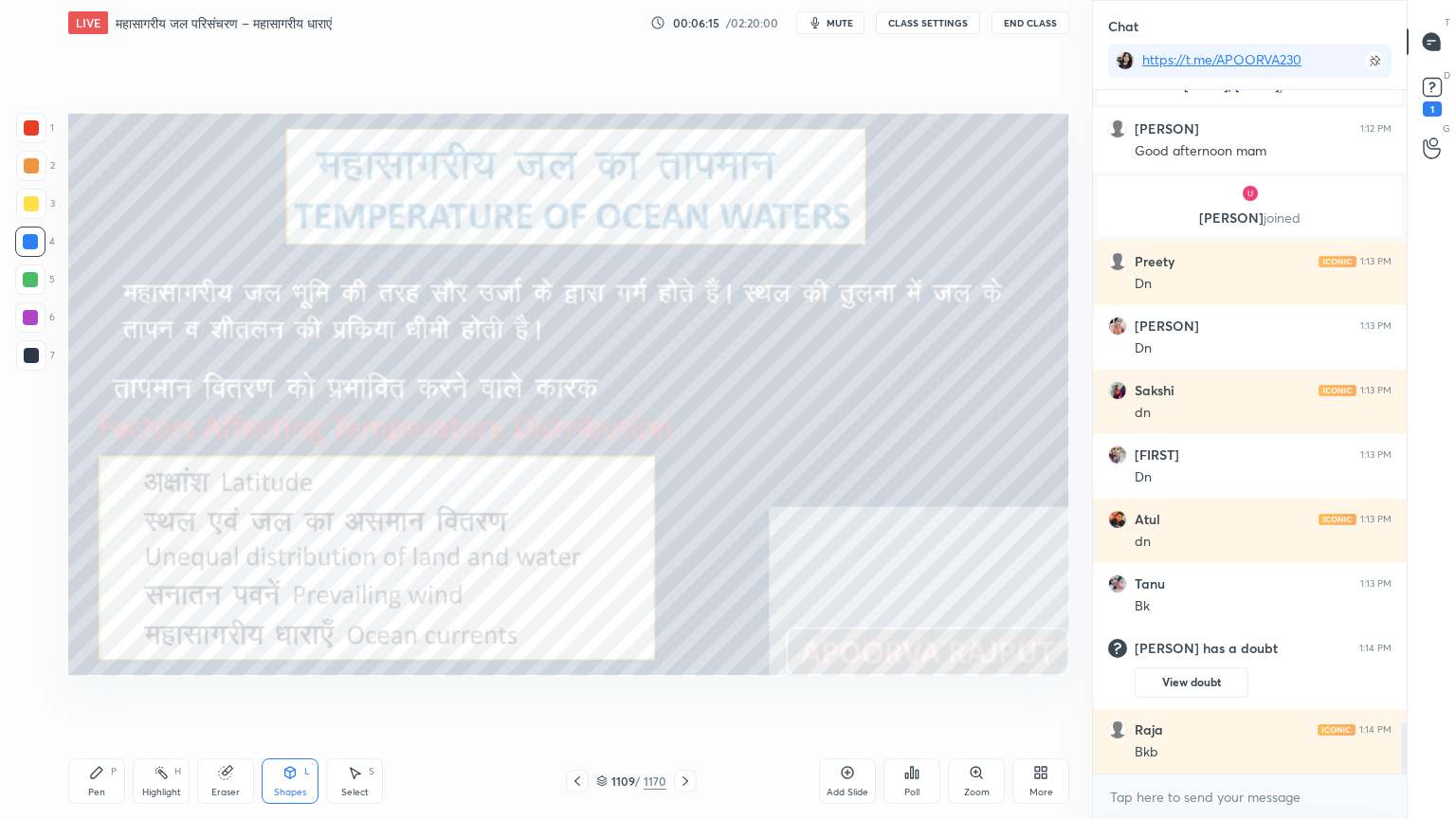 drag, startPoint x: 280, startPoint y: 792, endPoint x: 279, endPoint y: 757, distance: 35.01428 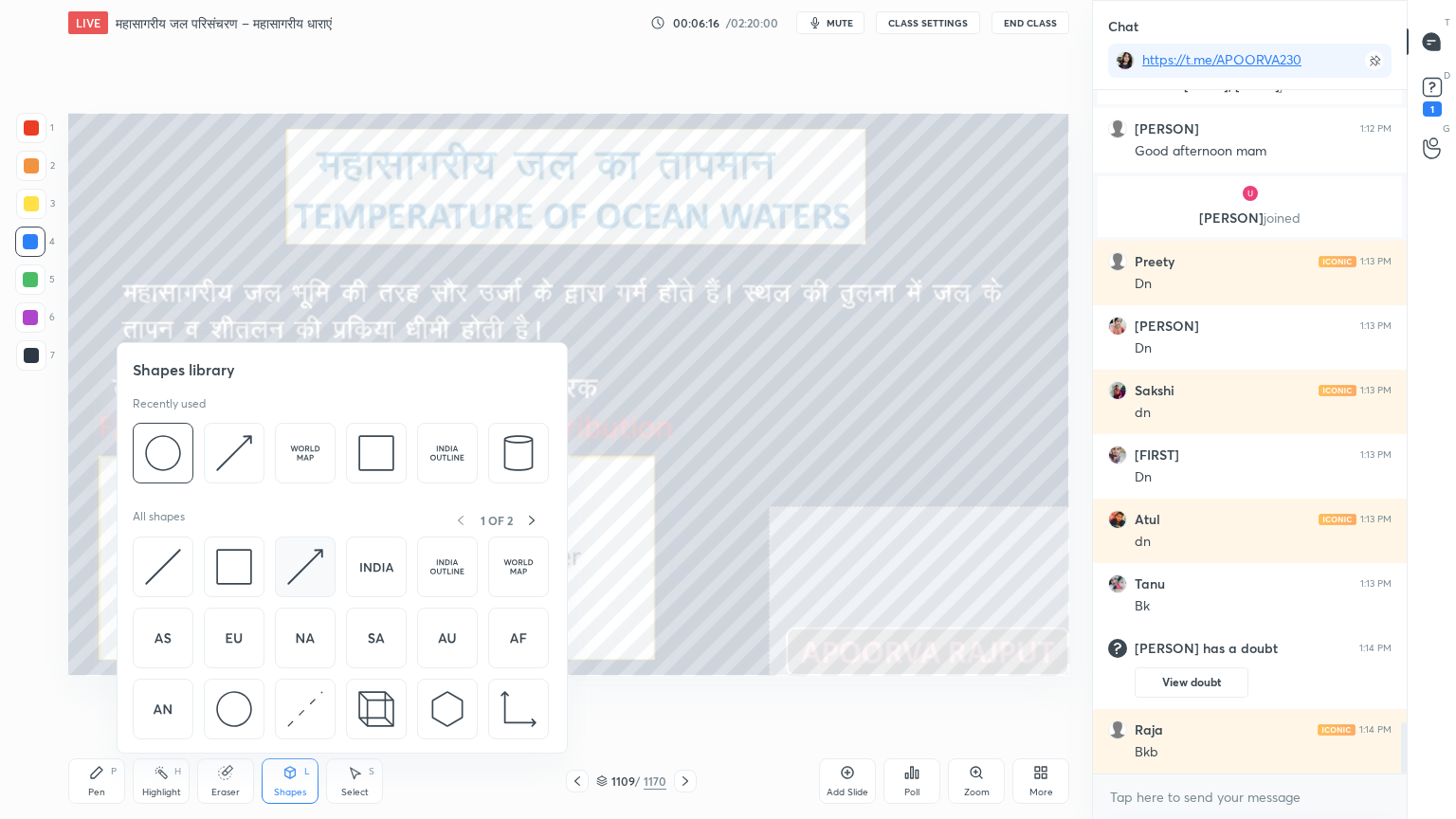 click at bounding box center [305, 567] 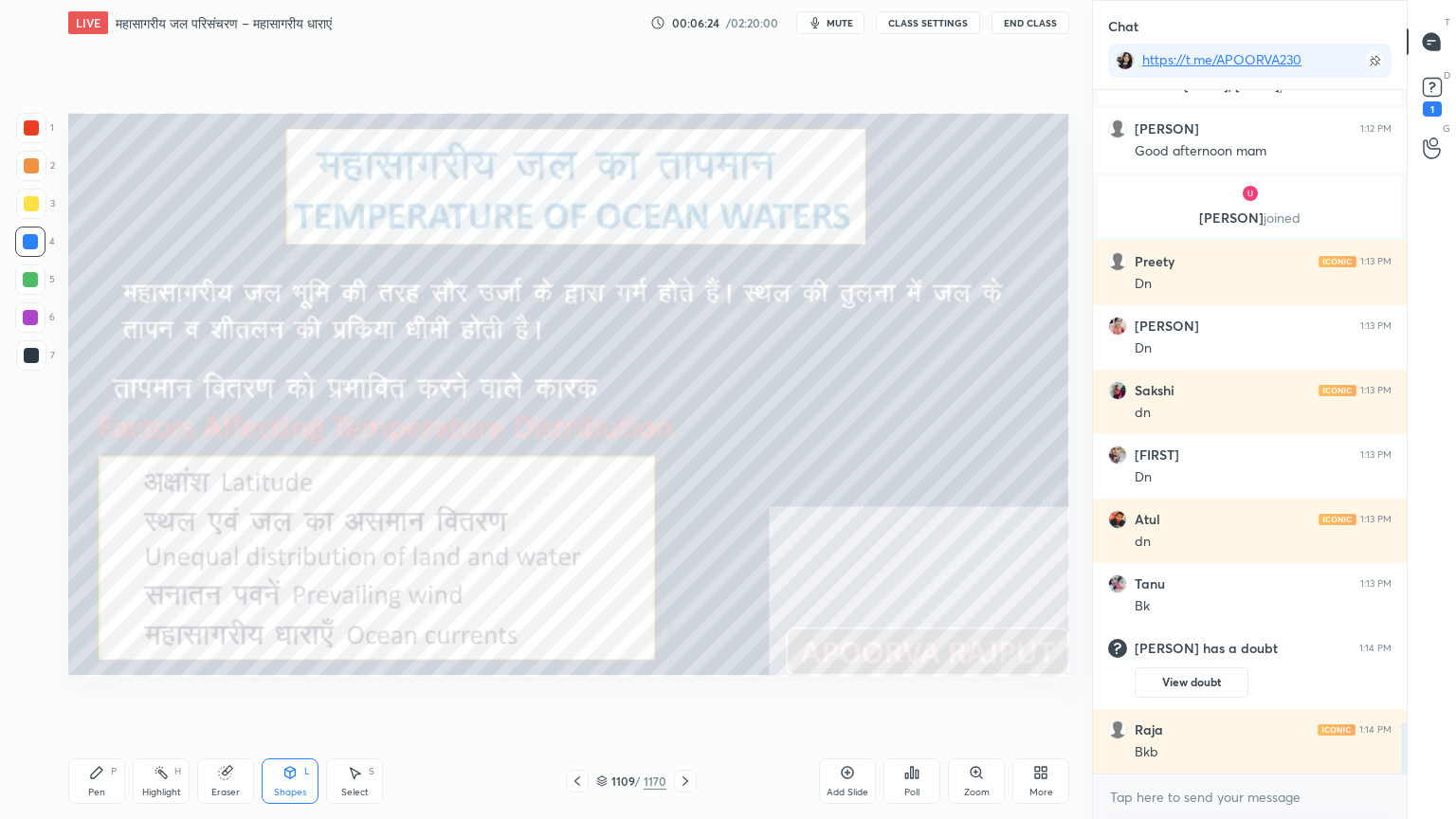 click on "Pen" at bounding box center (97, 792) 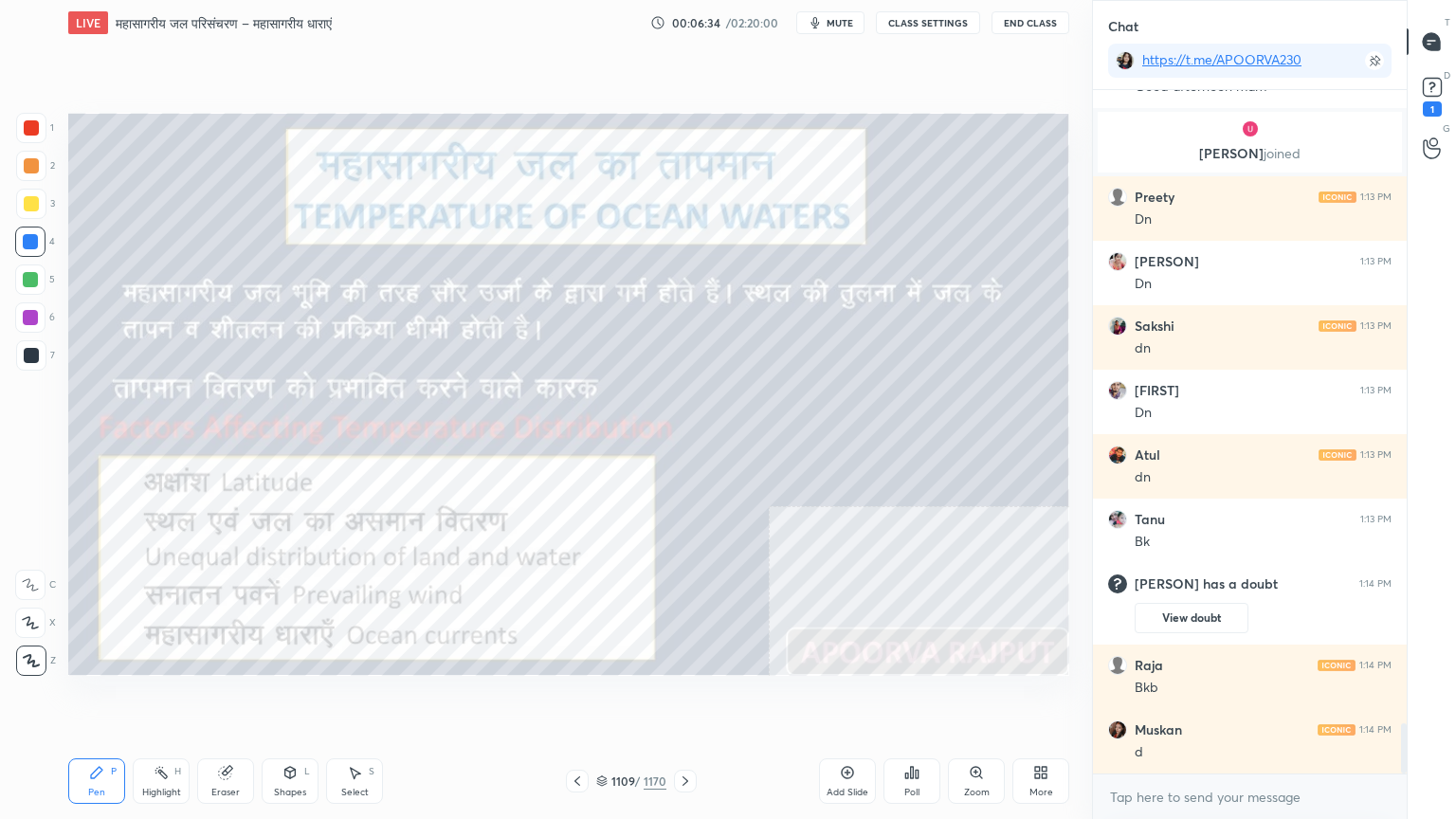 scroll, scrollTop: 8591, scrollLeft: 0, axis: vertical 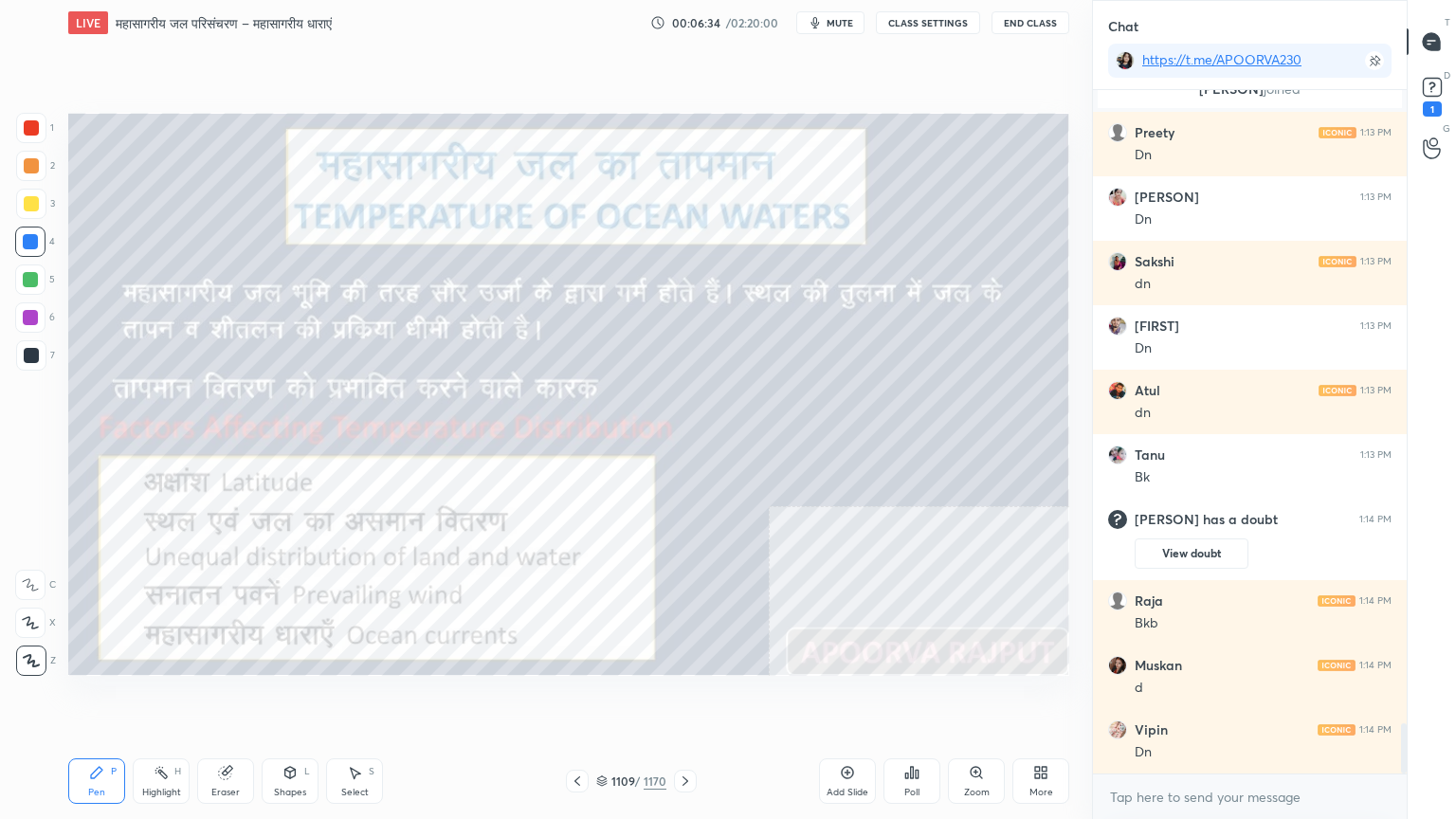 click at bounding box center (30, 280) 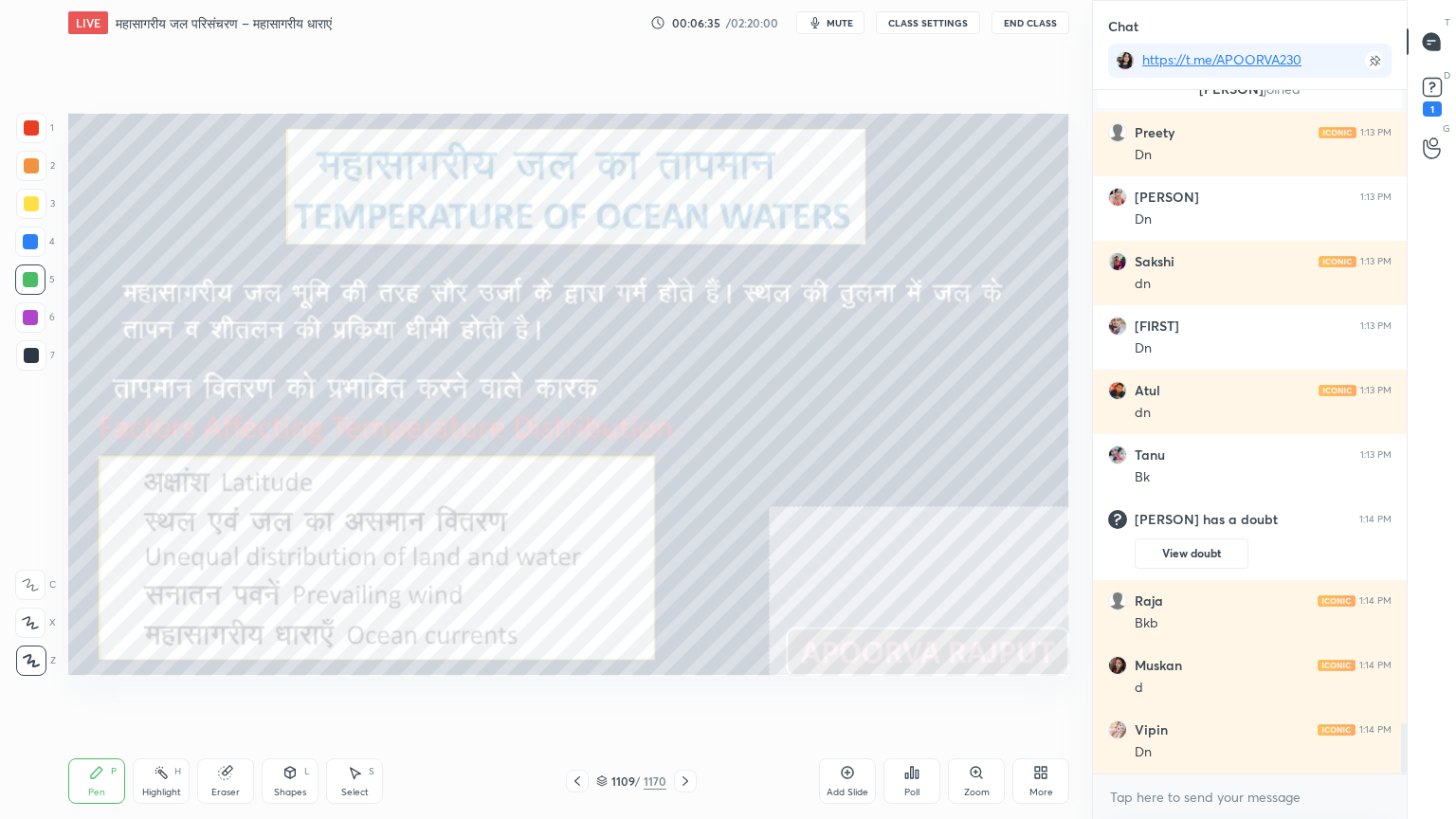 click at bounding box center (30, 242) 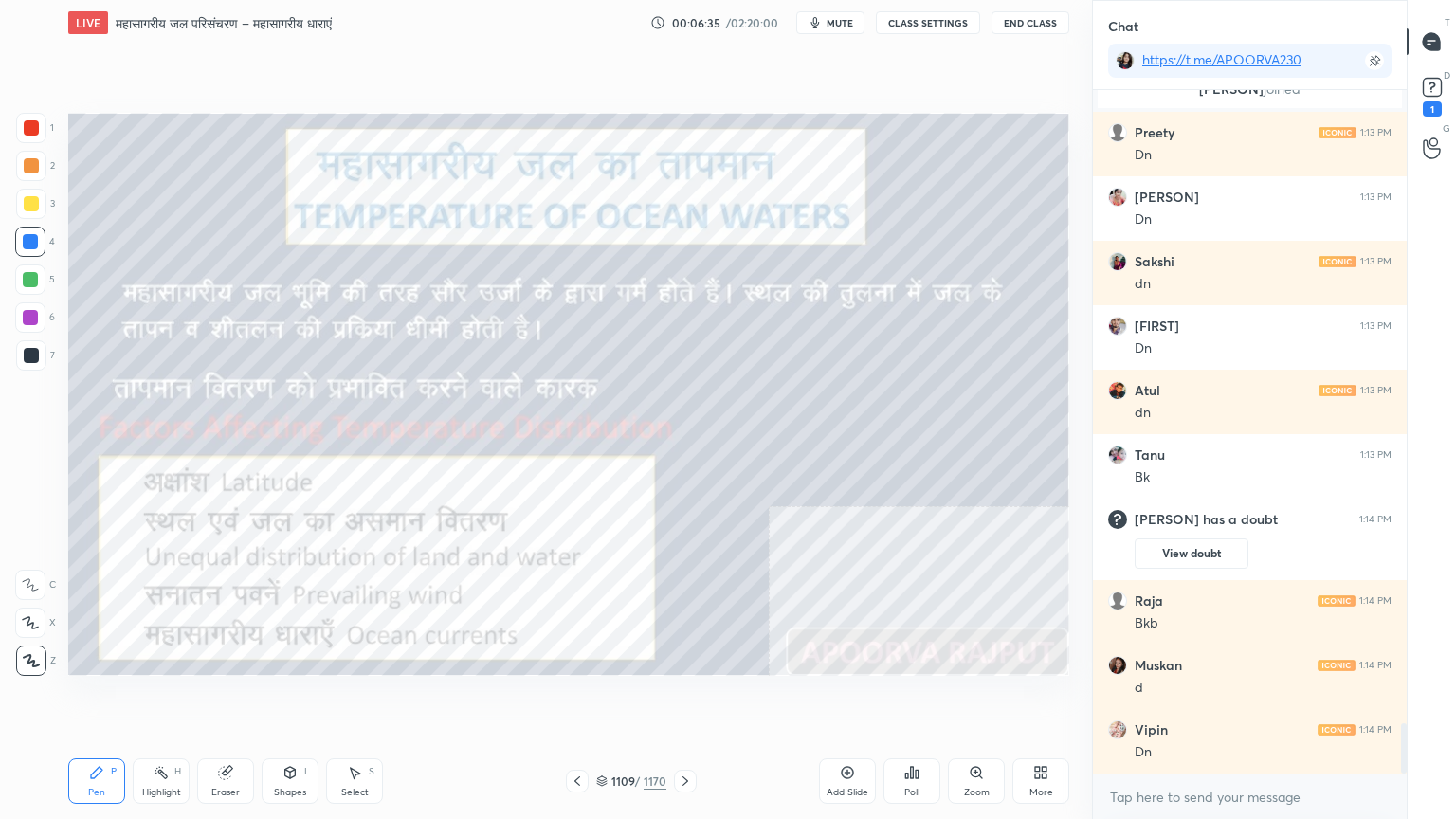 click at bounding box center [30, 242] 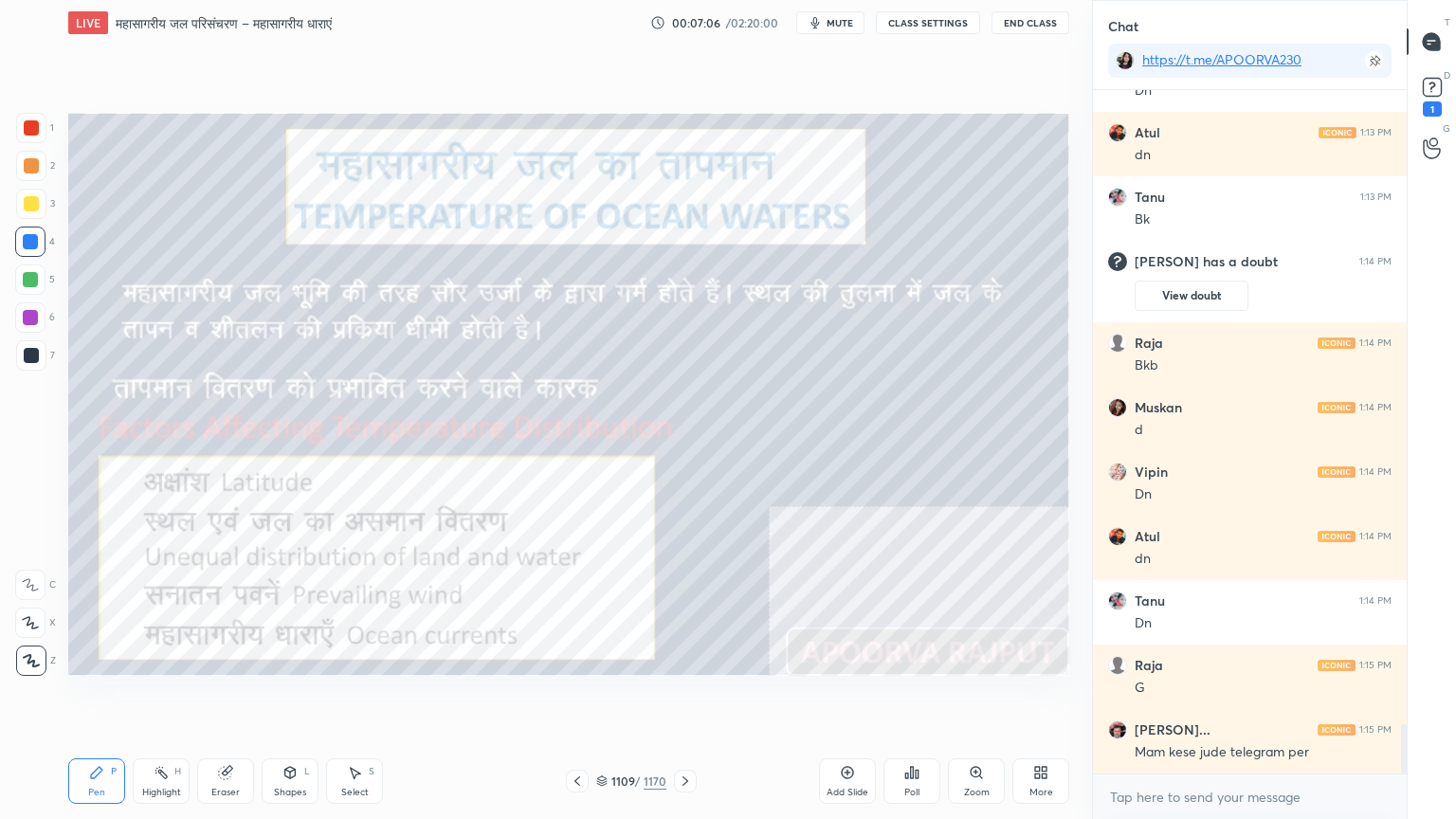 scroll, scrollTop: 8913, scrollLeft: 0, axis: vertical 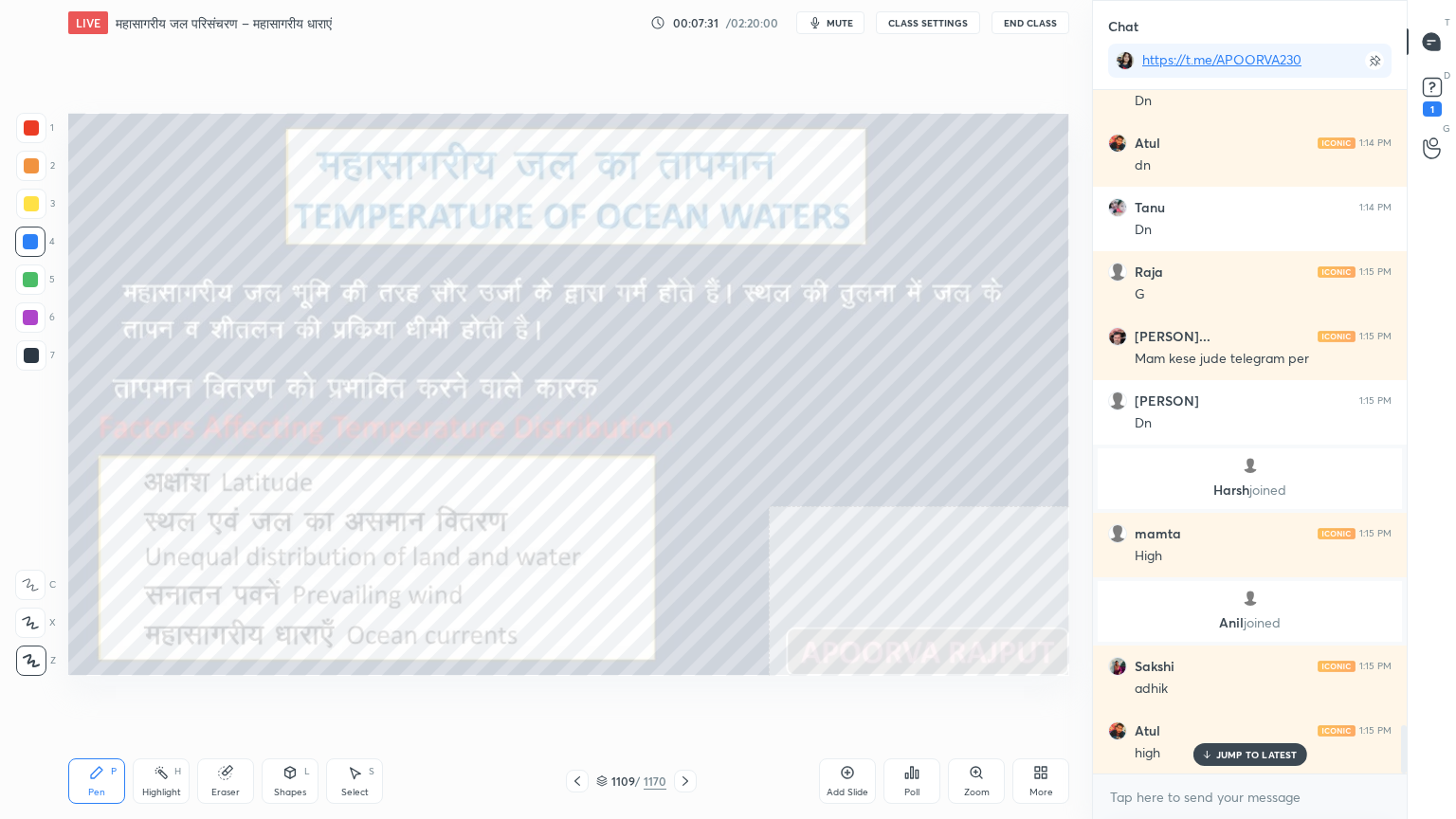 click on "Eraser" at bounding box center (226, 792) 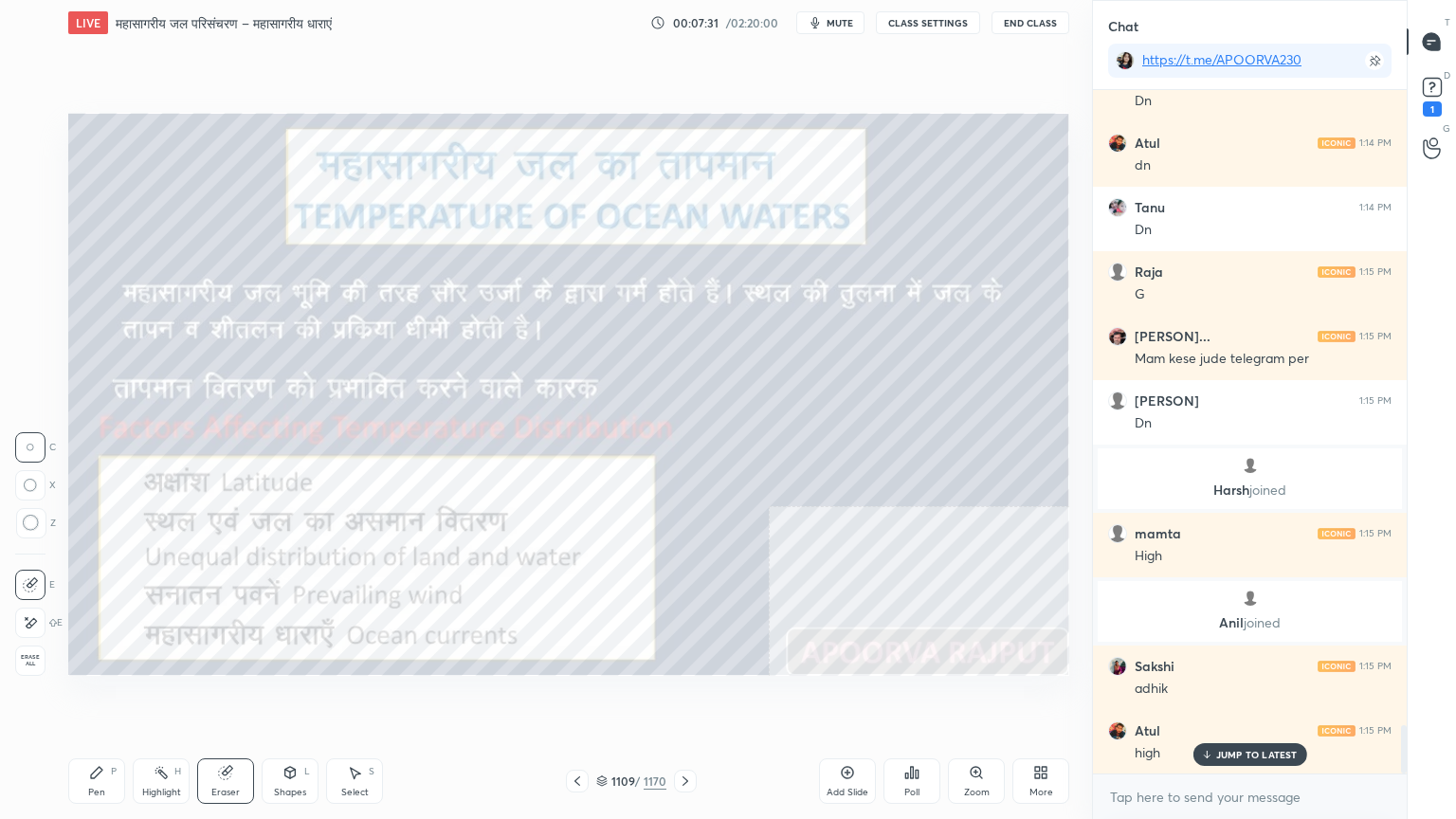 click on "Erase all" at bounding box center [30, 661] 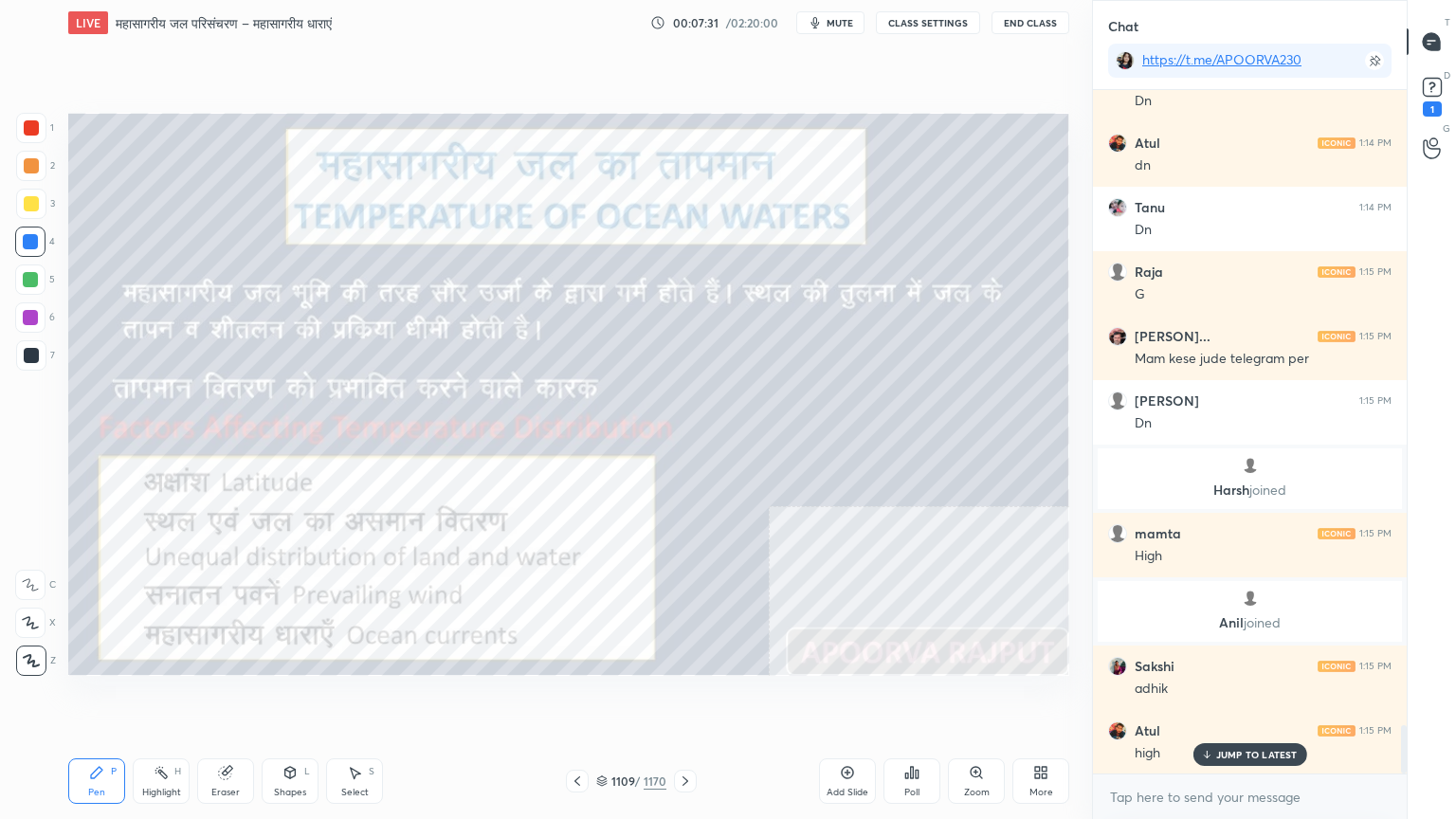 click on "1 2 3 4 5 6 7 C X Z C X Z E E Erase all   H H" at bounding box center (30, 394) 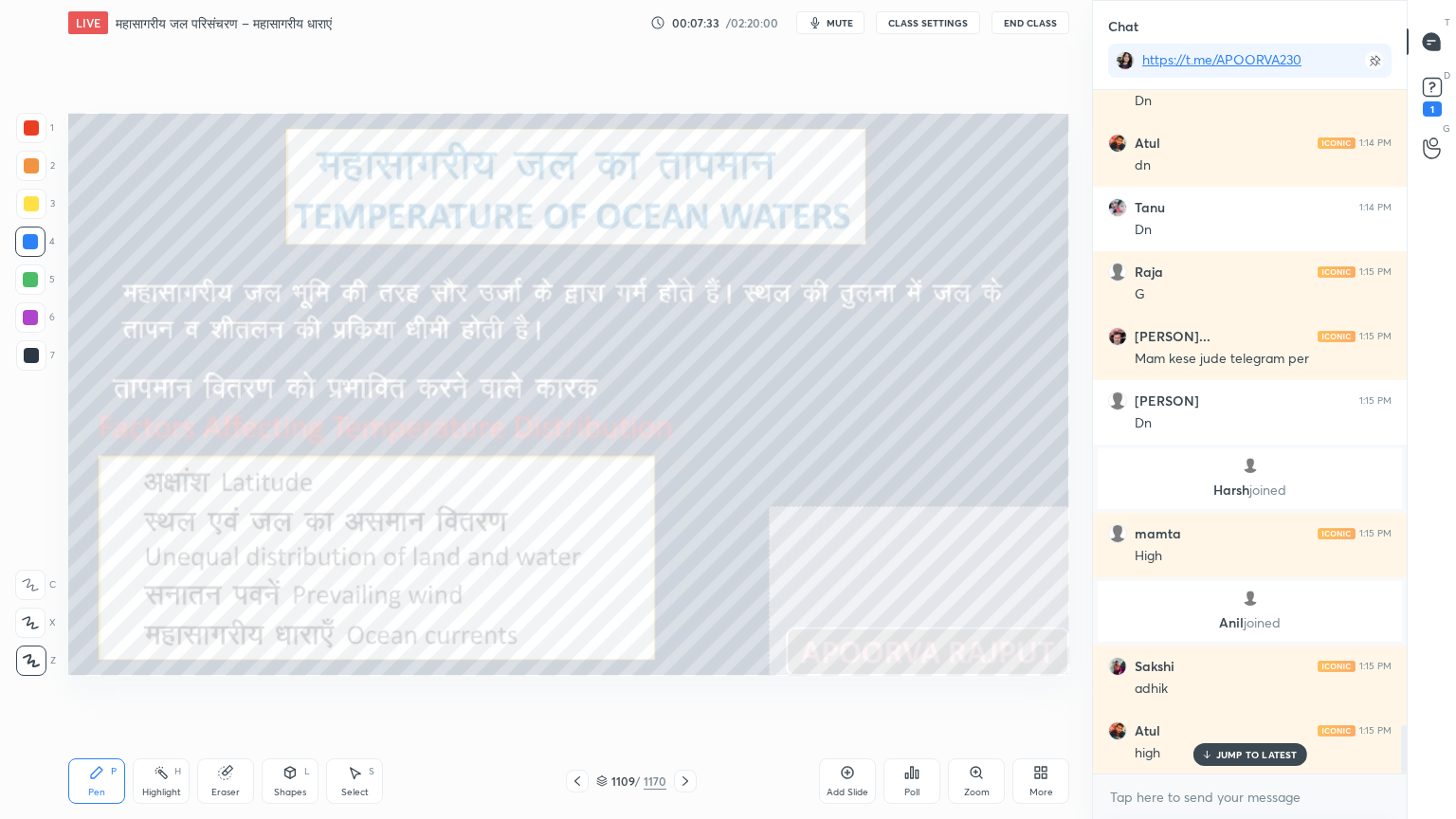 scroll, scrollTop: 9111, scrollLeft: 0, axis: vertical 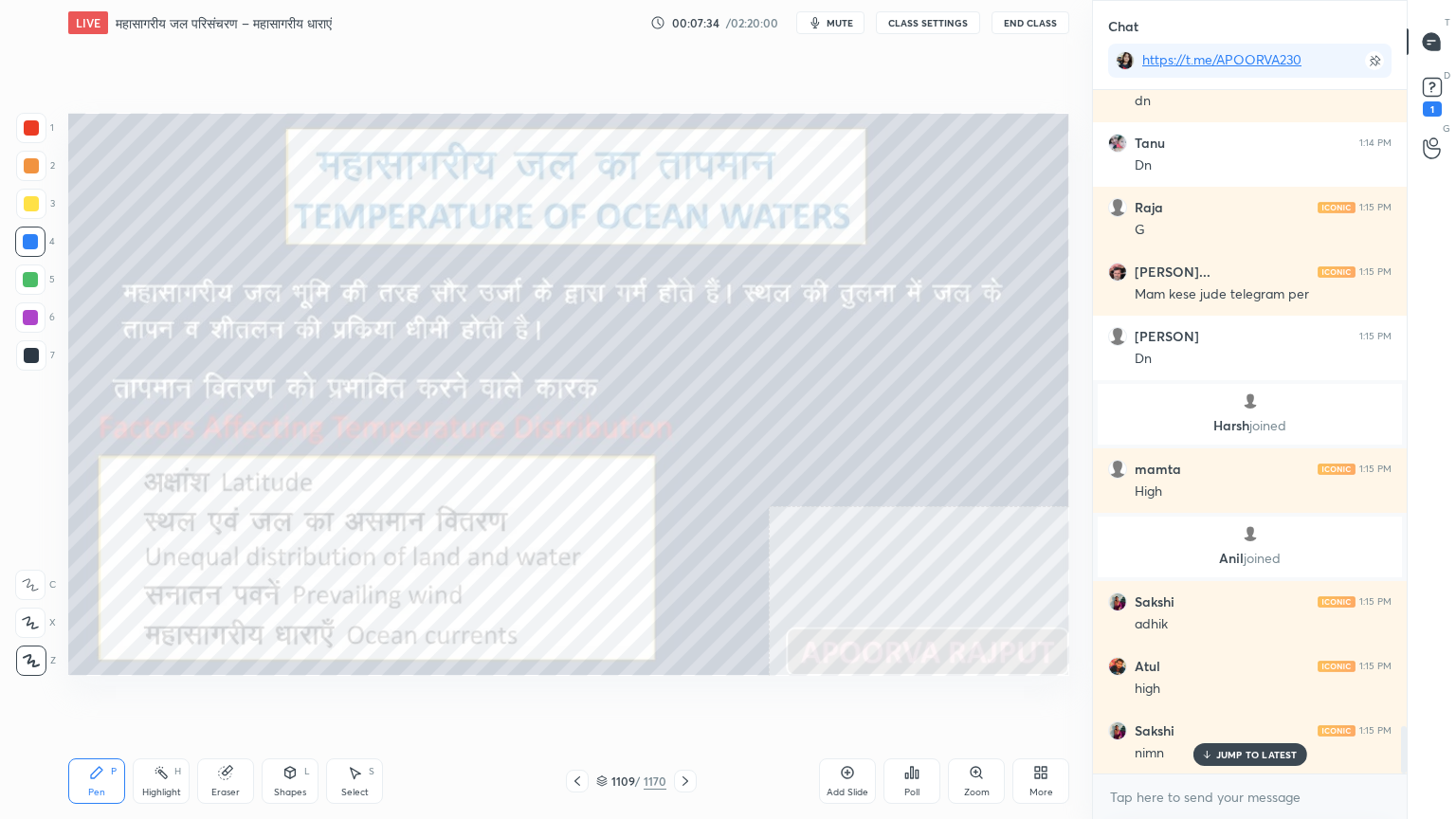 click on "LIVE महासागरीय जल परिसंचरण – महासागरीय धाराएं 00:07:34 /  02:20:00 mute CLASS SETTINGS End Class Setting up your live class Poll for   secs No correct answer Start poll Back महासागरीय जल परिसंचरण – महासागरीय धाराएं • L37 of भूगोल आधारस्‍तंभ: भौतिक भूगोल - Physical Geography [PERSON] Pen P Highlight H Eraser Shapes L Select S 1109 / 1170 Add Slide Poll Zoom More" at bounding box center [569, 410] 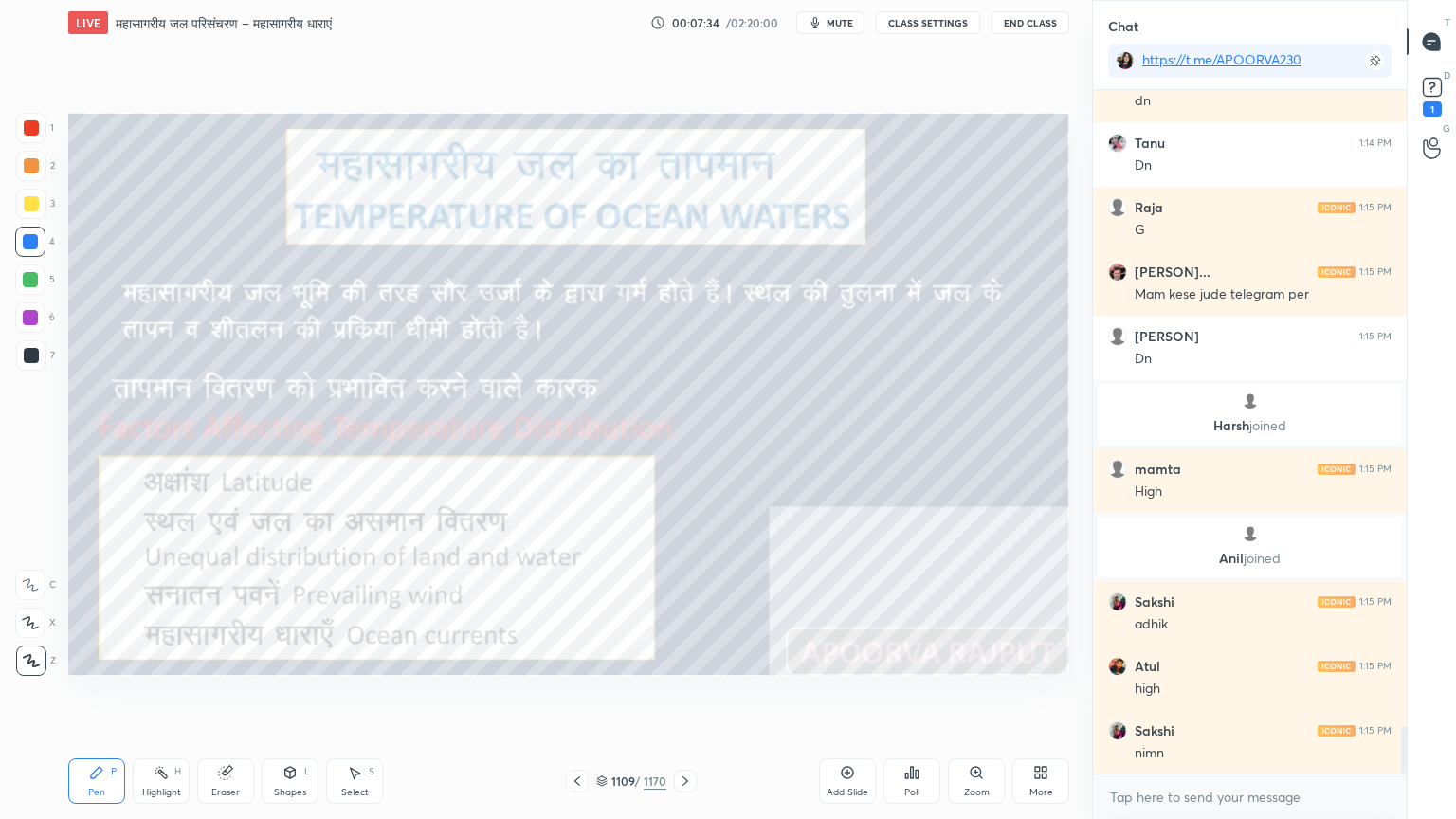 scroll, scrollTop: 9180, scrollLeft: 0, axis: vertical 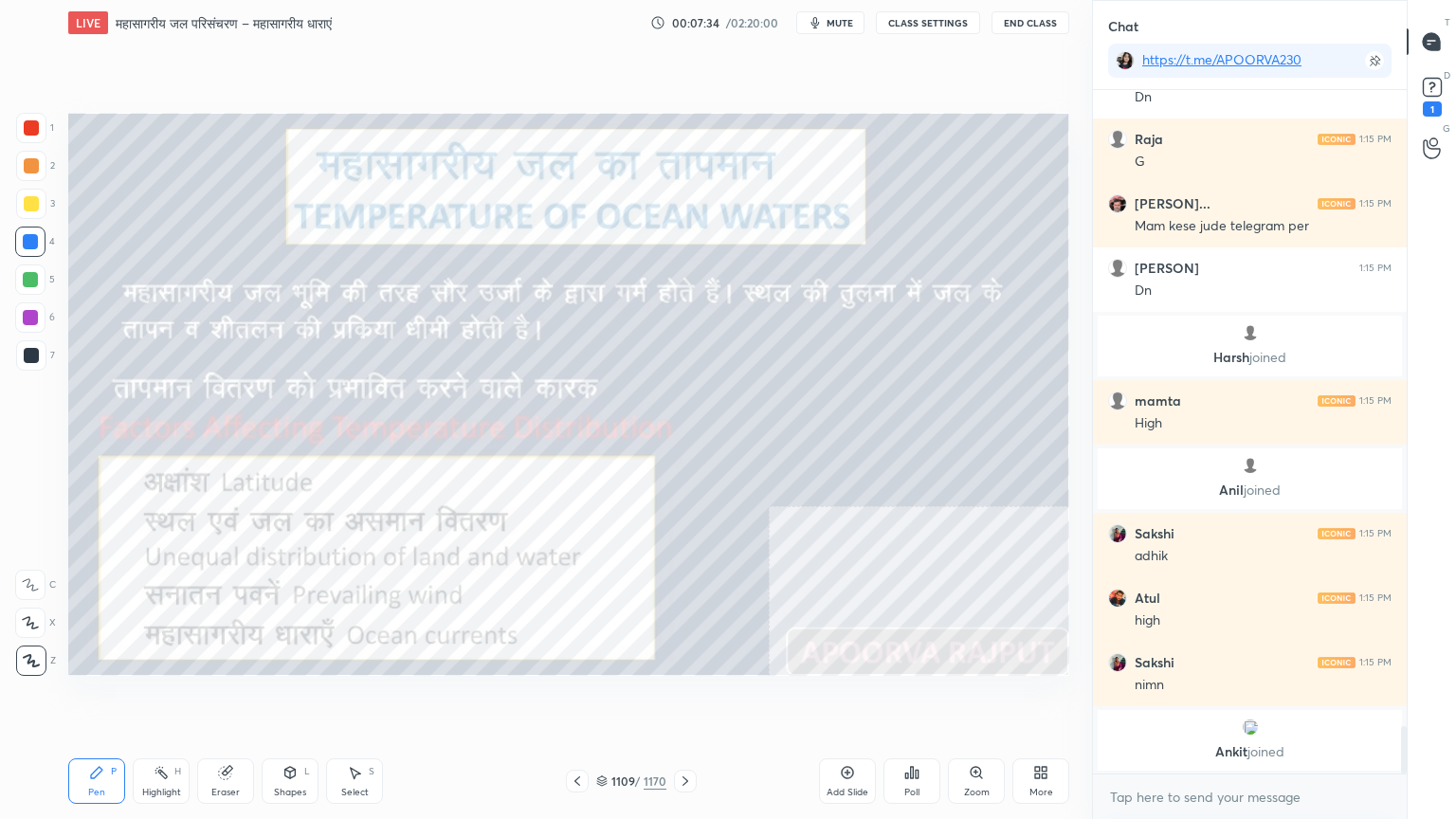 click on "Setting up your live class Poll for   secs No correct answer Start poll" at bounding box center [569, 394] 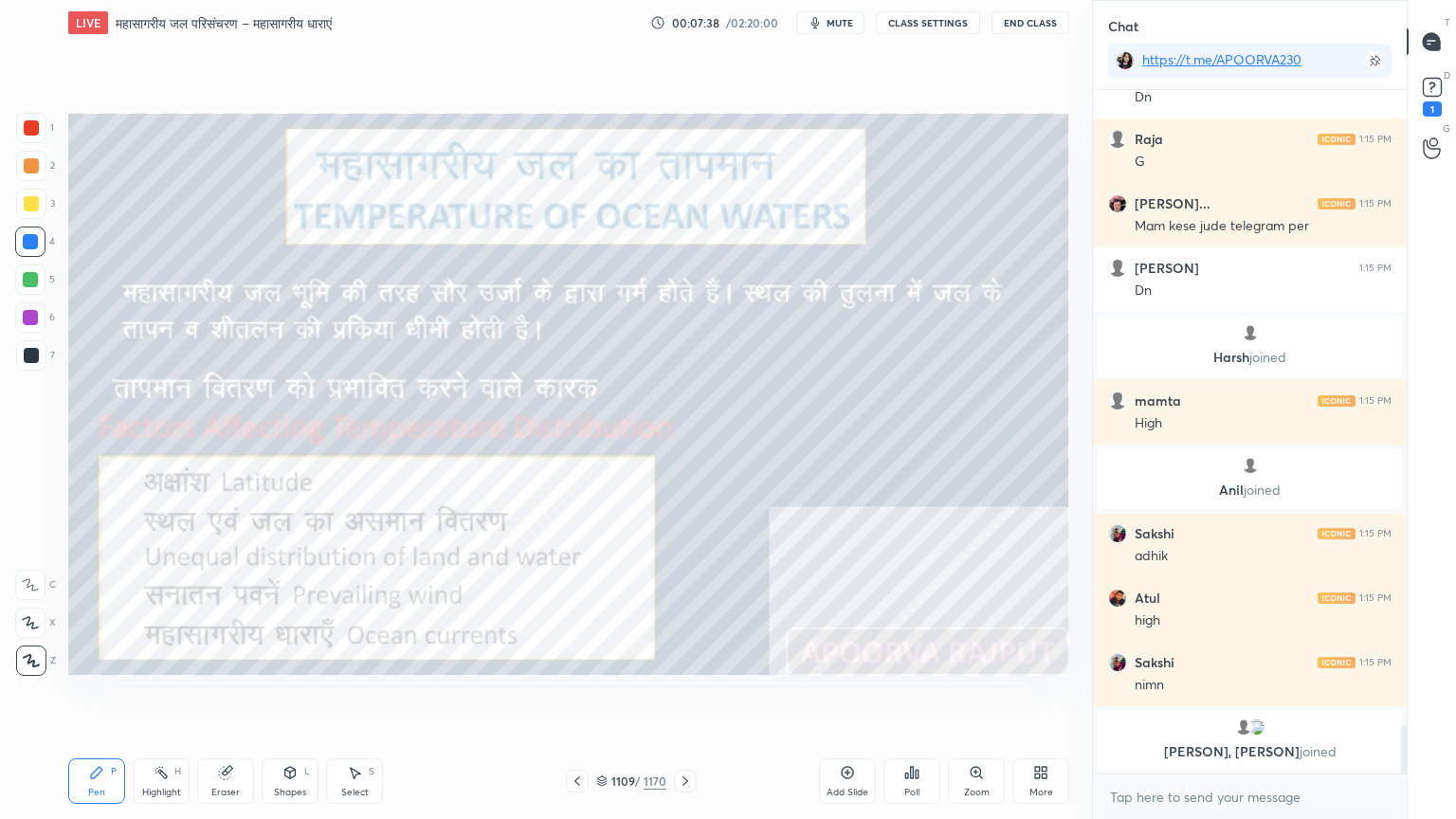 click 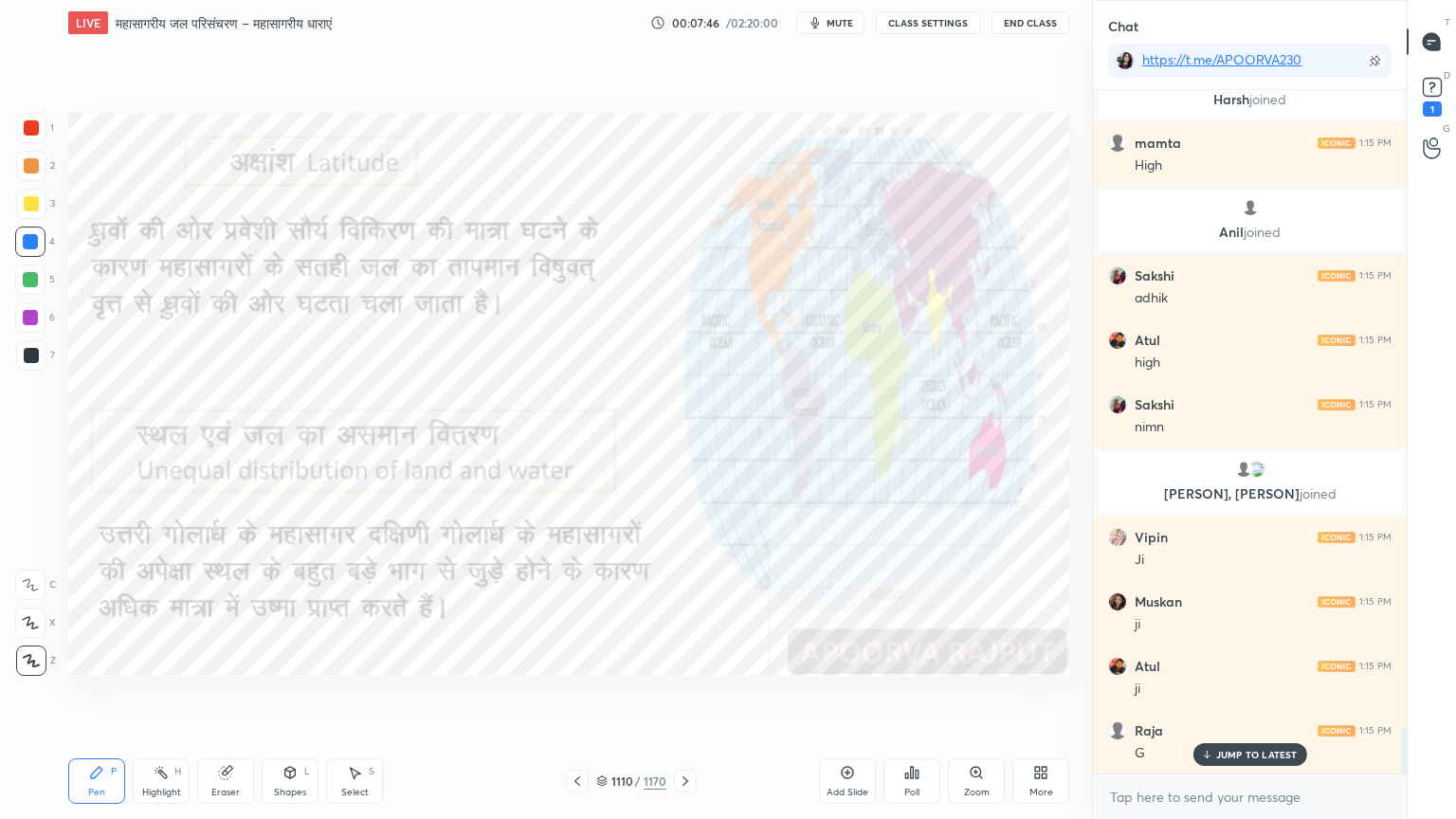 scroll, scrollTop: 9502, scrollLeft: 0, axis: vertical 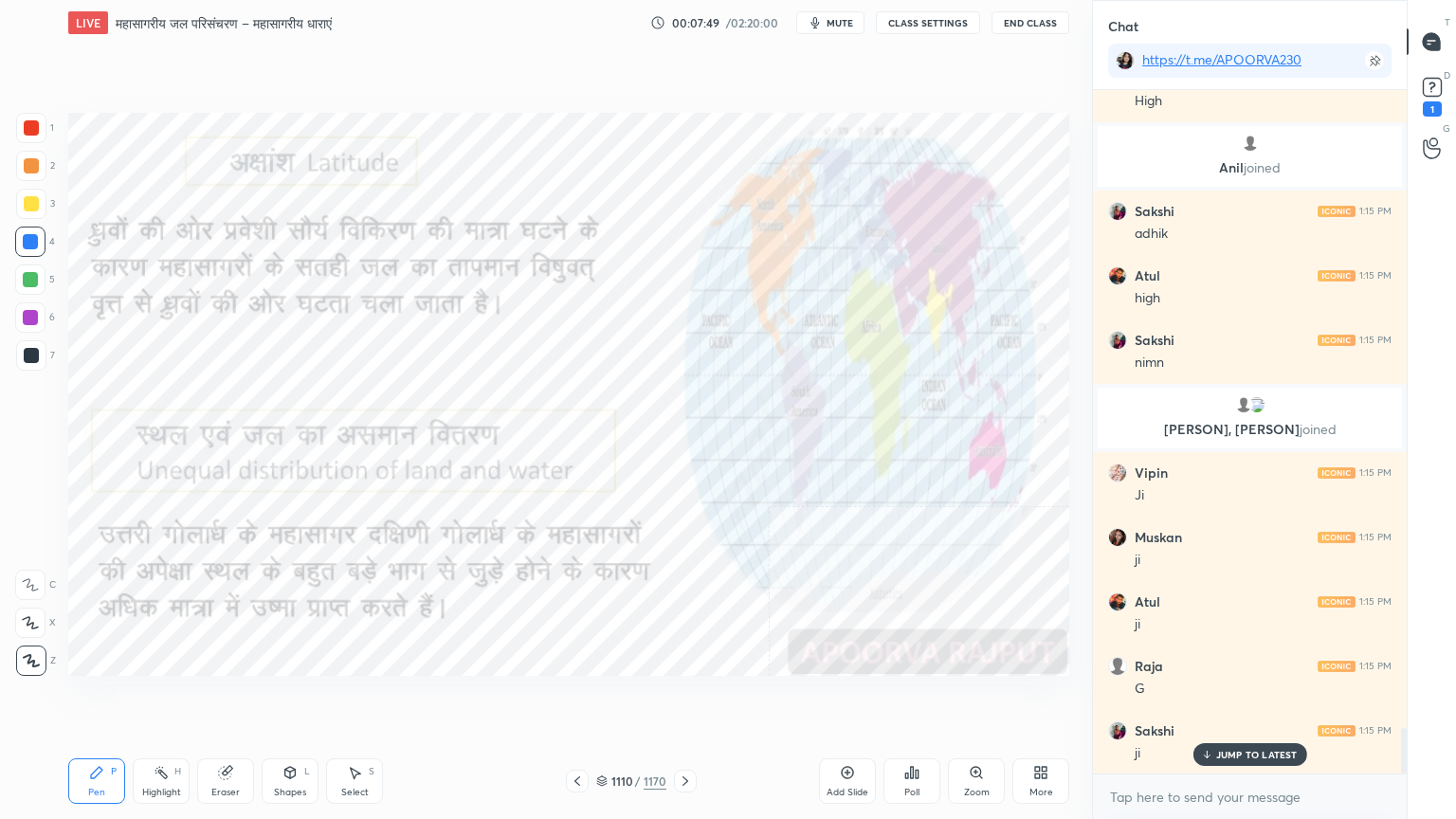 click on "Eraser" at bounding box center (226, 792) 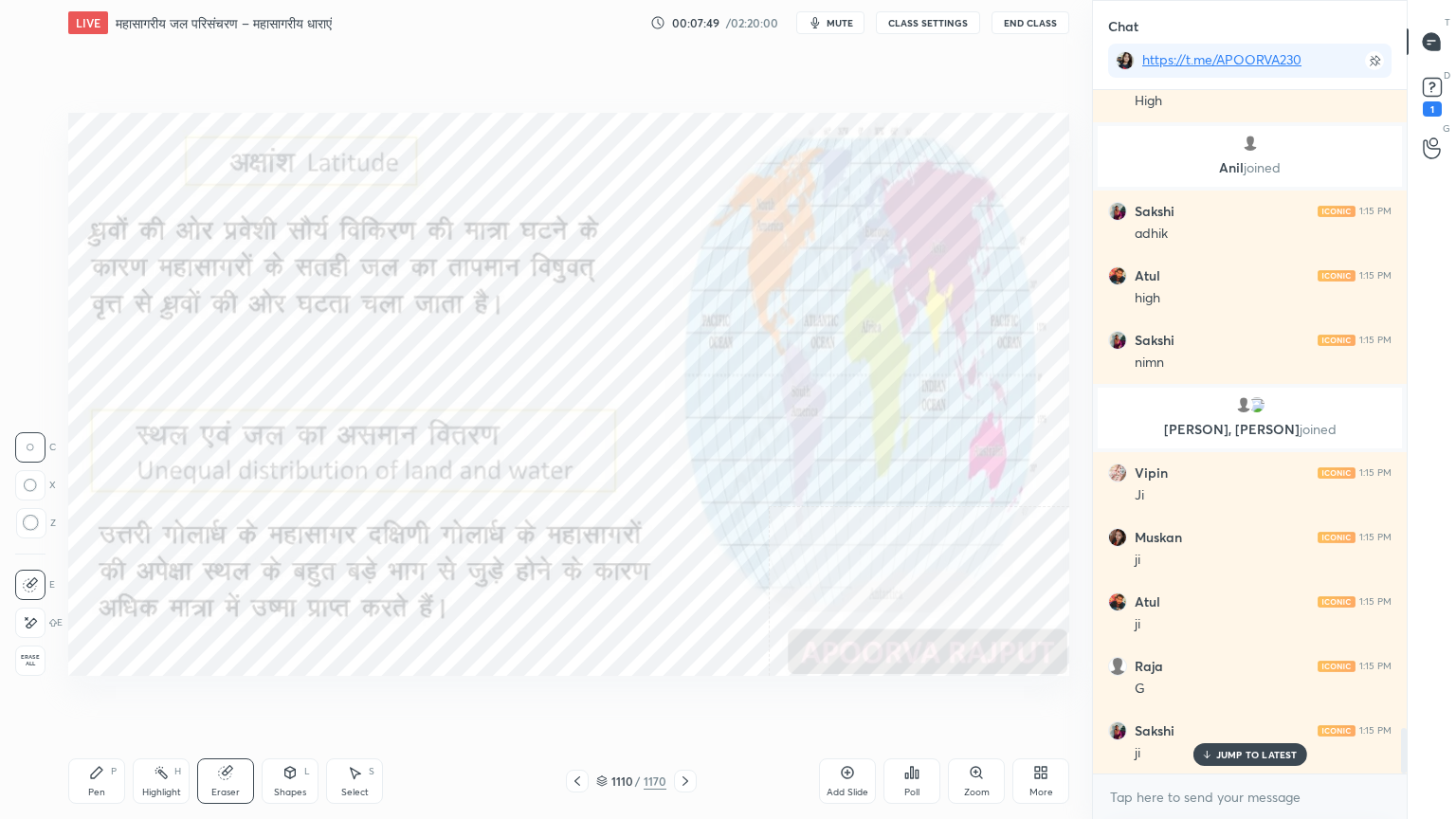 scroll, scrollTop: 9566, scrollLeft: 0, axis: vertical 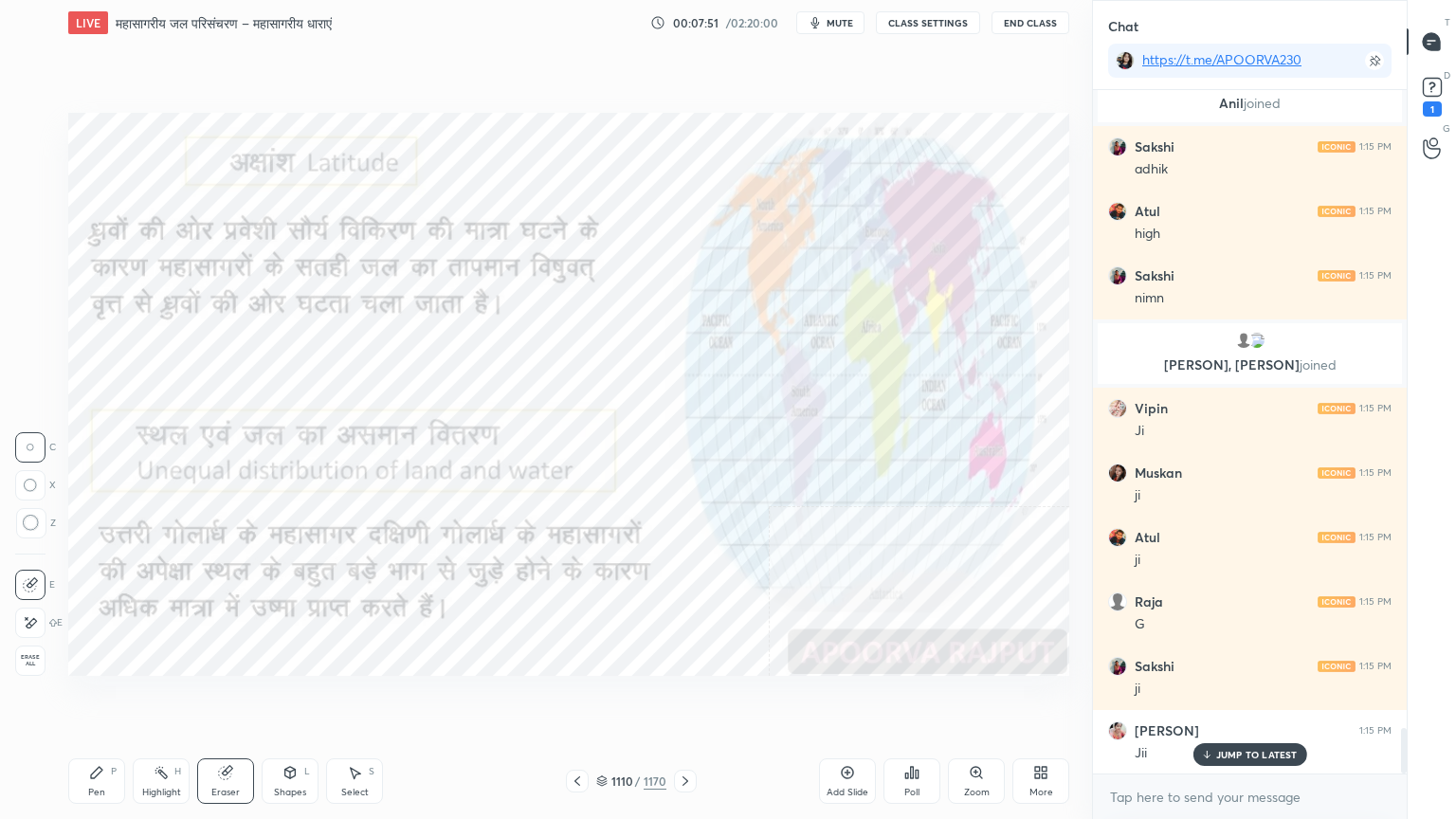 drag, startPoint x: 36, startPoint y: 660, endPoint x: 63, endPoint y: 613, distance: 54.203321 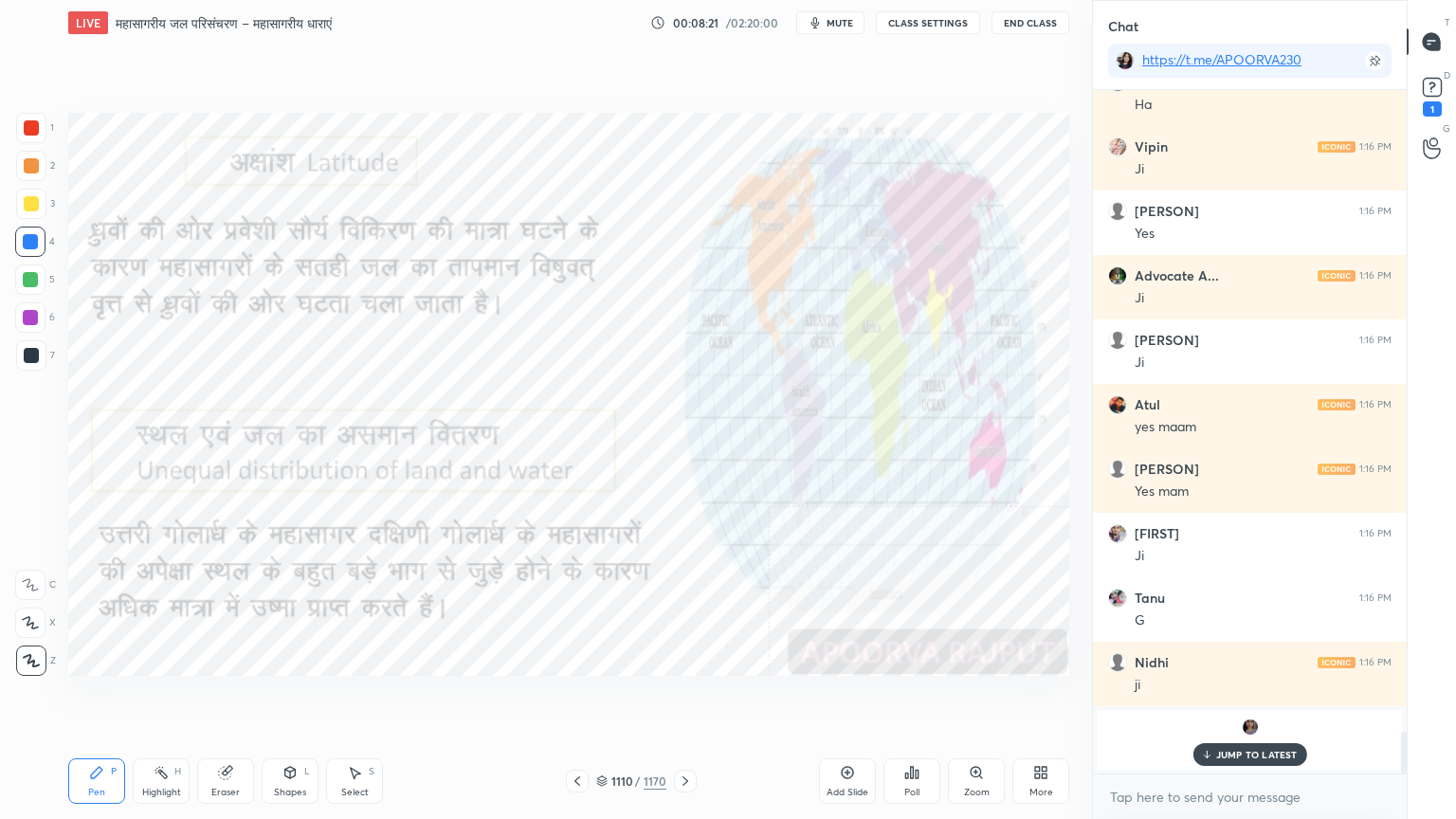 scroll, scrollTop: 10473, scrollLeft: 0, axis: vertical 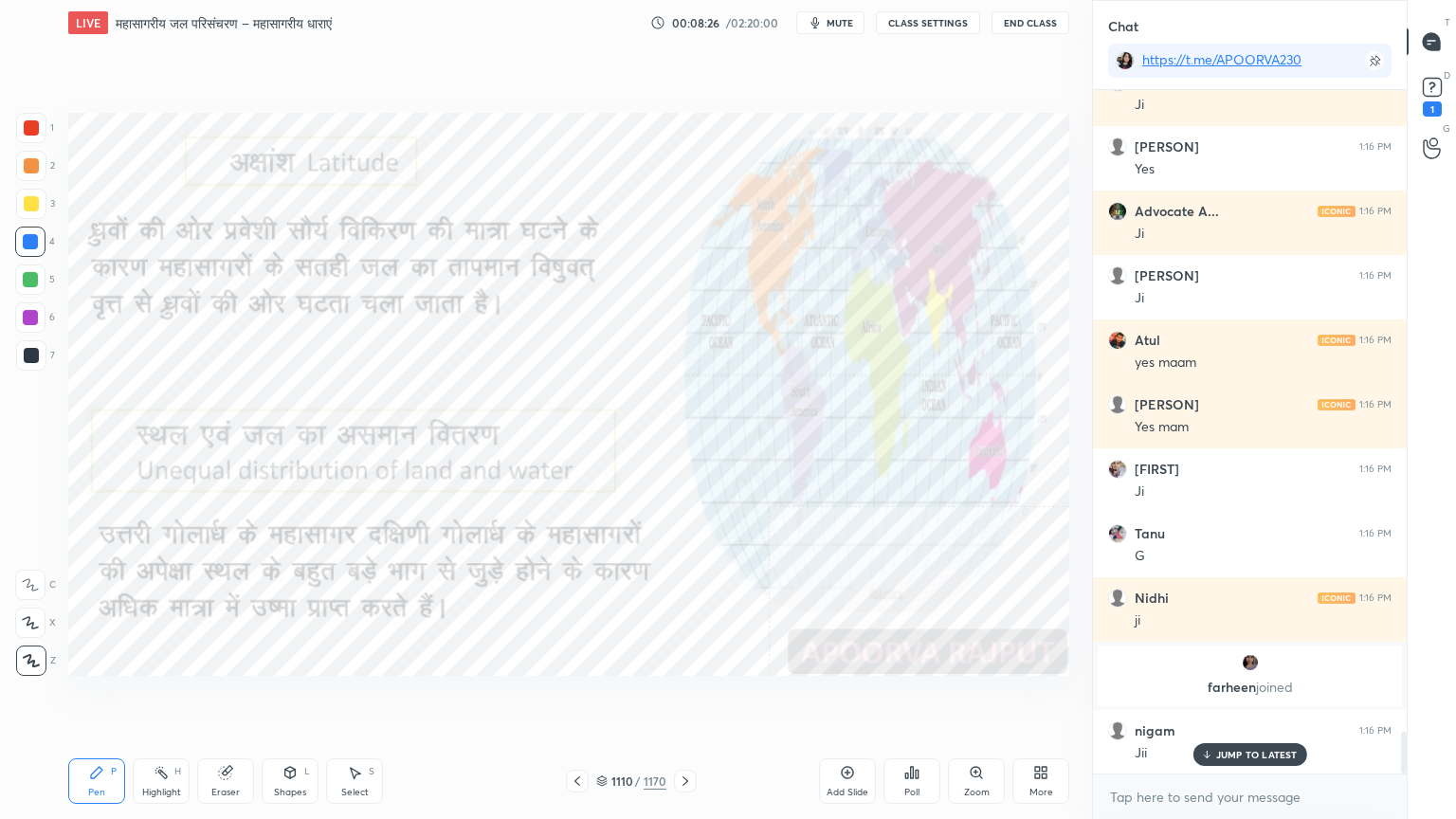 click on "Eraser" at bounding box center (226, 781) 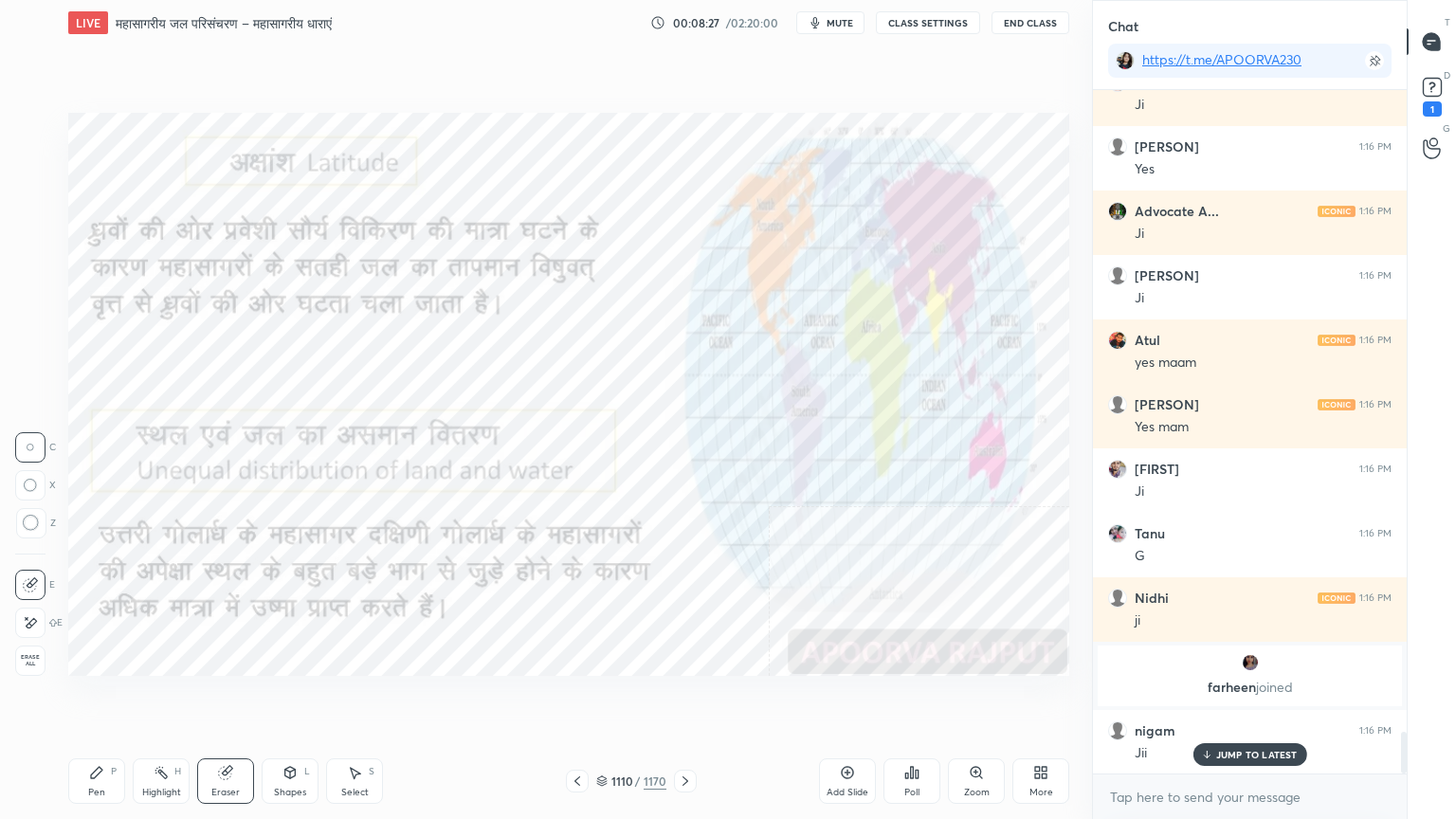 click on "Erase all" at bounding box center [30, 661] 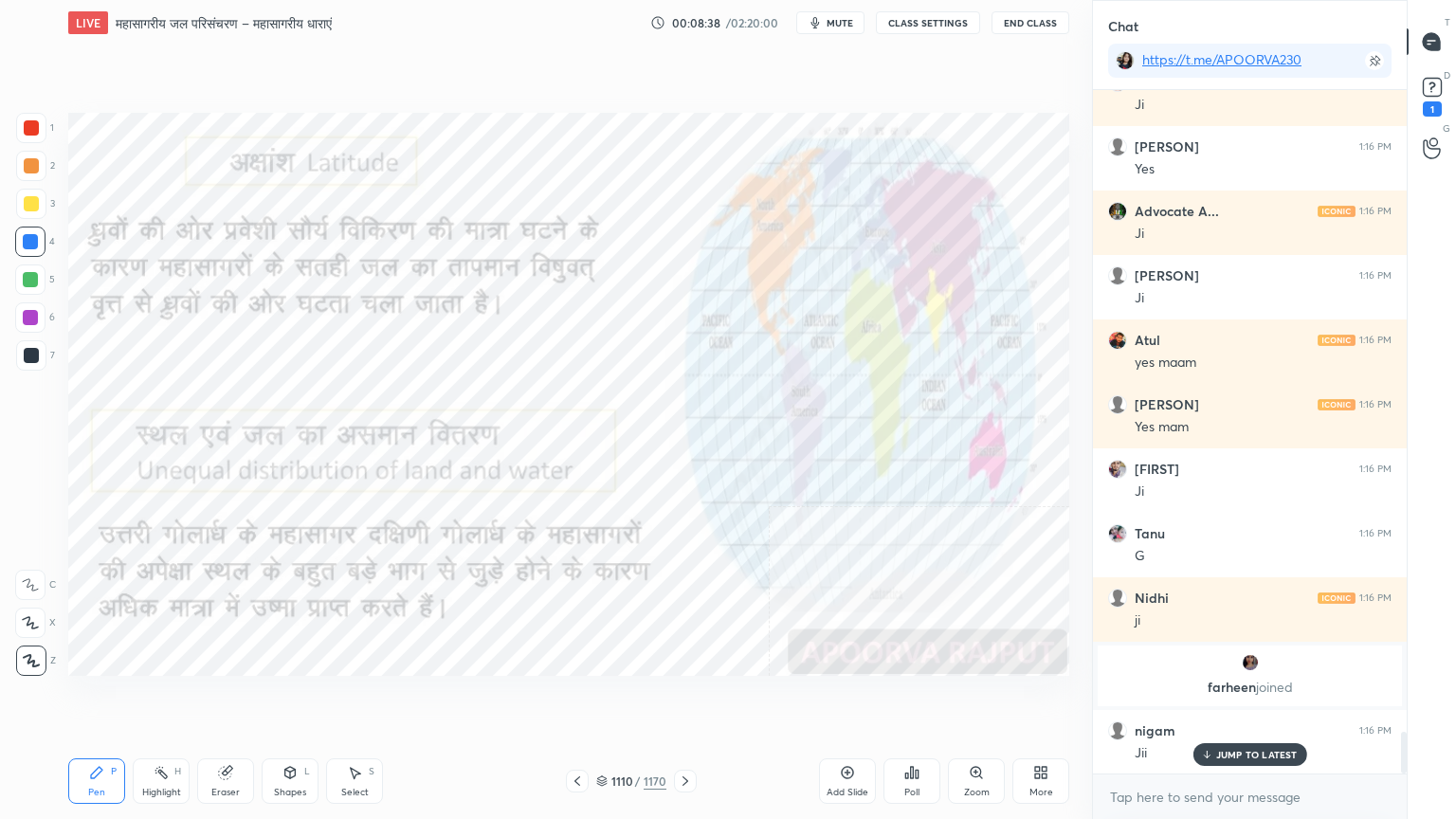 click on "Eraser" at bounding box center (226, 781) 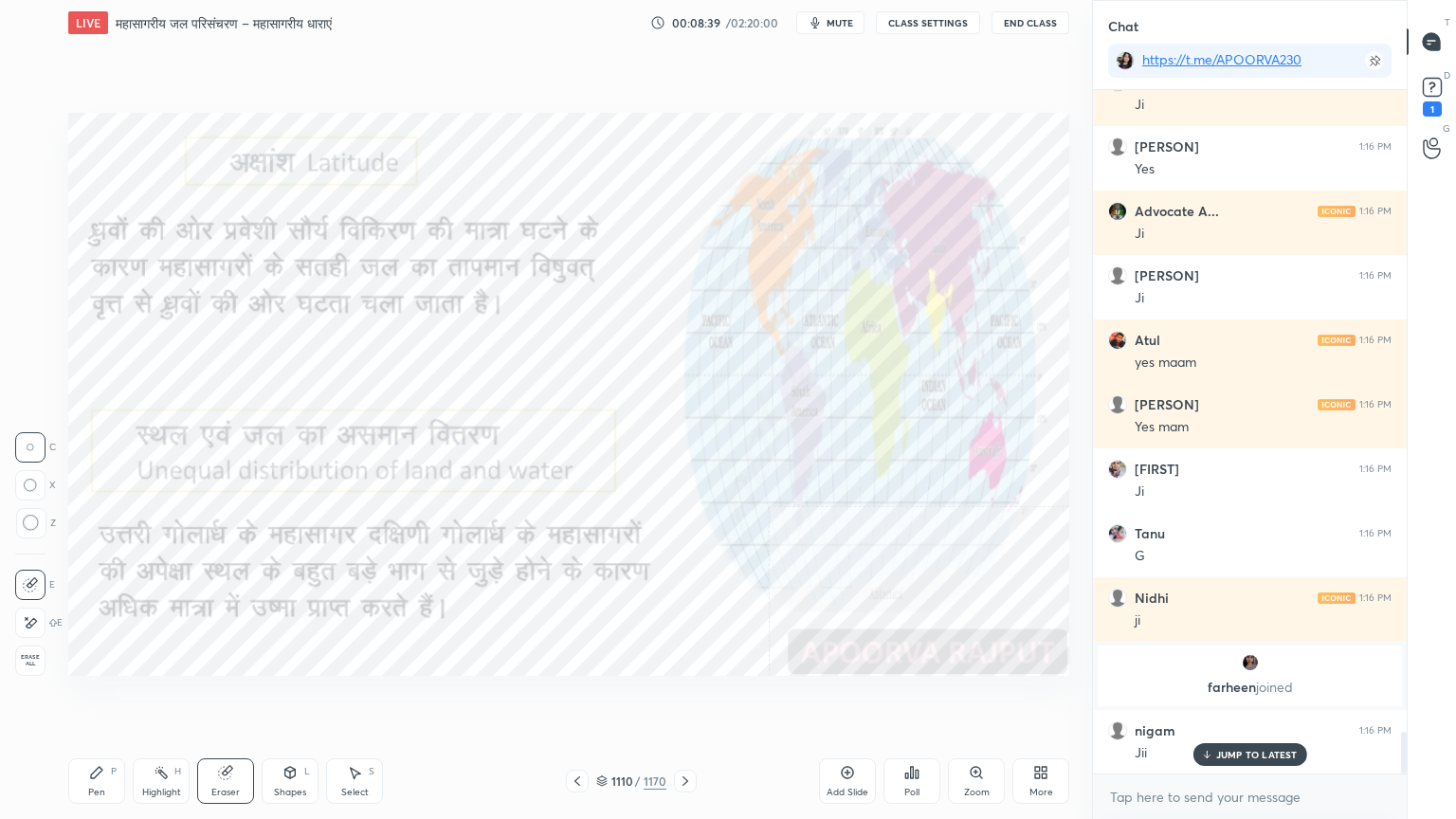 click on "Erase all" at bounding box center [30, 661] 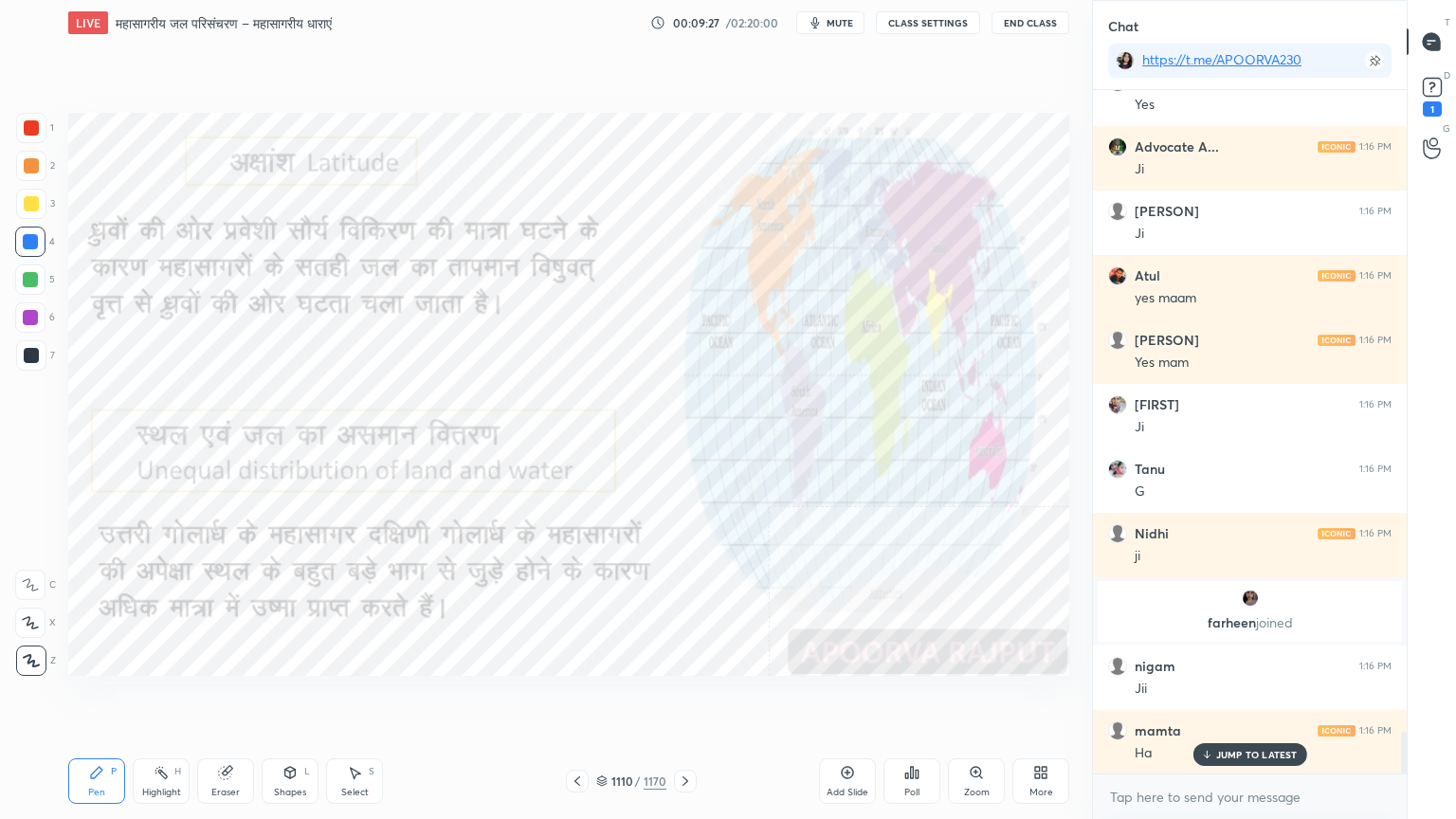 scroll, scrollTop: 10602, scrollLeft: 0, axis: vertical 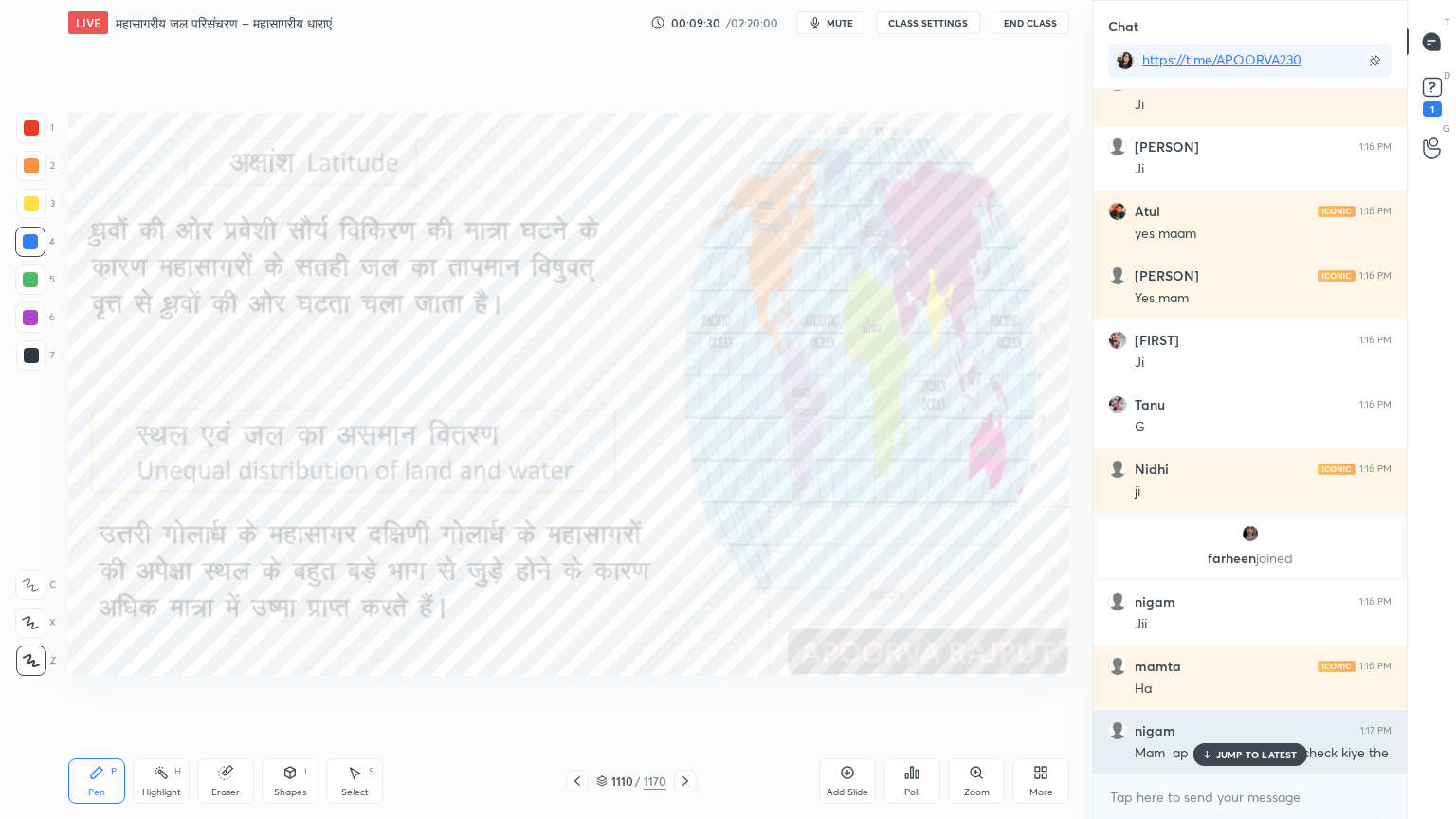 click on "JUMP TO LATEST" at bounding box center (1257, 755) 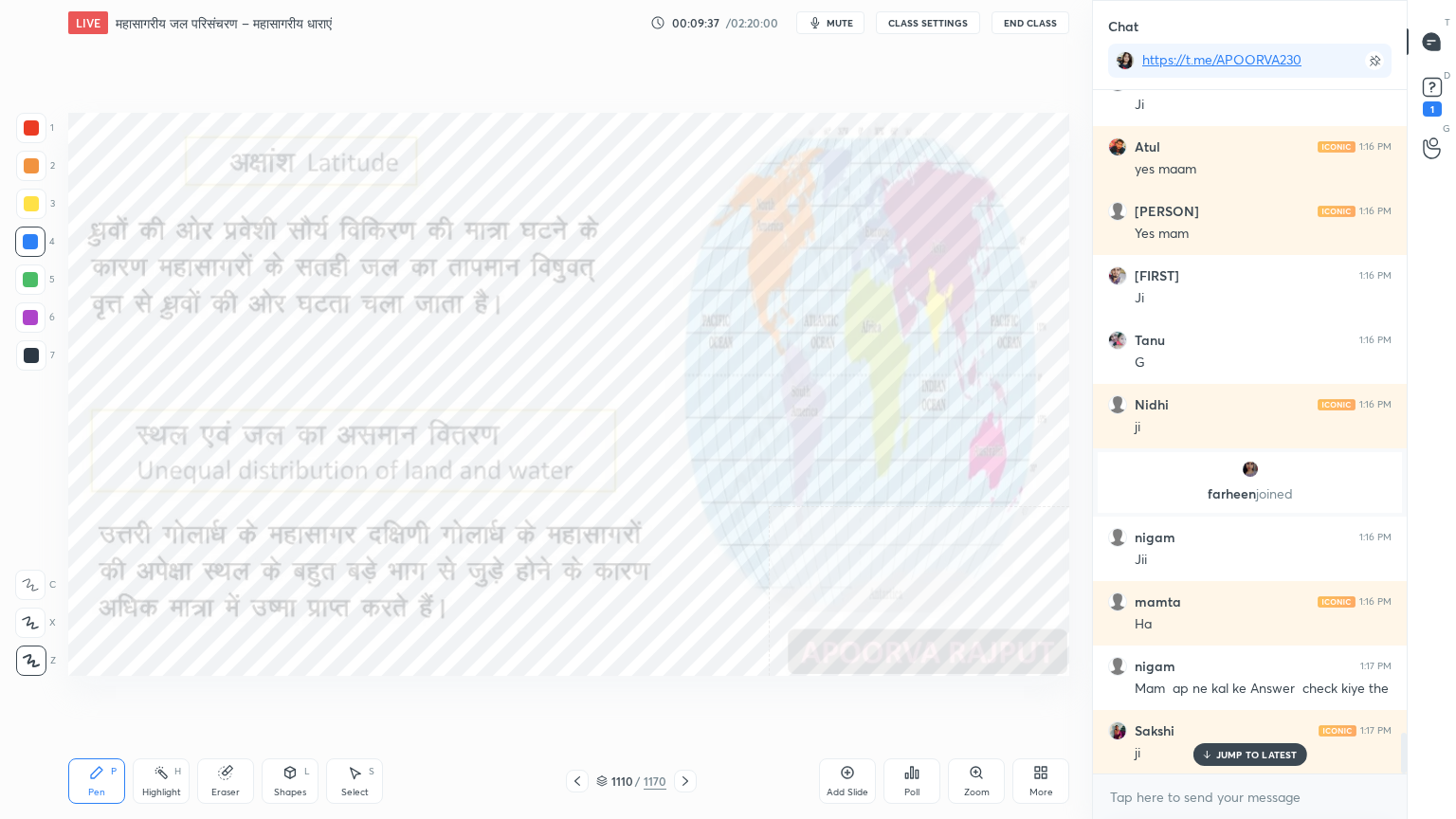 scroll, scrollTop: 10730, scrollLeft: 0, axis: vertical 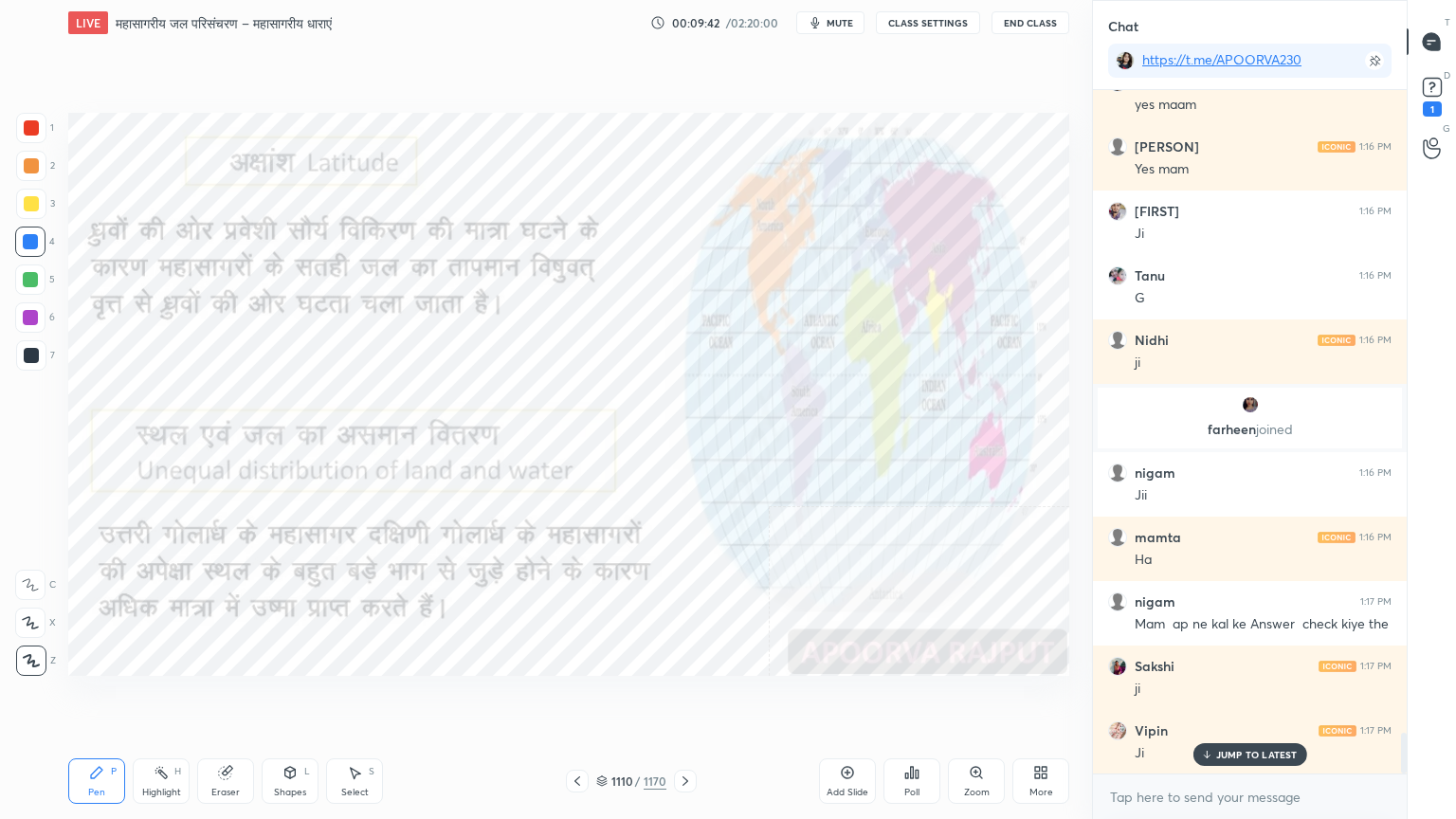 click on "Eraser" at bounding box center (226, 781) 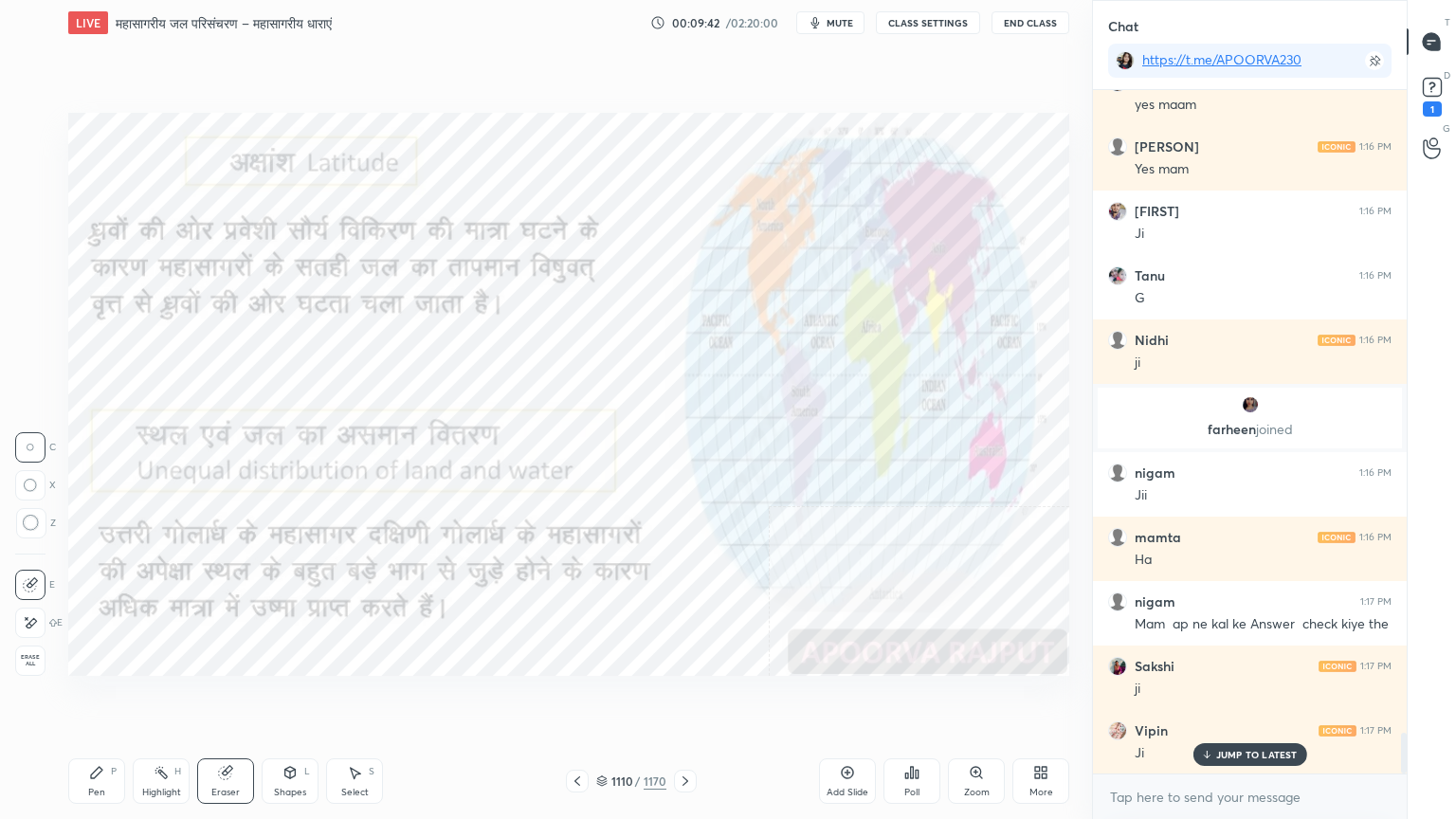 click on "Erase all" at bounding box center (30, 661) 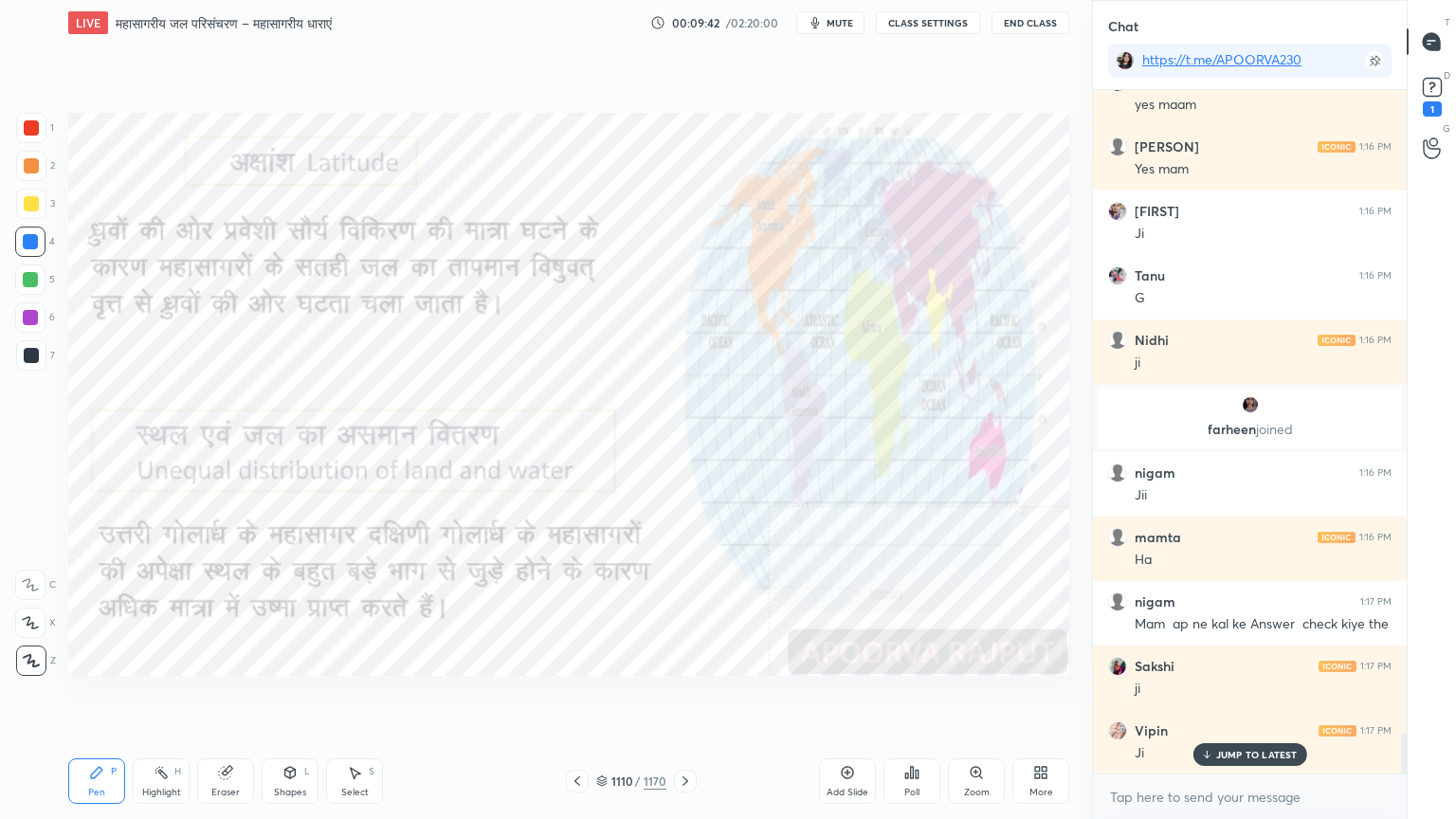 click on "1 2 3 4 5 6 7 C X Z C X Z E E Erase all   H H" at bounding box center (30, 394) 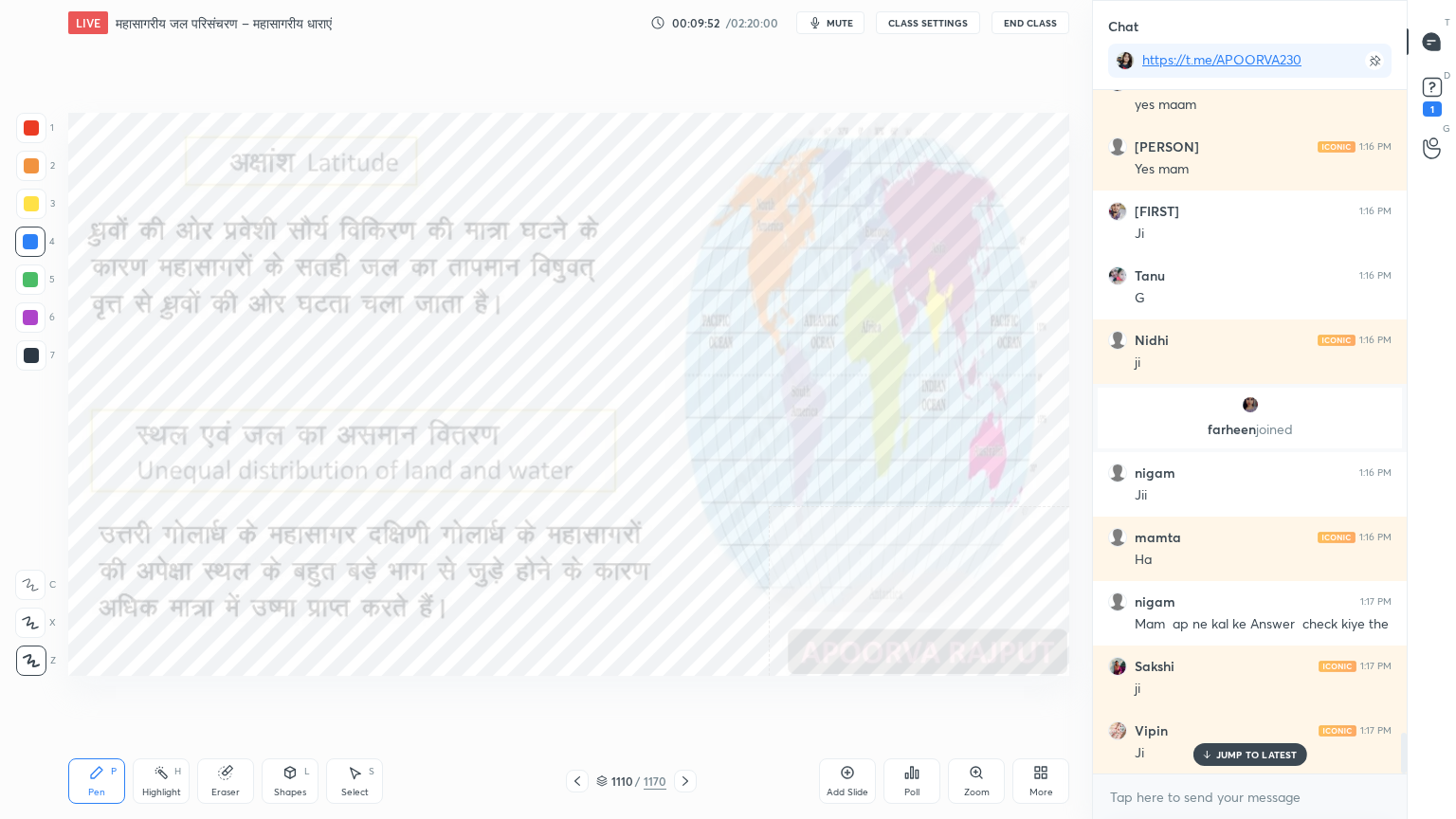 click 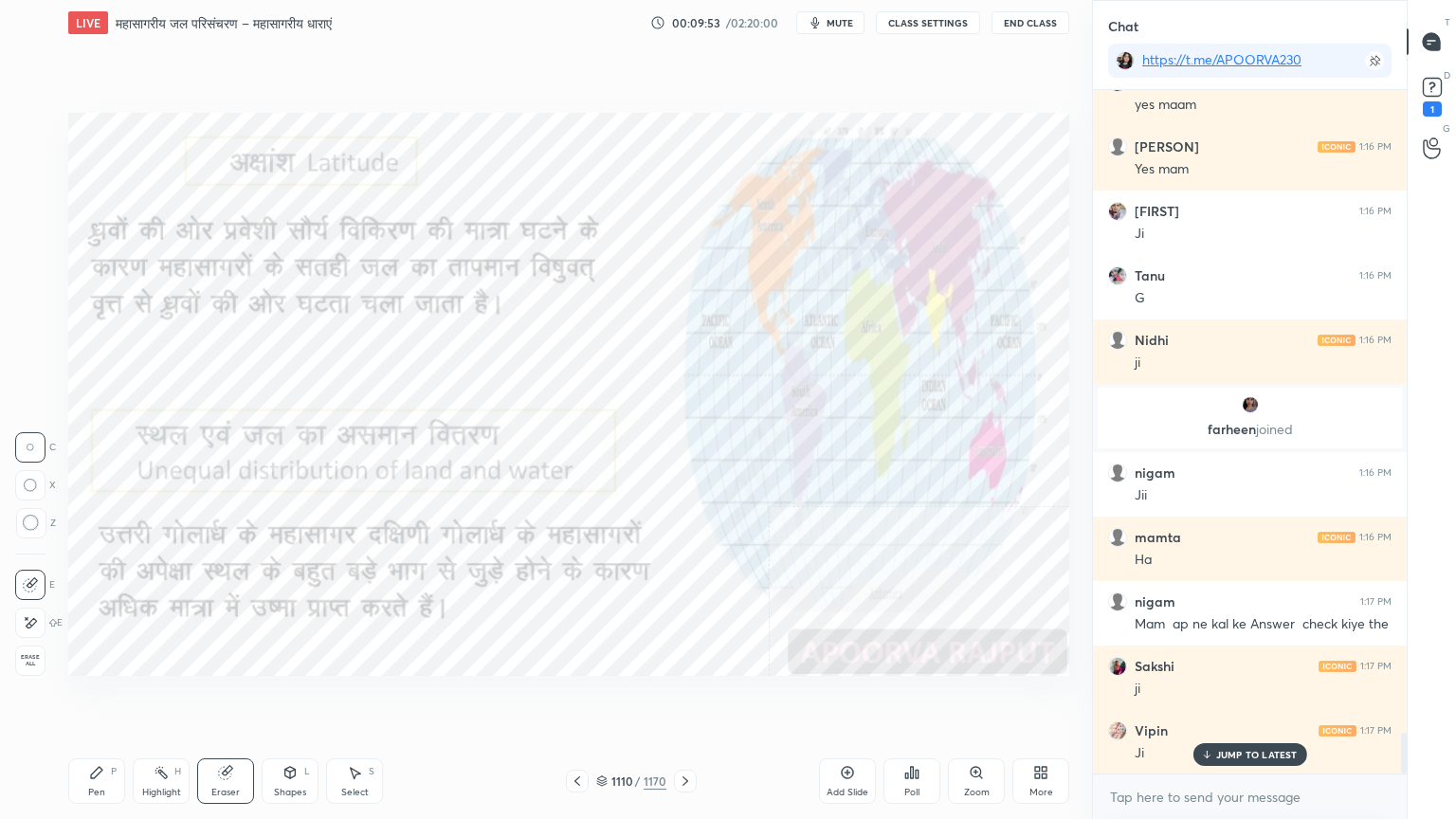 drag, startPoint x: 24, startPoint y: 648, endPoint x: 57, endPoint y: 639, distance: 34.20526 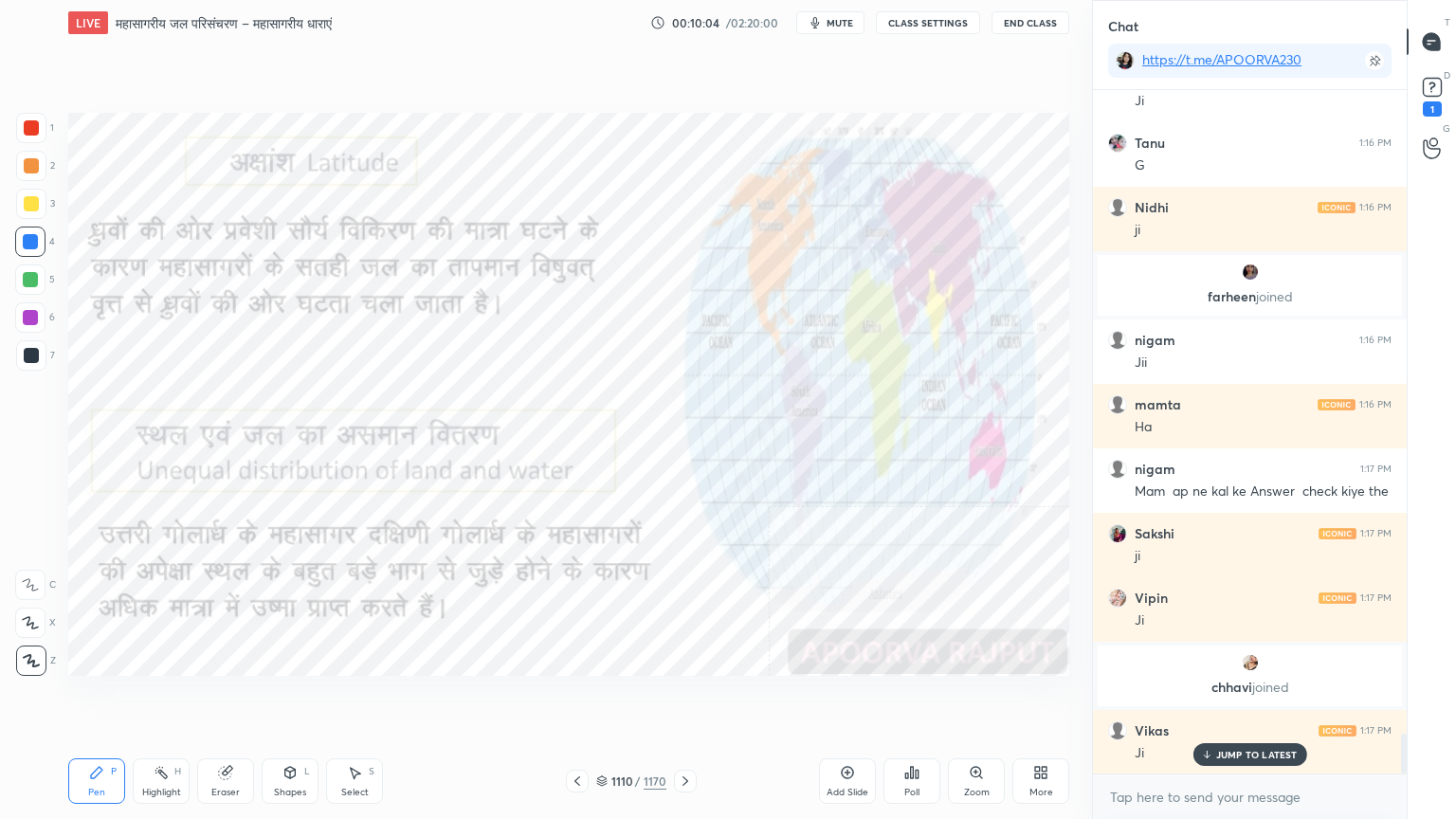 scroll, scrollTop: 10928, scrollLeft: 0, axis: vertical 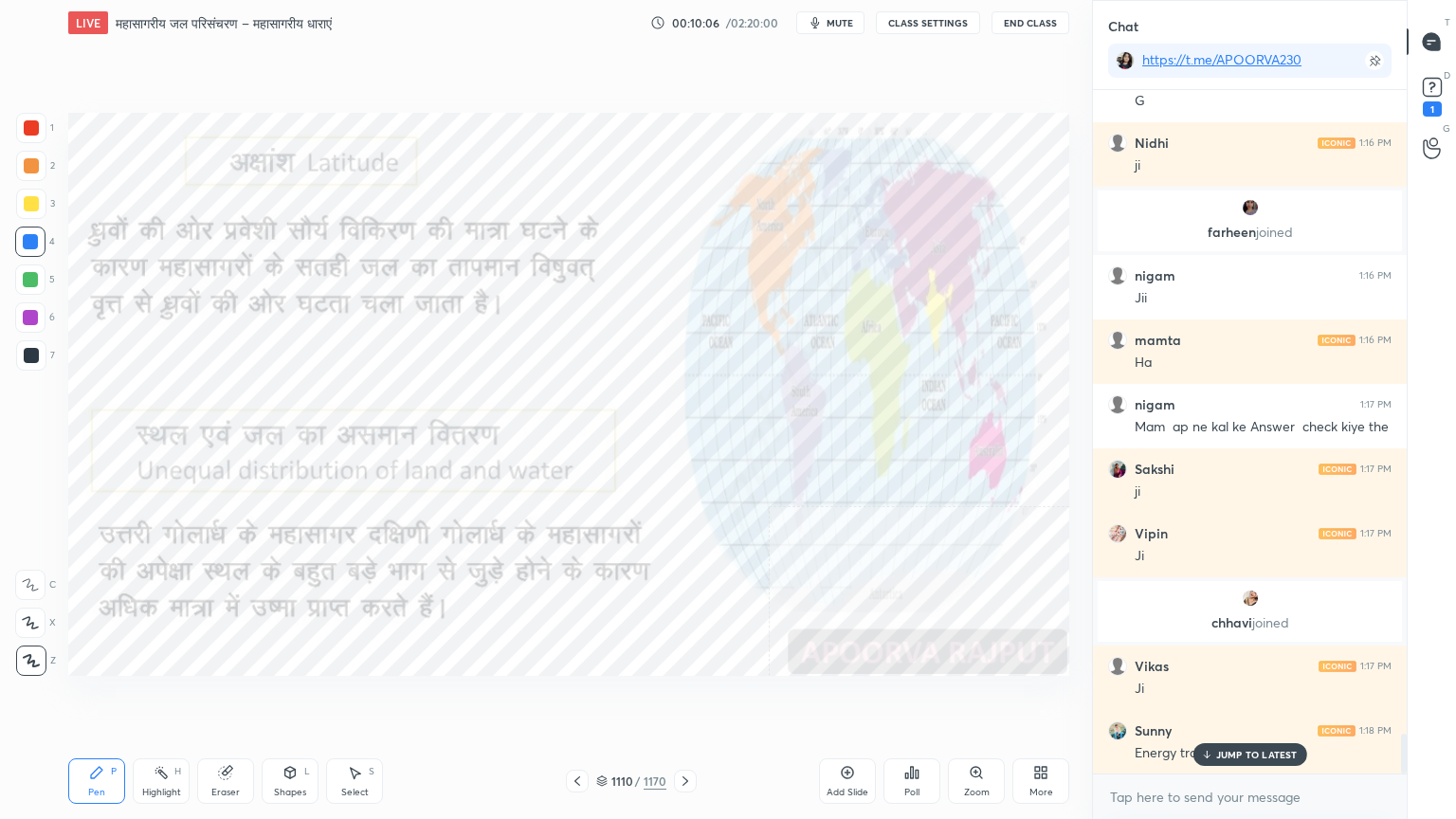drag, startPoint x: 1229, startPoint y: 755, endPoint x: 1217, endPoint y: 792, distance: 38.897301 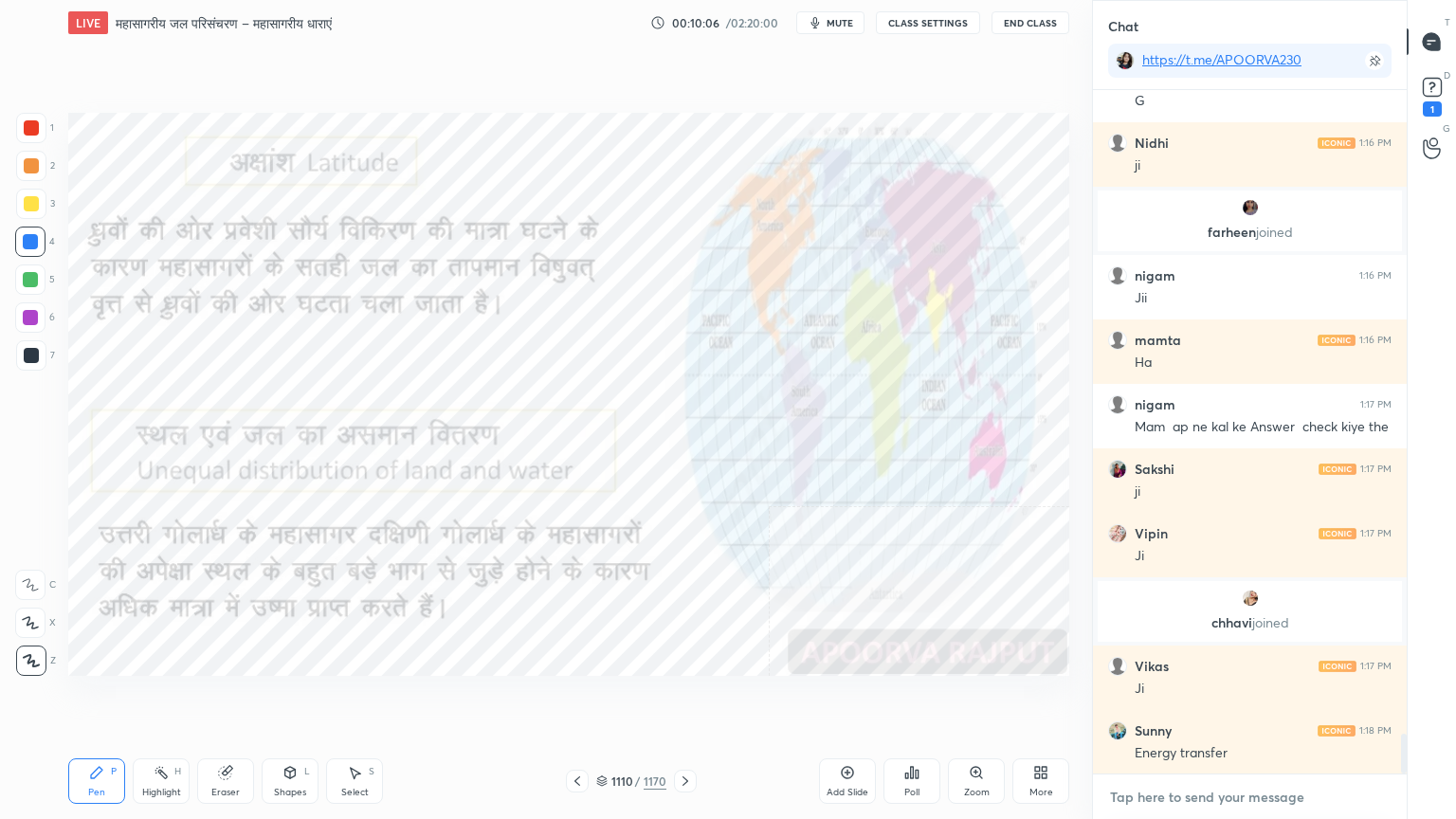 click at bounding box center (1249, 797) 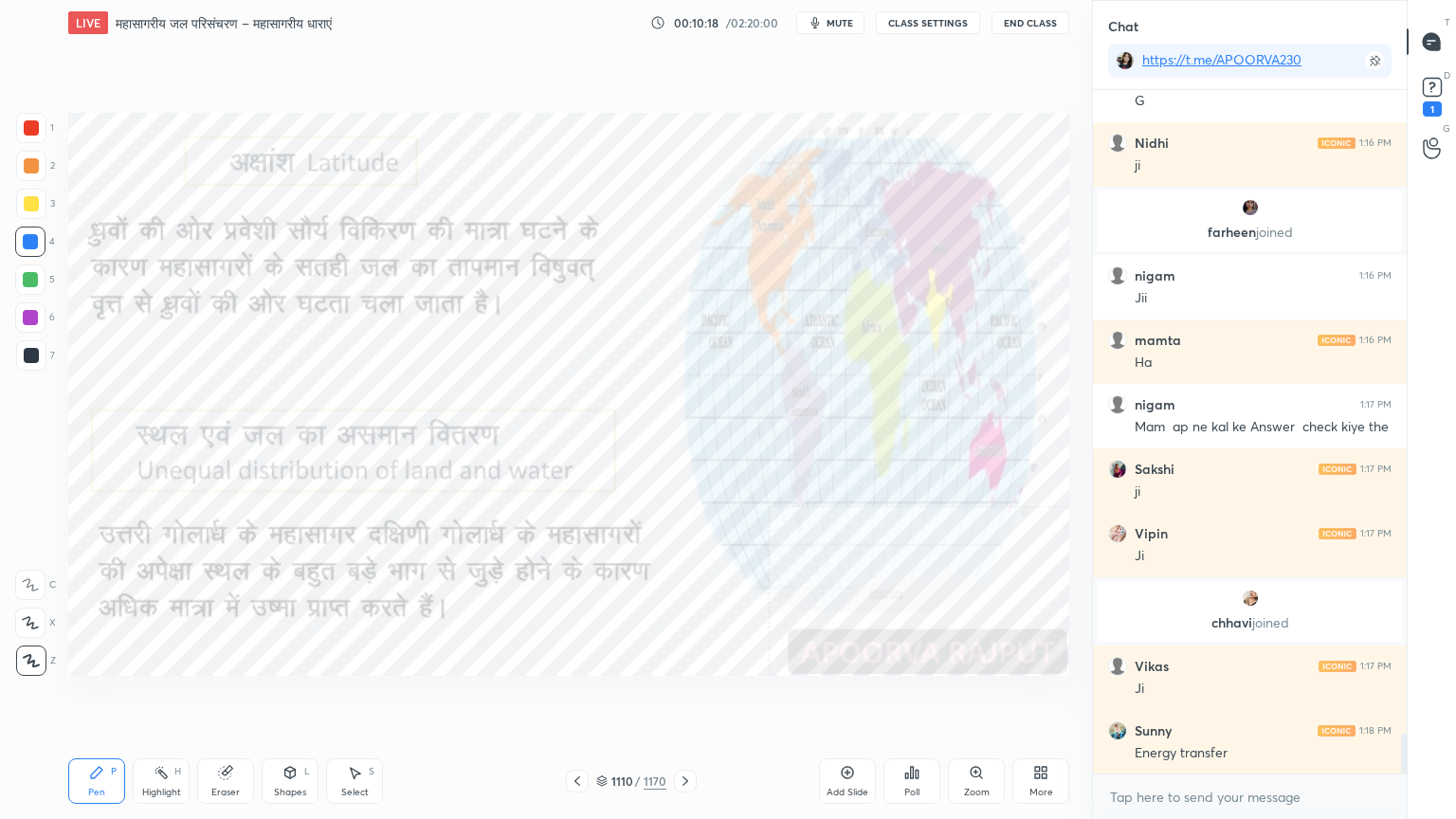 drag, startPoint x: 234, startPoint y: 782, endPoint x: 155, endPoint y: 743, distance: 88.102213 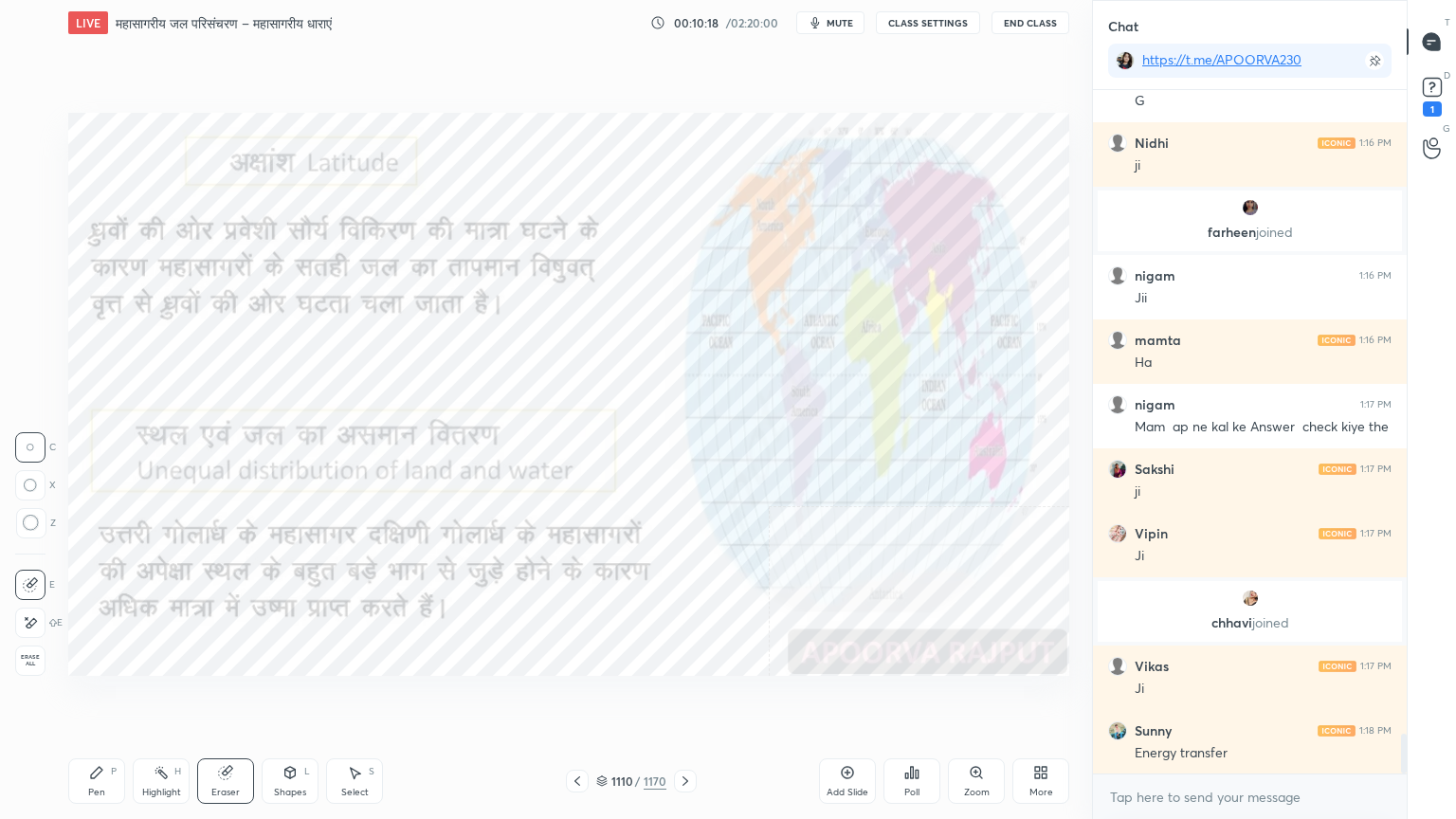 click on "Erase all" at bounding box center [30, 661] 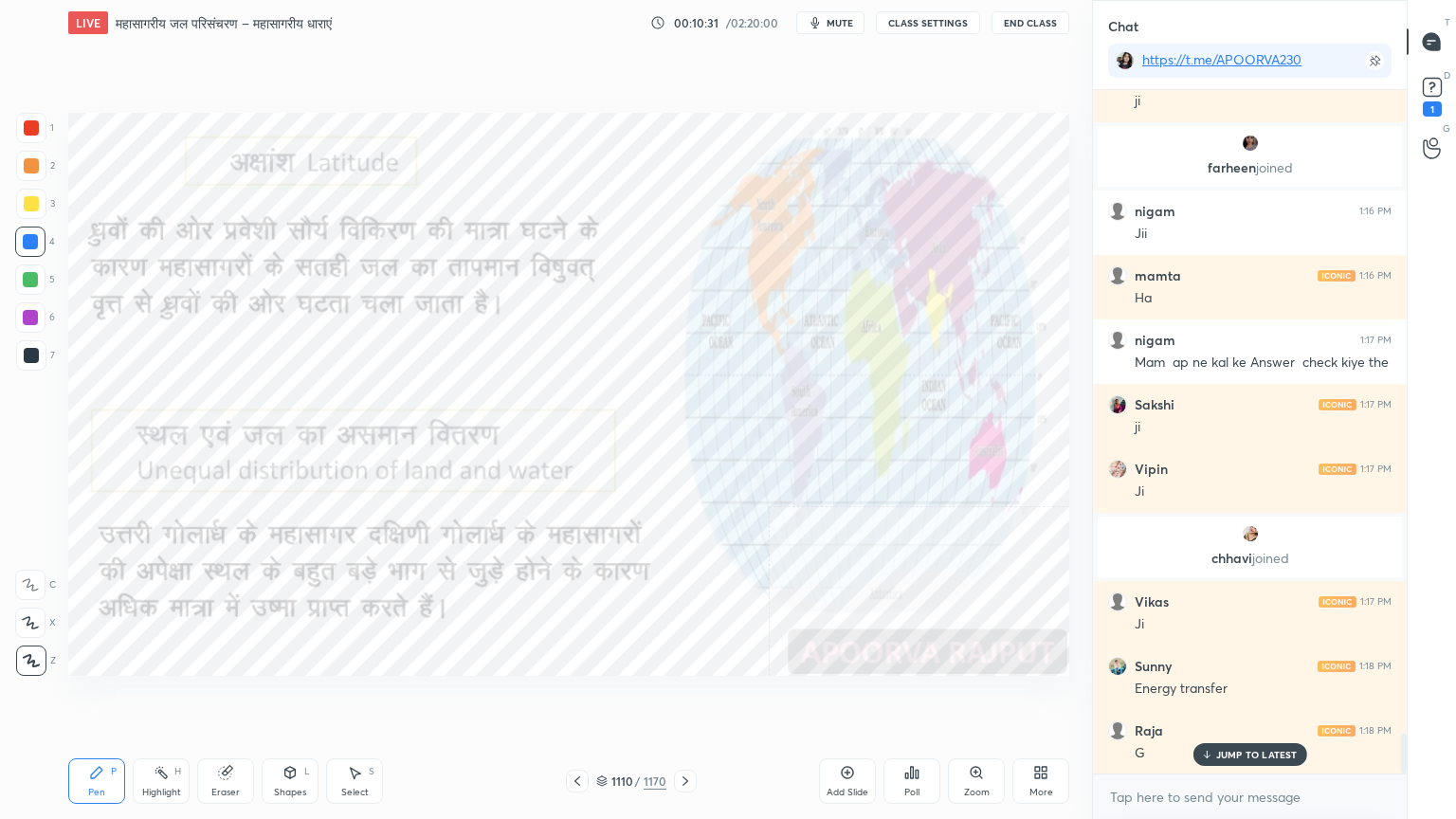 drag, startPoint x: 243, startPoint y: 788, endPoint x: 159, endPoint y: 737, distance: 98.27004 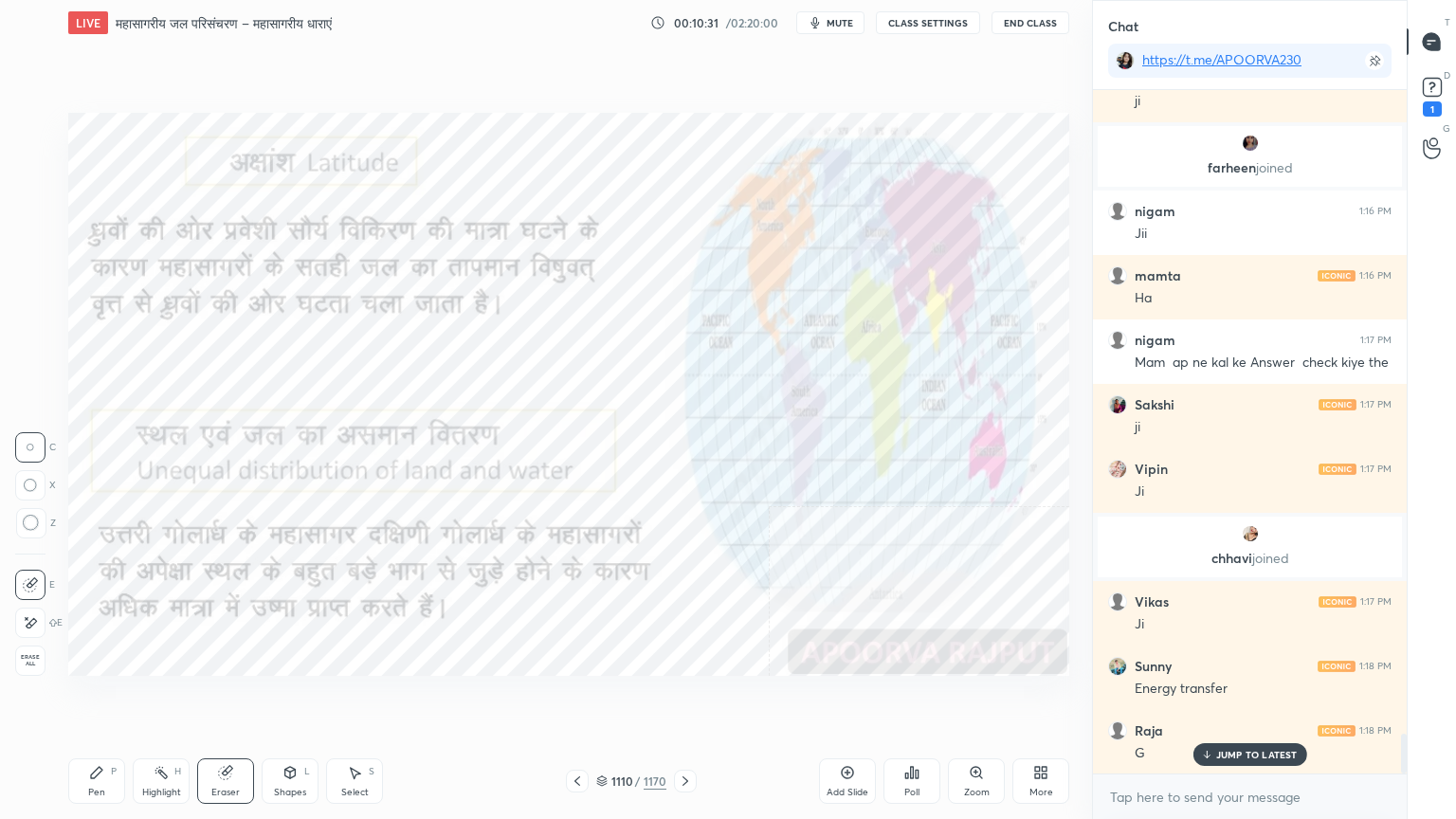 scroll, scrollTop: 11121, scrollLeft: 0, axis: vertical 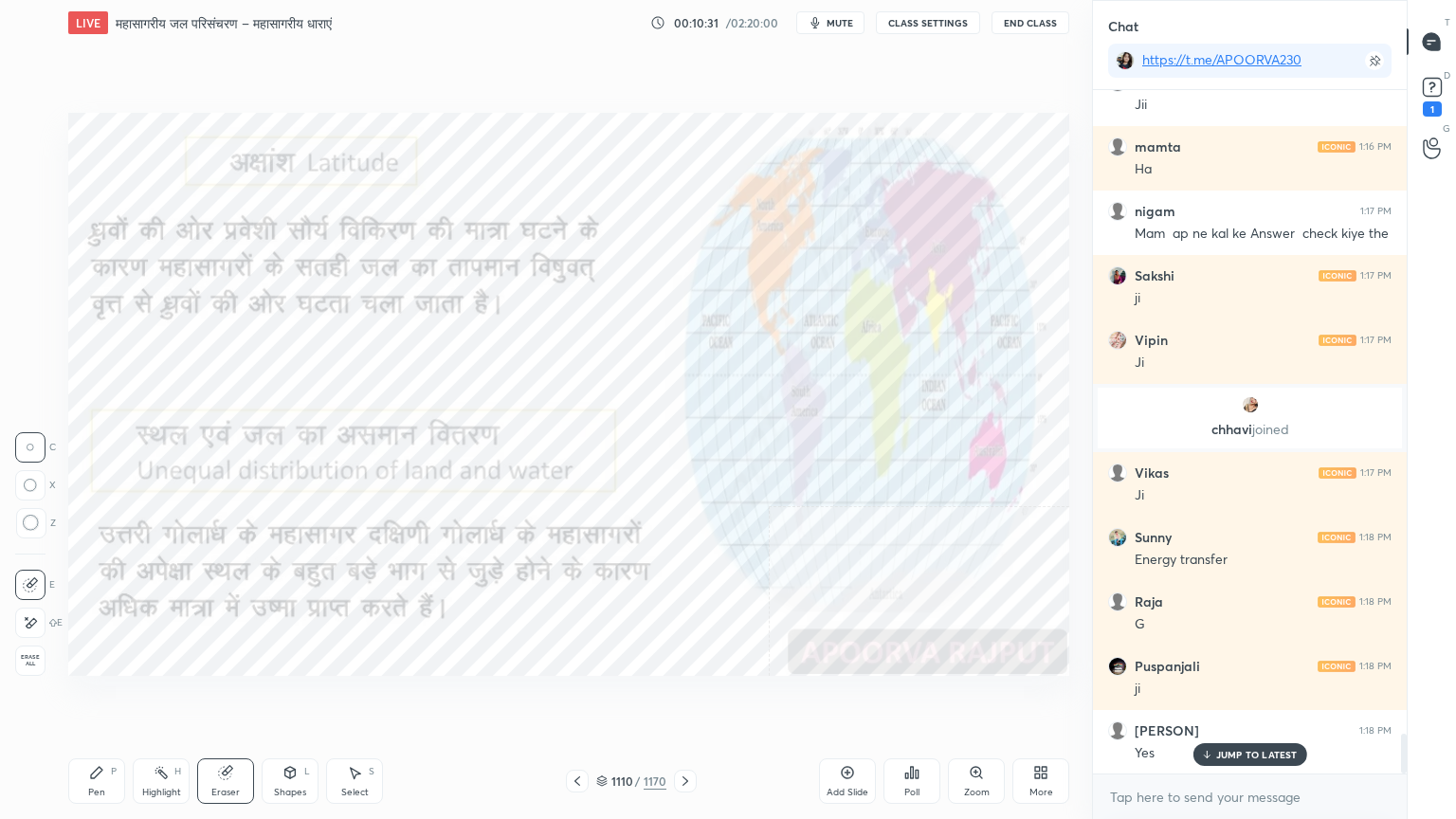 drag, startPoint x: 14, startPoint y: 651, endPoint x: 32, endPoint y: 632, distance: 26.1725 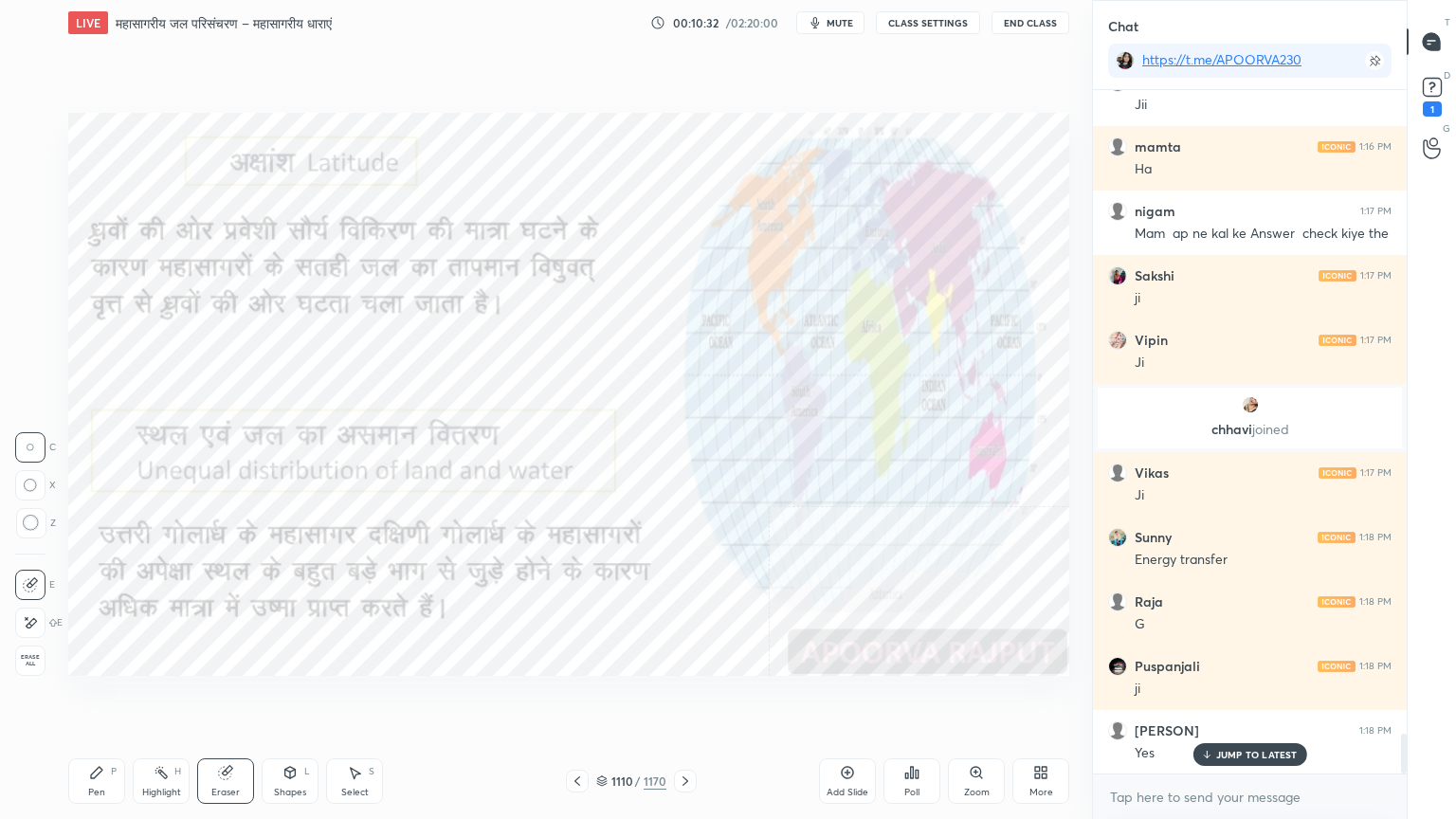 click on "Erase all" at bounding box center (30, 661) 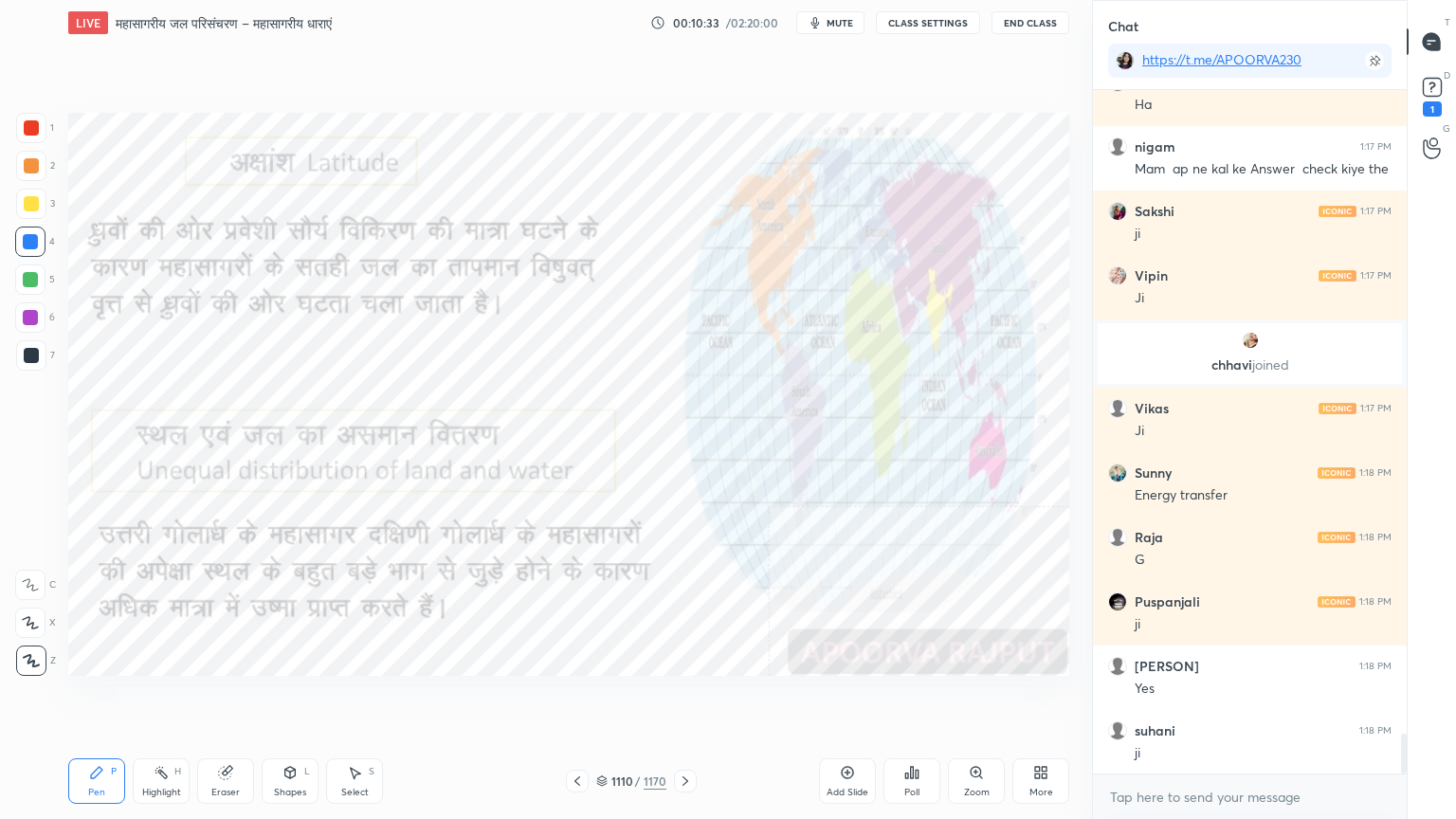 scroll, scrollTop: 11250, scrollLeft: 0, axis: vertical 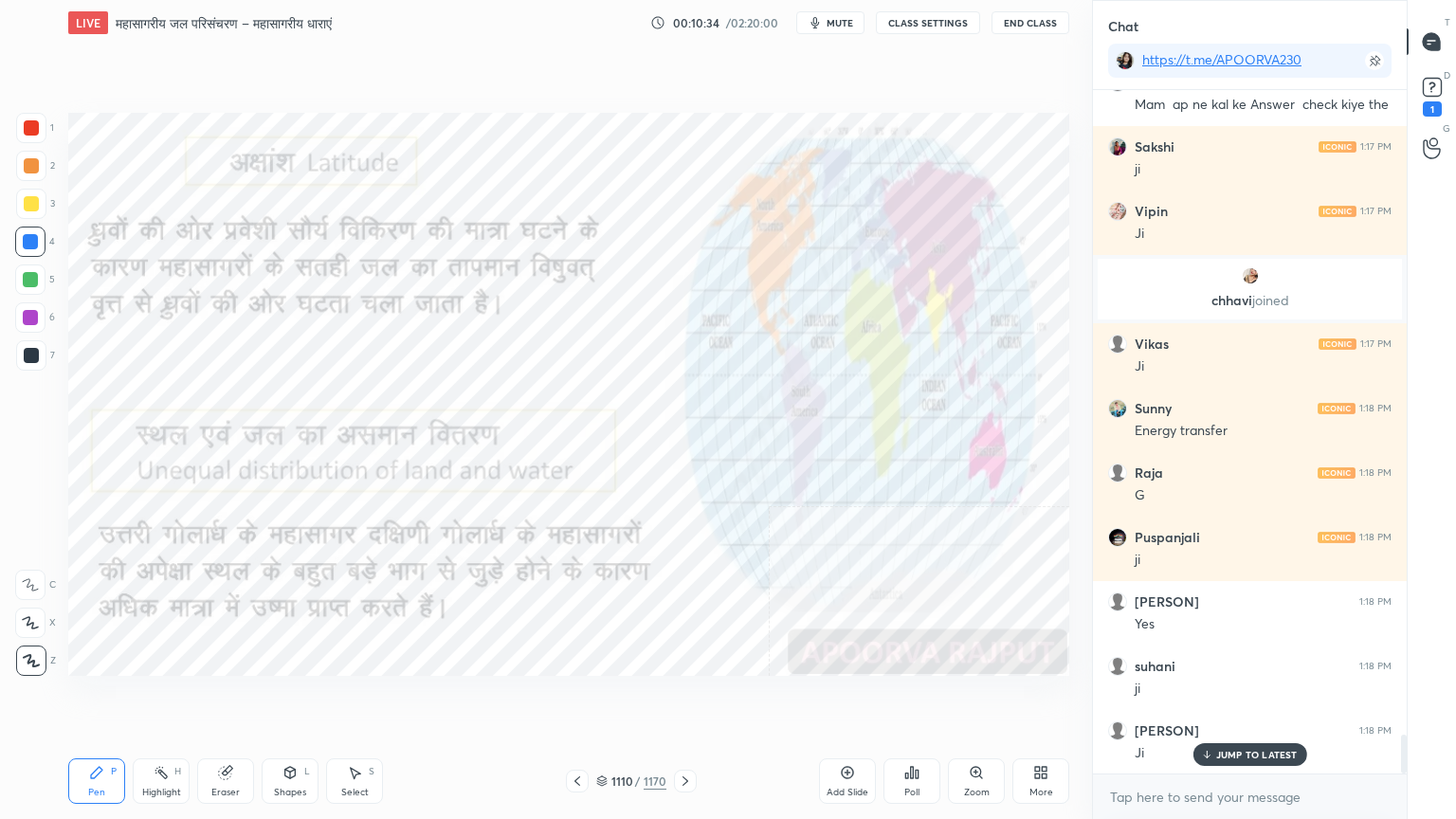 click 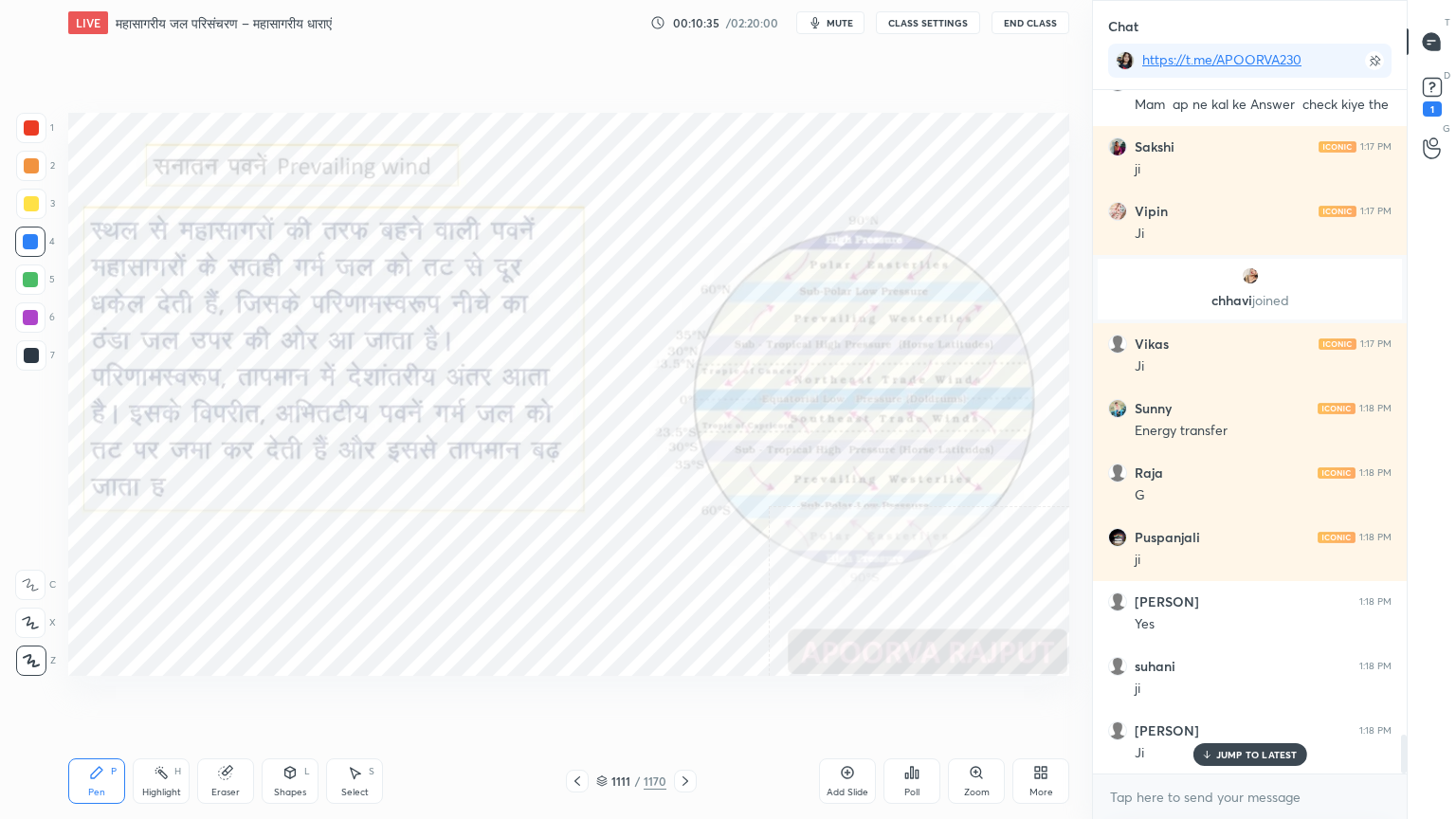 drag, startPoint x: 569, startPoint y: 785, endPoint x: 565, endPoint y: 772, distance: 13.60147 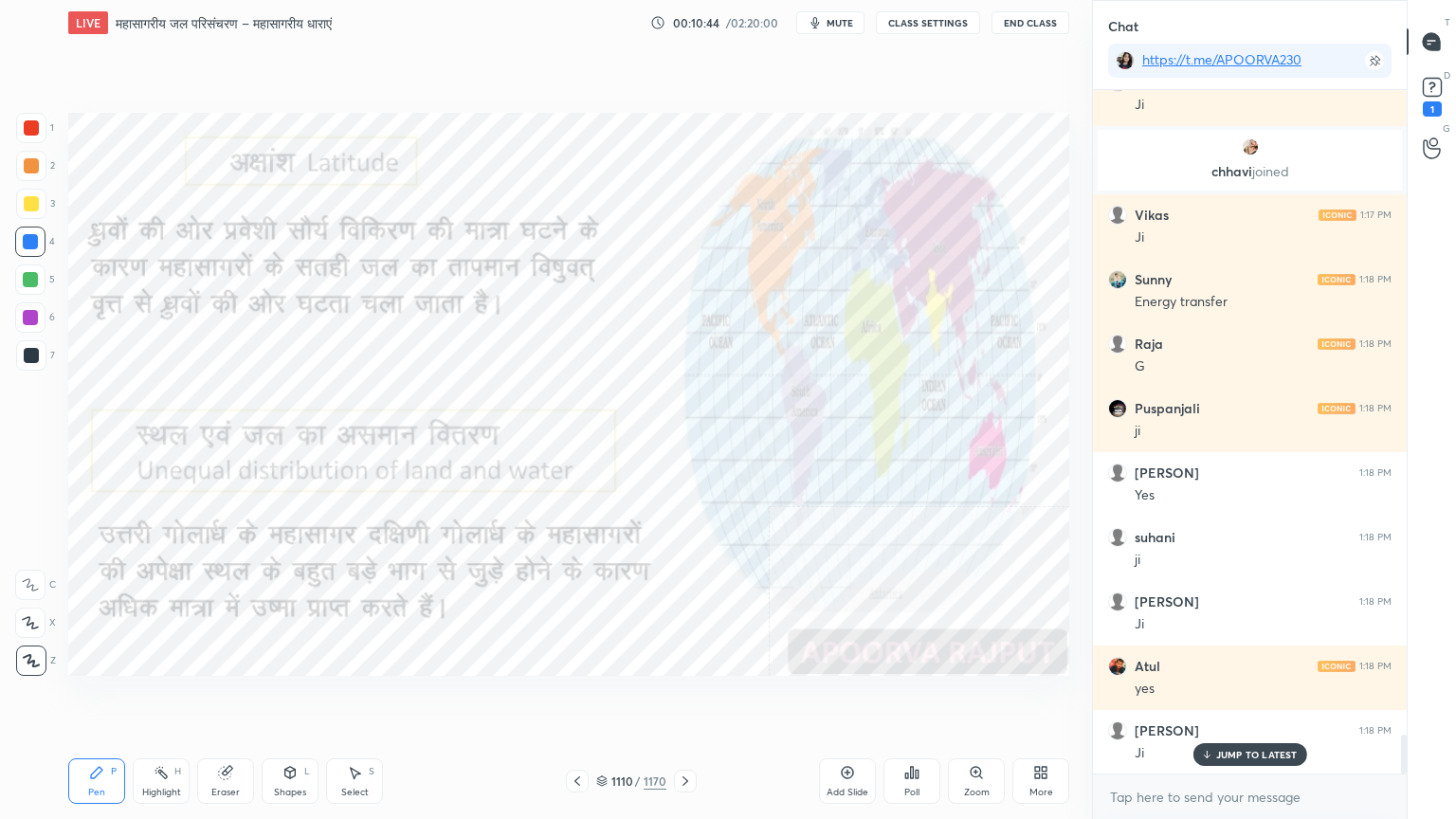 scroll, scrollTop: 11443, scrollLeft: 0, axis: vertical 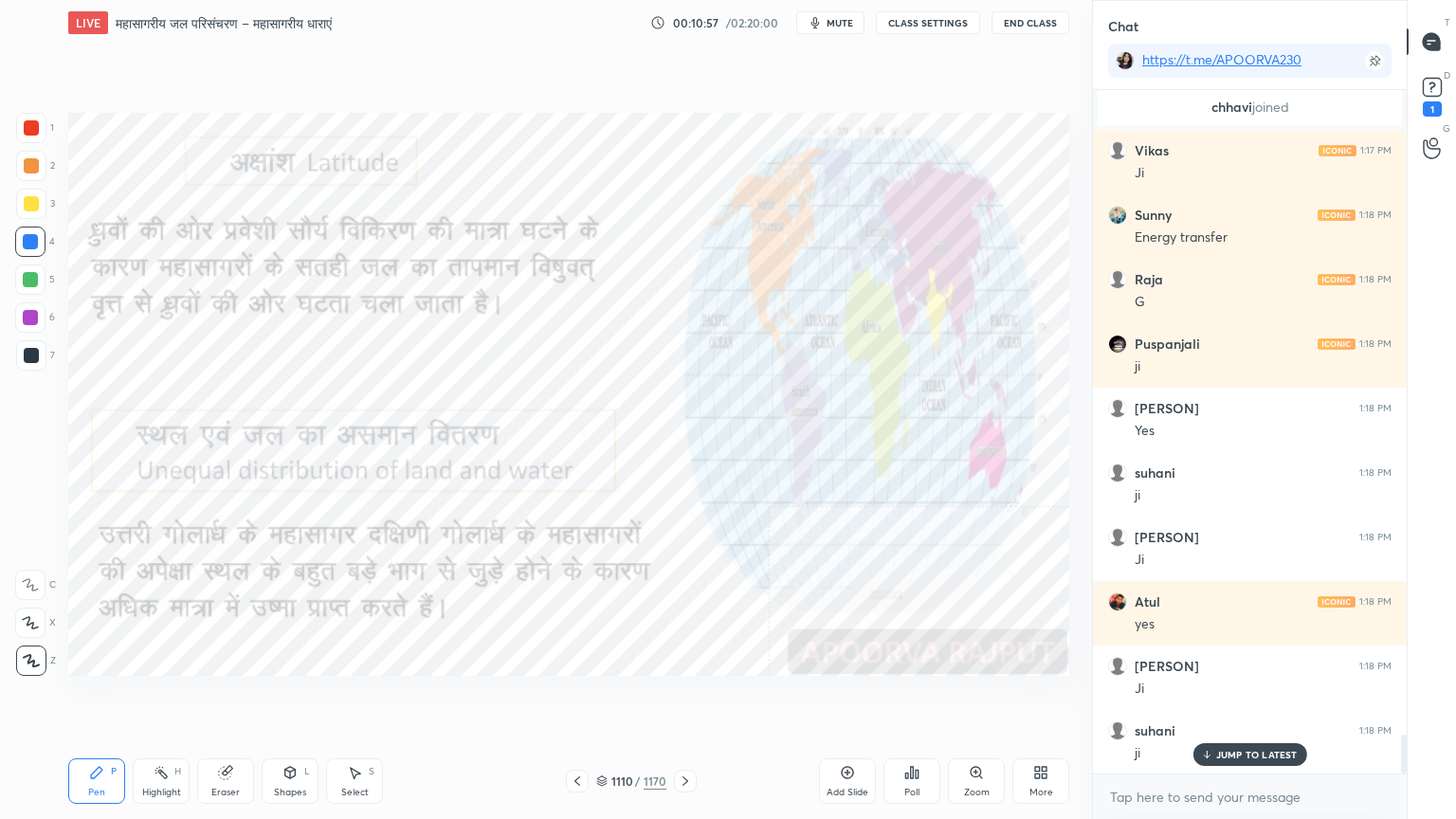 click 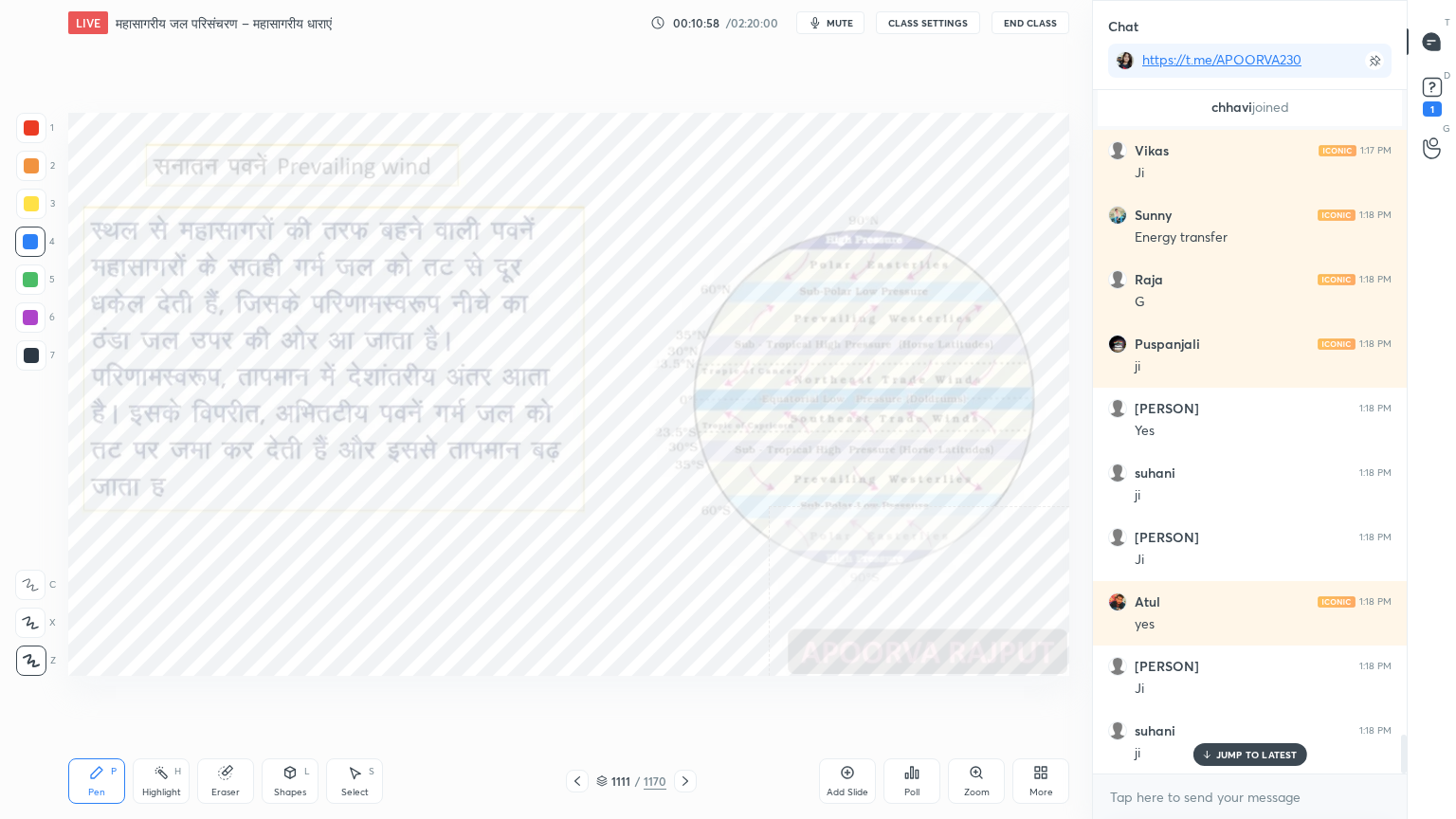 drag, startPoint x: 1257, startPoint y: 757, endPoint x: 1253, endPoint y: 789, distance: 32.24903 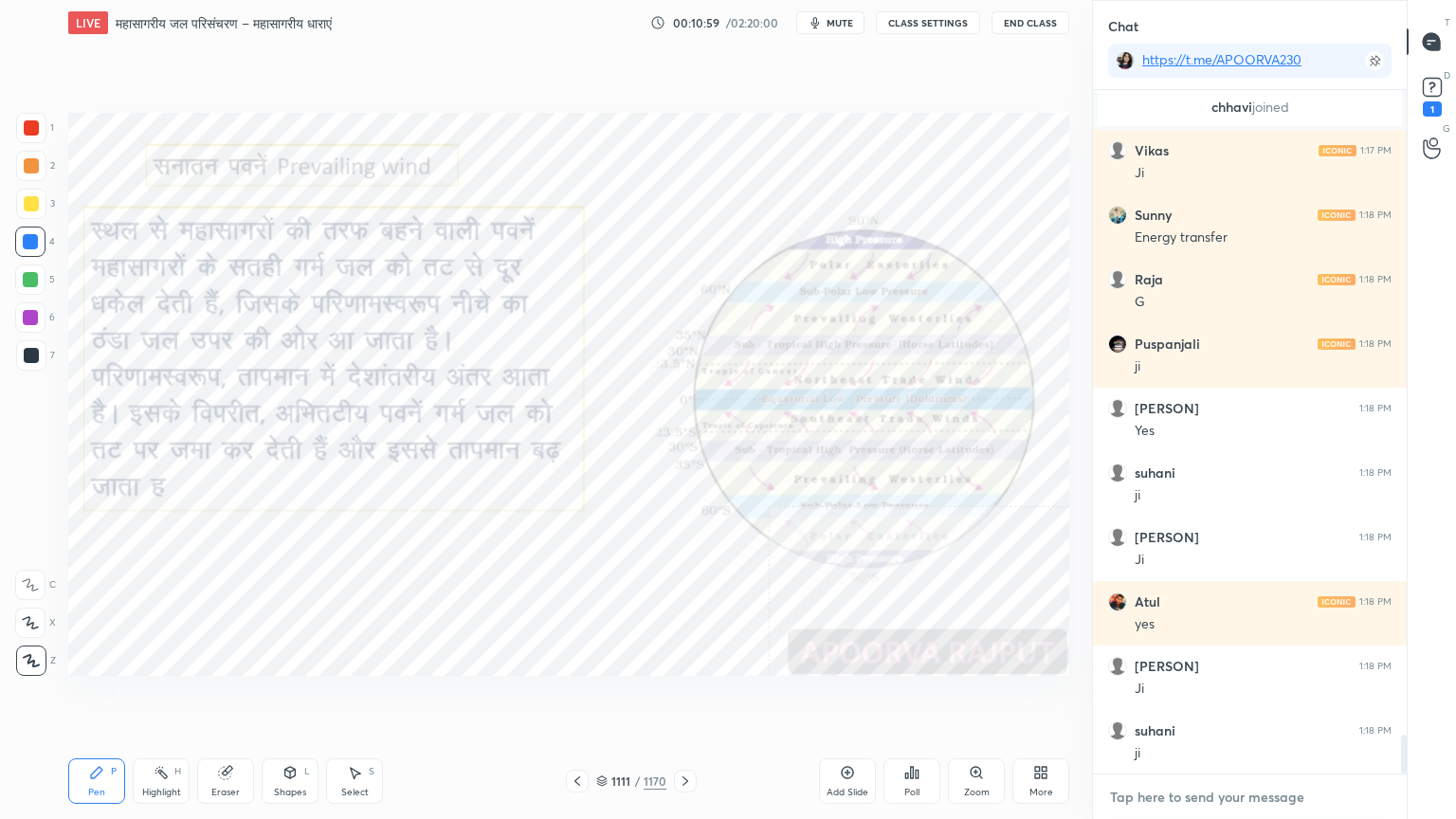 click at bounding box center [1249, 797] 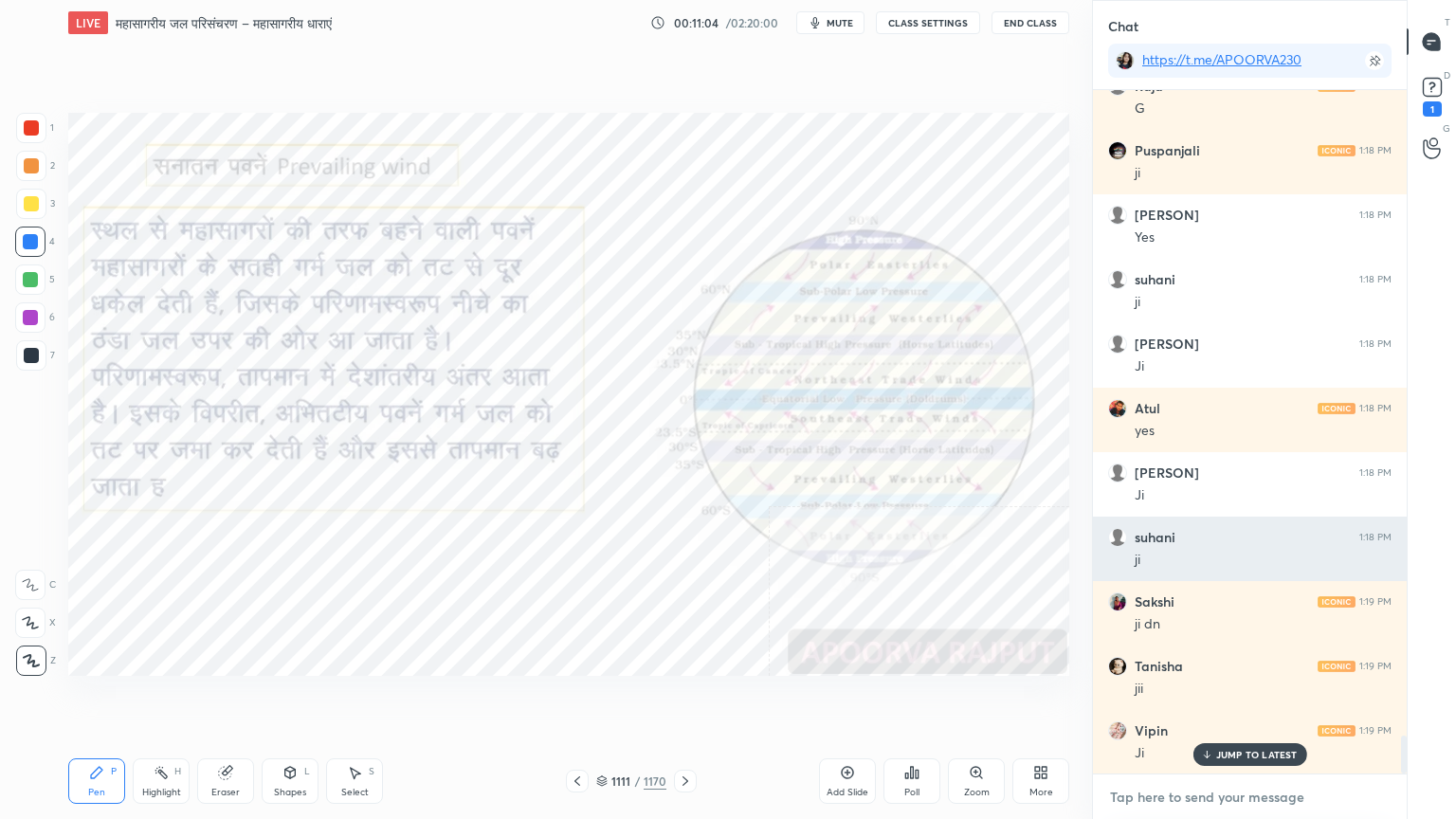 scroll, scrollTop: 11701, scrollLeft: 0, axis: vertical 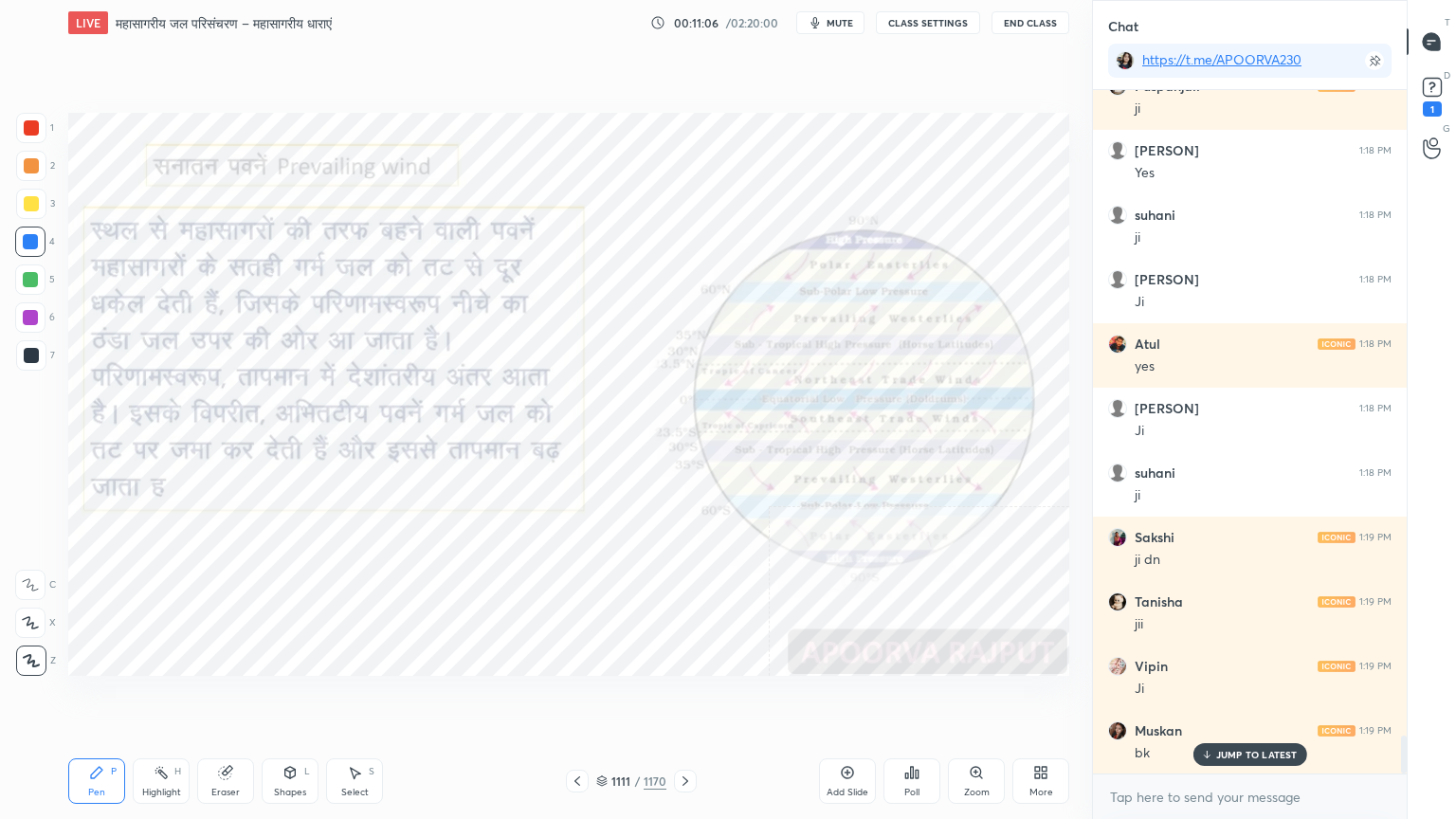 click at bounding box center (577, 781) 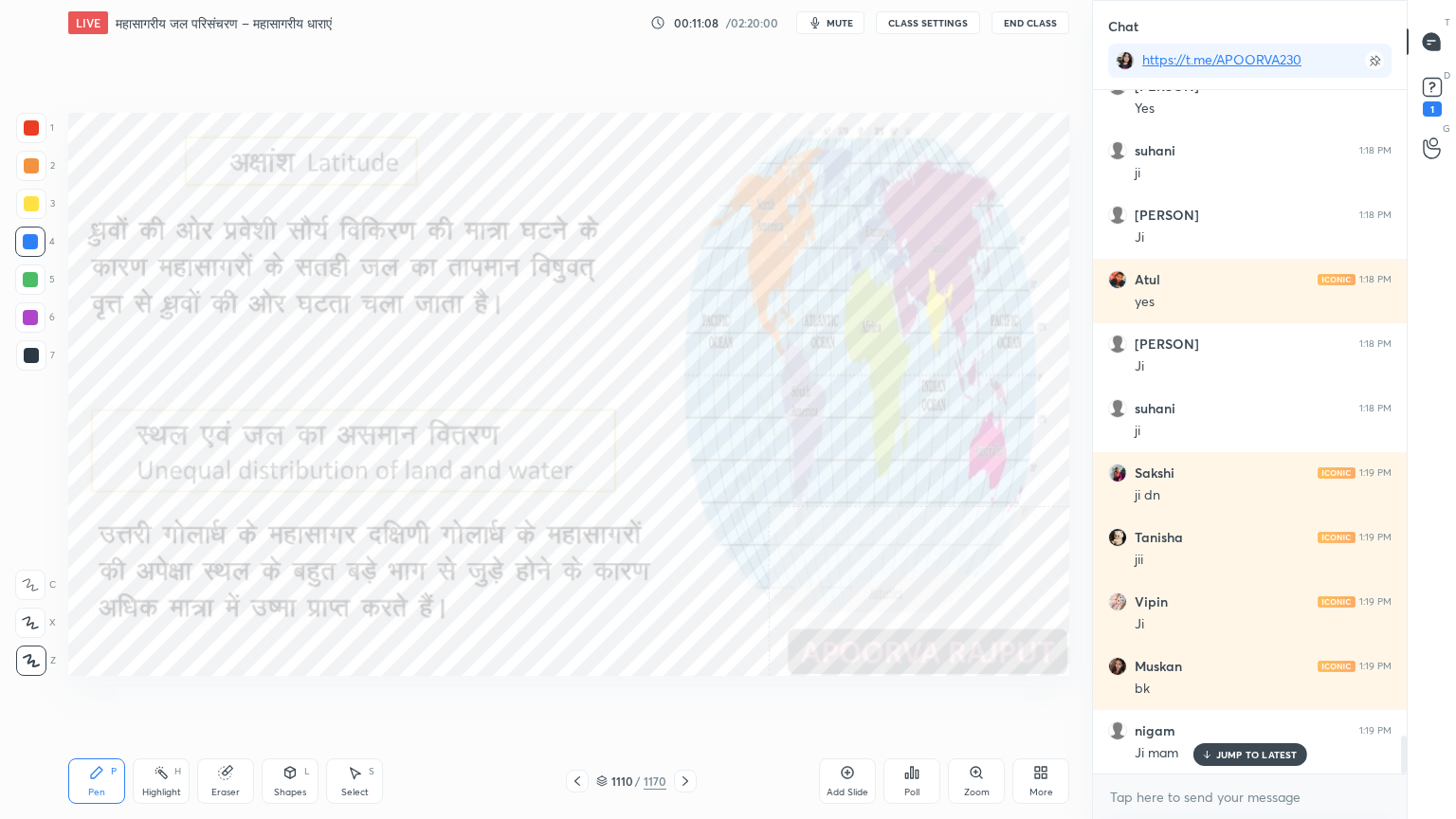 scroll, scrollTop: 11830, scrollLeft: 0, axis: vertical 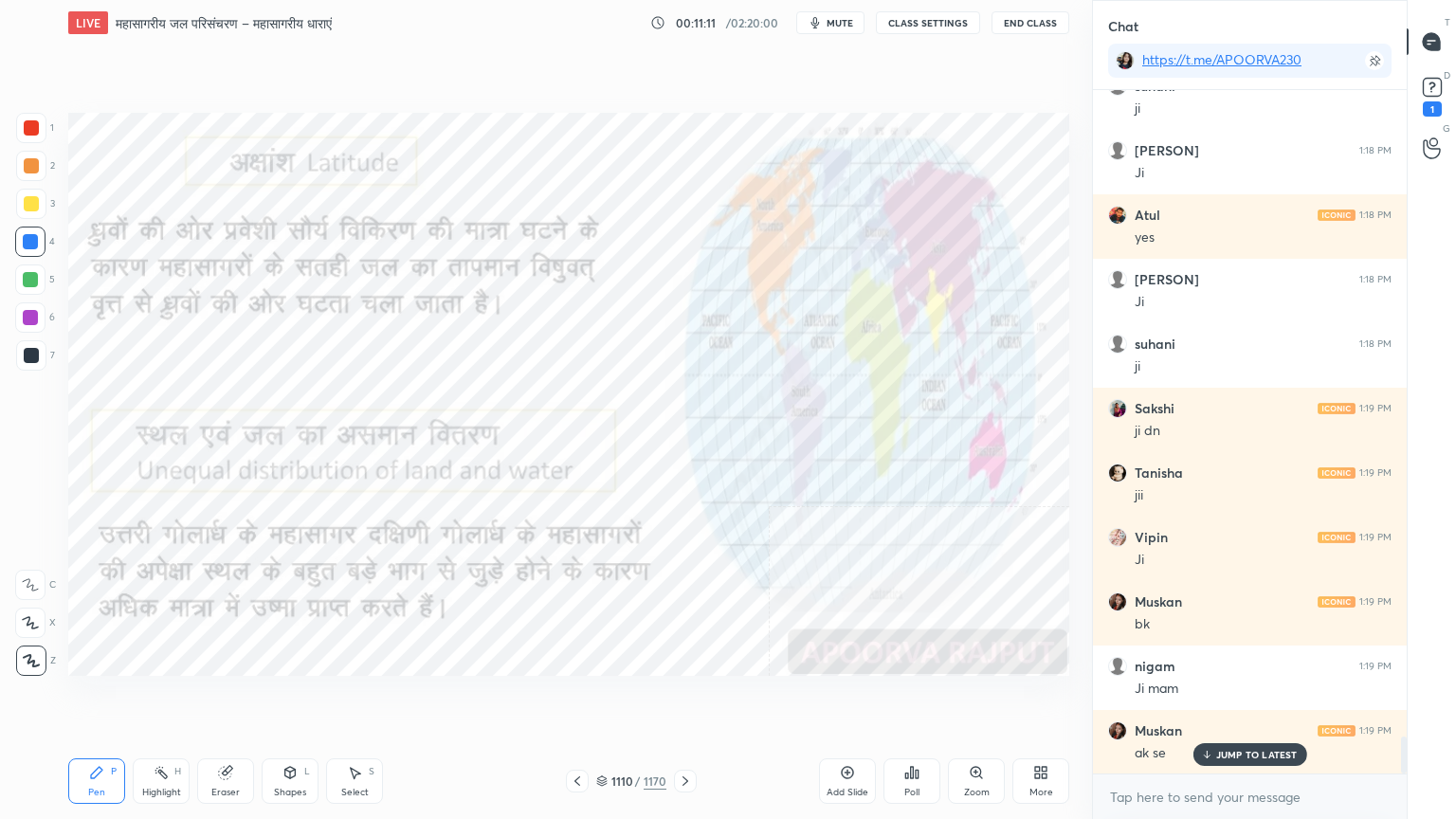 click 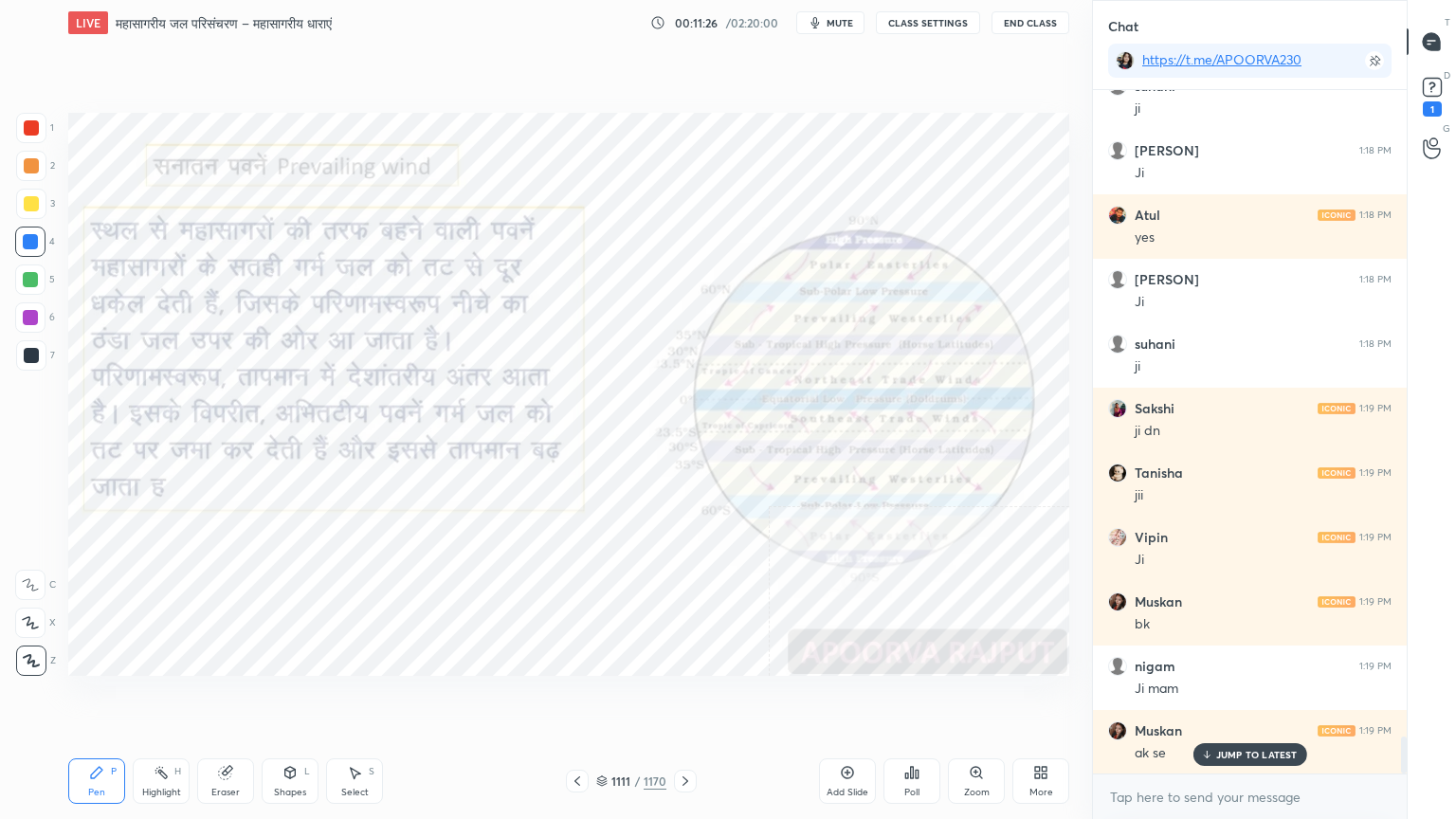 click on "More" at bounding box center [1041, 781] 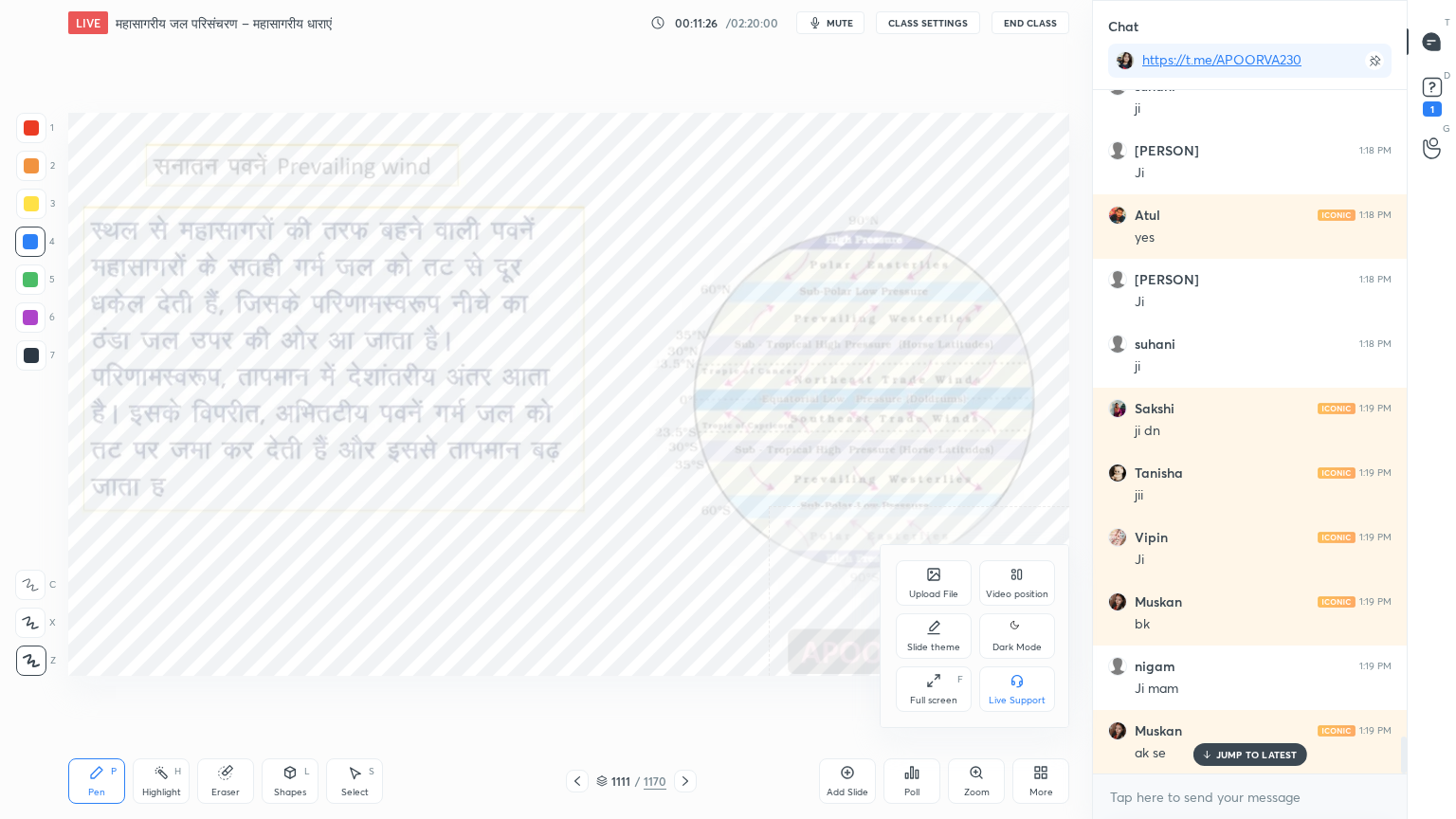 drag, startPoint x: 945, startPoint y: 646, endPoint x: 940, endPoint y: 694, distance: 48.25971 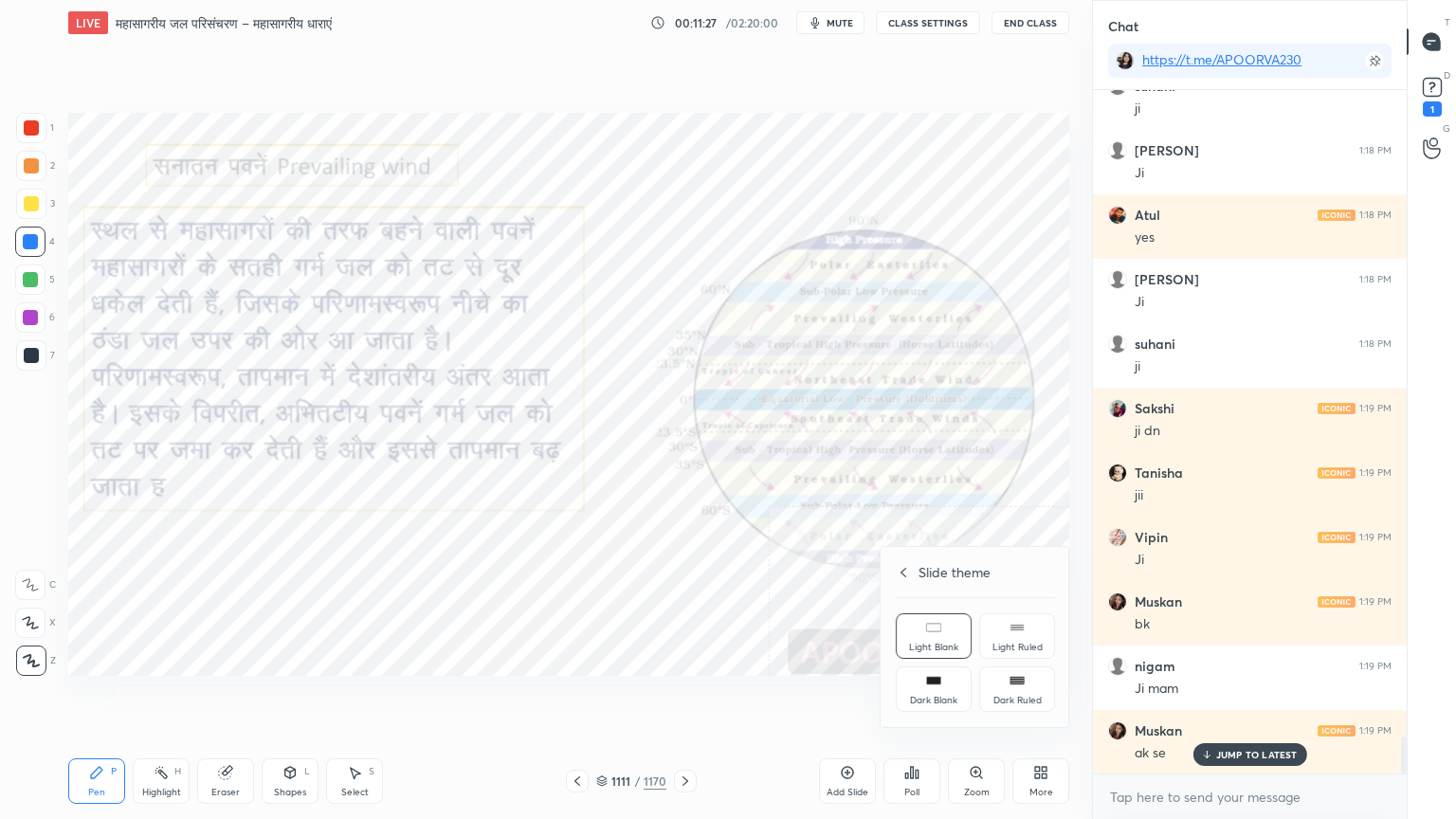 click on "Dark Blank" at bounding box center [934, 689] 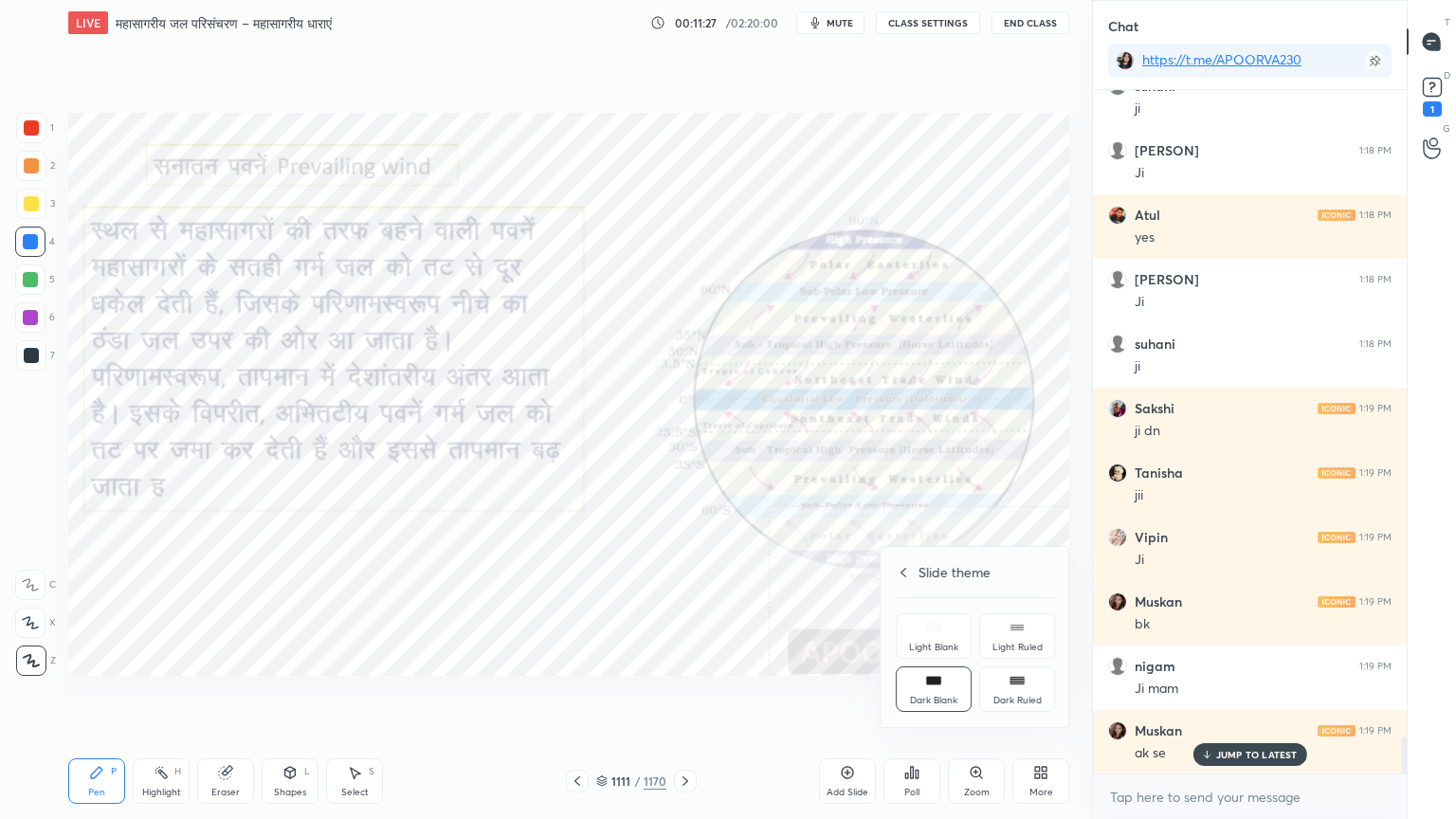 click at bounding box center [728, 410] 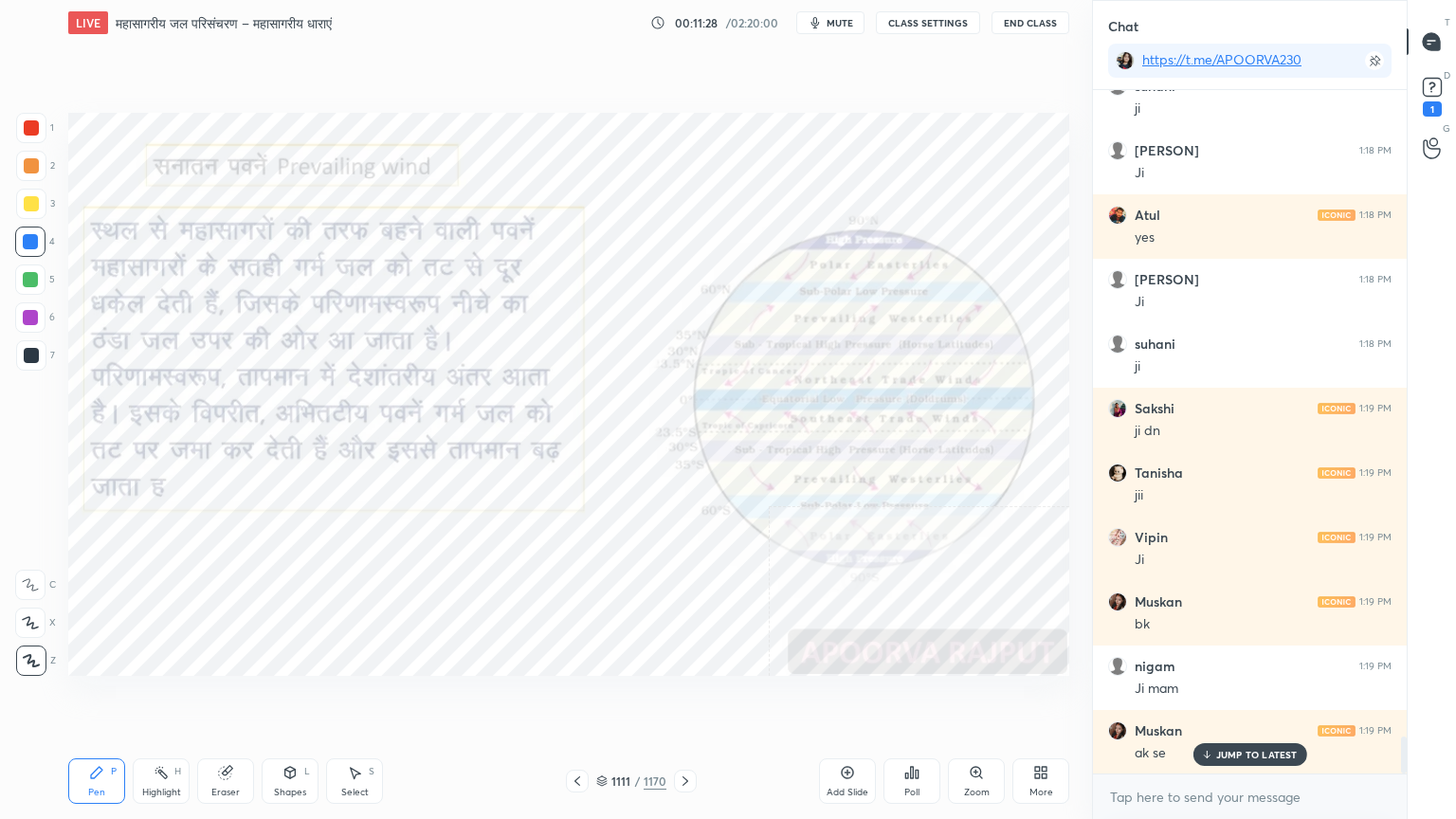 click on "Add Slide" at bounding box center (847, 781) 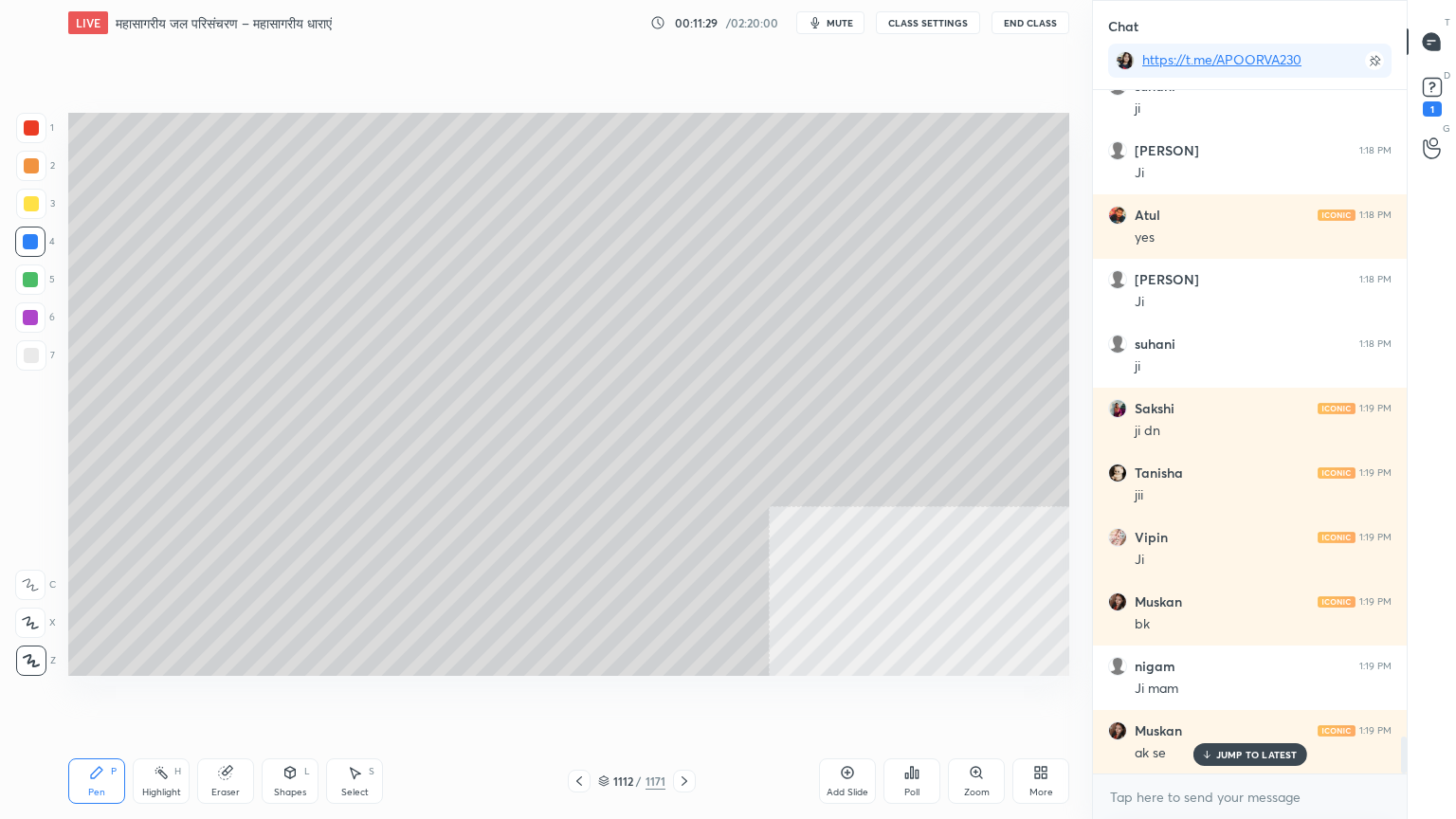 drag, startPoint x: 283, startPoint y: 792, endPoint x: 282, endPoint y: 754, distance: 38.01316 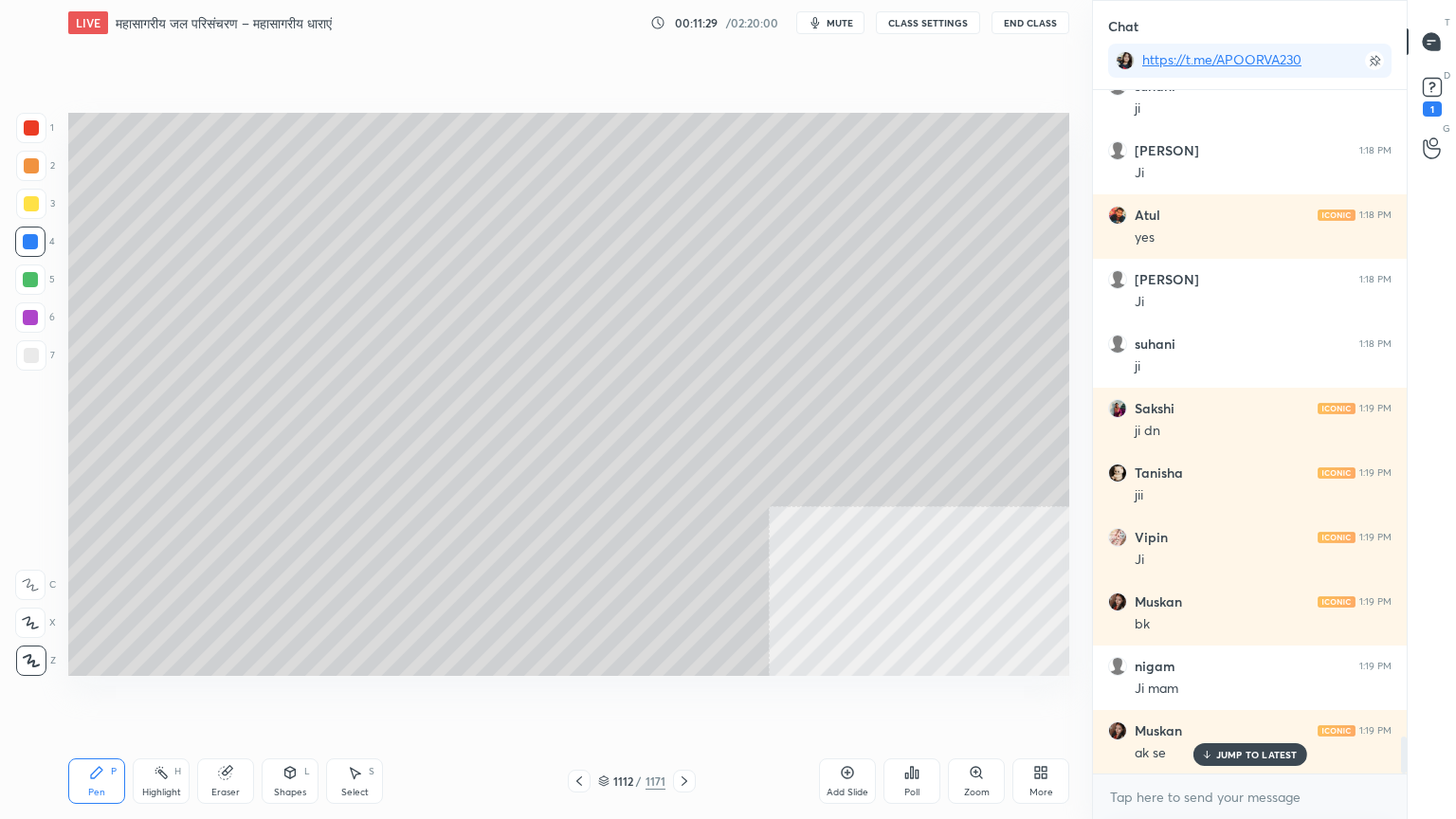 click on "Shapes" at bounding box center (290, 792) 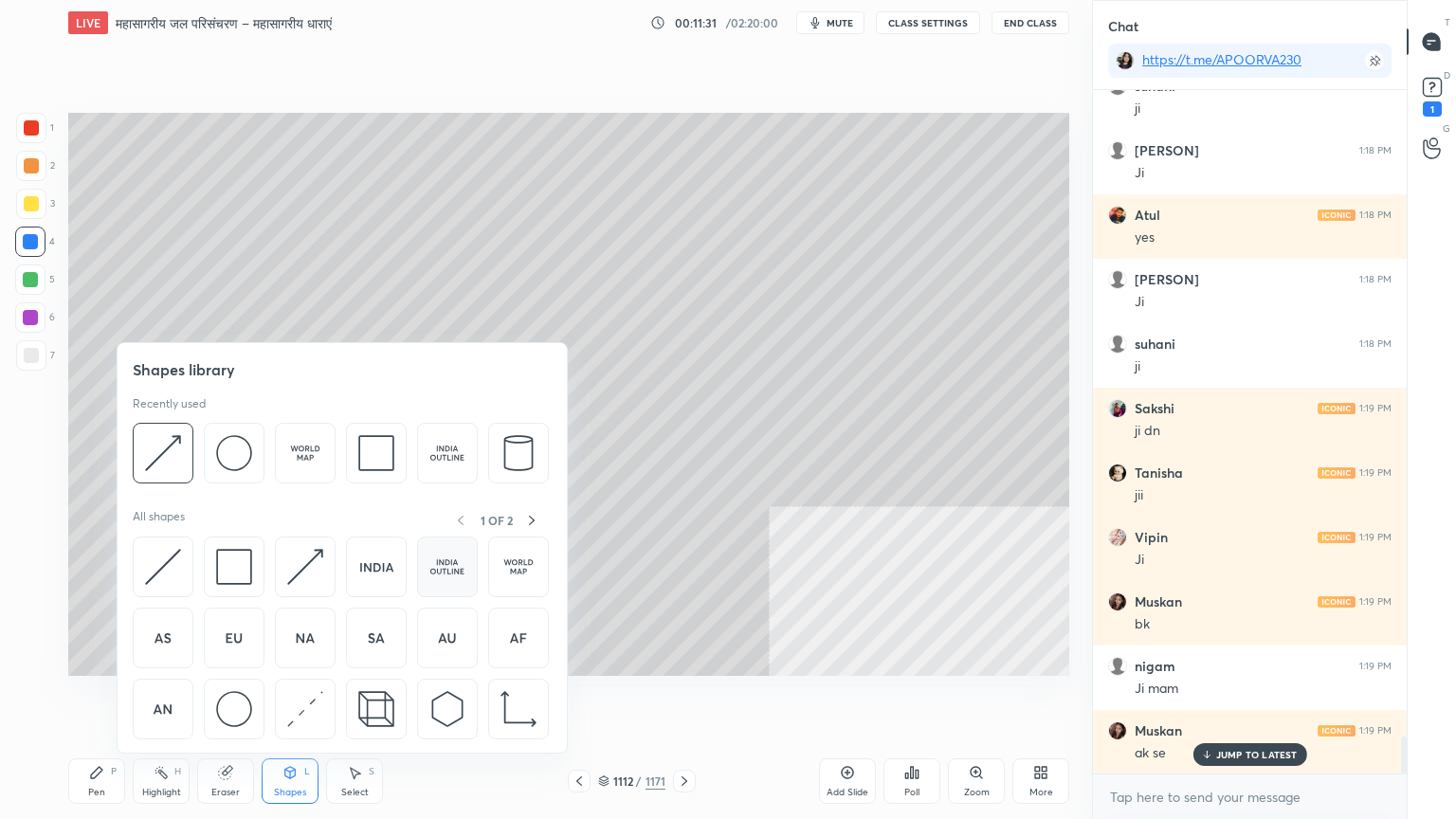 click at bounding box center (447, 567) 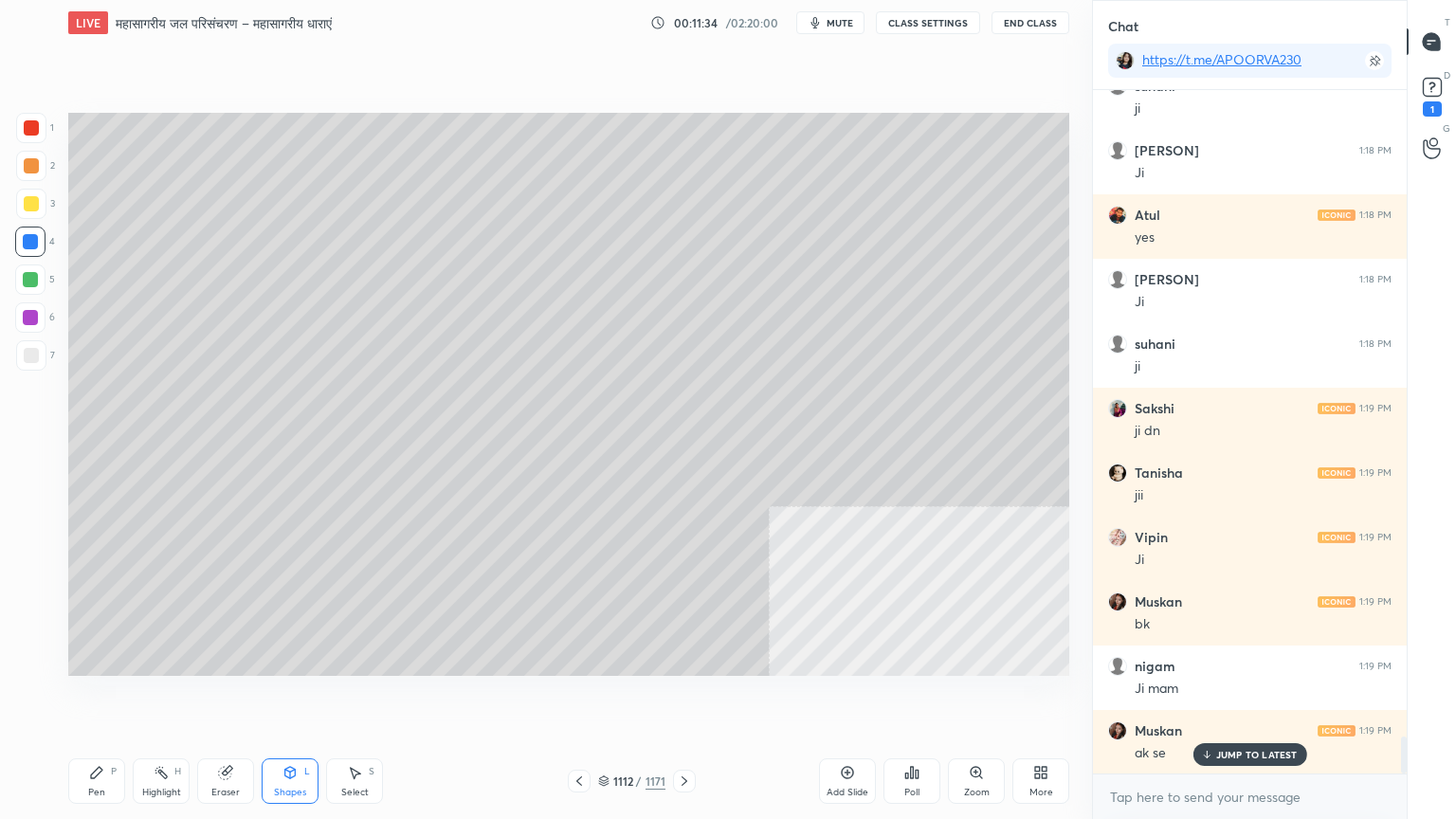 click 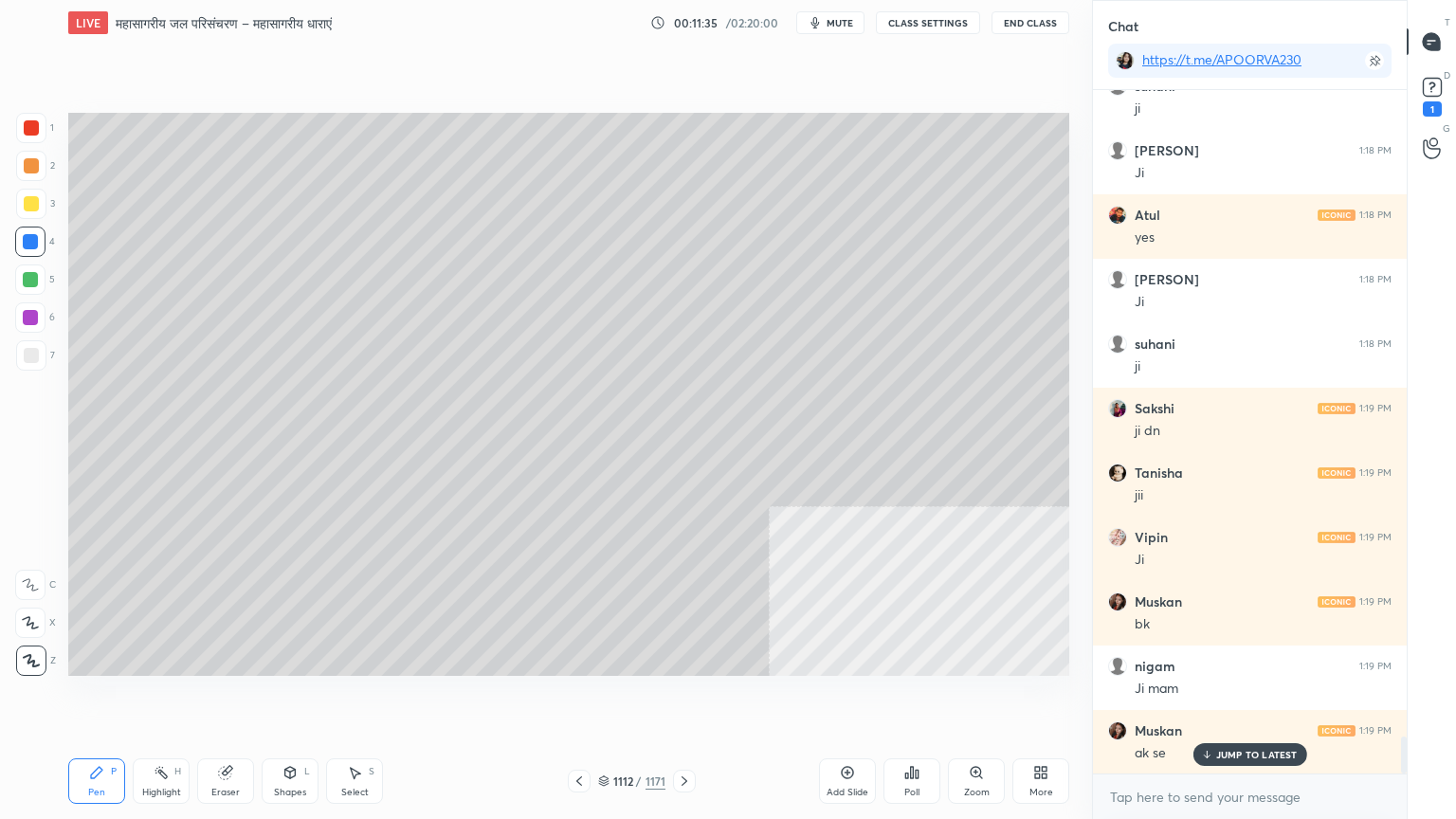 click at bounding box center (31, 355) 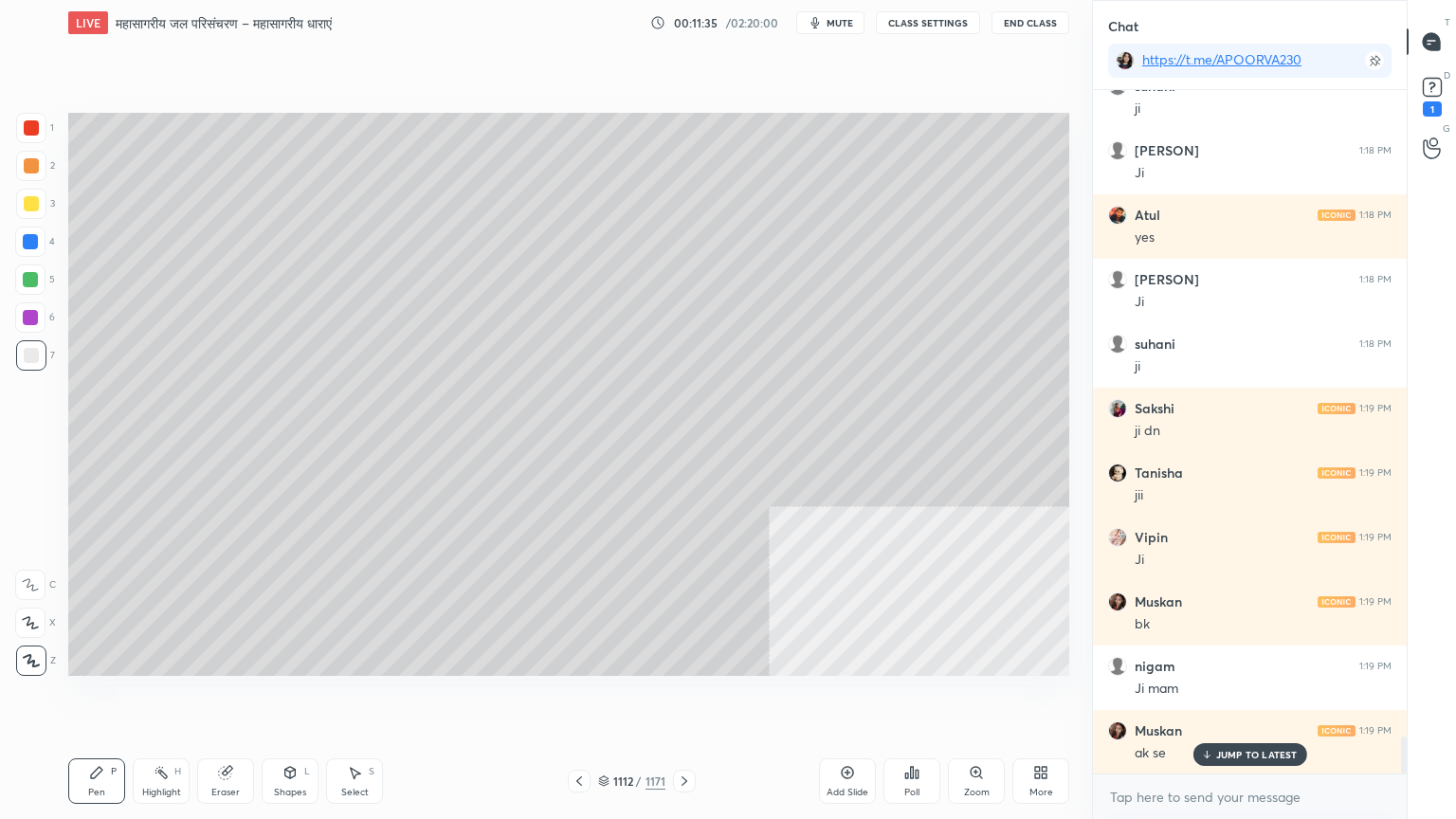 click at bounding box center [31, 355] 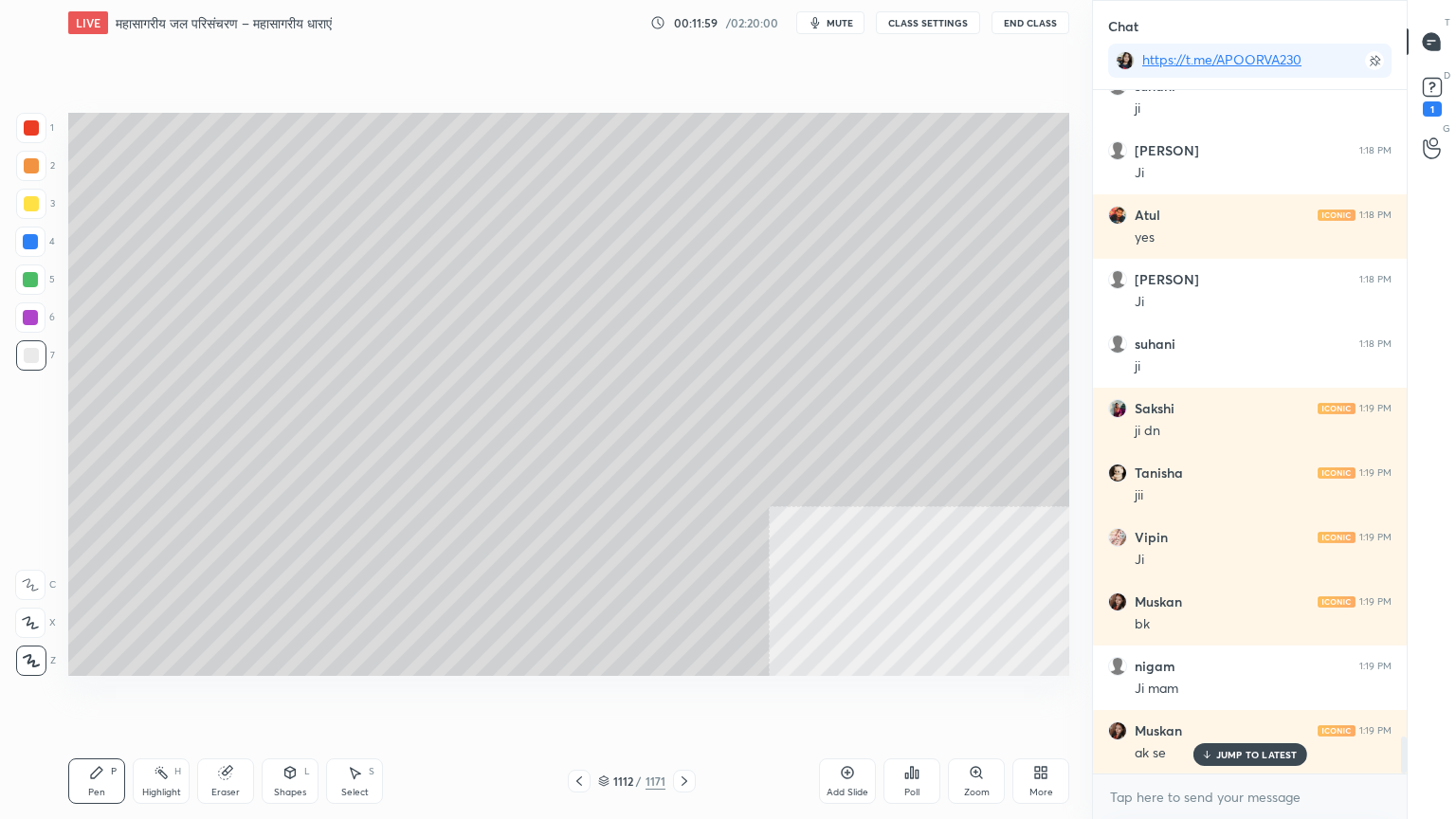 click at bounding box center (30, 242) 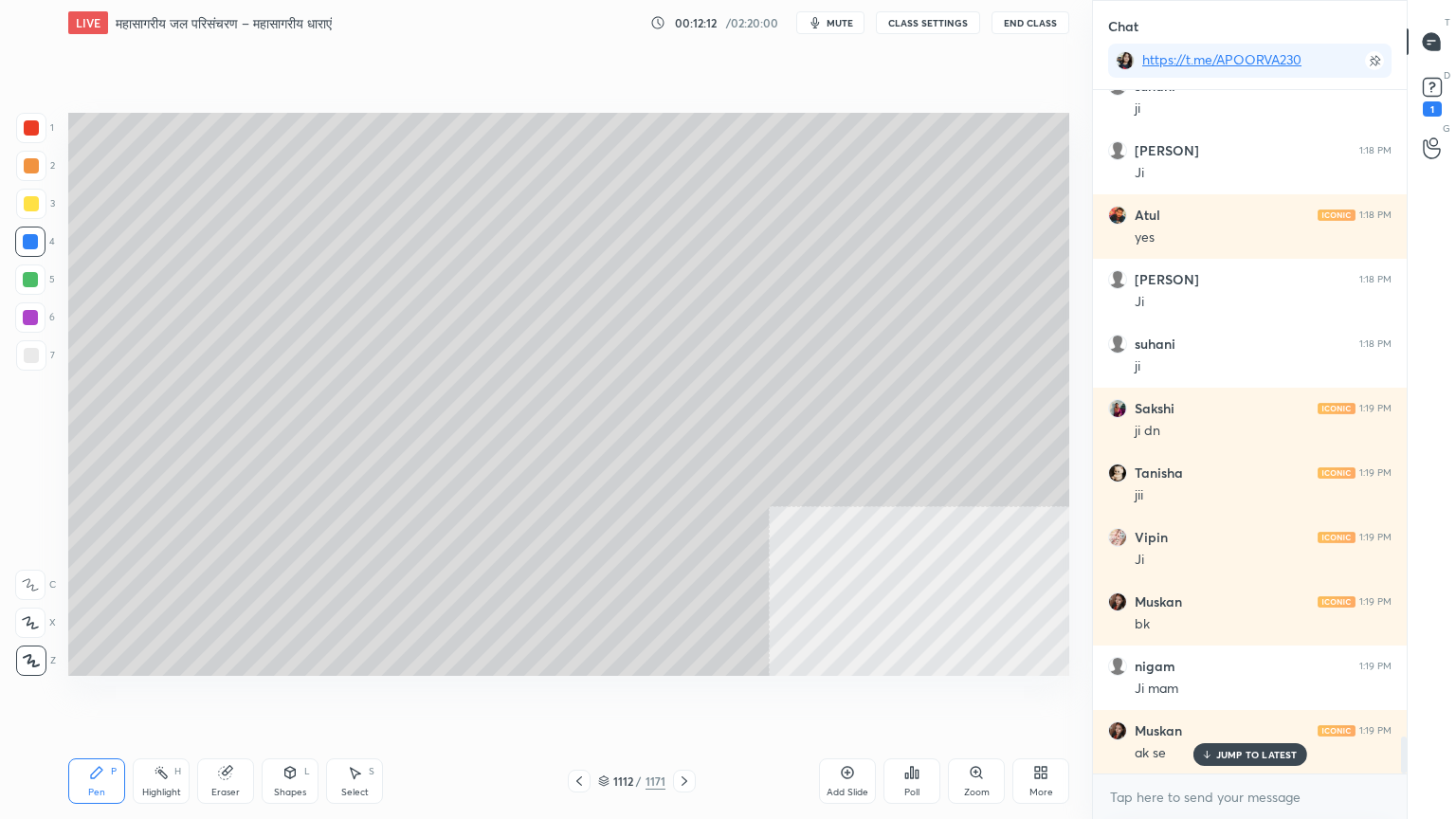 drag, startPoint x: 53, startPoint y: 343, endPoint x: 38, endPoint y: 350, distance: 16.552945 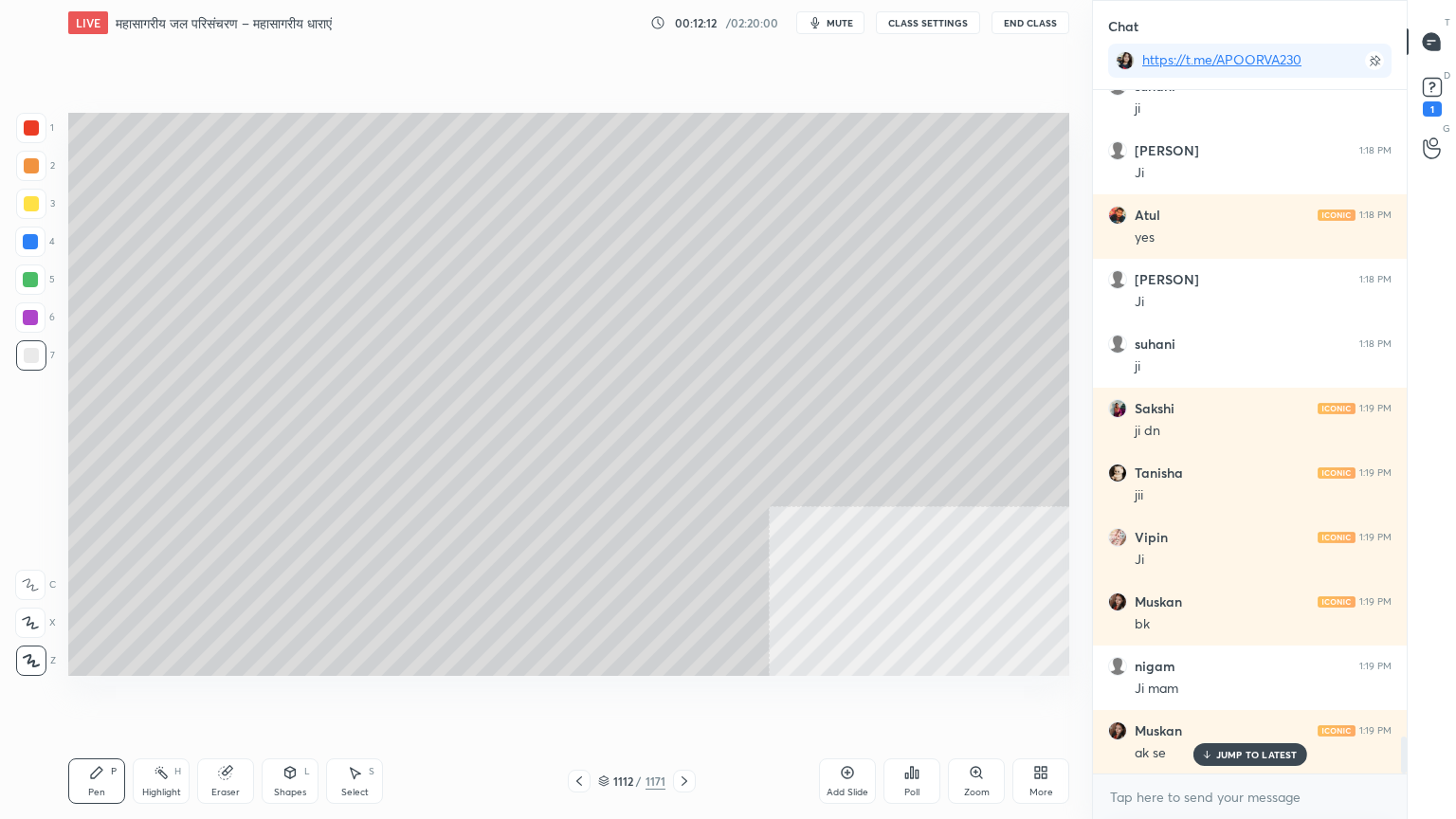 drag, startPoint x: 33, startPoint y: 356, endPoint x: 57, endPoint y: 383, distance: 36.124784 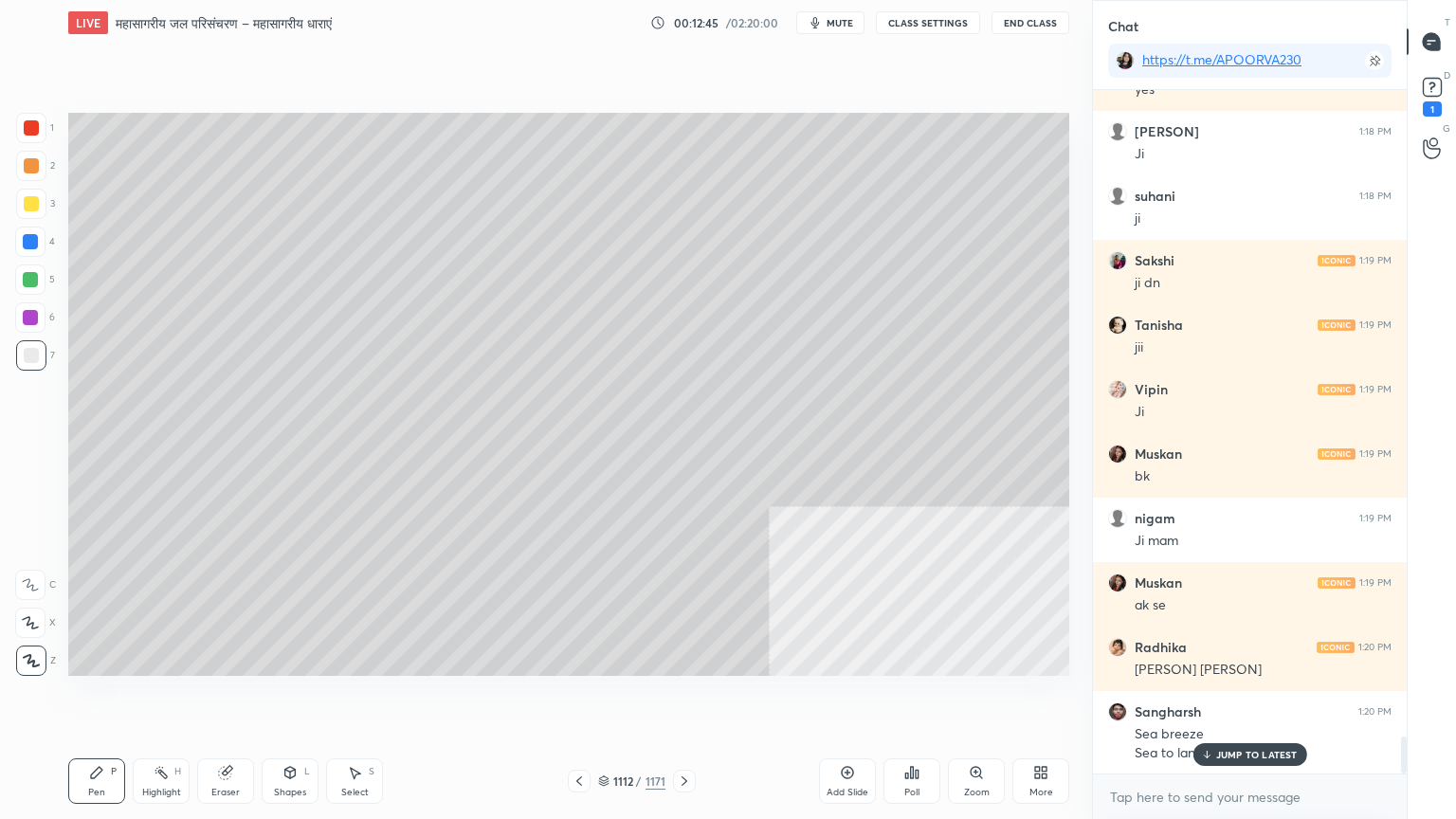 scroll, scrollTop: 12042, scrollLeft: 0, axis: vertical 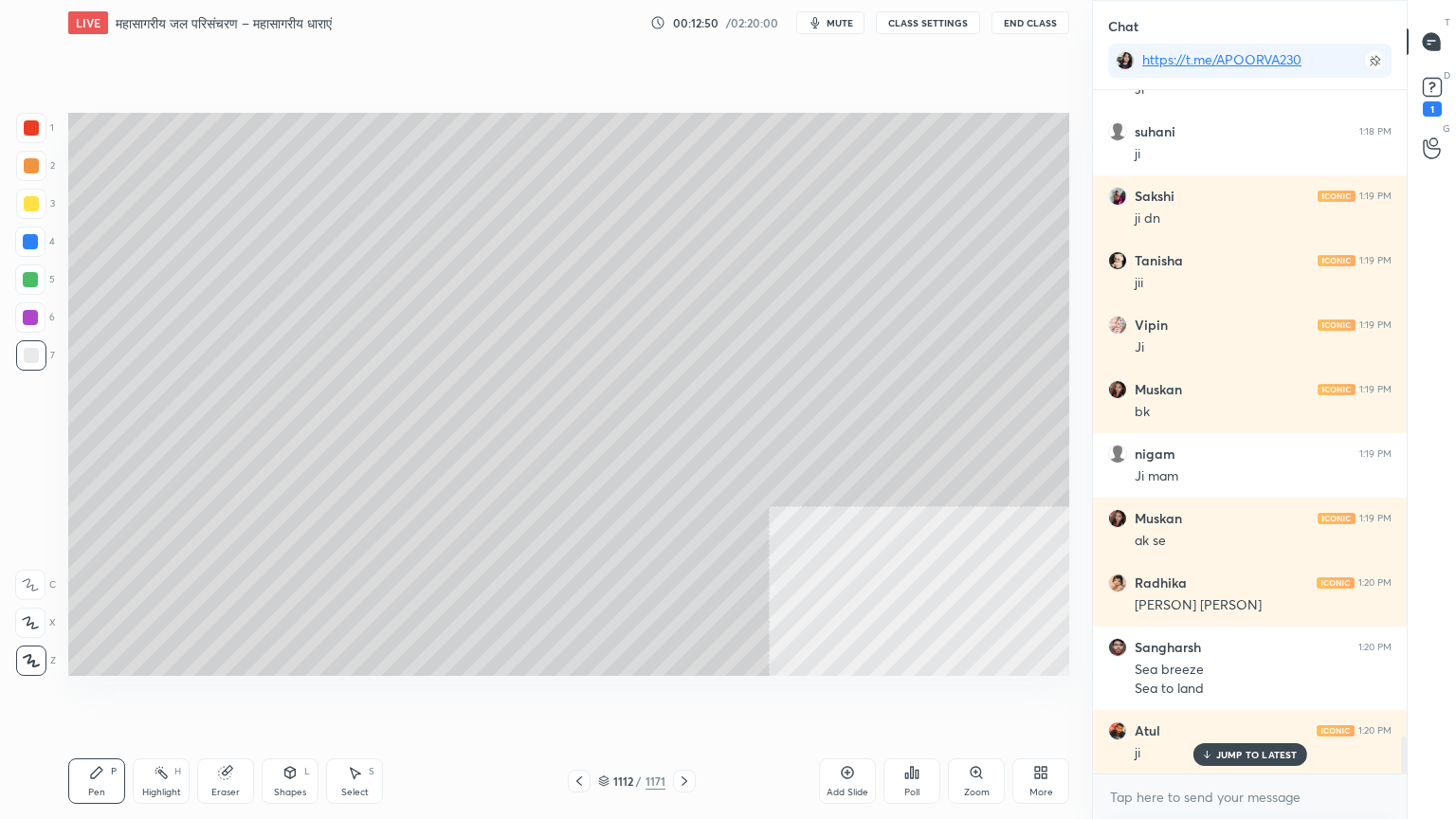 click at bounding box center (30, 242) 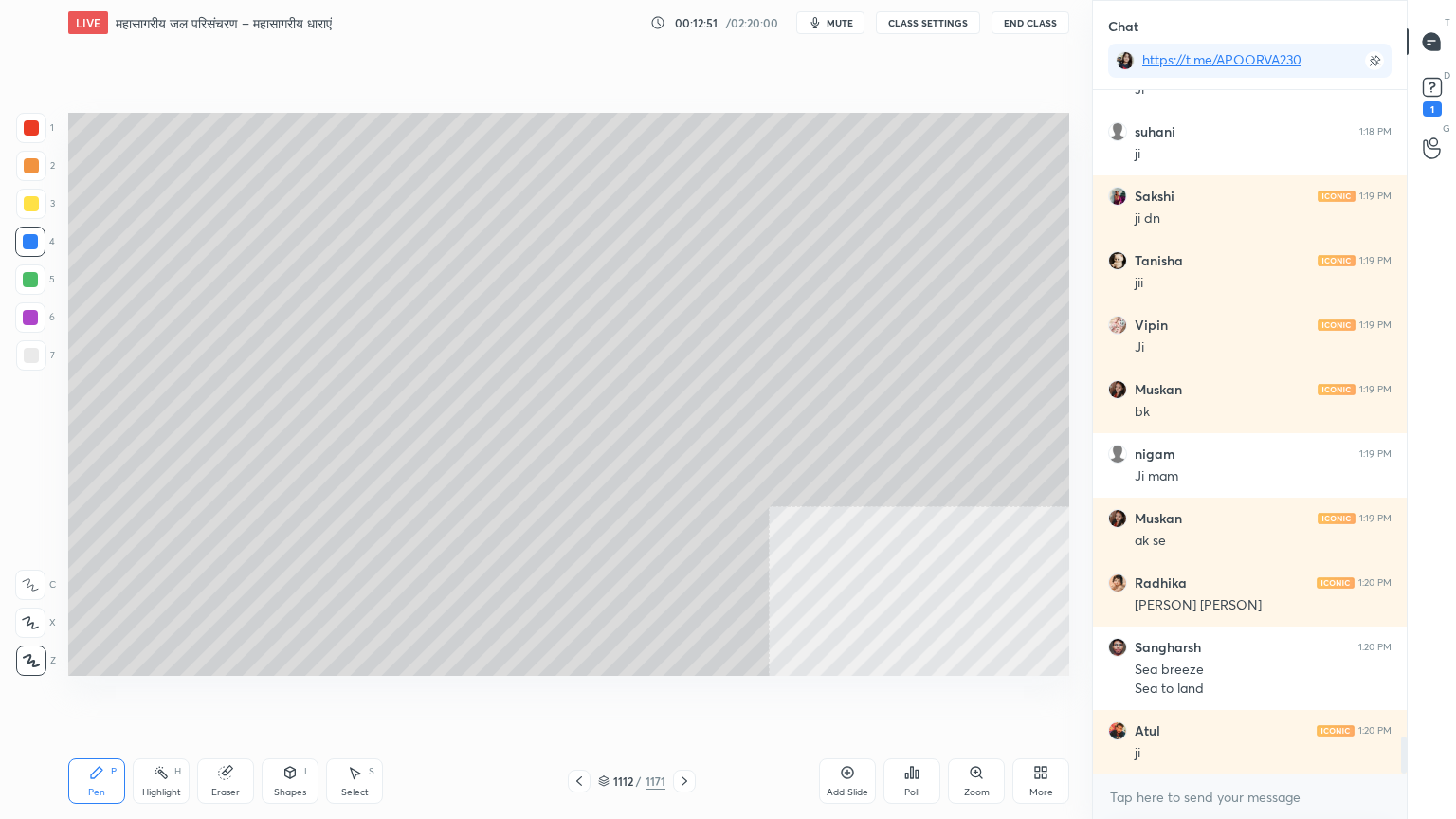 scroll, scrollTop: 12107, scrollLeft: 0, axis: vertical 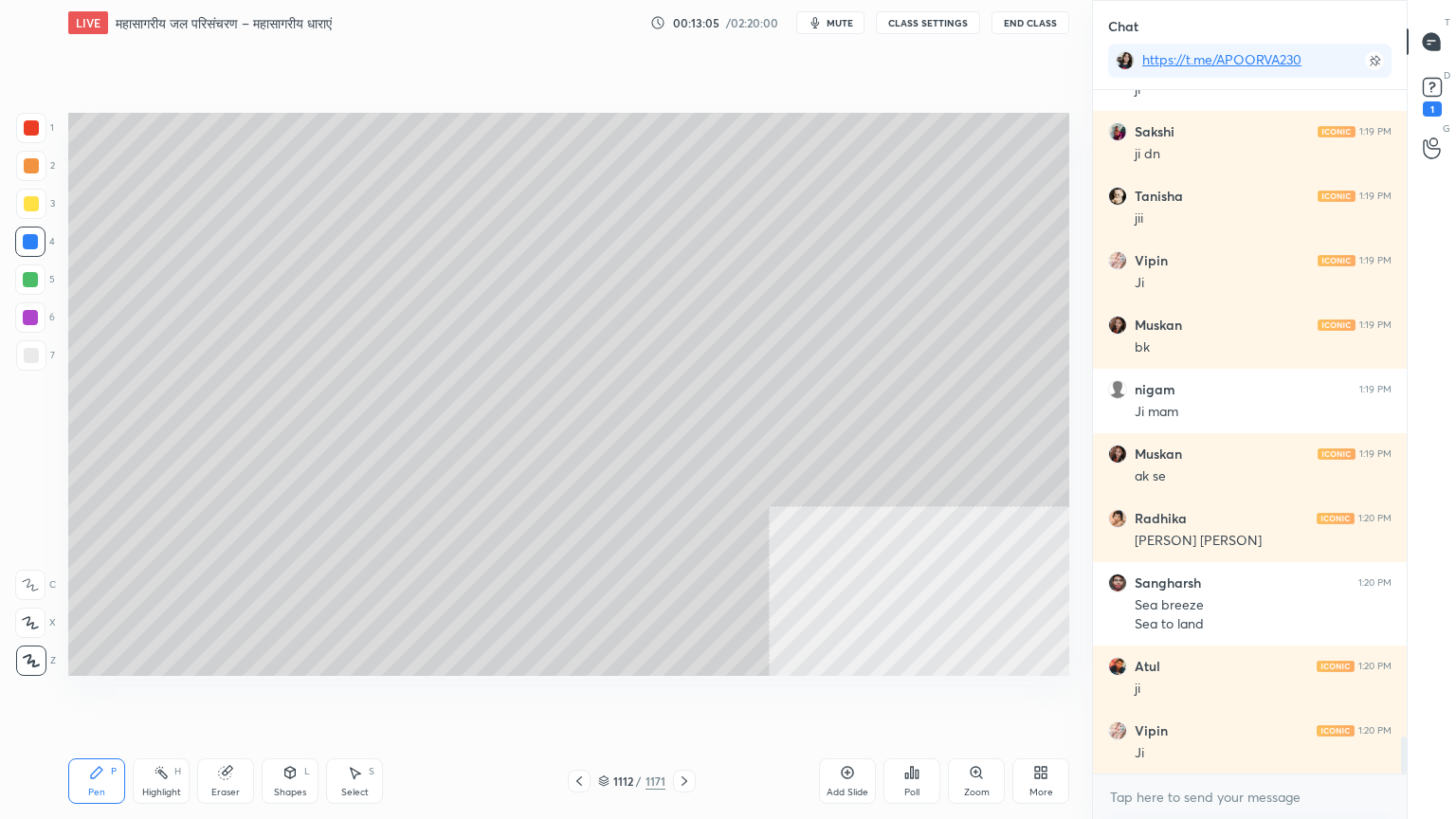 click at bounding box center (30, 242) 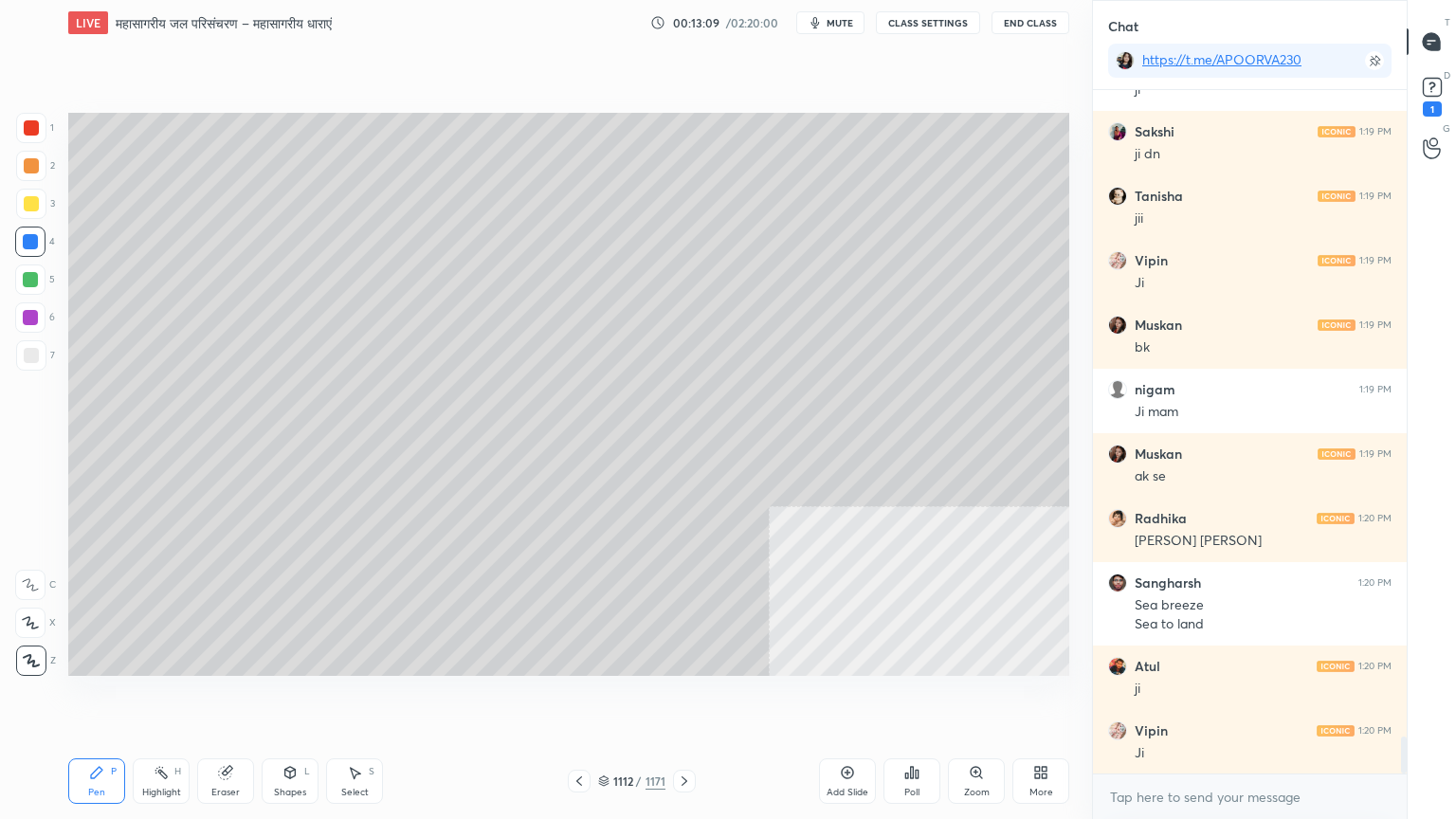 click on "1 2 3 4 5 6 7 C X Z C X Z E E Erase all   H H" at bounding box center [30, 394] 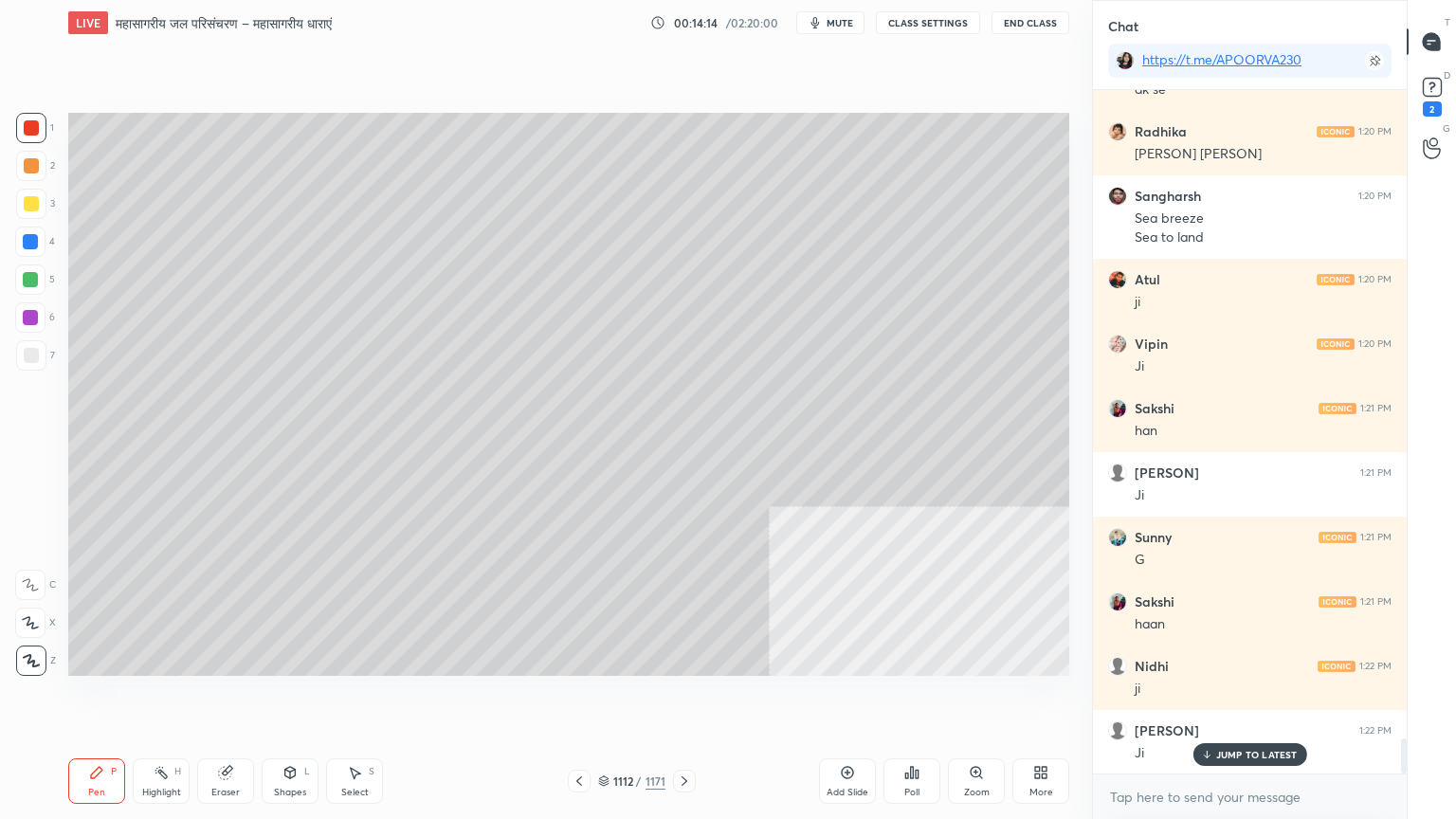 scroll, scrollTop: 12558, scrollLeft: 0, axis: vertical 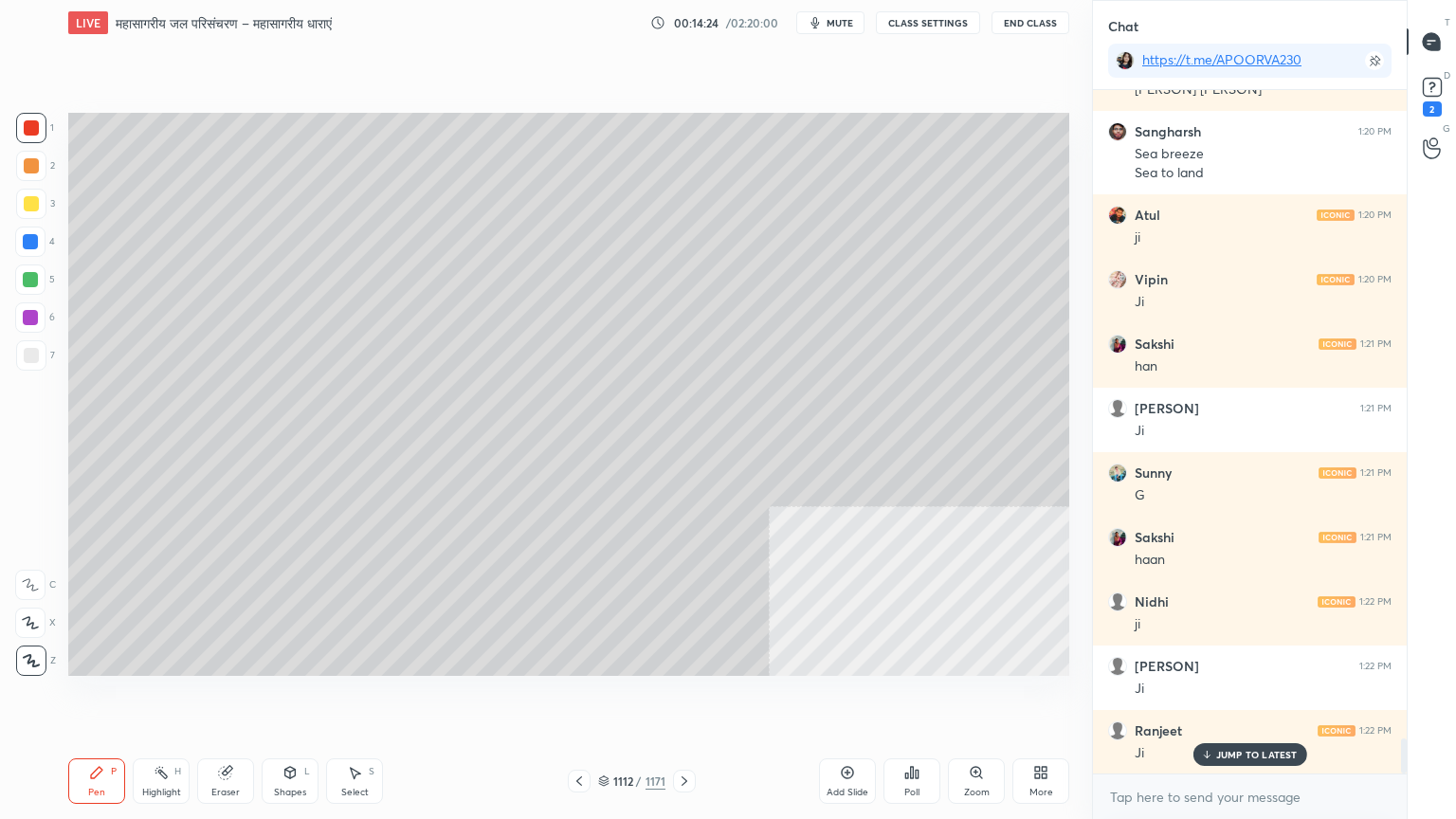 click on "Eraser" at bounding box center (226, 781) 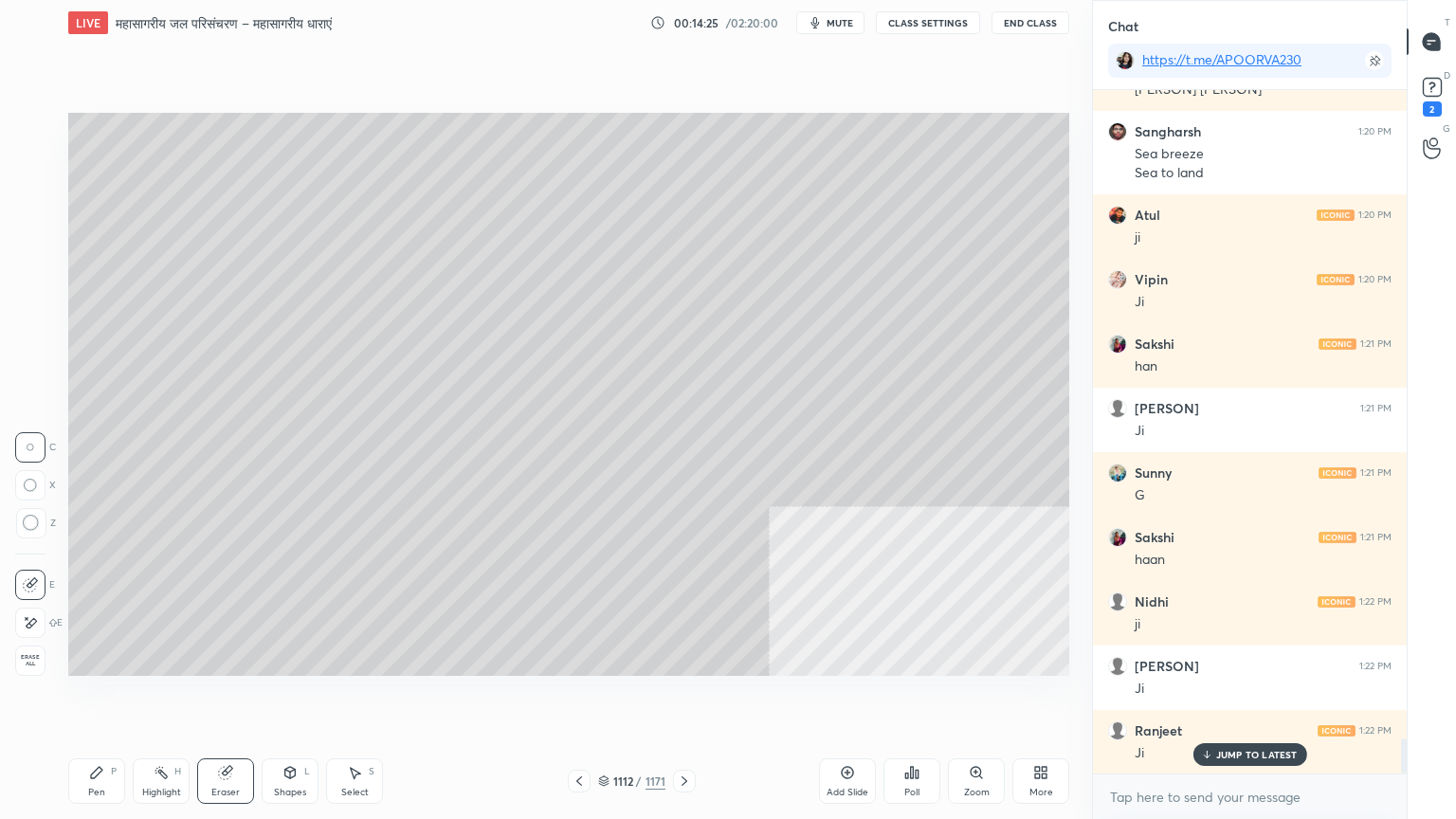 click at bounding box center (30, 623) 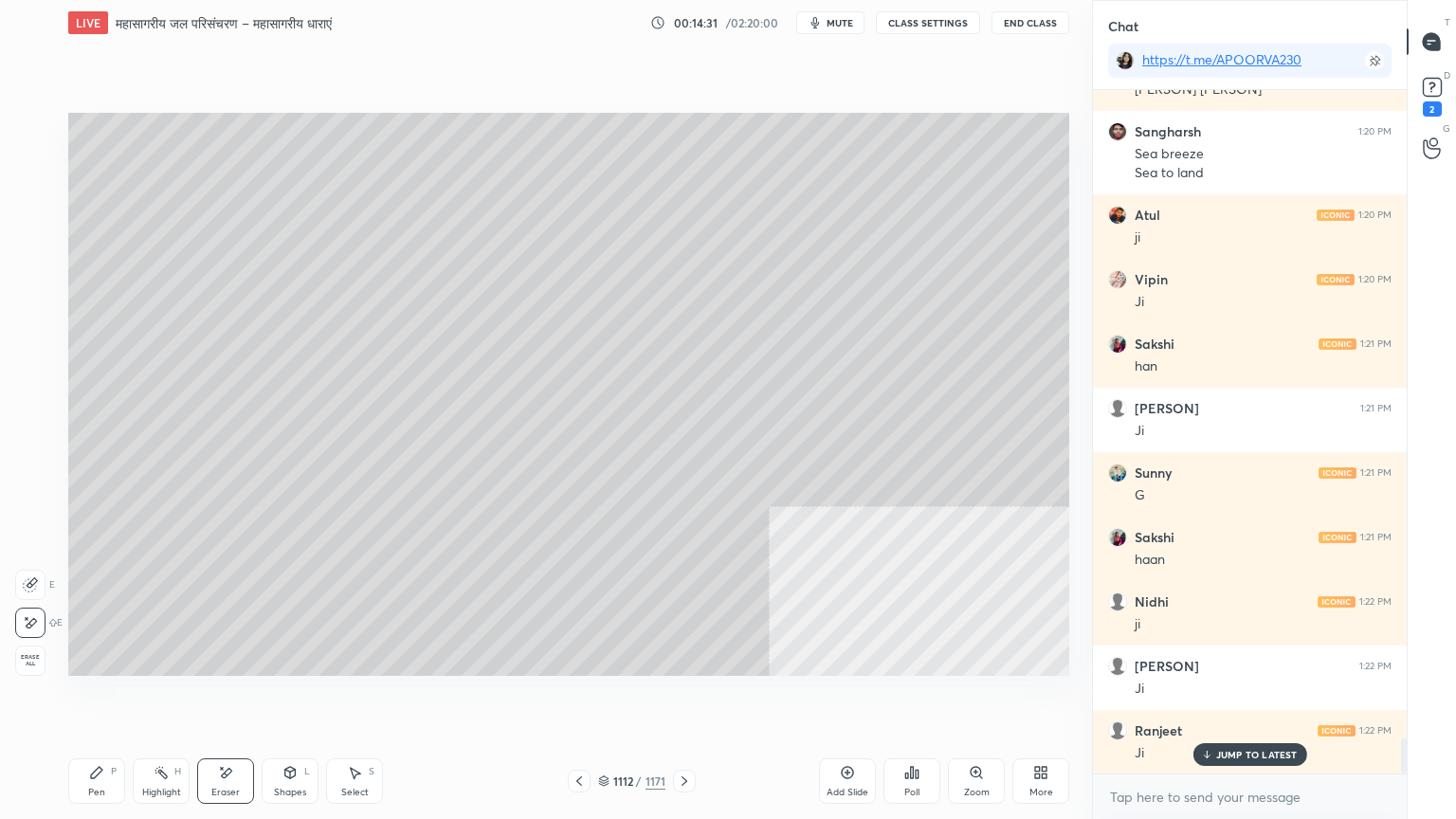 click on "Pen P" at bounding box center [97, 781] 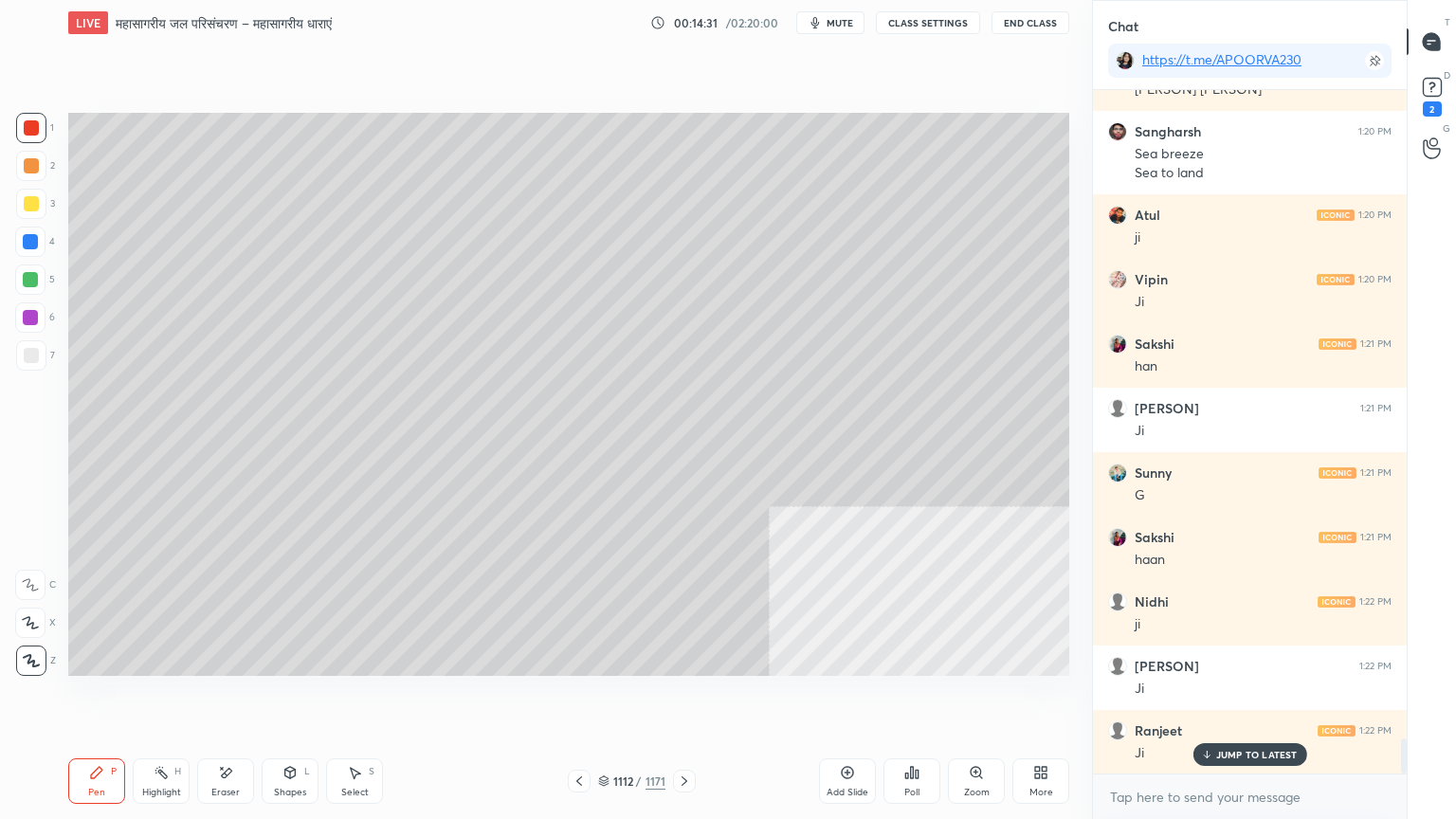 click on "P" at bounding box center (114, 772) 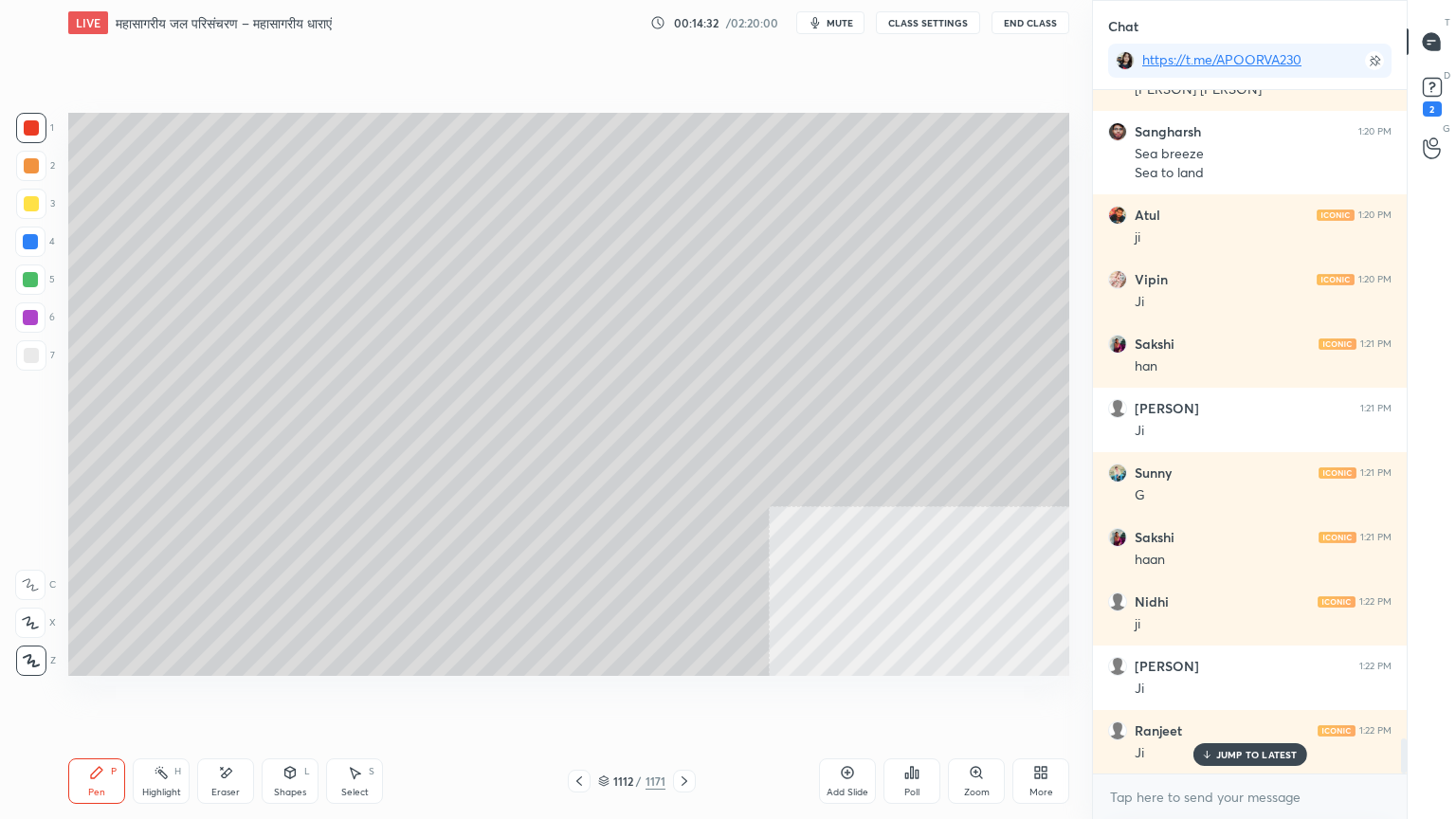 drag, startPoint x: 30, startPoint y: 250, endPoint x: 64, endPoint y: 246, distance: 34.23449 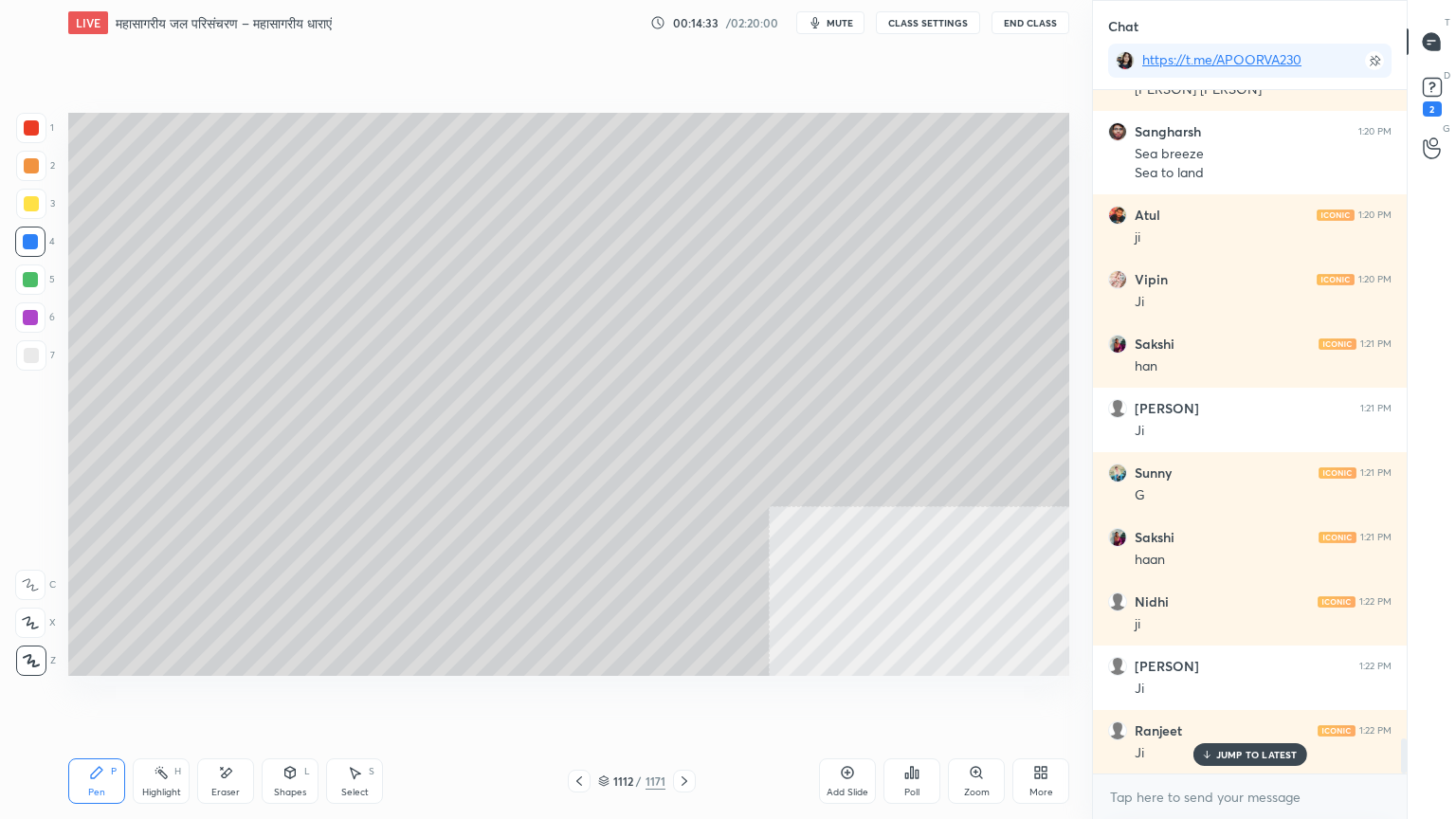 click at bounding box center [31, 355] 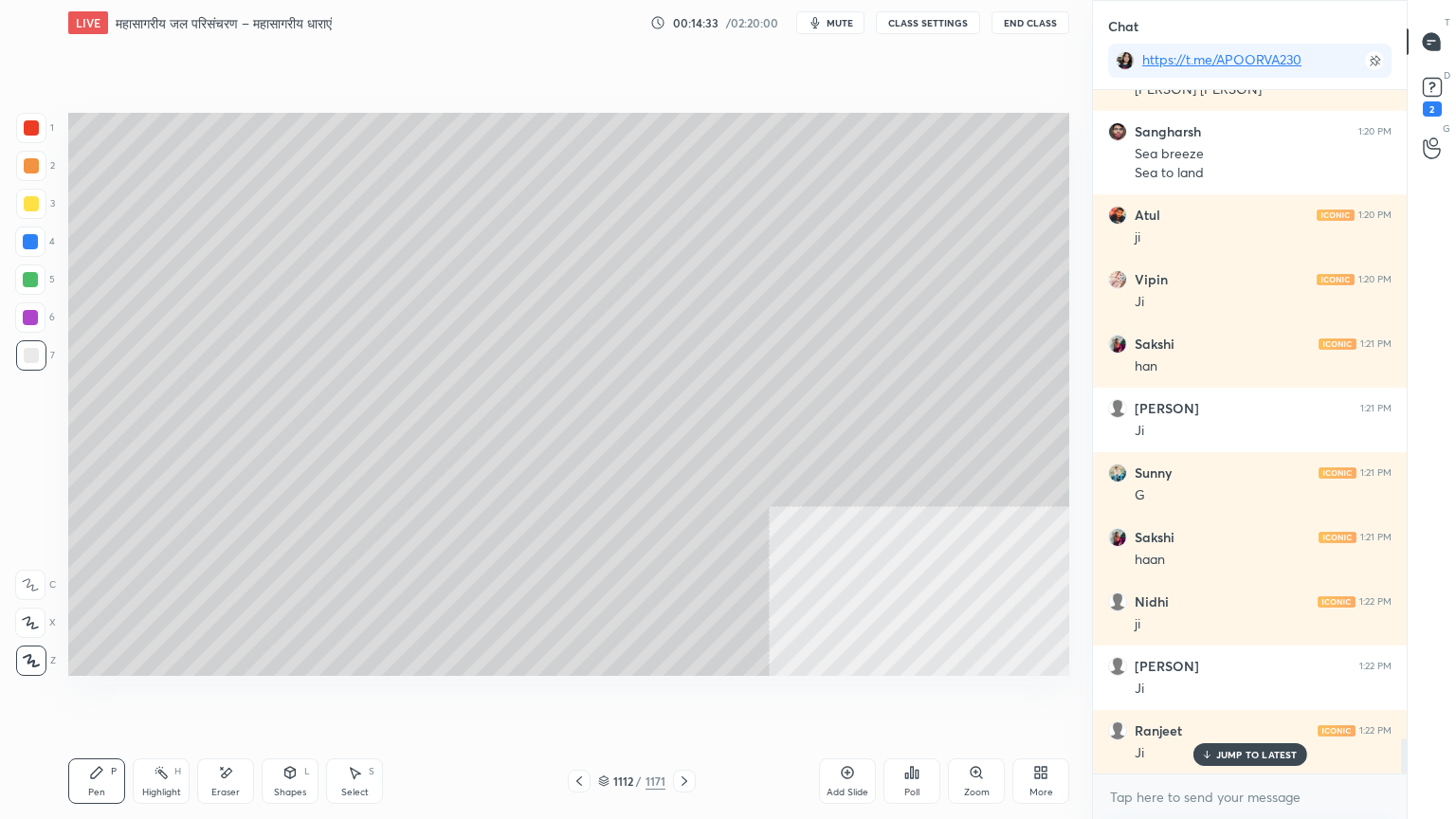 click at bounding box center [31, 355] 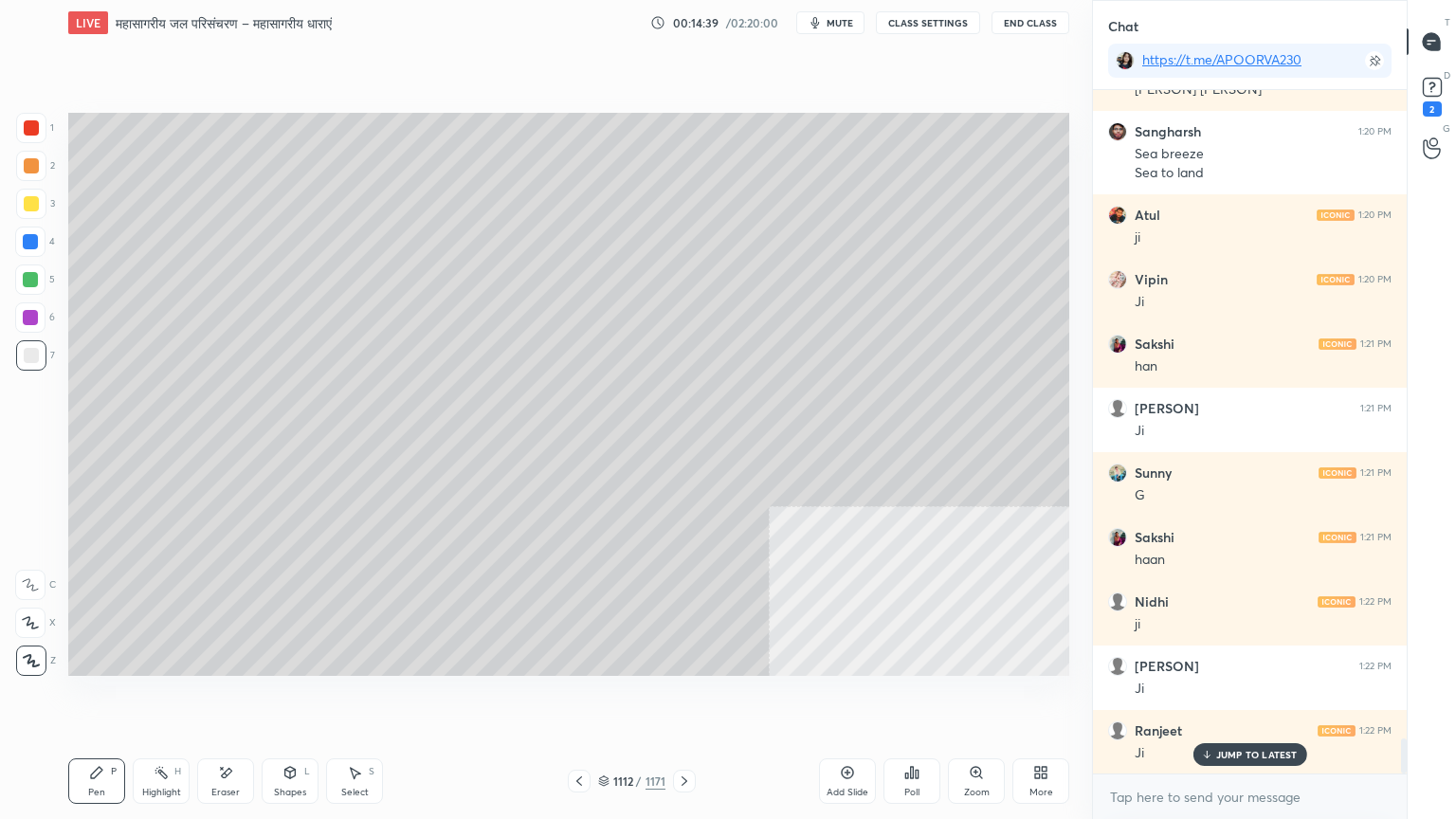 click at bounding box center [30, 242] 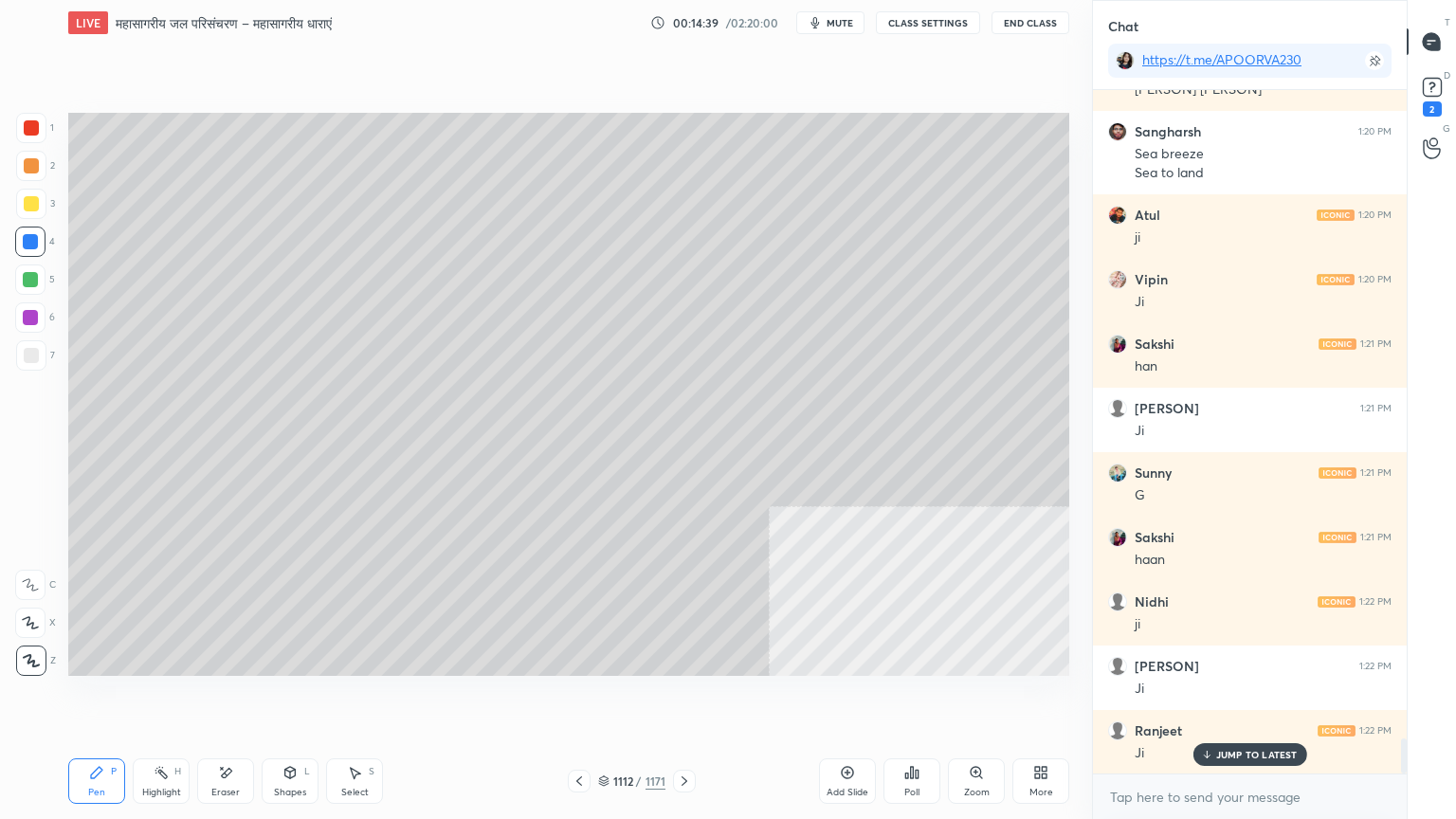 click on "4" at bounding box center [35, 242] 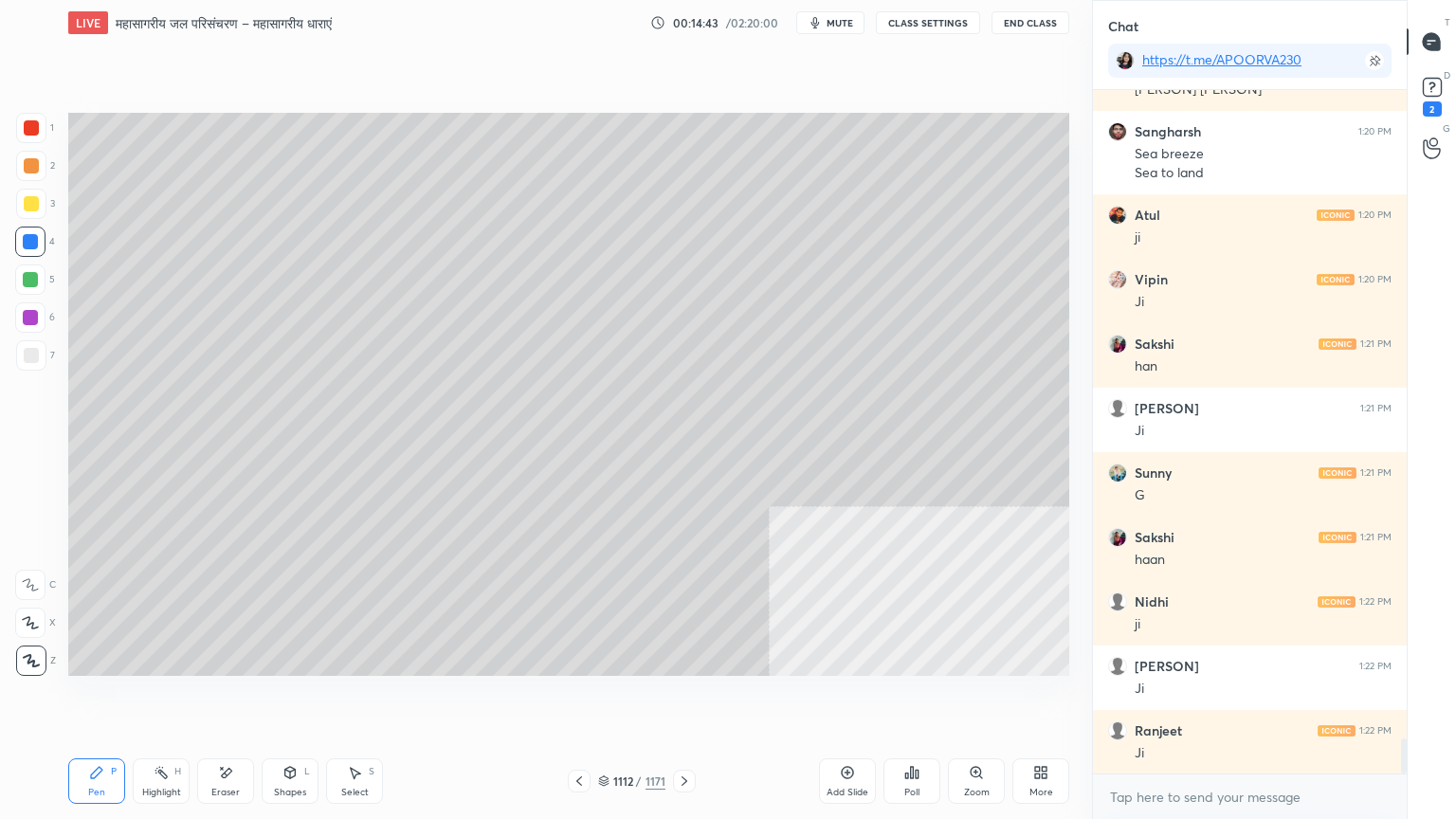 scroll, scrollTop: 12622, scrollLeft: 0, axis: vertical 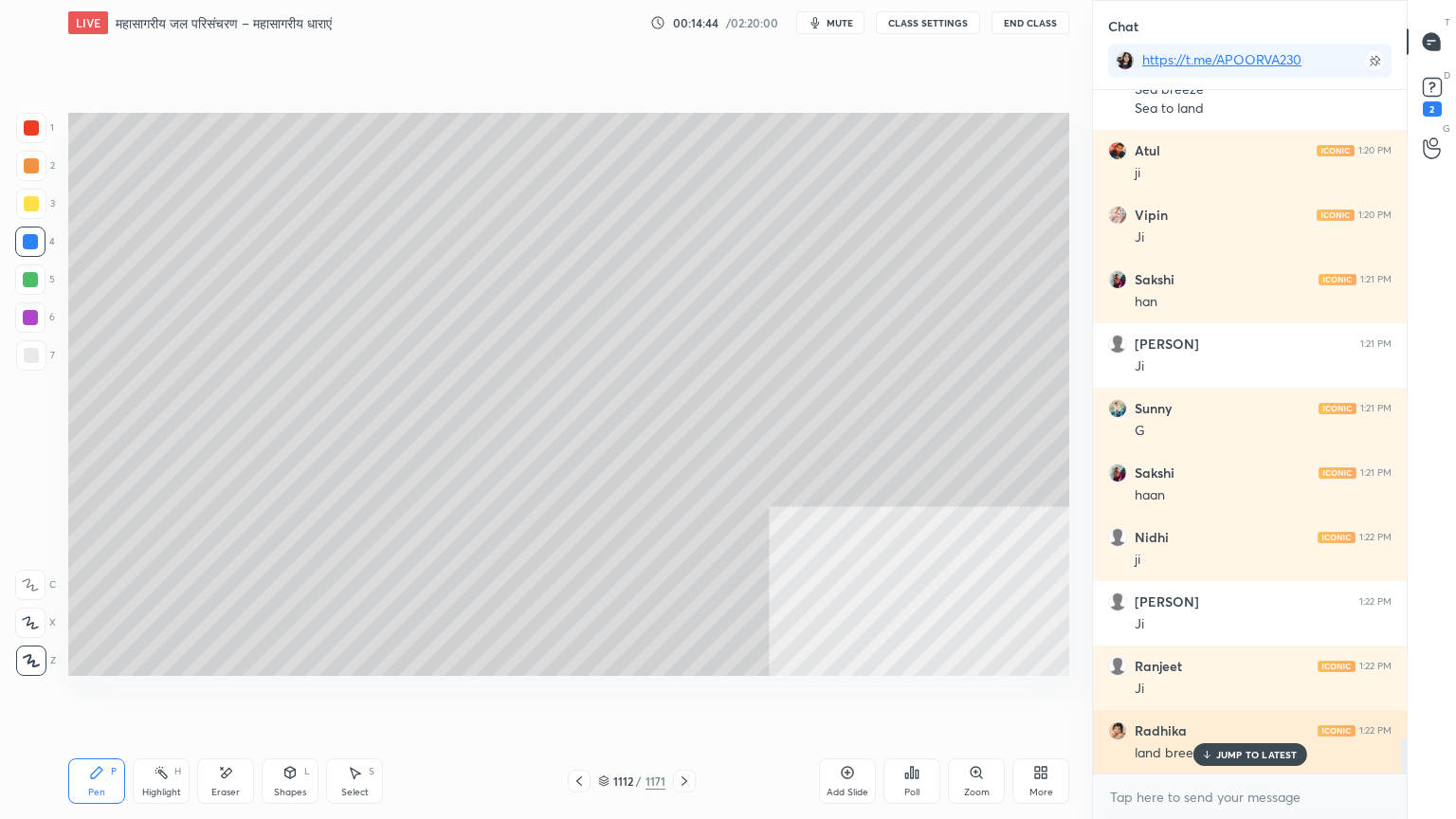 click on "JUMP TO LATEST" at bounding box center [1257, 755] 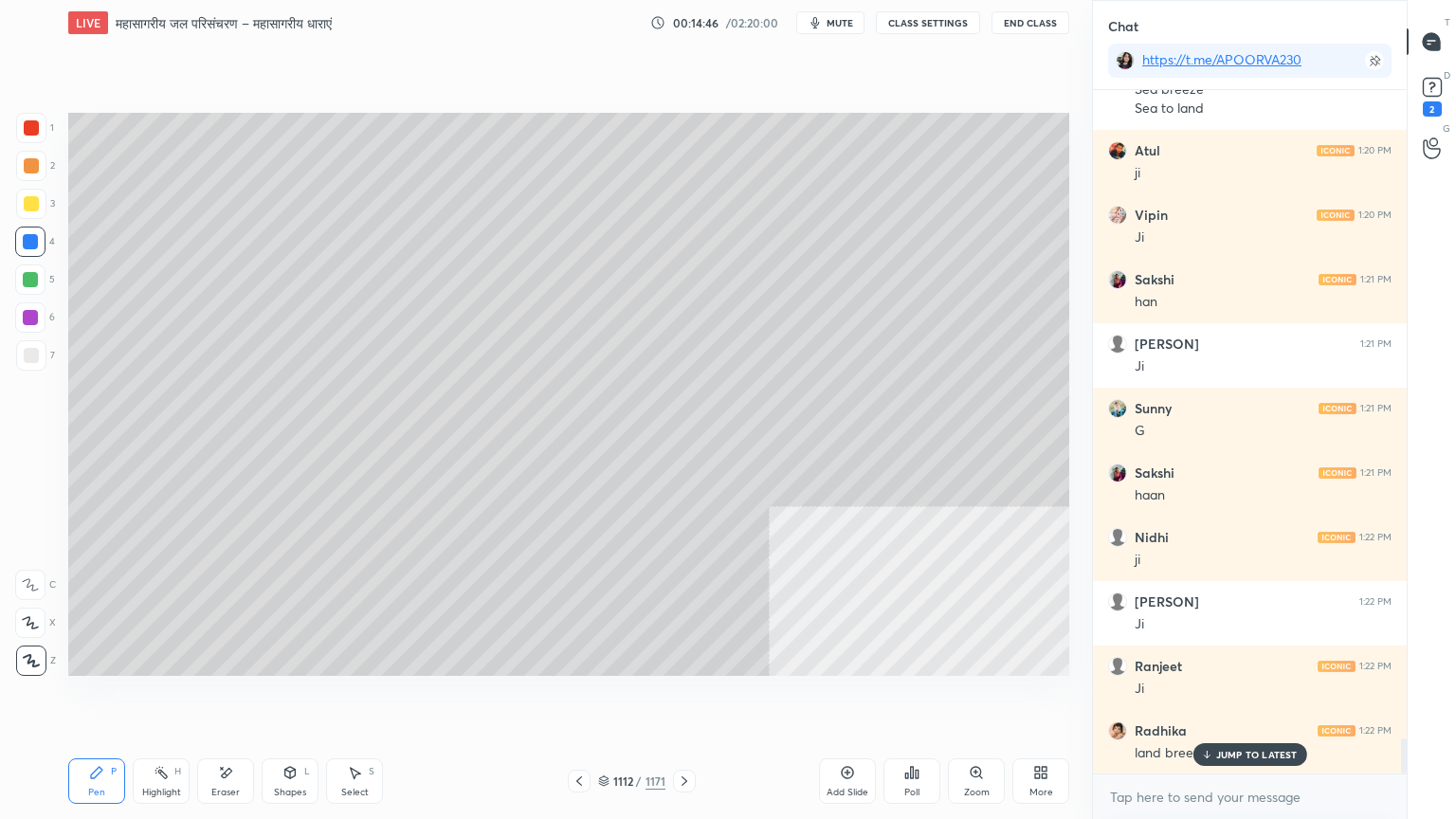 scroll, scrollTop: 12687, scrollLeft: 0, axis: vertical 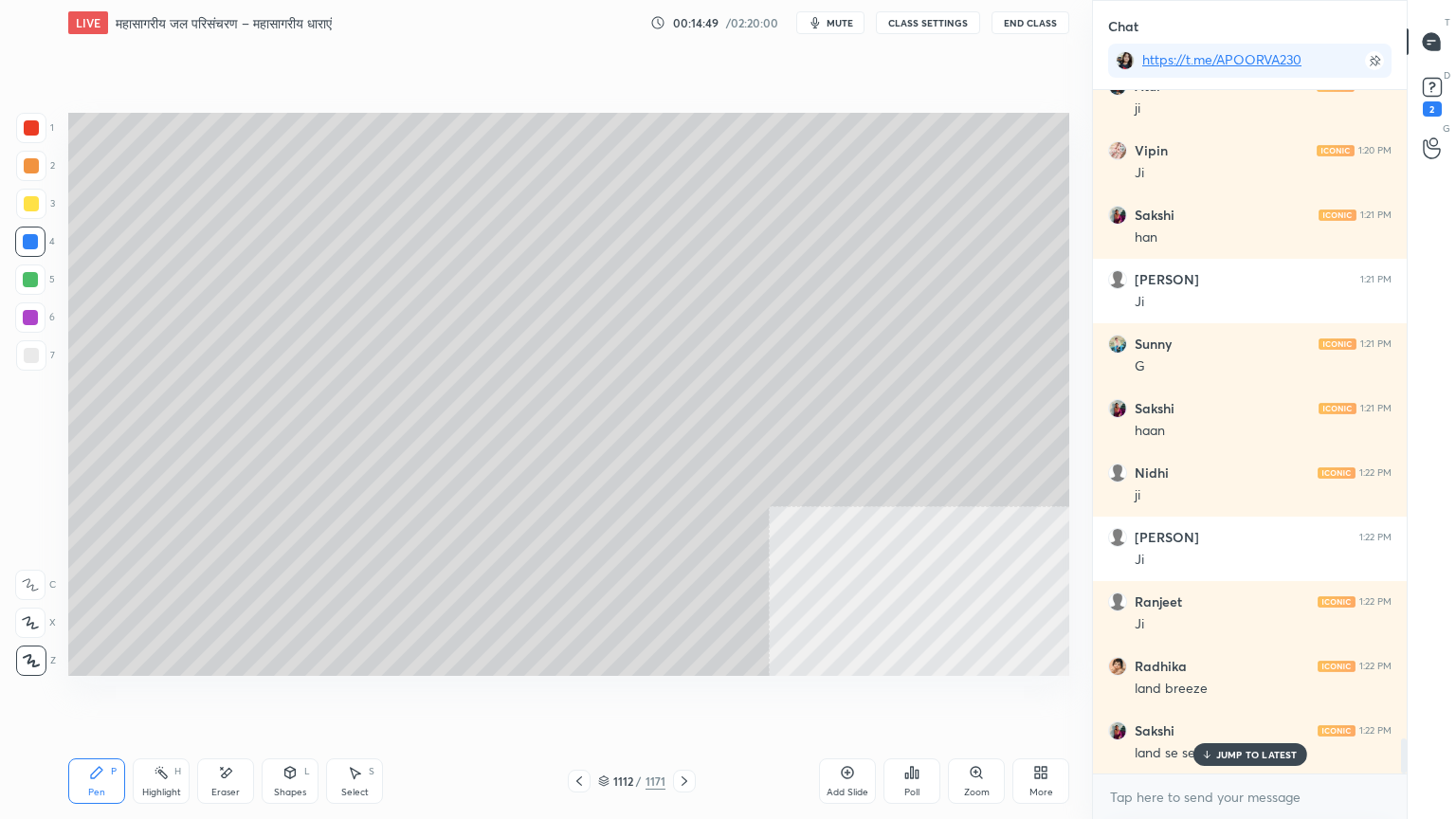 click at bounding box center (31, 128) 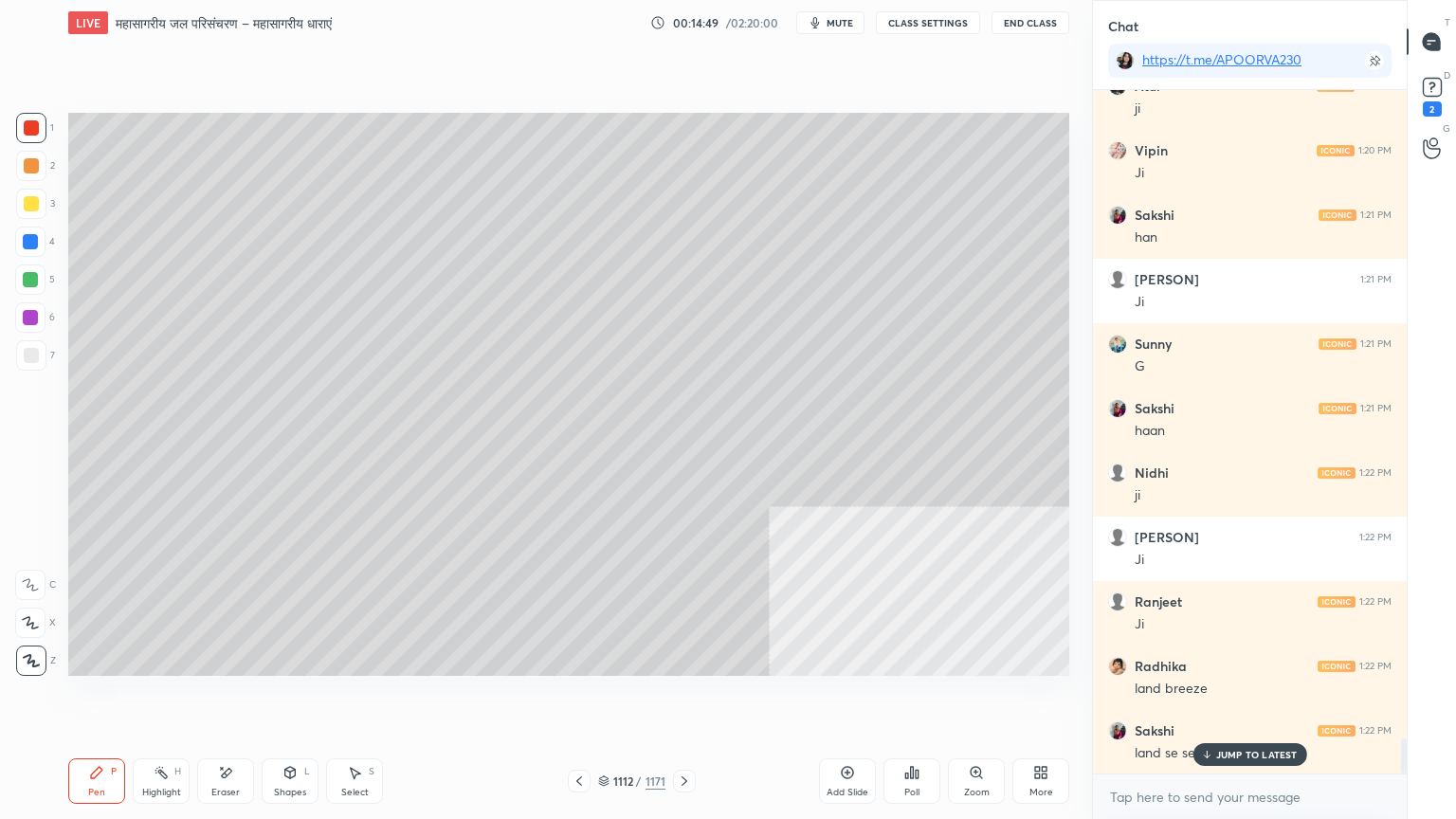 click at bounding box center (31, 128) 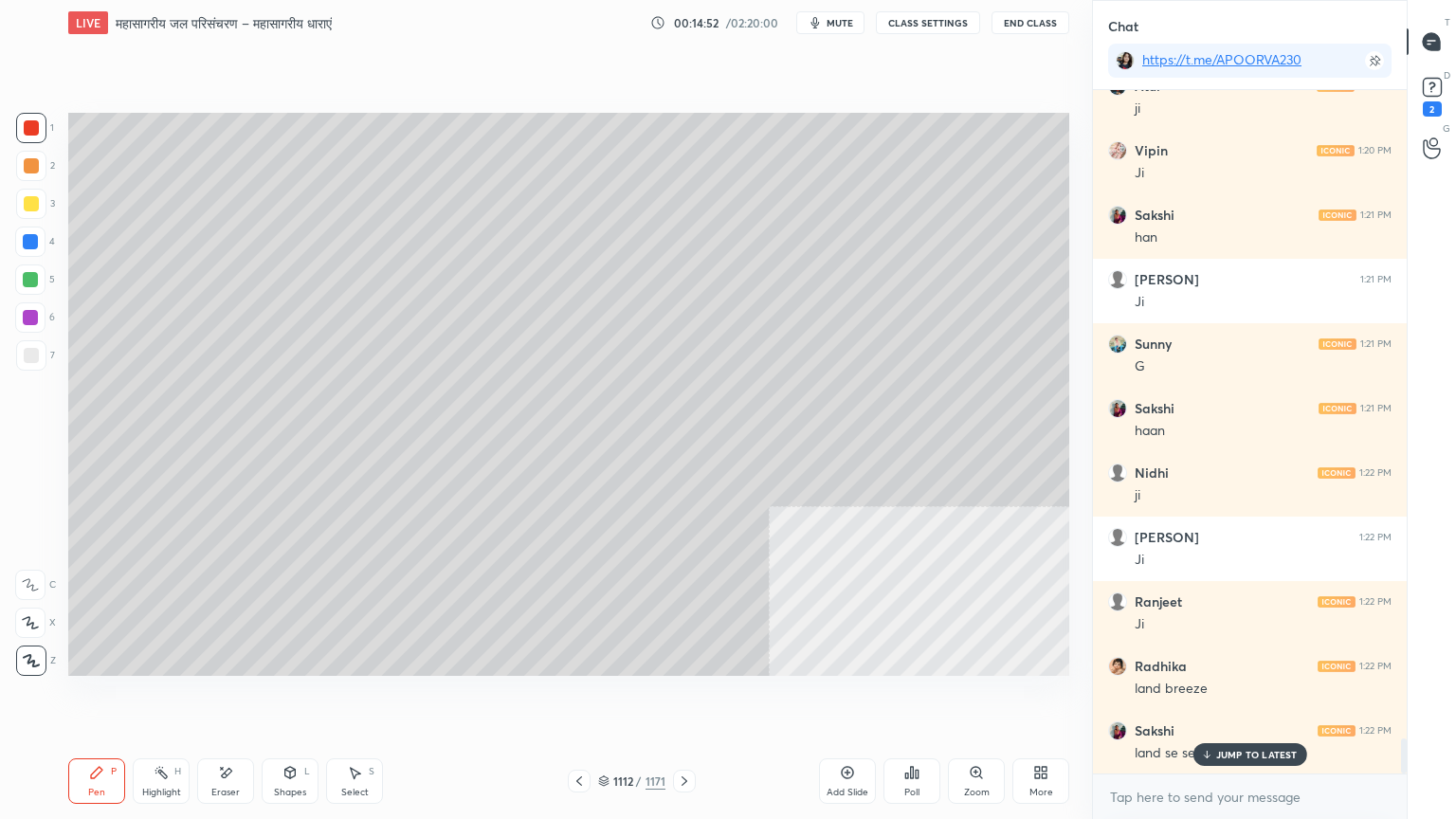 scroll, scrollTop: 12751, scrollLeft: 0, axis: vertical 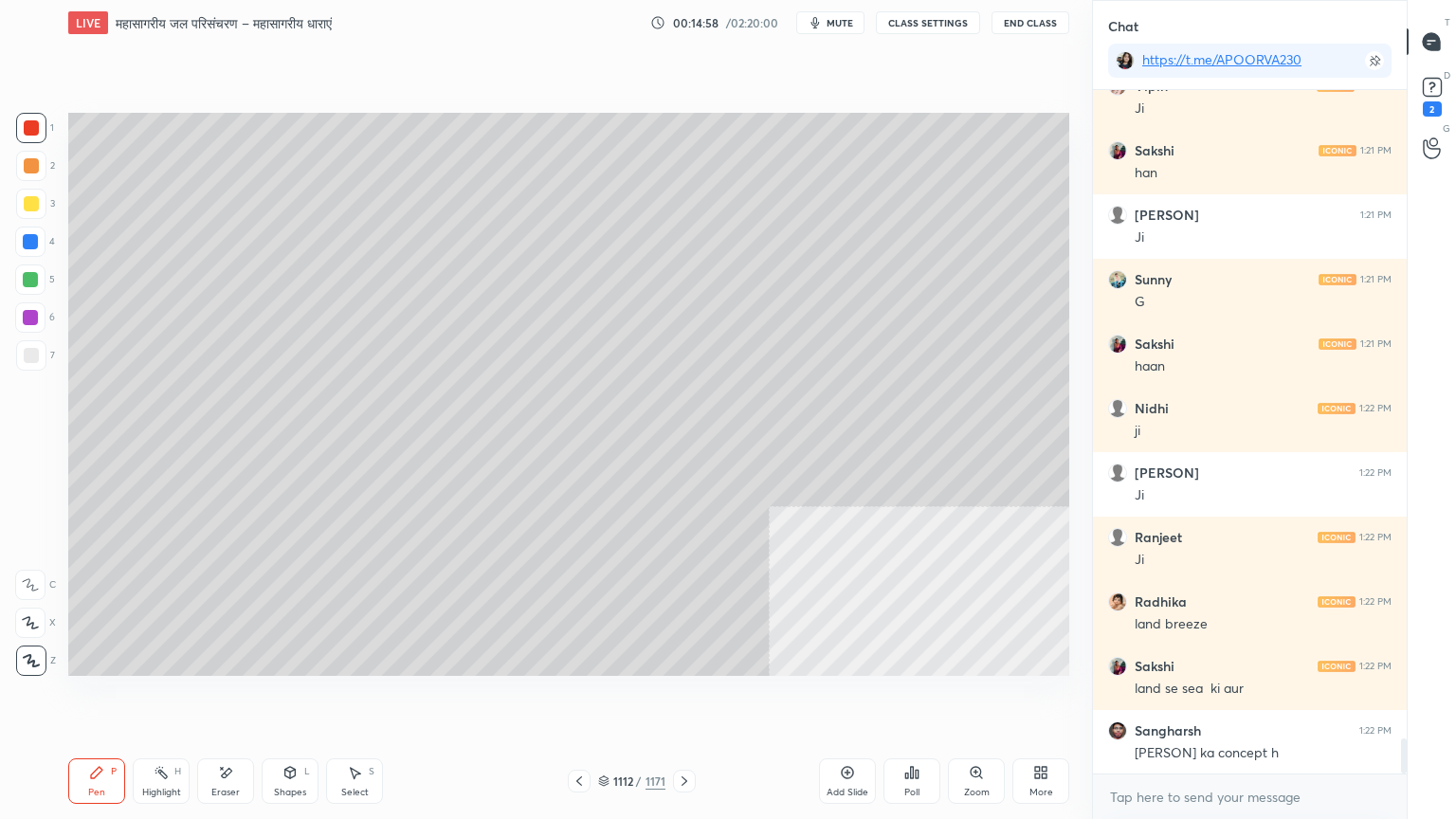click at bounding box center (30, 242) 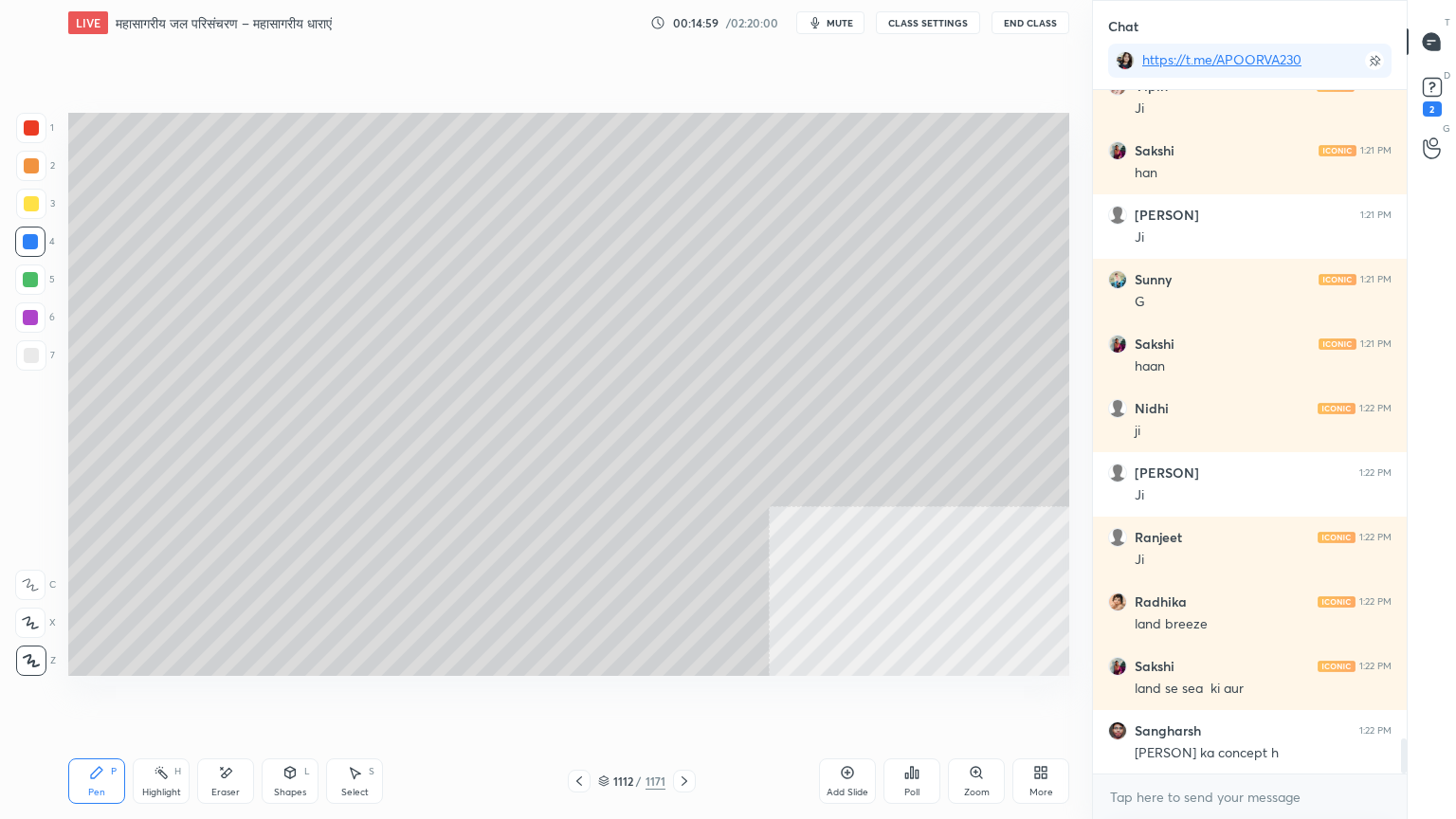 click at bounding box center [30, 242] 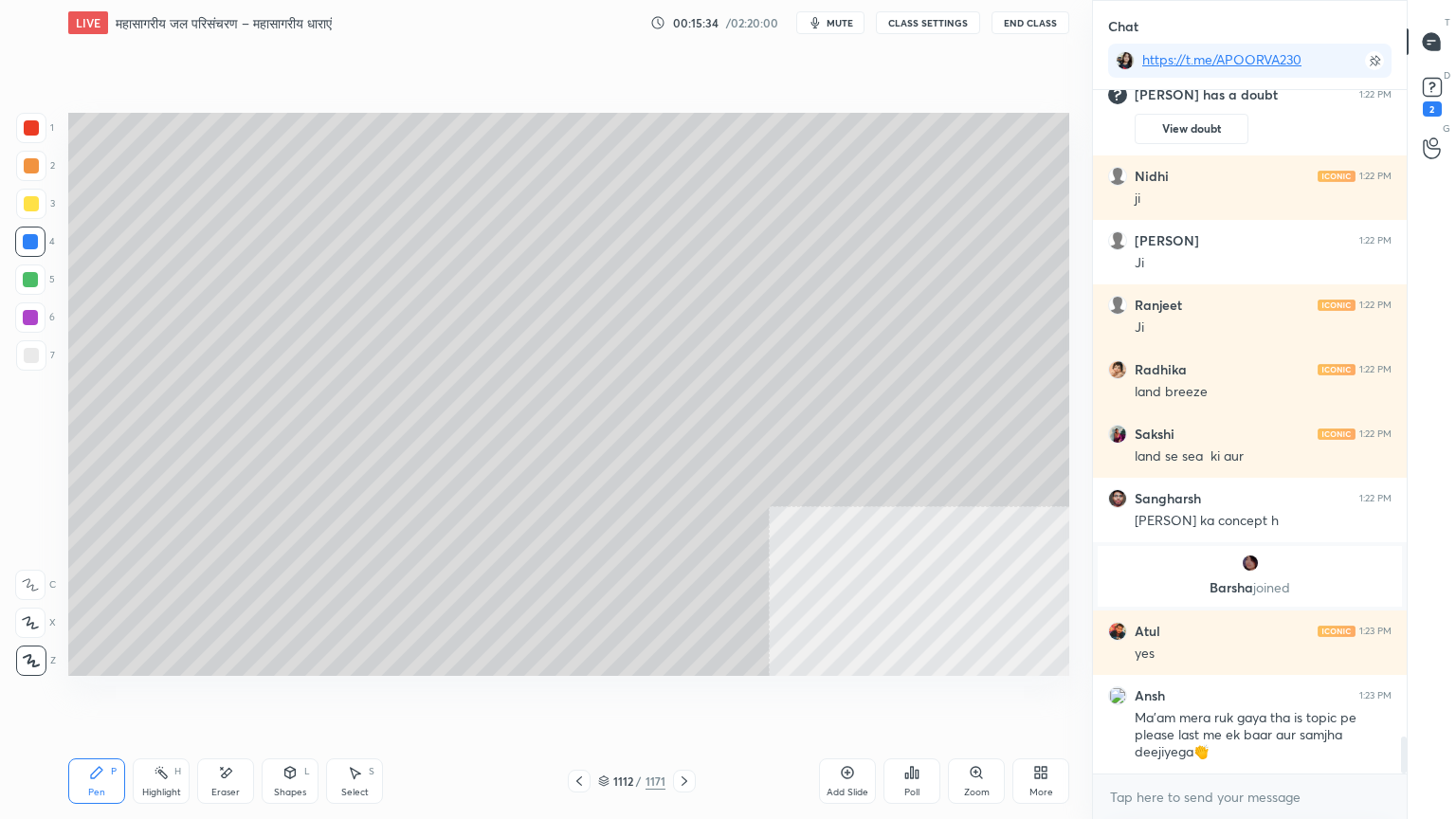 scroll, scrollTop: 12000, scrollLeft: 0, axis: vertical 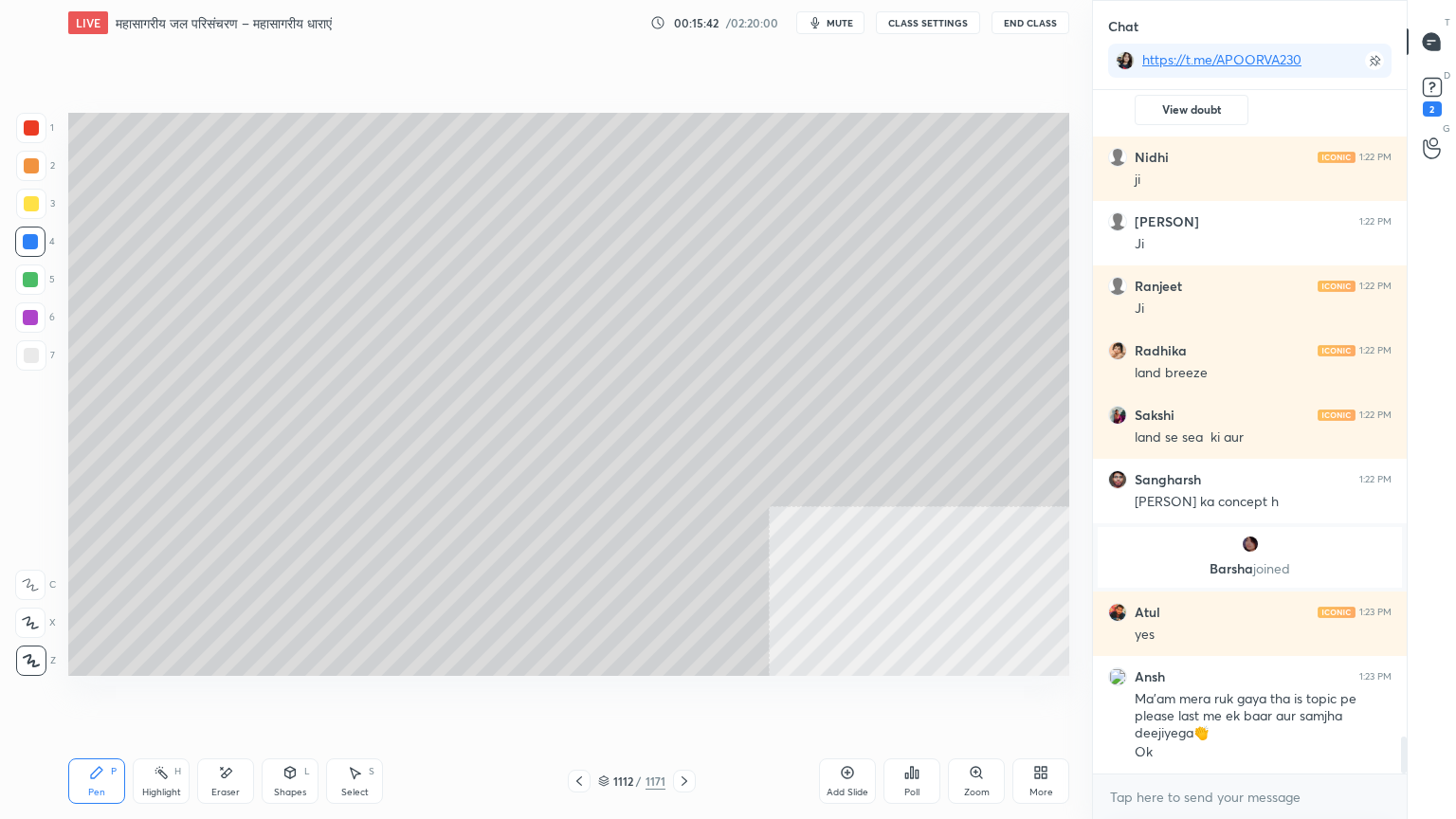 click 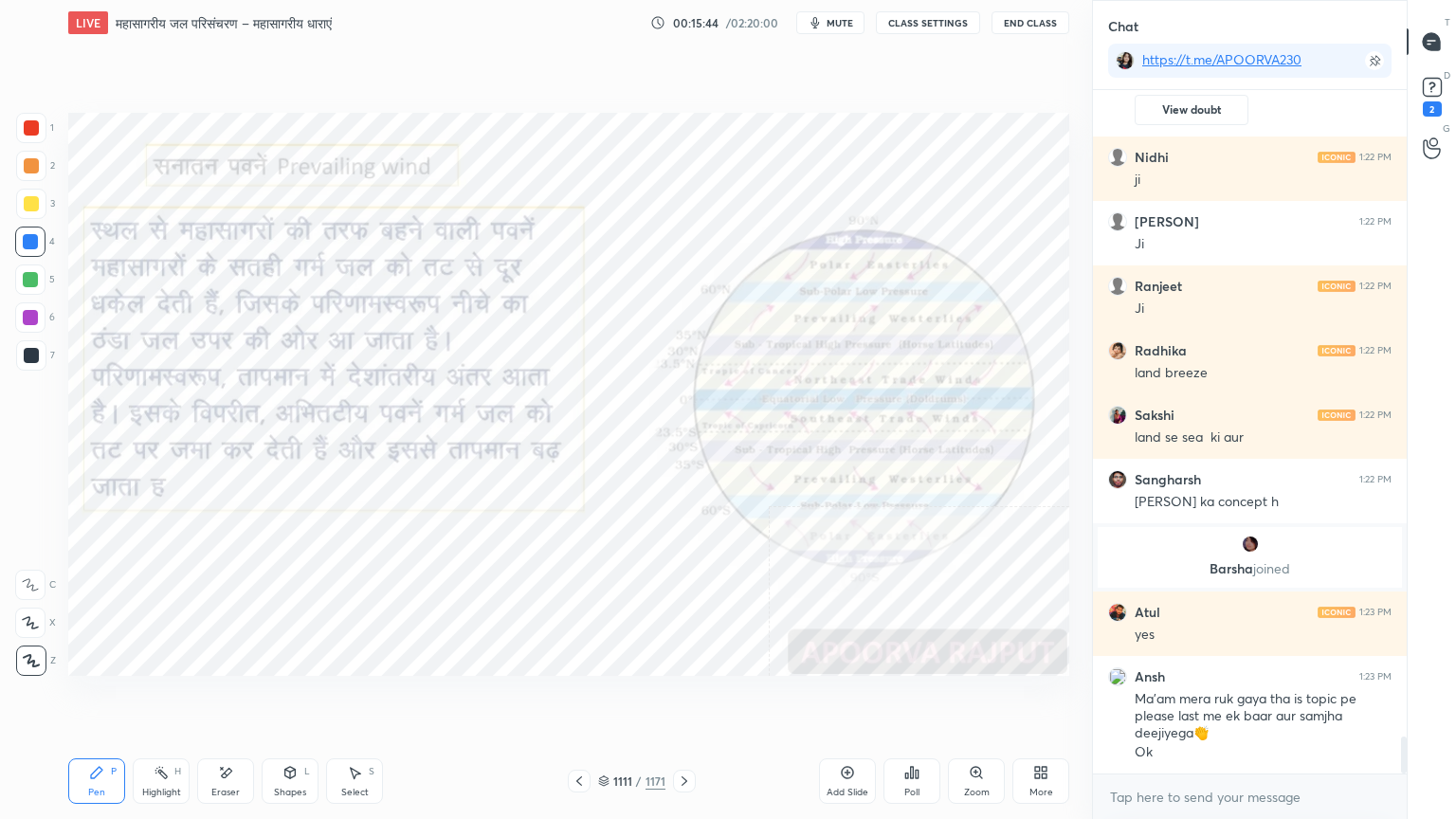 click at bounding box center [30, 242] 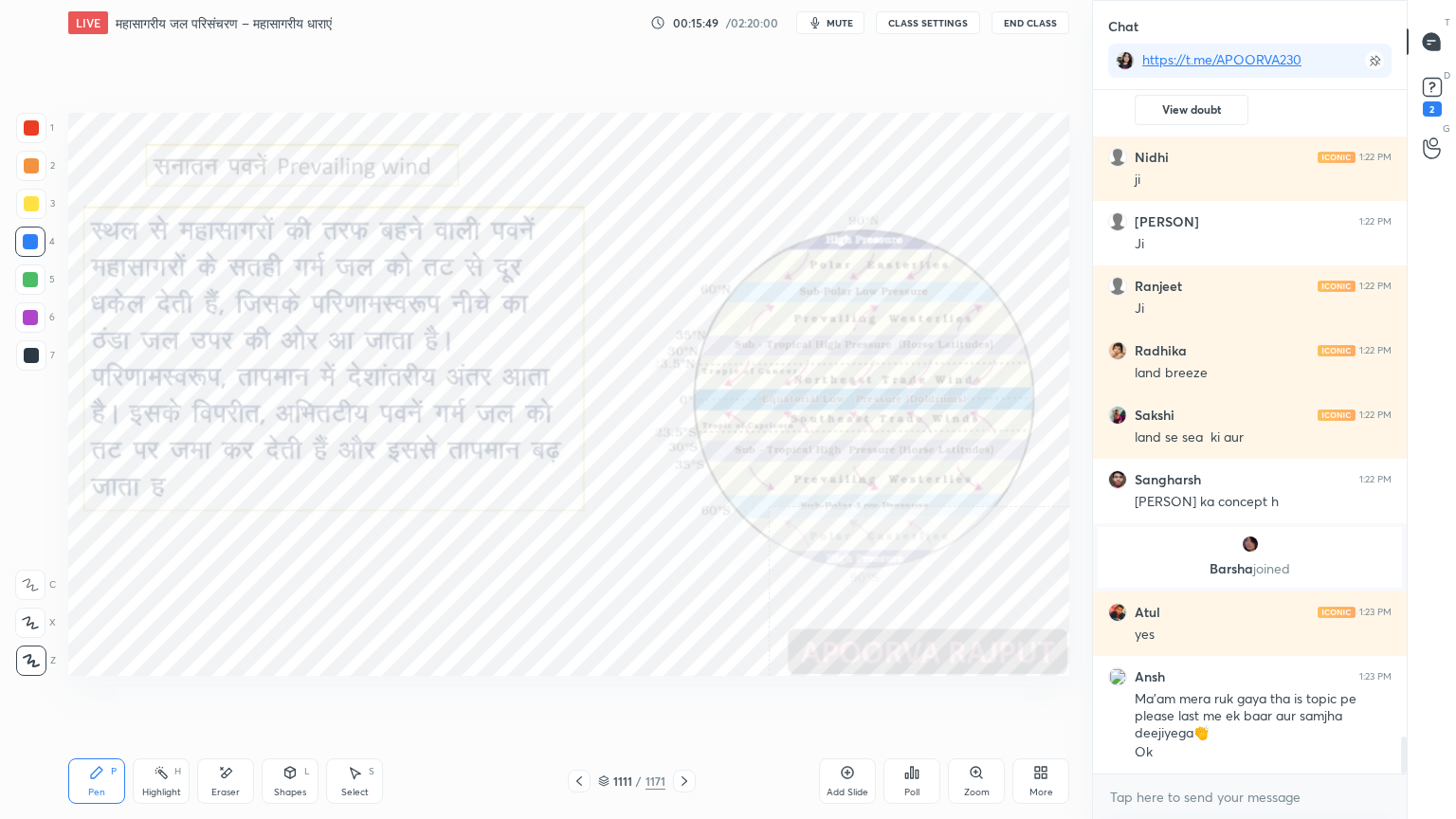 drag, startPoint x: 207, startPoint y: 776, endPoint x: 206, endPoint y: 767, distance: 9.055385 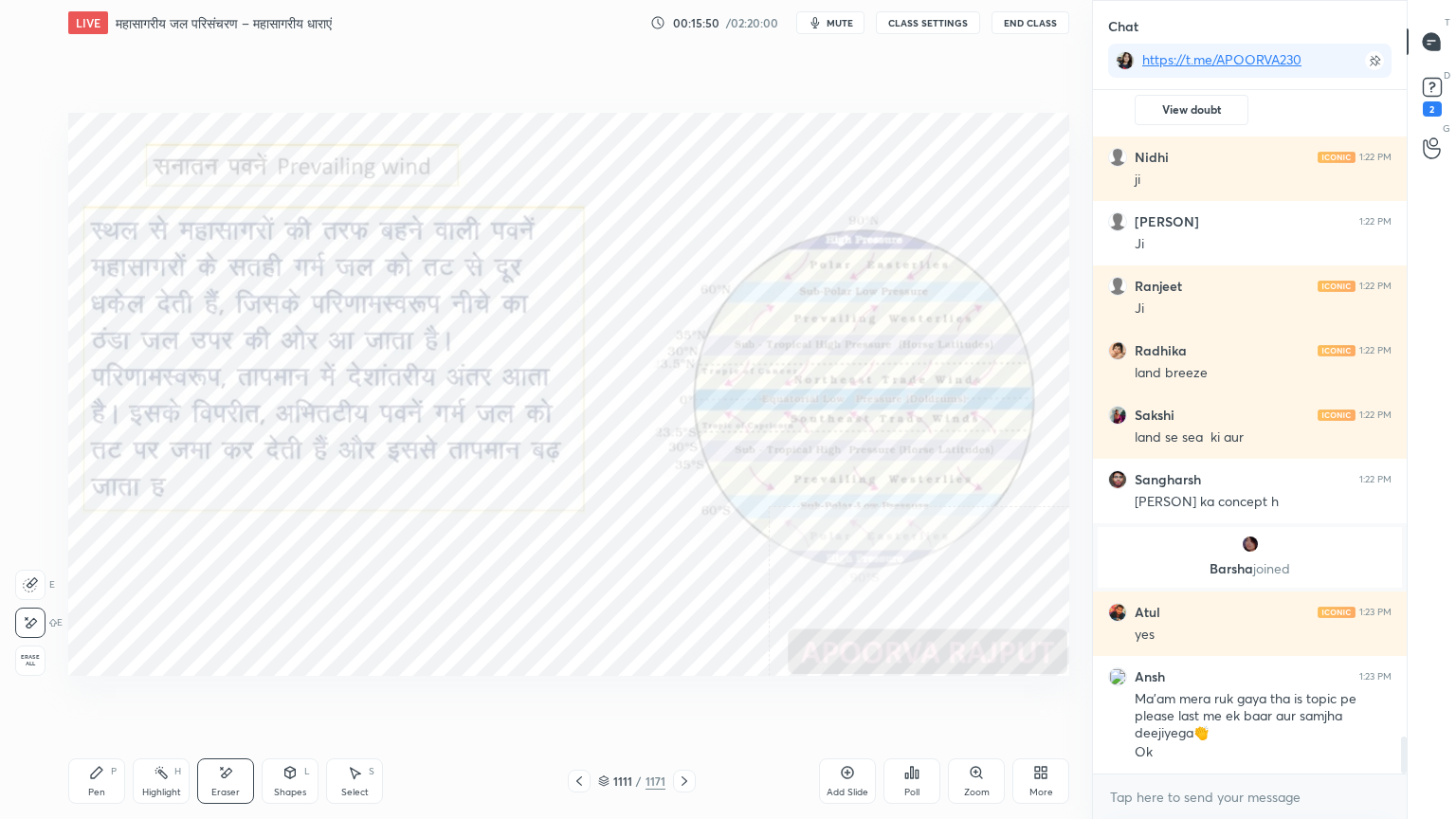 click on "Erase all" at bounding box center [30, 661] 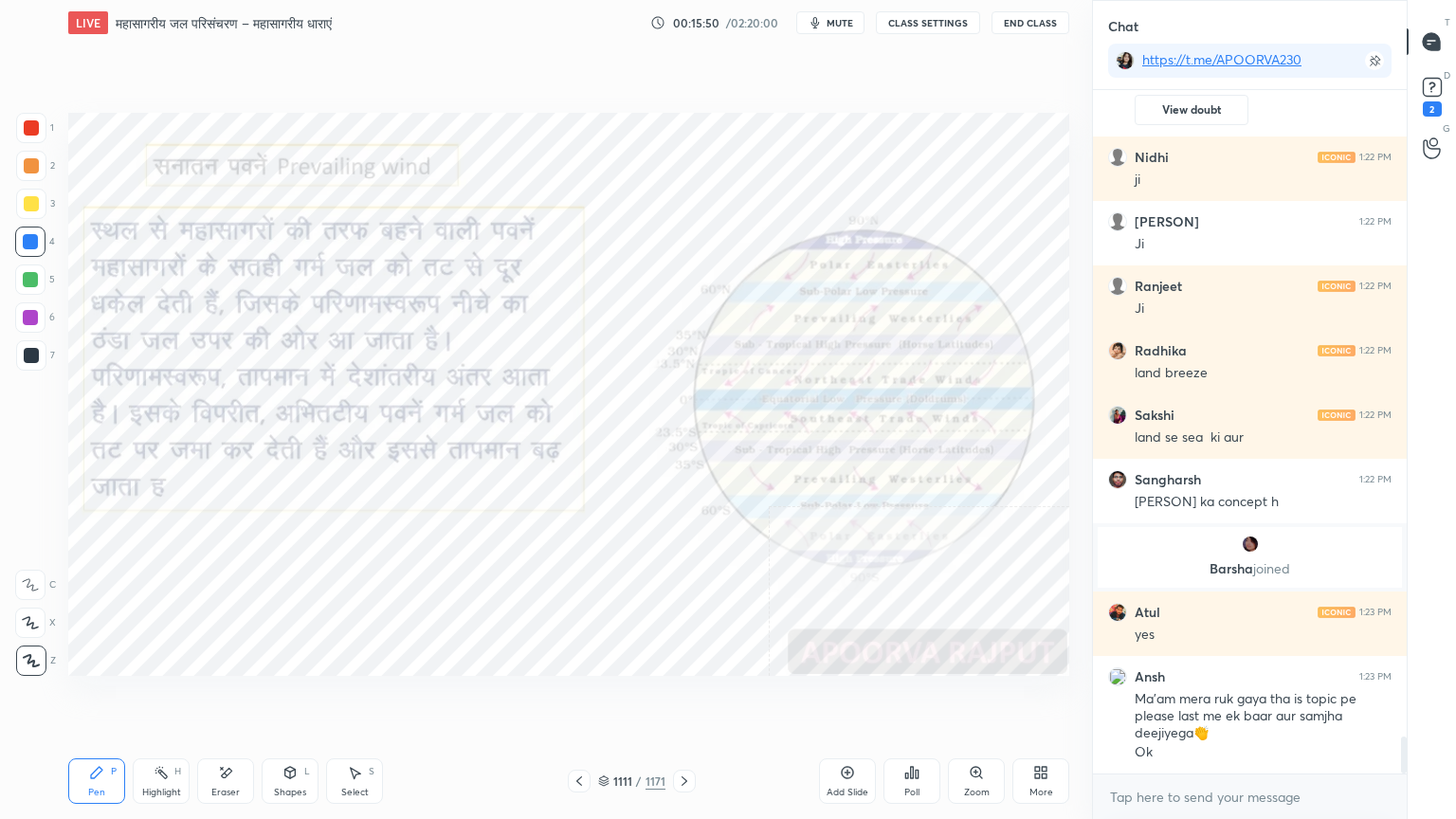 click on "1 2 3 4 5 6 7 C X Z E E Erase all   H H" at bounding box center [30, 394] 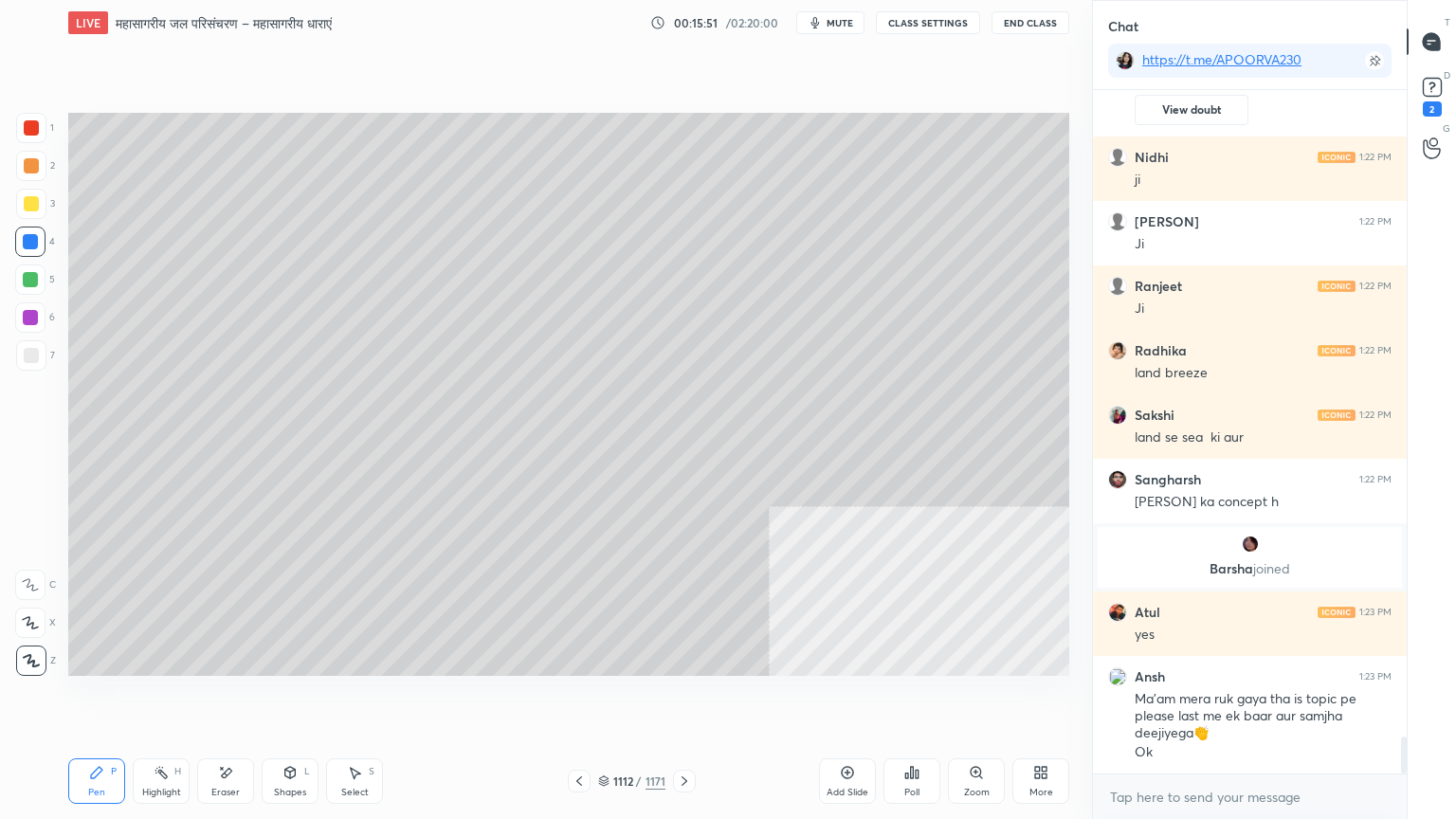 drag, startPoint x: 233, startPoint y: 781, endPoint x: 179, endPoint y: 736, distance: 70.292247 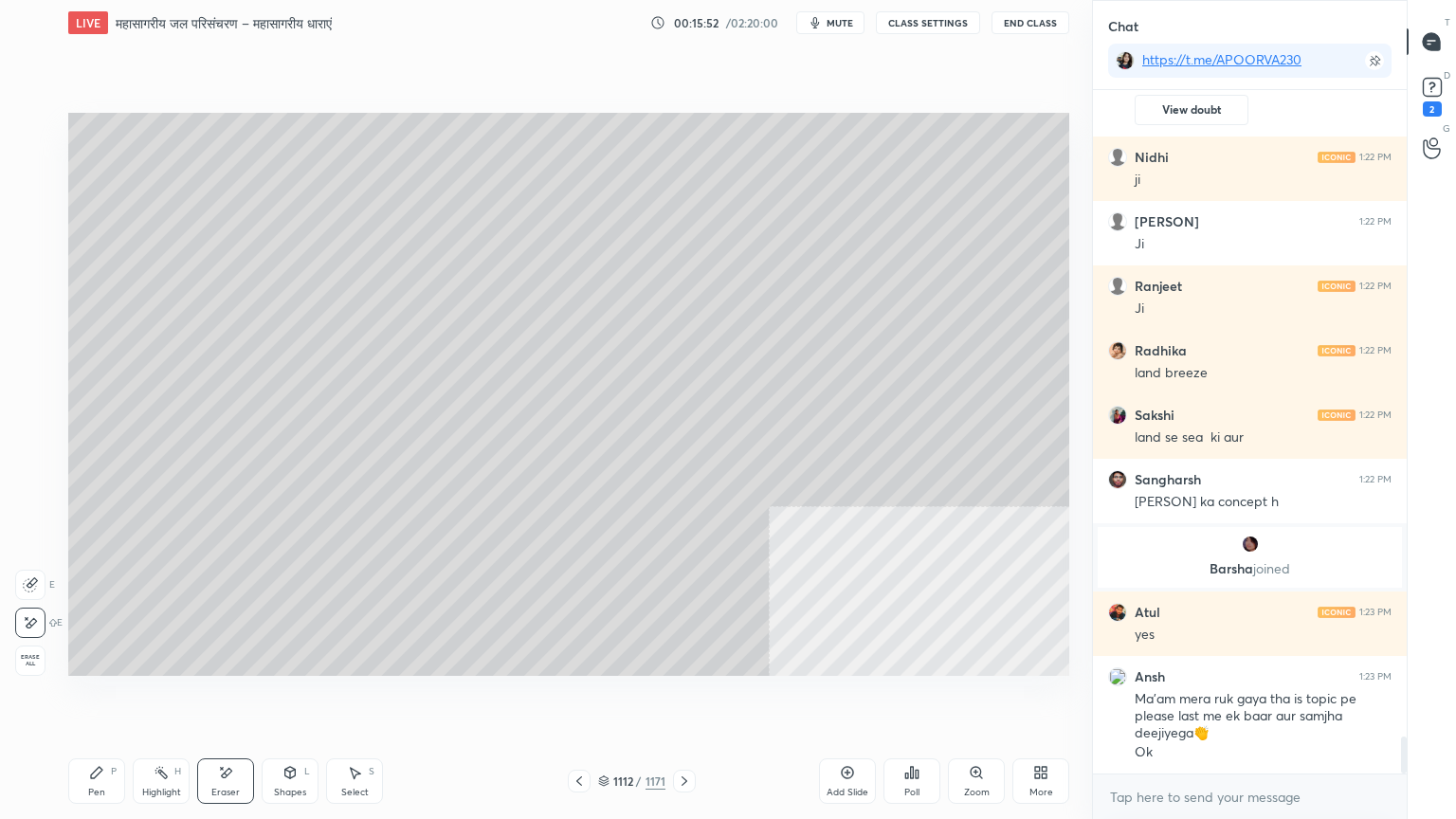 drag, startPoint x: 8, startPoint y: 651, endPoint x: 25, endPoint y: 650, distance: 17.029386 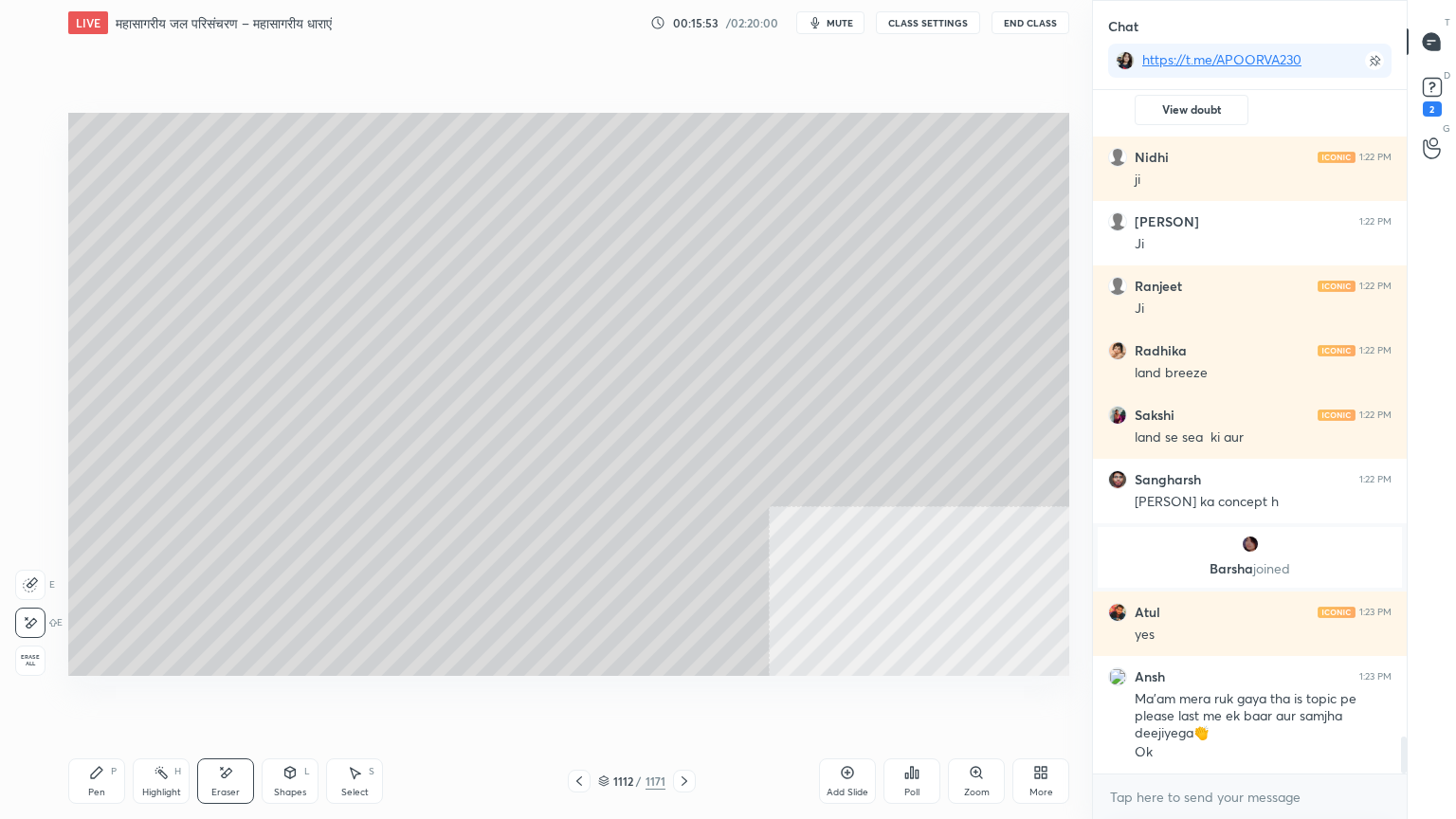 drag, startPoint x: 28, startPoint y: 655, endPoint x: 238, endPoint y: 684, distance: 211.99292 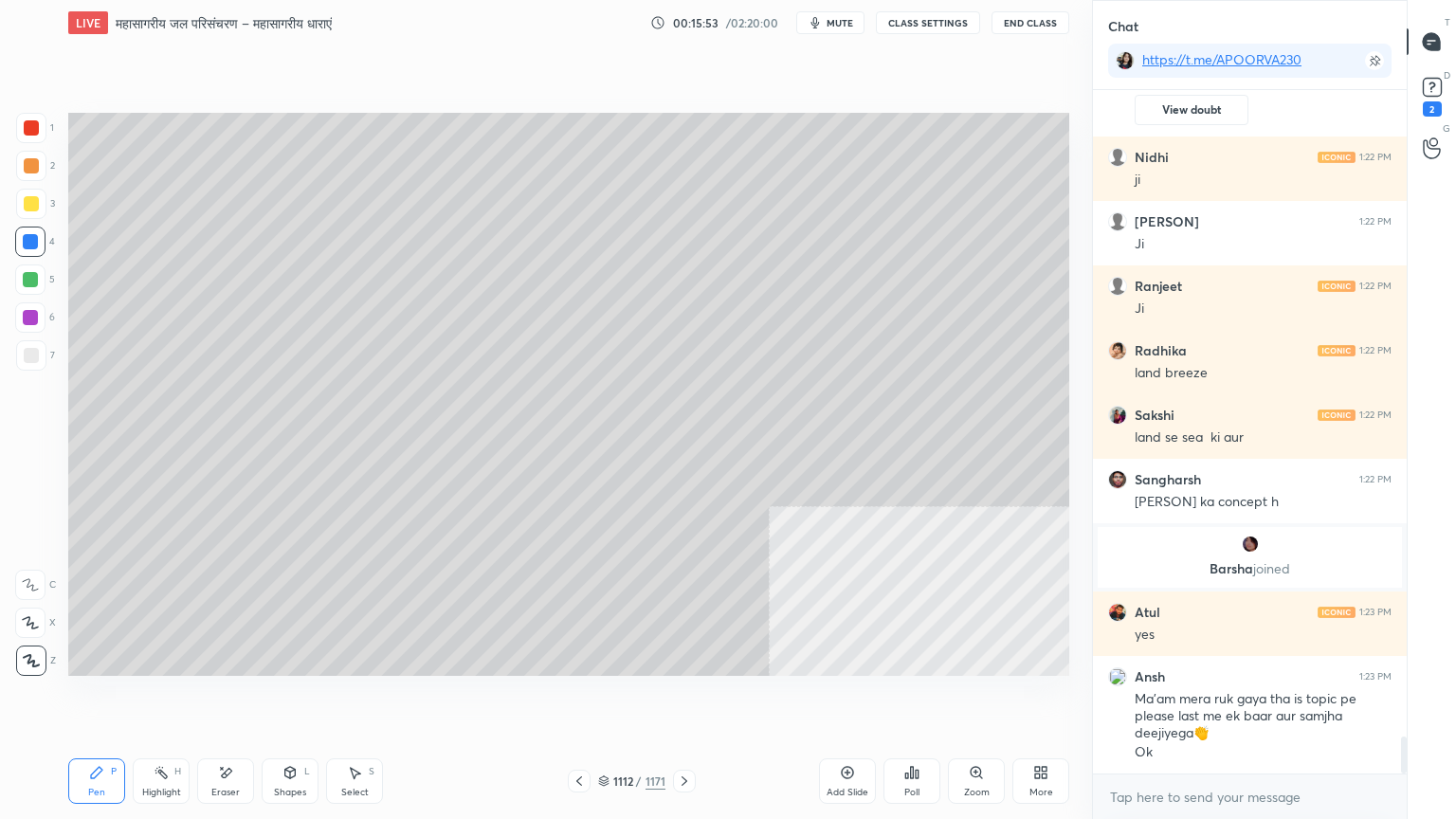 click 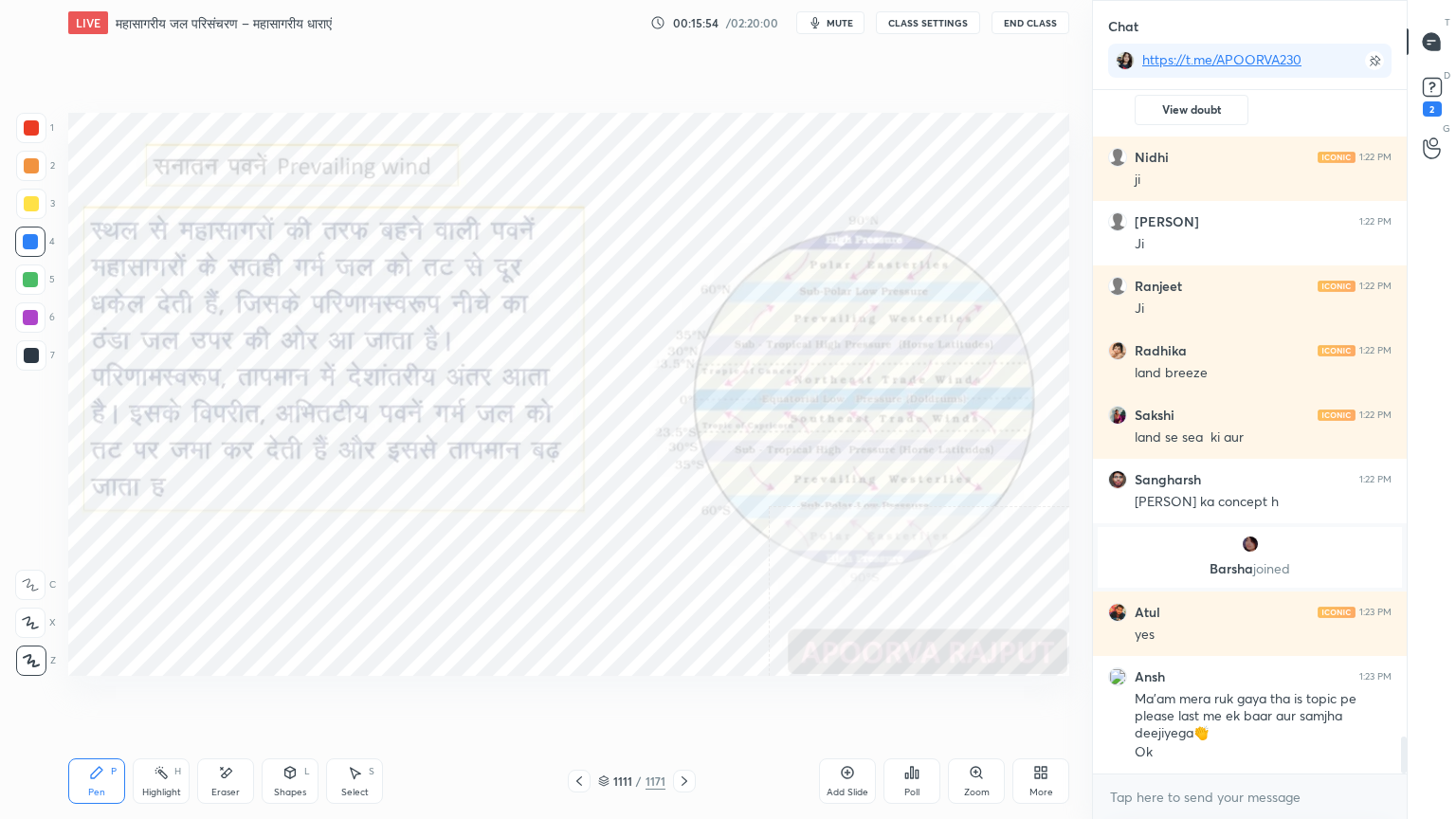 click at bounding box center (30, 242) 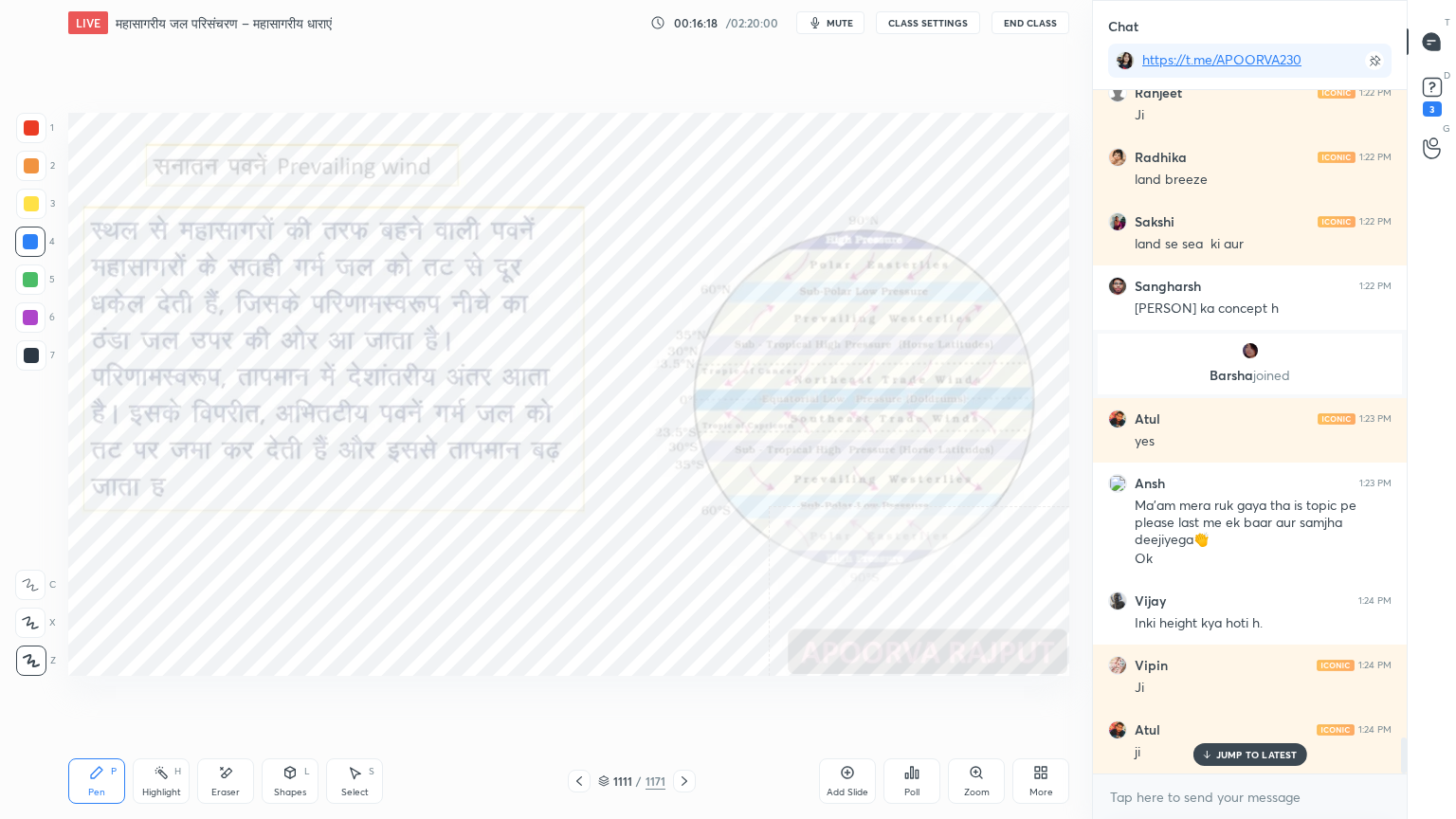 scroll, scrollTop: 12274, scrollLeft: 0, axis: vertical 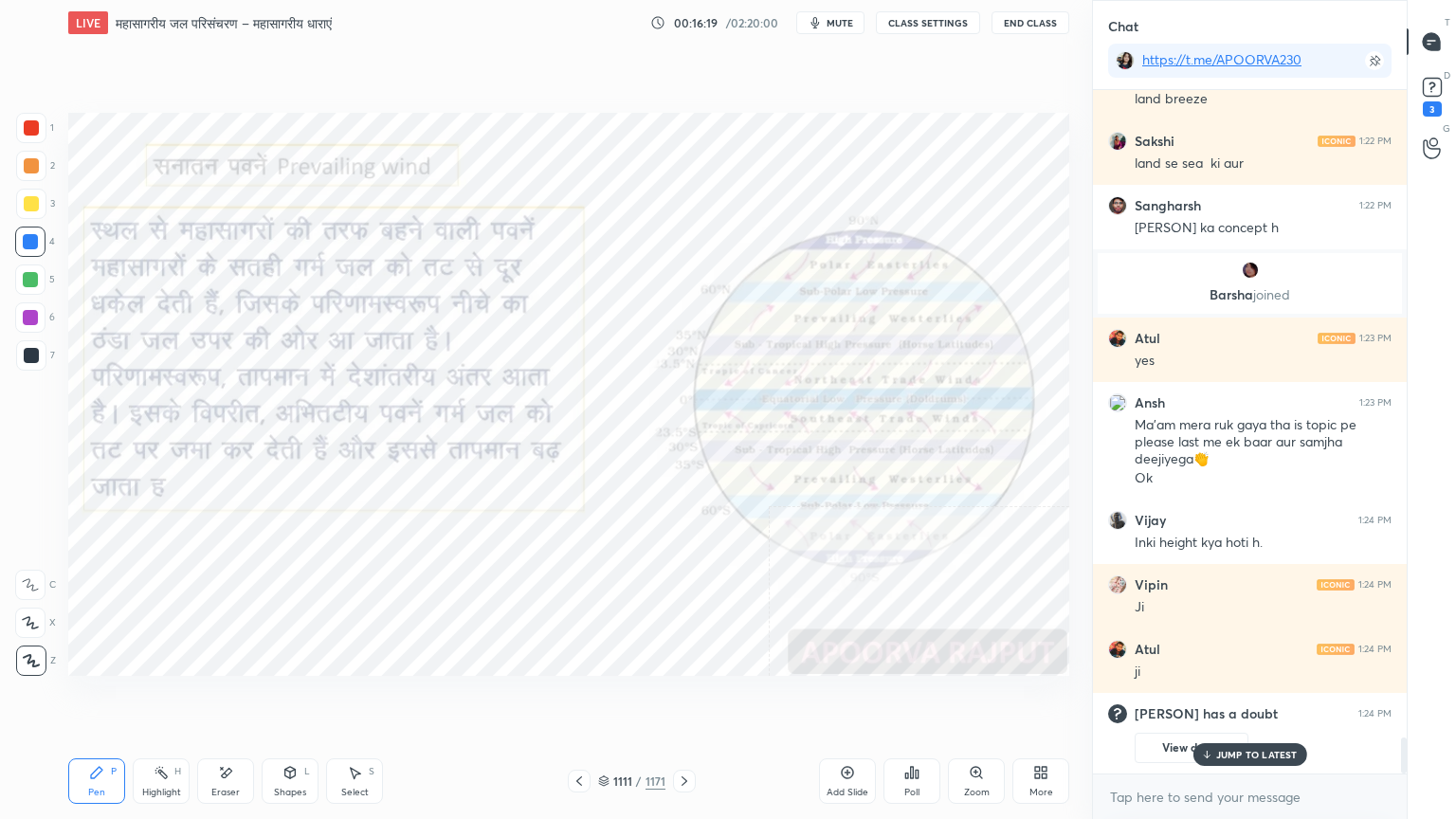 click on "JUMP TO LATEST" at bounding box center (1257, 755) 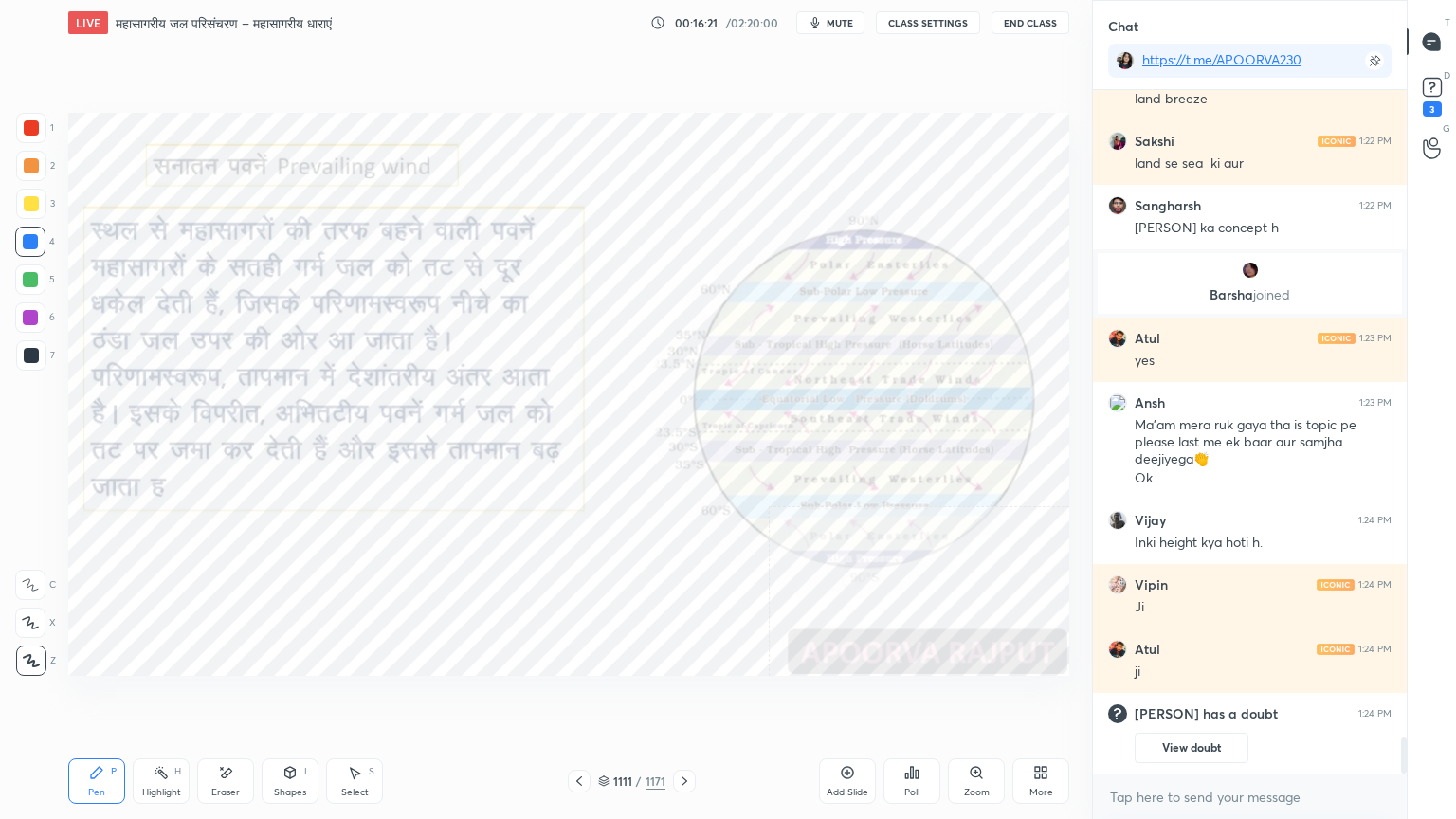 click on "Setting up your live class Poll for   secs No correct answer Start poll" at bounding box center (569, 394) 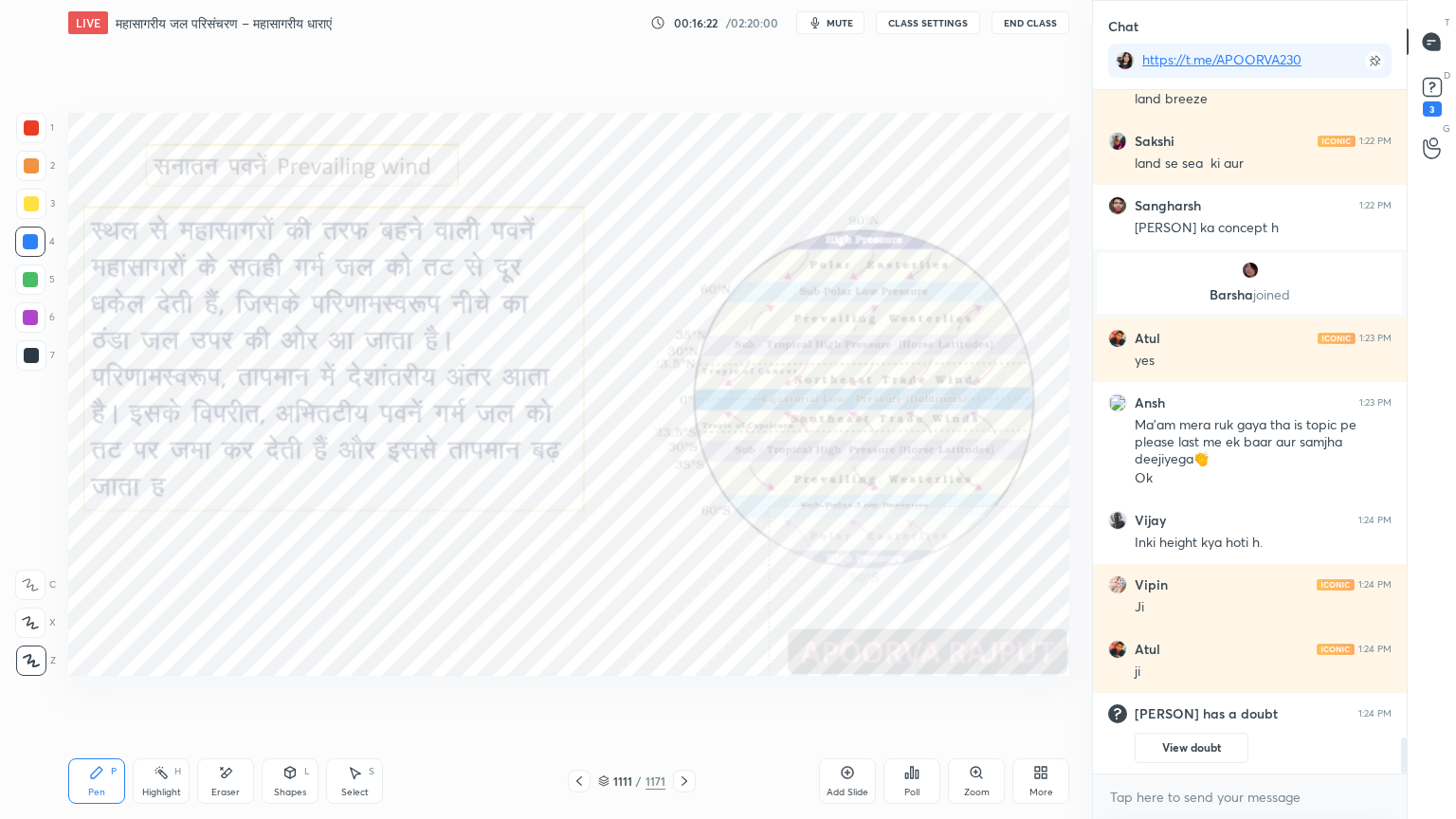 click on "Setting up your live class Poll for   secs No correct answer Start poll" at bounding box center (569, 394) 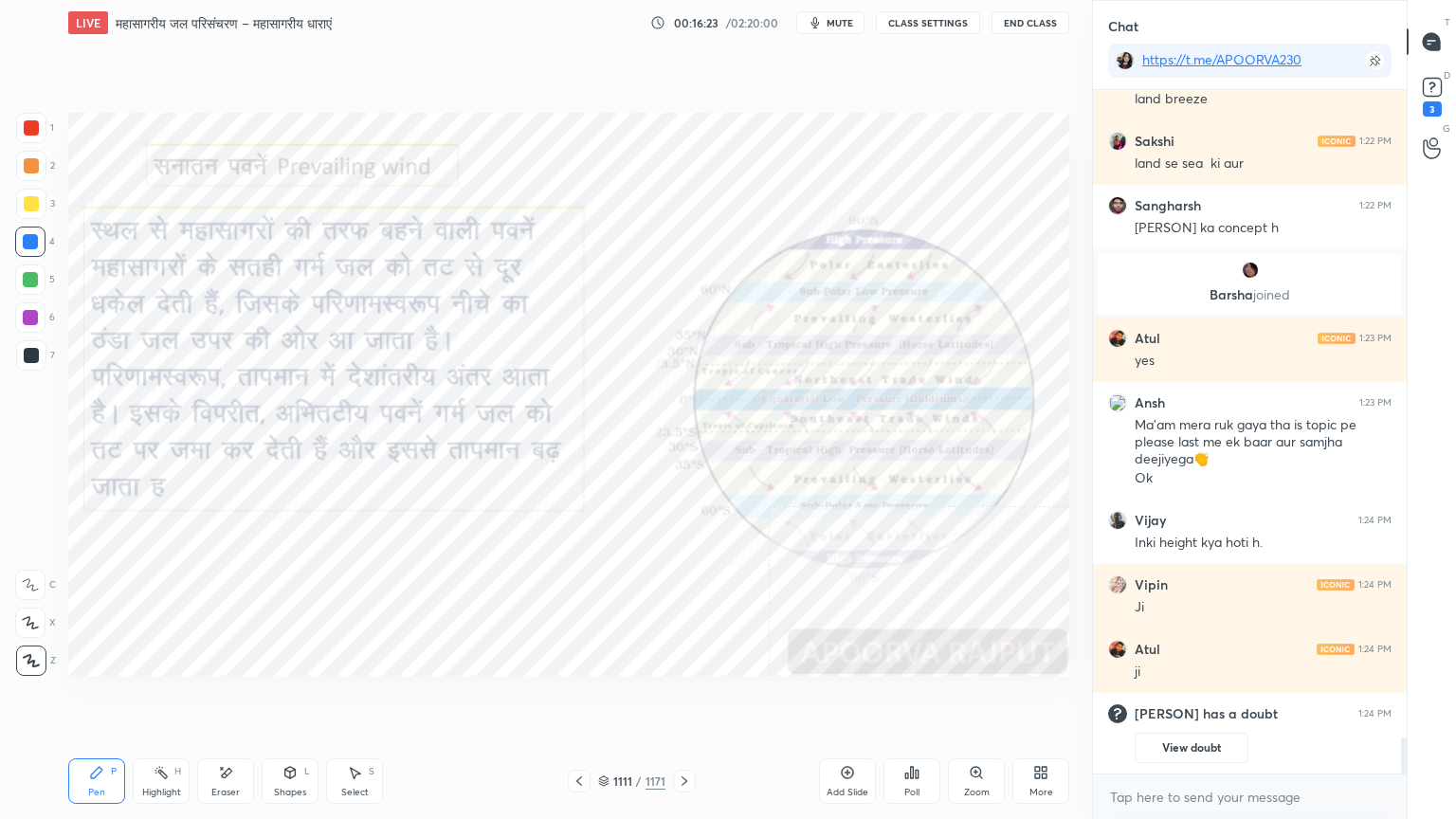 click 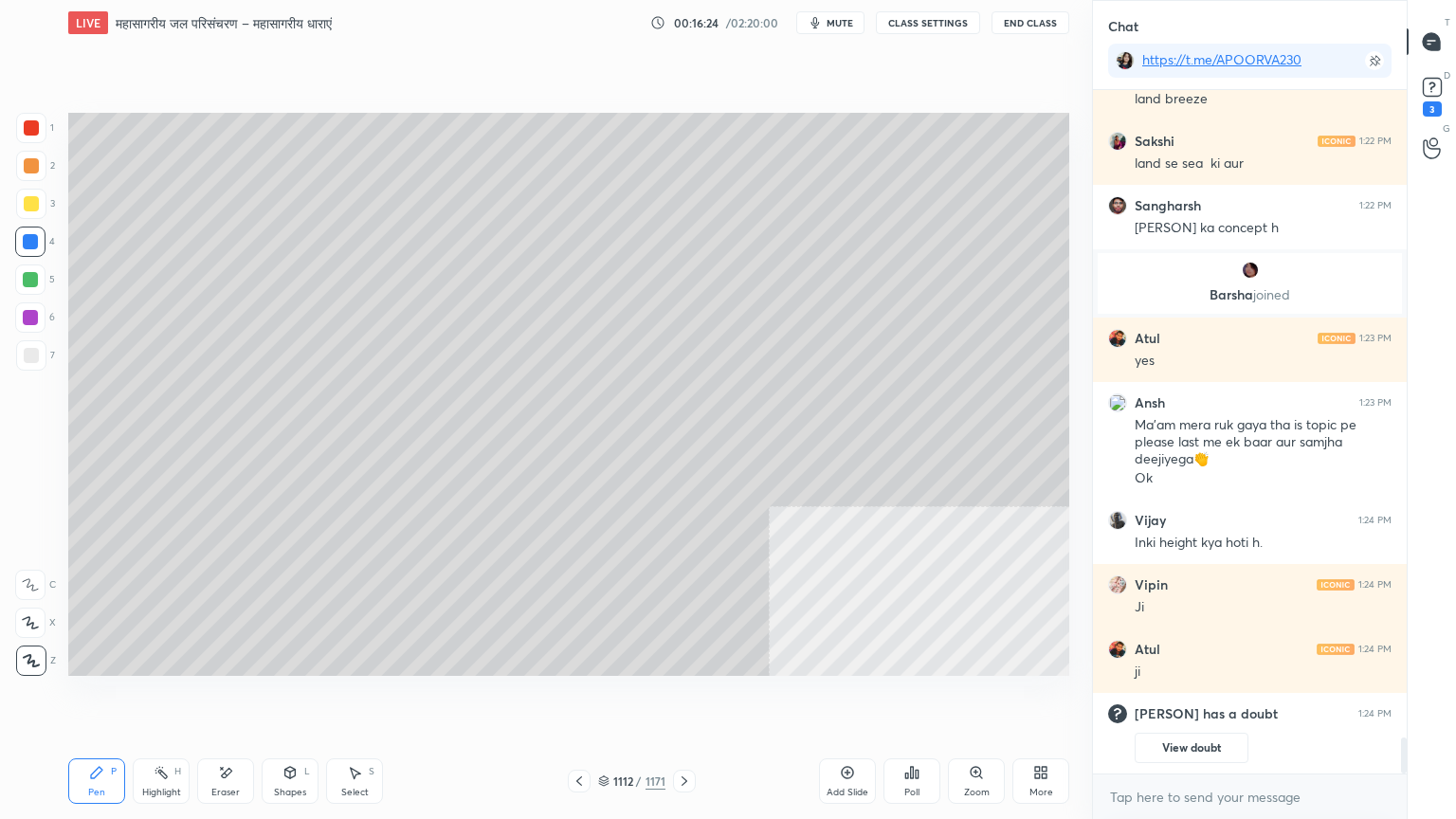click 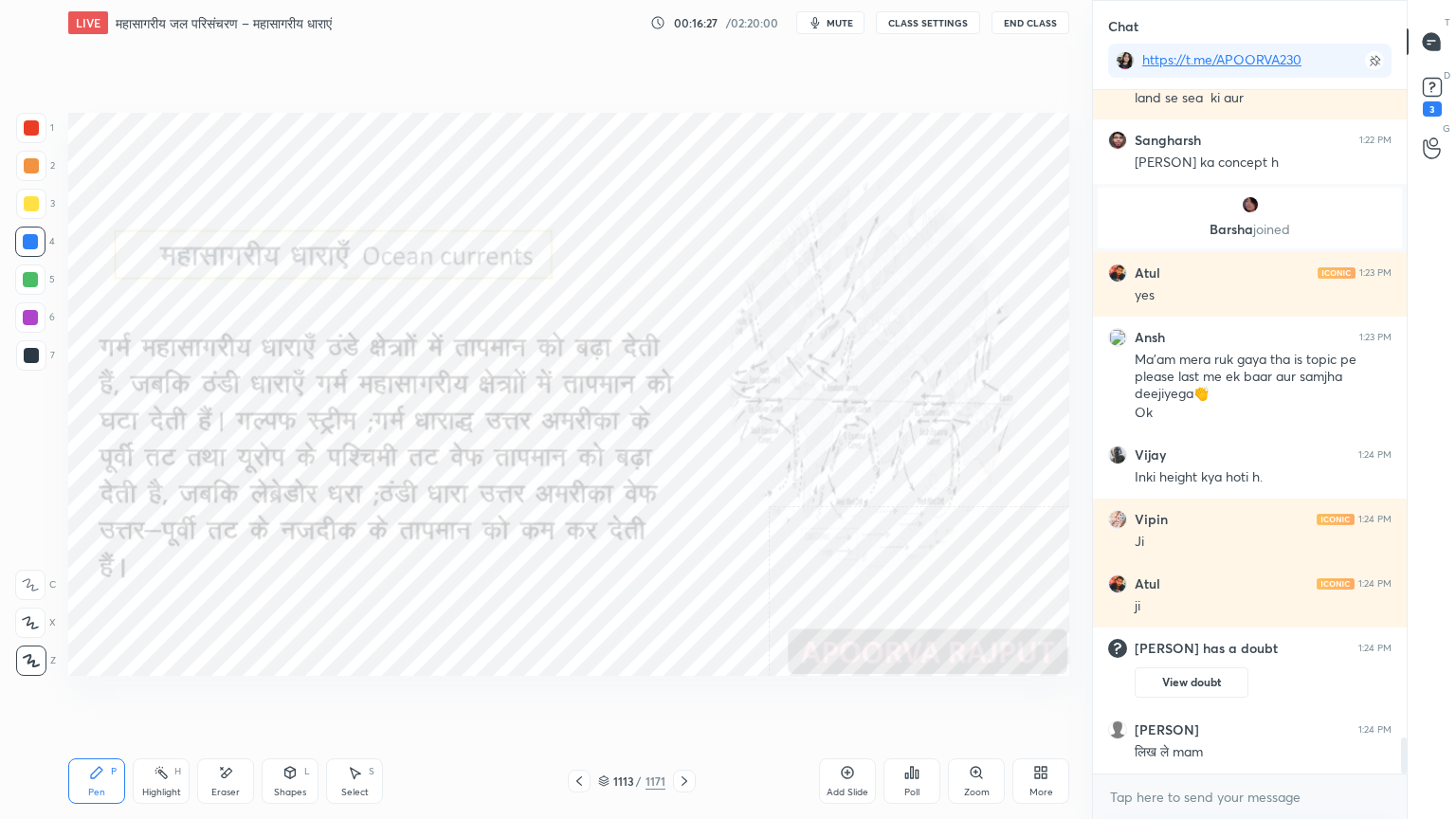 scroll, scrollTop: 12183, scrollLeft: 0, axis: vertical 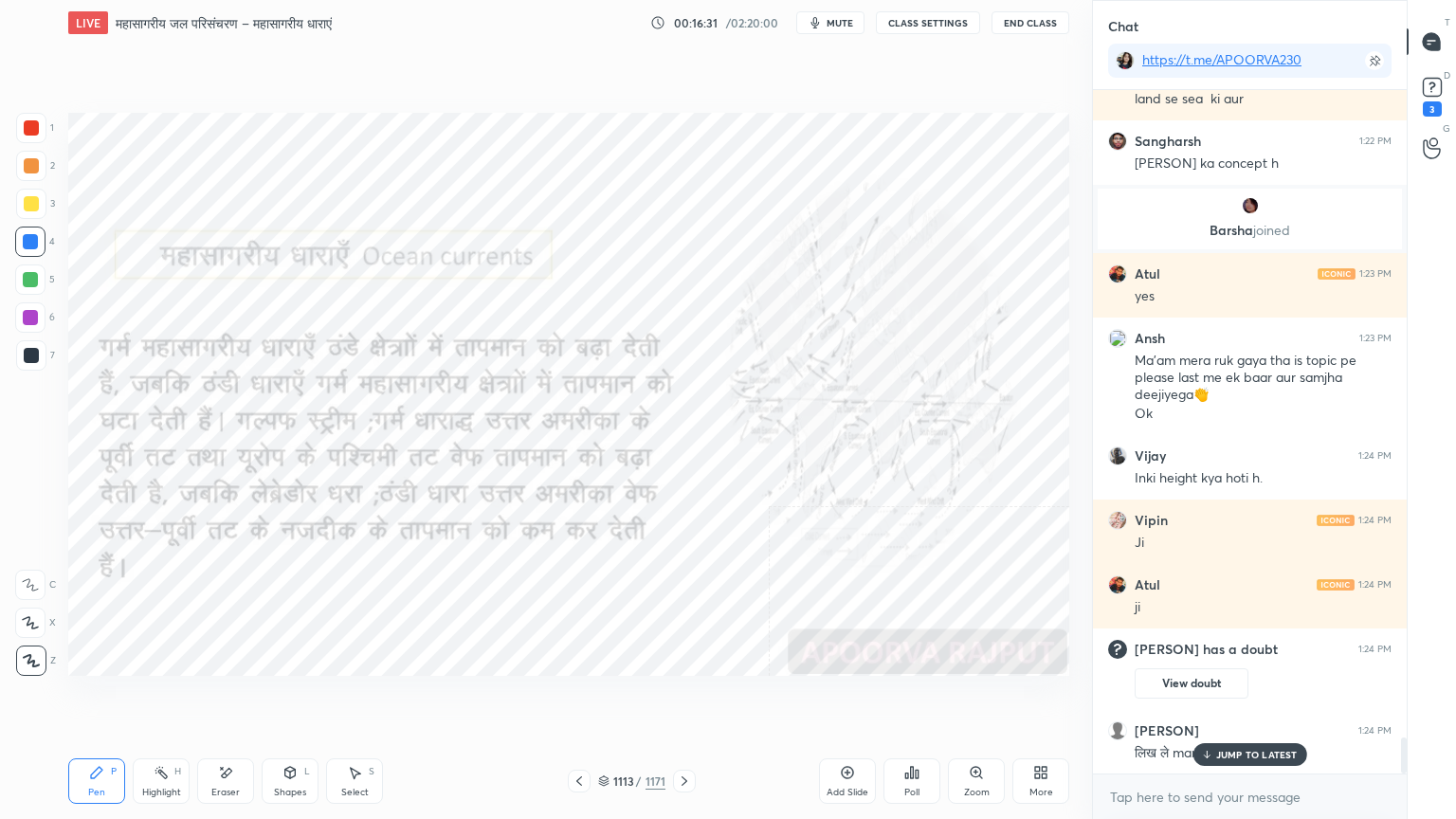 click 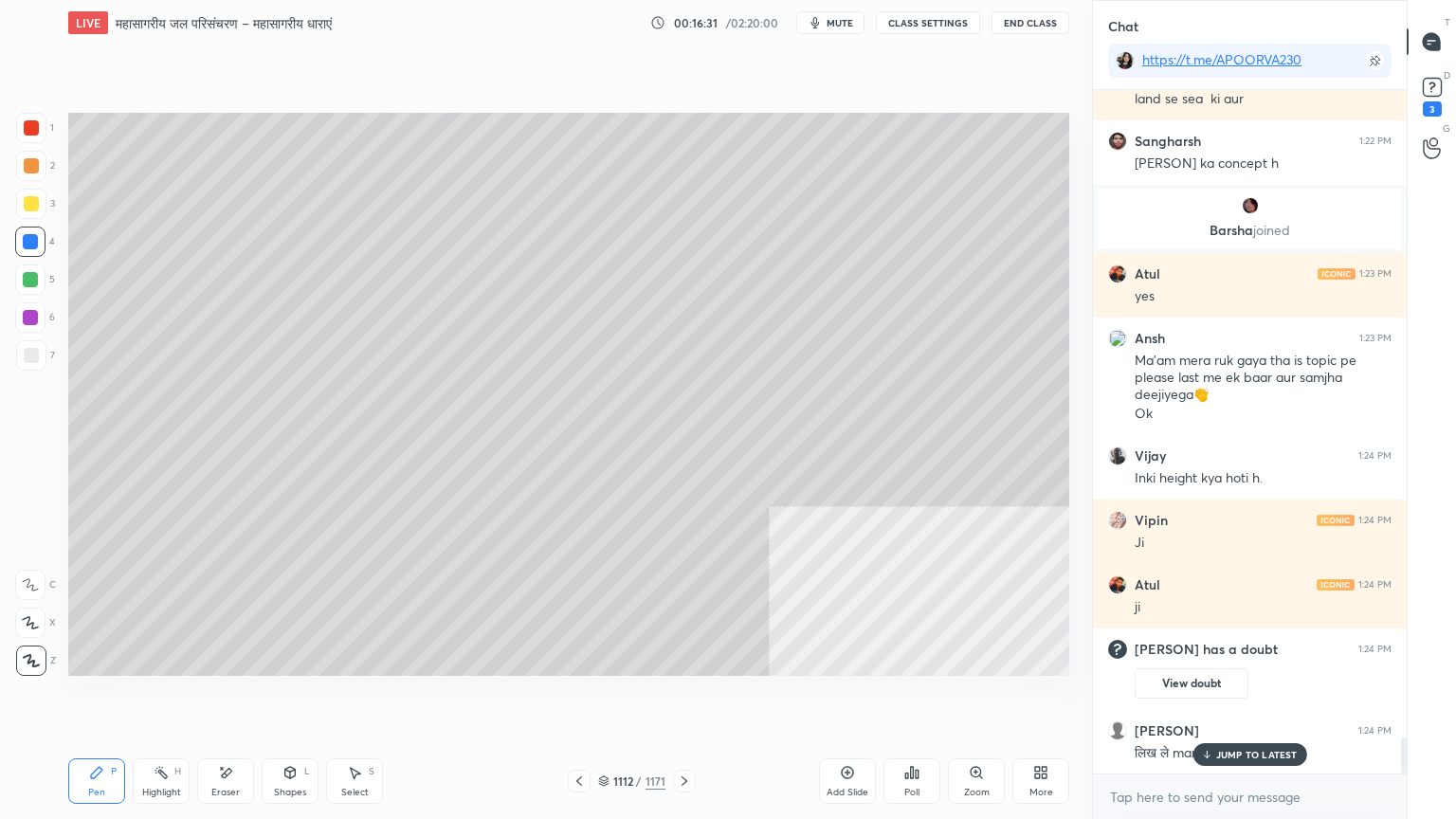 click 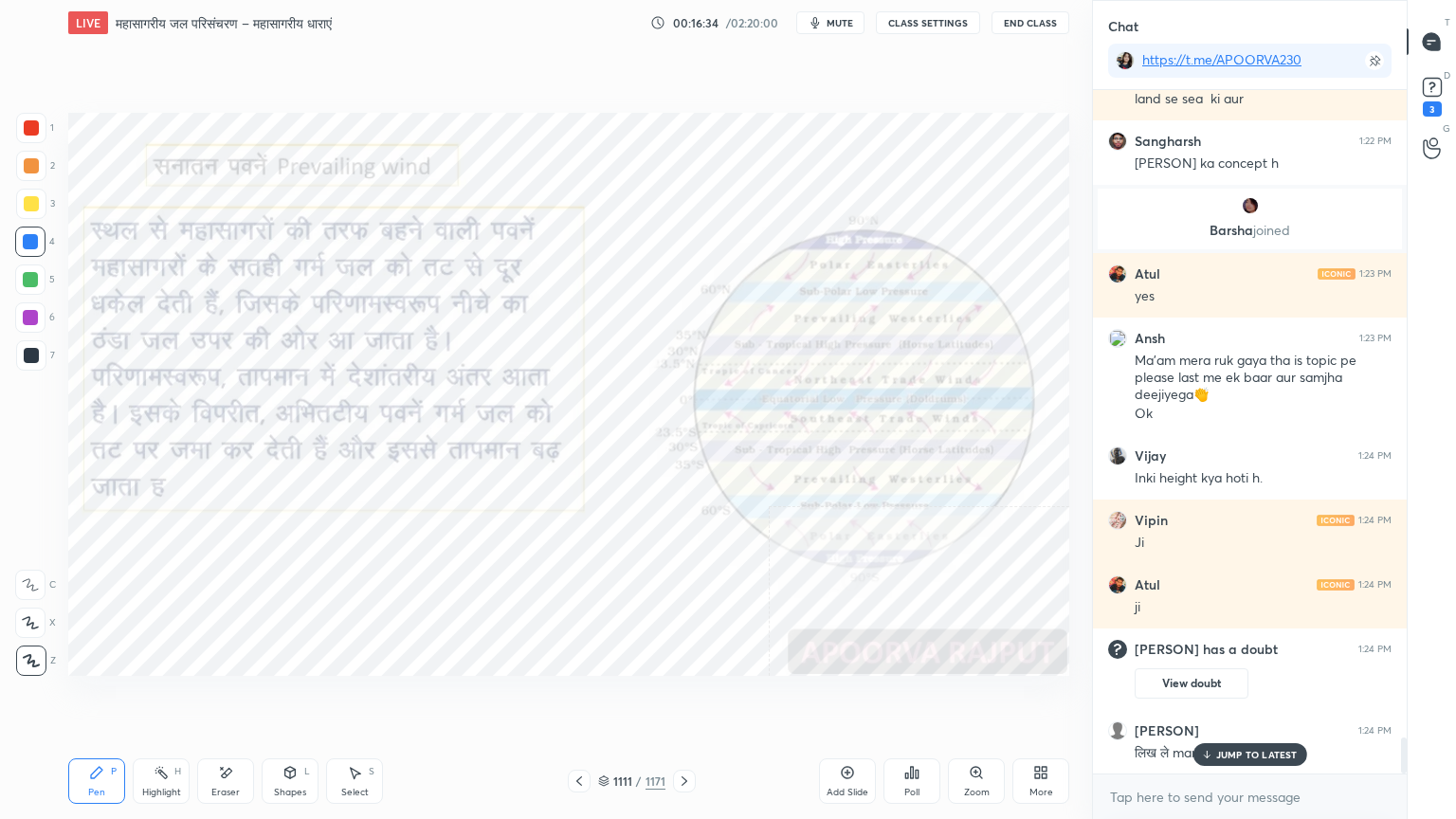 scroll, scrollTop: 12247, scrollLeft: 0, axis: vertical 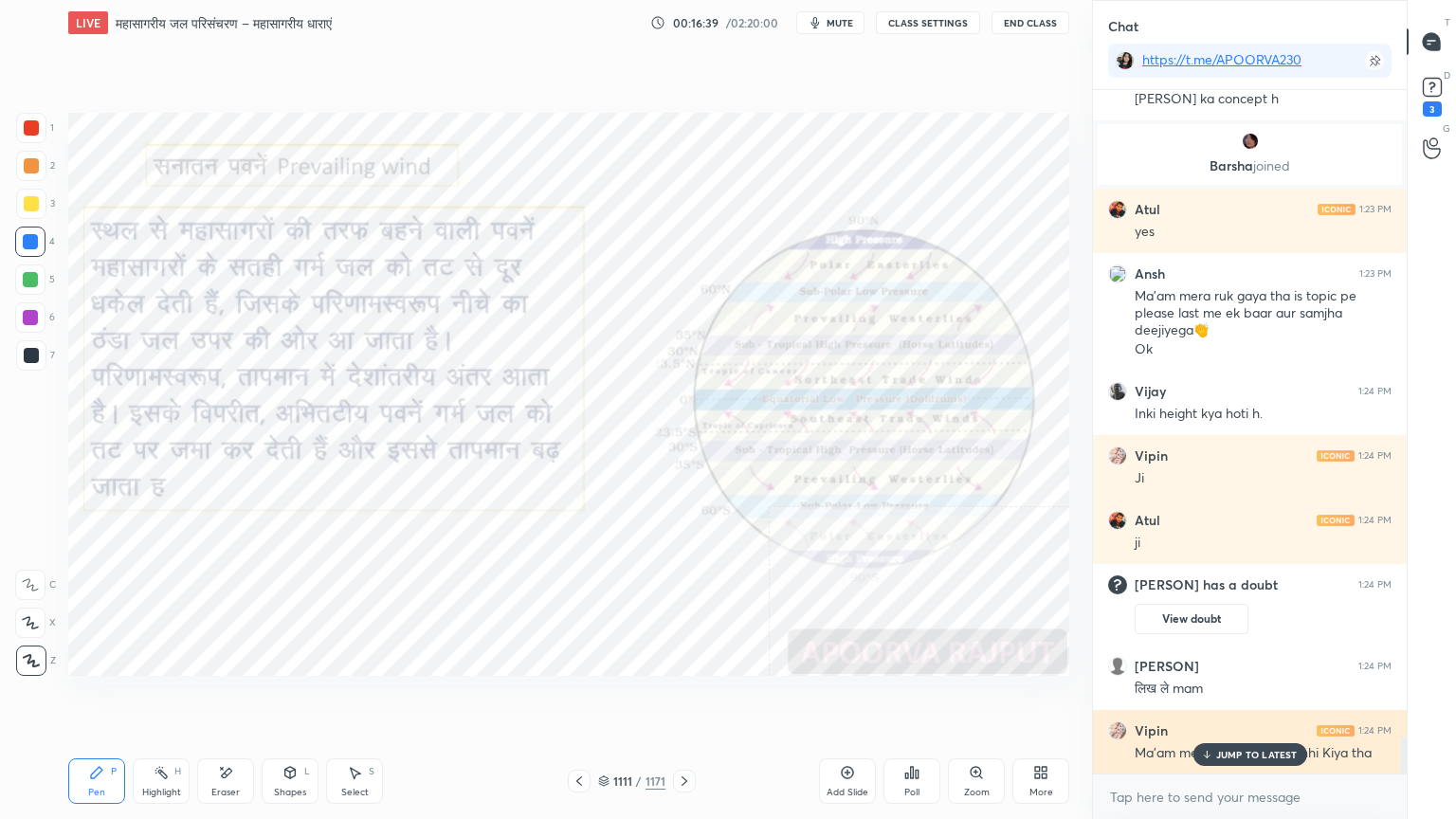 click on "JUMP TO LATEST" at bounding box center [1257, 755] 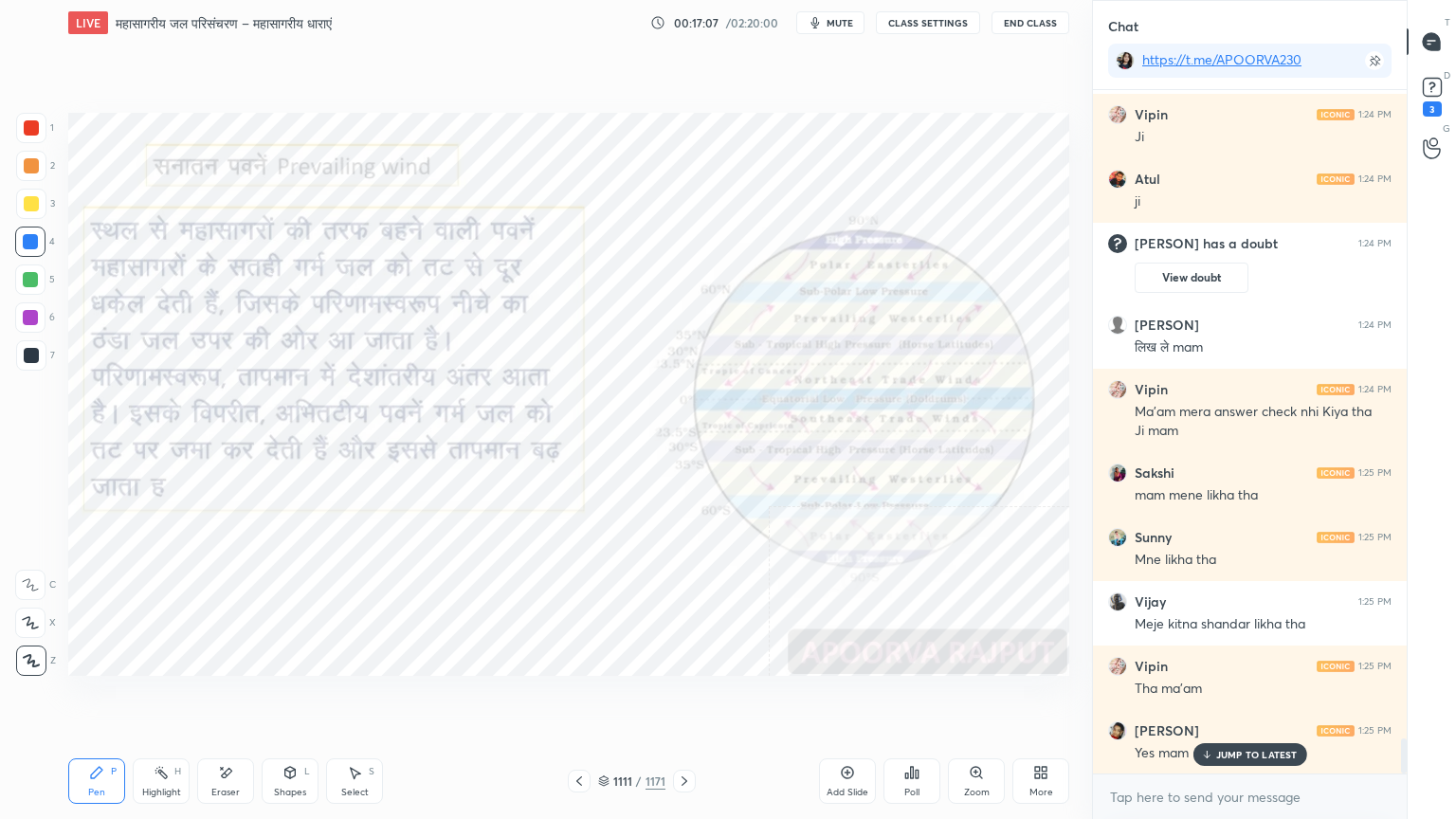 scroll, scrollTop: 12671, scrollLeft: 0, axis: vertical 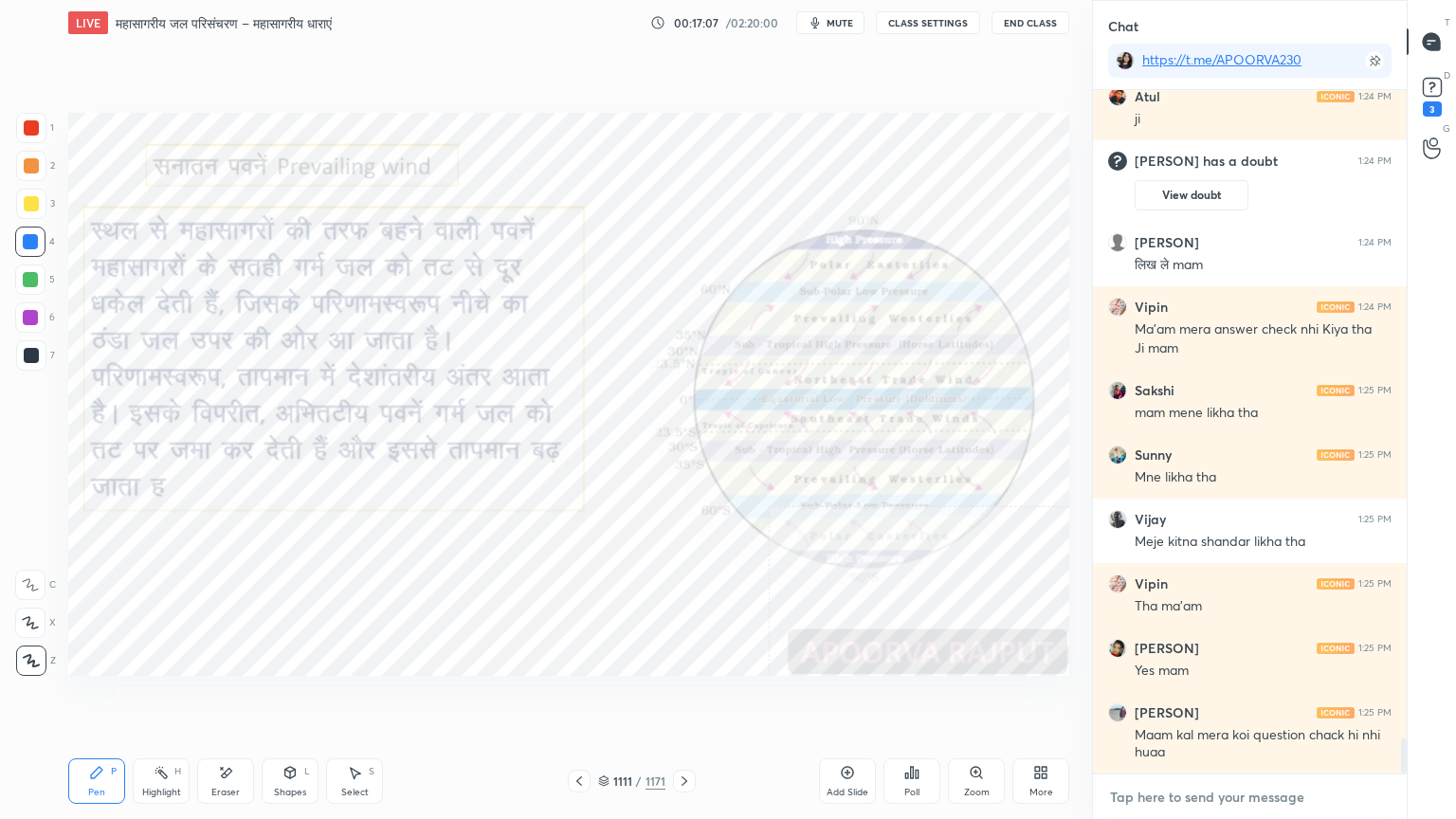 click at bounding box center [1249, 797] 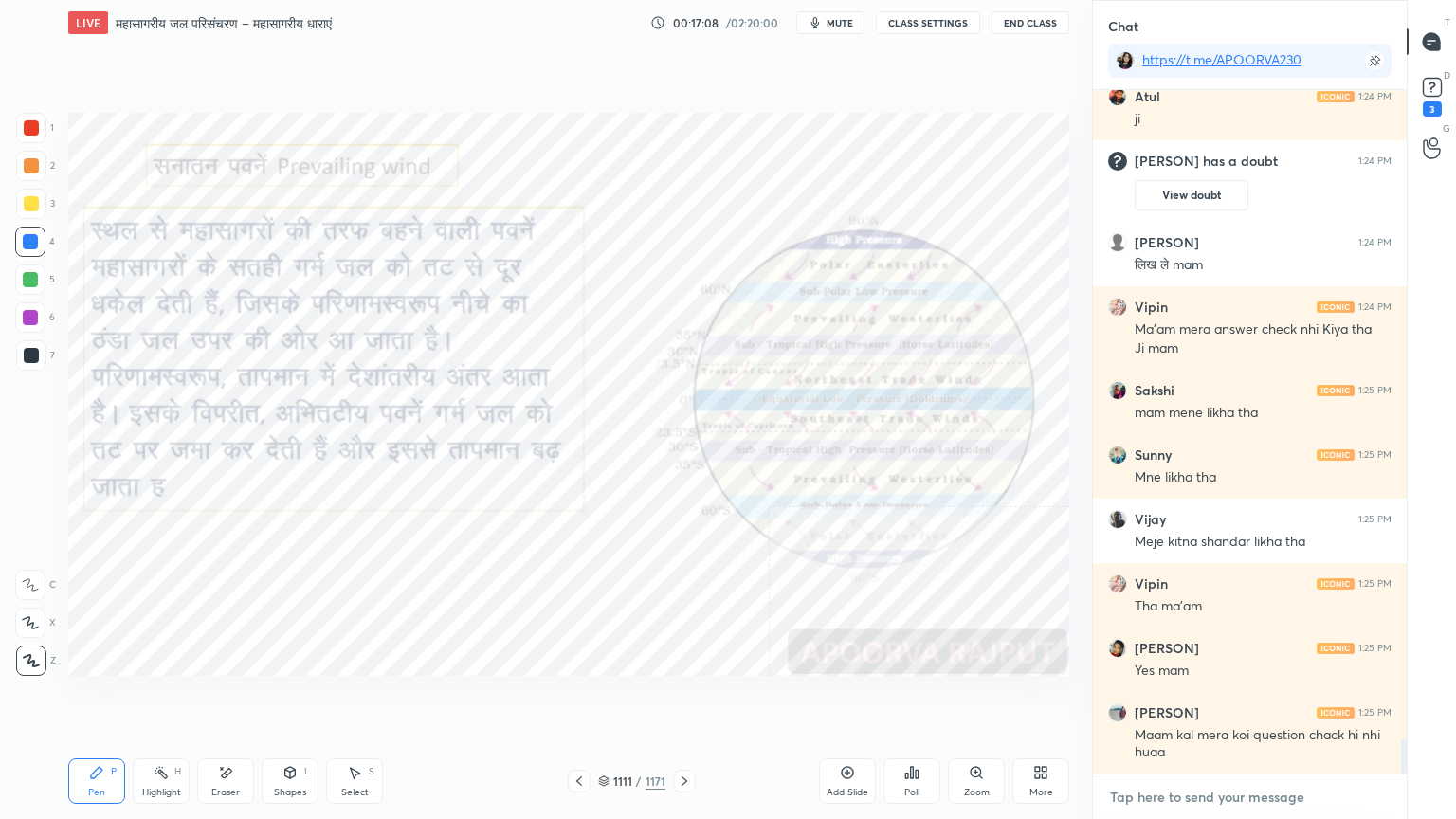 scroll, scrollTop: 641, scrollLeft: 308, axis: both 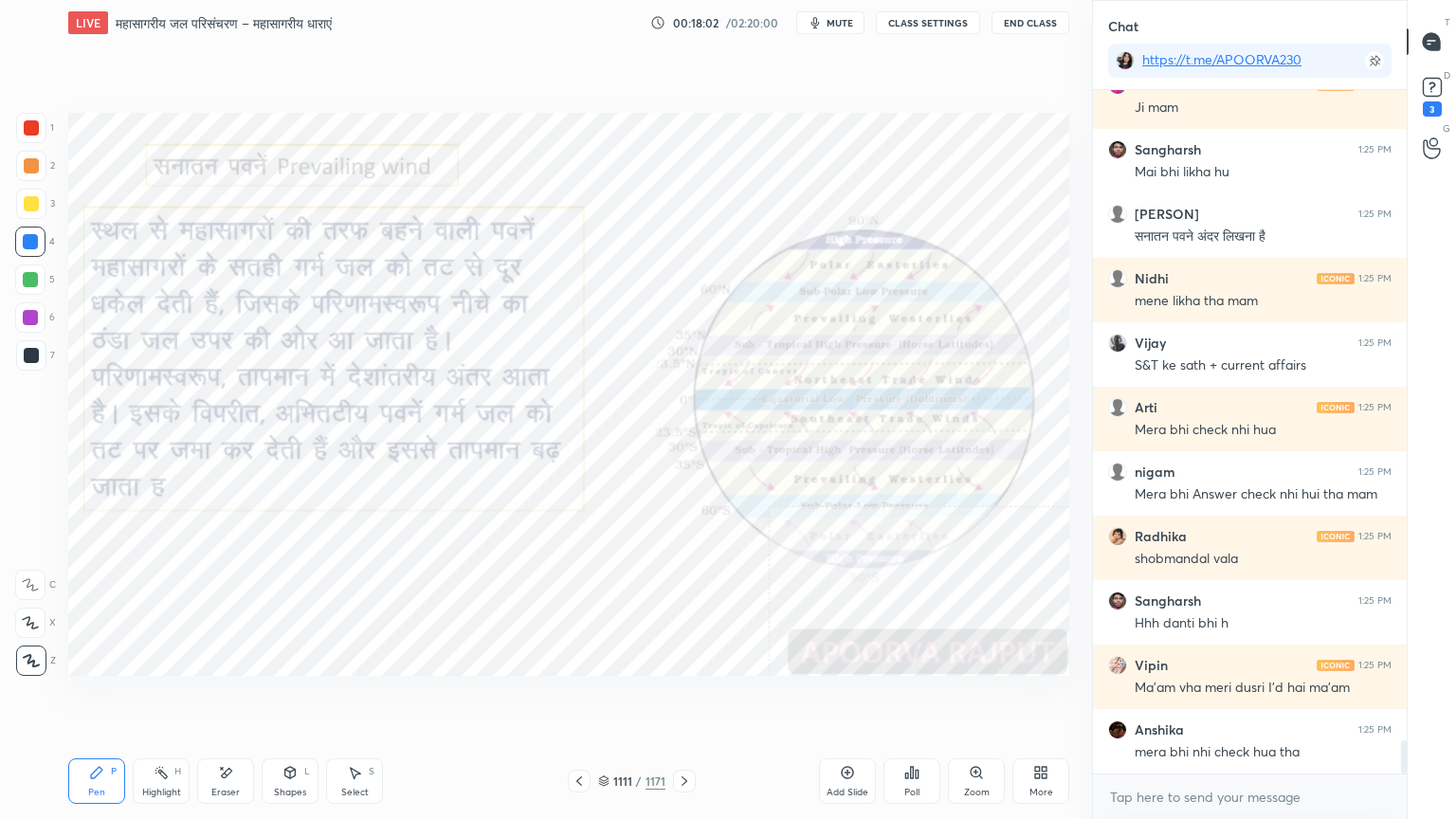 click 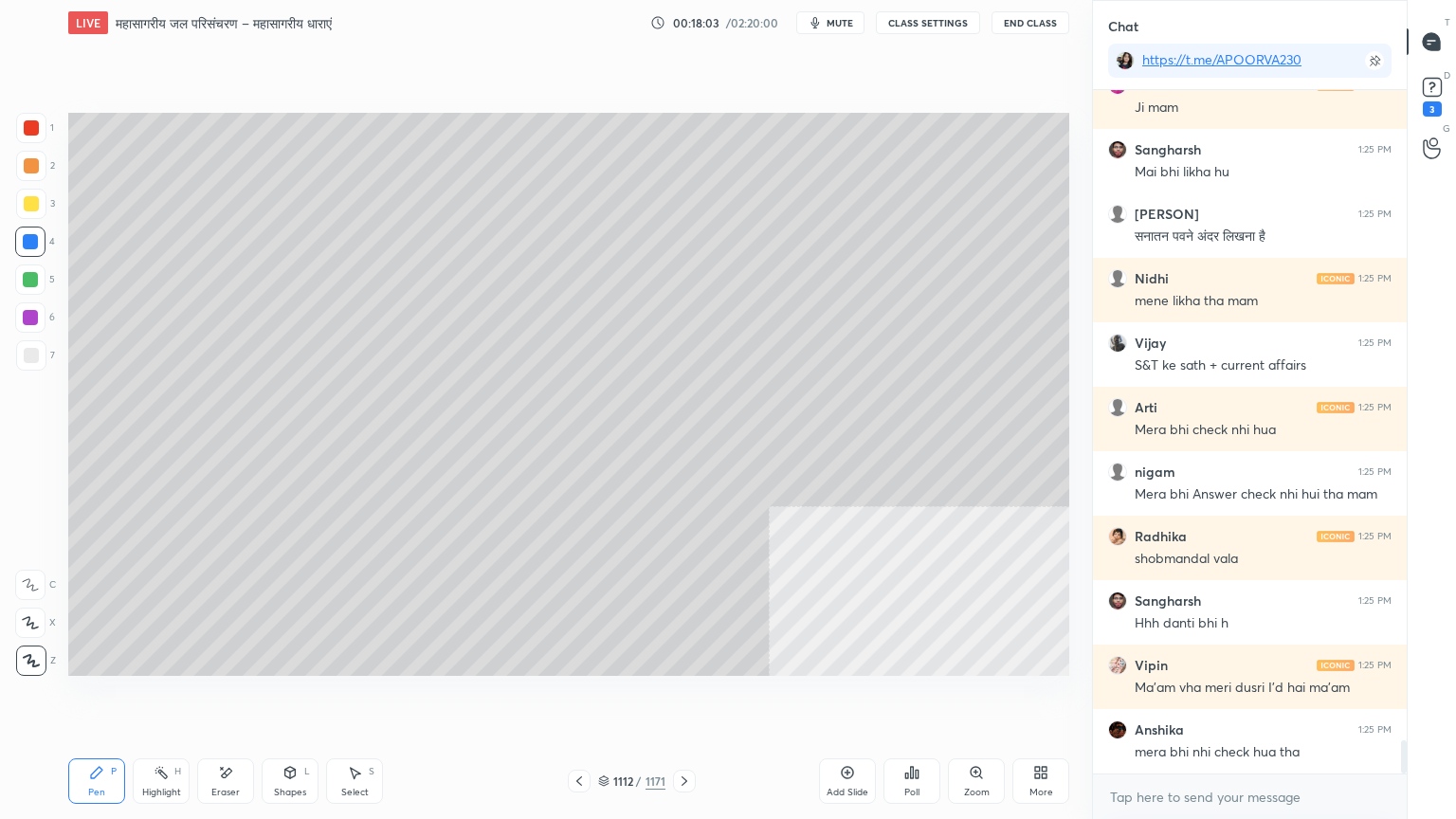 click 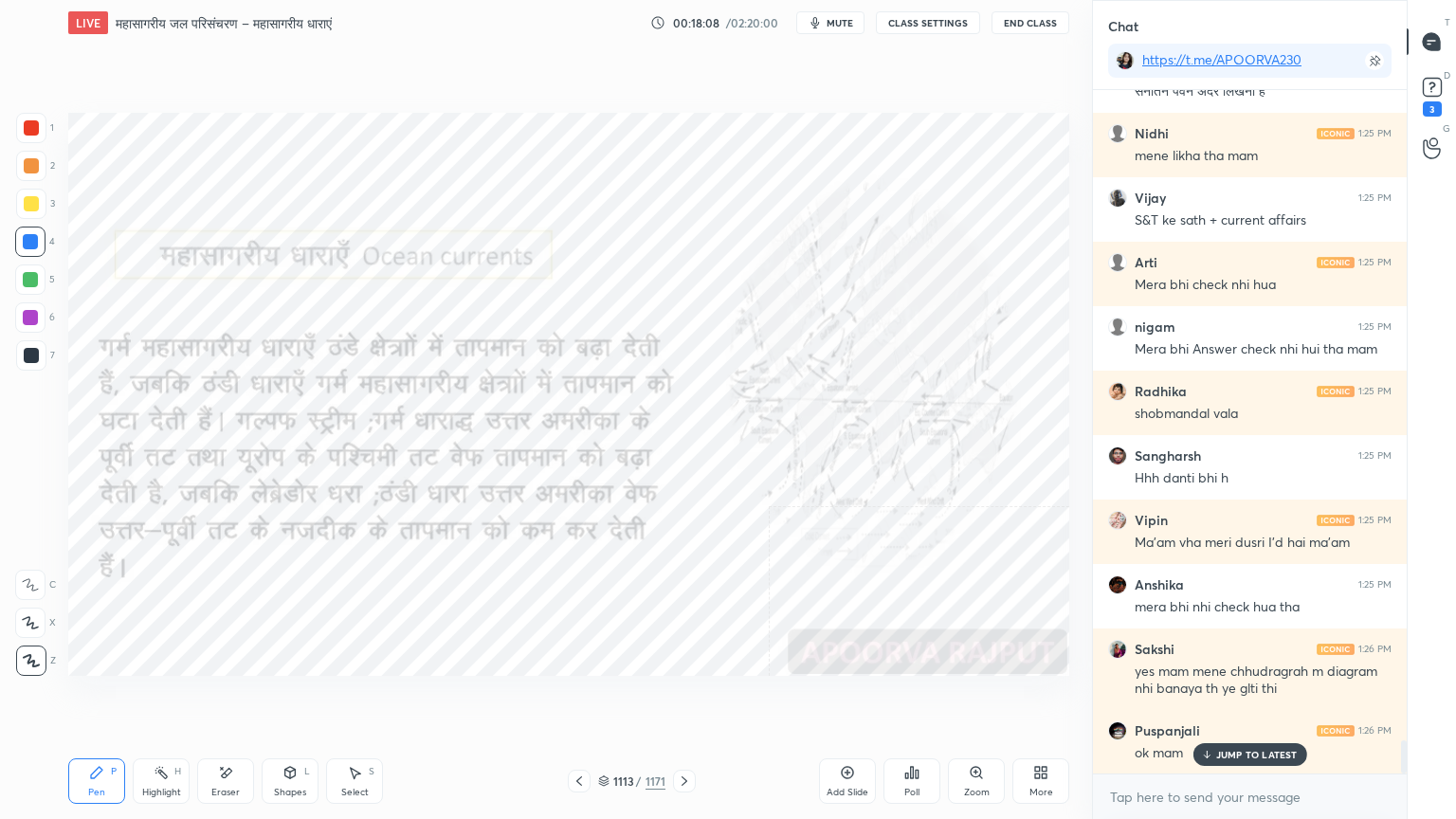 scroll, scrollTop: 13589, scrollLeft: 0, axis: vertical 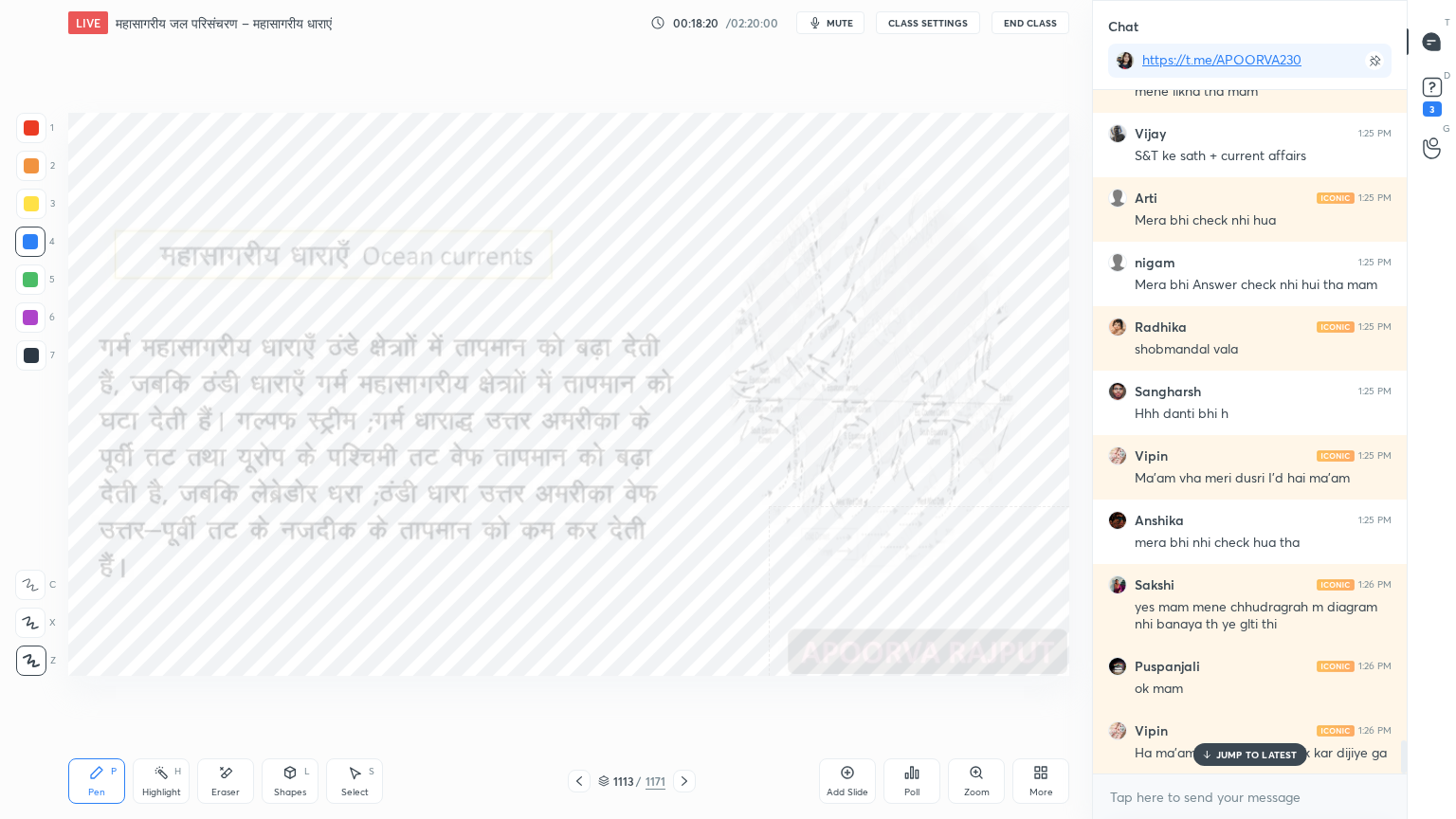 drag, startPoint x: 676, startPoint y: 749, endPoint x: 690, endPoint y: 741, distance: 16 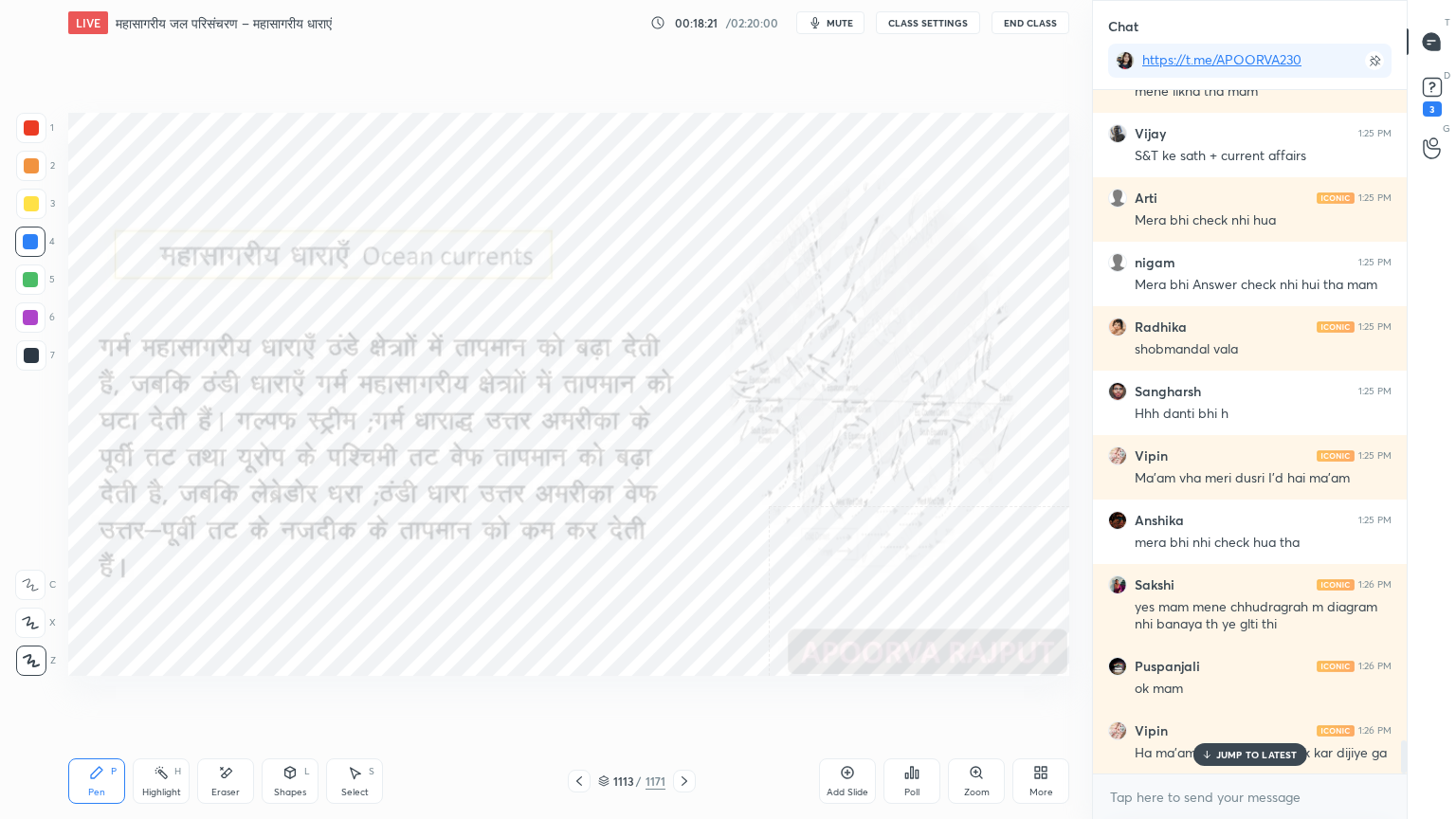click 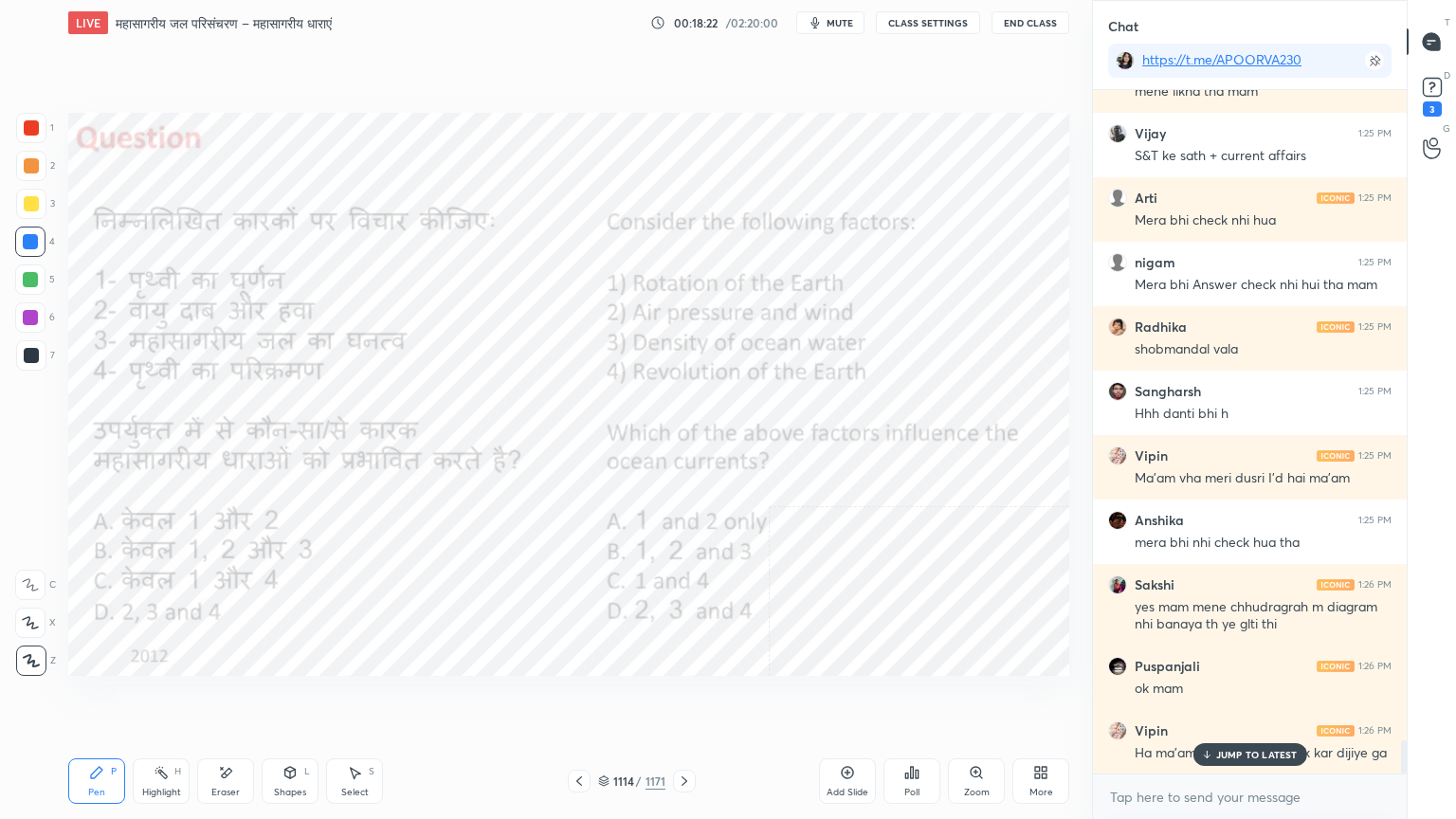 click 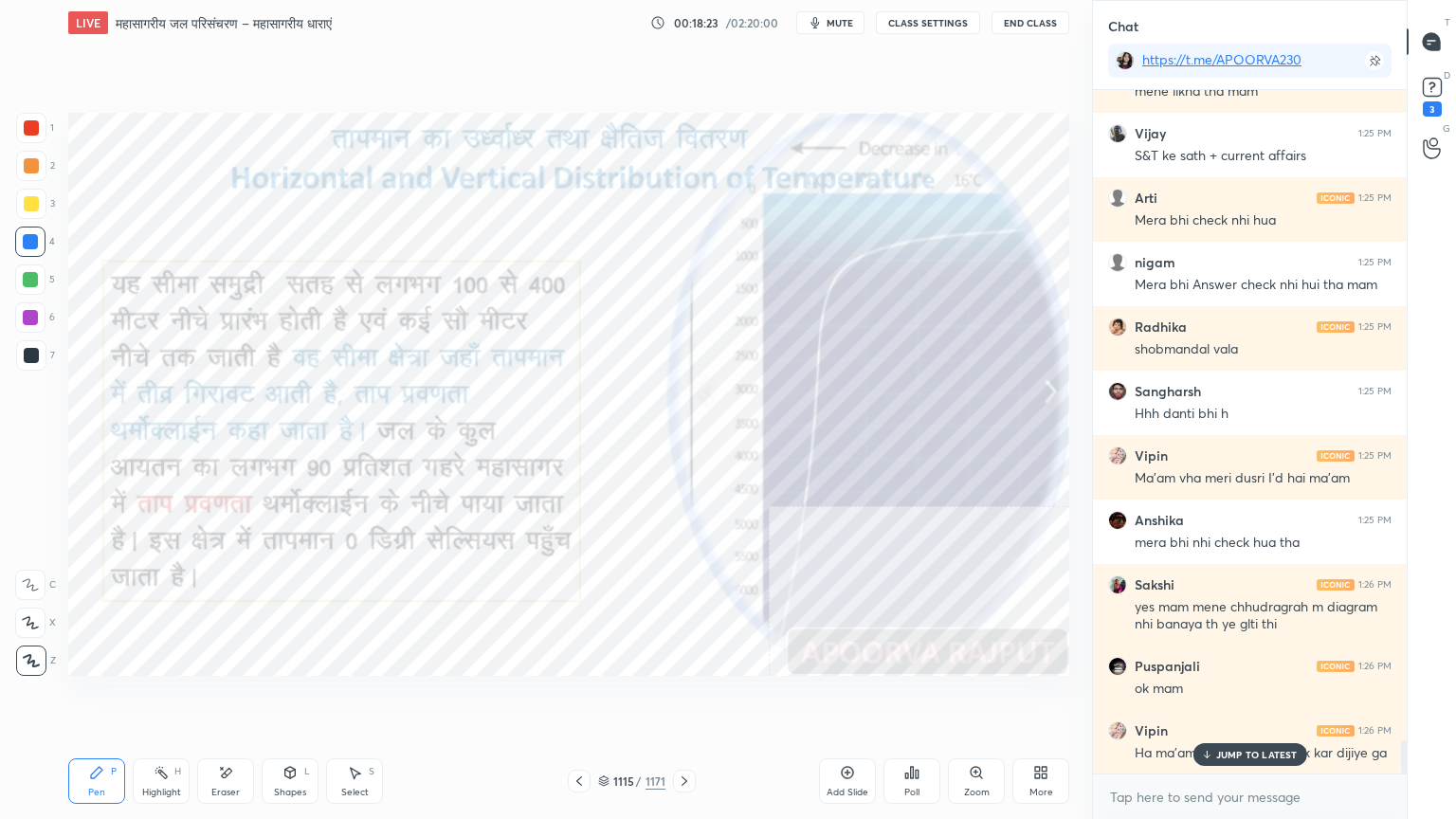 click 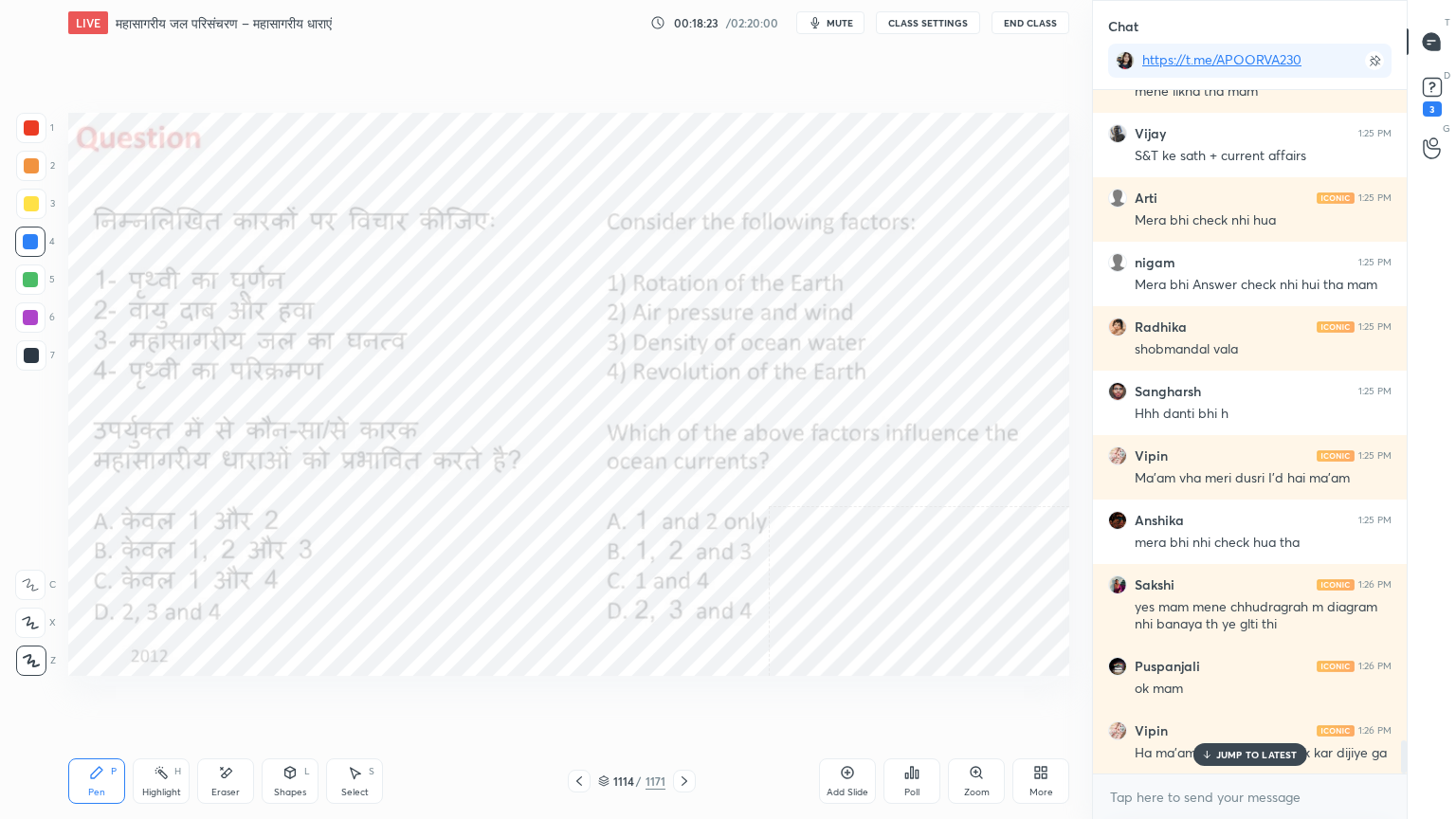 click 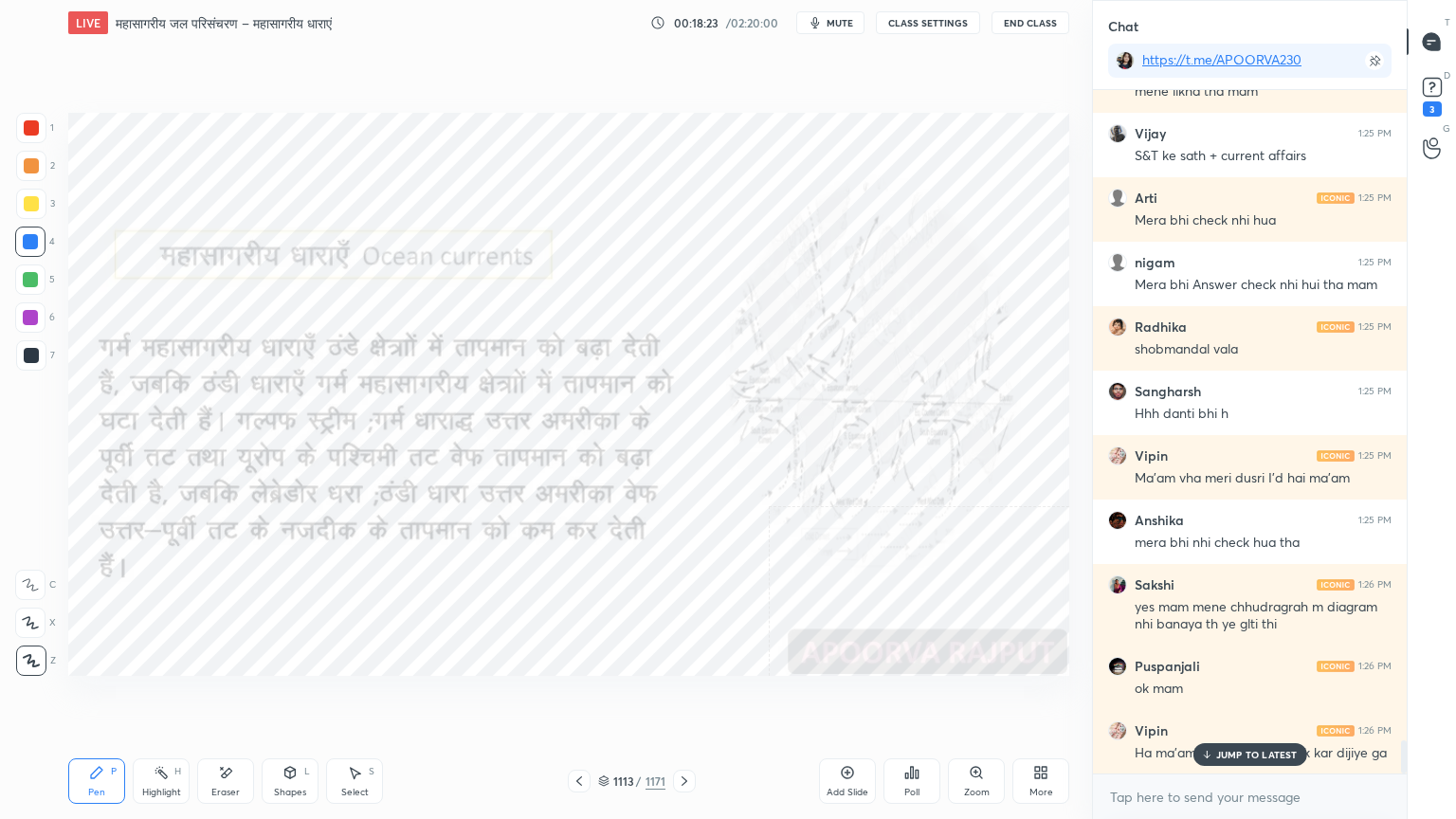 click 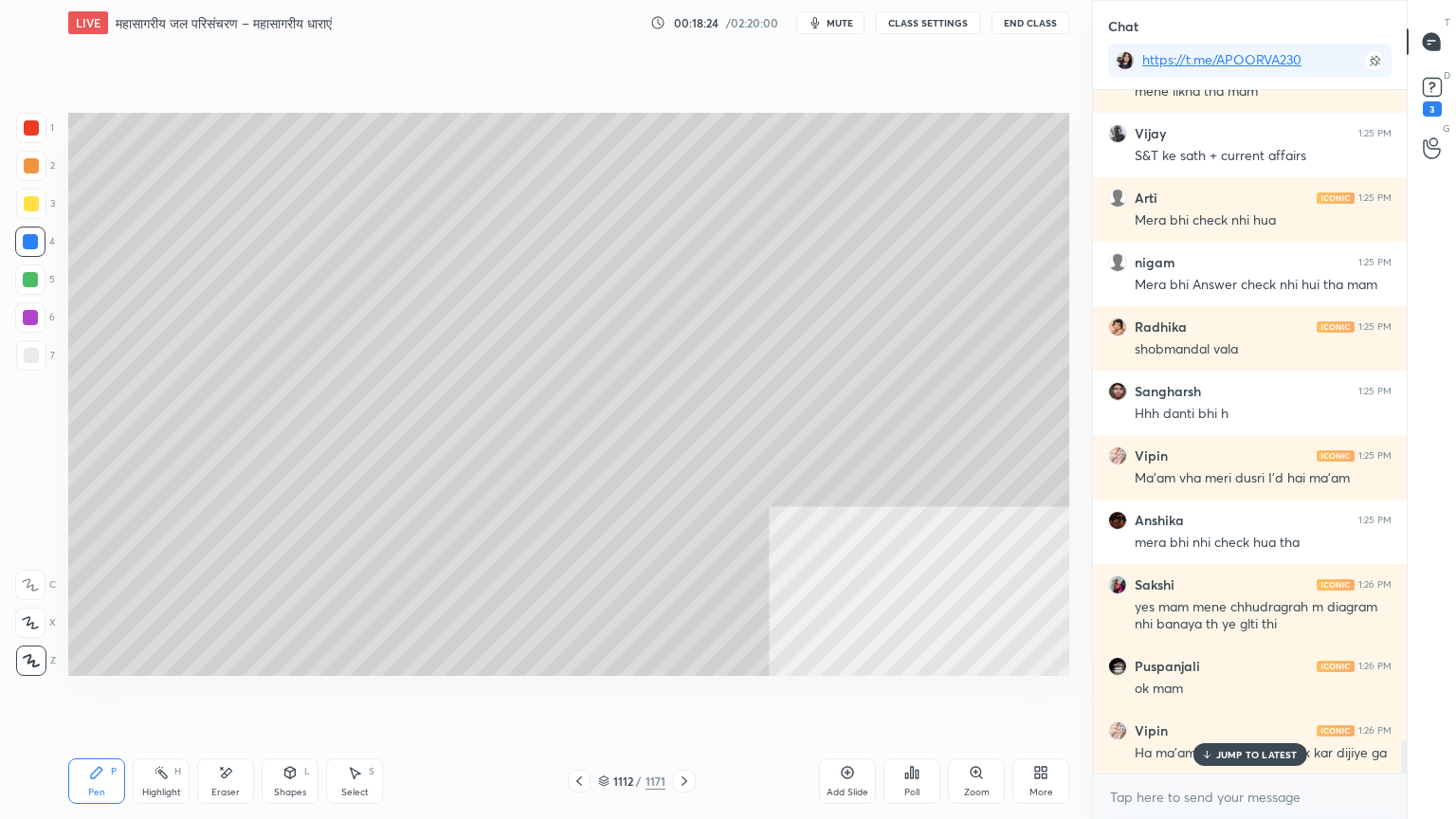 click 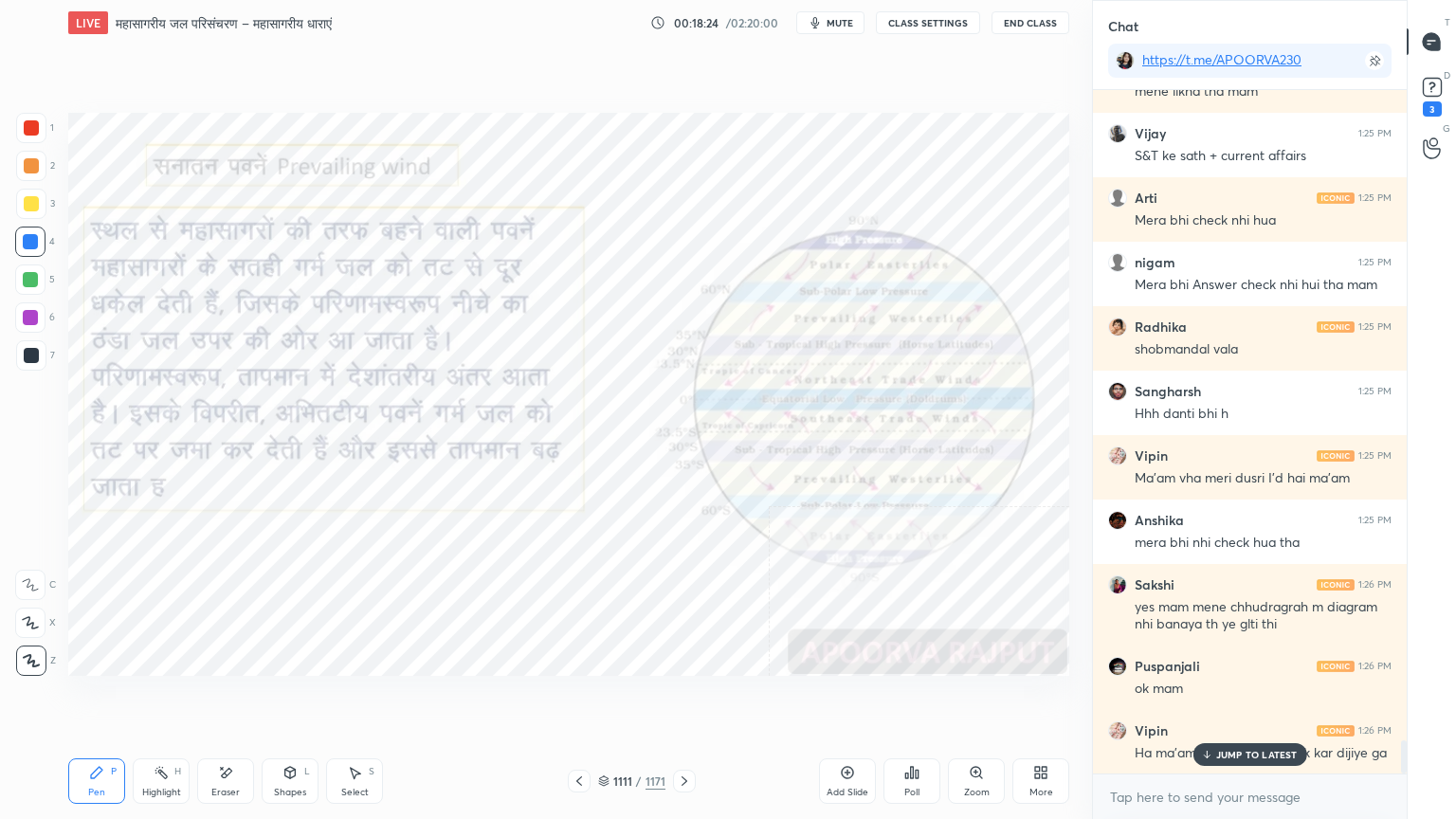 click 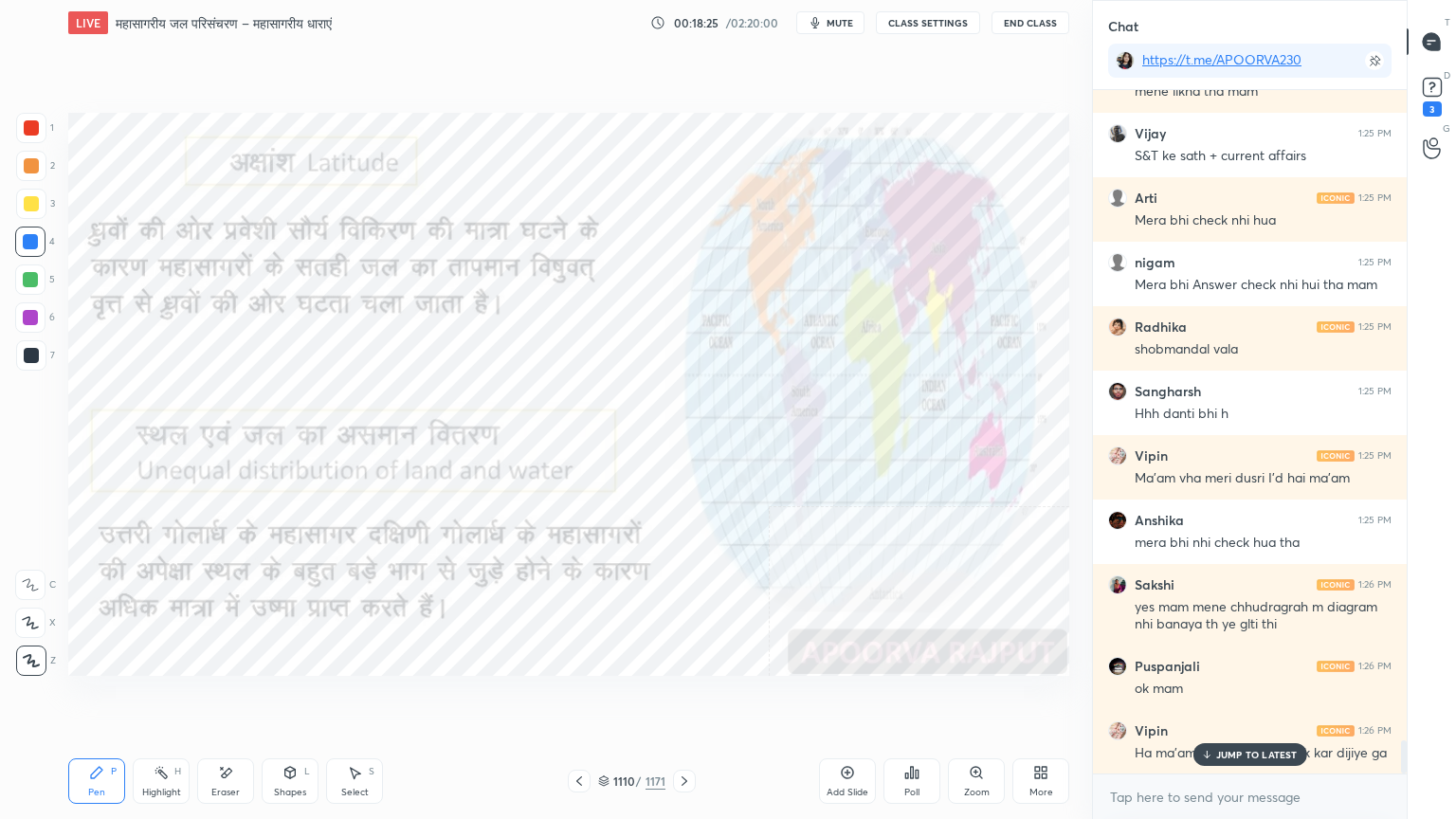 click 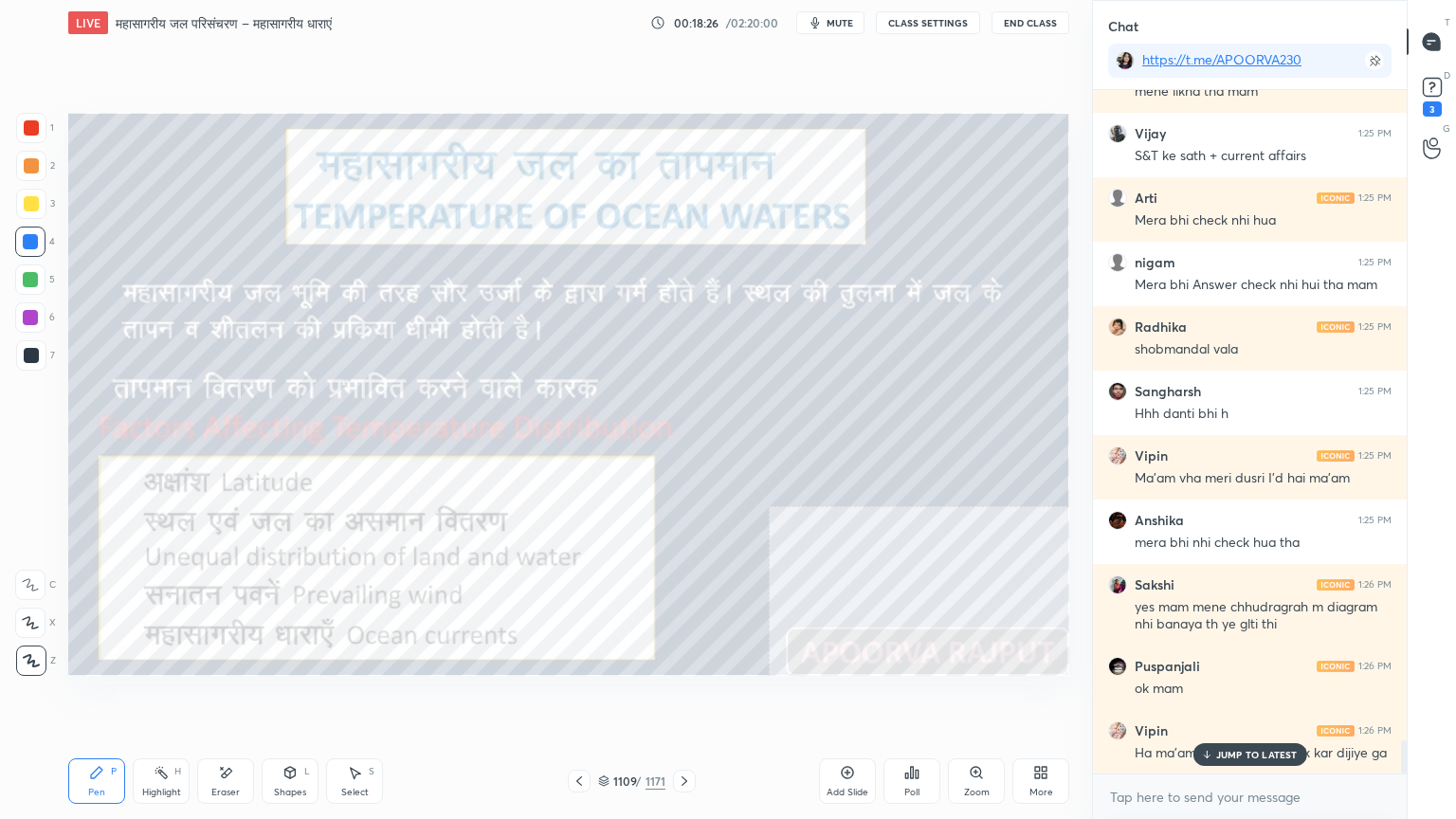 scroll, scrollTop: 13654, scrollLeft: 0, axis: vertical 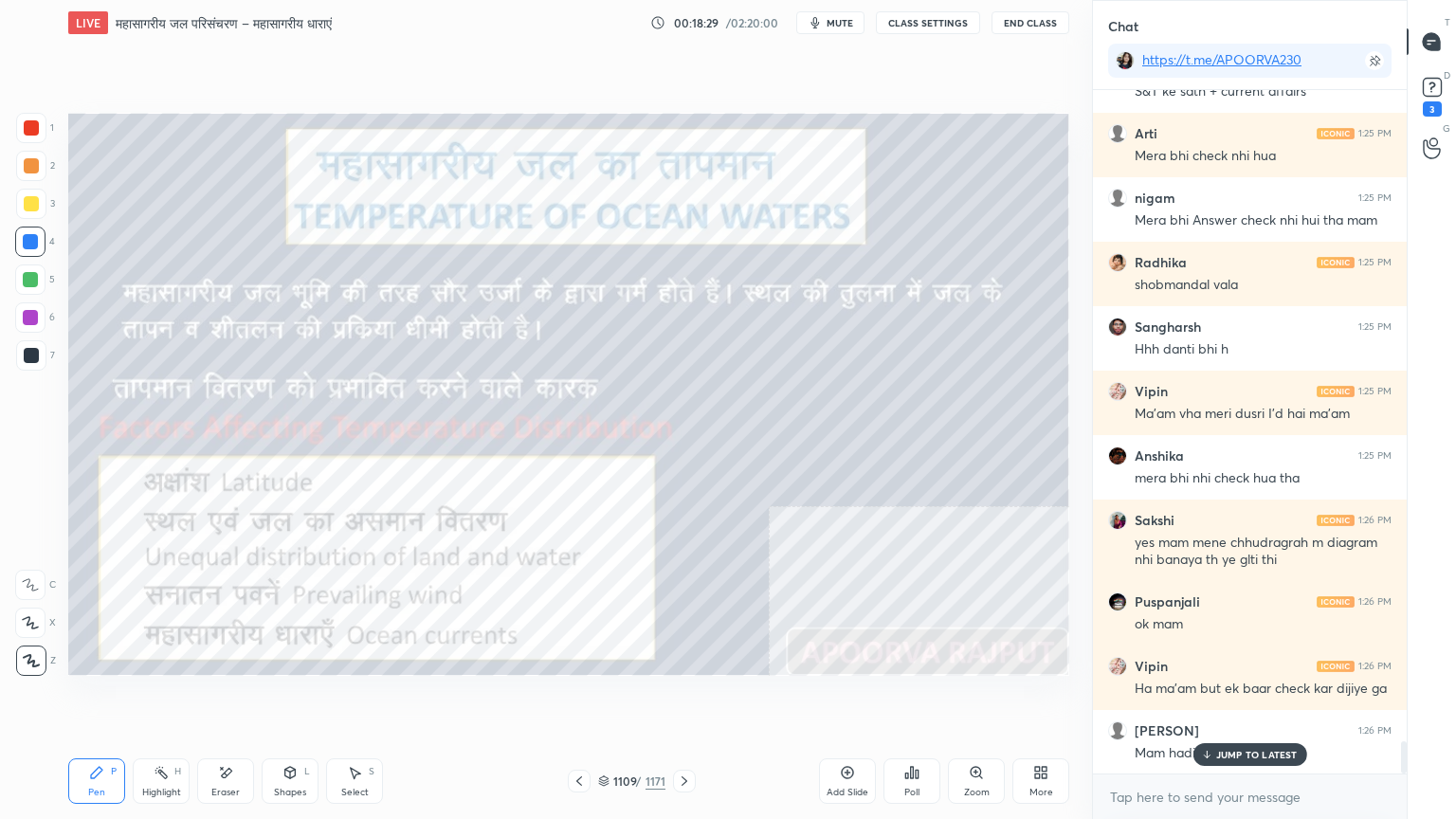 click on "JUMP TO LATEST" at bounding box center [1257, 755] 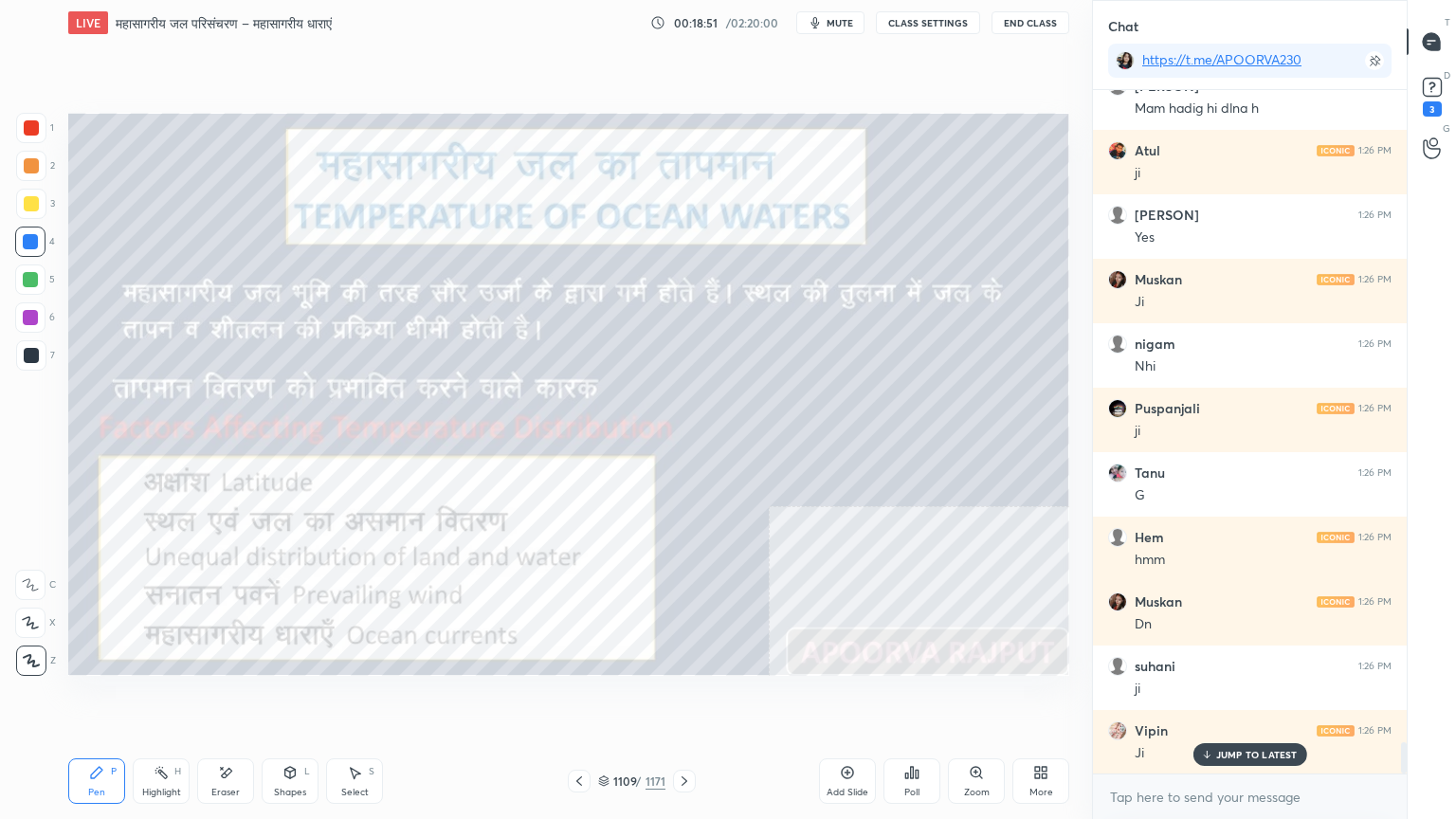 scroll, scrollTop: 14363, scrollLeft: 0, axis: vertical 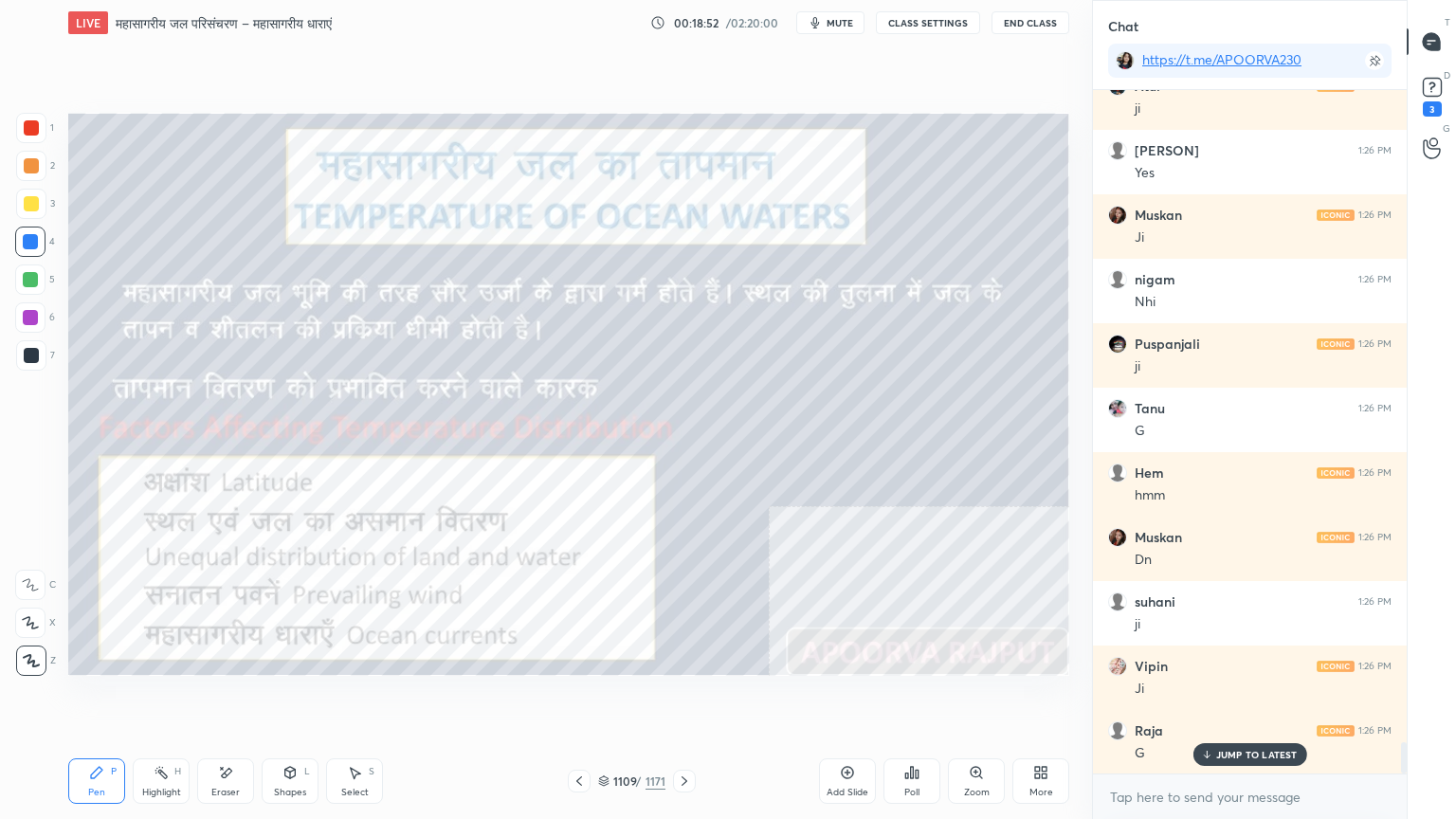 click 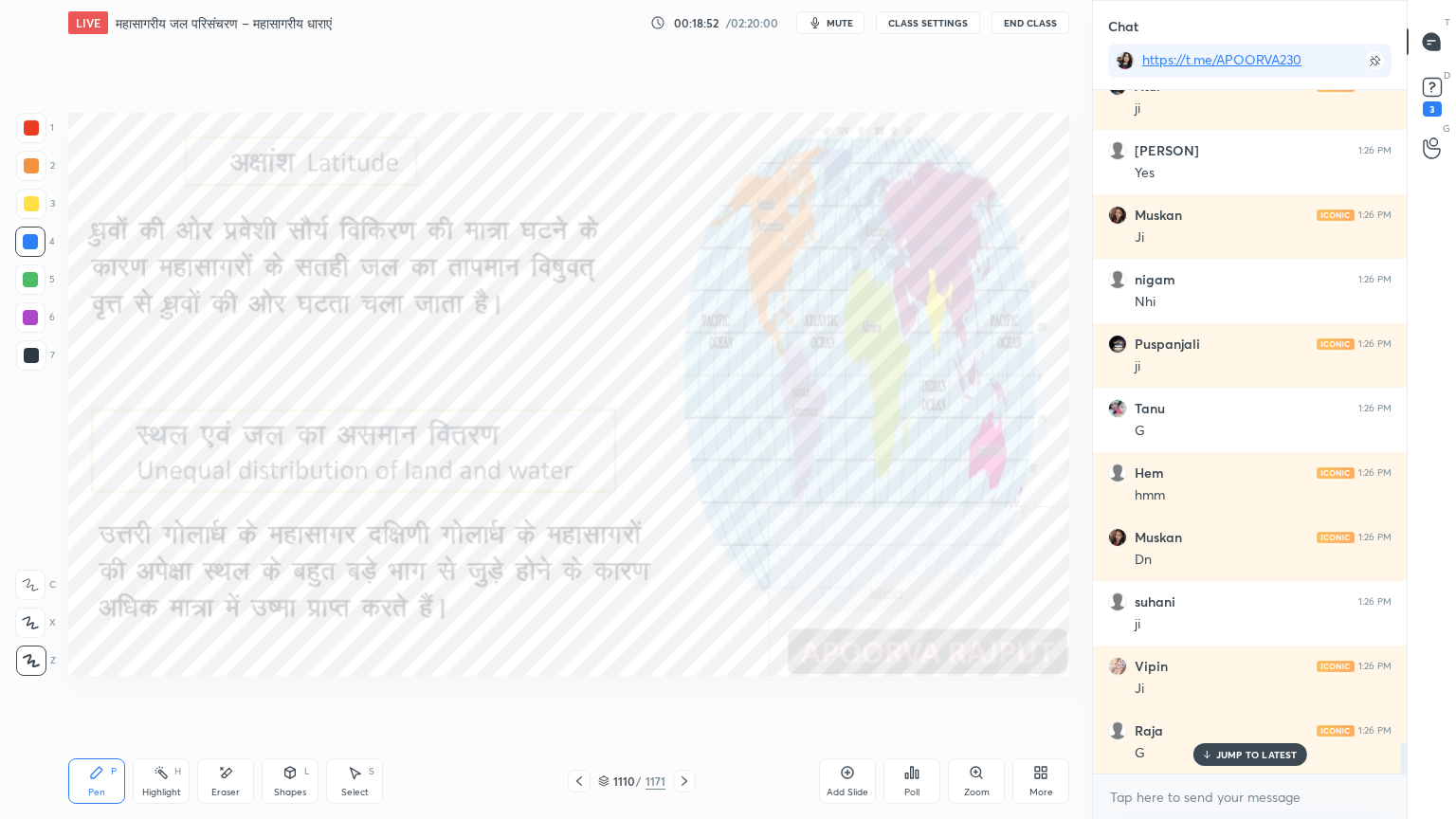 click 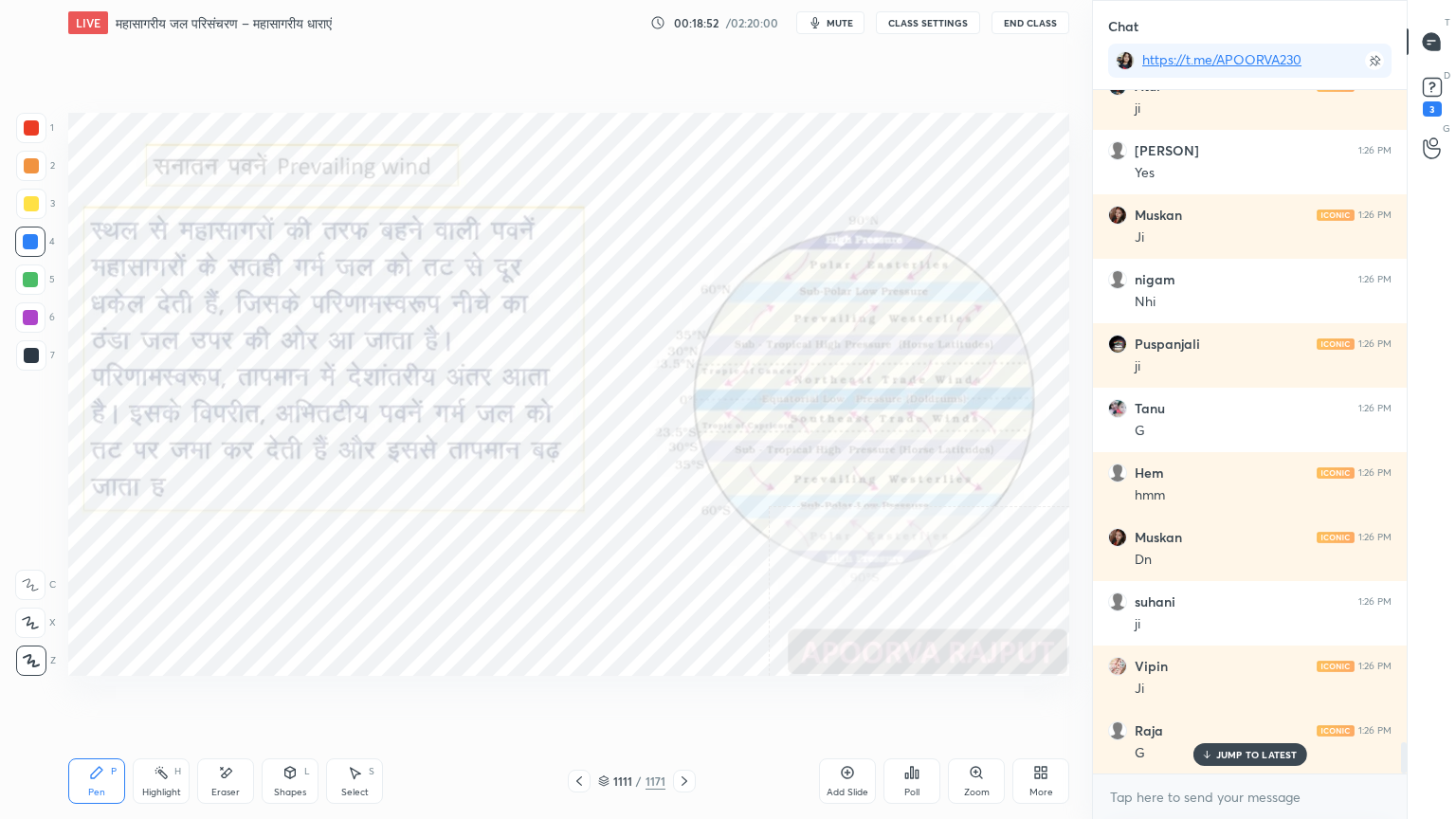 click 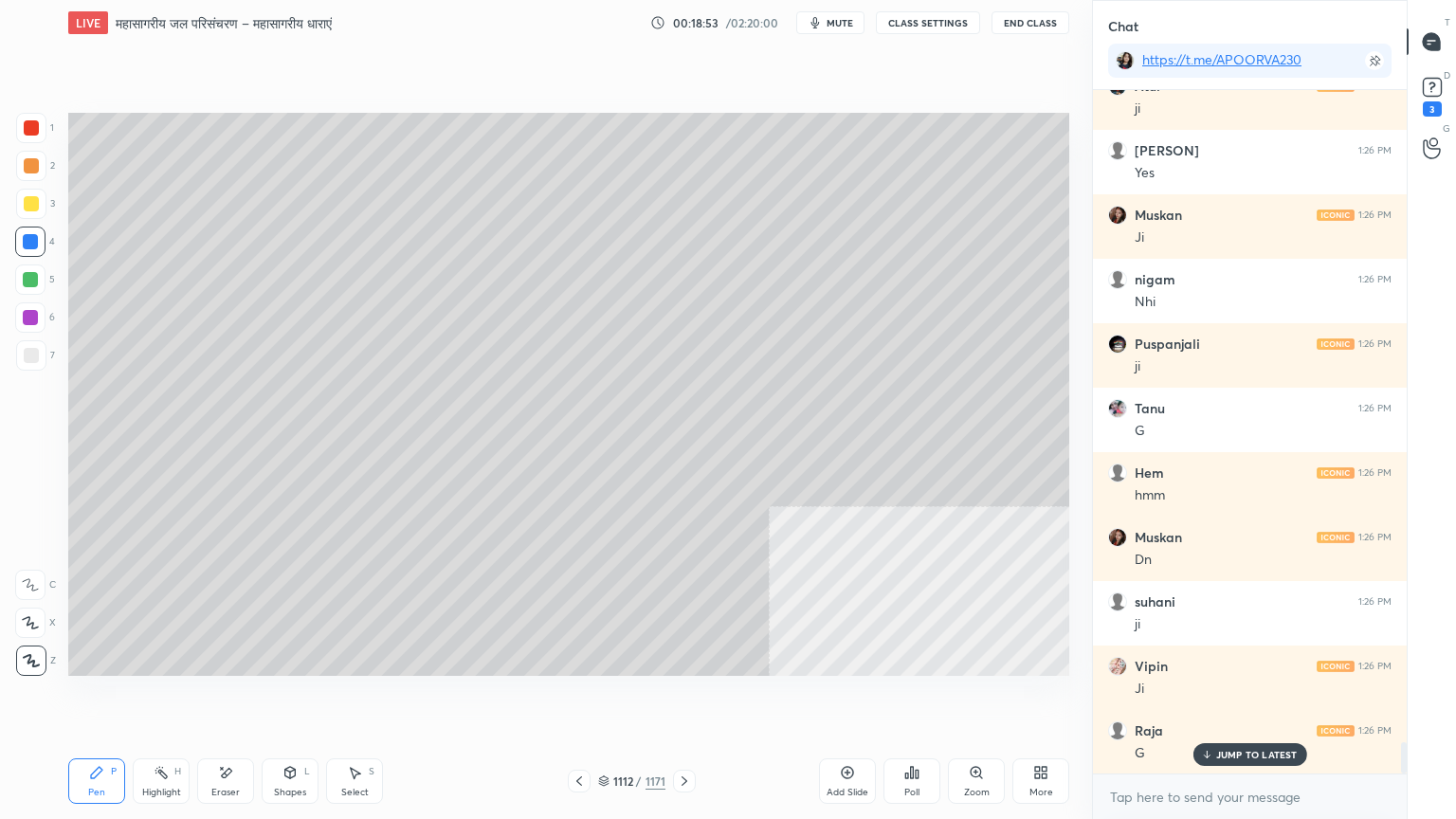 click 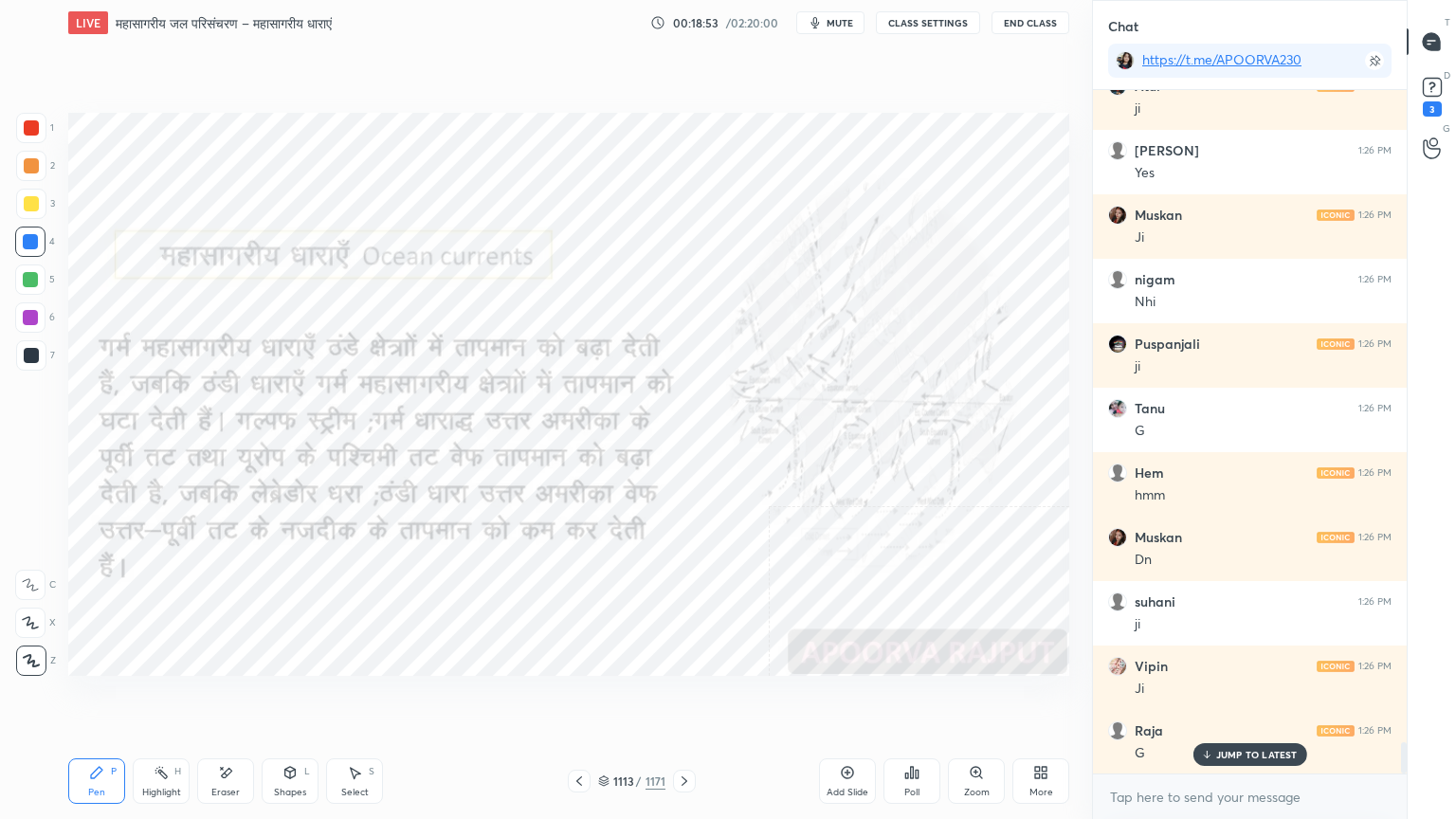 click at bounding box center (684, 781) 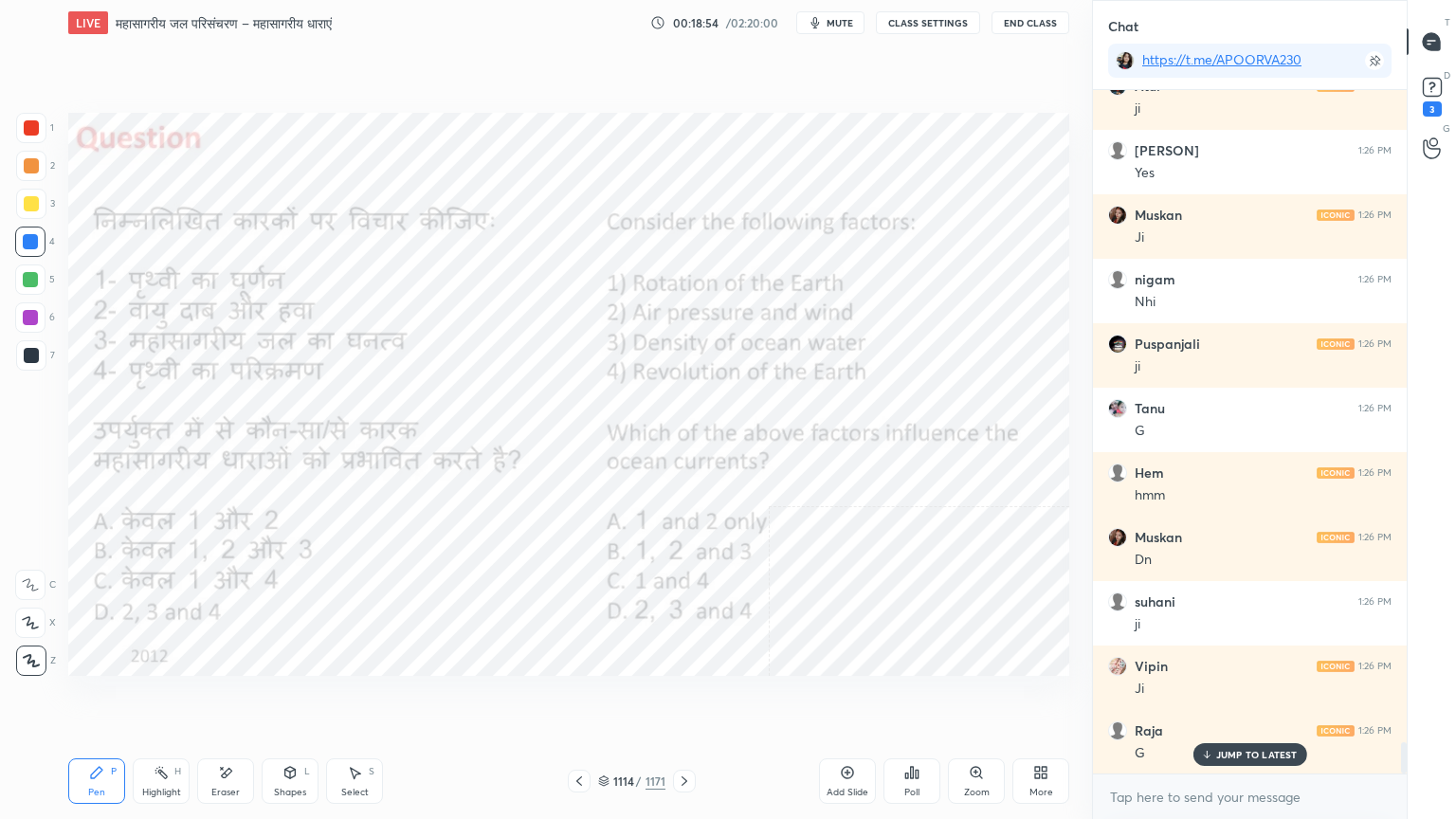 click 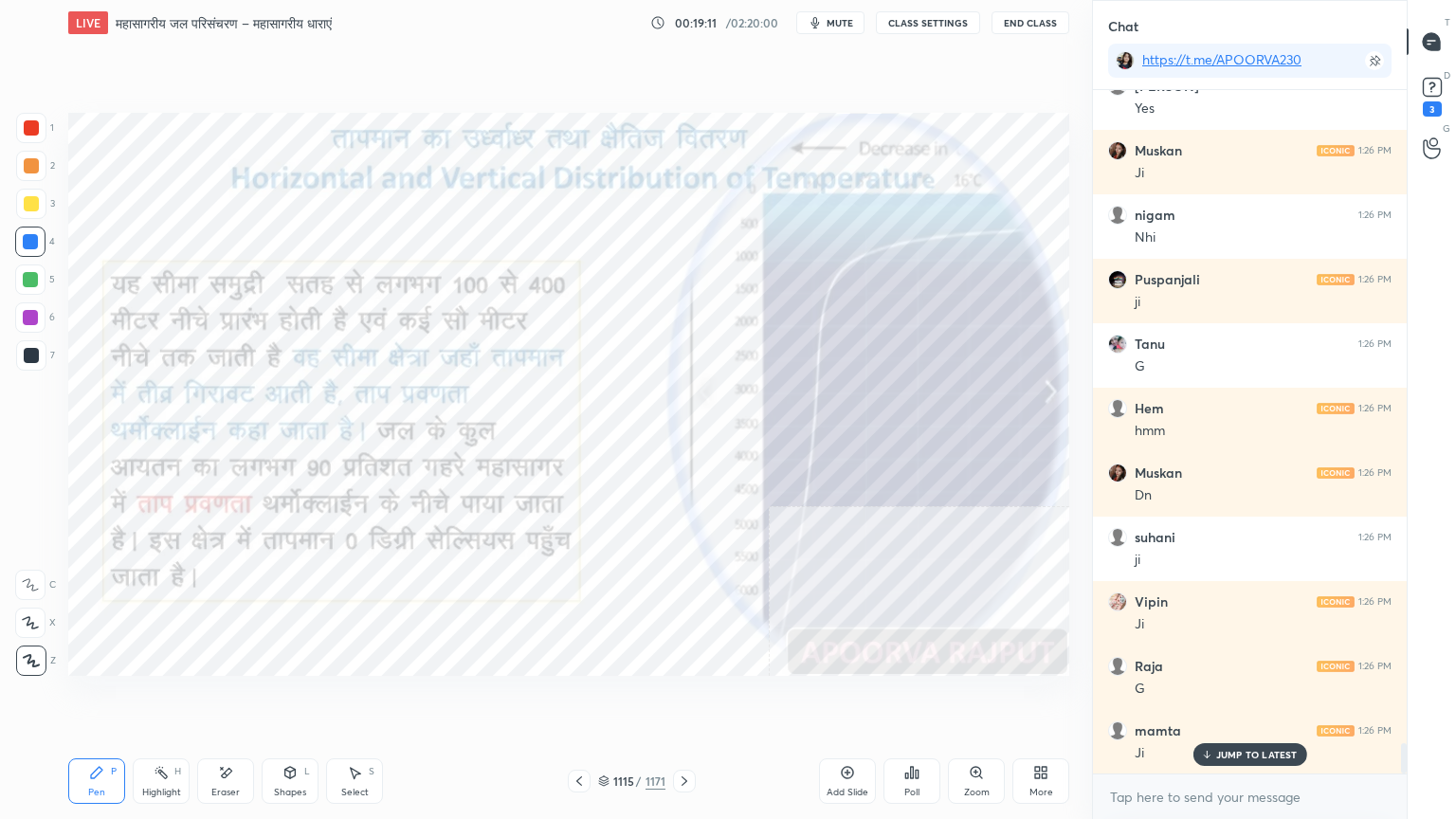 scroll, scrollTop: 14492, scrollLeft: 0, axis: vertical 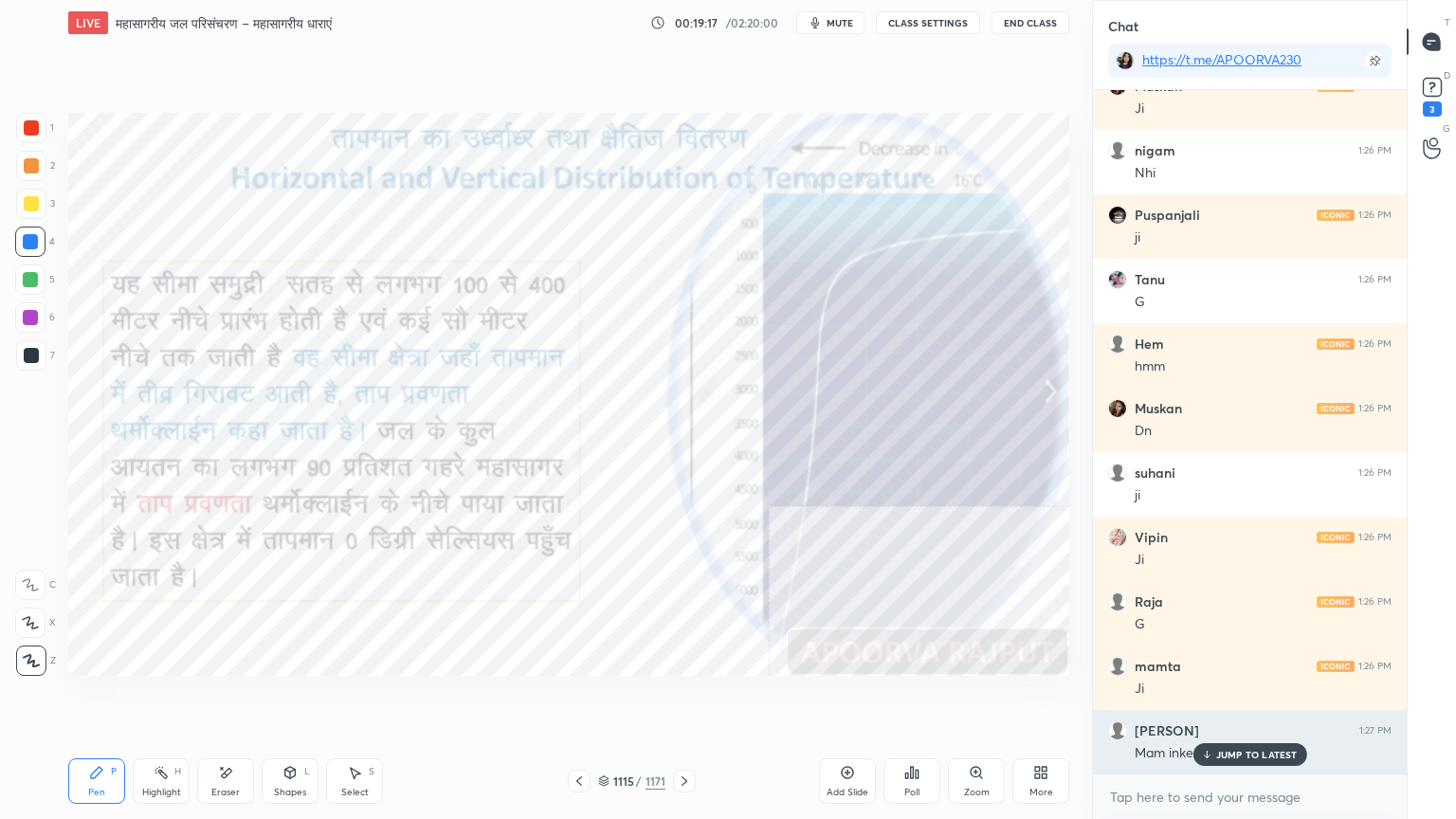 click on "JUMP TO LATEST" at bounding box center [1257, 755] 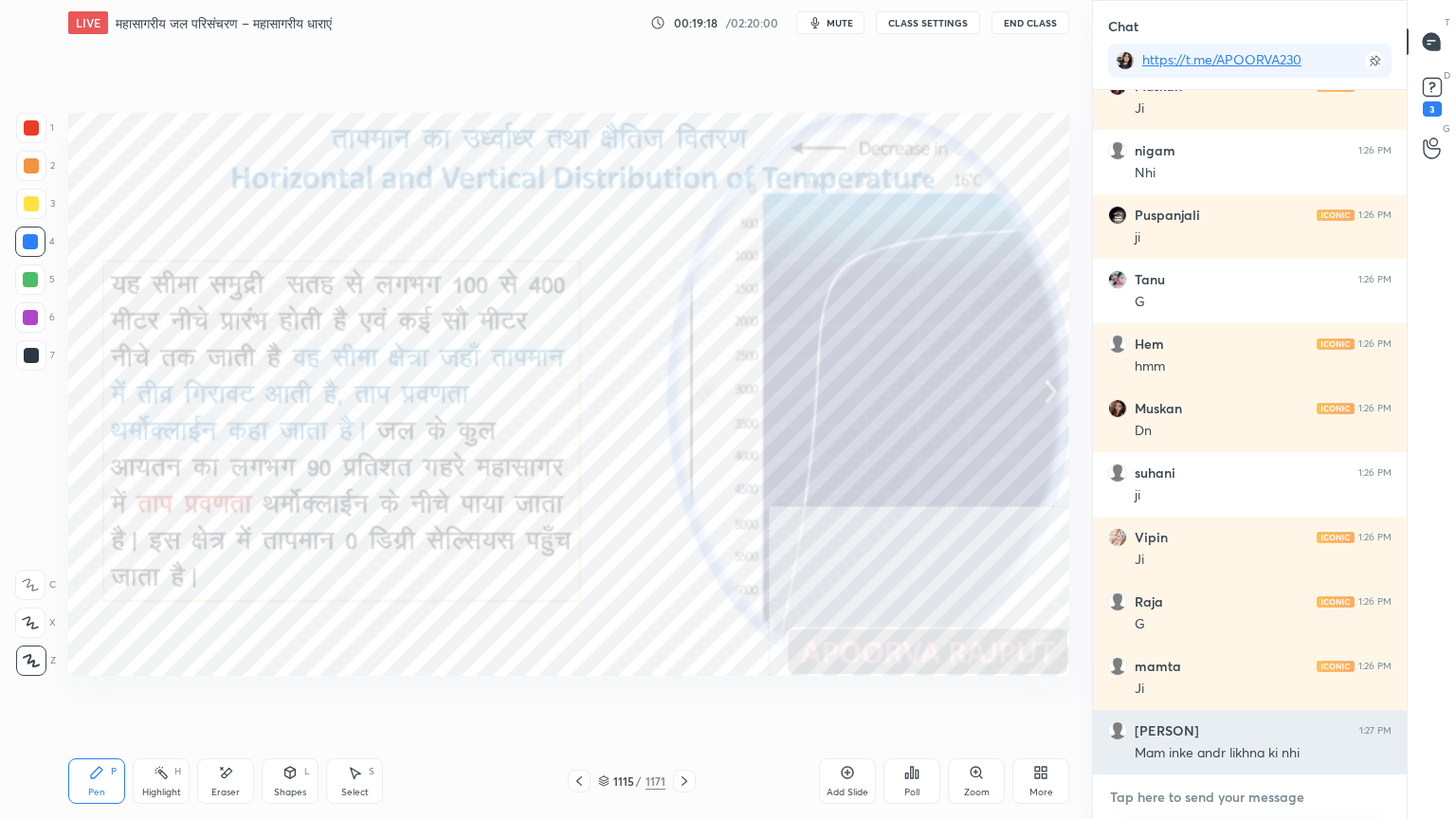 drag, startPoint x: 1235, startPoint y: 795, endPoint x: 1197, endPoint y: 758, distance: 53.03772 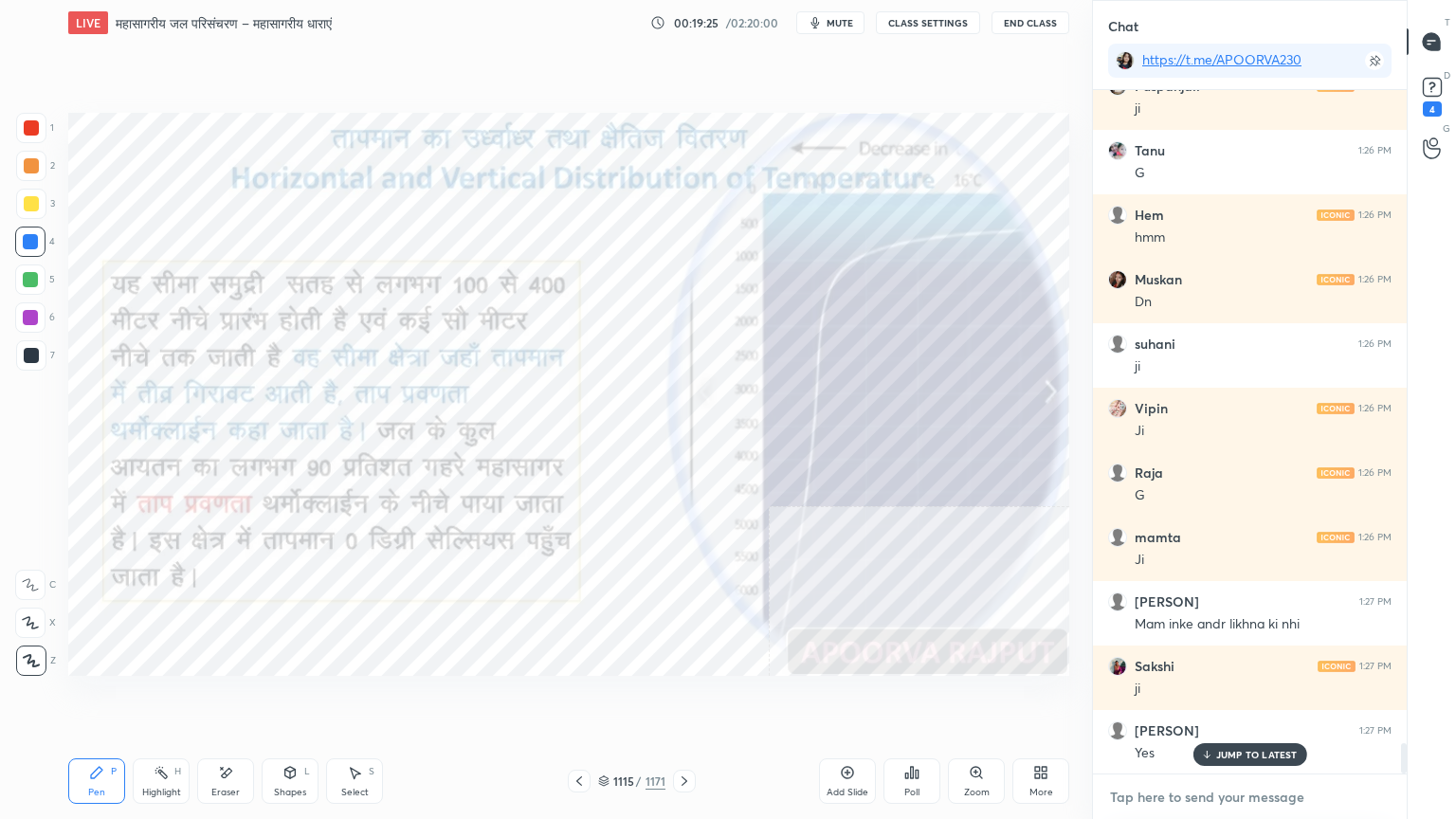scroll, scrollTop: 14685, scrollLeft: 0, axis: vertical 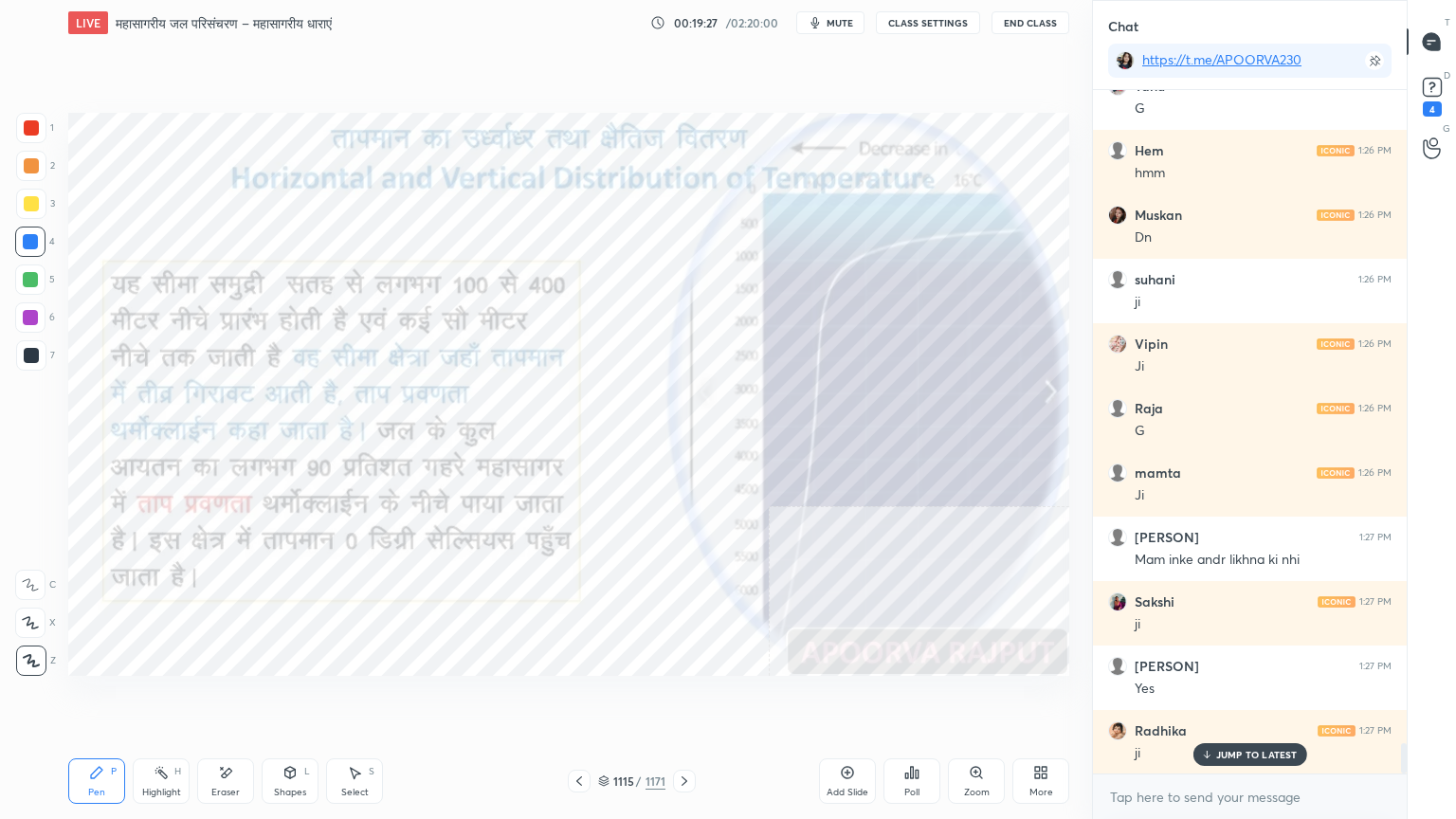 click 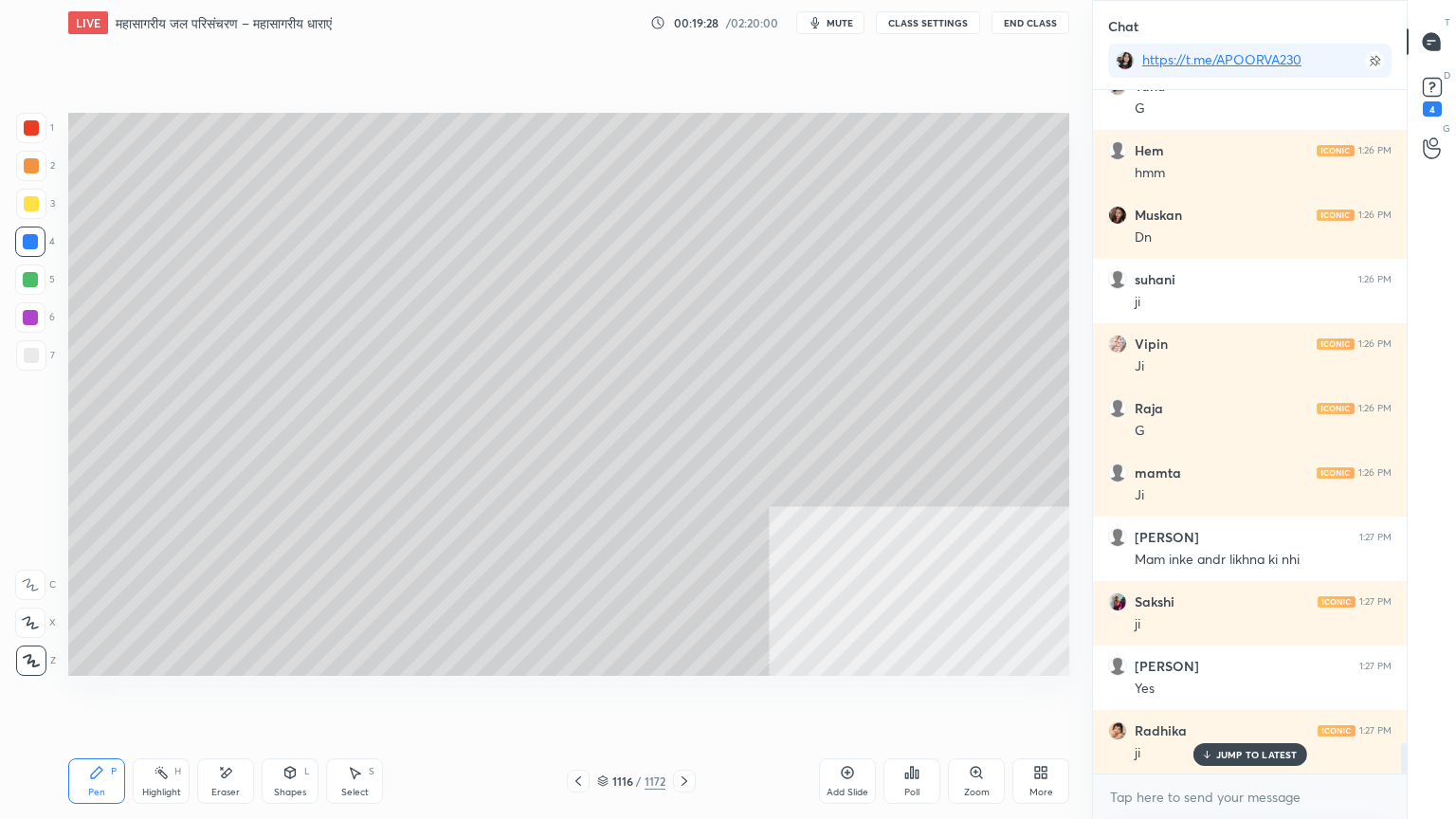click on "Shapes" at bounding box center (290, 792) 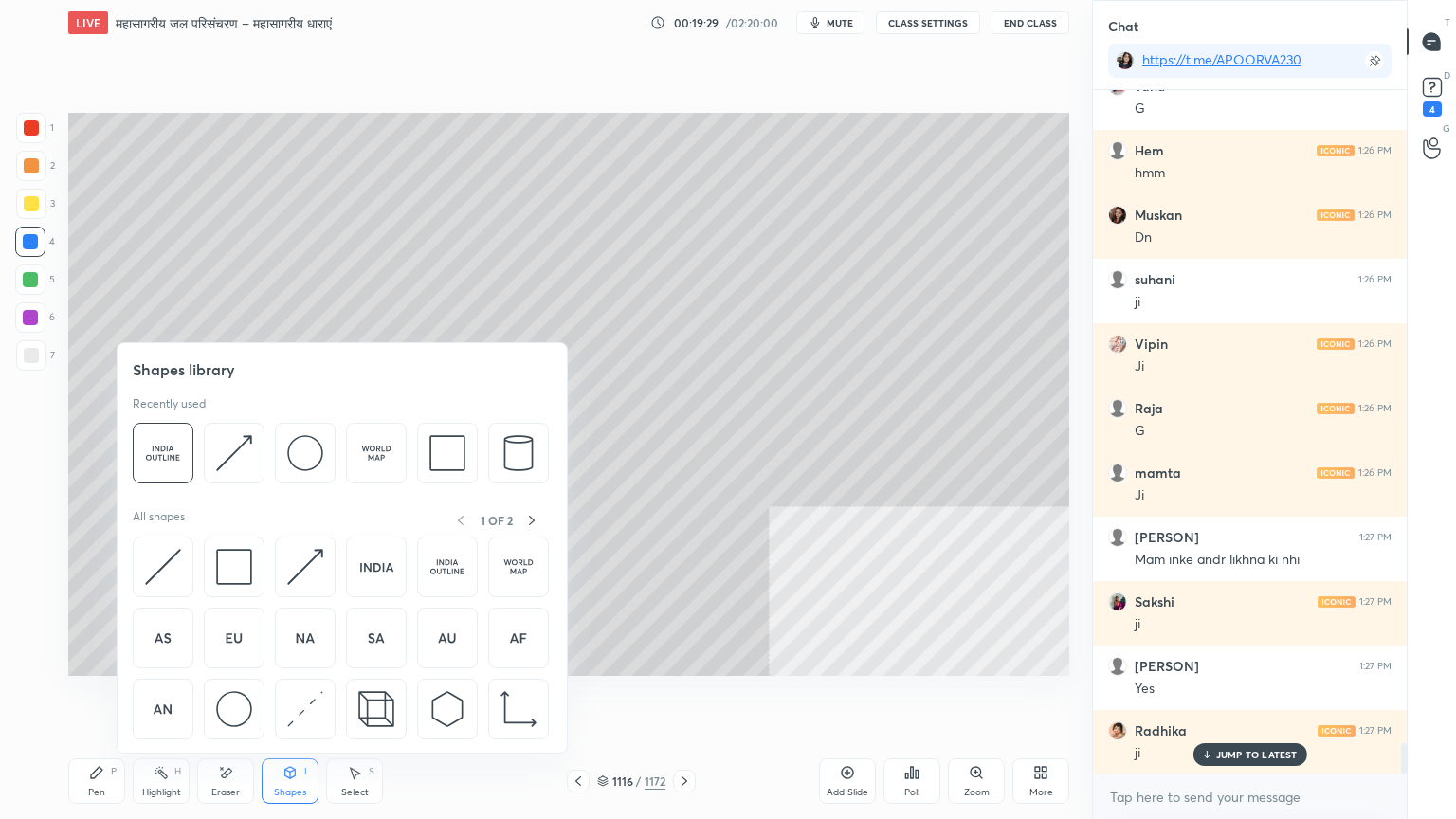 click on "Pen P" at bounding box center [97, 781] 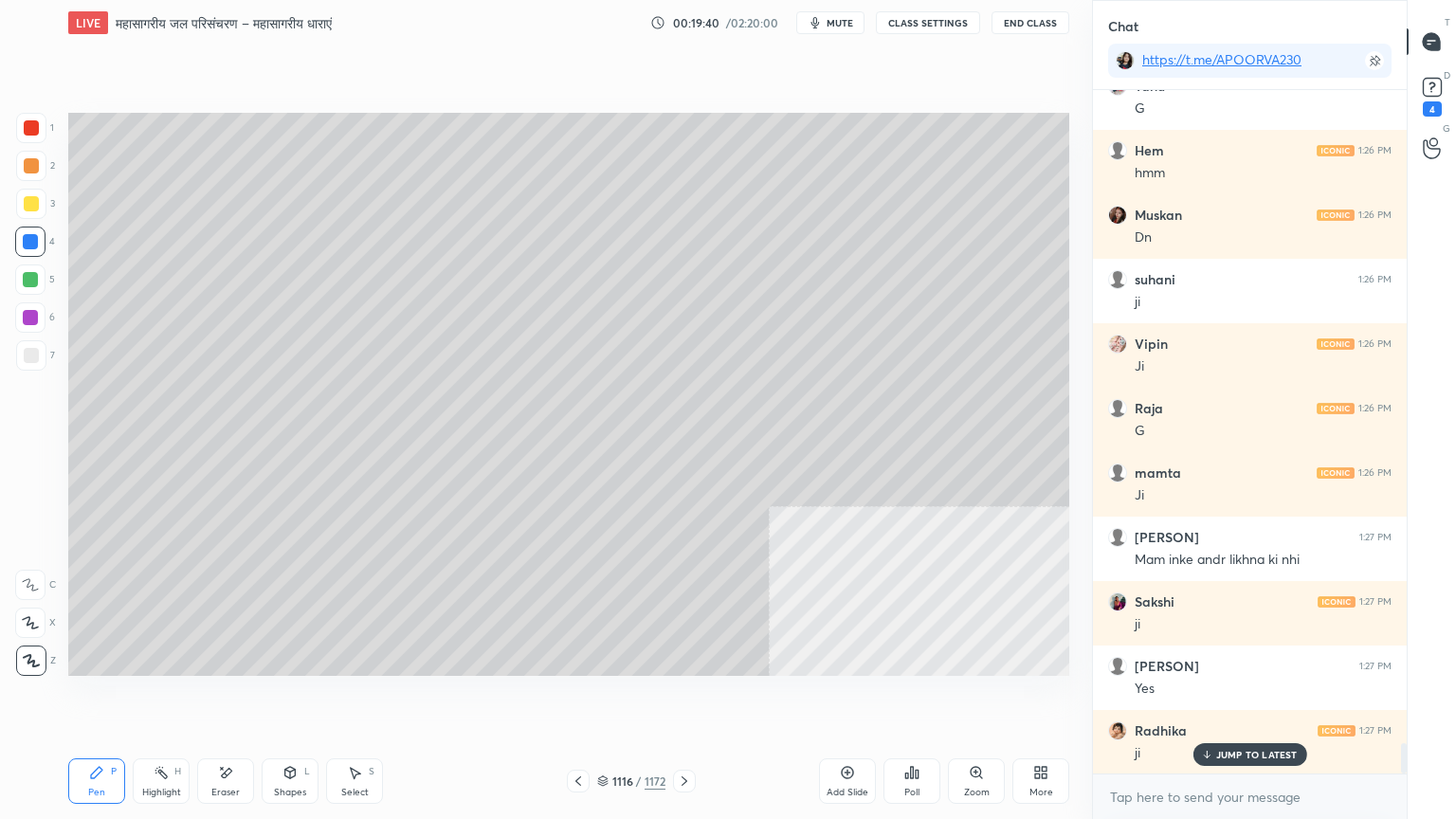 click at bounding box center (31, 355) 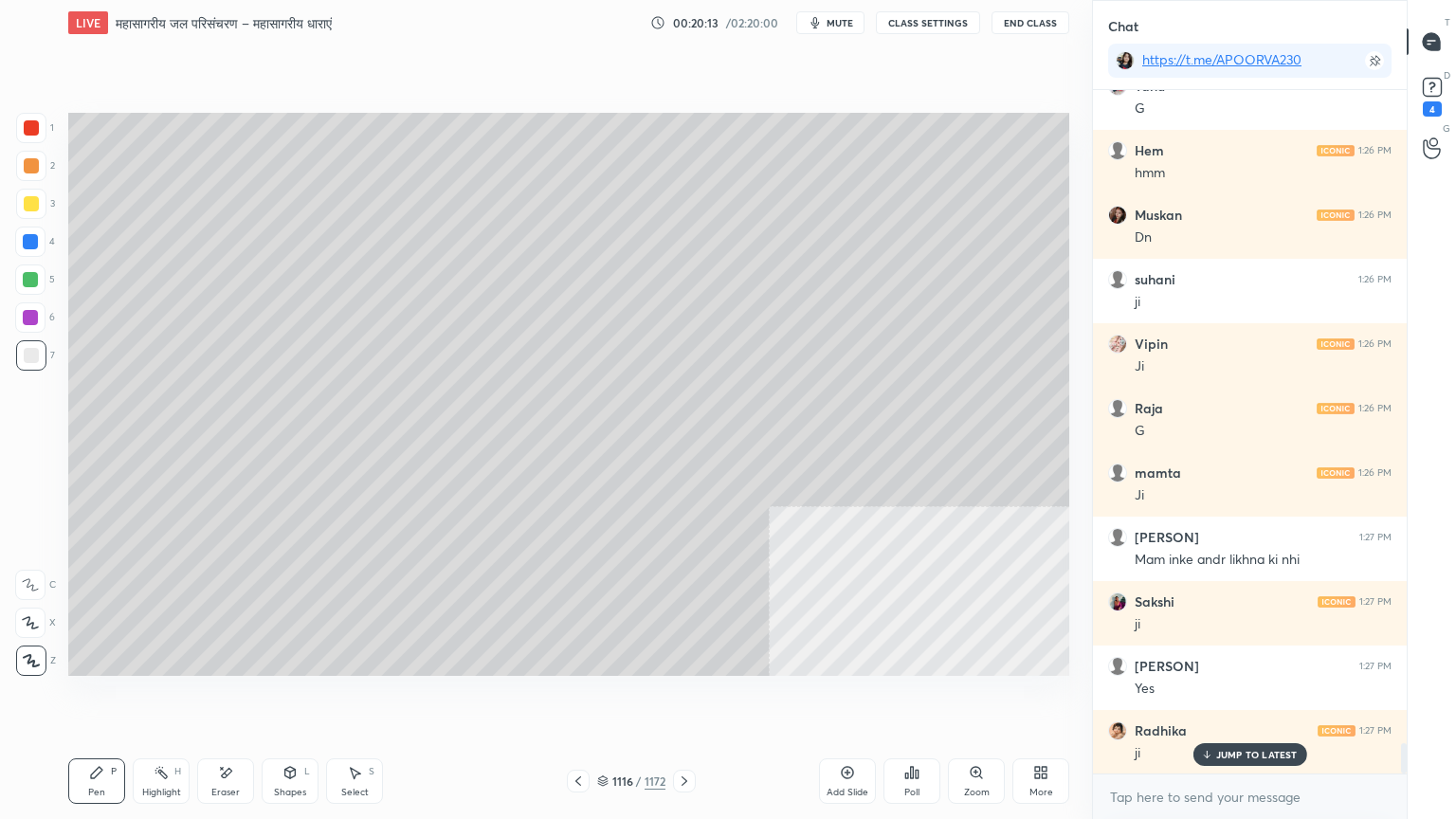 scroll, scrollTop: 14750, scrollLeft: 0, axis: vertical 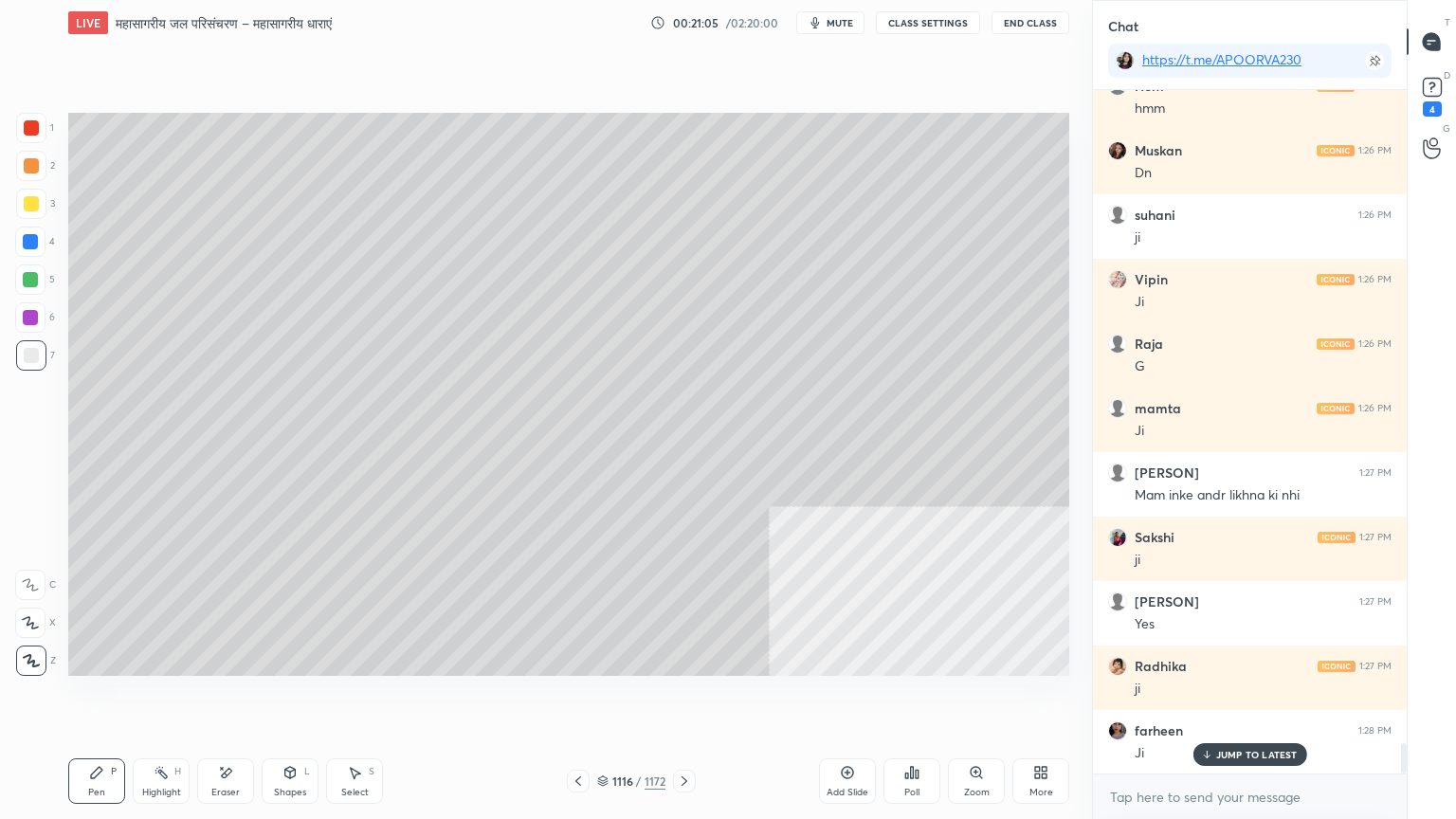 click on "Shapes L" at bounding box center (290, 781) 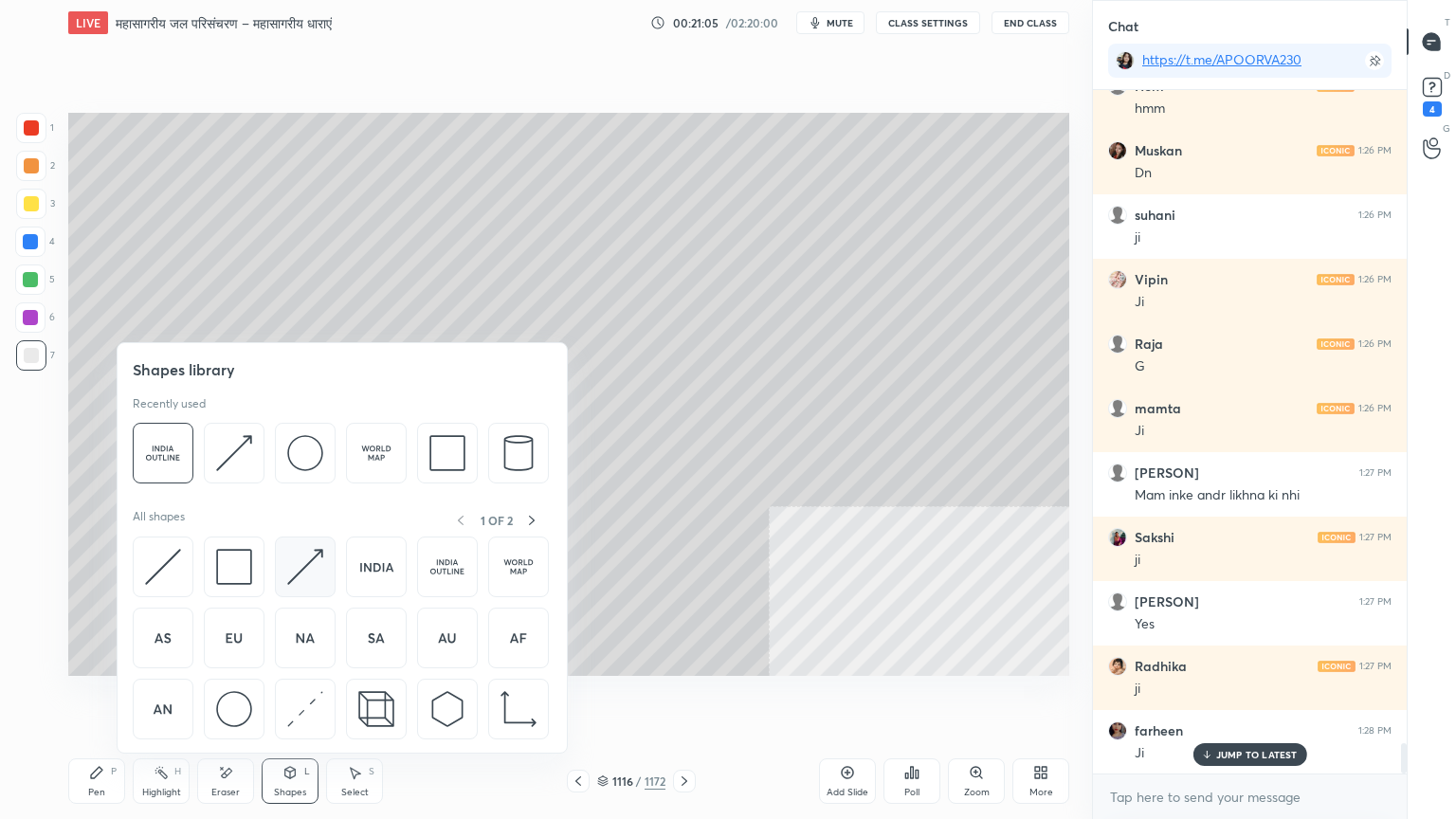 click at bounding box center (305, 567) 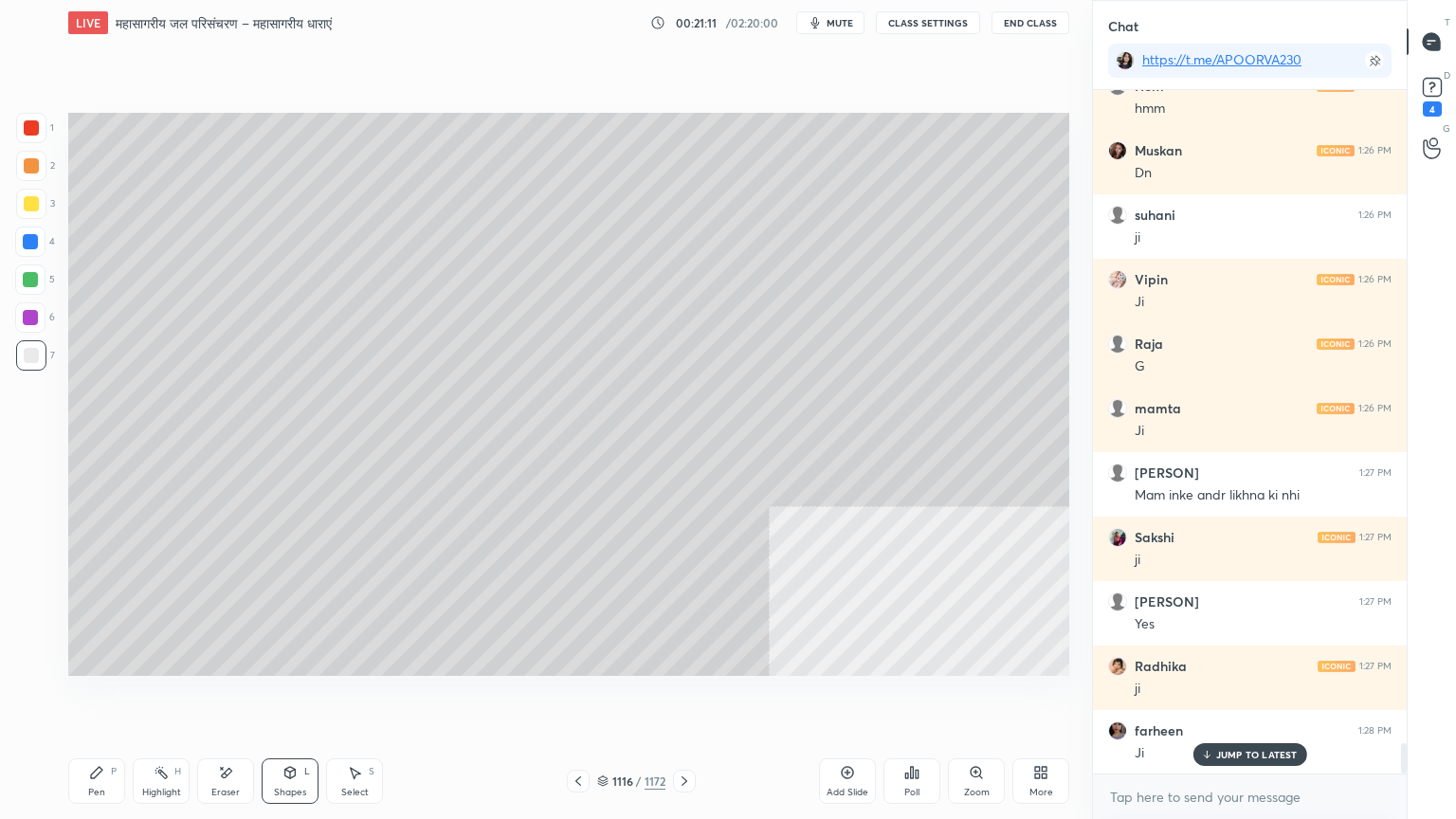 drag, startPoint x: 123, startPoint y: 792, endPoint x: 114, endPoint y: 779, distance: 15.81139 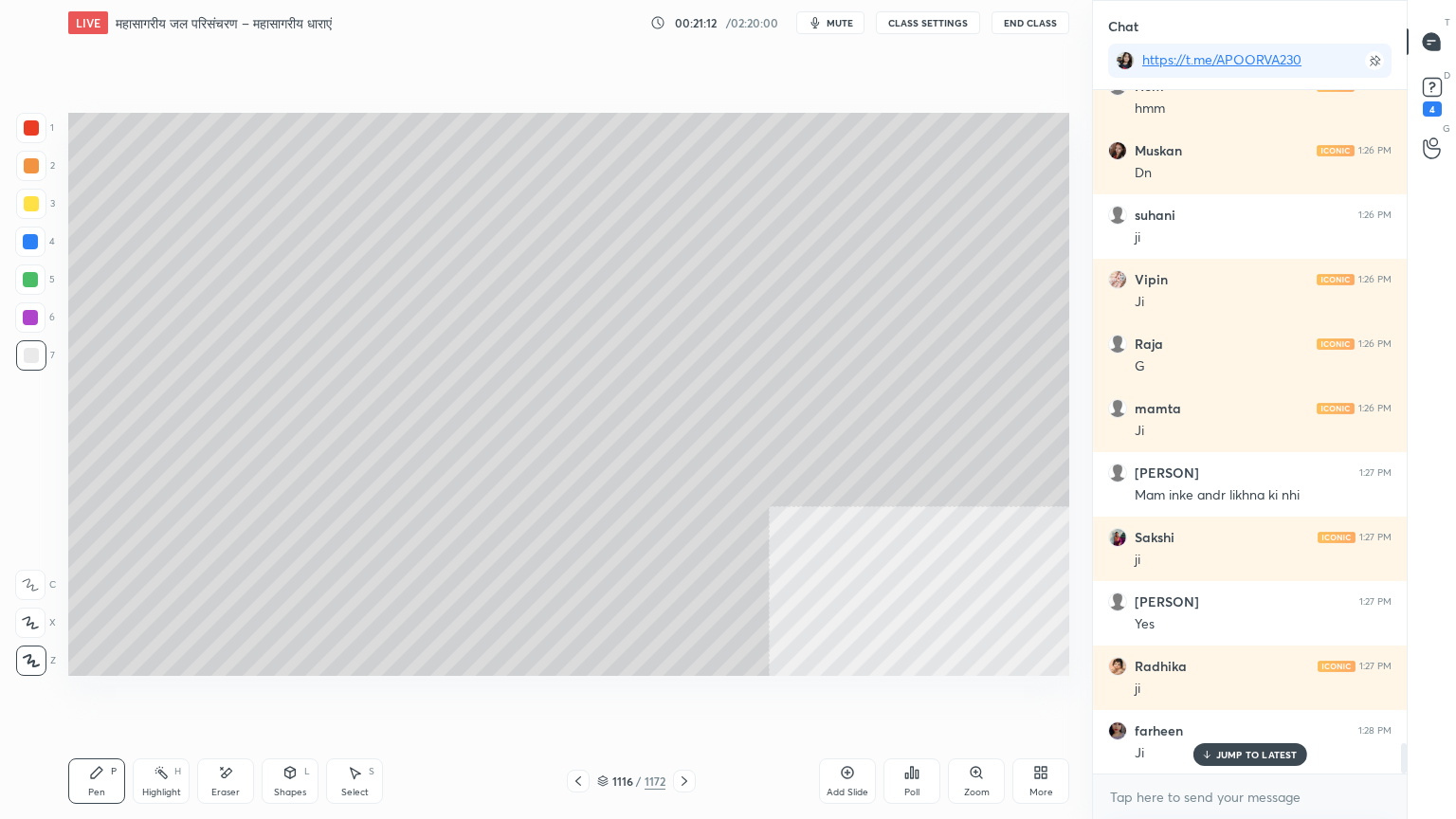 click on "JUMP TO LATEST" at bounding box center (1257, 755) 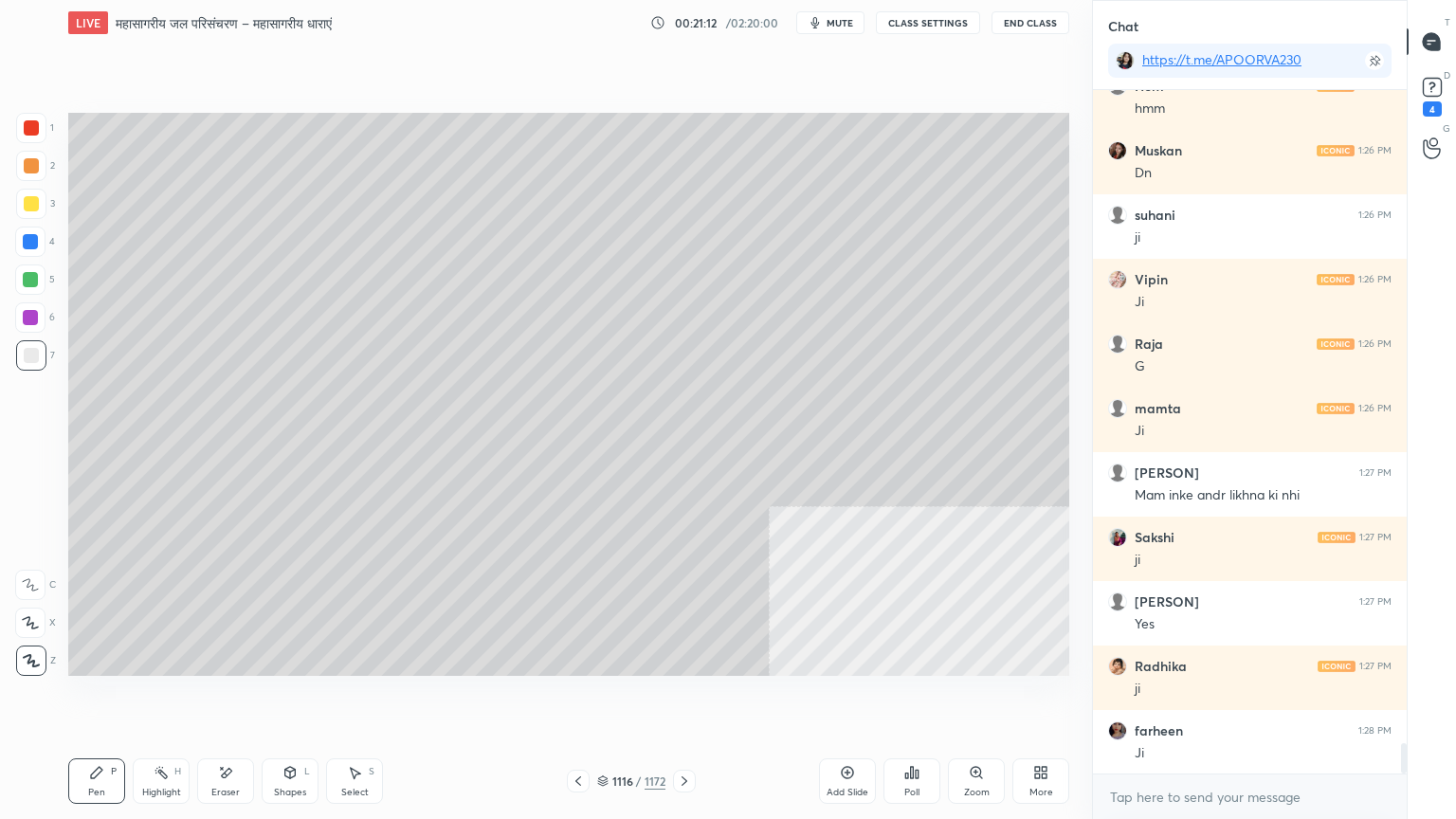 click on "x" at bounding box center (1249, 796) 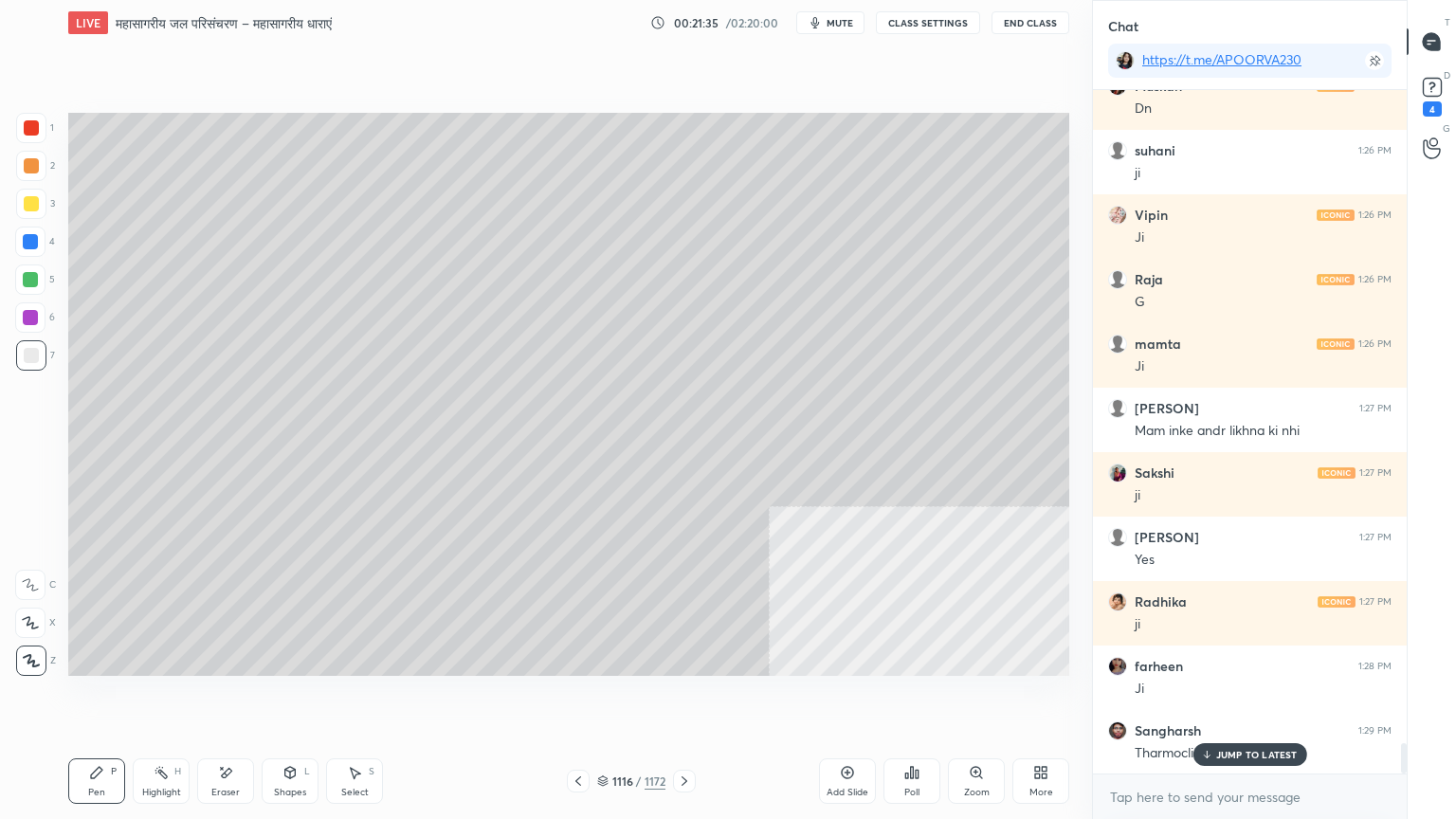 scroll, scrollTop: 14878, scrollLeft: 0, axis: vertical 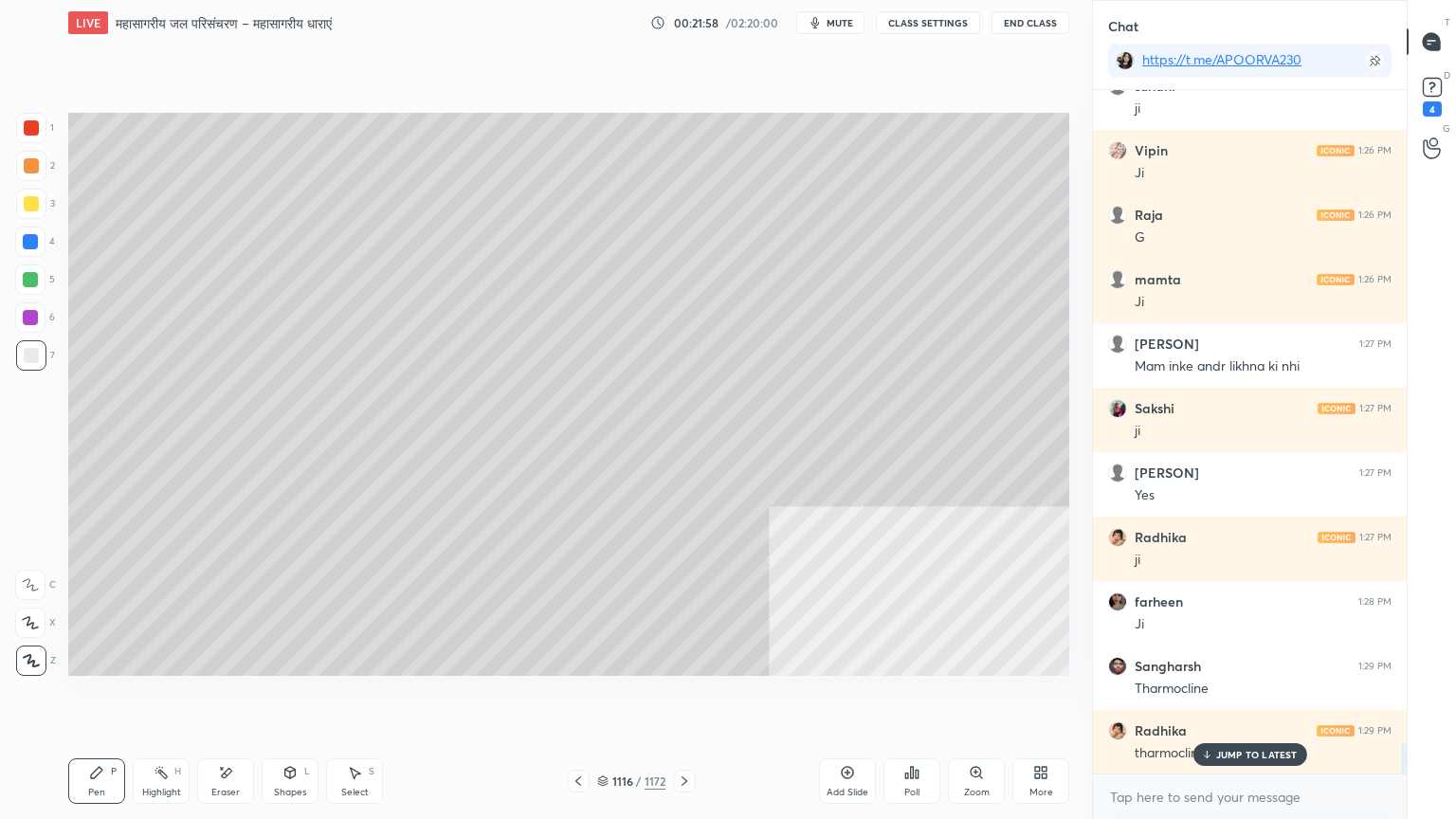 click at bounding box center [31, 128] 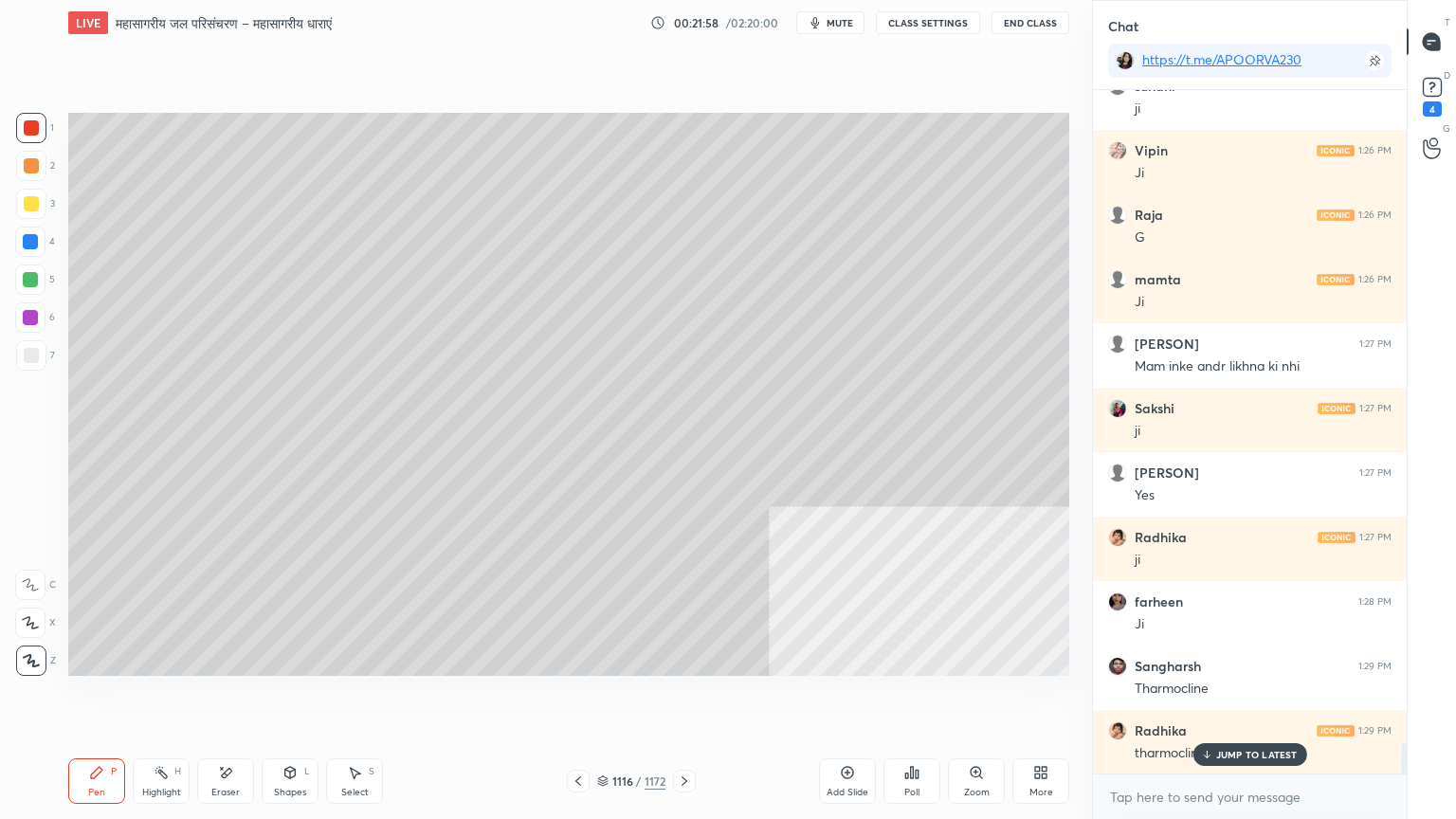 click at bounding box center (31, 128) 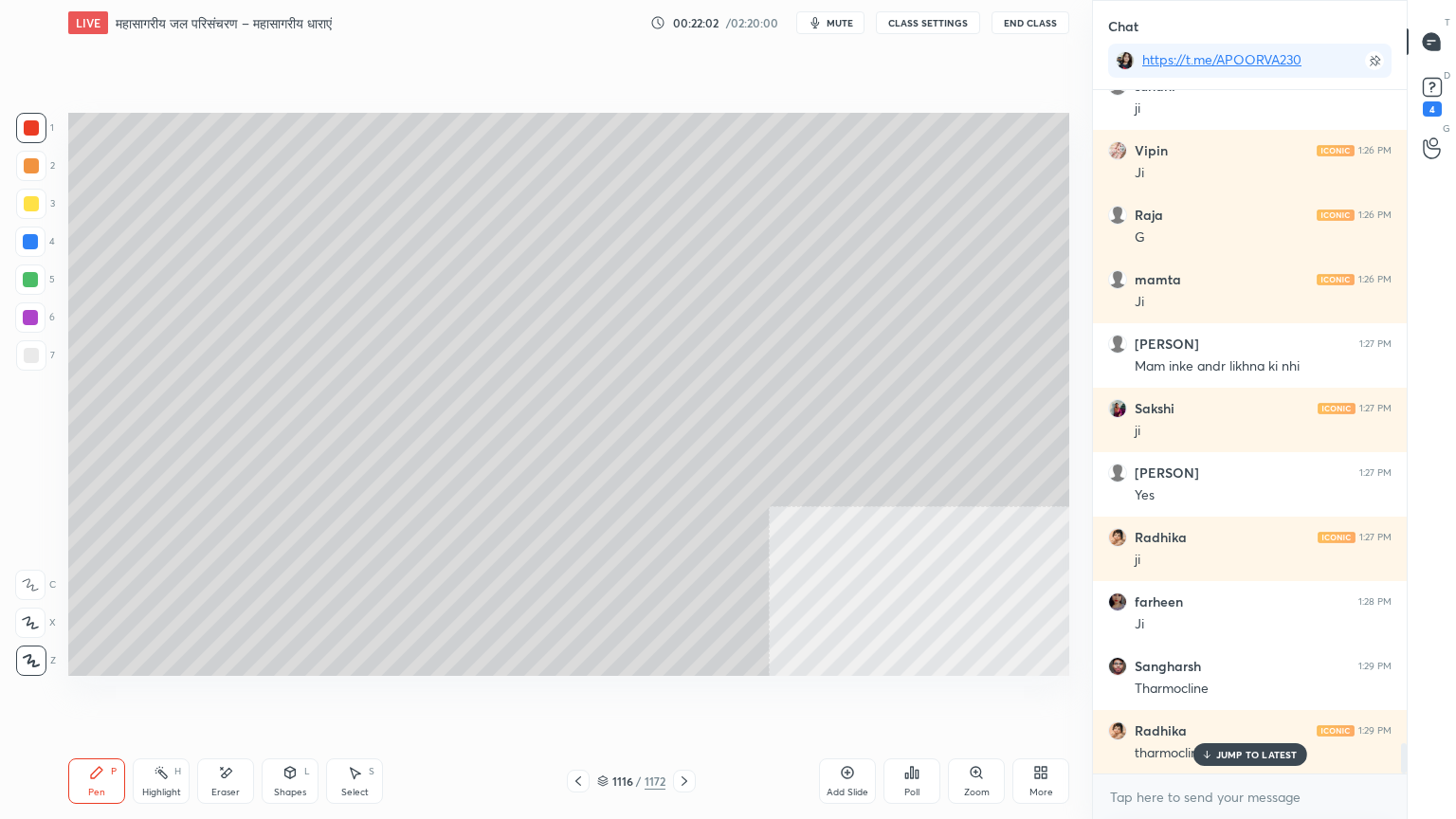 click at bounding box center [31, 355] 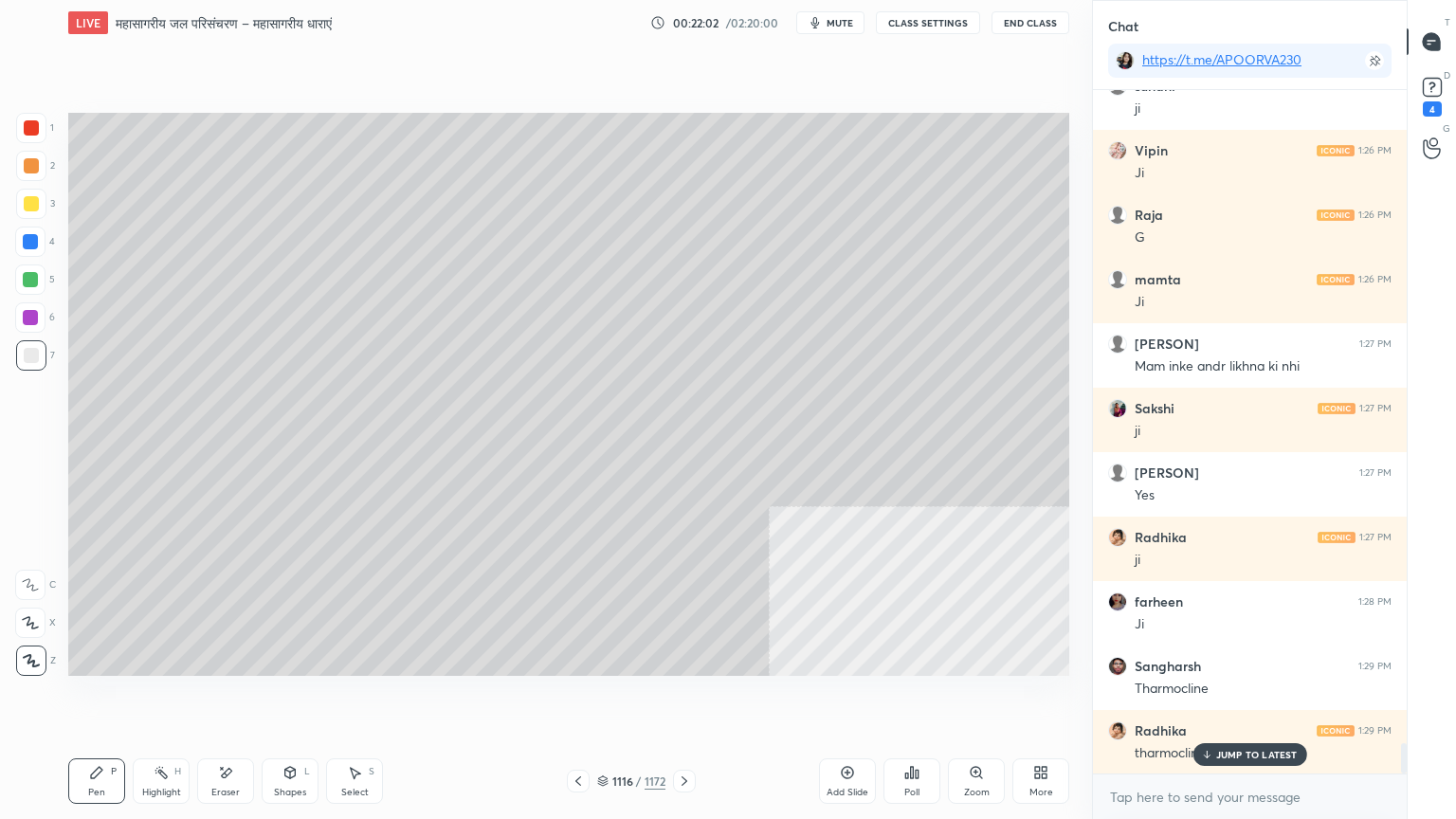click at bounding box center (31, 355) 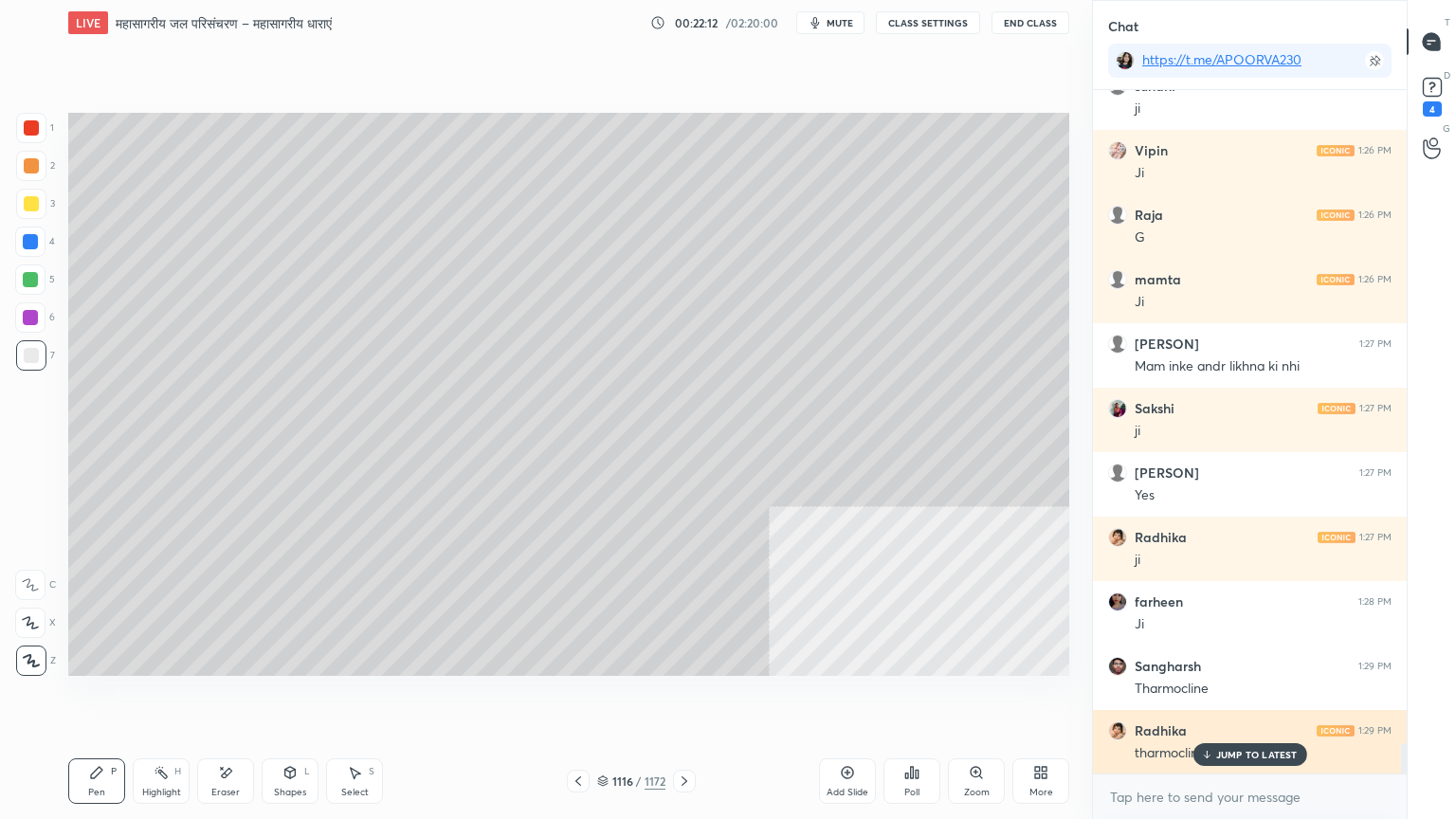 click on "JUMP TO LATEST" at bounding box center [1257, 755] 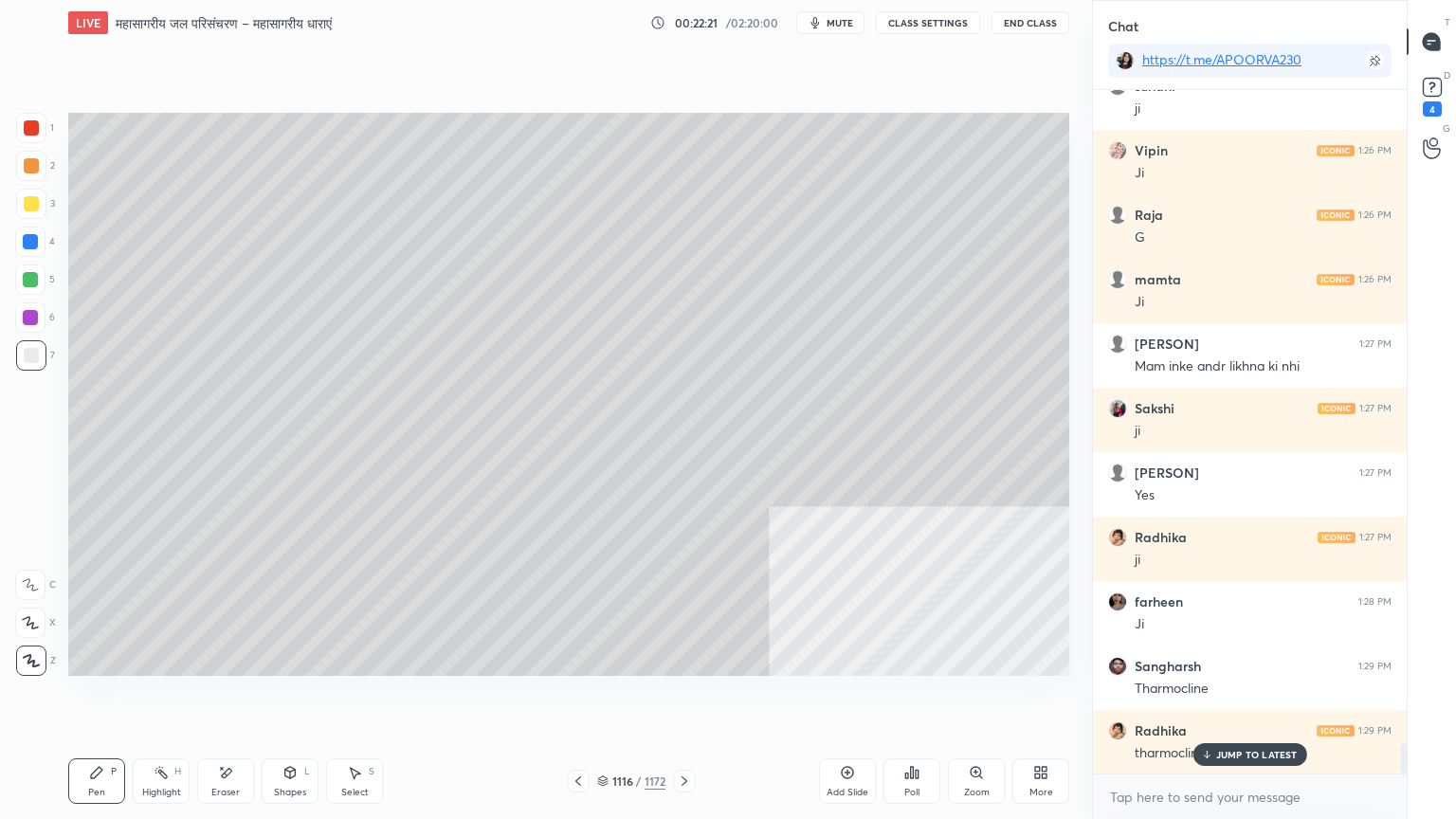 scroll, scrollTop: 14943, scrollLeft: 0, axis: vertical 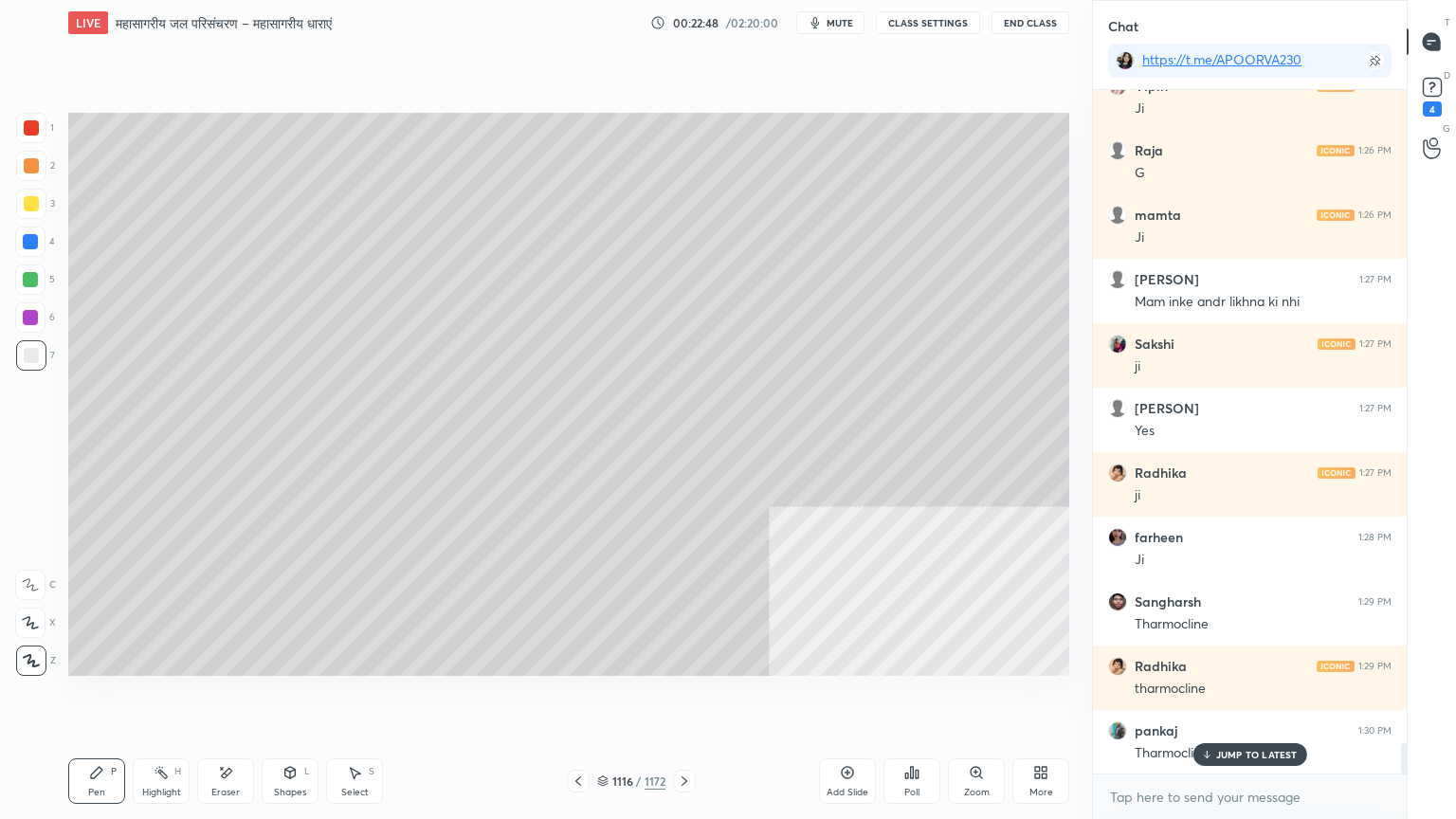 click on "4" at bounding box center (35, 246) 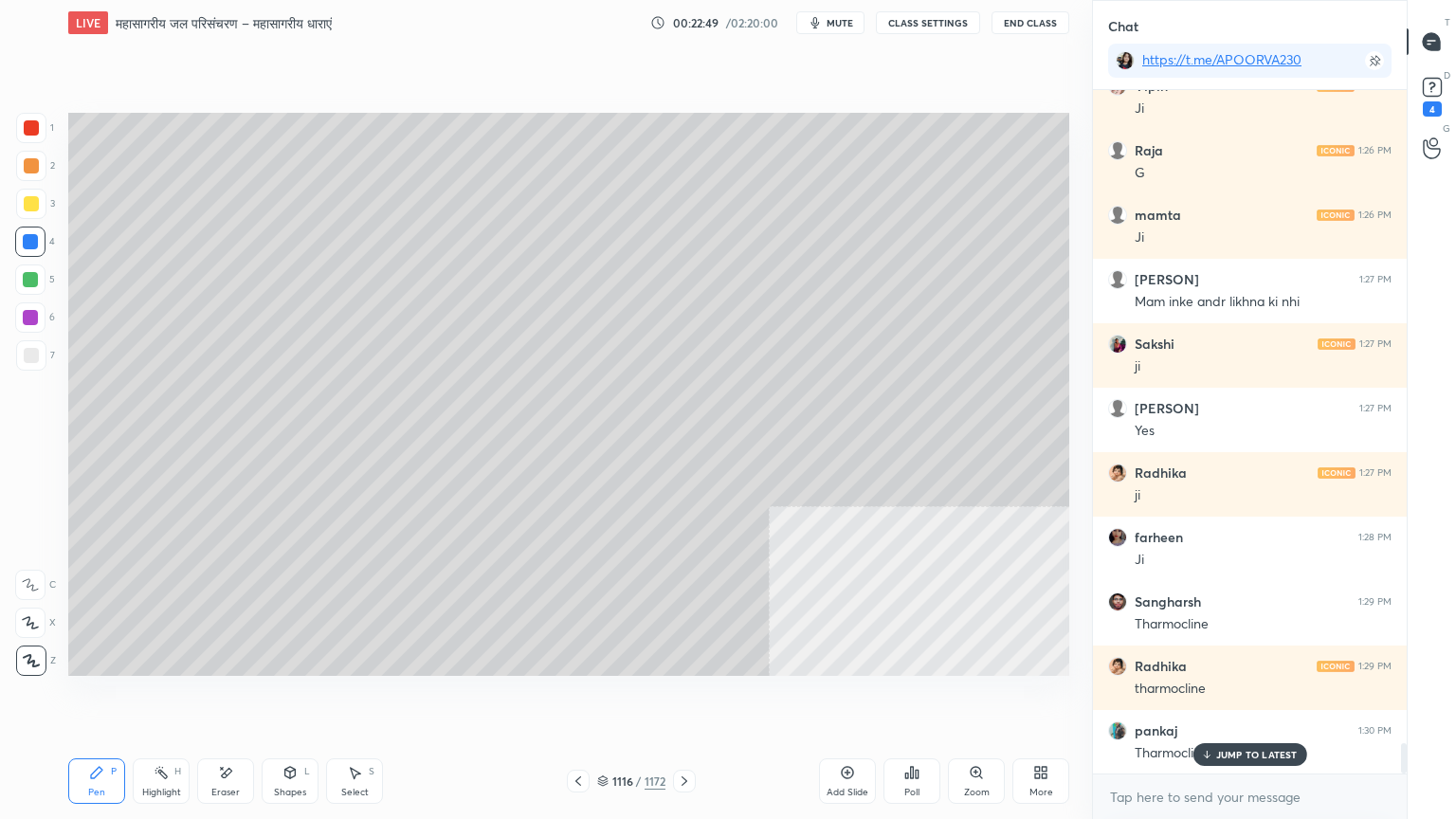 click on "1116 / 1172" at bounding box center [631, 781] 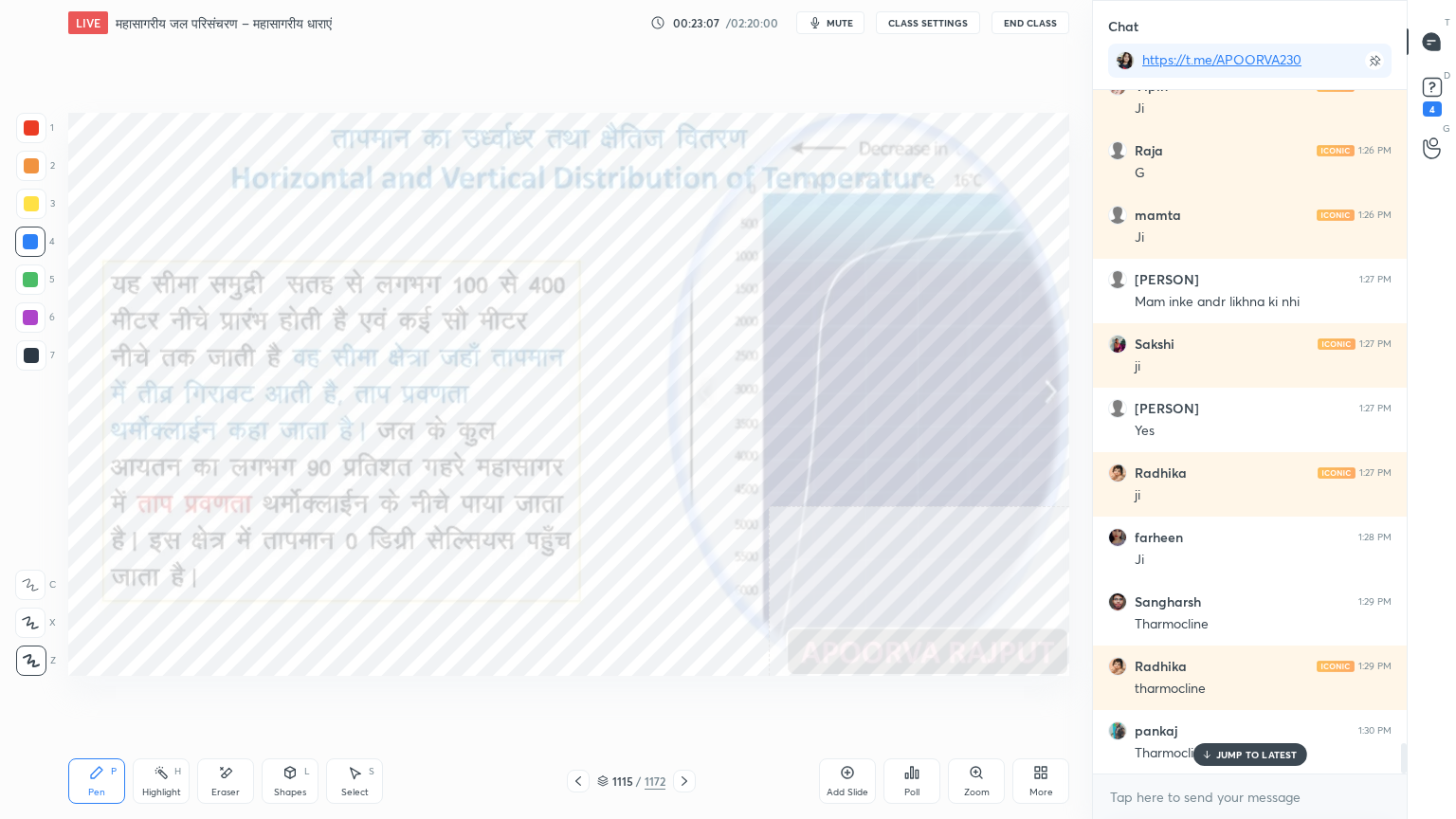 scroll, scrollTop: 15007, scrollLeft: 0, axis: vertical 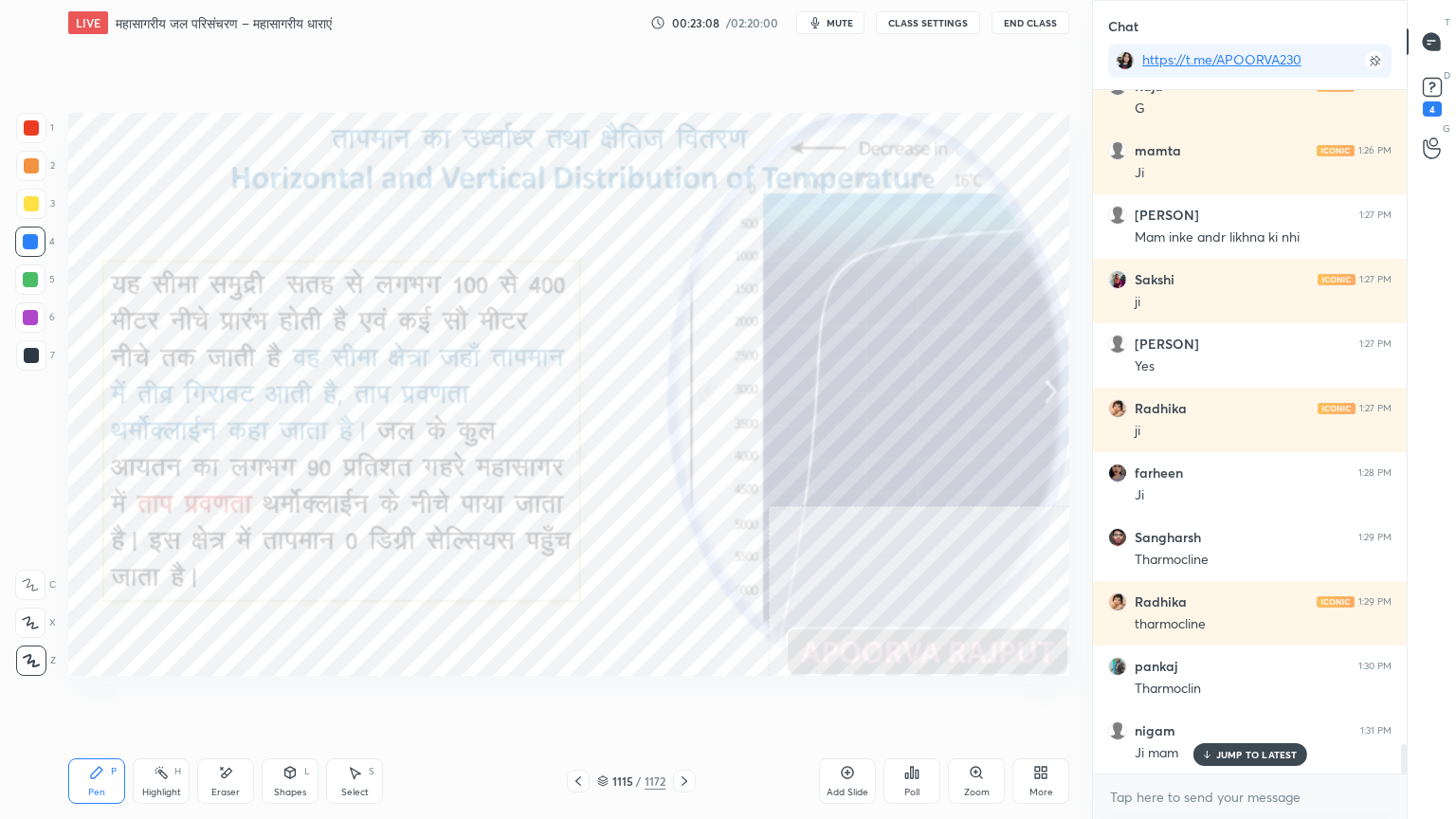 drag, startPoint x: 1262, startPoint y: 755, endPoint x: 1255, endPoint y: 785, distance: 30.805844 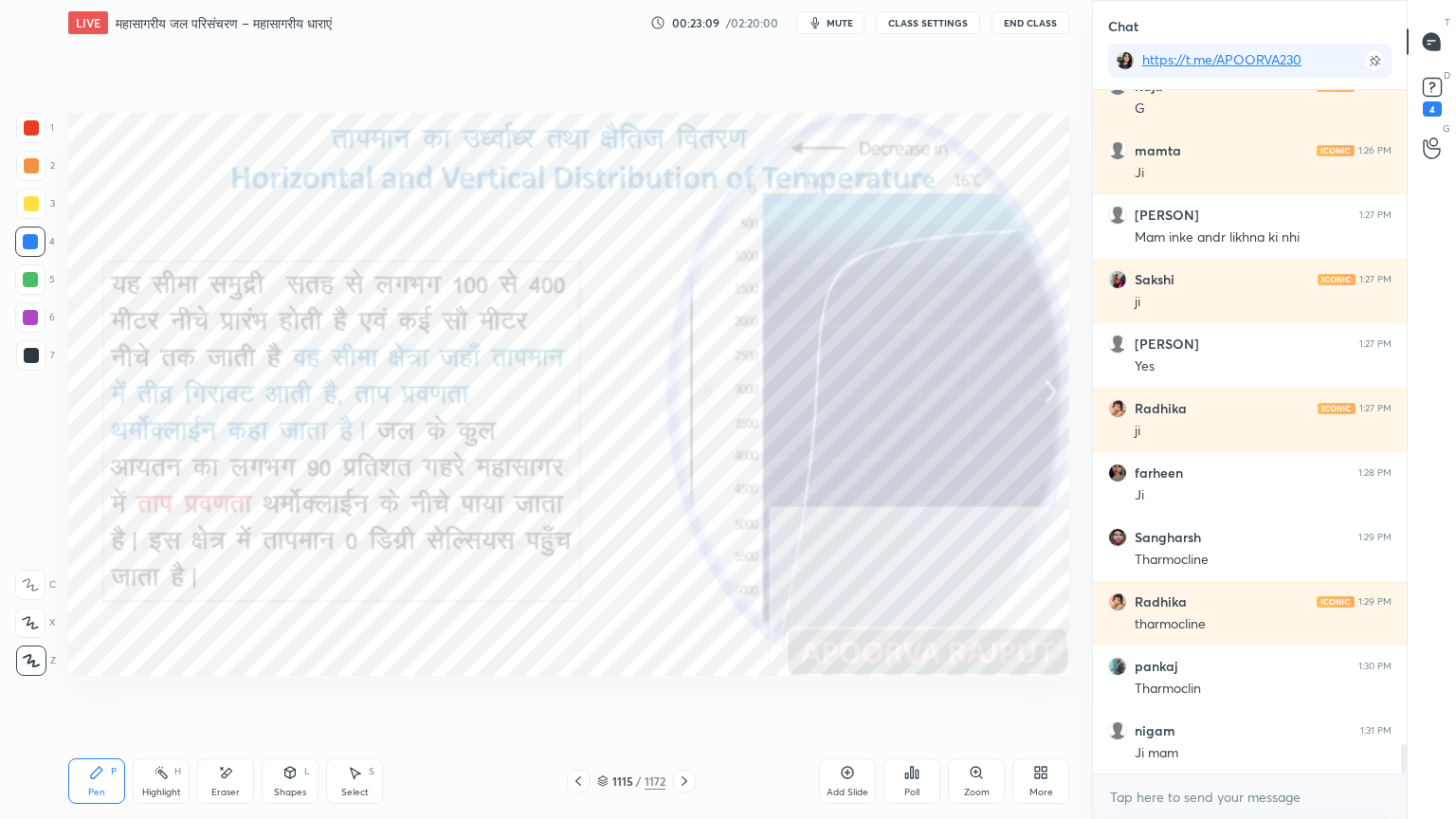 click on "x" at bounding box center (1249, 796) 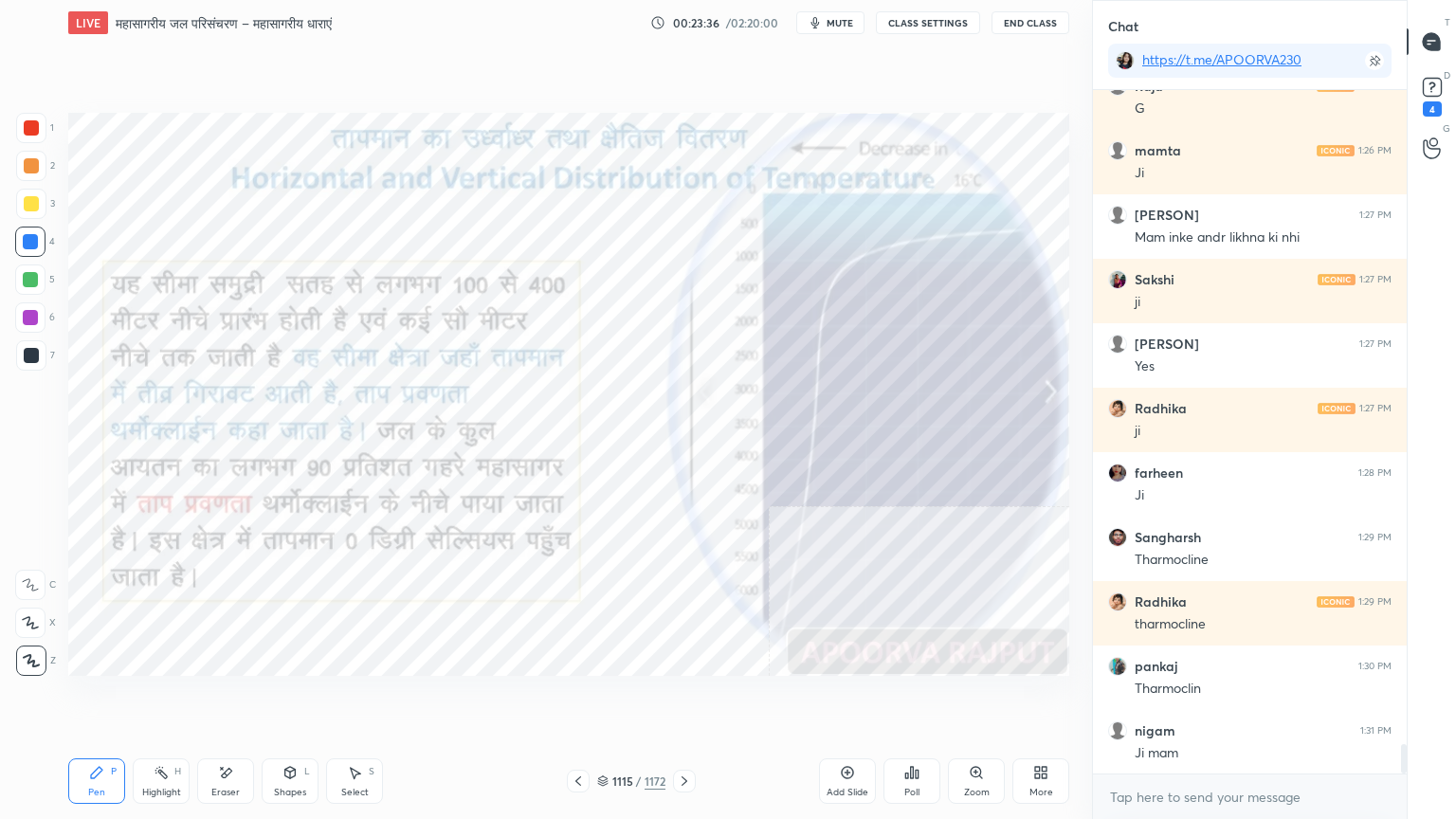 scroll, scrollTop: 15072, scrollLeft: 0, axis: vertical 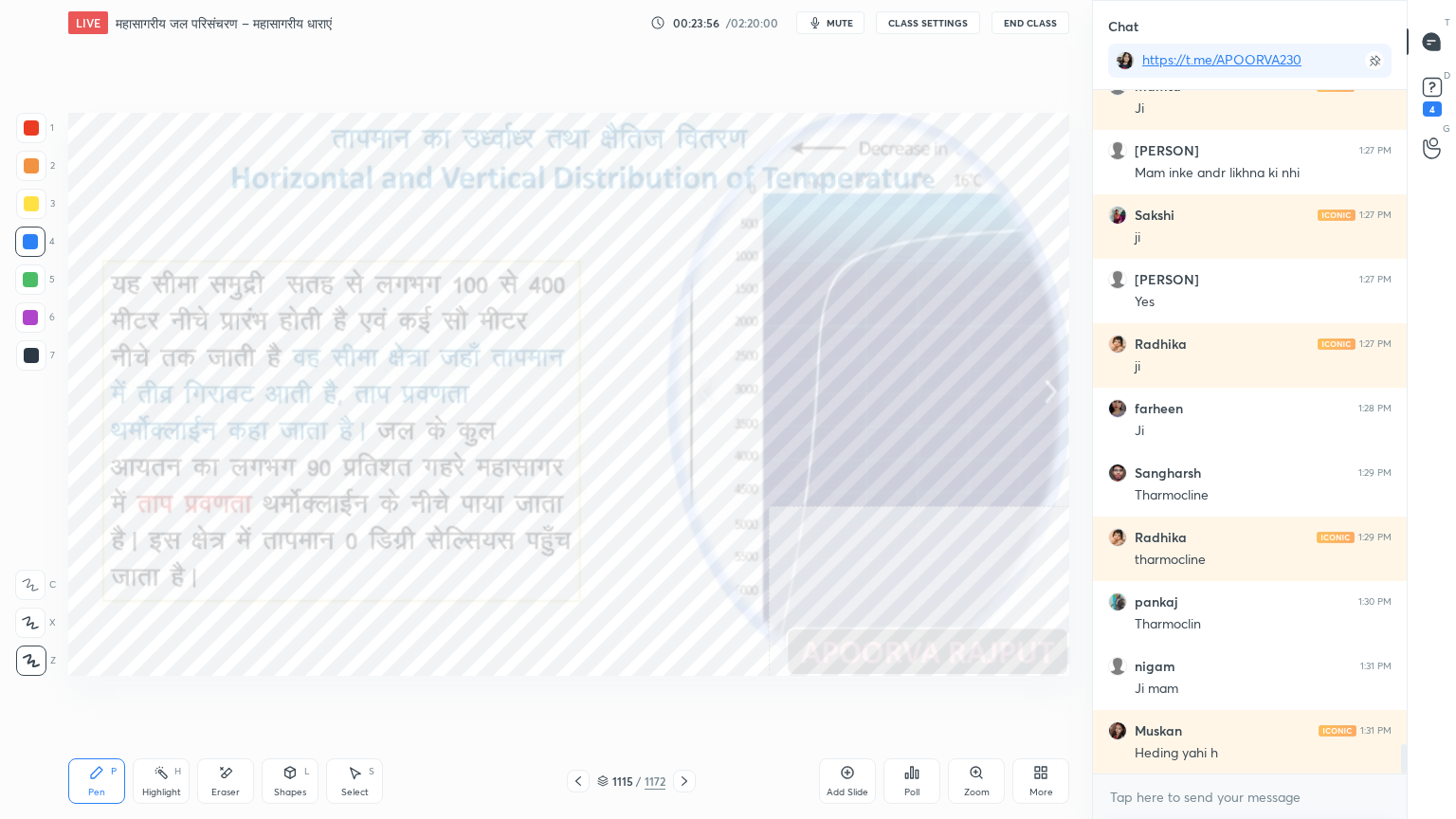 click on "Eraser" at bounding box center (226, 781) 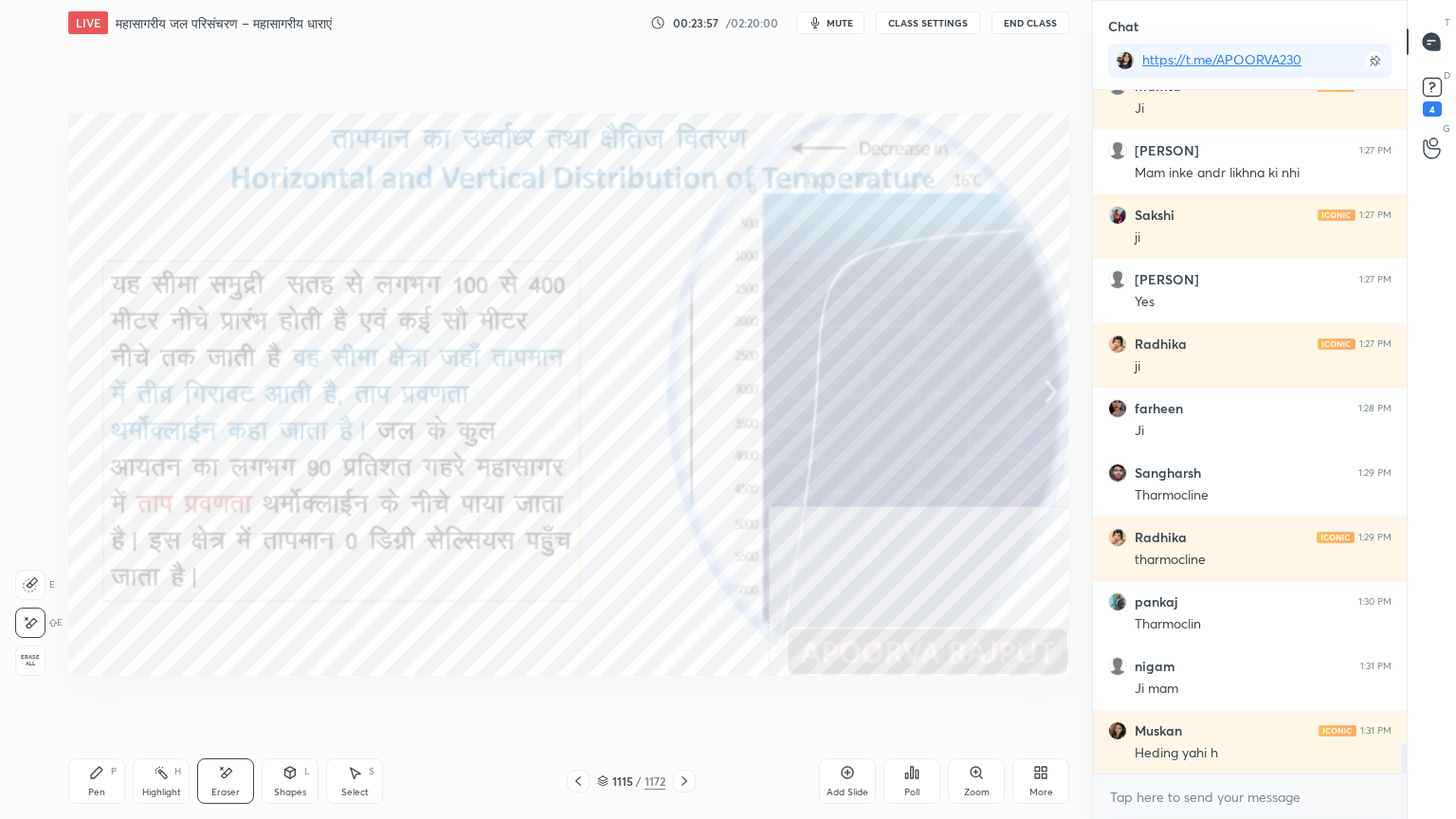 drag, startPoint x: 87, startPoint y: 793, endPoint x: 94, endPoint y: 785, distance: 10.630146 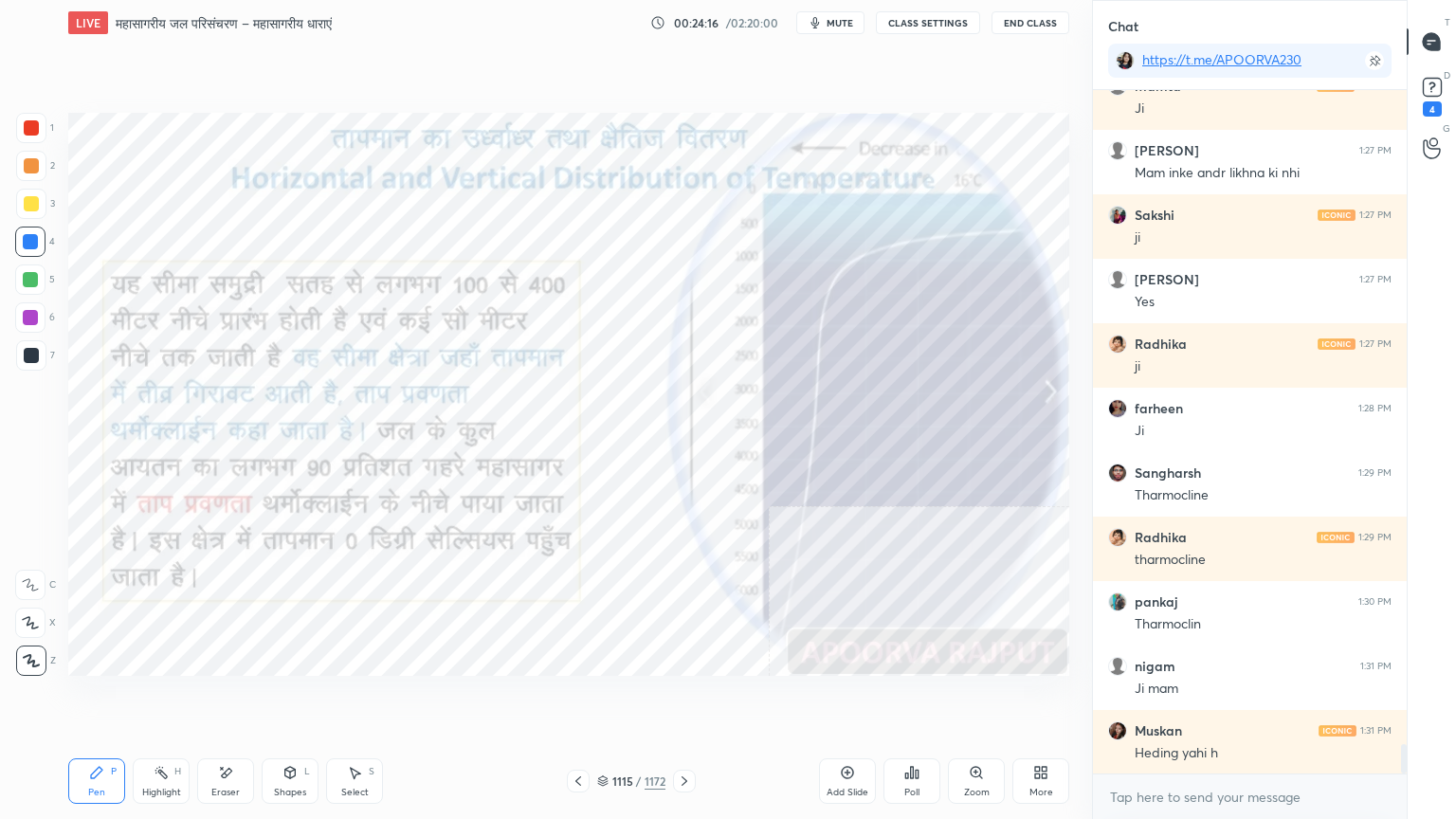click on "End Class" at bounding box center [1030, 23] 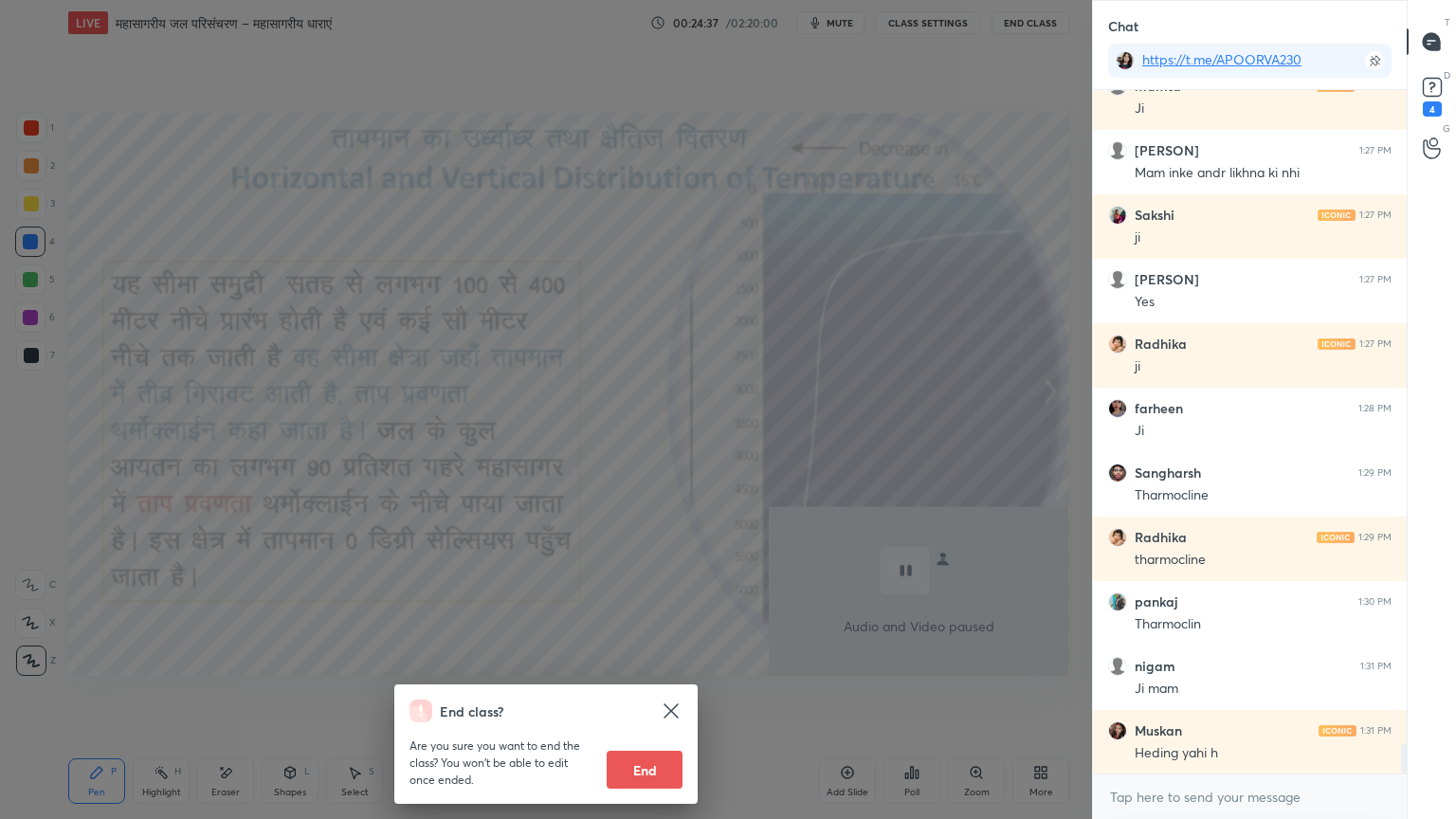scroll, scrollTop: 15136, scrollLeft: 0, axis: vertical 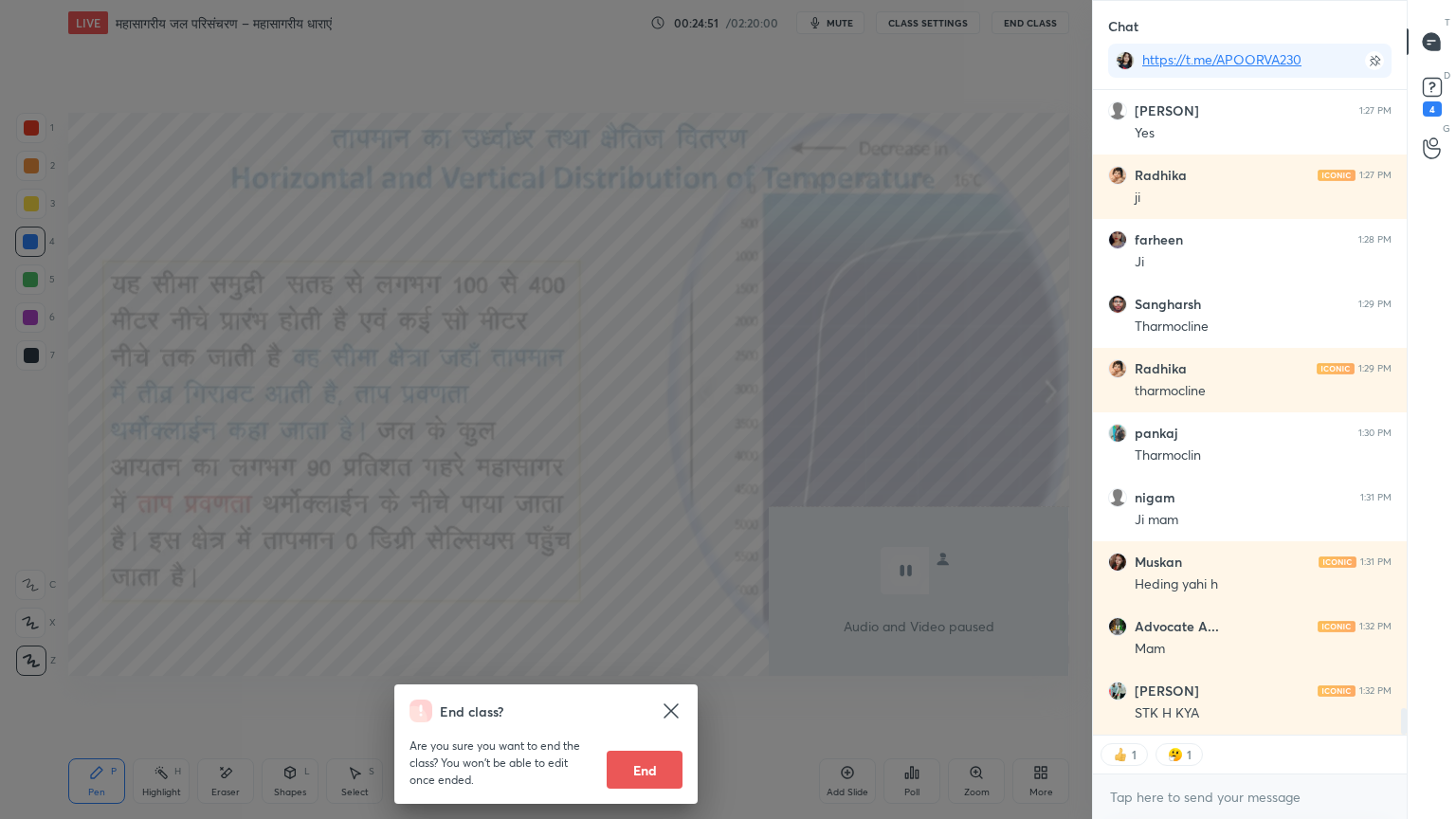 click 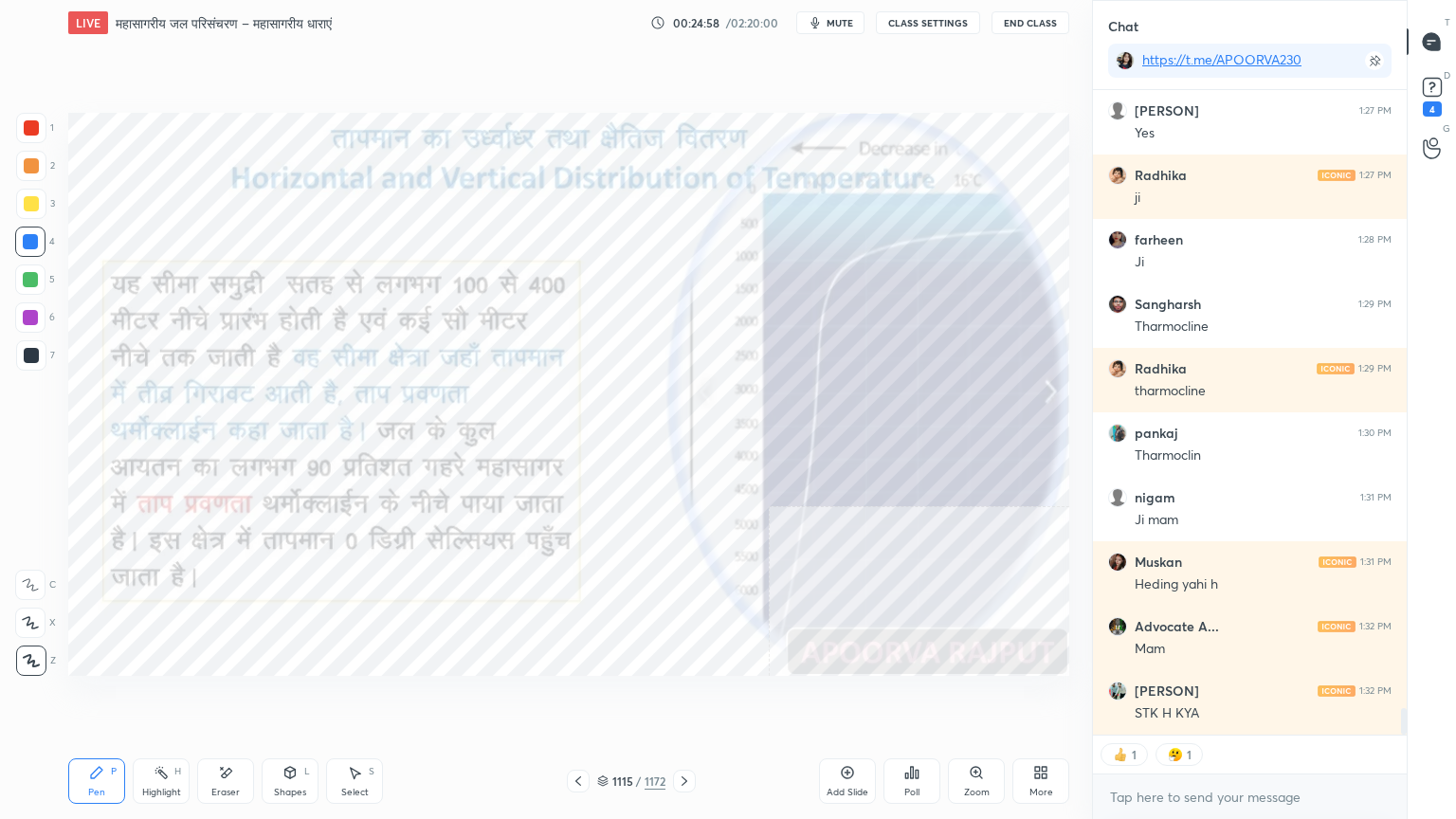 scroll, scrollTop: 15266, scrollLeft: 0, axis: vertical 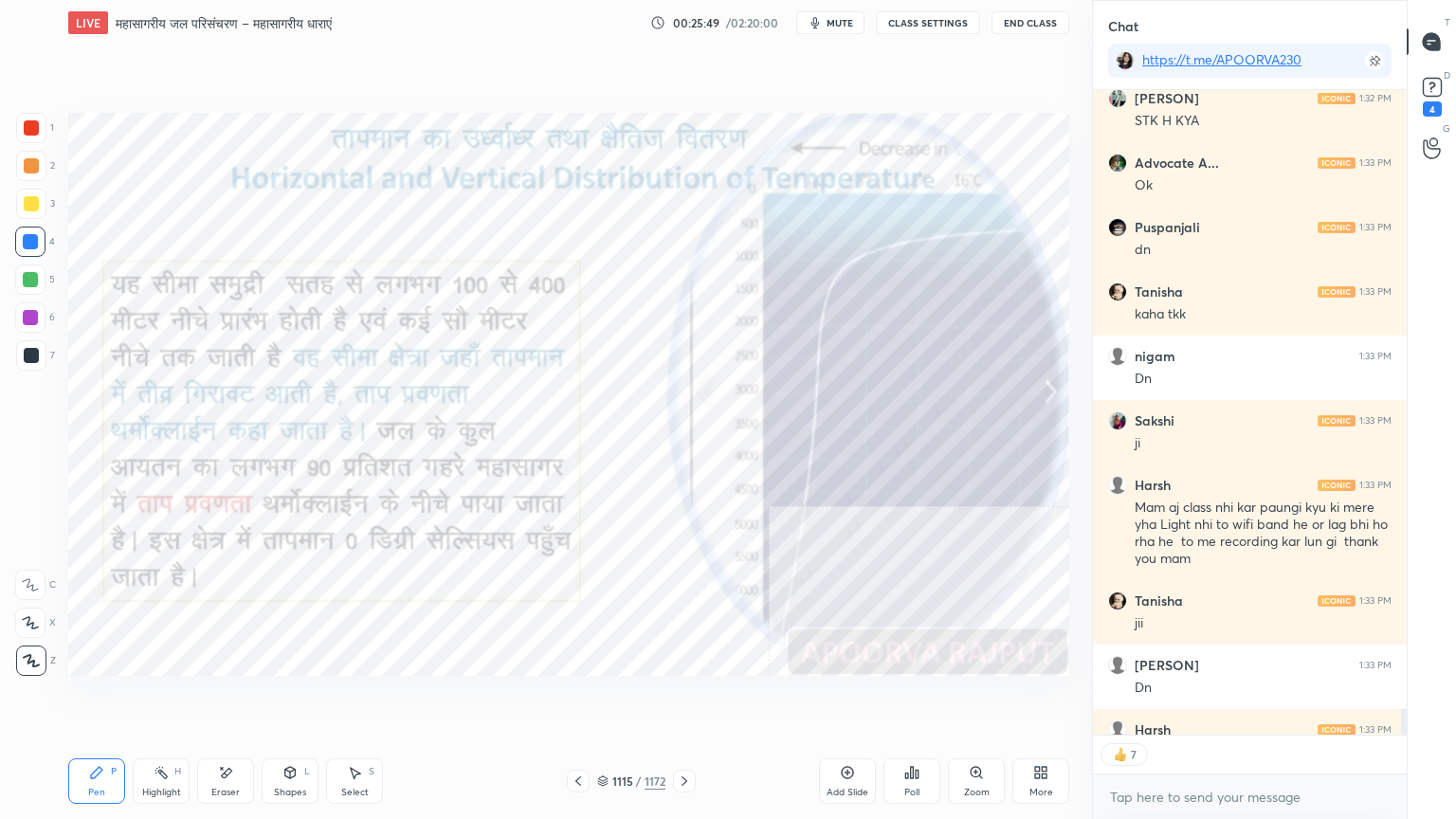 drag, startPoint x: 231, startPoint y: 781, endPoint x: 155, endPoint y: 717, distance: 99.35794 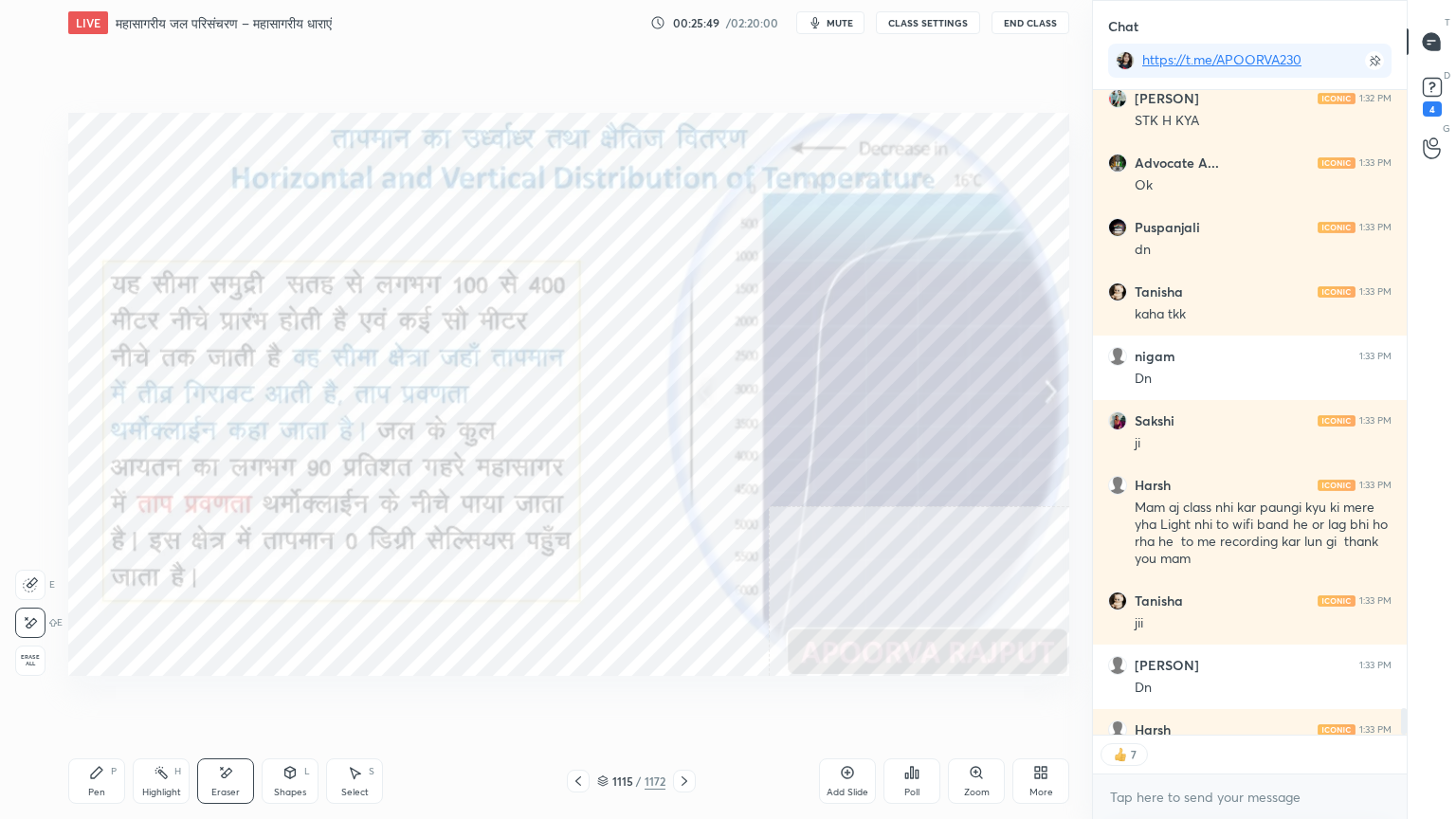 click on "Erase all" at bounding box center (30, 661) 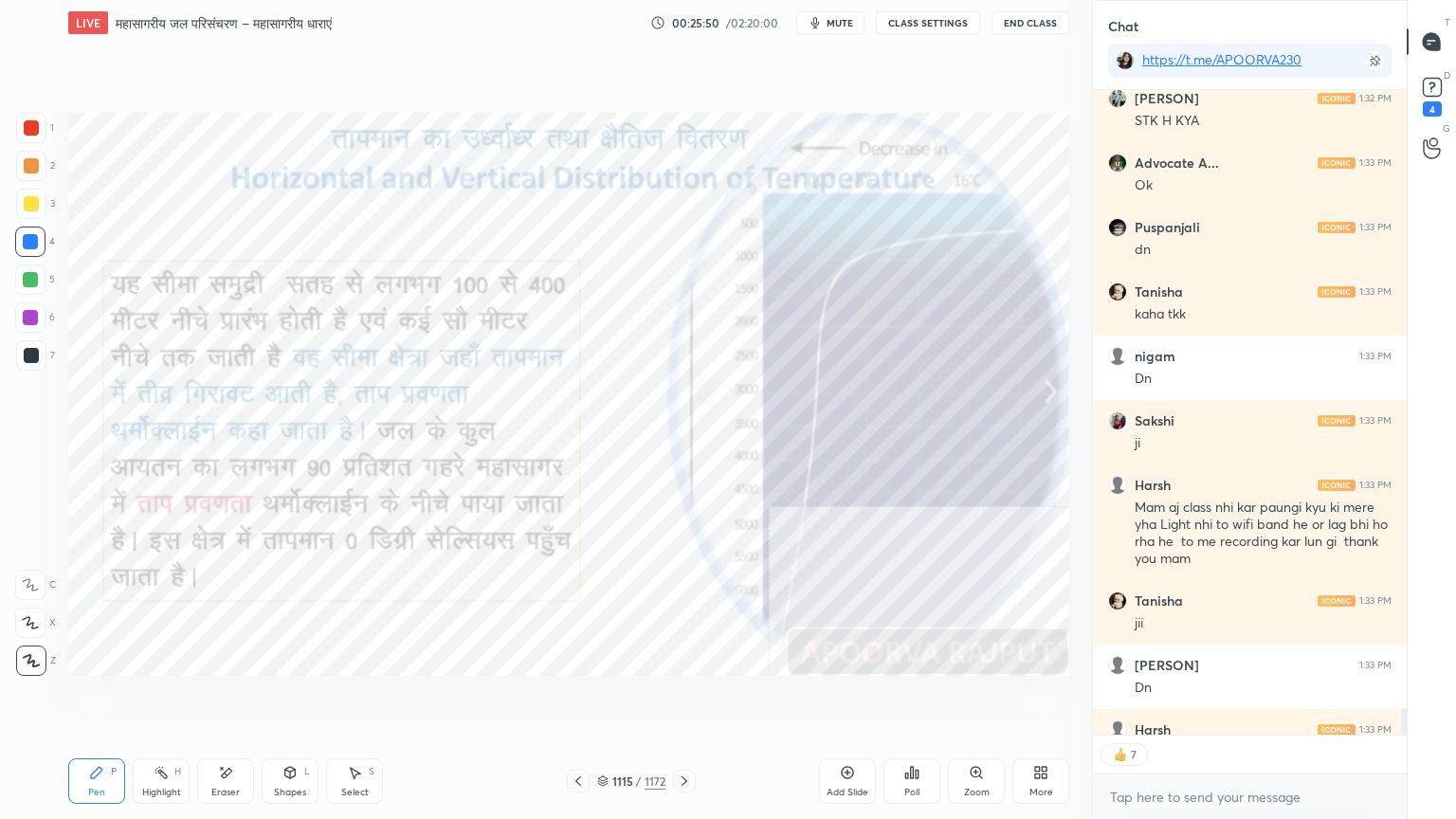 click 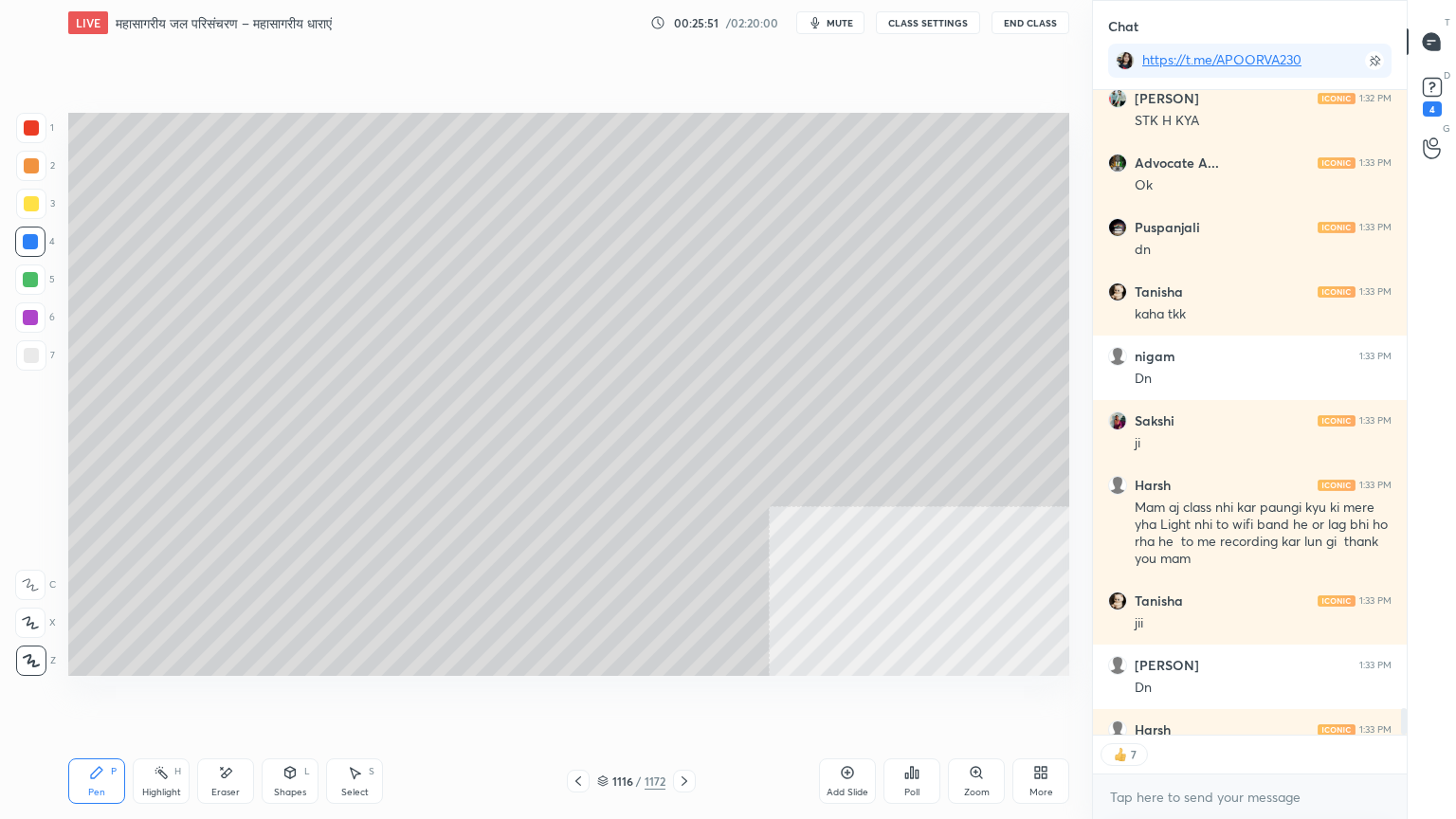 click 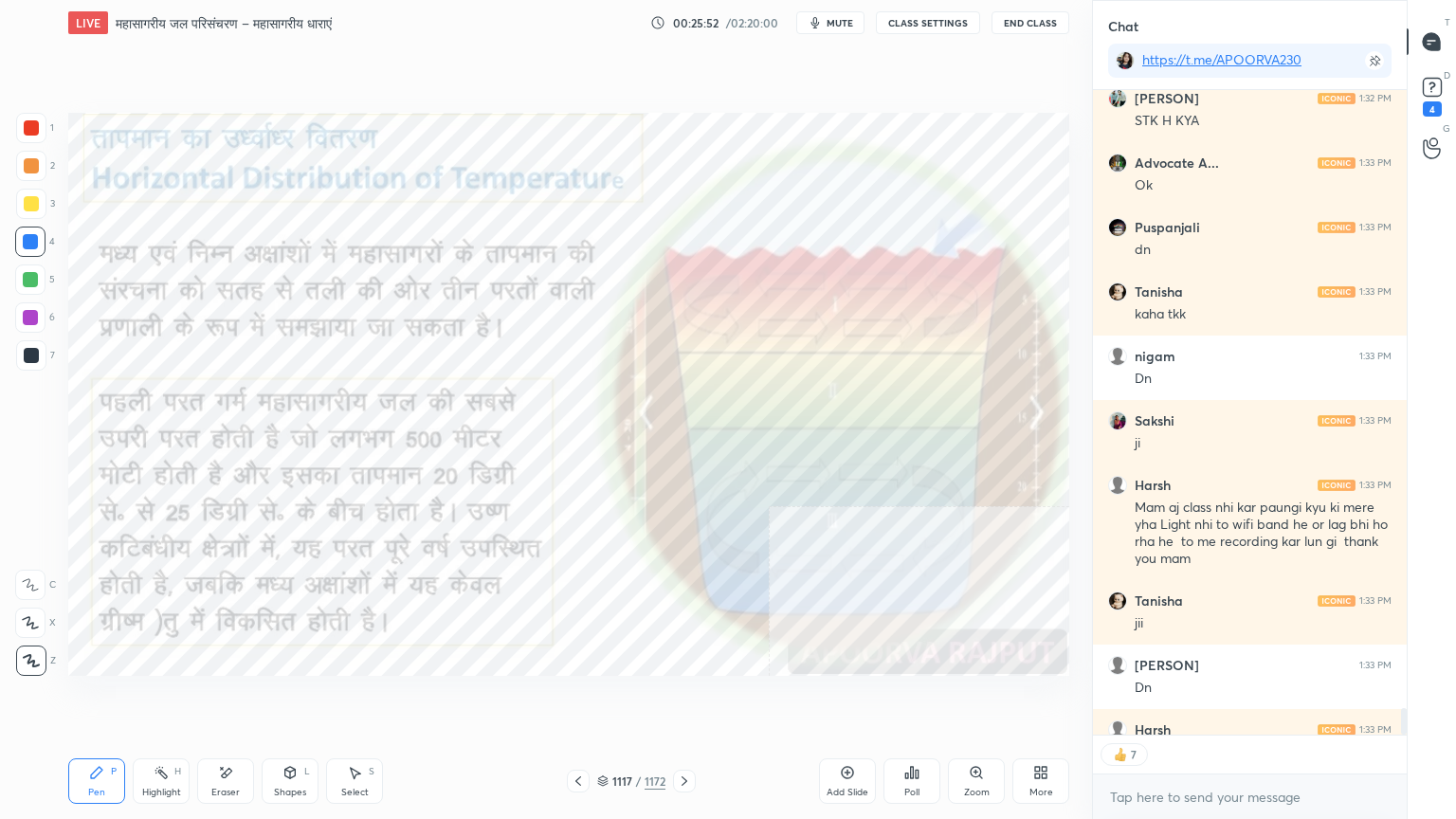 click 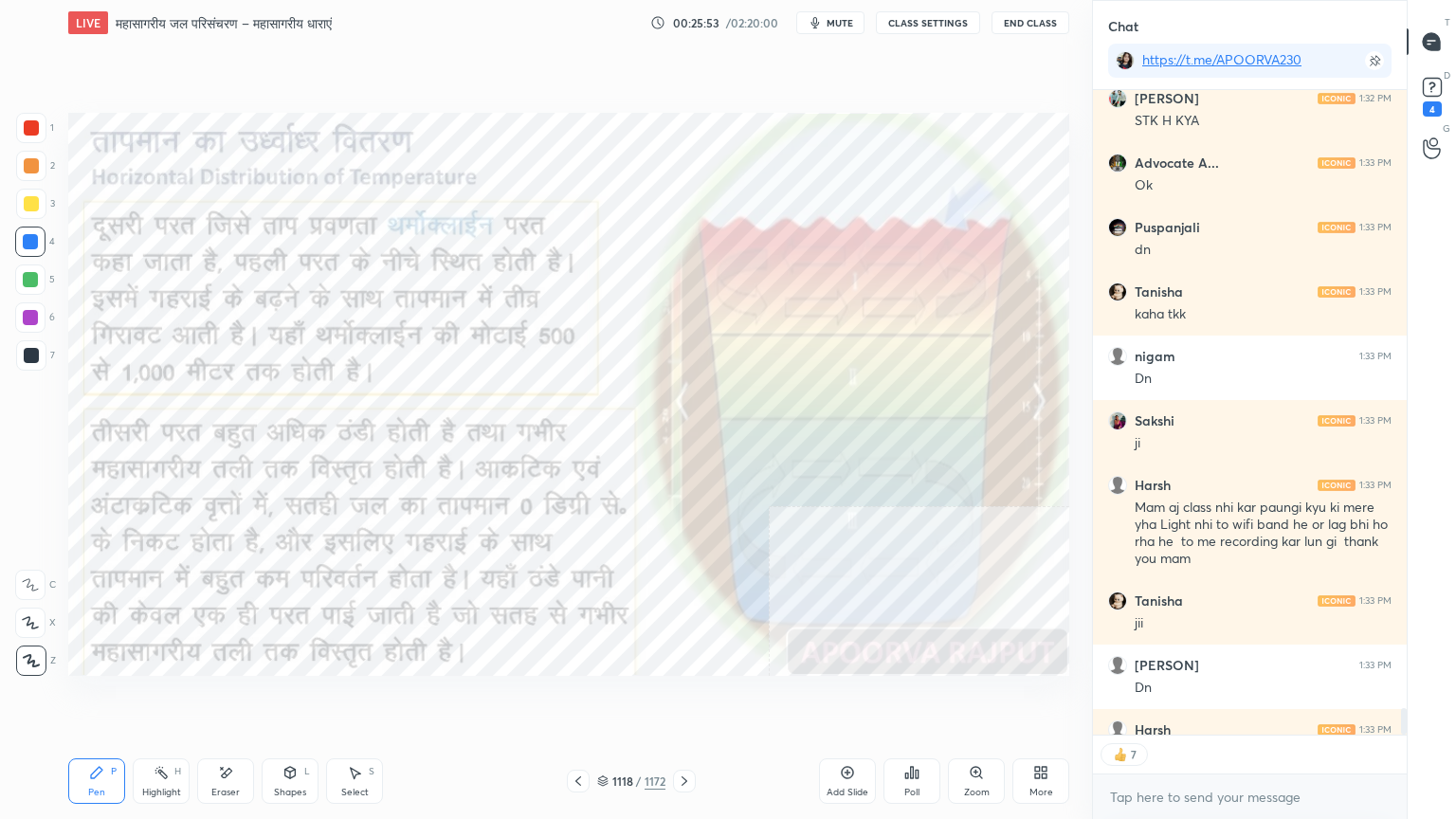 click 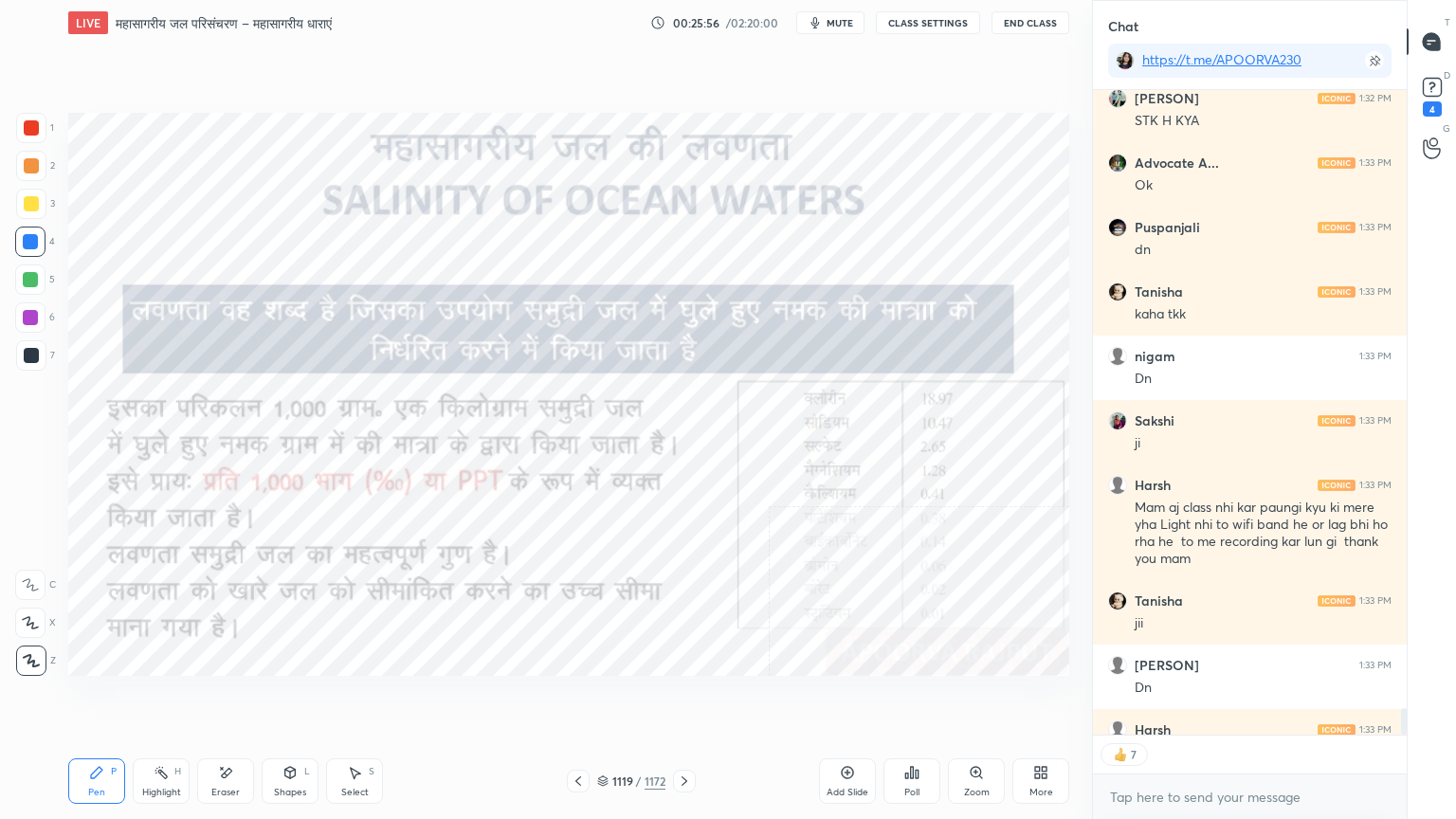 scroll, scrollTop: 15936, scrollLeft: 0, axis: vertical 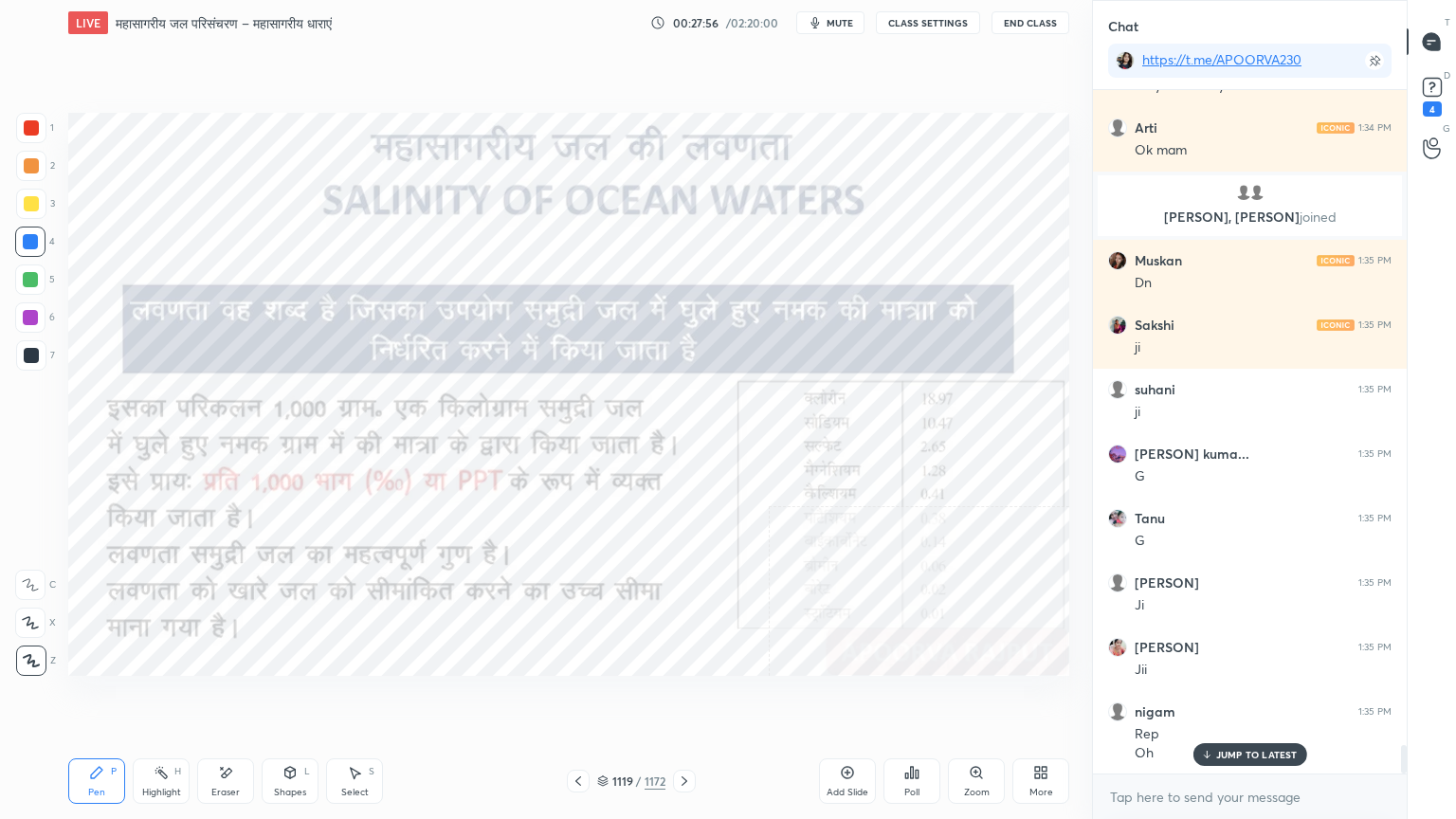 click on "More" at bounding box center (1041, 792) 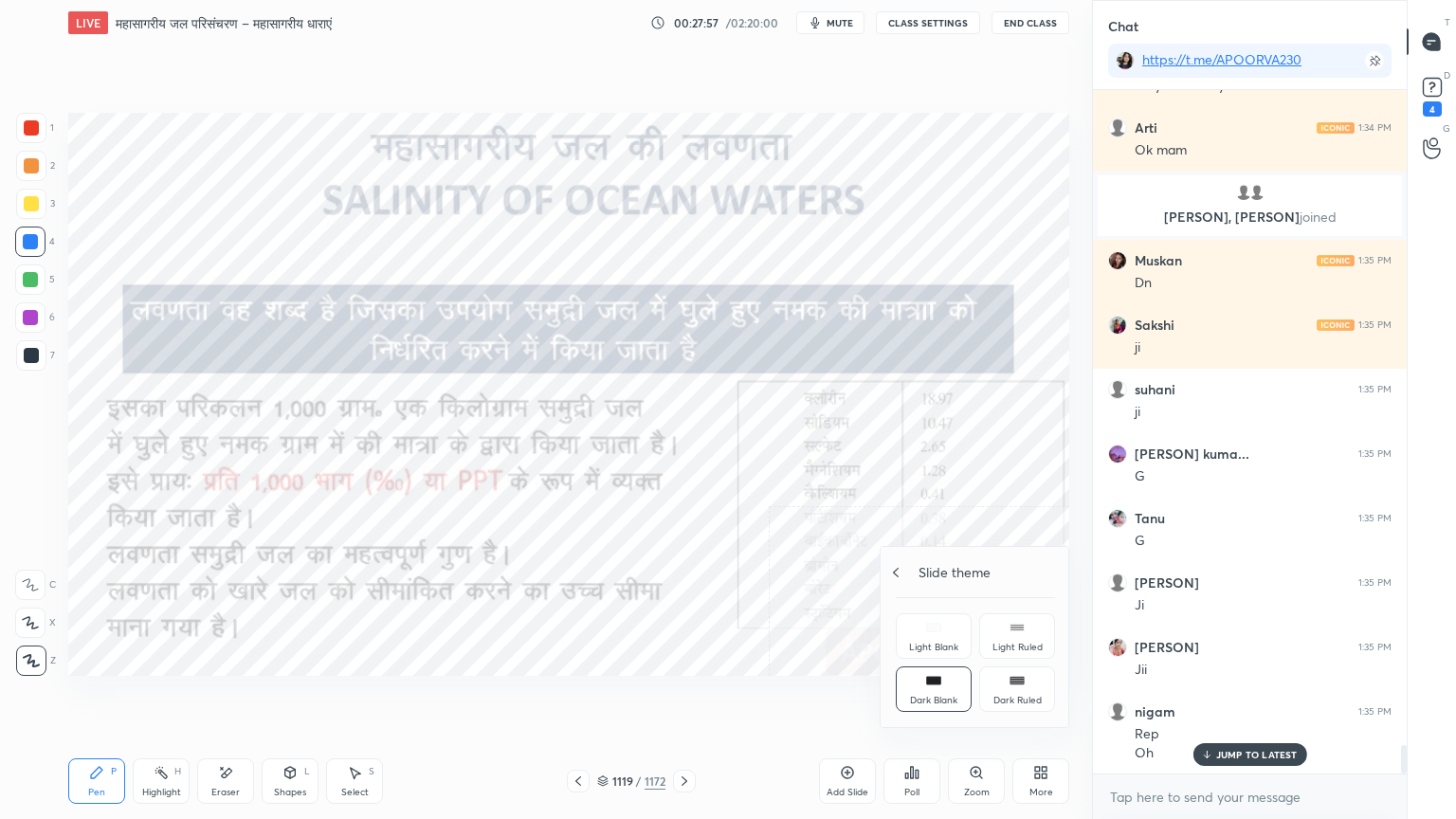 click on "Slide theme" at bounding box center [975, 572] 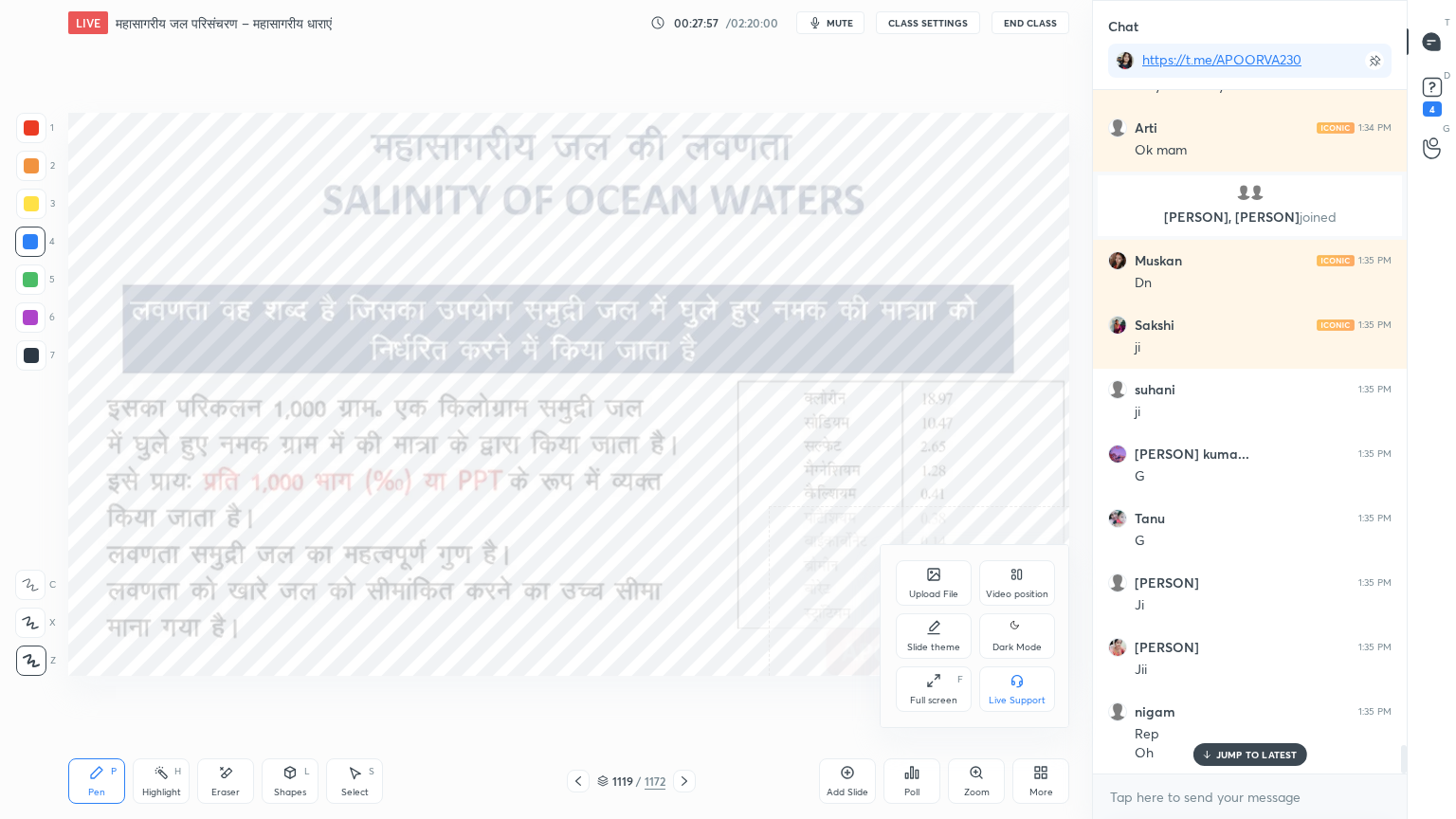 click 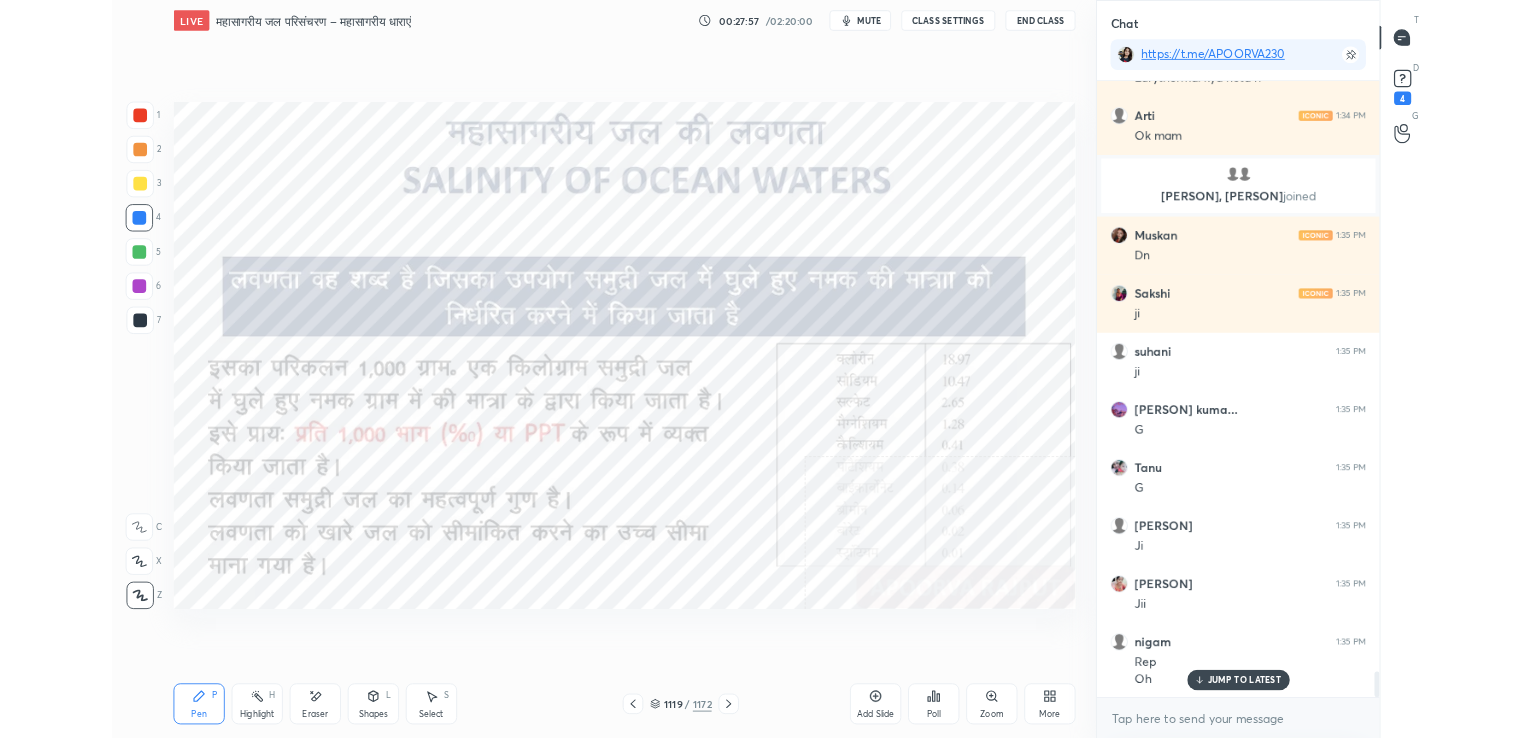 scroll, scrollTop: 610, scrollLeft: 1072, axis: both 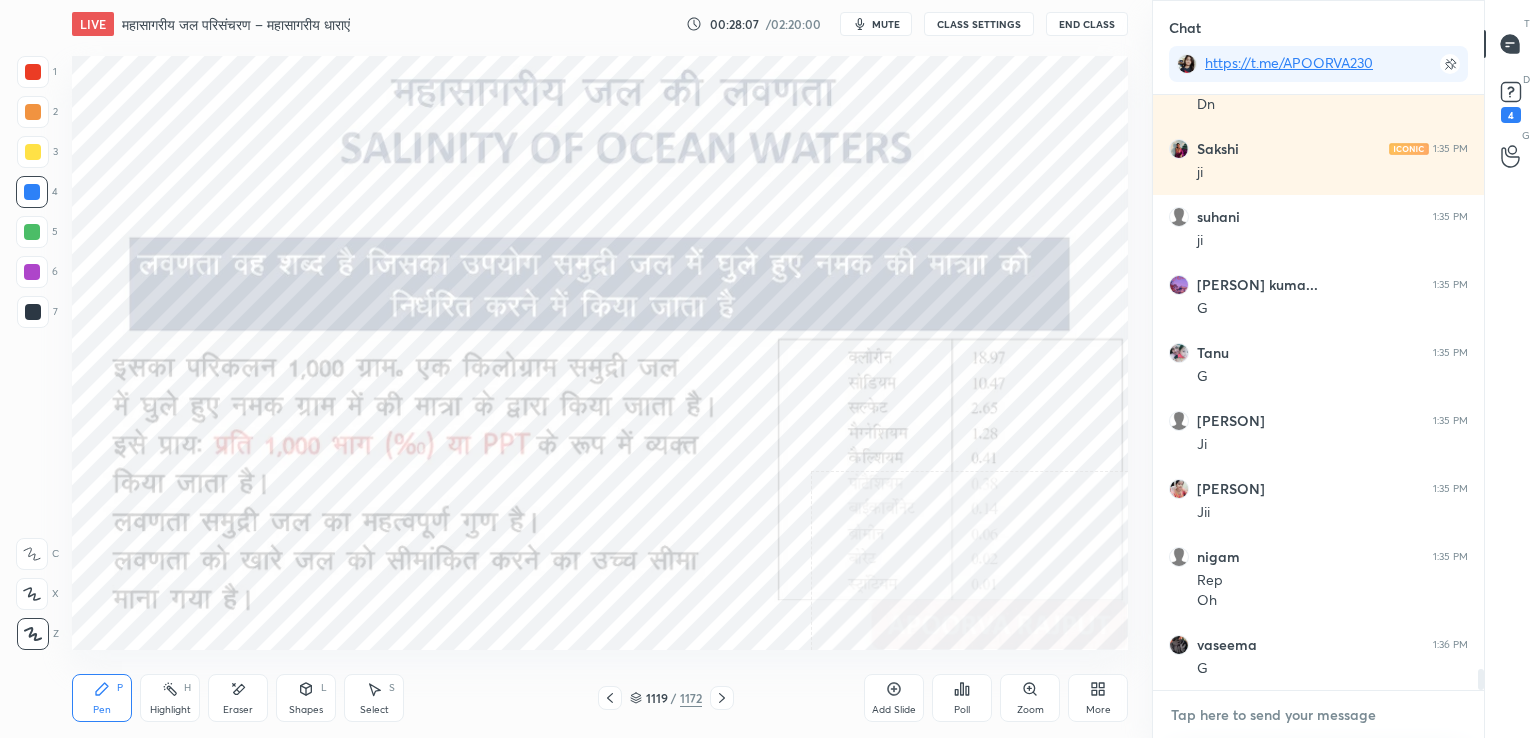click at bounding box center [1318, 715] 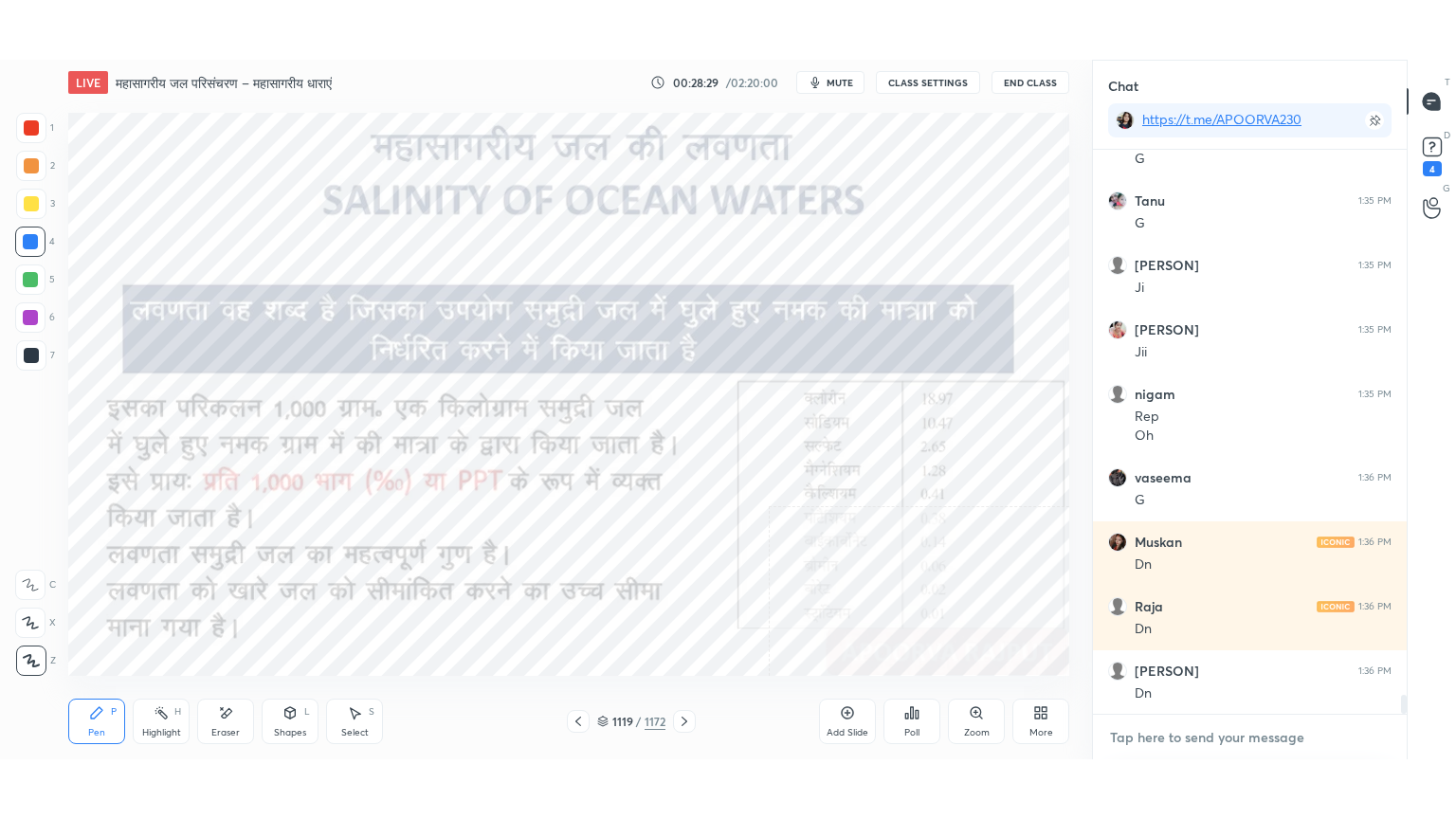 scroll, scrollTop: 15953, scrollLeft: 0, axis: vertical 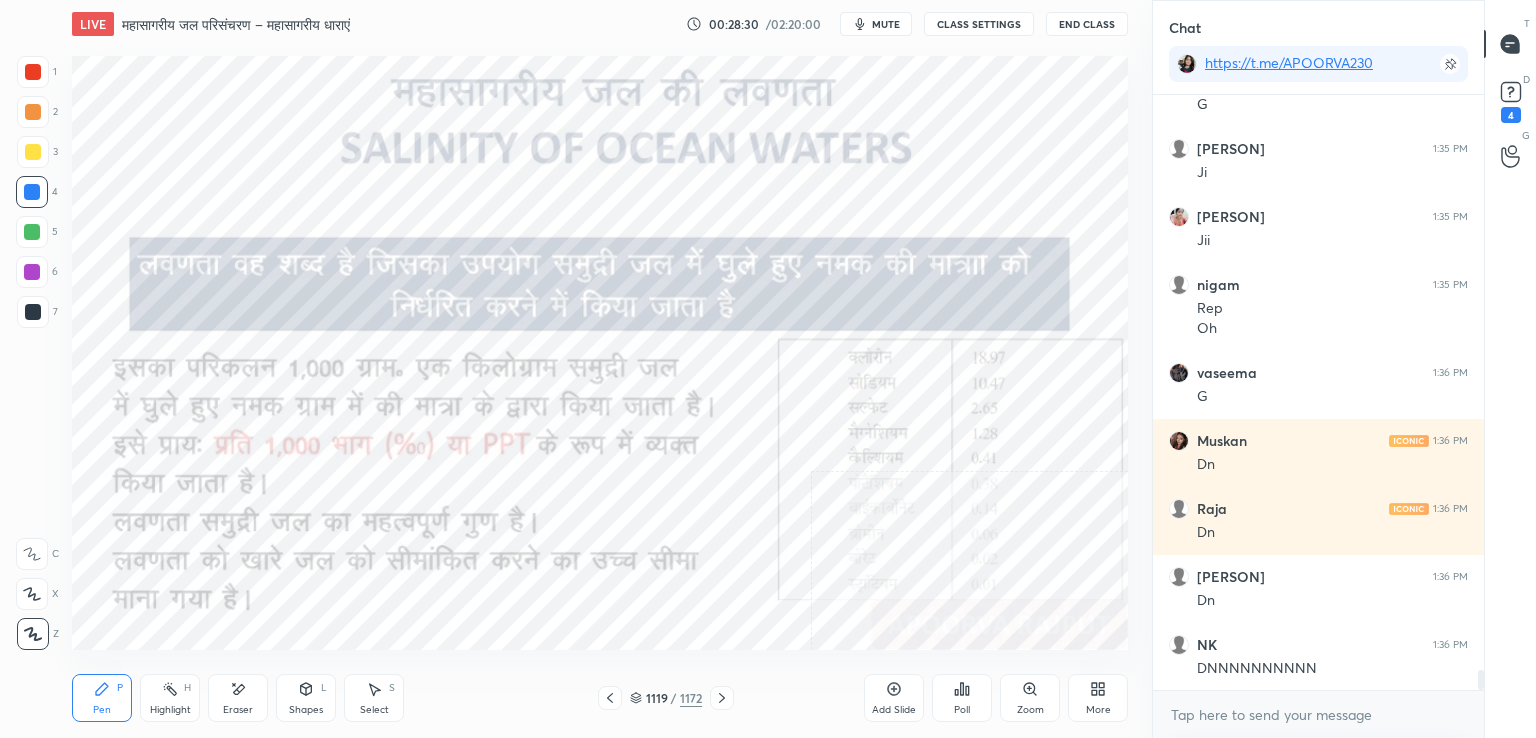 click on "More" at bounding box center (1098, 698) 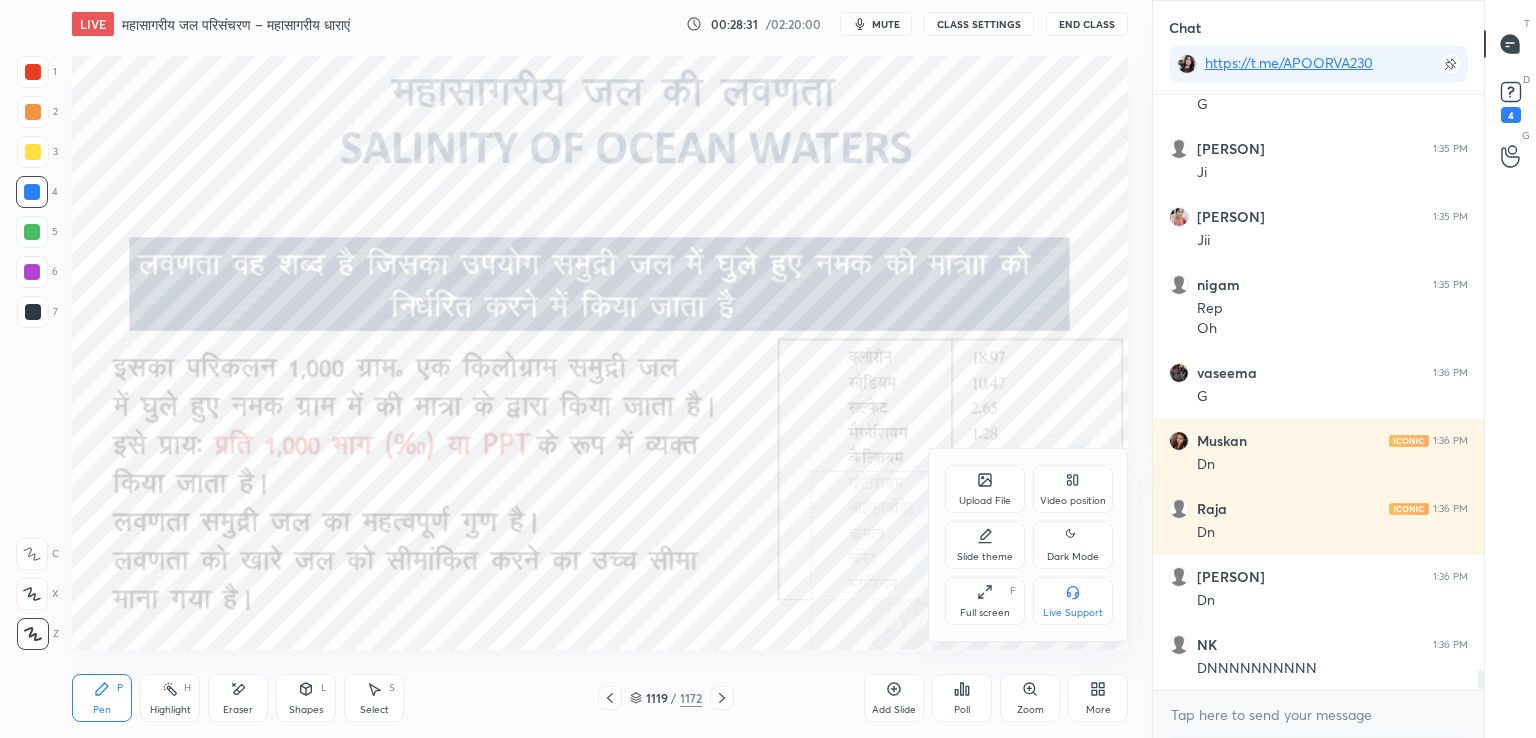 click on "Full screen" at bounding box center [985, 613] 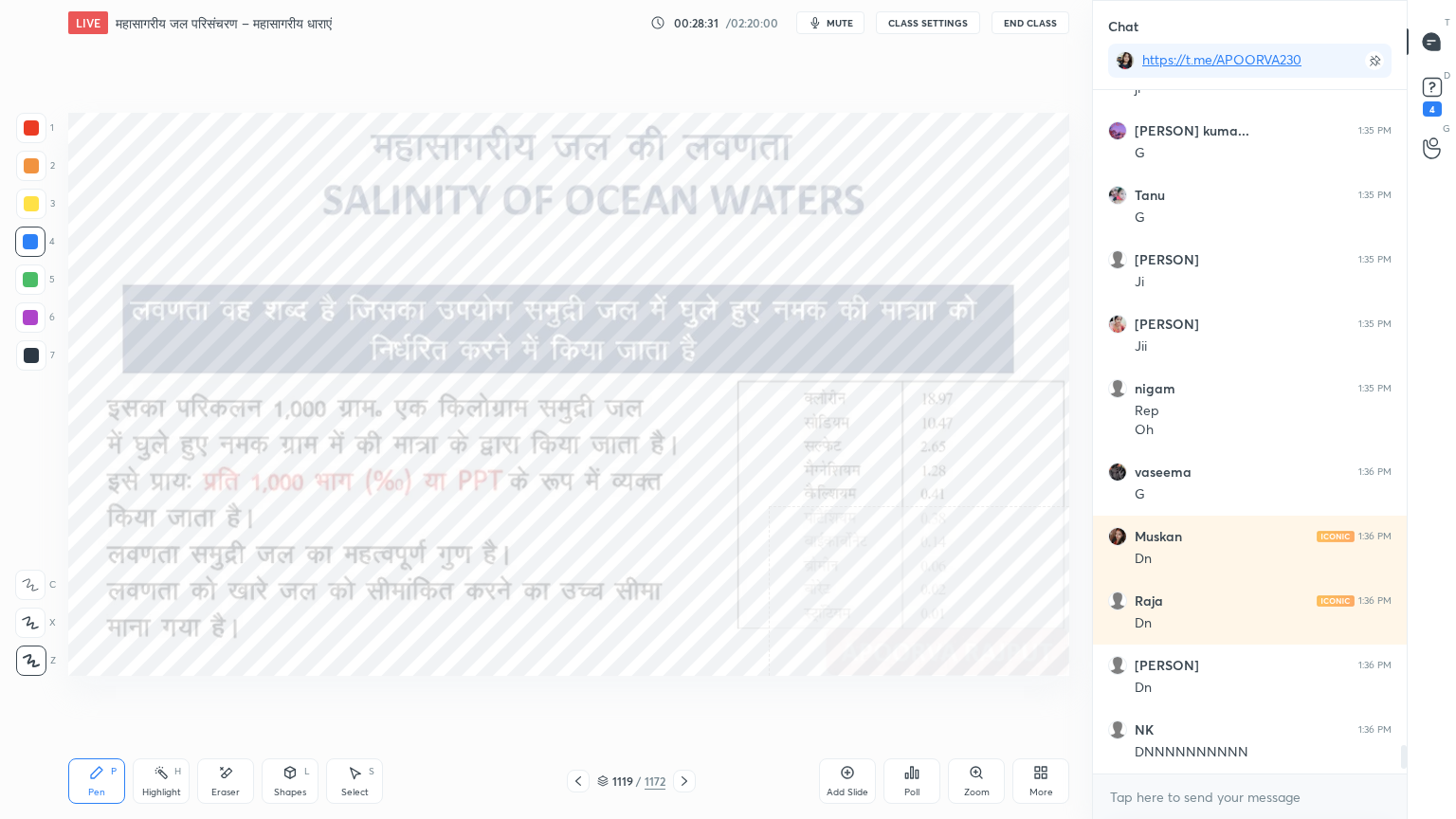 scroll, scrollTop: 94094, scrollLeft: 93776, axis: both 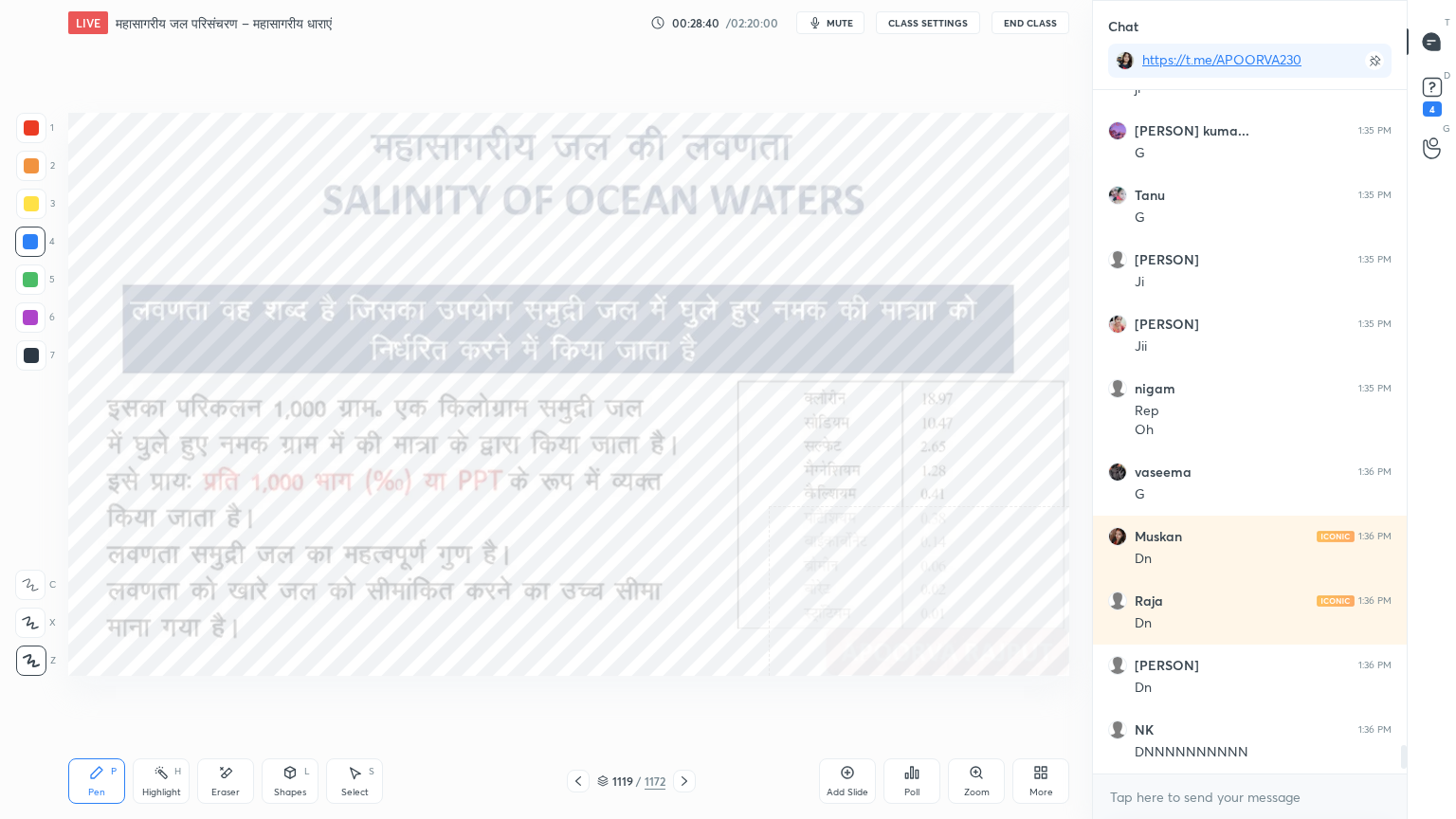 click 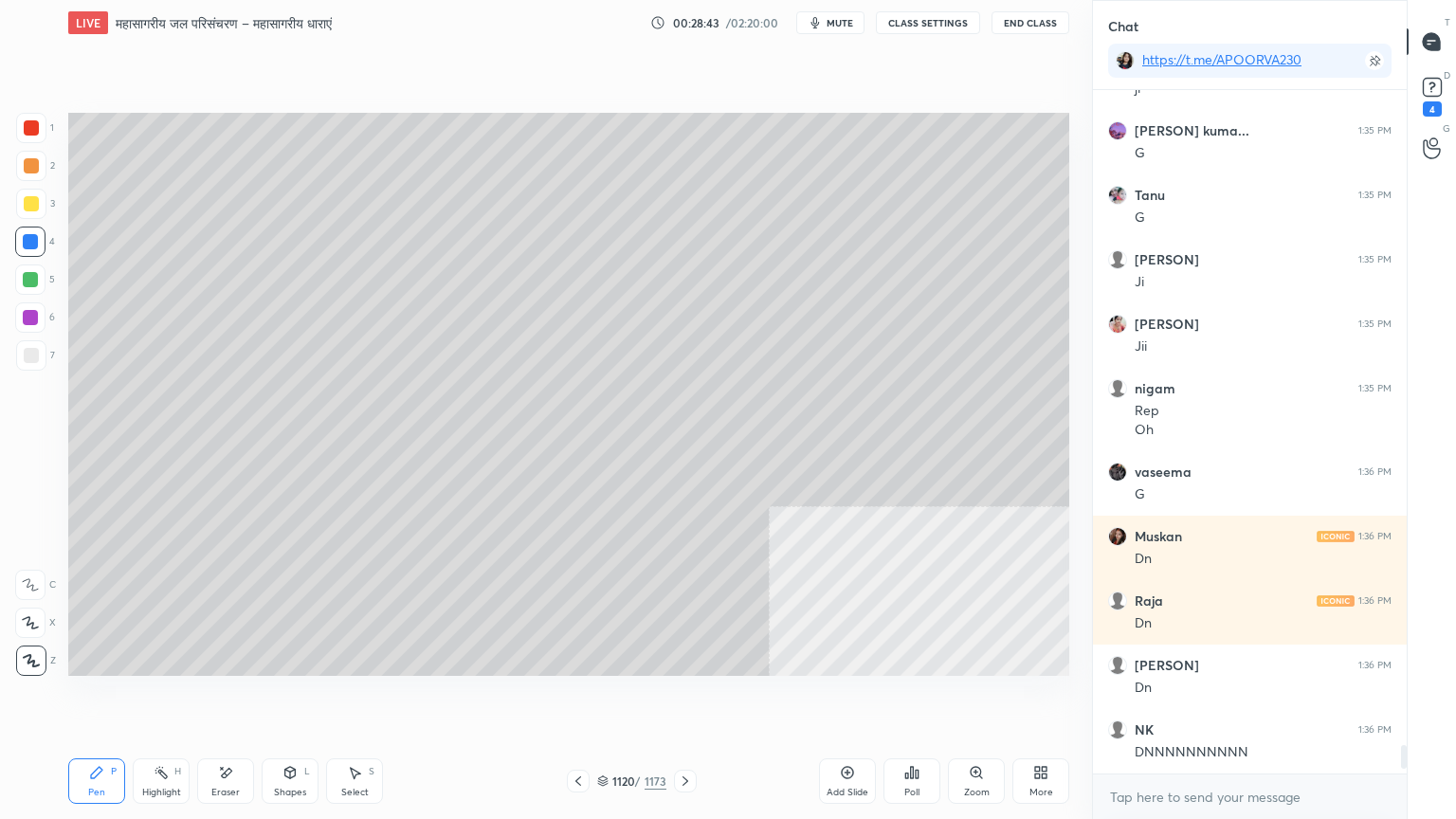 click at bounding box center [31, 355] 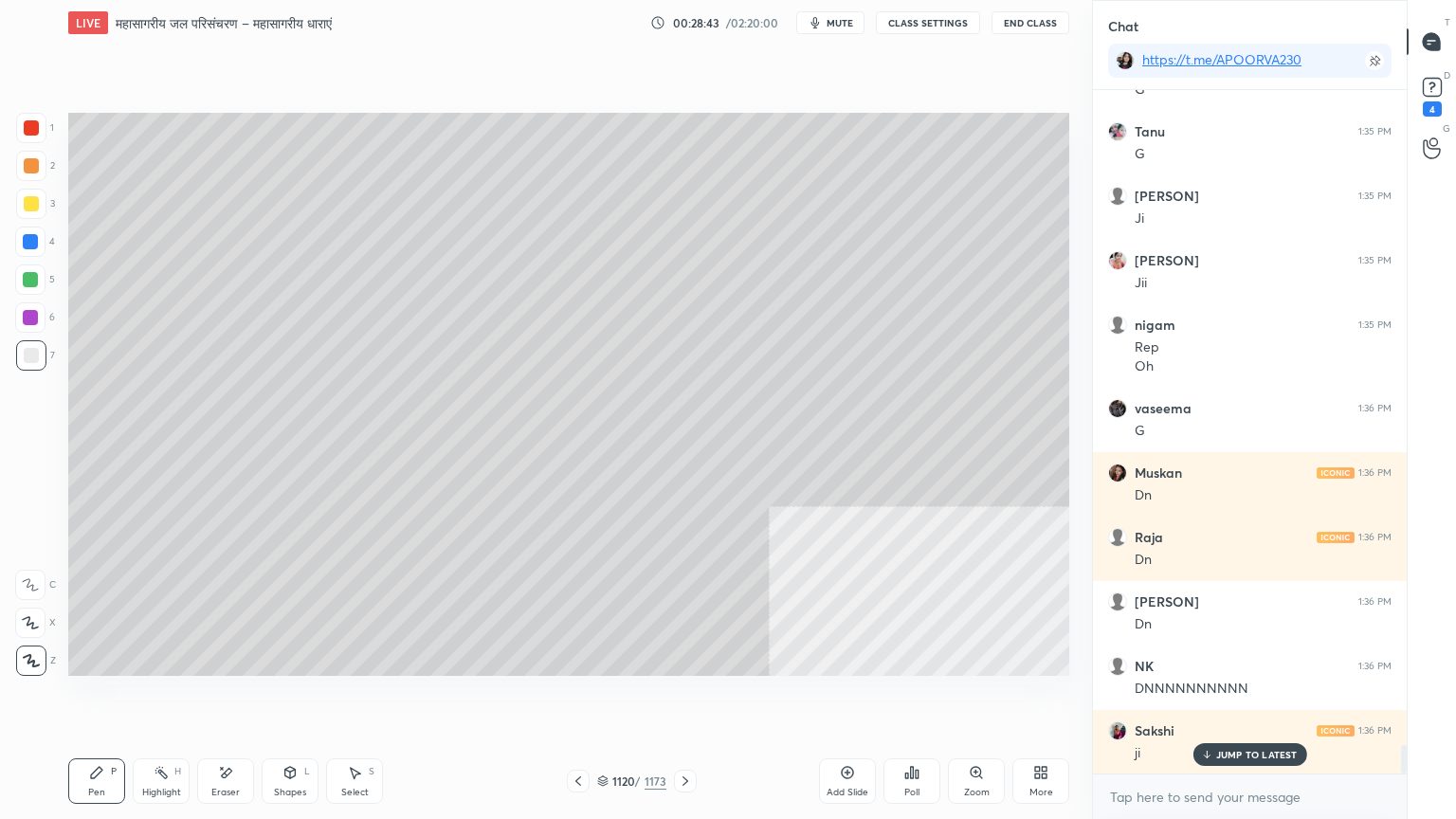 click at bounding box center (31, 355) 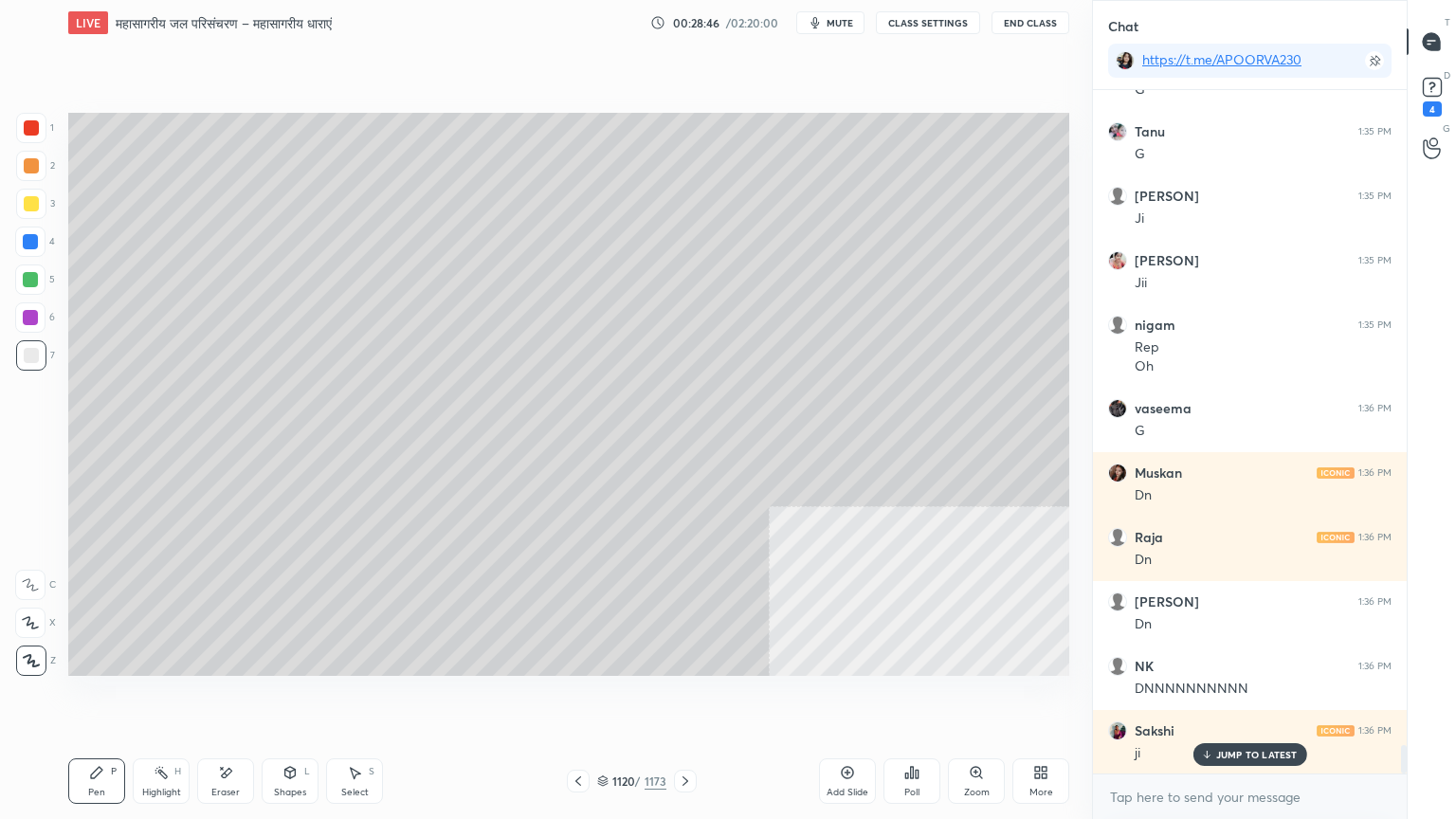 drag, startPoint x: 27, startPoint y: 243, endPoint x: 63, endPoint y: 232, distance: 37.64306 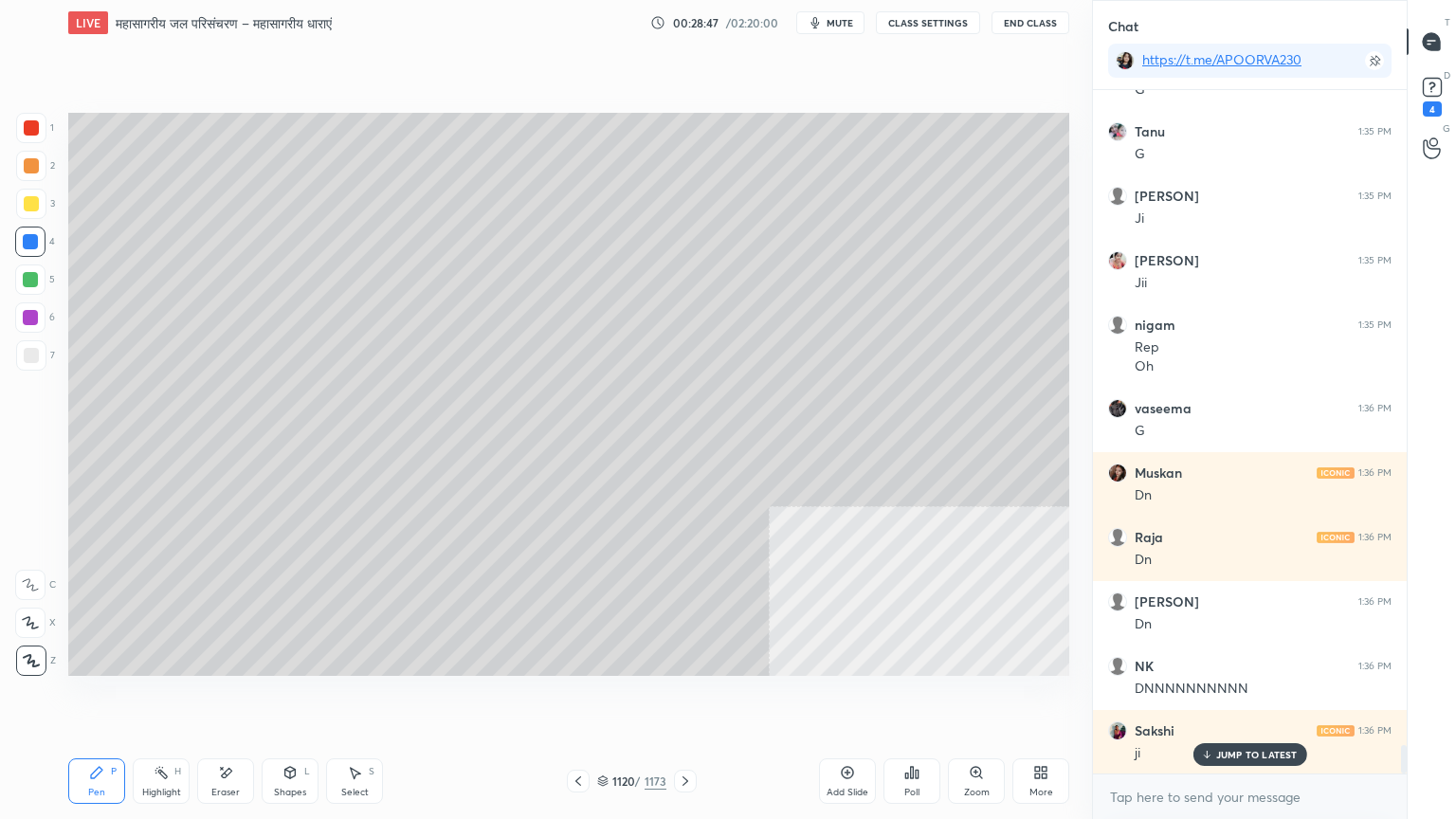 scroll, scrollTop: 15963, scrollLeft: 0, axis: vertical 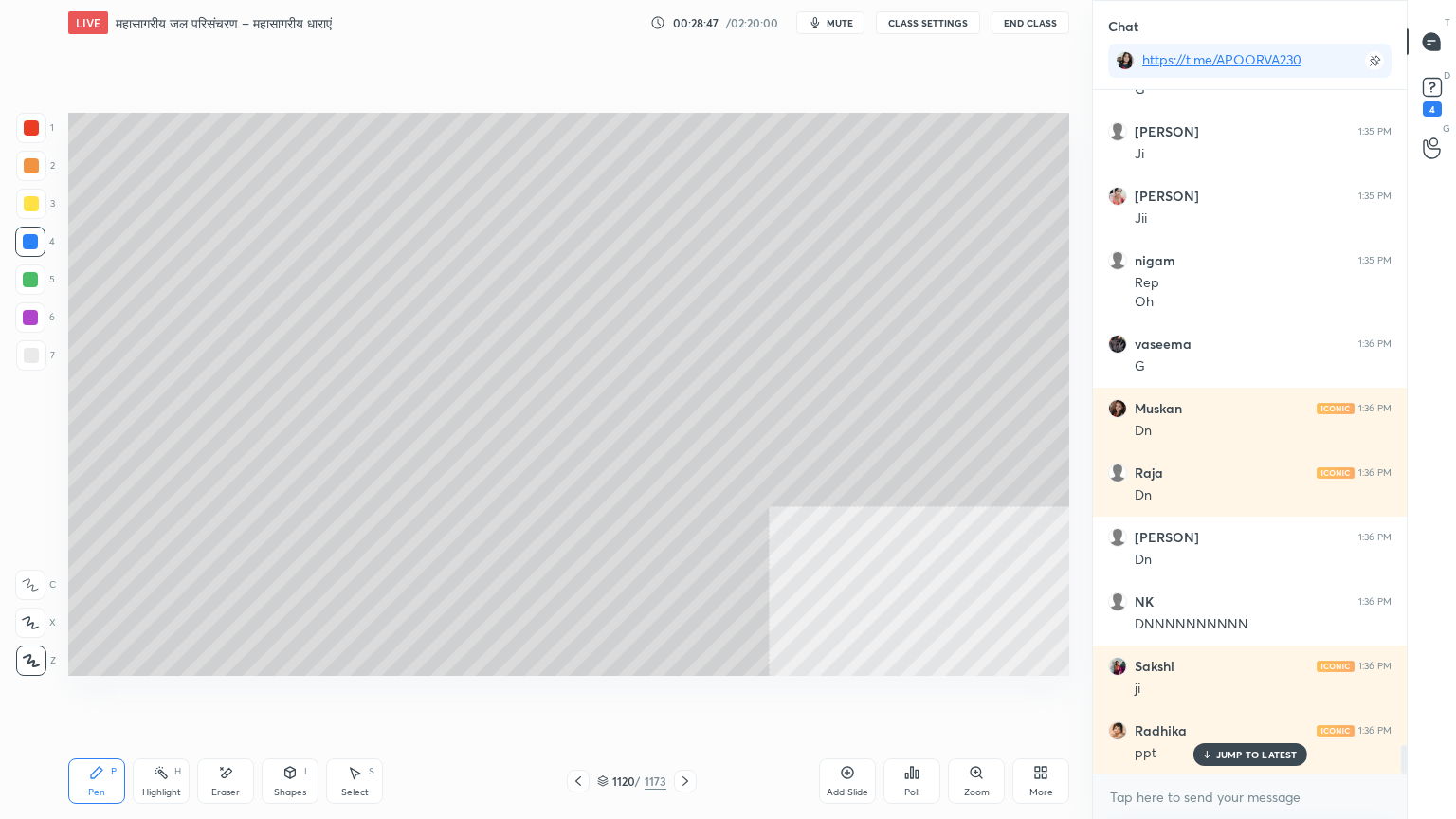 click at bounding box center (31, 355) 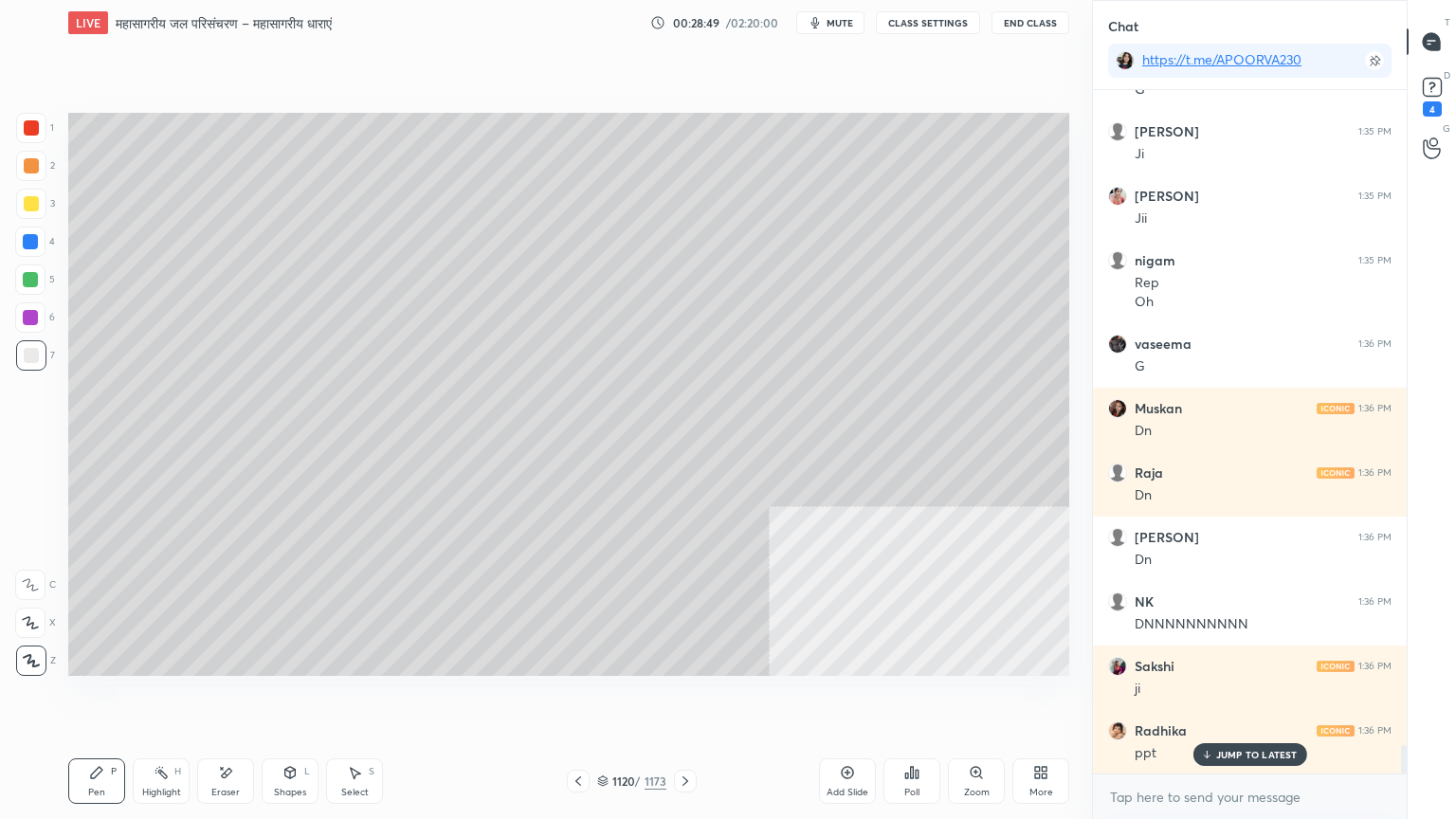 scroll, scrollTop: 16027, scrollLeft: 0, axis: vertical 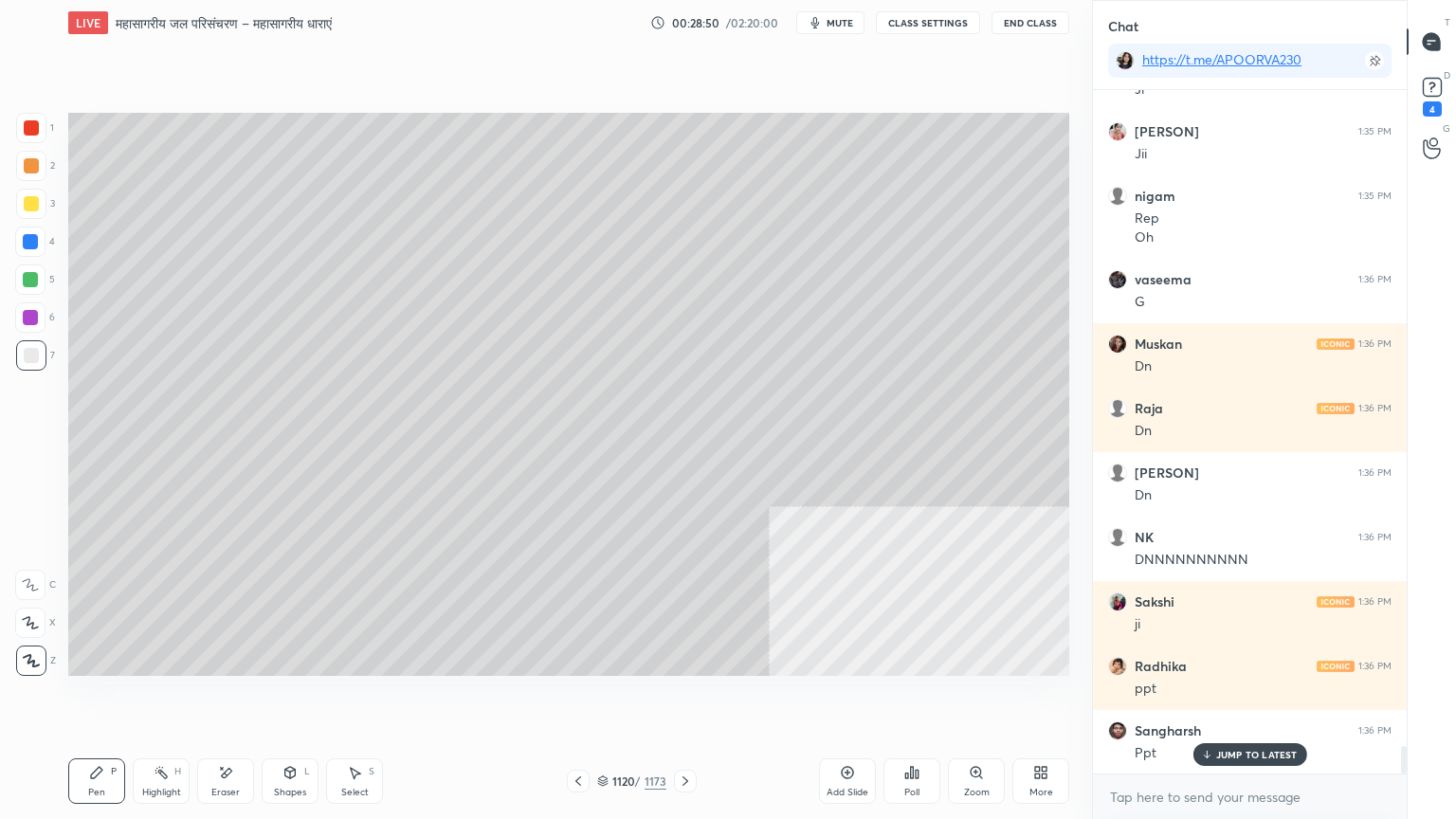 click at bounding box center (30, 242) 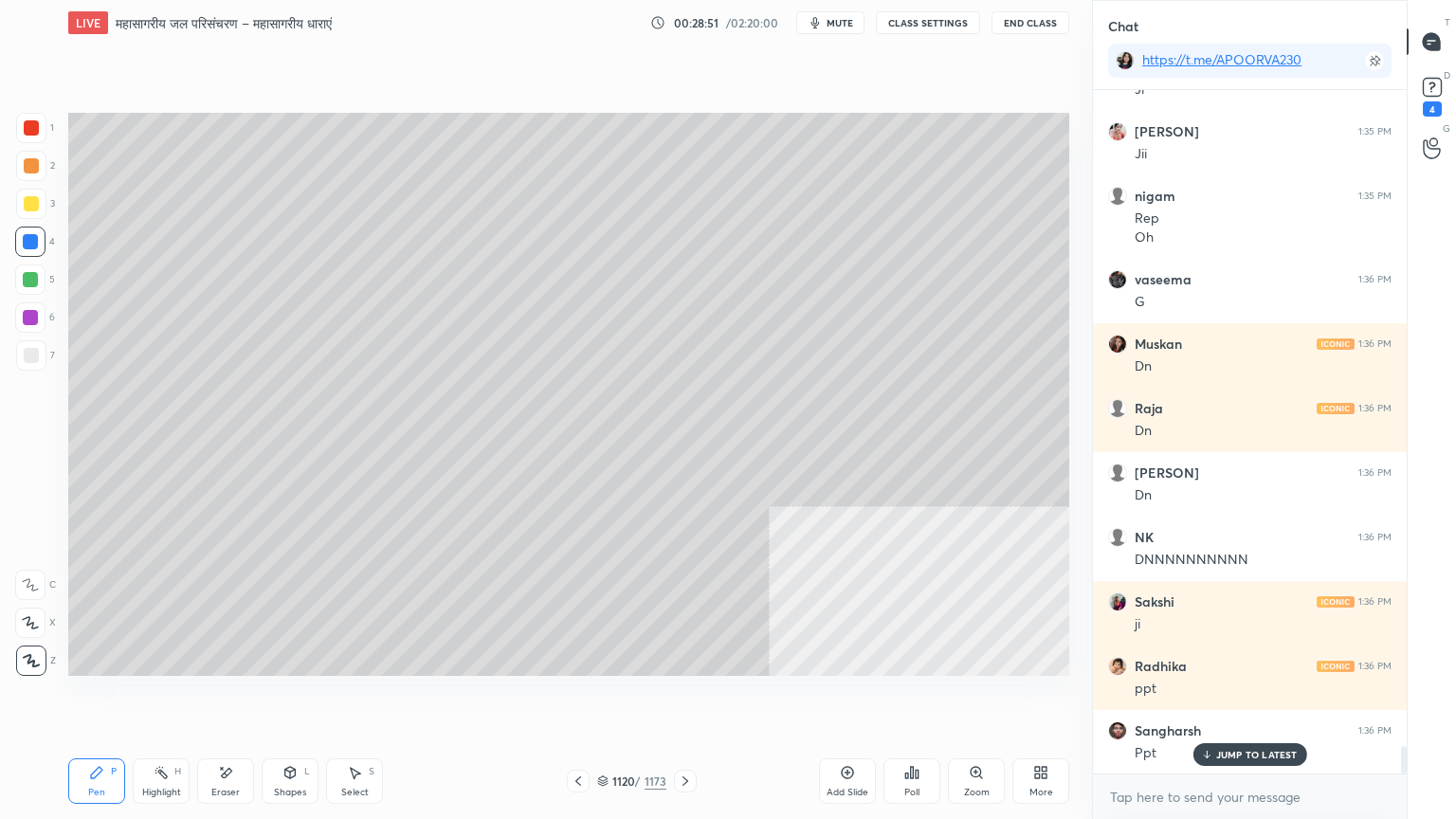 scroll, scrollTop: 16092, scrollLeft: 0, axis: vertical 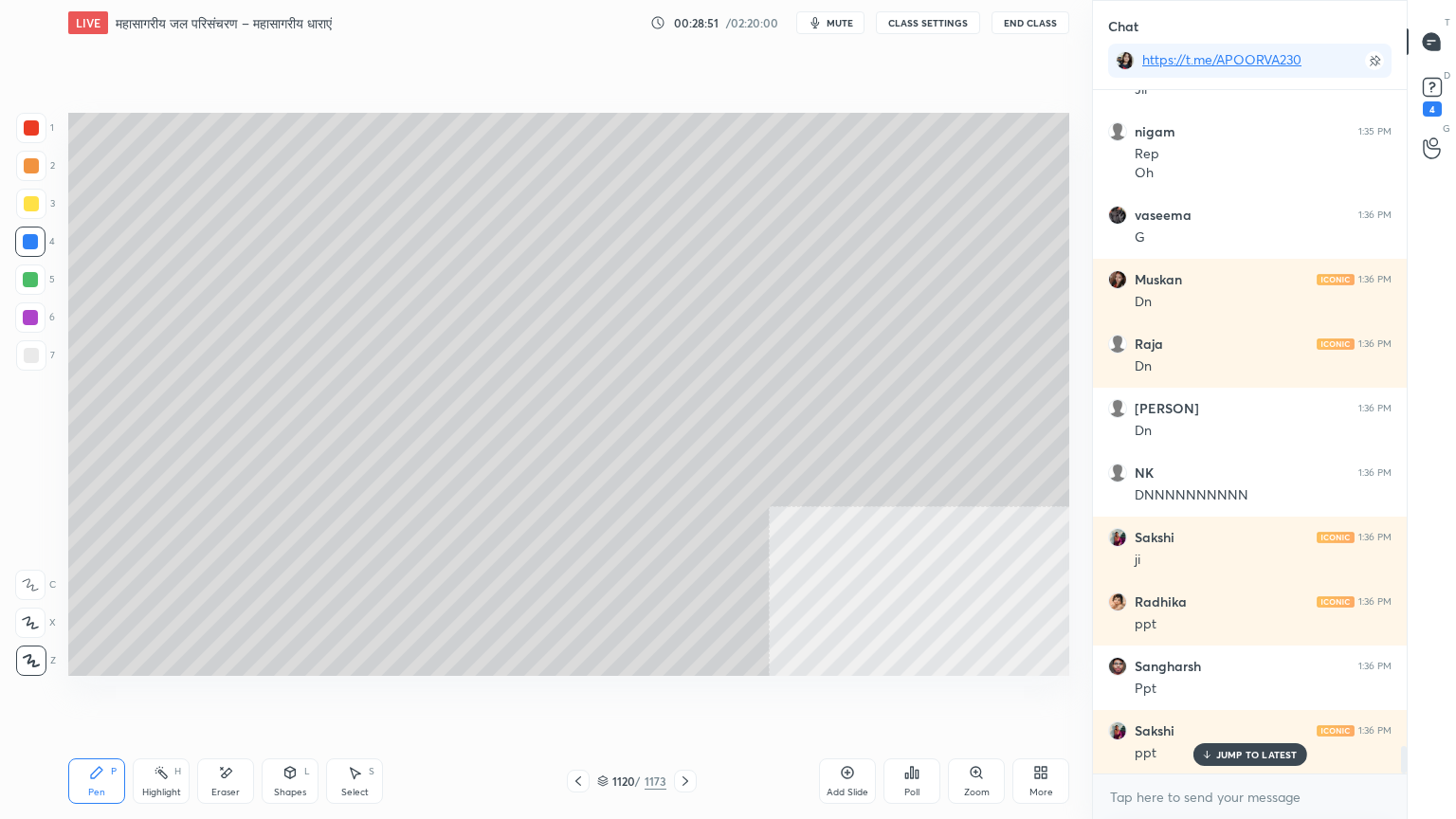 drag, startPoint x: 26, startPoint y: 358, endPoint x: 61, endPoint y: 339, distance: 39.824616 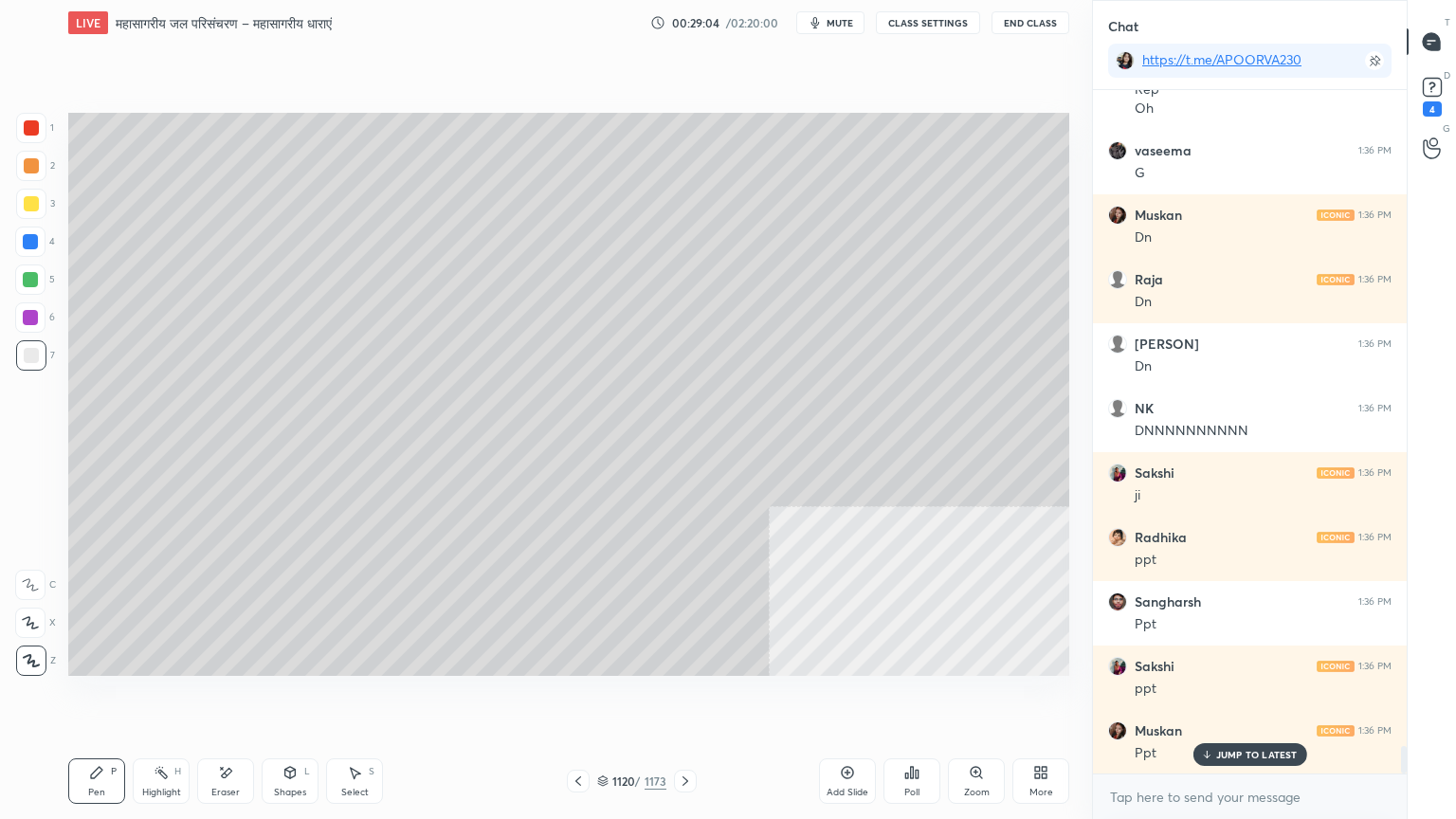 scroll, scrollTop: 16221, scrollLeft: 0, axis: vertical 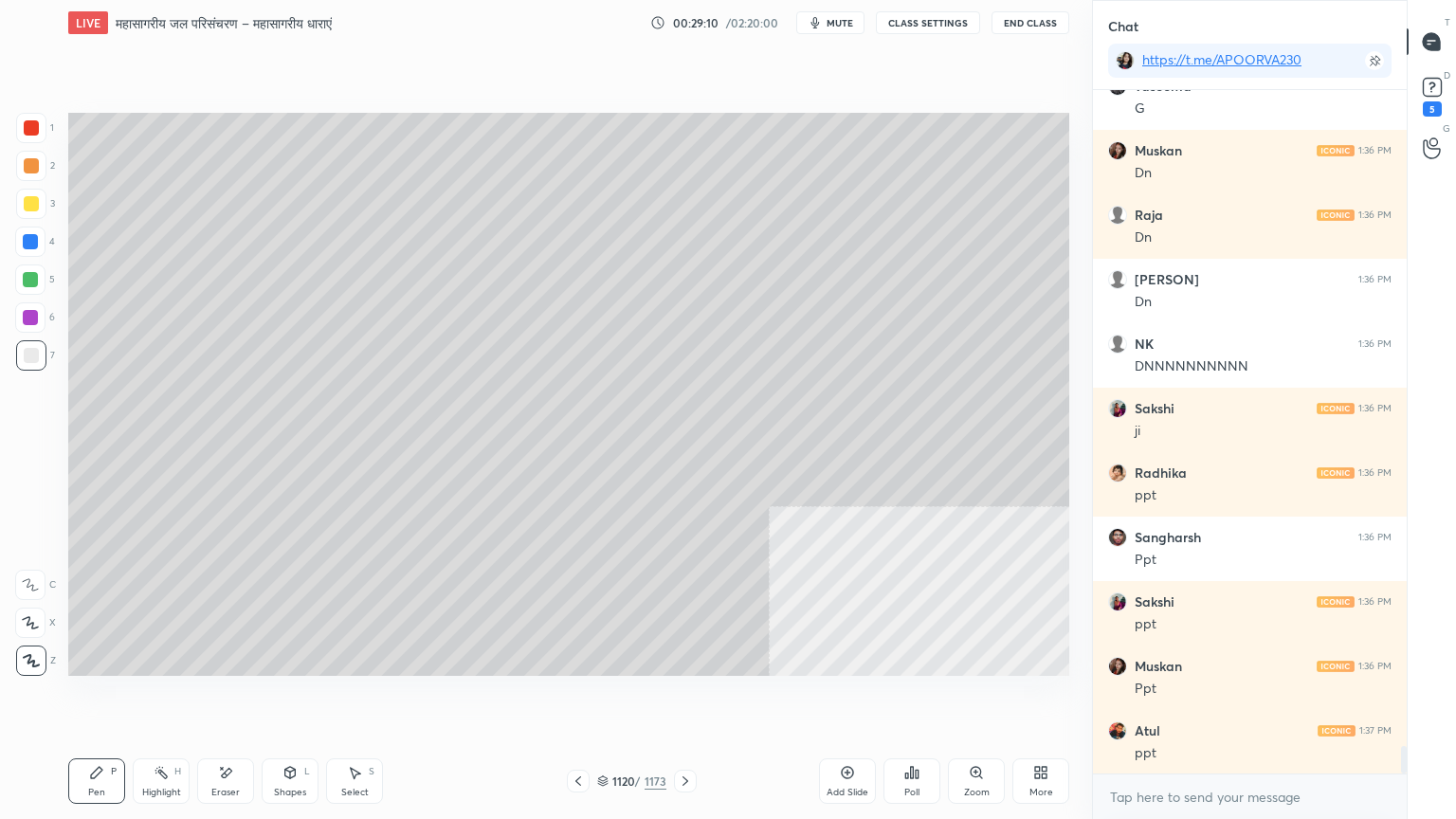 click at bounding box center [30, 242] 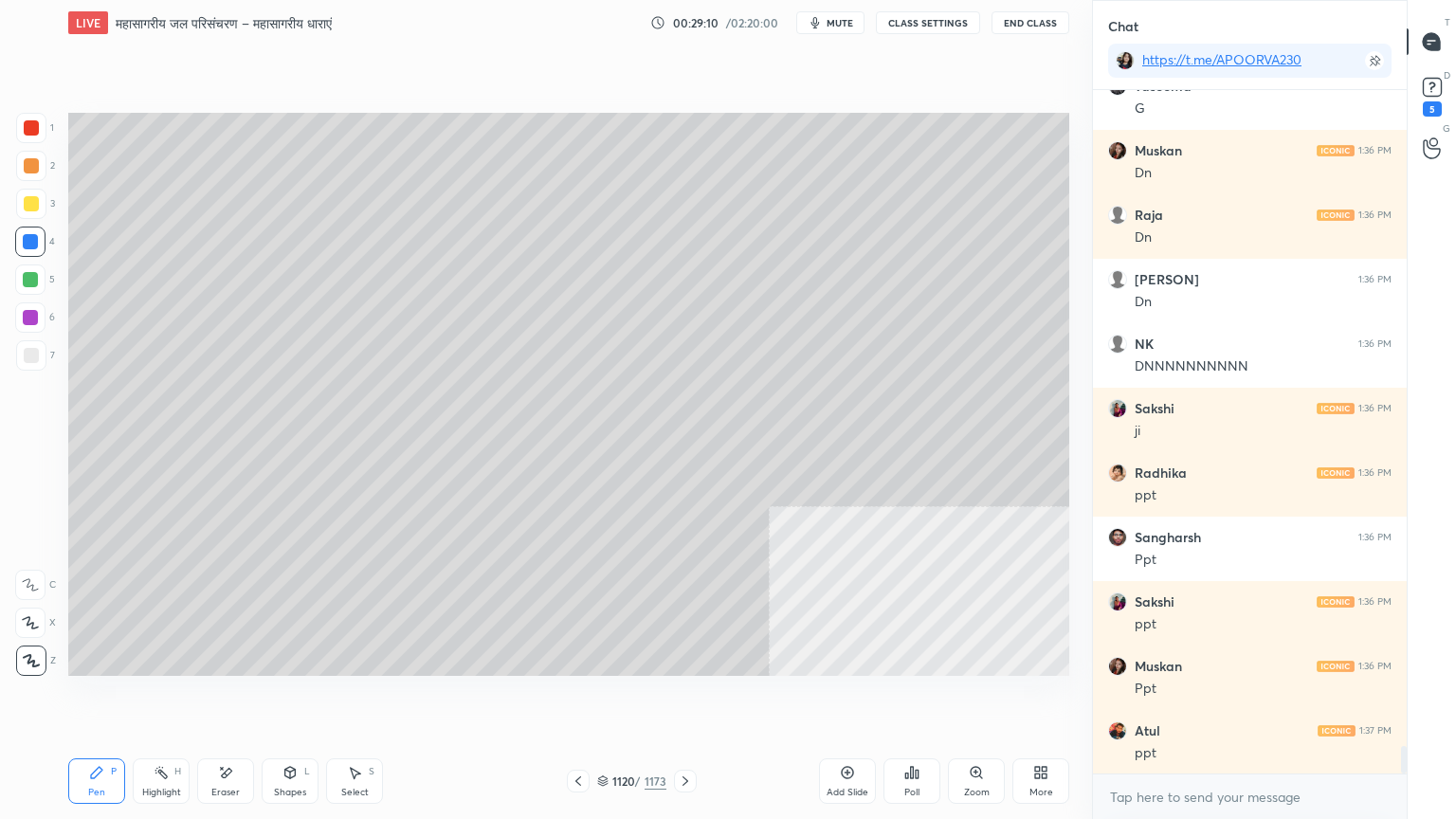 click at bounding box center [30, 242] 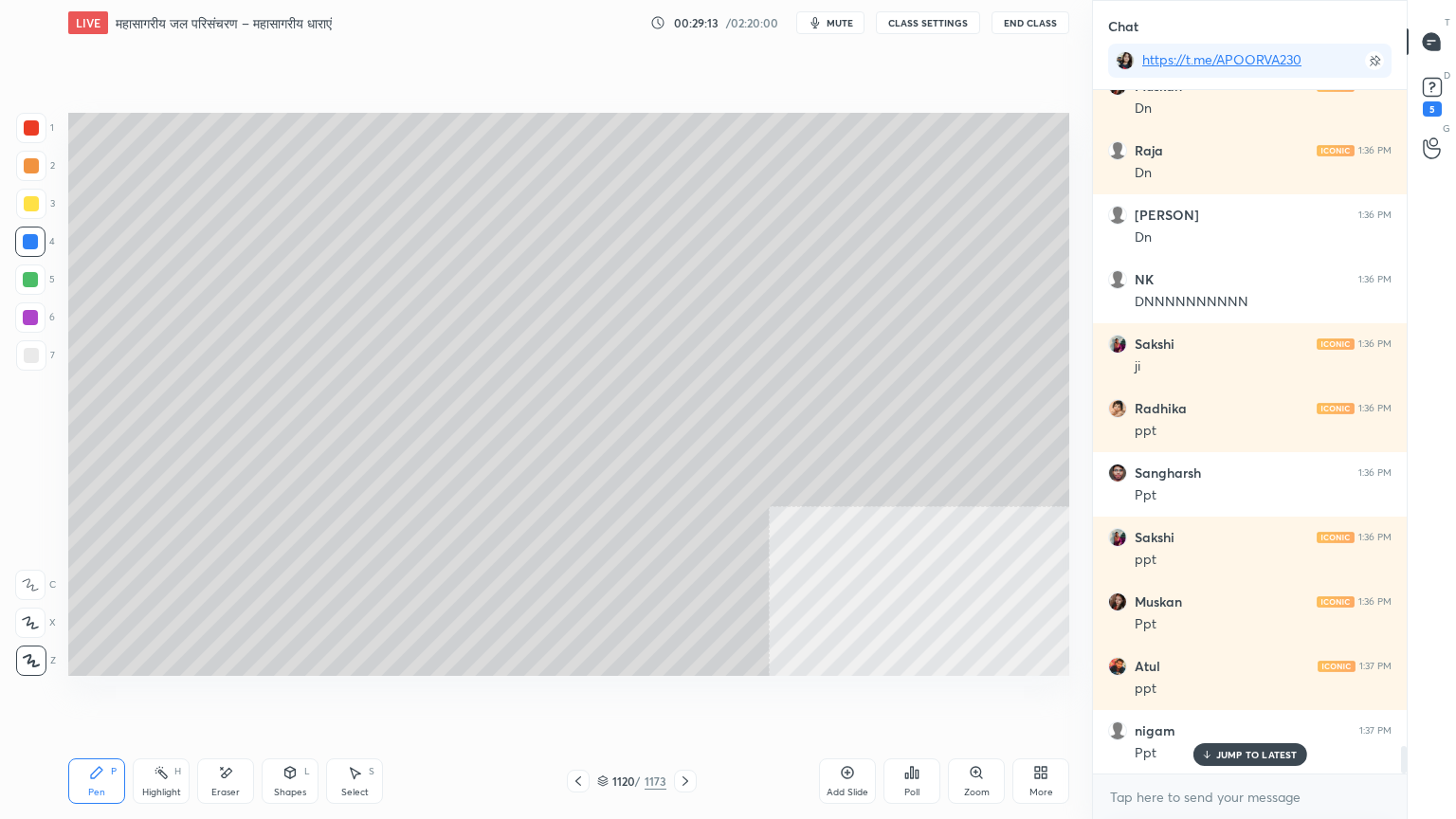 scroll, scrollTop: 16350, scrollLeft: 0, axis: vertical 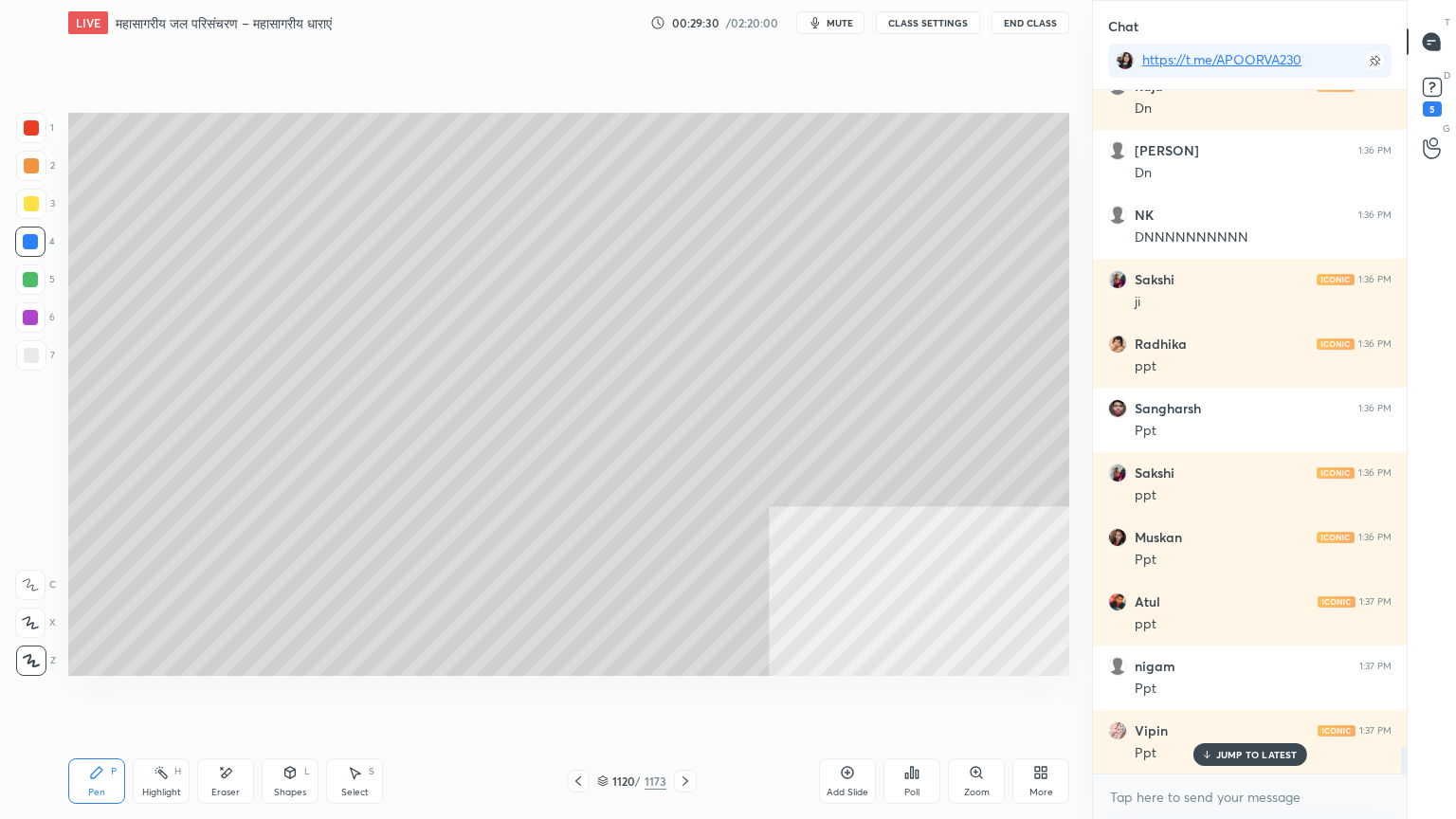 click 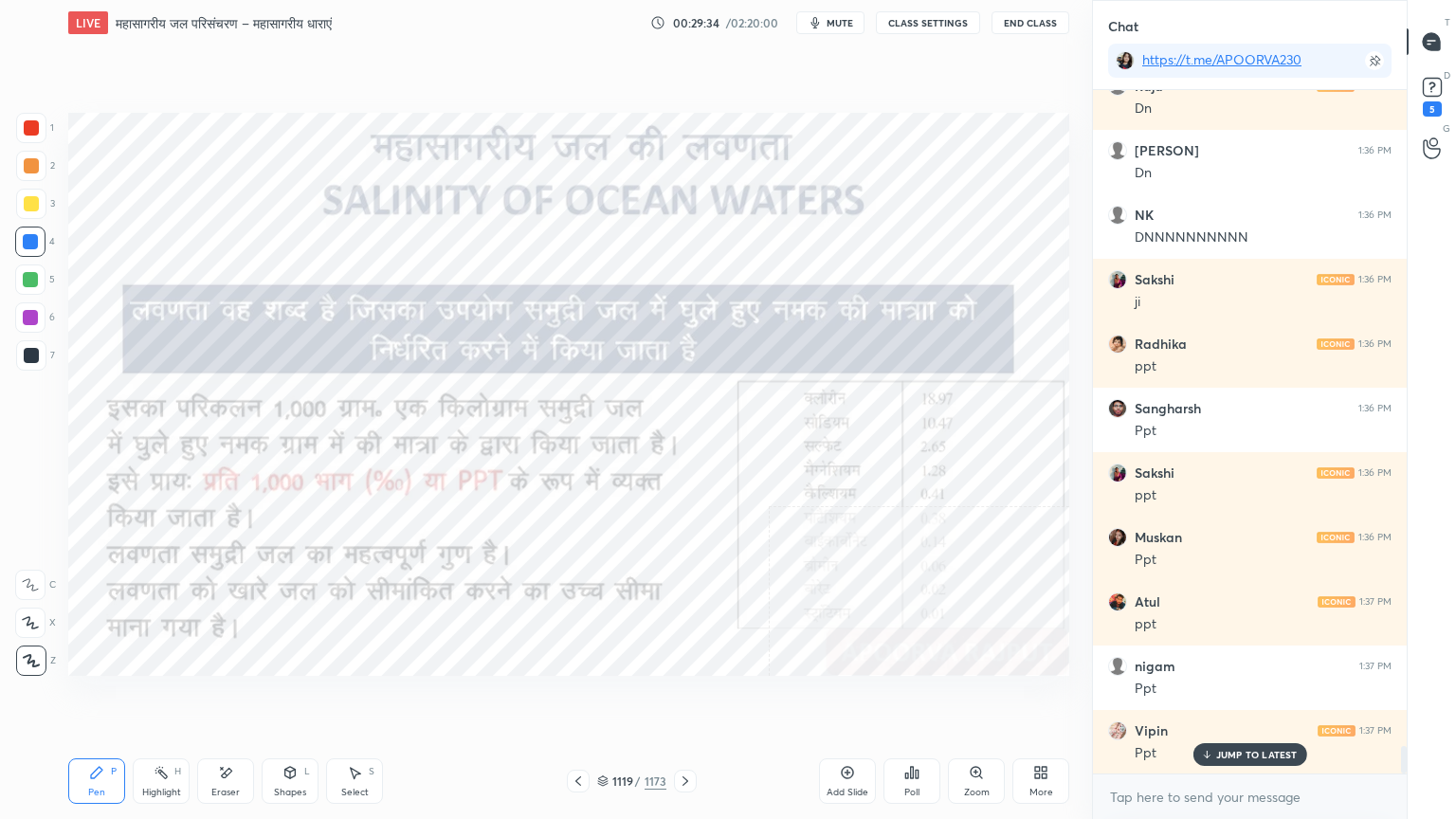 scroll, scrollTop: 16414, scrollLeft: 0, axis: vertical 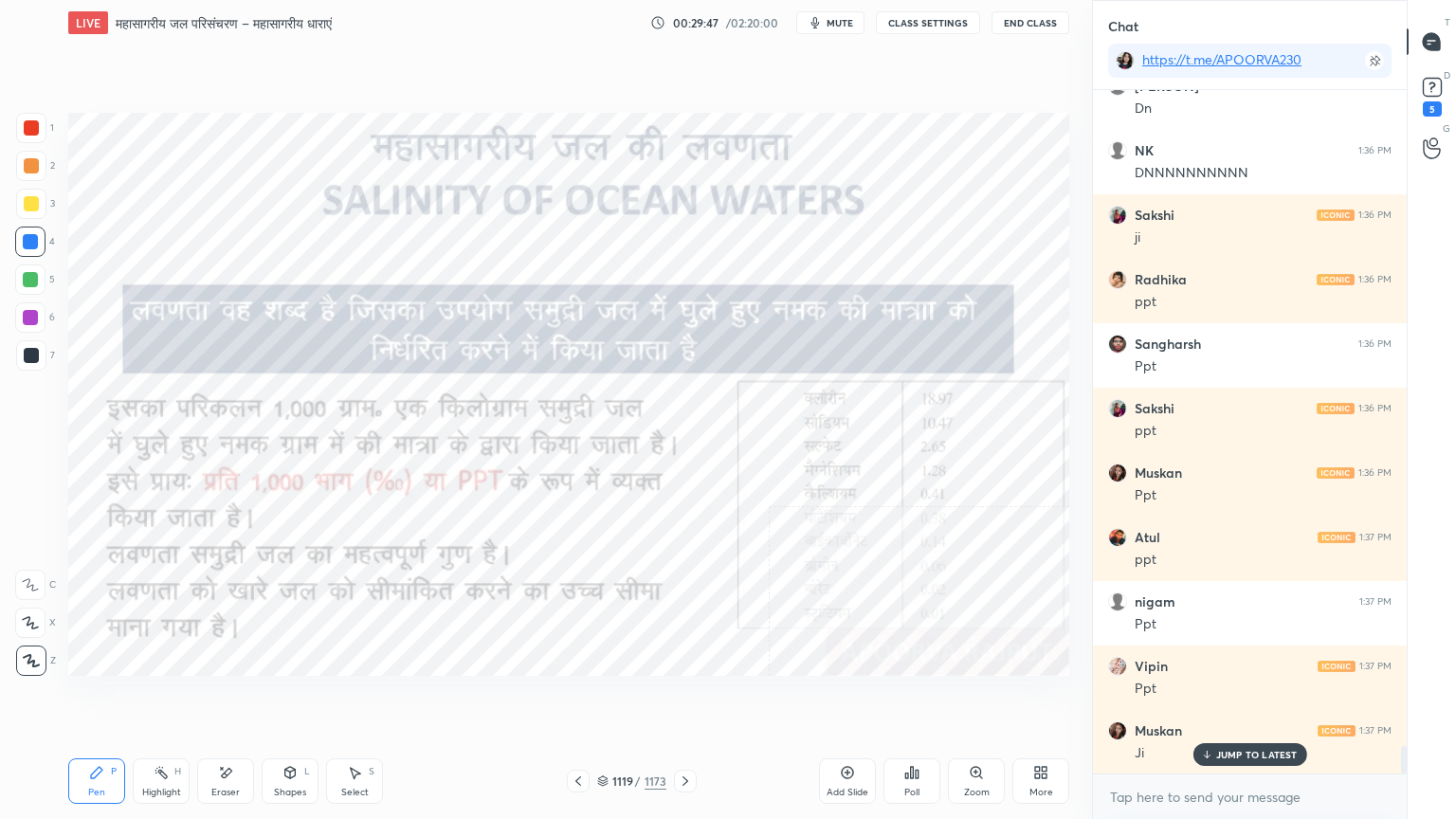 click at bounding box center [685, 781] 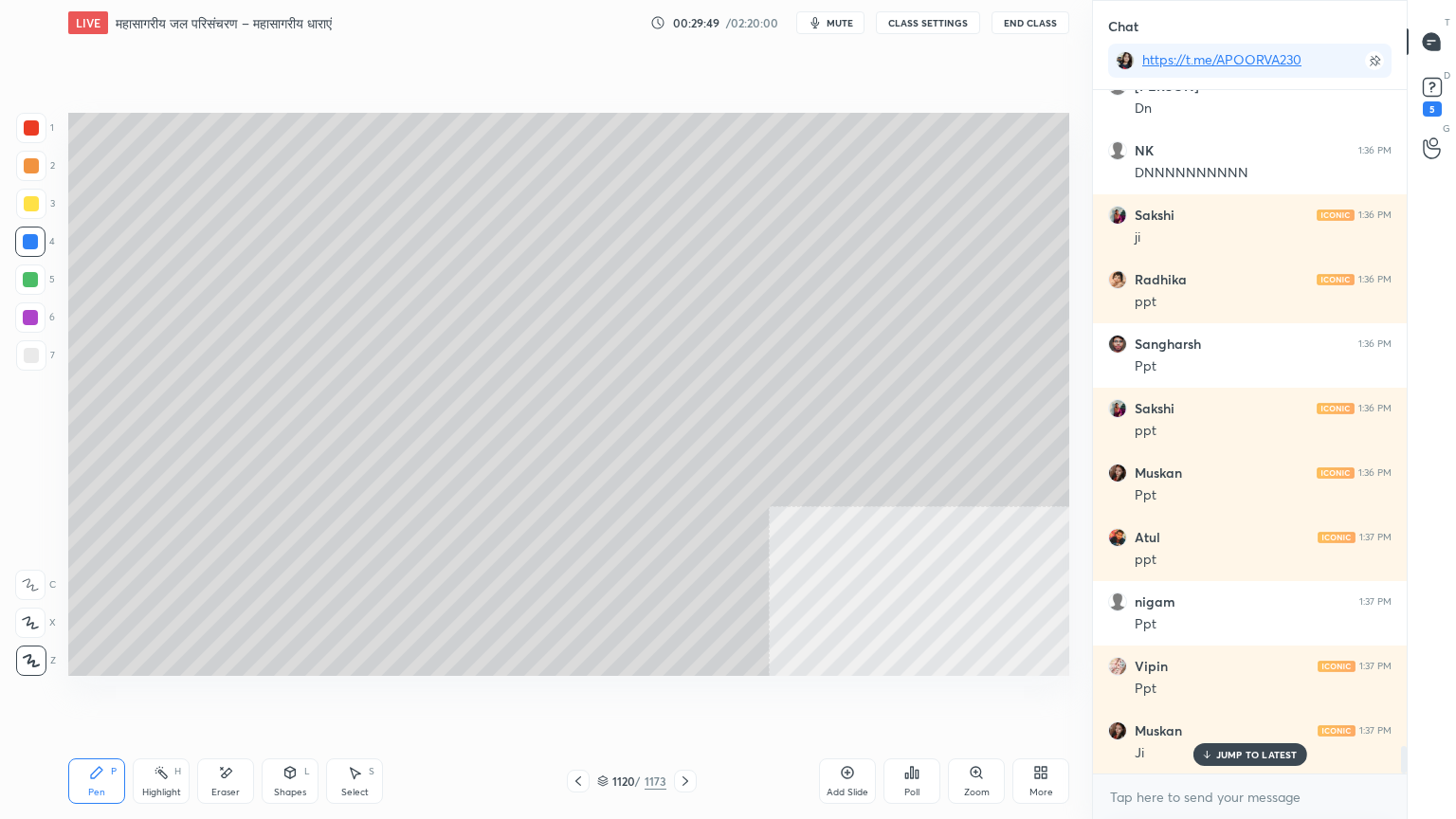 click at bounding box center (31, 355) 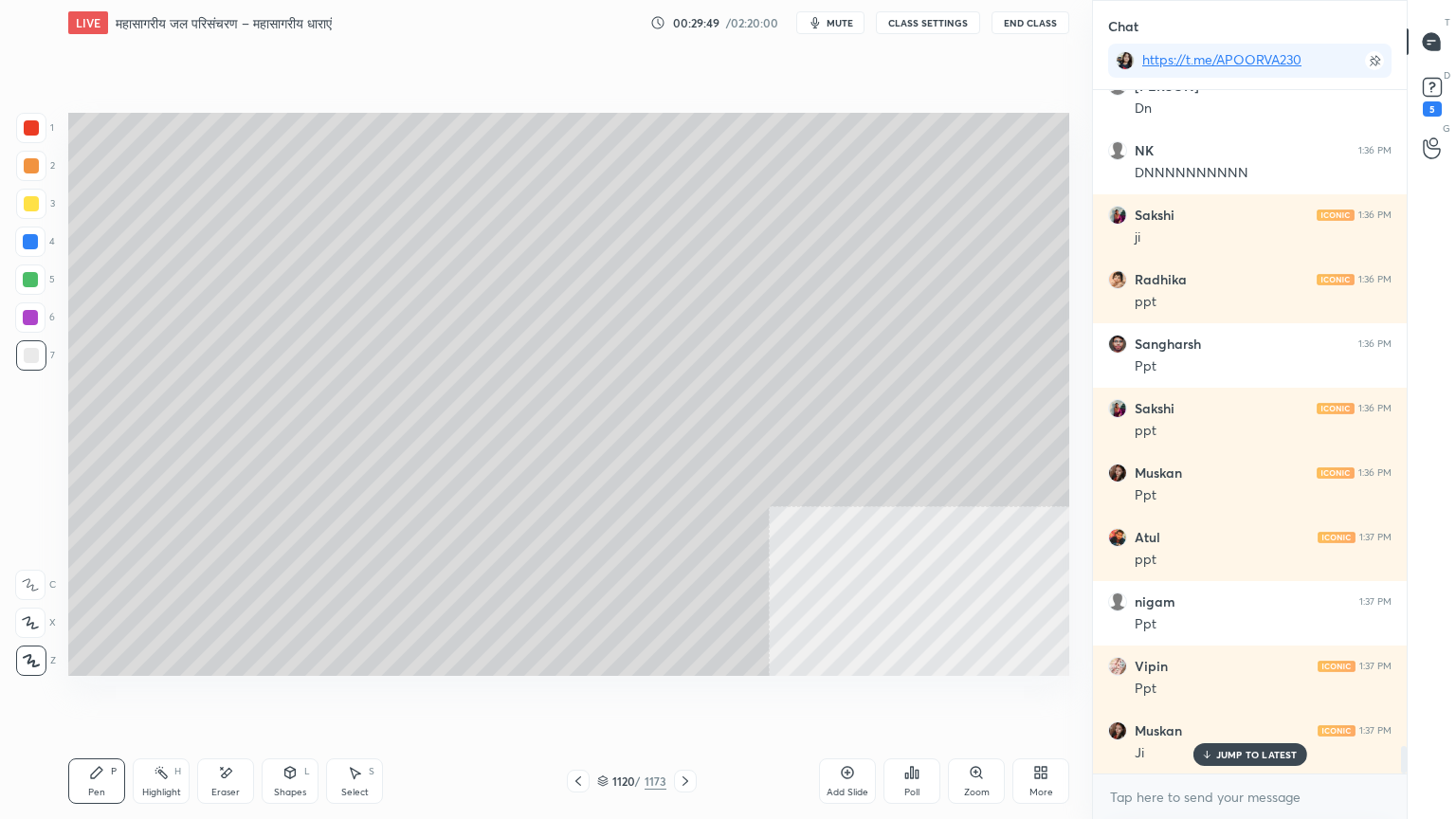 click at bounding box center [31, 355] 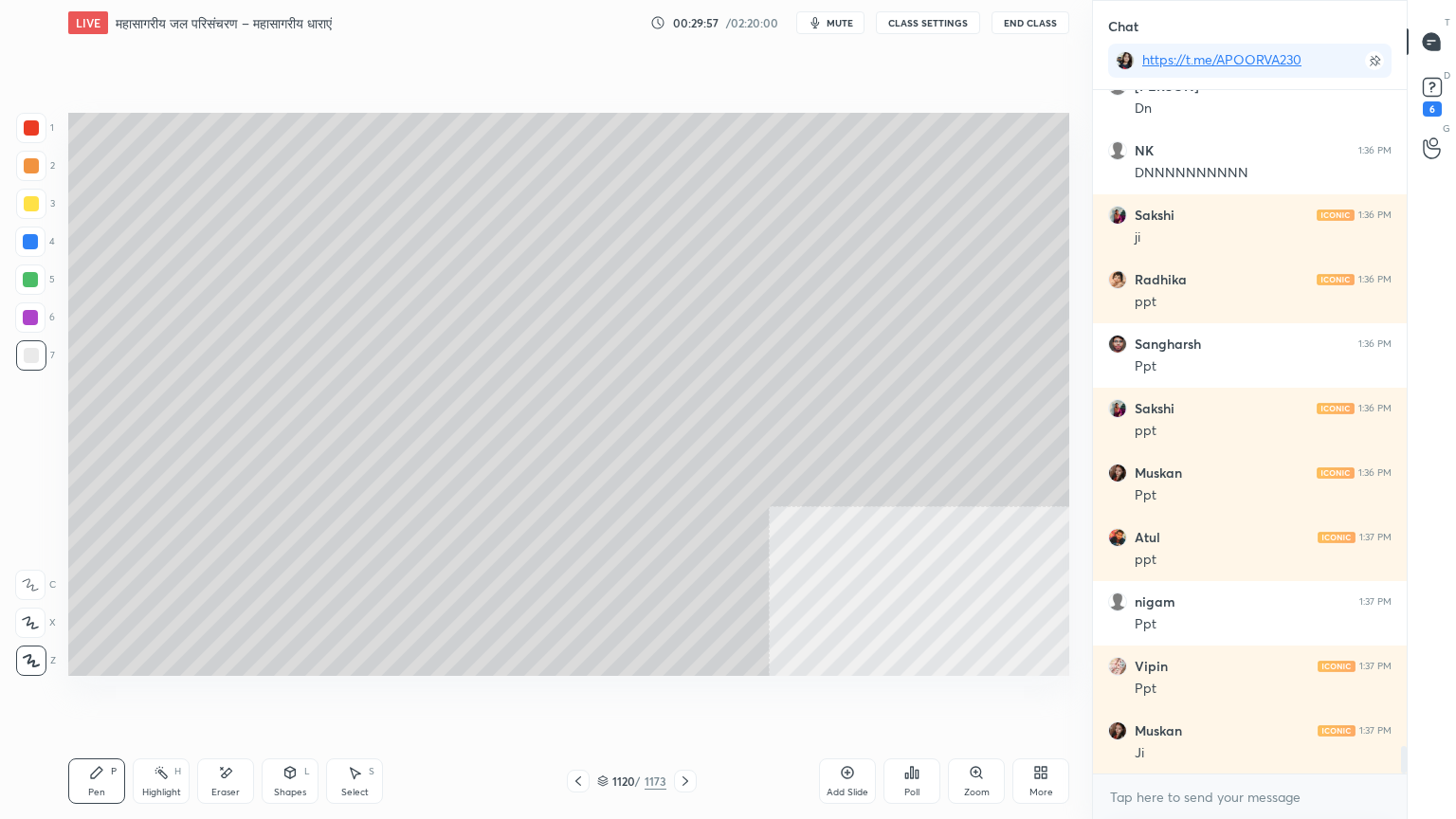 click at bounding box center (30, 242) 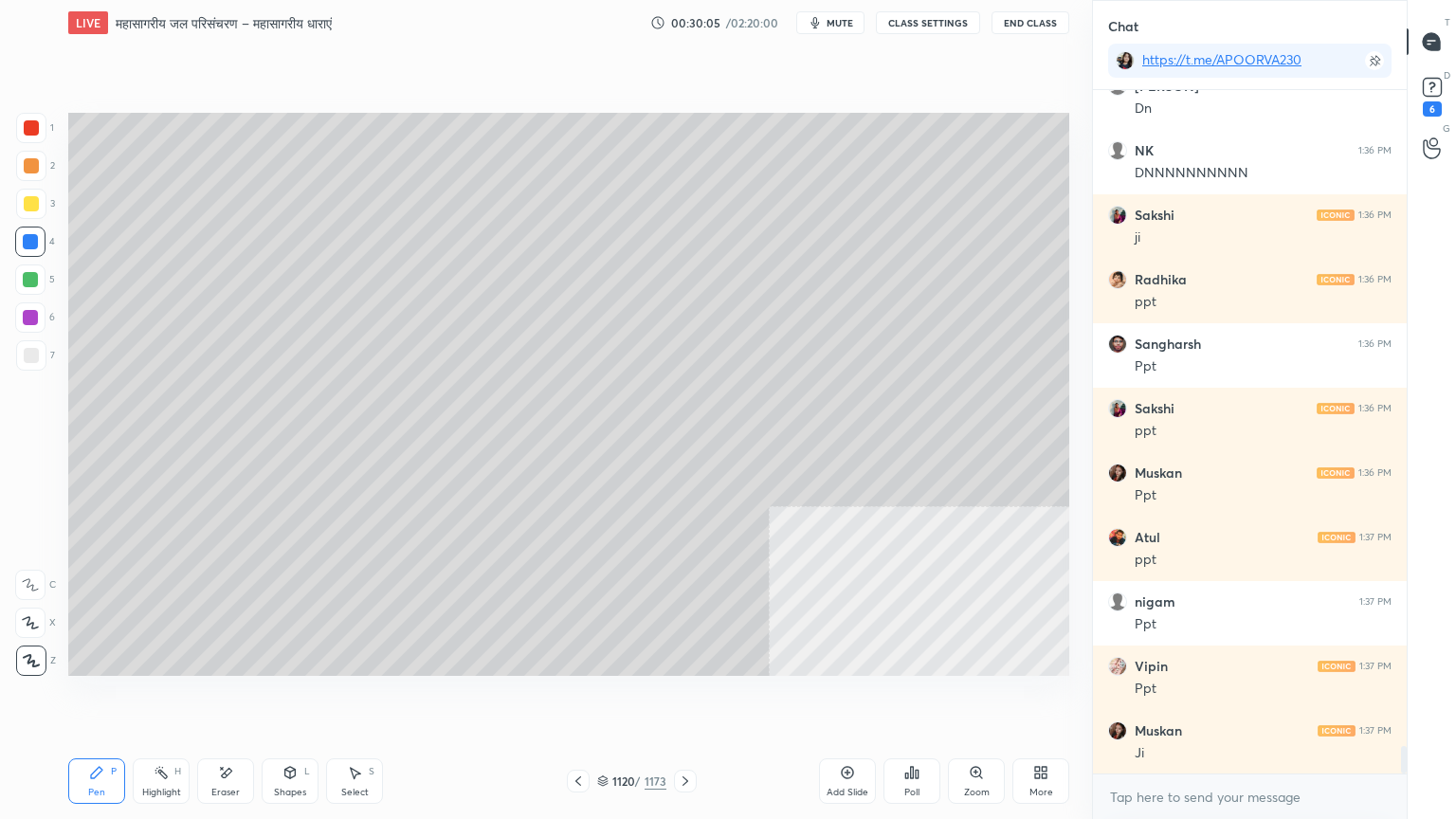 click at bounding box center [31, 355] 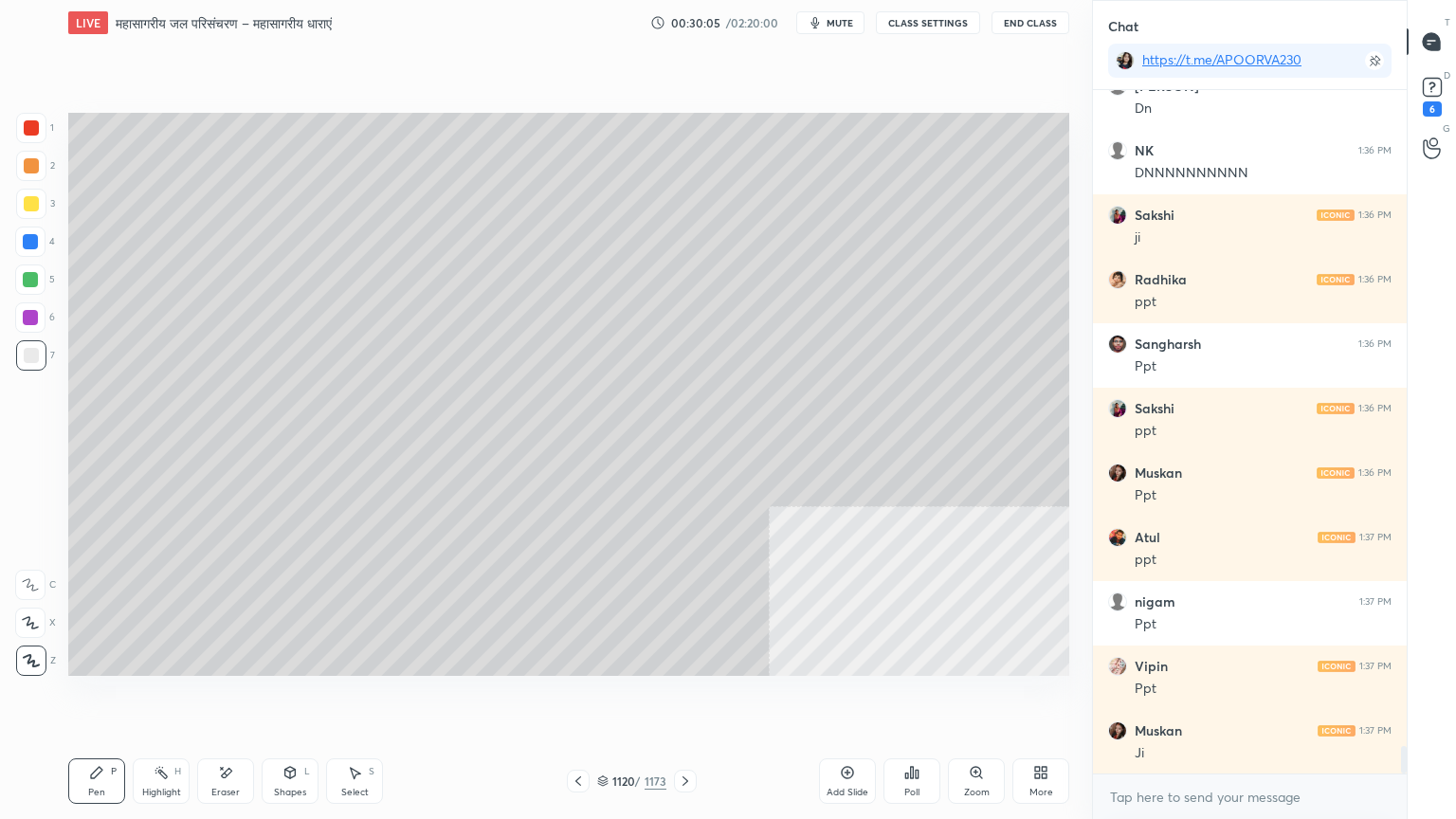 click at bounding box center (31, 355) 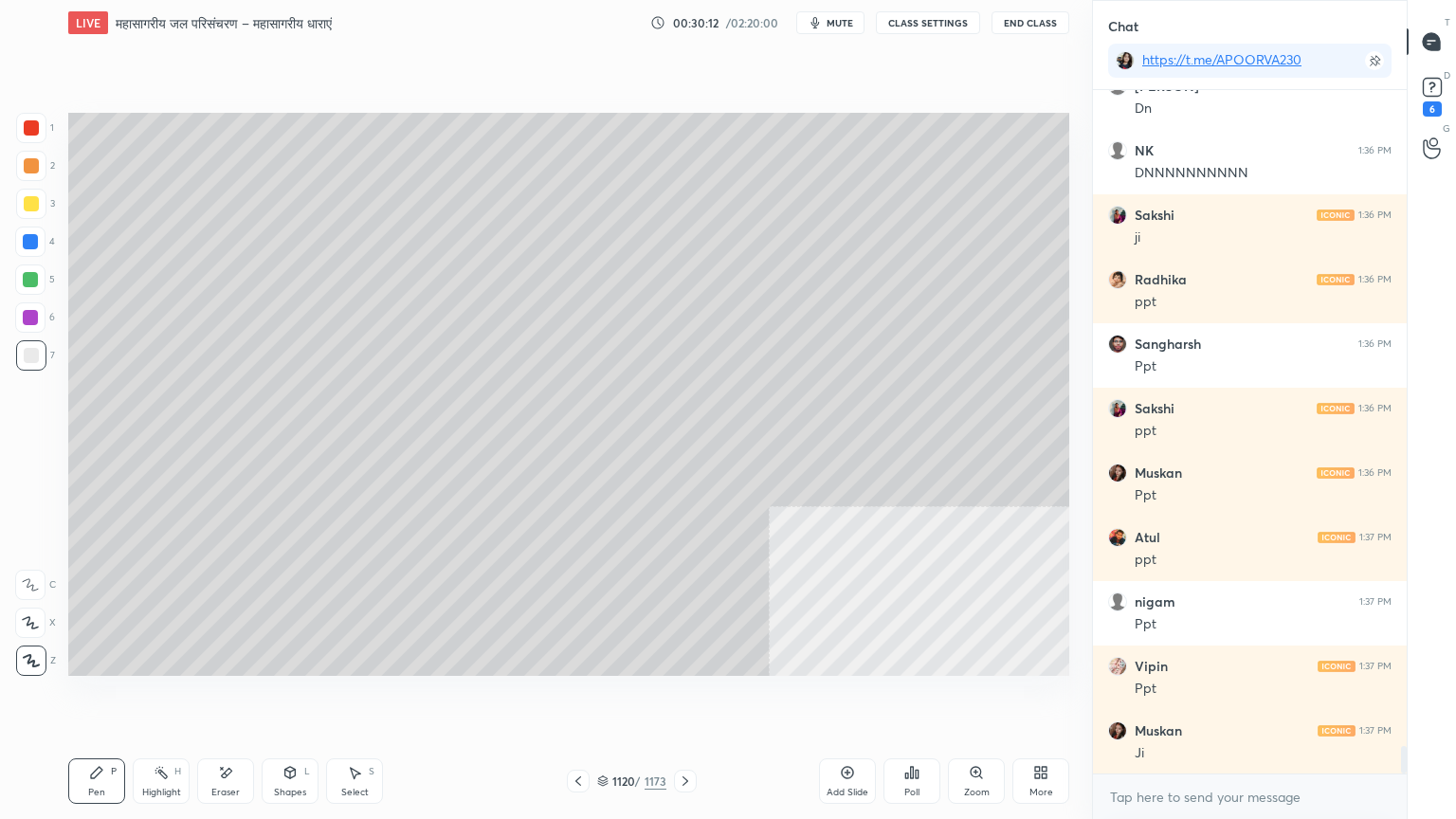 click at bounding box center (31, 355) 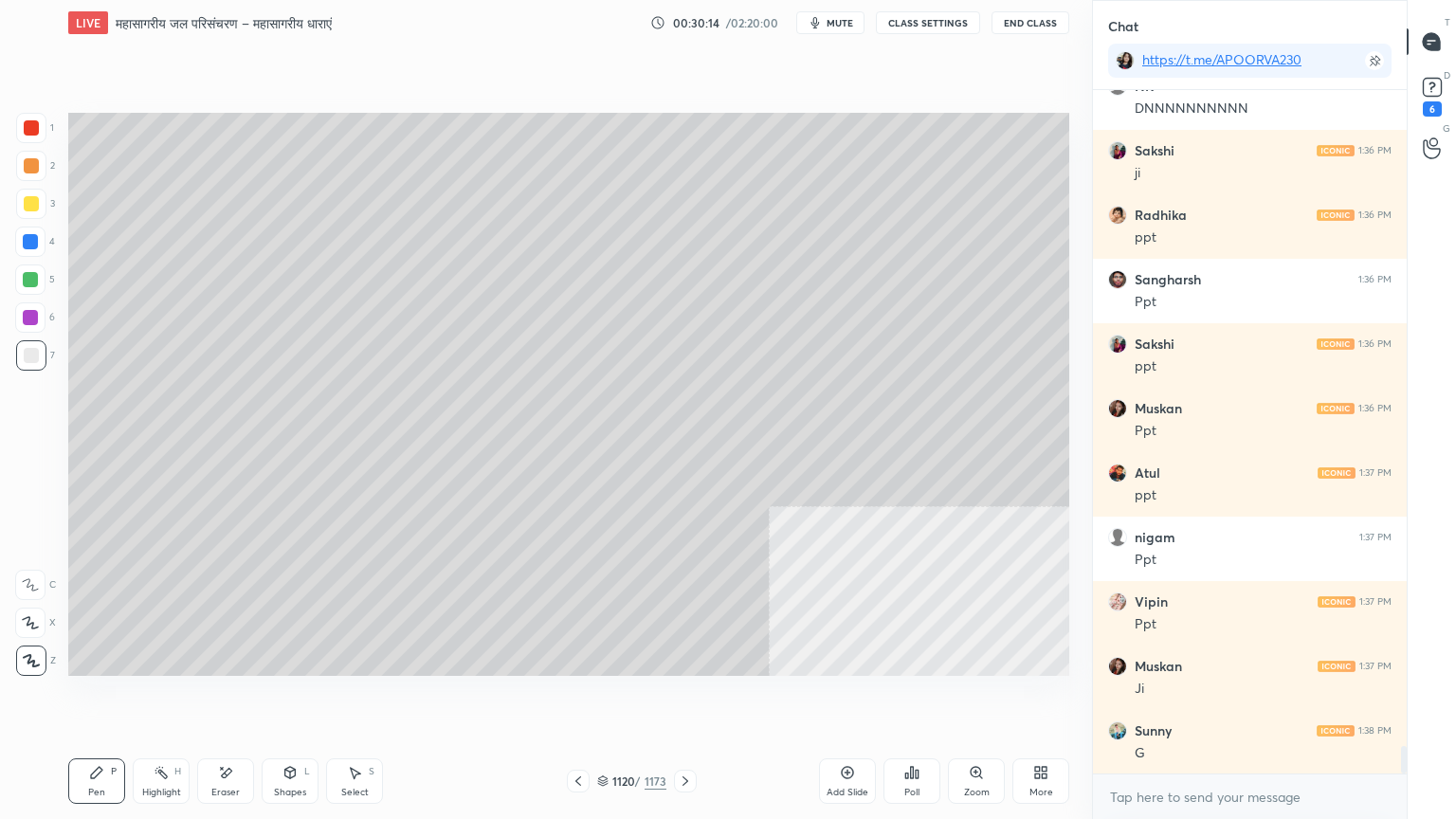 scroll, scrollTop: 16543, scrollLeft: 0, axis: vertical 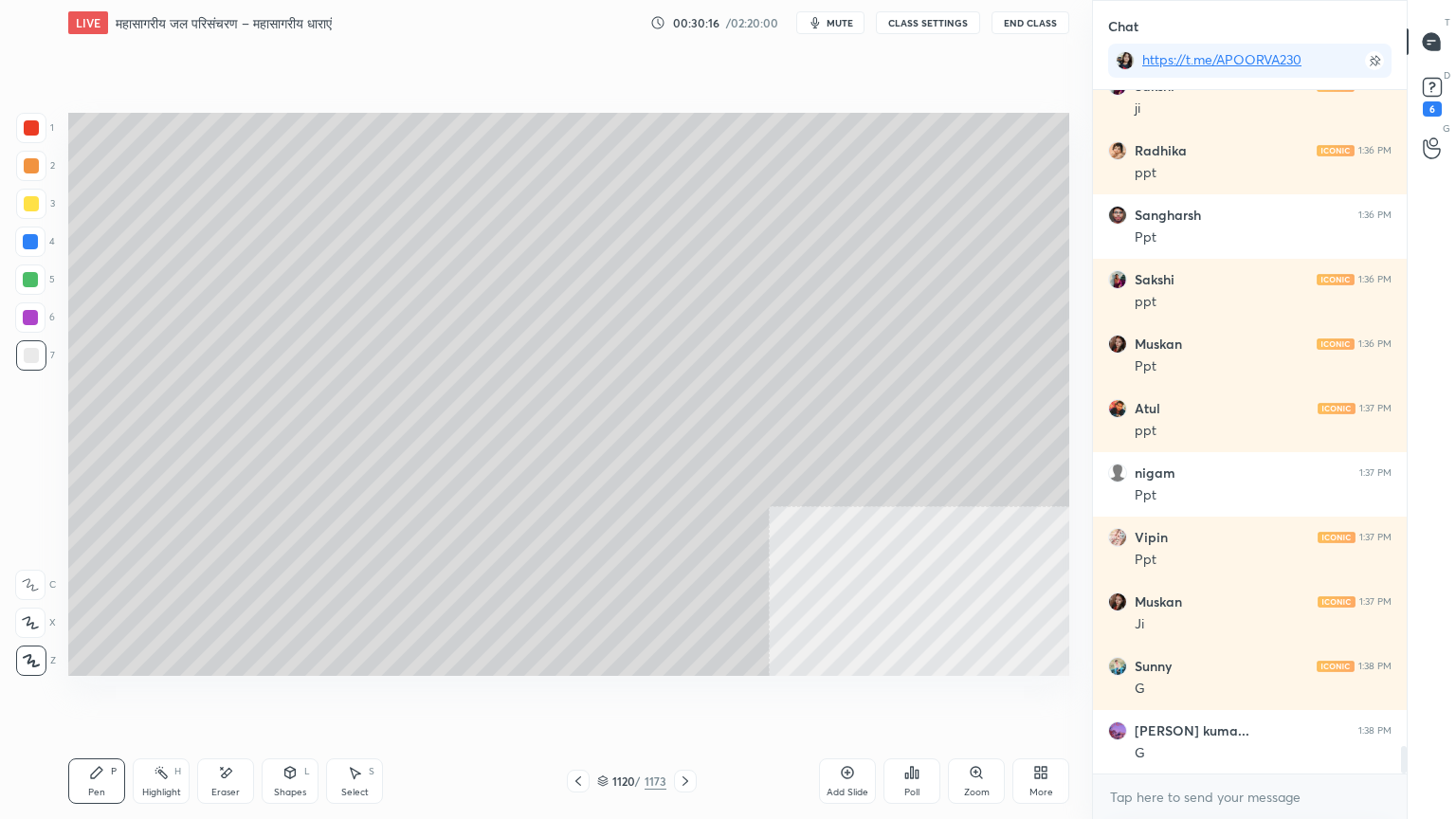 click at bounding box center (30, 242) 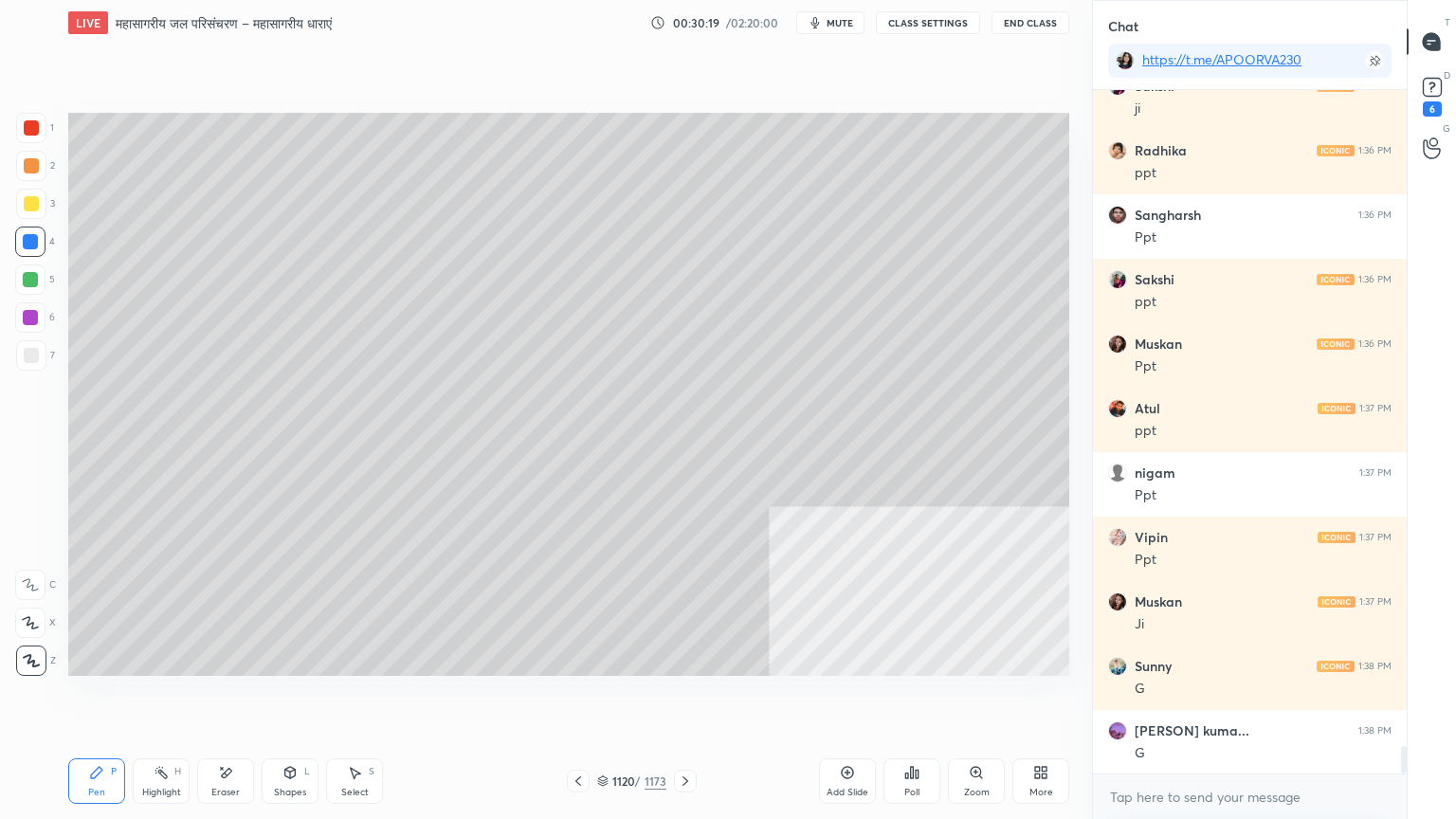 click at bounding box center [31, 355] 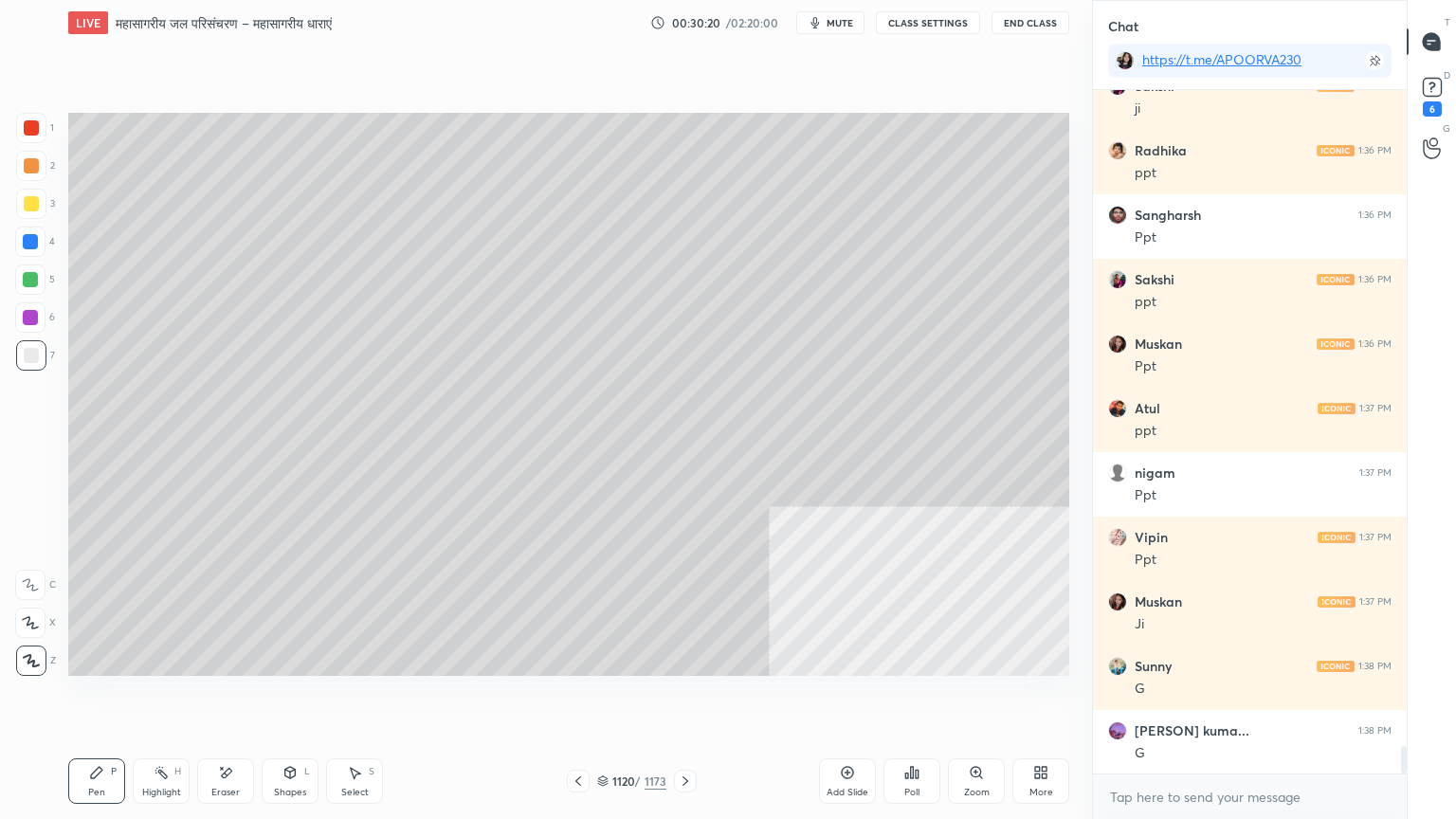 click at bounding box center (30, 242) 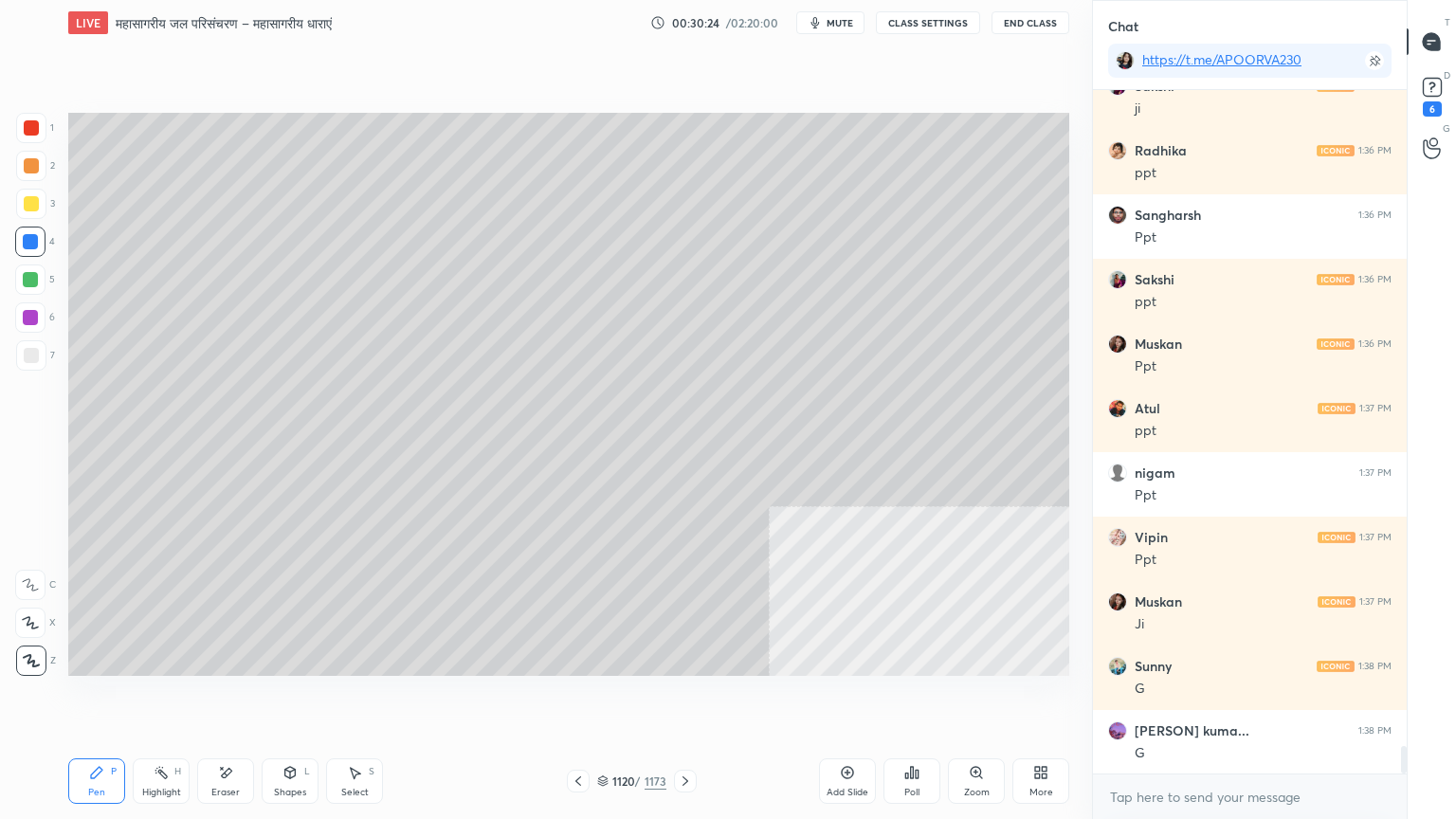 click at bounding box center [31, 355] 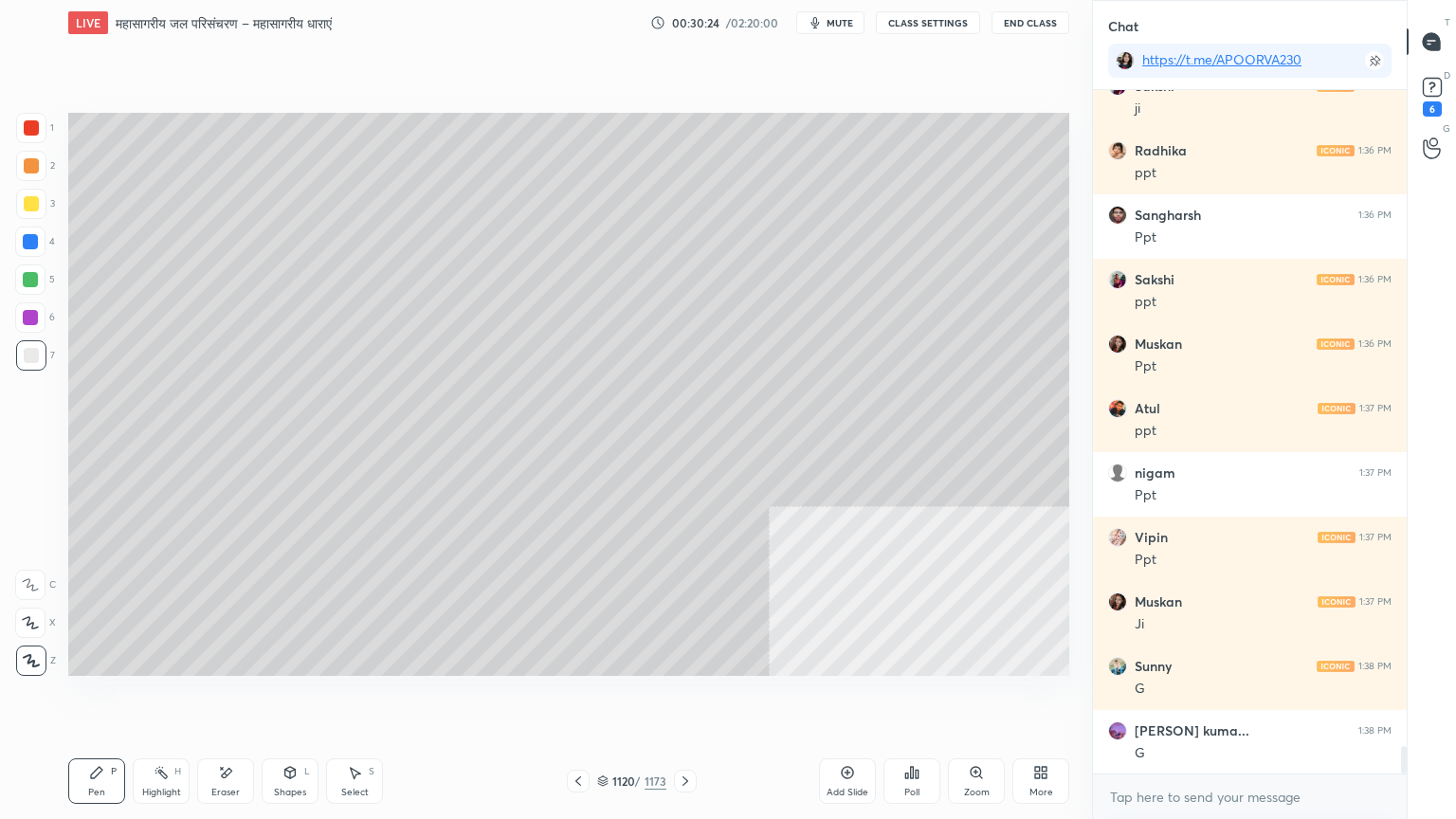 drag, startPoint x: 23, startPoint y: 361, endPoint x: 27, endPoint y: 349, distance: 12.649111 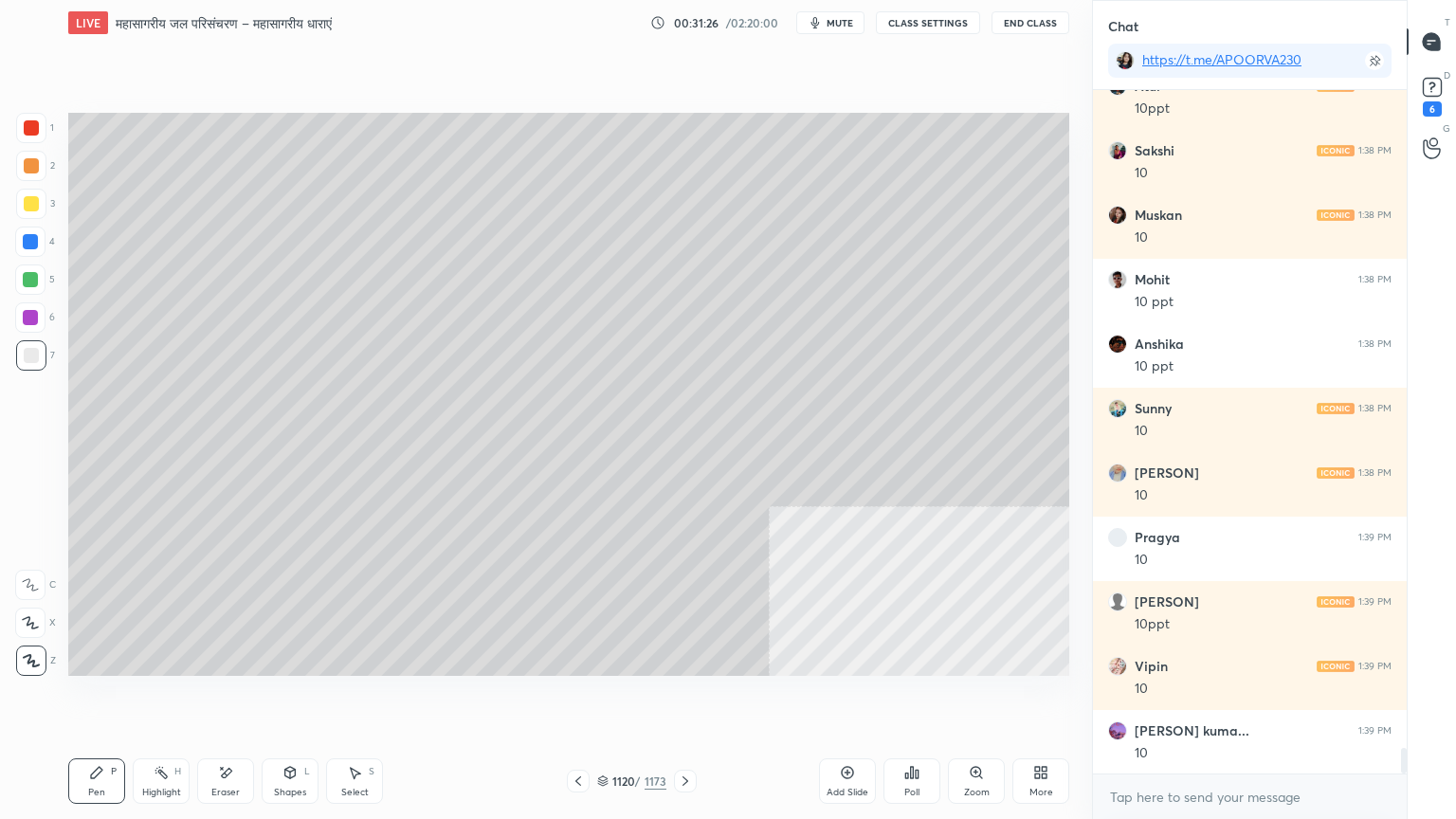 scroll, scrollTop: 17445, scrollLeft: 0, axis: vertical 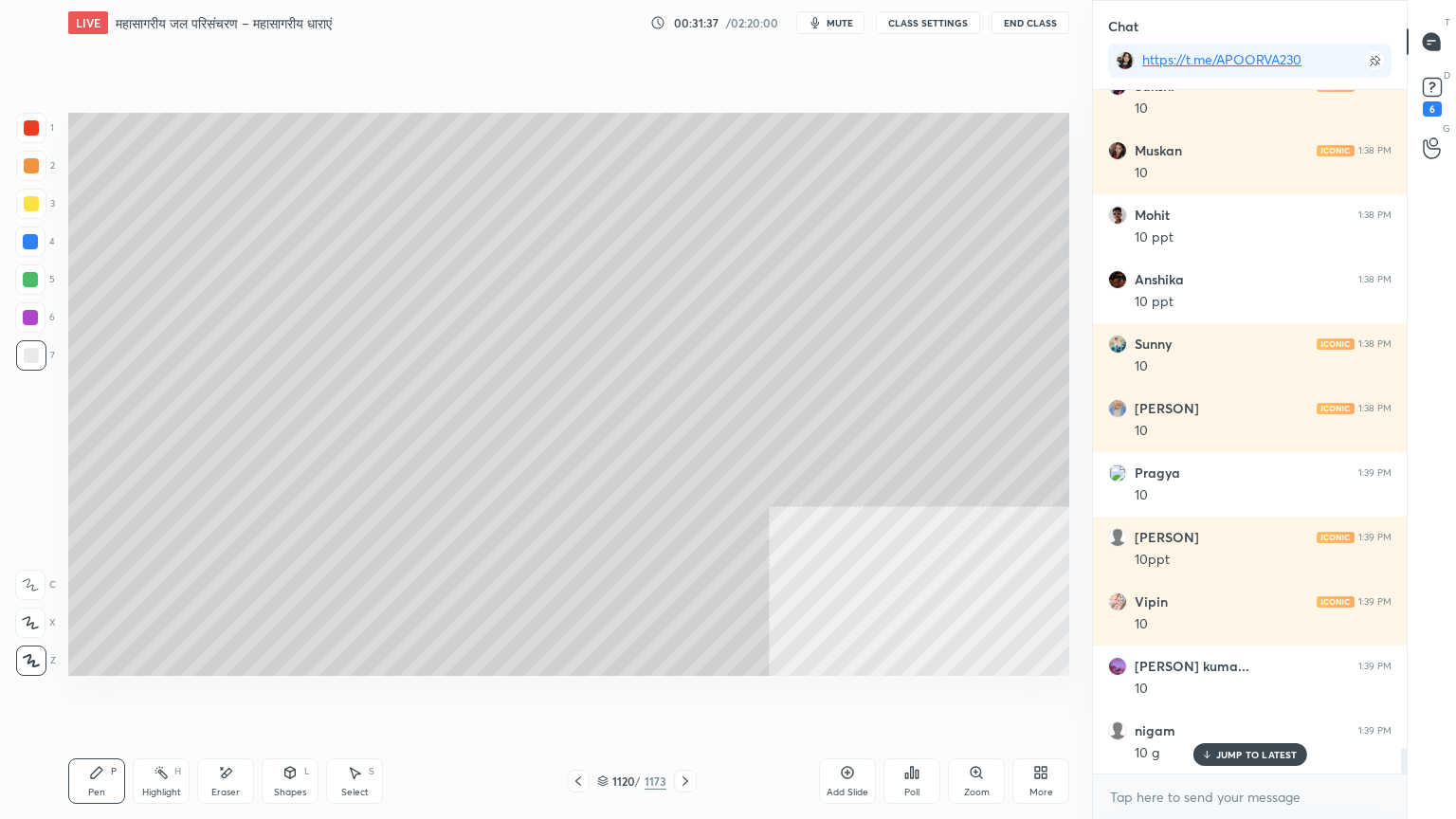 drag, startPoint x: 246, startPoint y: 778, endPoint x: 237, endPoint y: 775, distance: 9.486833 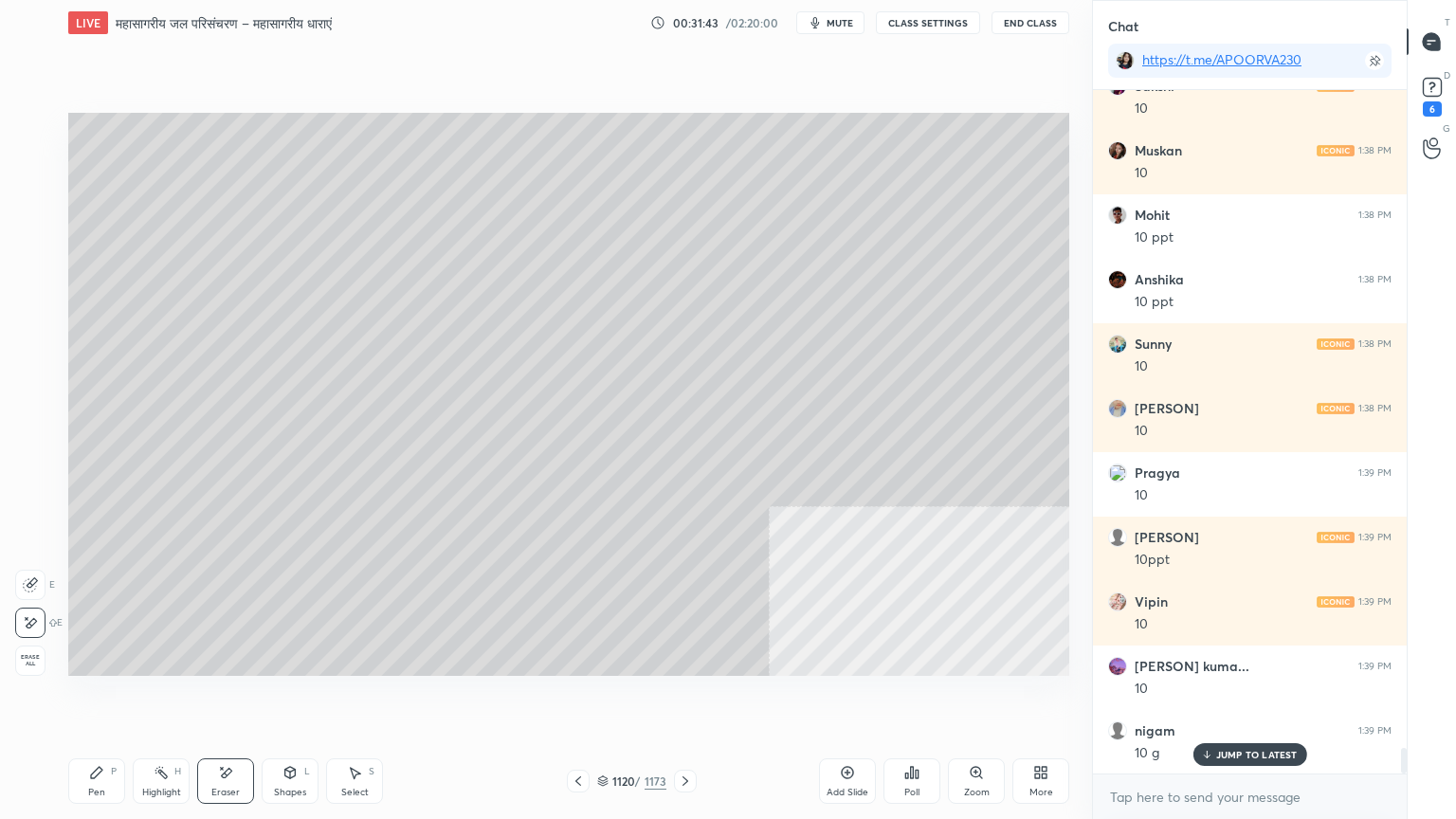 scroll, scrollTop: 17510, scrollLeft: 0, axis: vertical 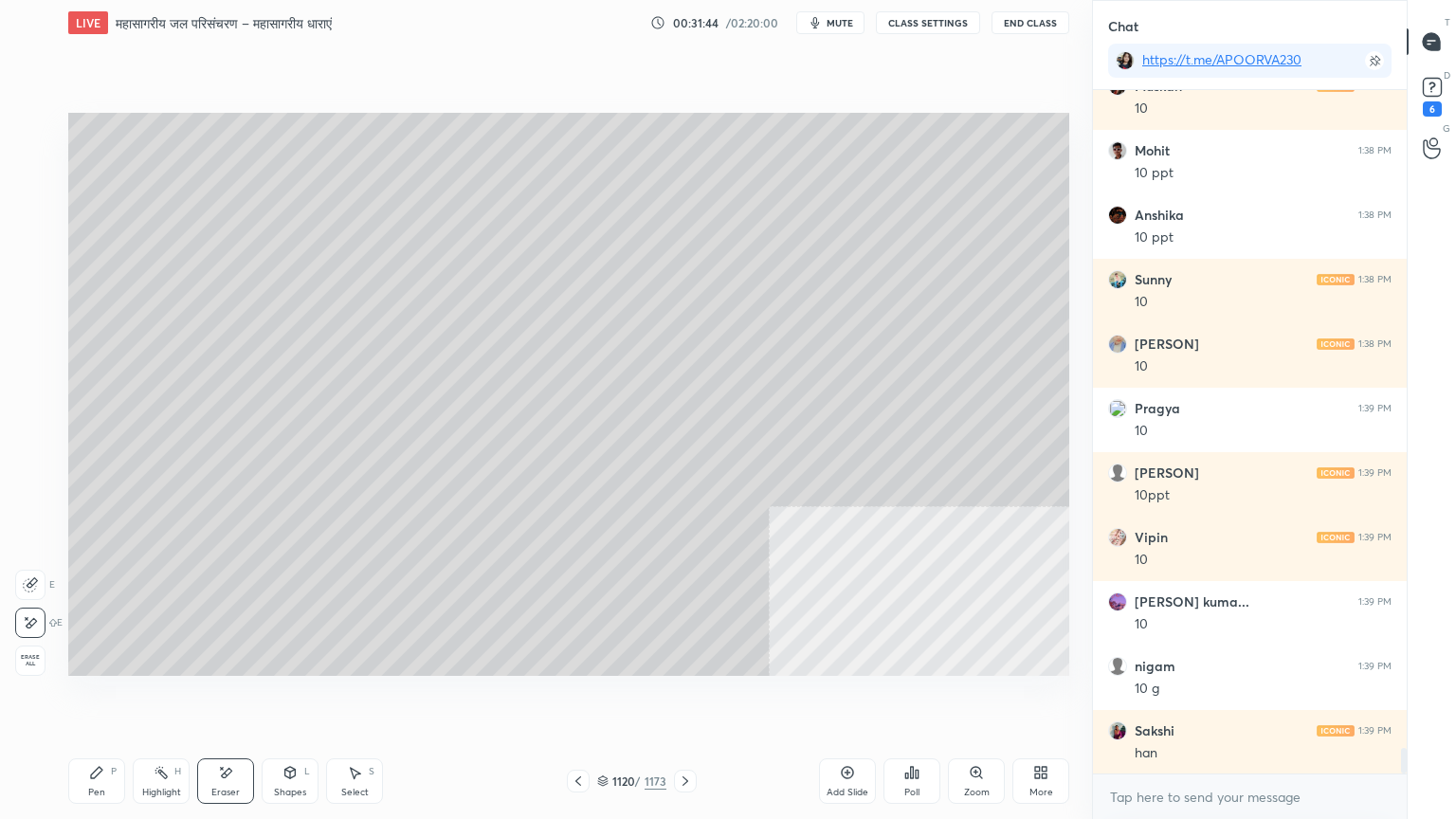 drag, startPoint x: 92, startPoint y: 793, endPoint x: 125, endPoint y: 755, distance: 50.32892 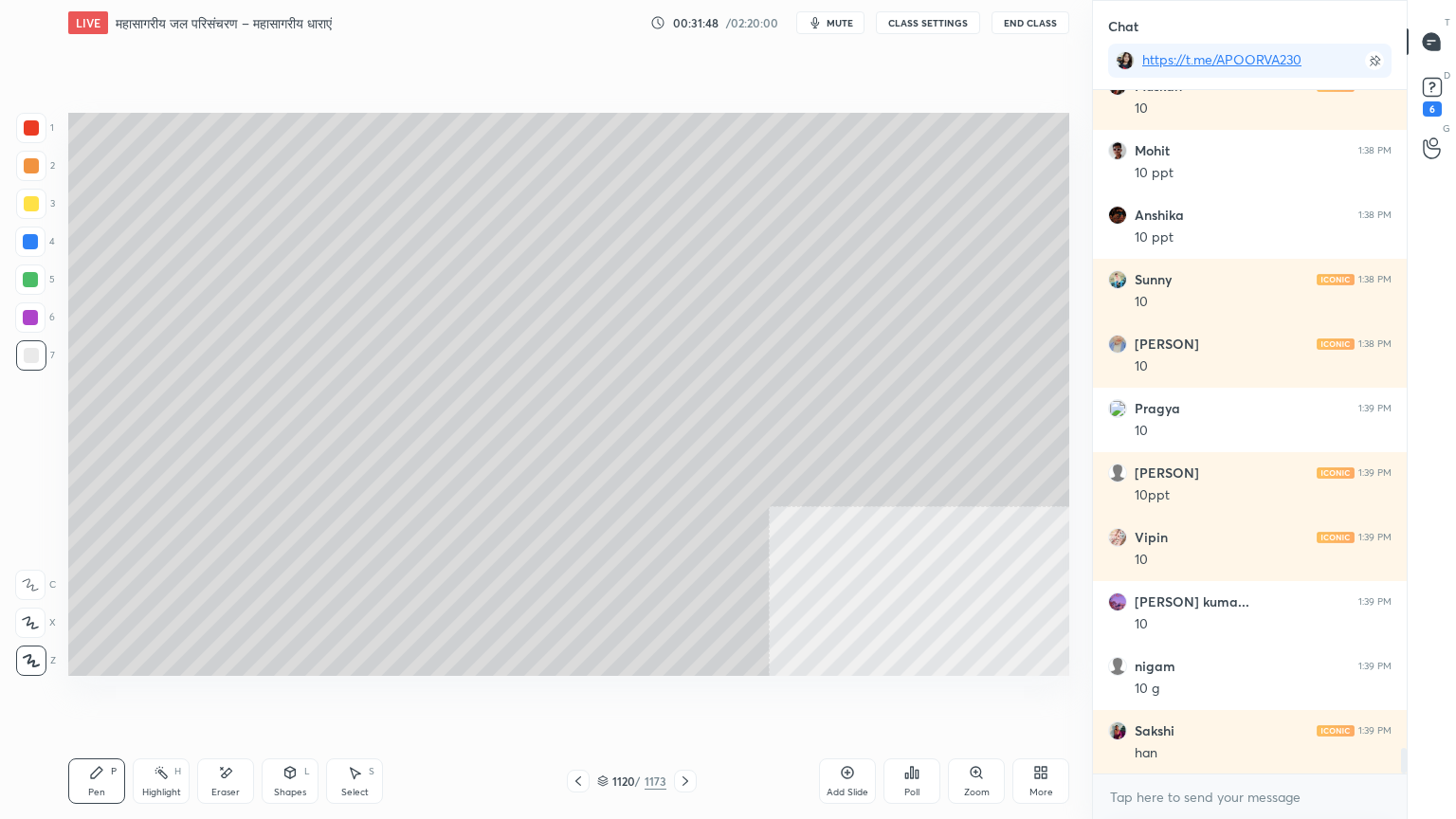 scroll, scrollTop: 17574, scrollLeft: 0, axis: vertical 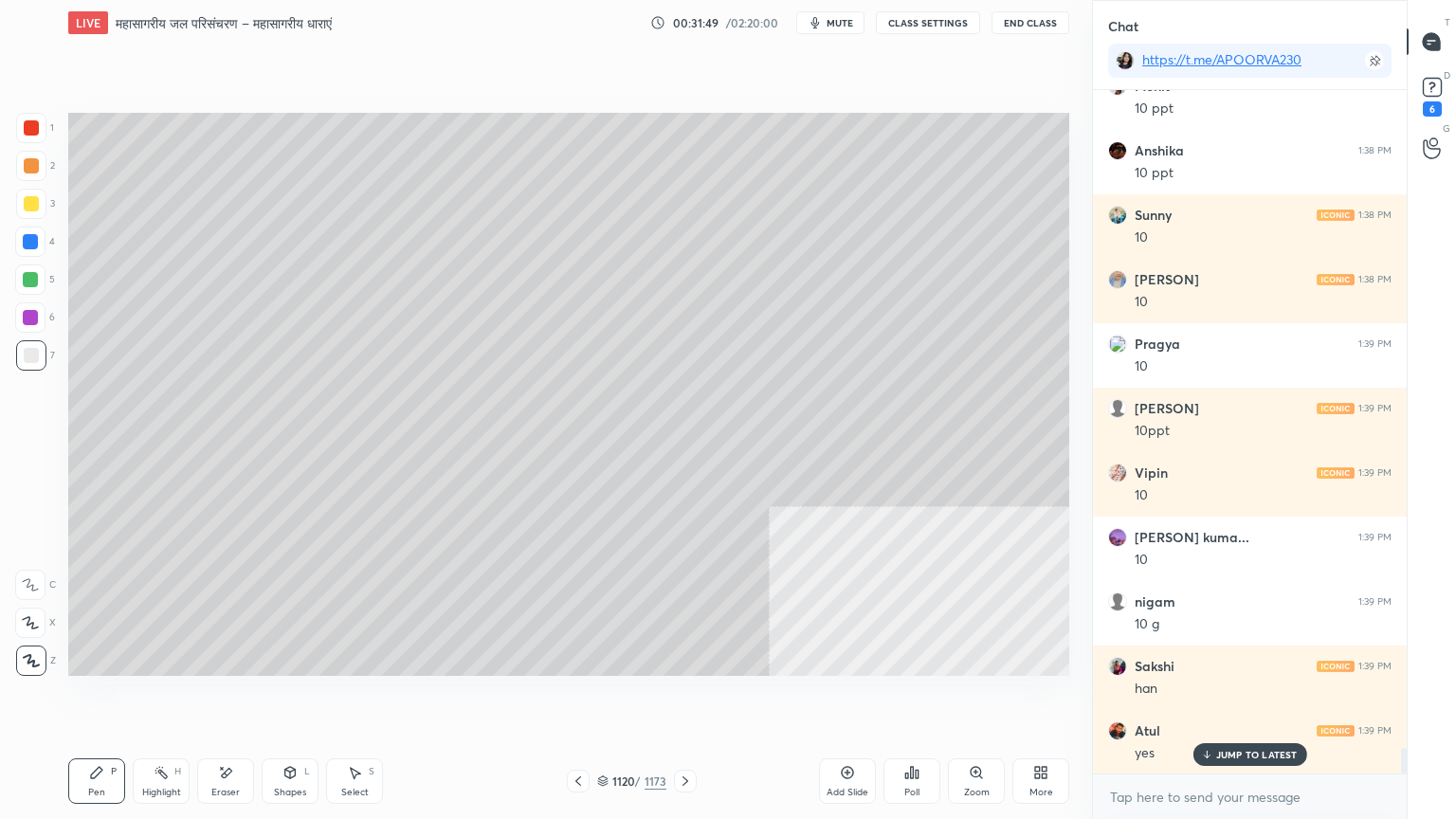 click 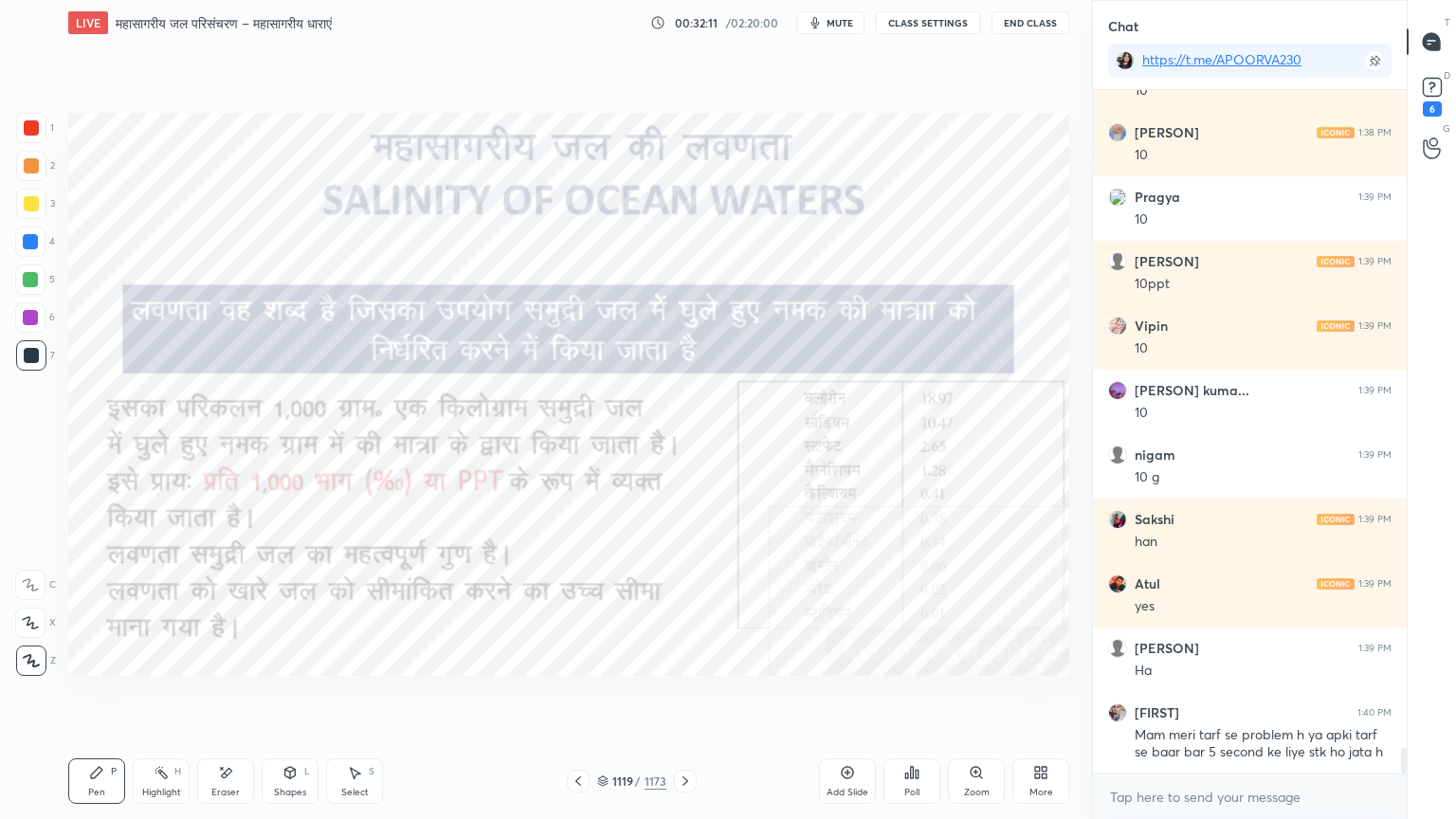 scroll, scrollTop: 17790, scrollLeft: 0, axis: vertical 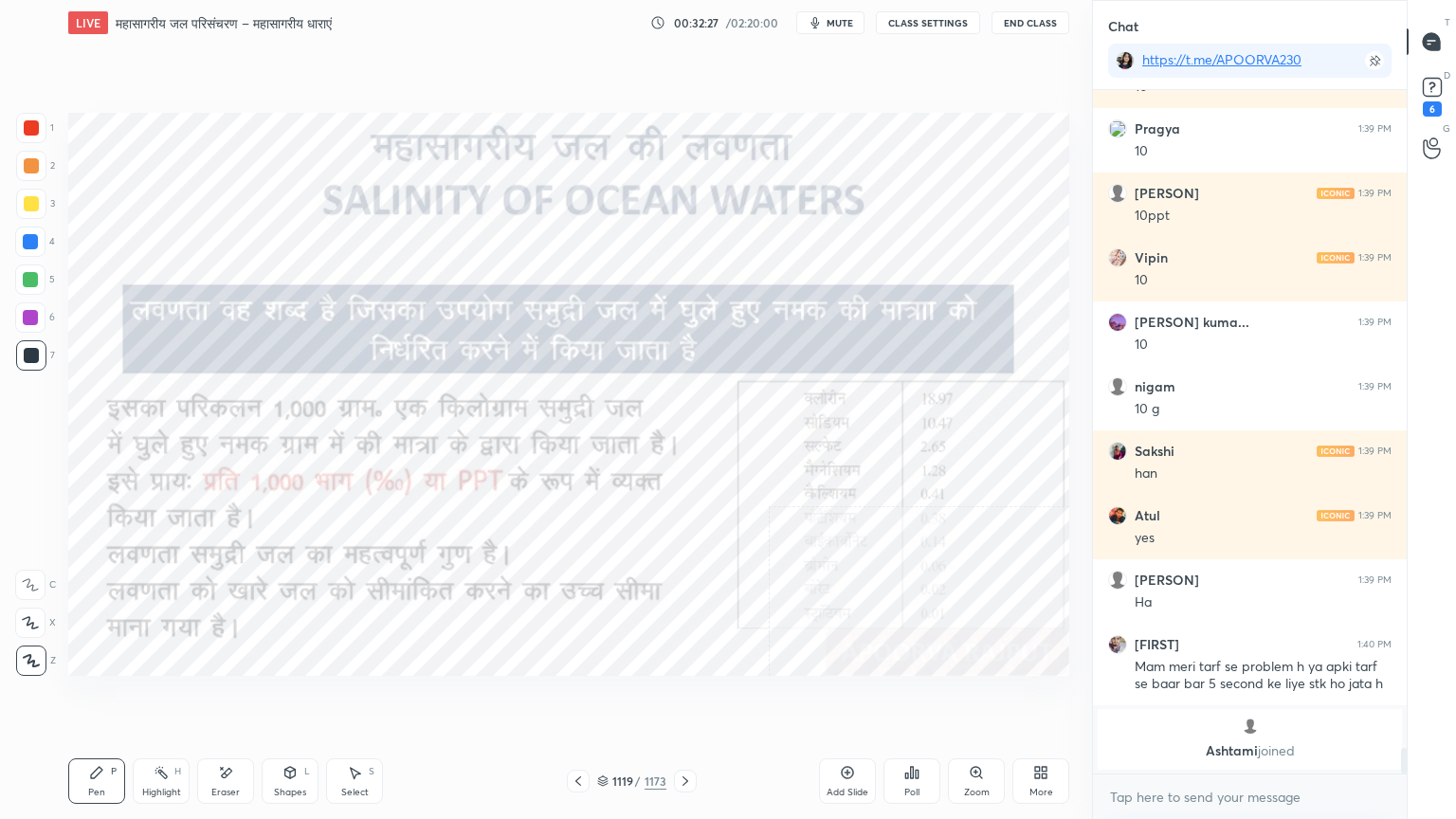 click 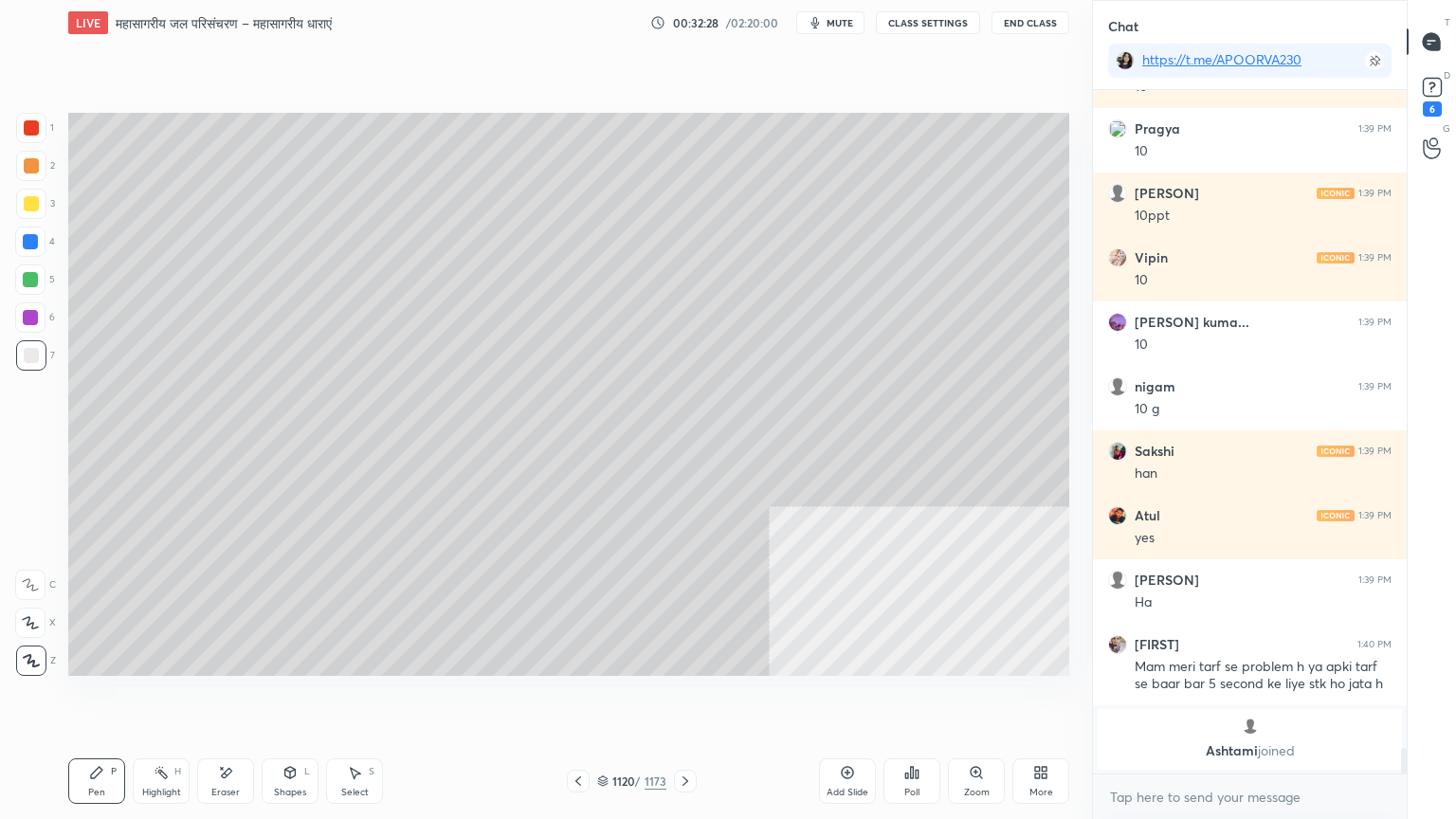click 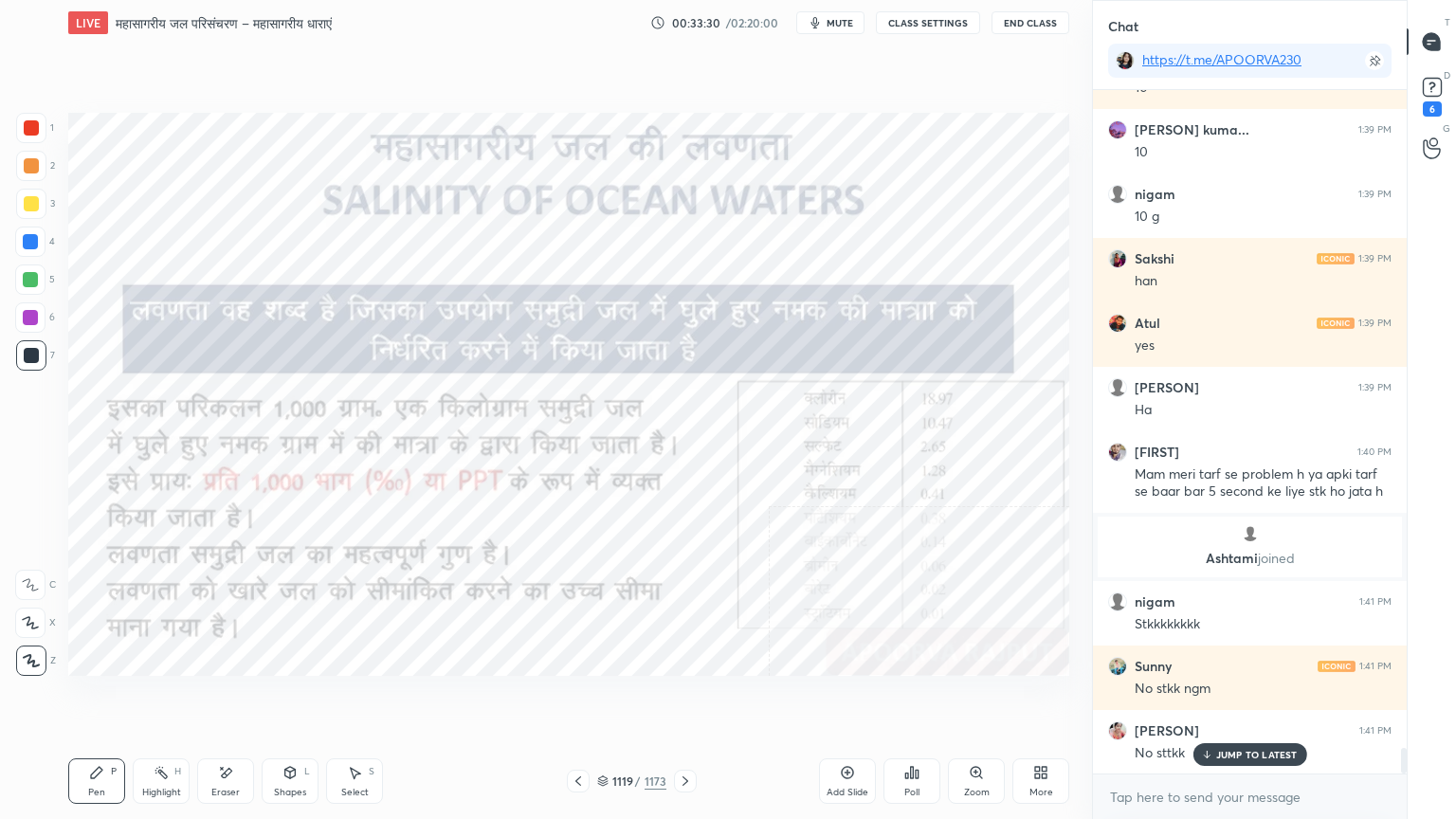 scroll, scrollTop: 17351, scrollLeft: 0, axis: vertical 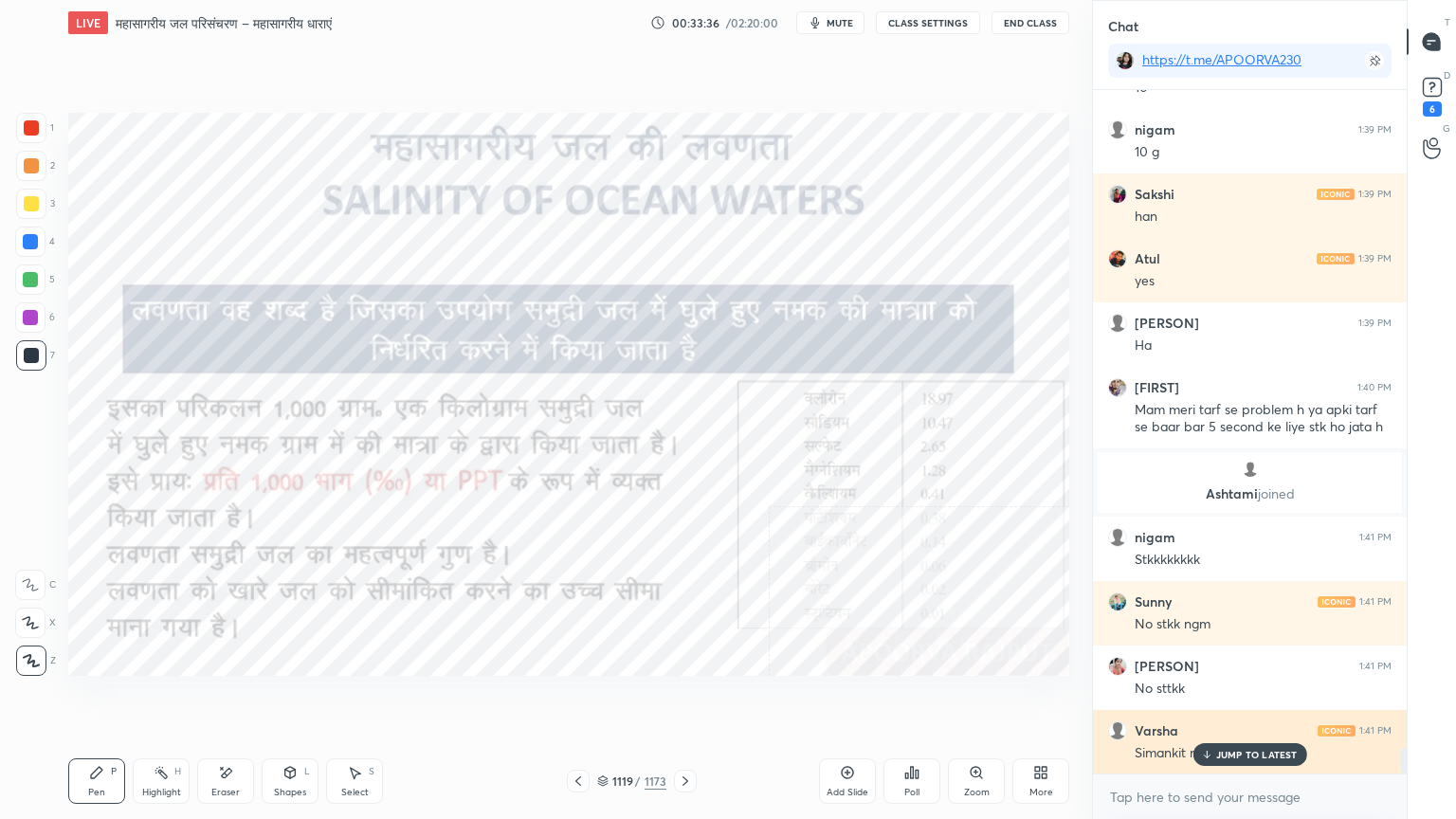 click on "JUMP TO LATEST" at bounding box center [1257, 755] 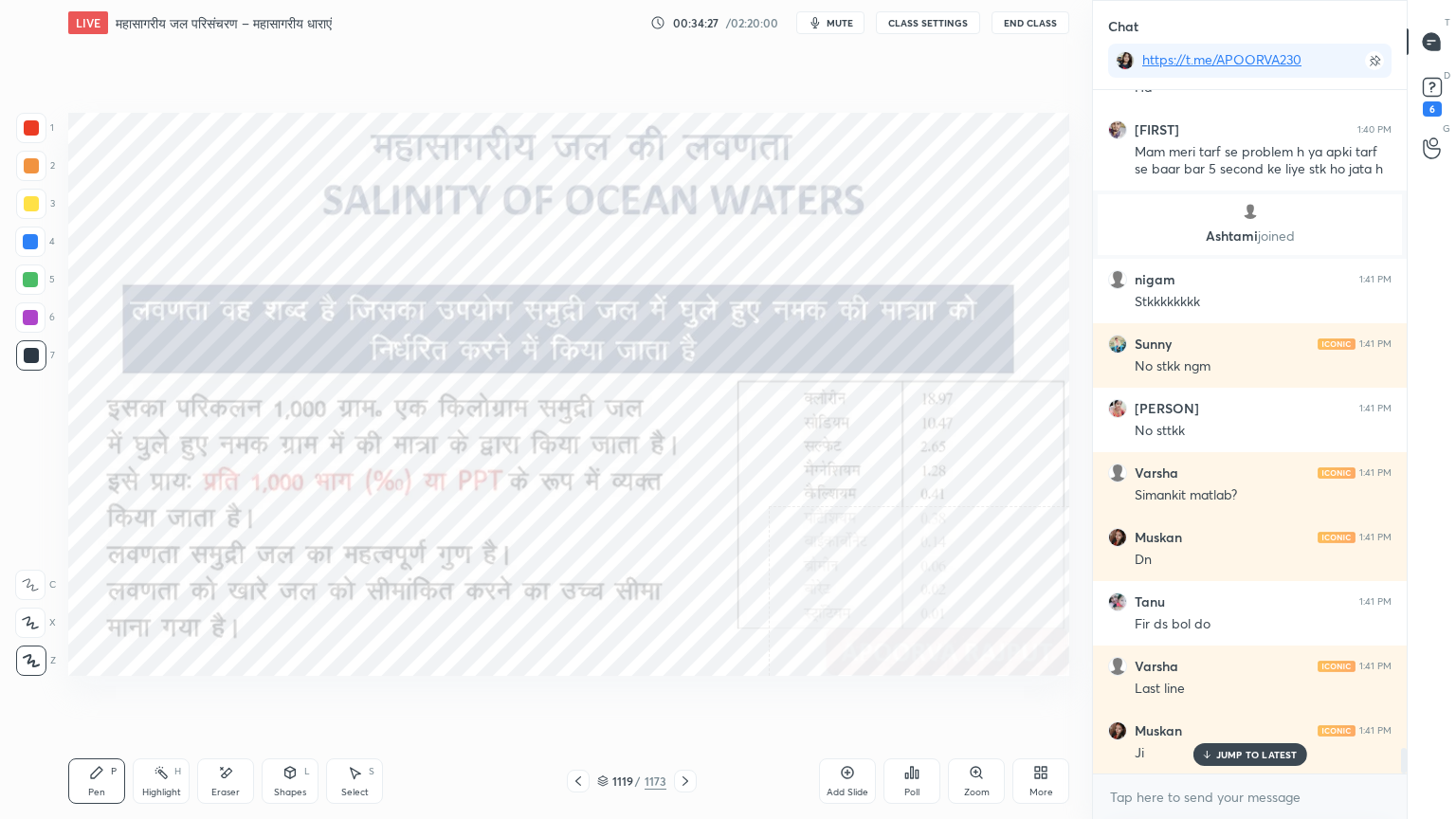 scroll, scrollTop: 17673, scrollLeft: 0, axis: vertical 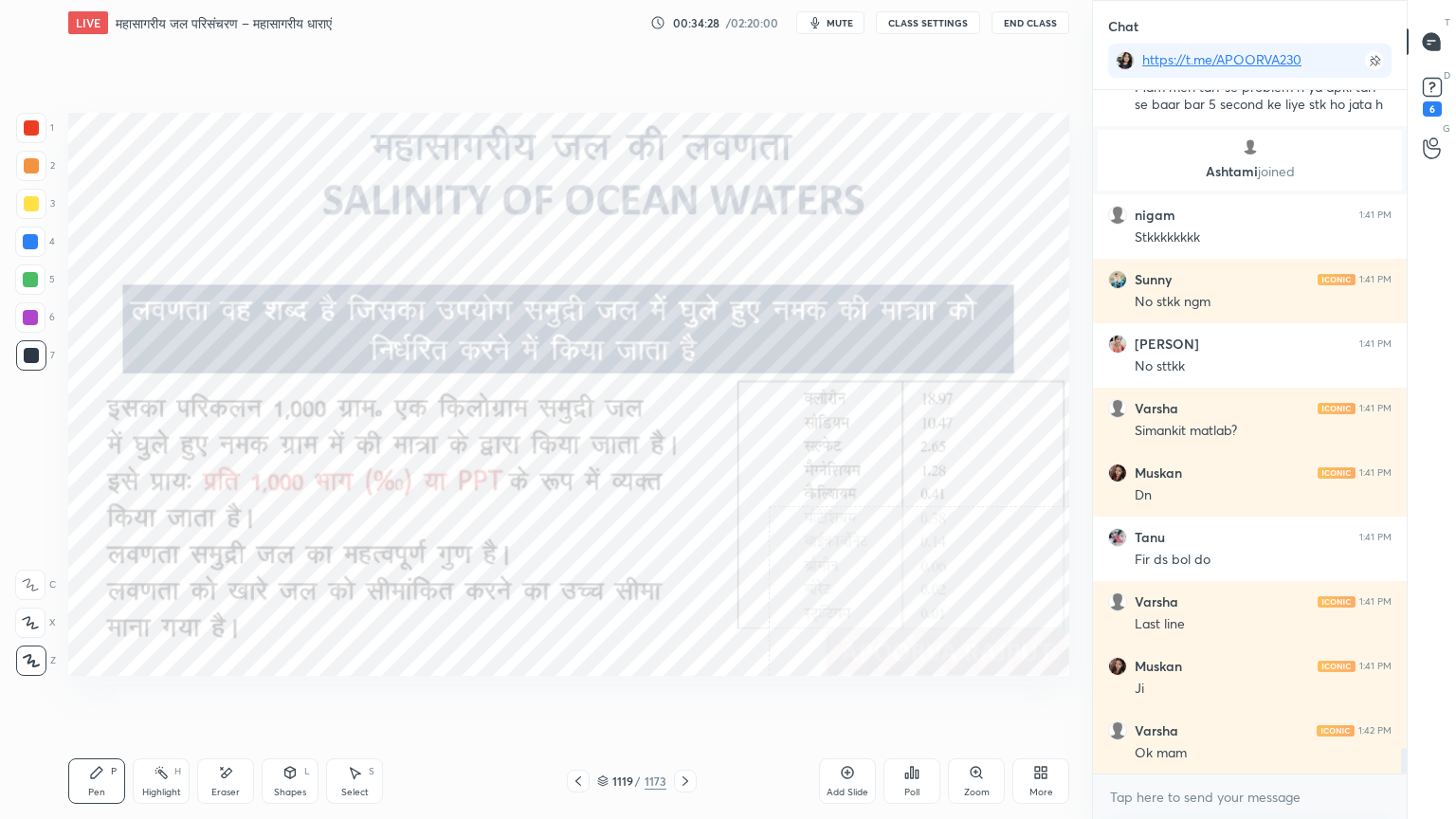 click on "1 2 3 4 5 6 7 C X Z E E Erase all   H H" at bounding box center [30, 394] 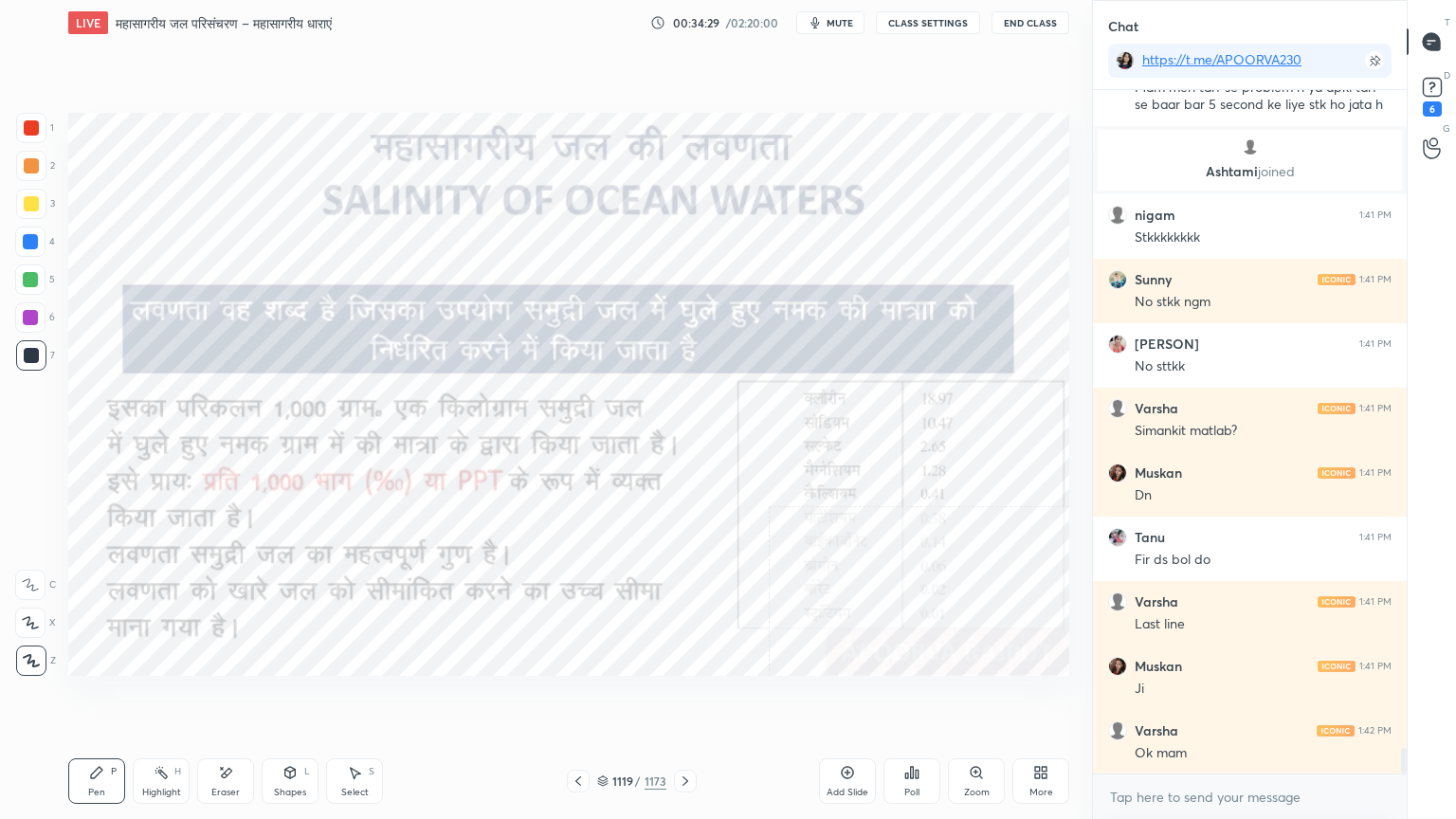 click at bounding box center [30, 242] 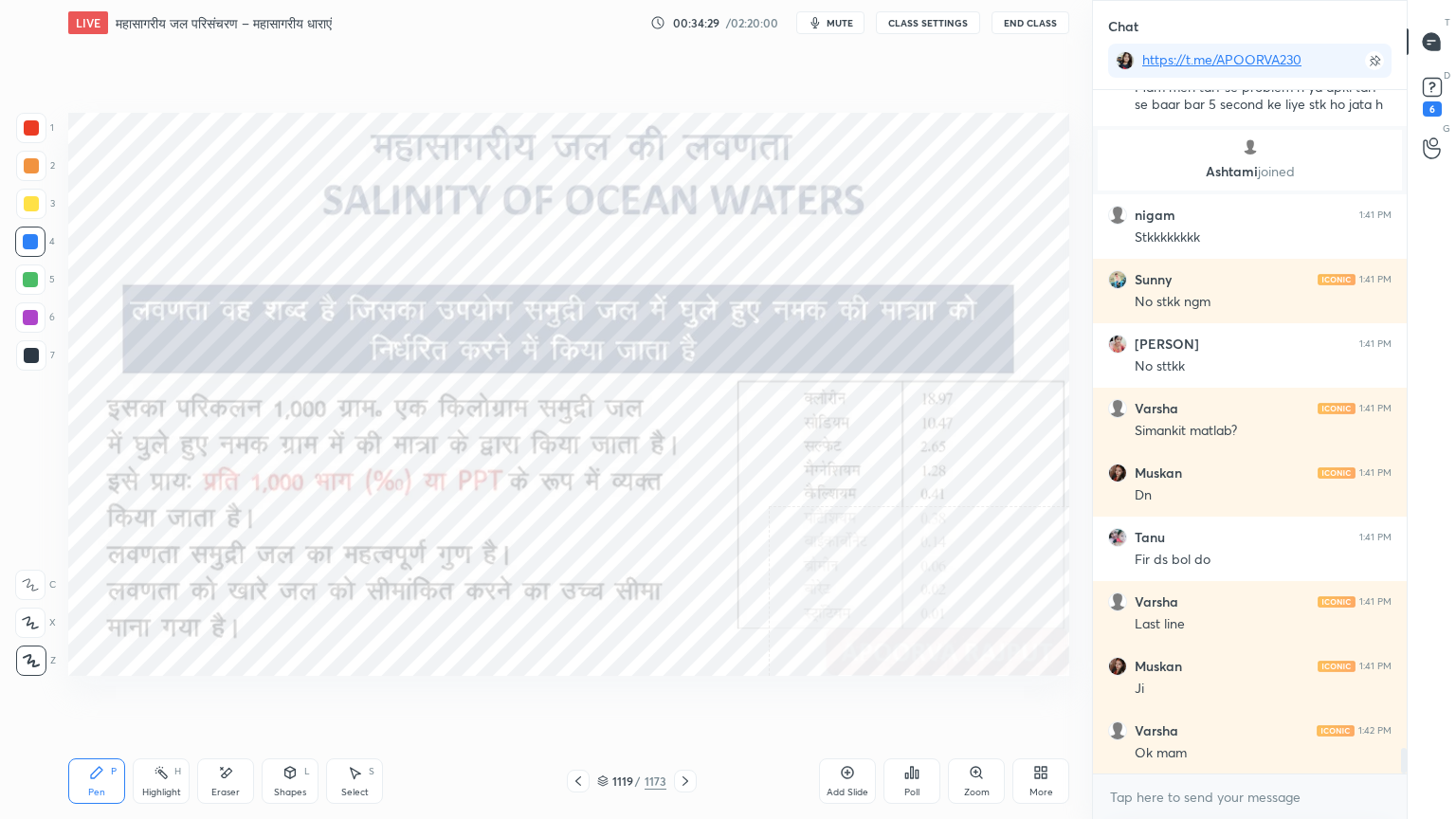click at bounding box center (30, 242) 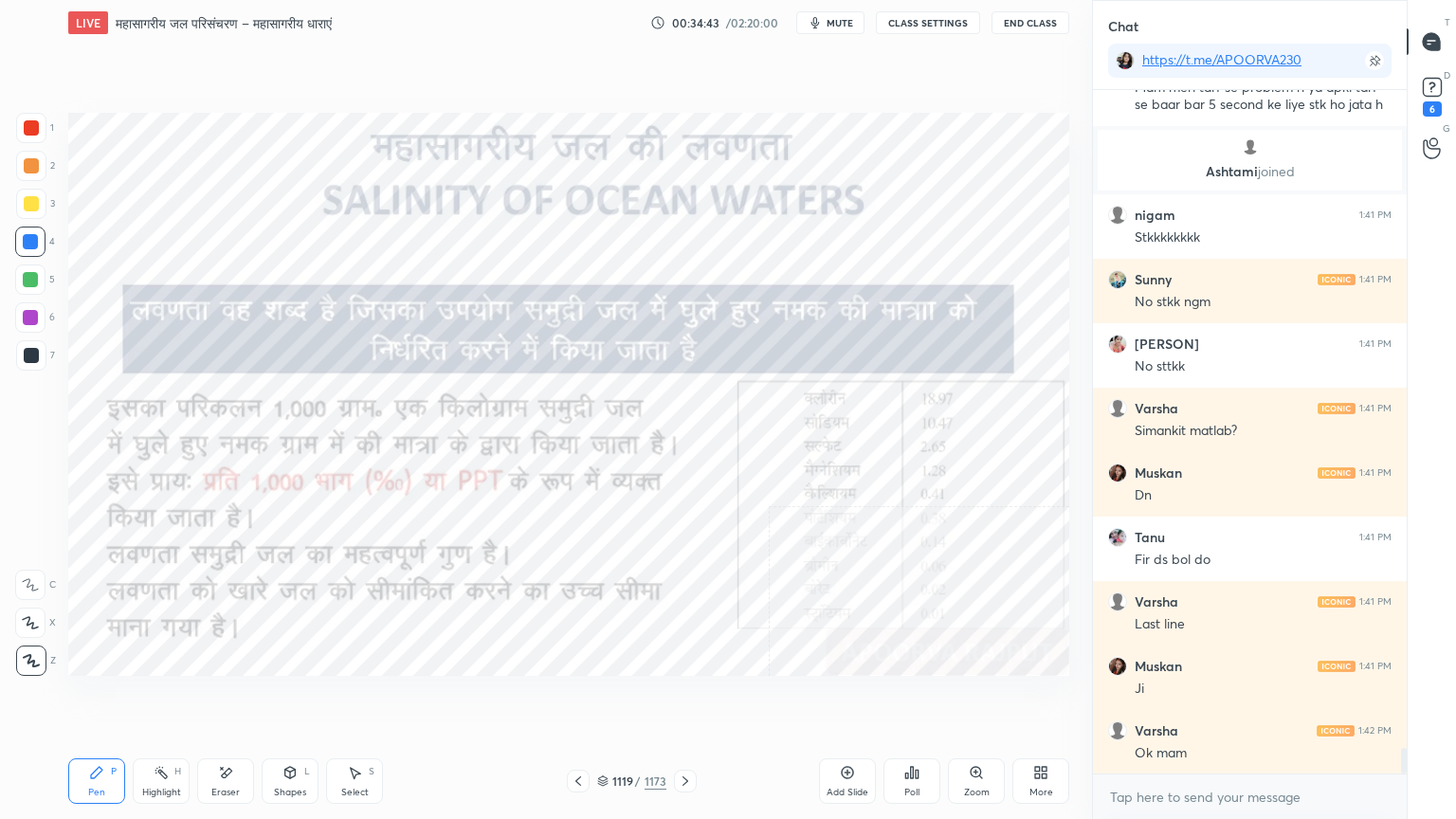 scroll, scrollTop: 640, scrollLeft: 308, axis: both 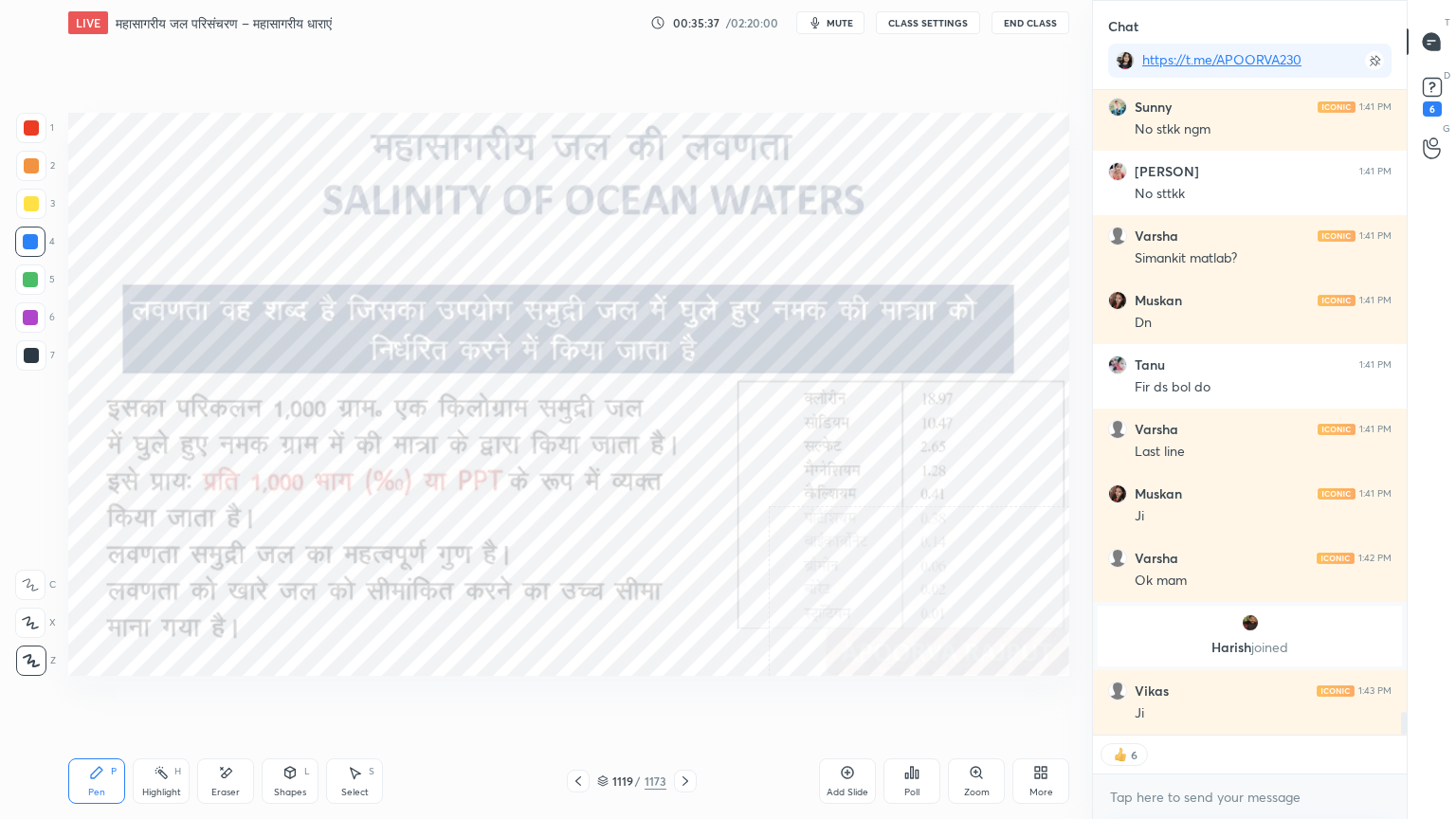 click on "Eraser" at bounding box center [226, 781] 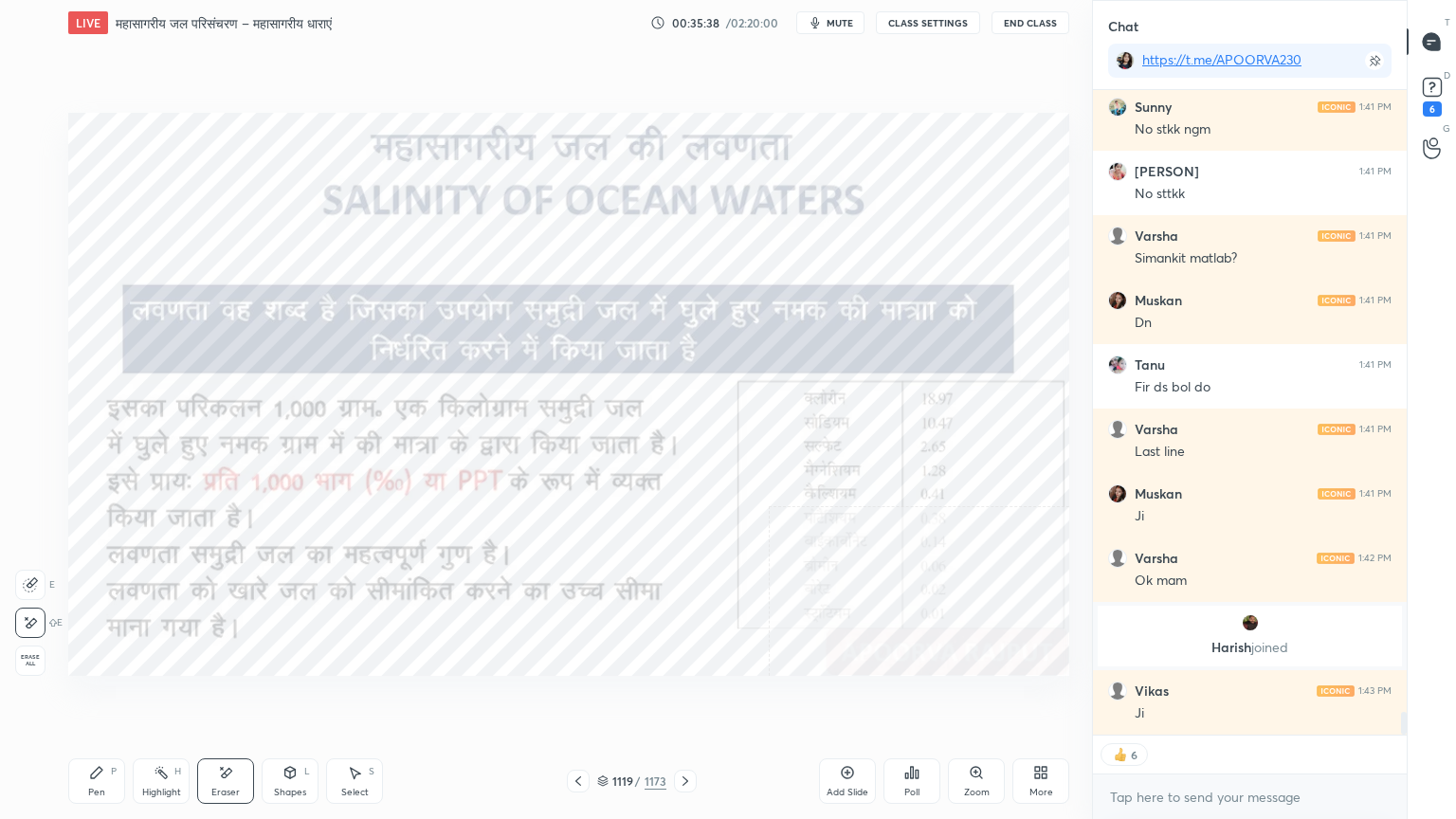 scroll, scrollTop: 6, scrollLeft: 6, axis: both 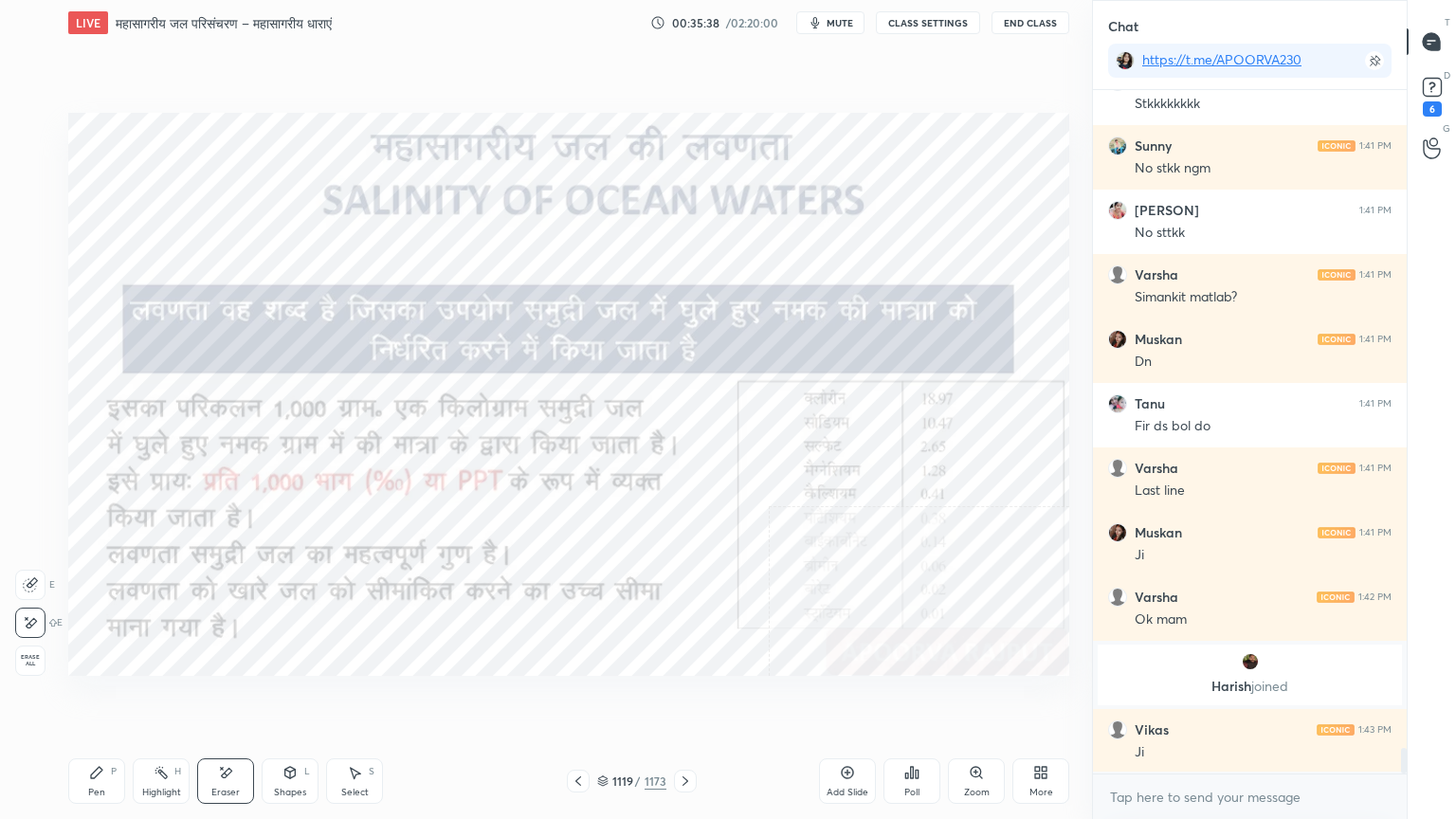click on "Erase all" at bounding box center [30, 661] 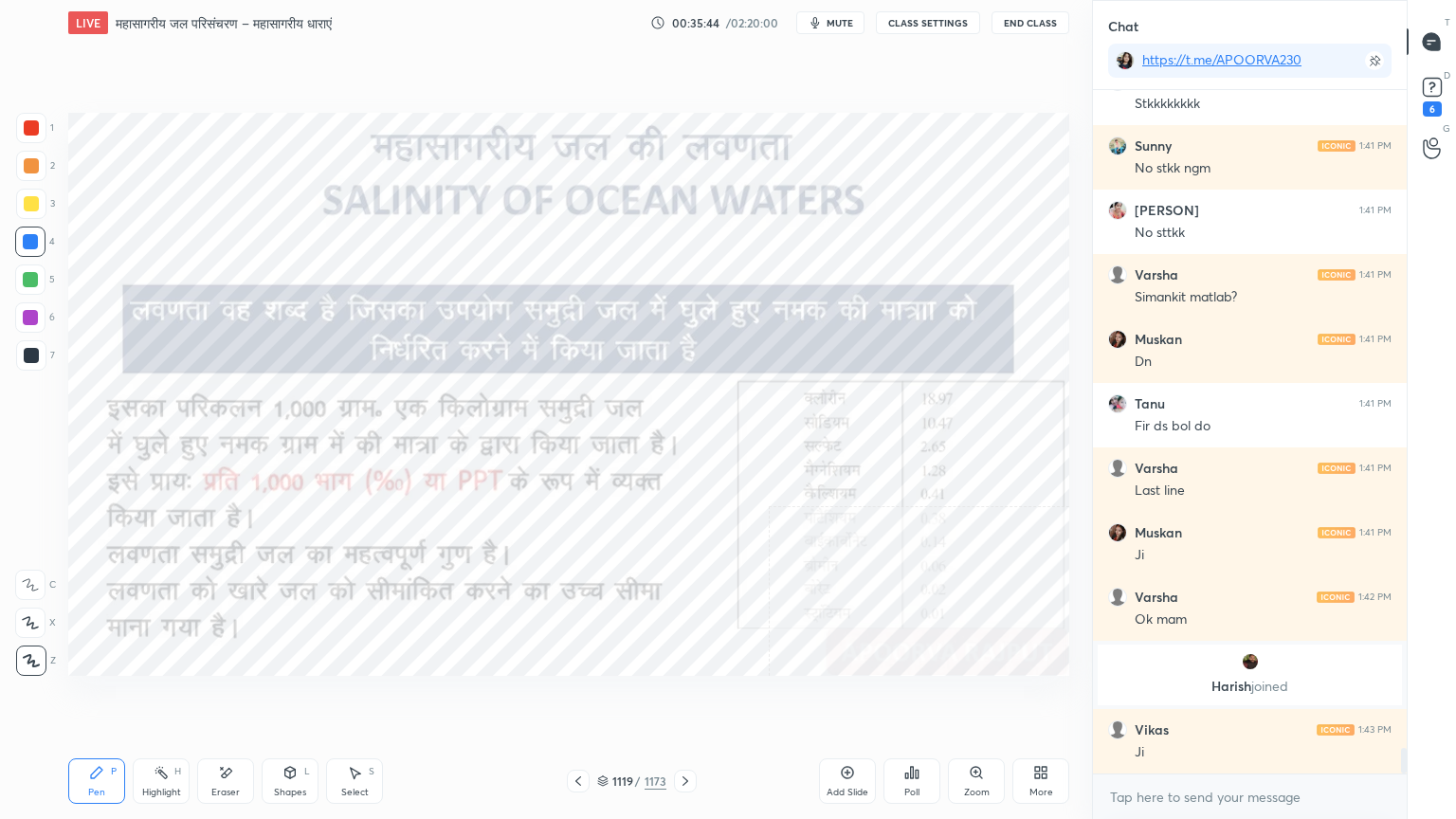click on "Setting up your live class Poll for   secs No correct answer Start poll" at bounding box center [569, 394] 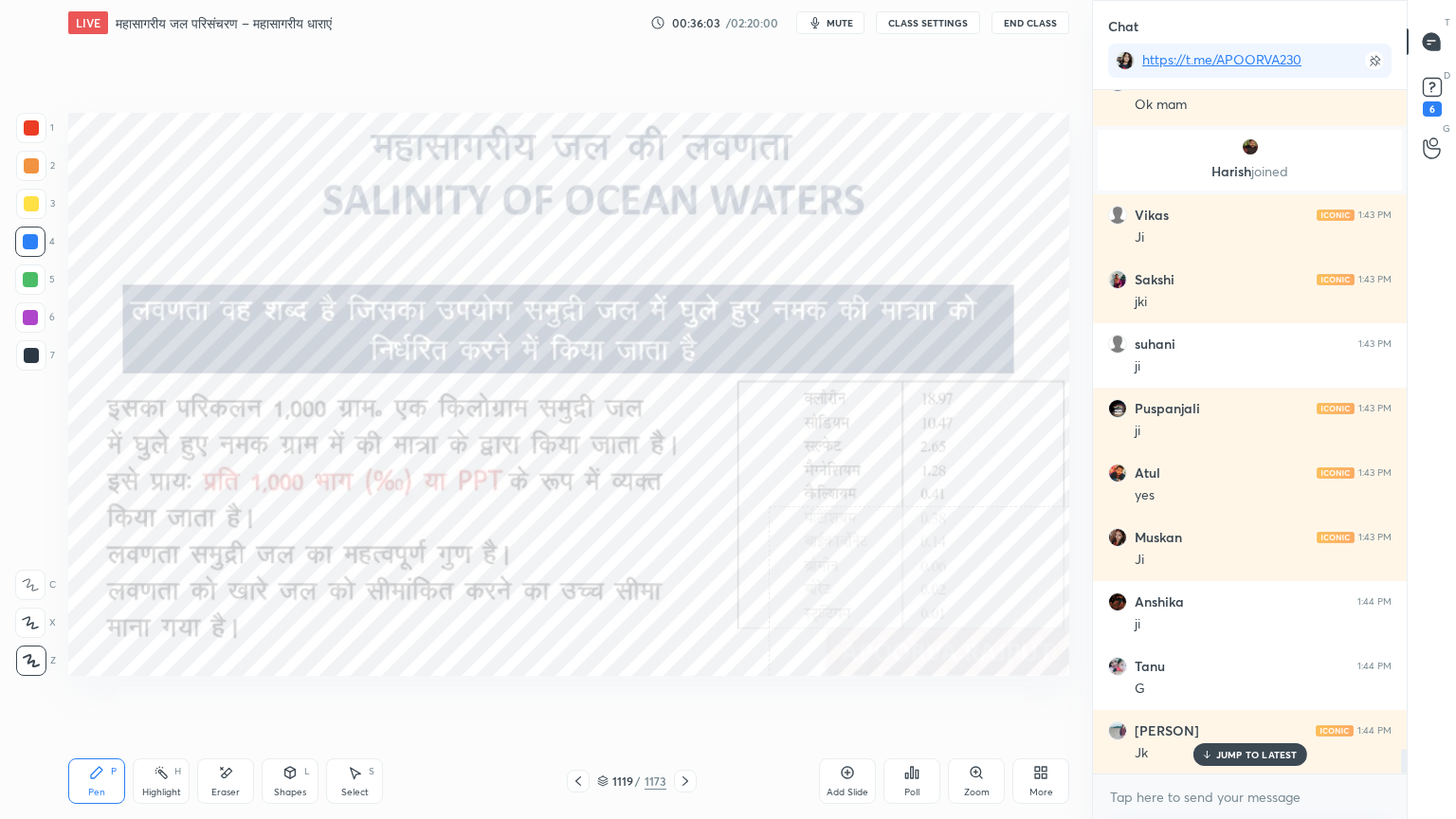scroll, scrollTop: 18215, scrollLeft: 0, axis: vertical 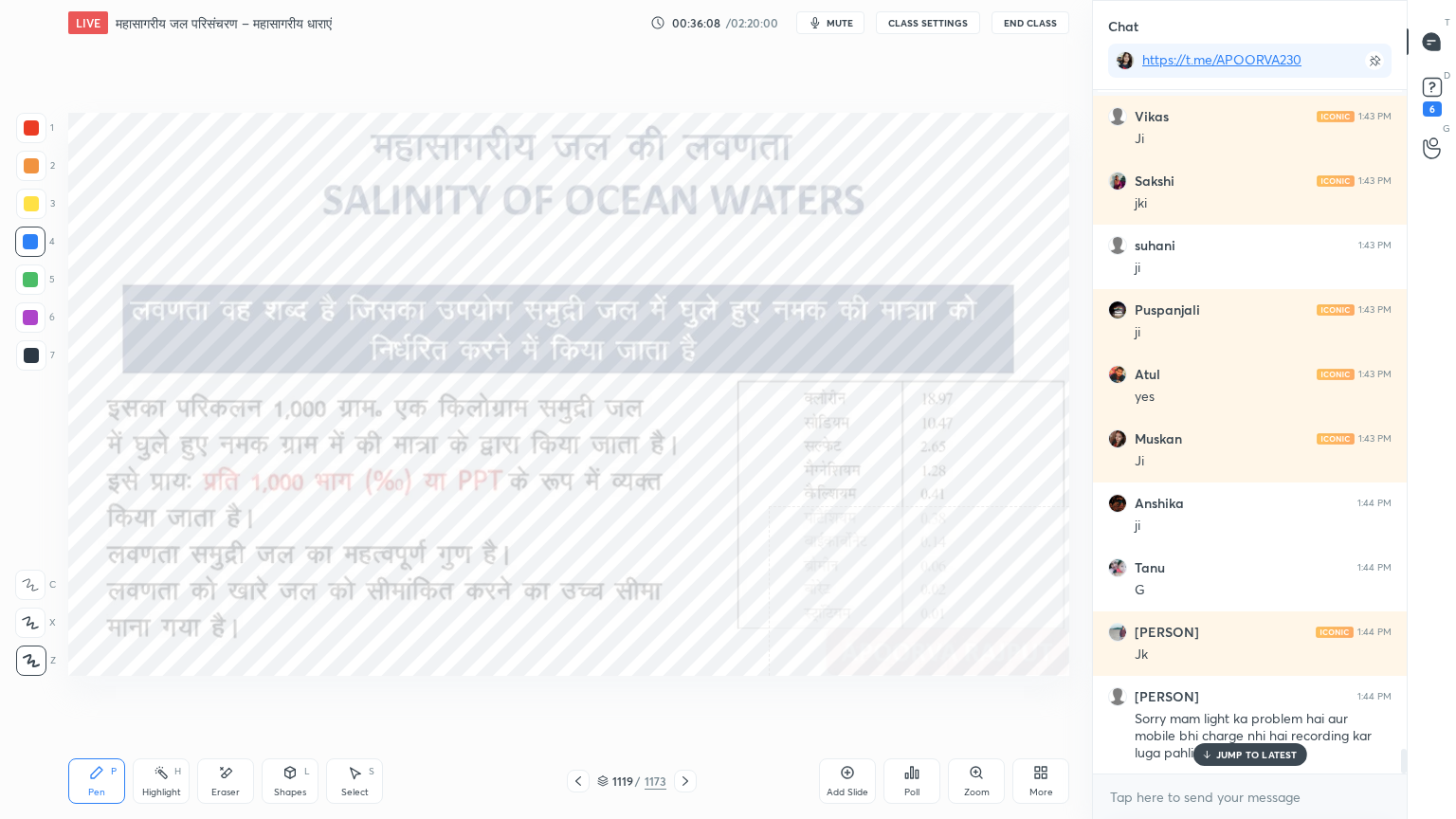 drag, startPoint x: 1248, startPoint y: 755, endPoint x: 1245, endPoint y: 785, distance: 30.14963 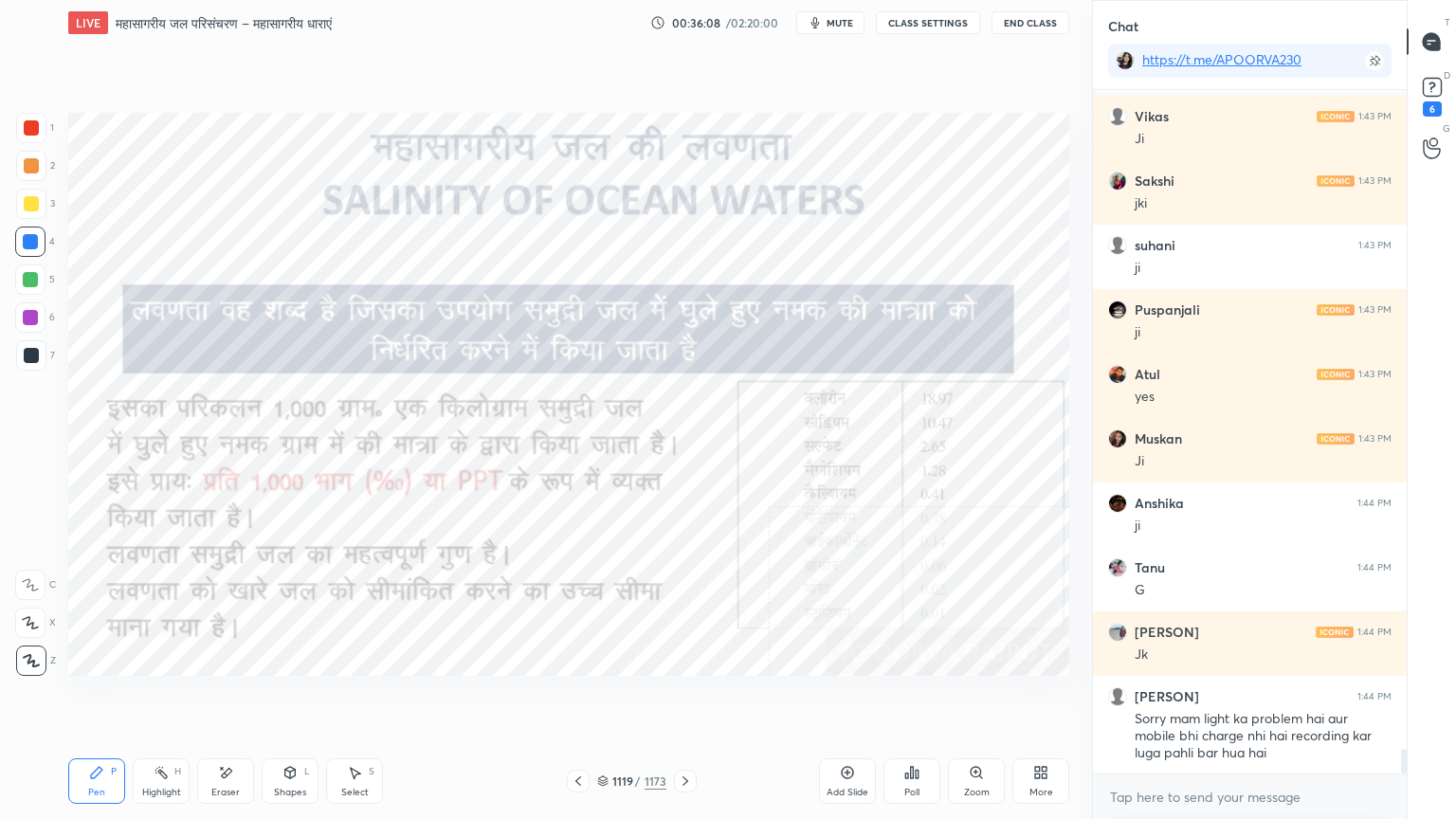 click on "x" at bounding box center [1249, 796] 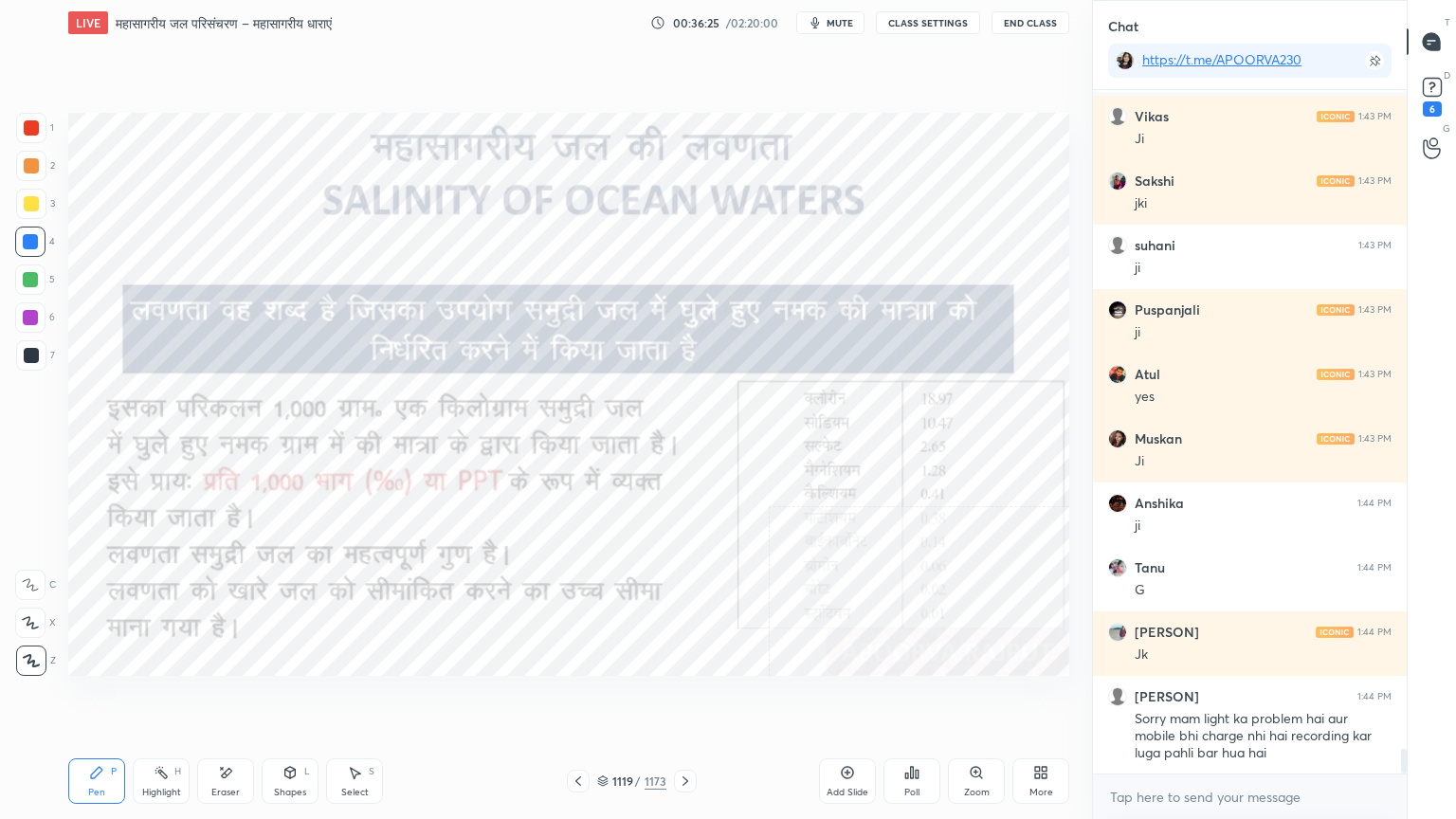 click on "Setting up your live class Poll for   secs No correct answer Start poll" at bounding box center (569, 394) 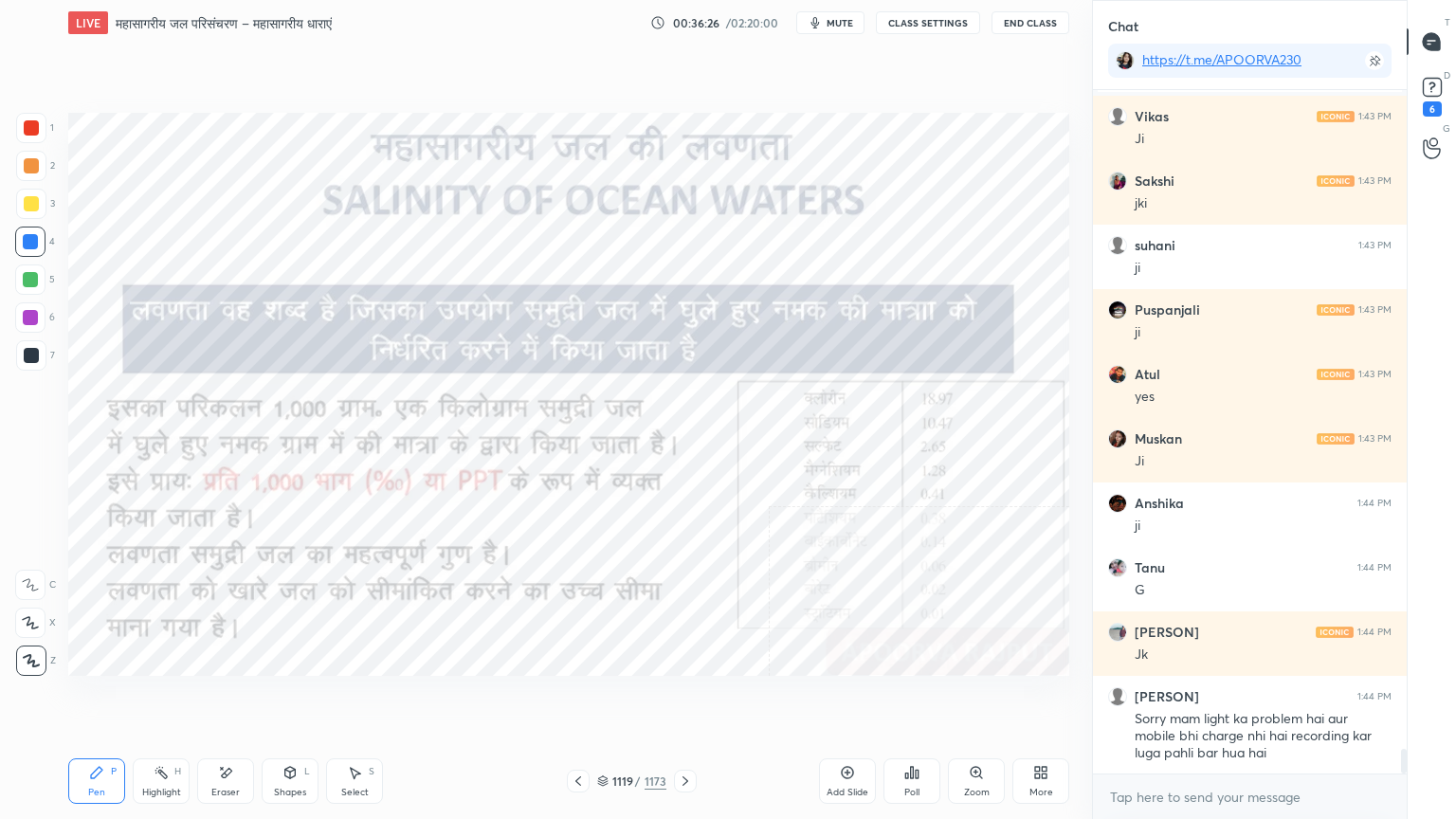click on "Setting up your live class Poll for   secs No correct answer Start poll" at bounding box center (569, 394) 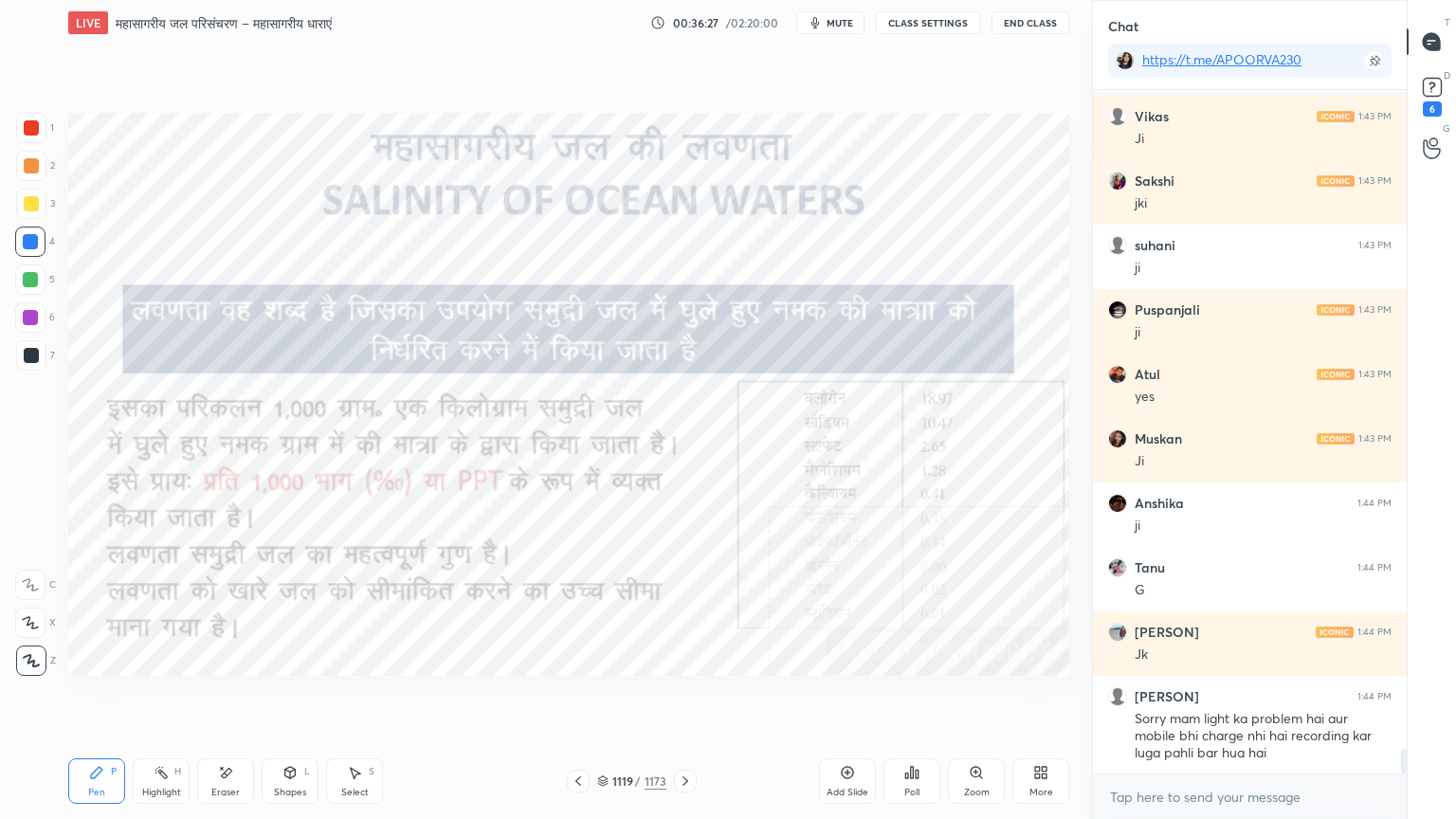 click 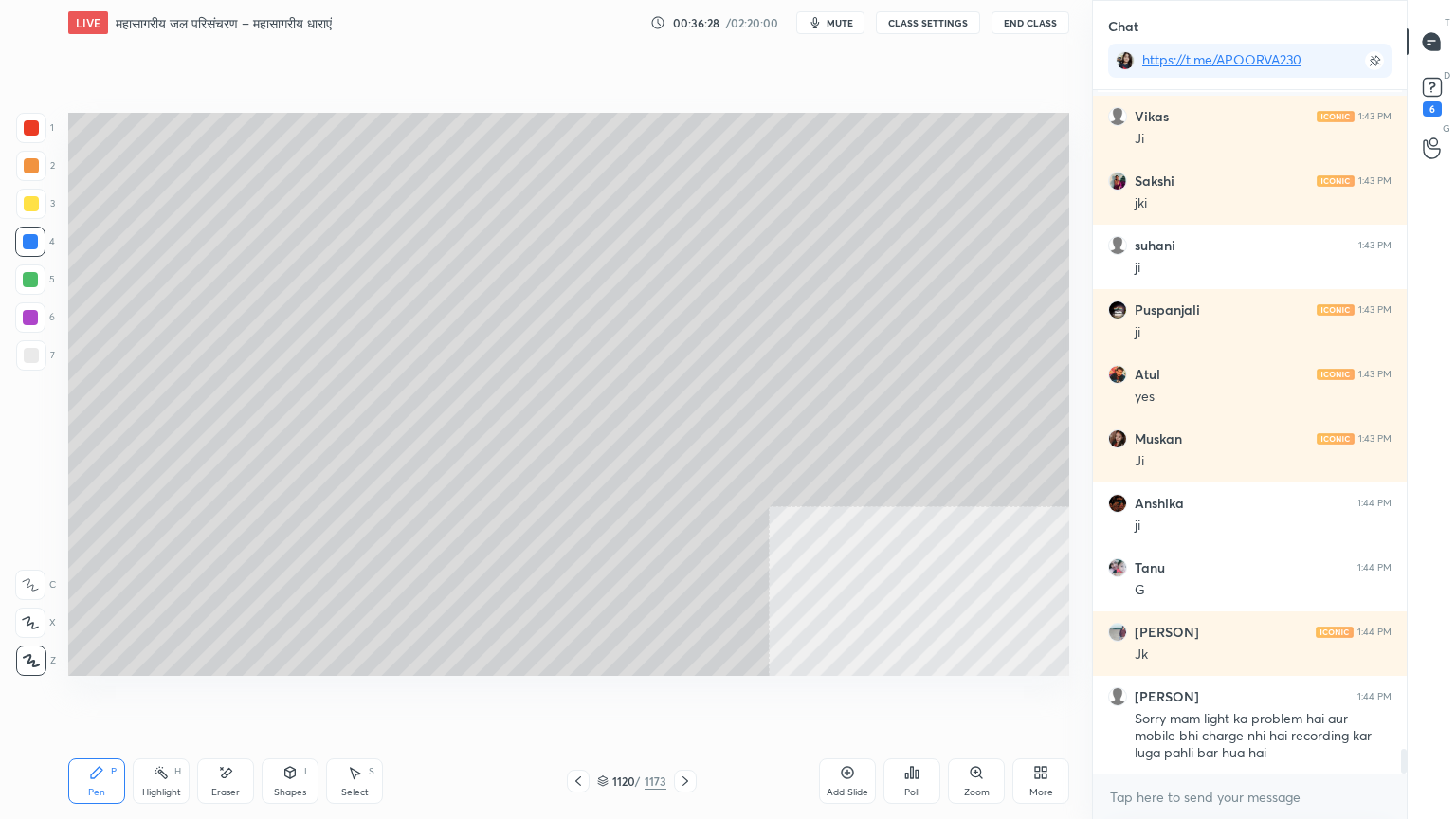 click 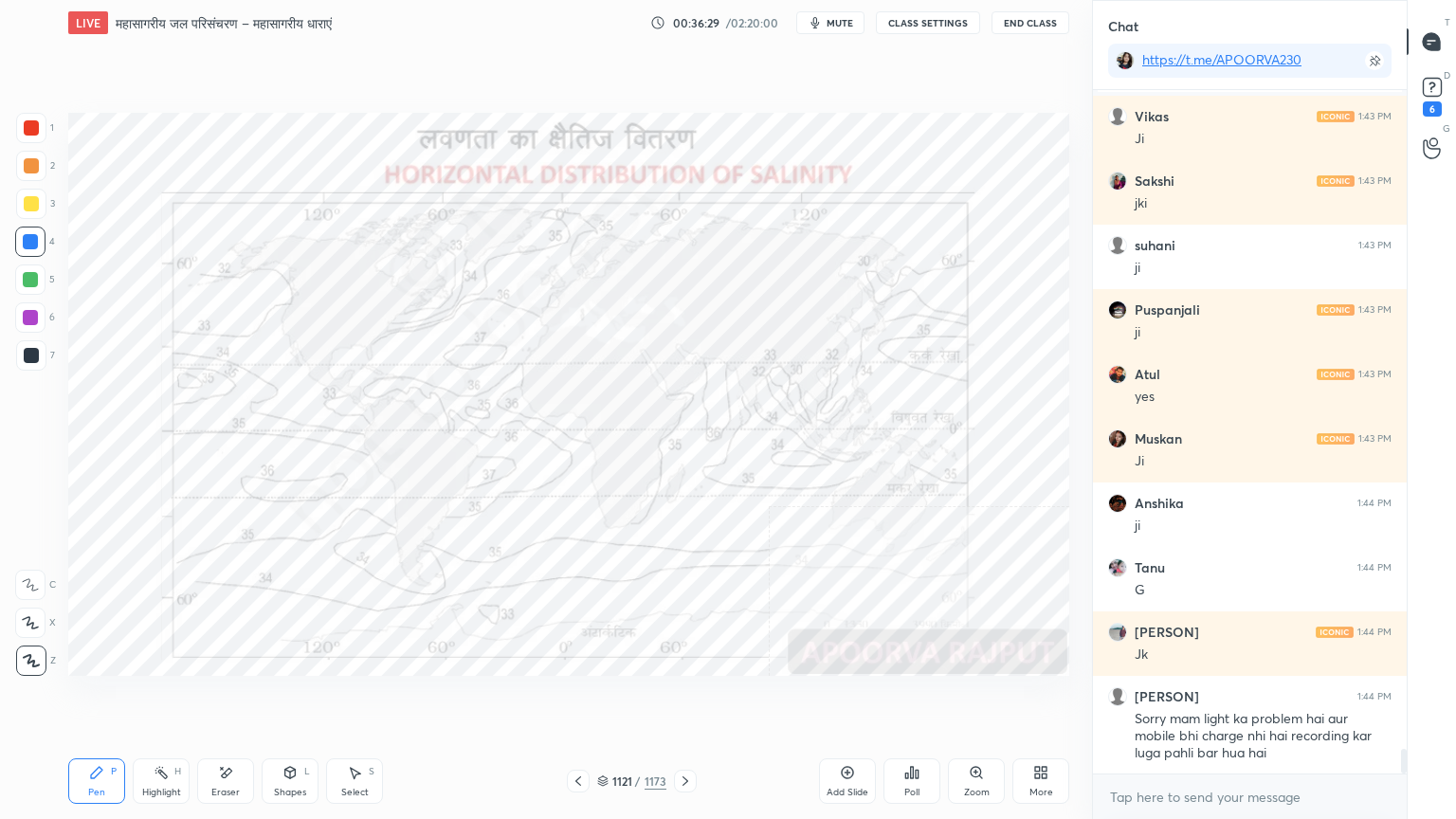 click 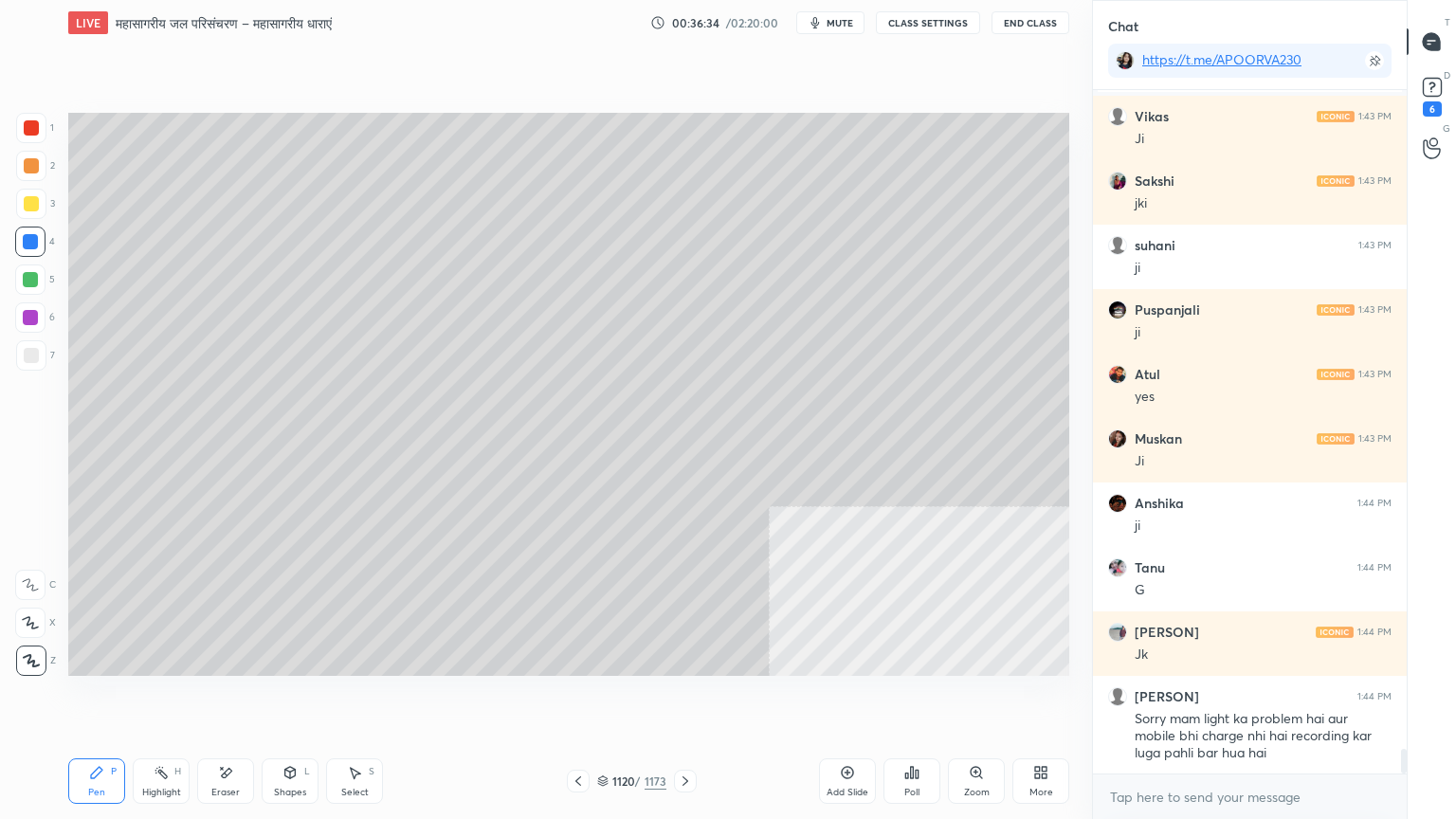 scroll, scrollTop: 18280, scrollLeft: 0, axis: vertical 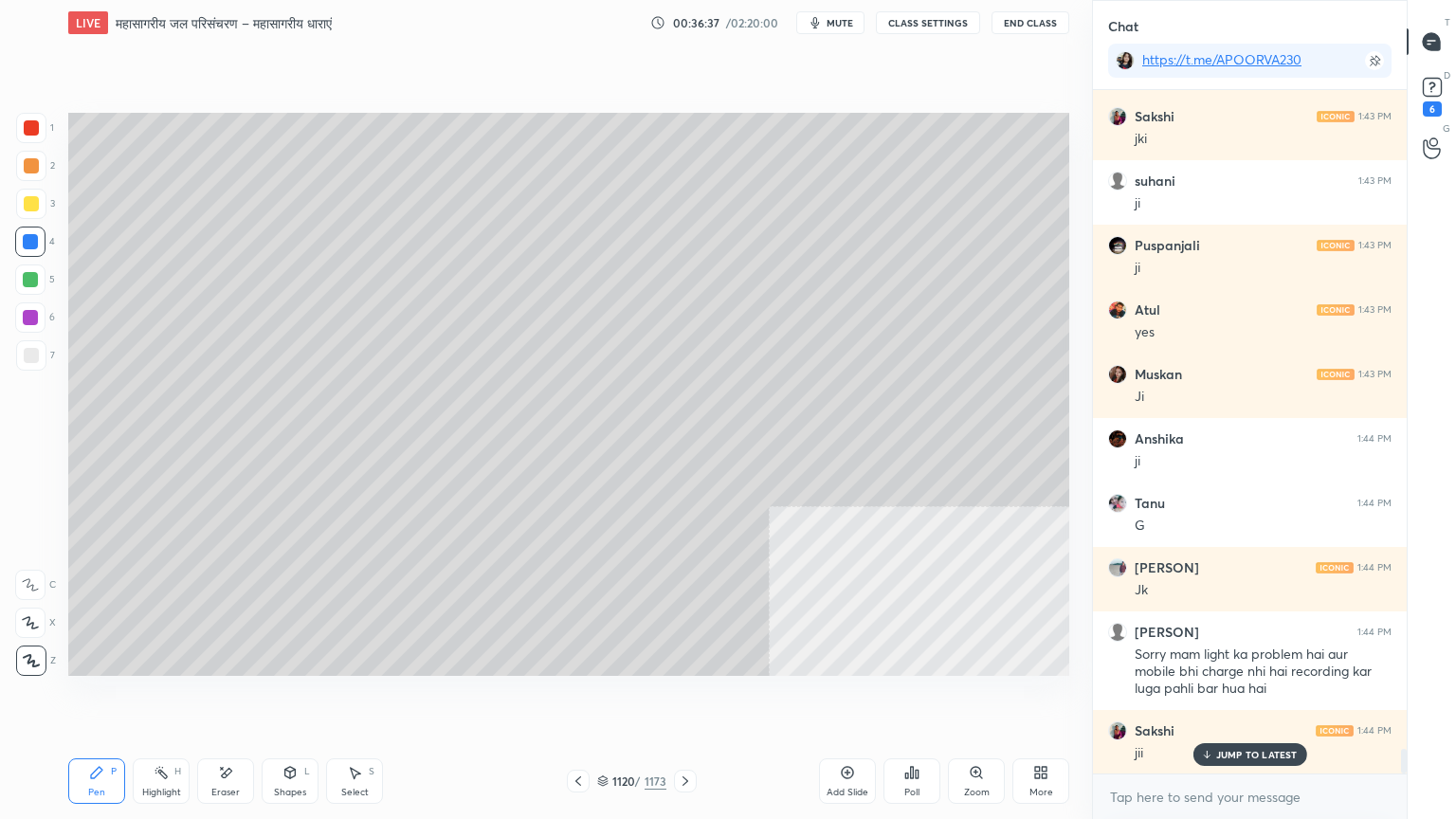 click 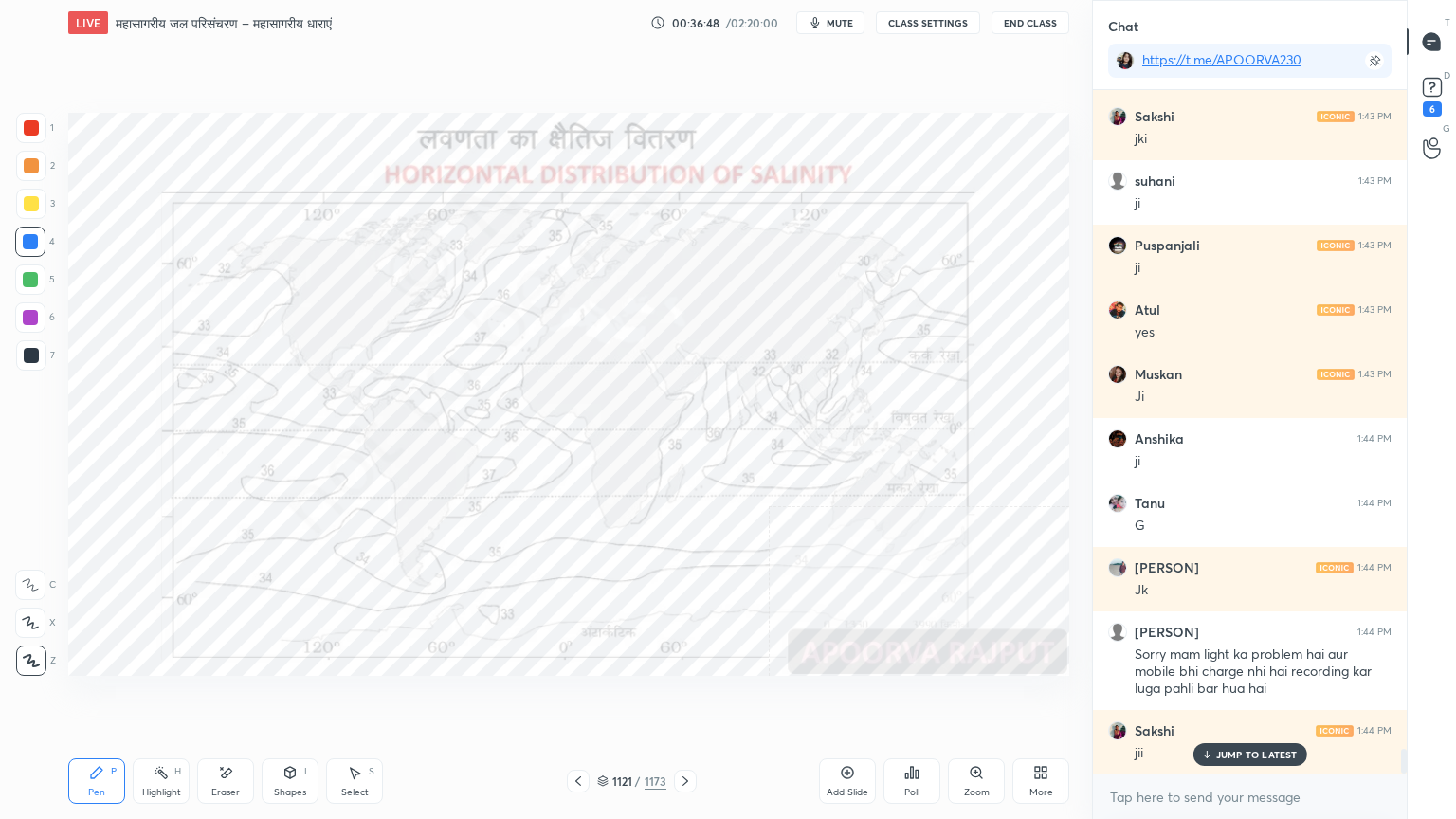 scroll, scrollTop: 18344, scrollLeft: 0, axis: vertical 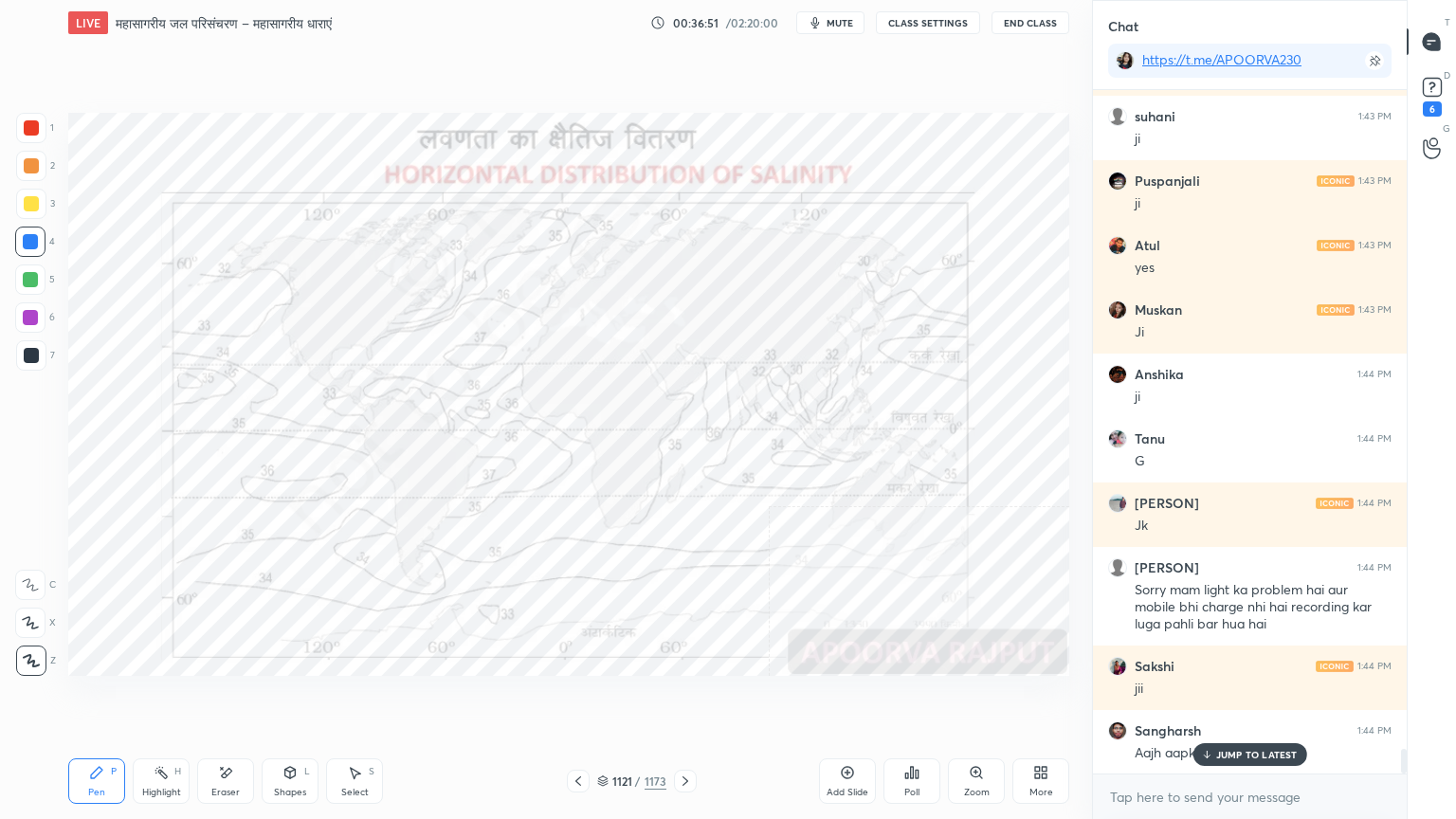 click on "JUMP TO LATEST" at bounding box center (1257, 755) 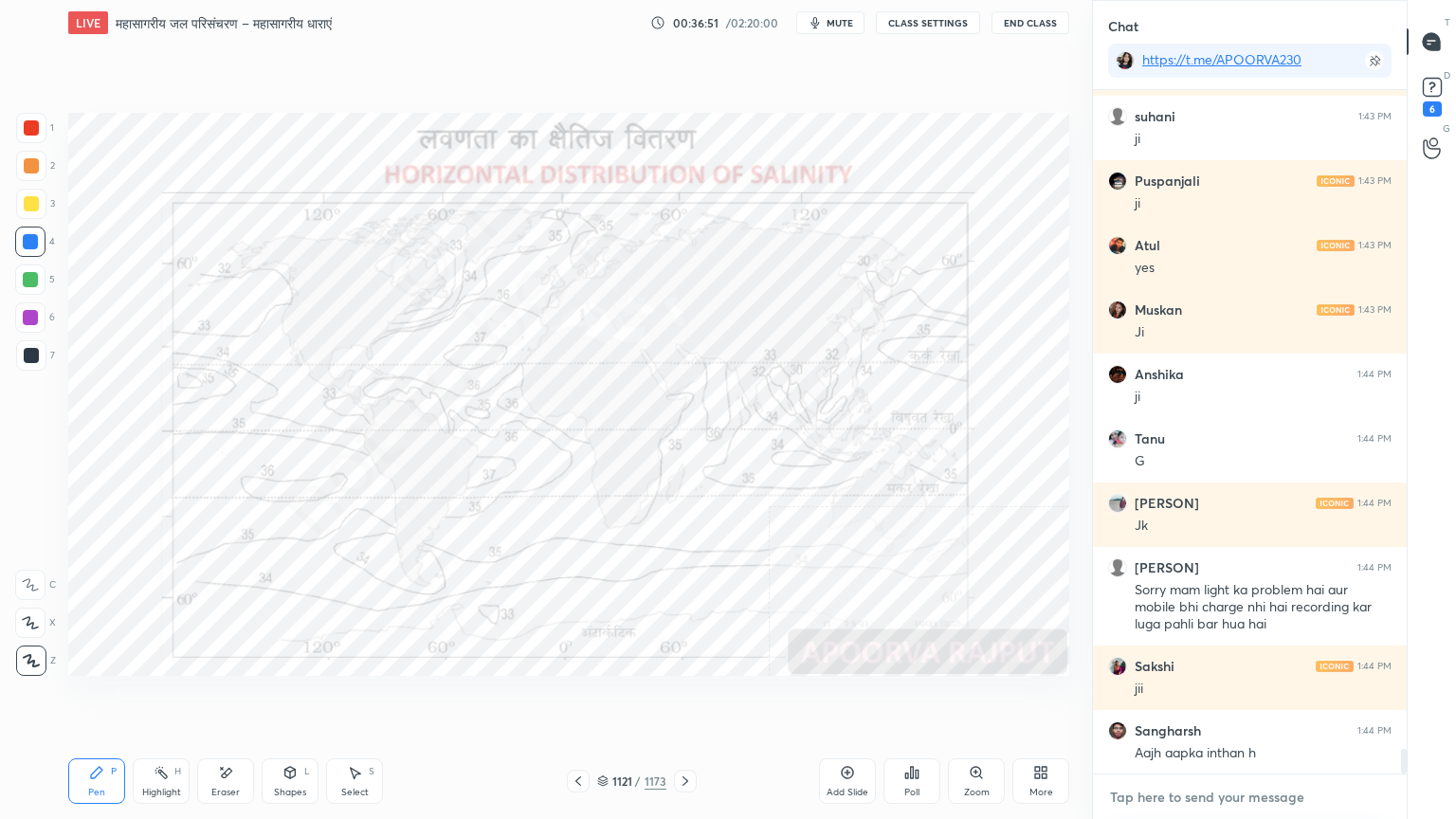 click at bounding box center (1249, 797) 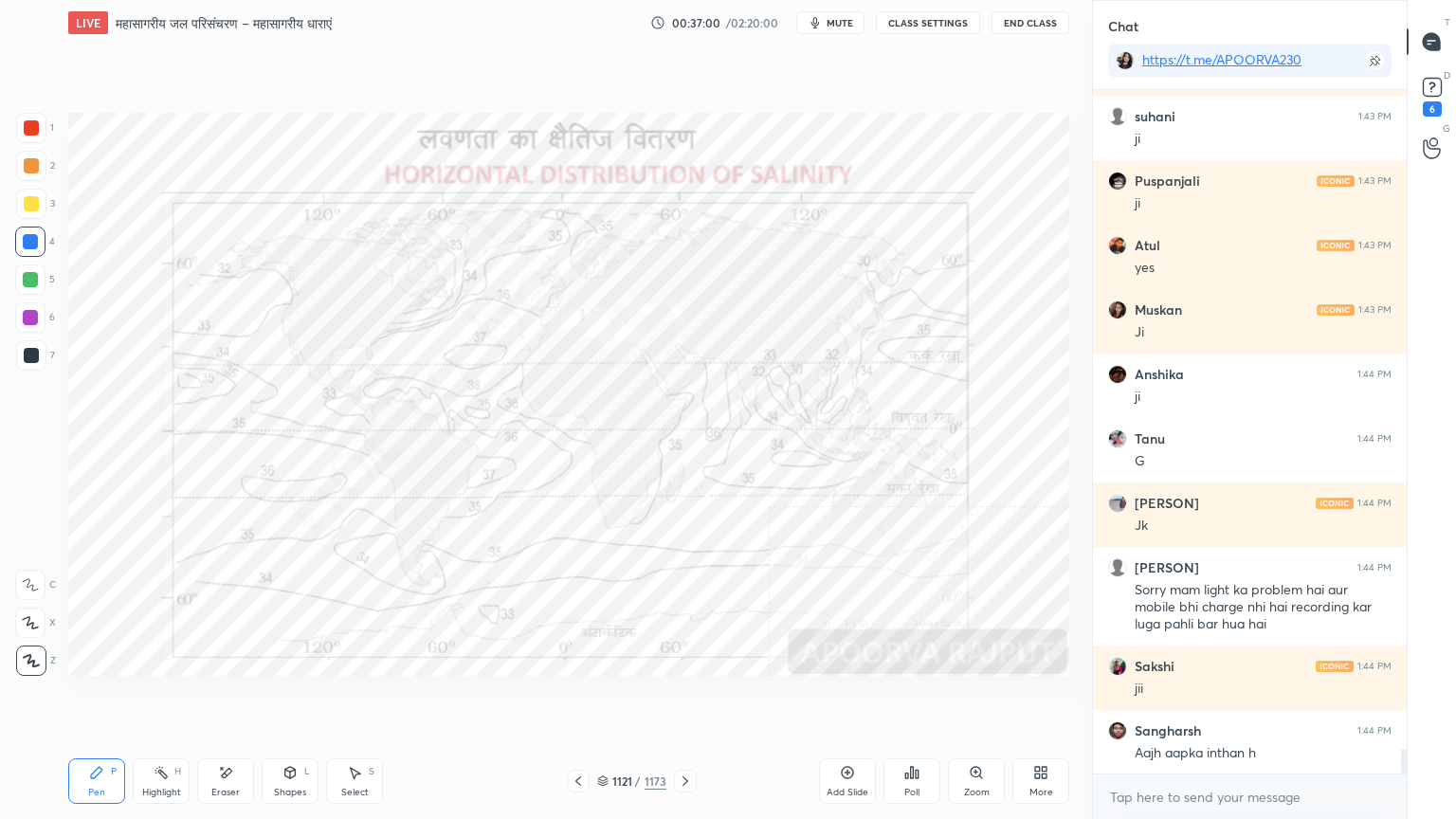 click on "Eraser" at bounding box center (226, 781) 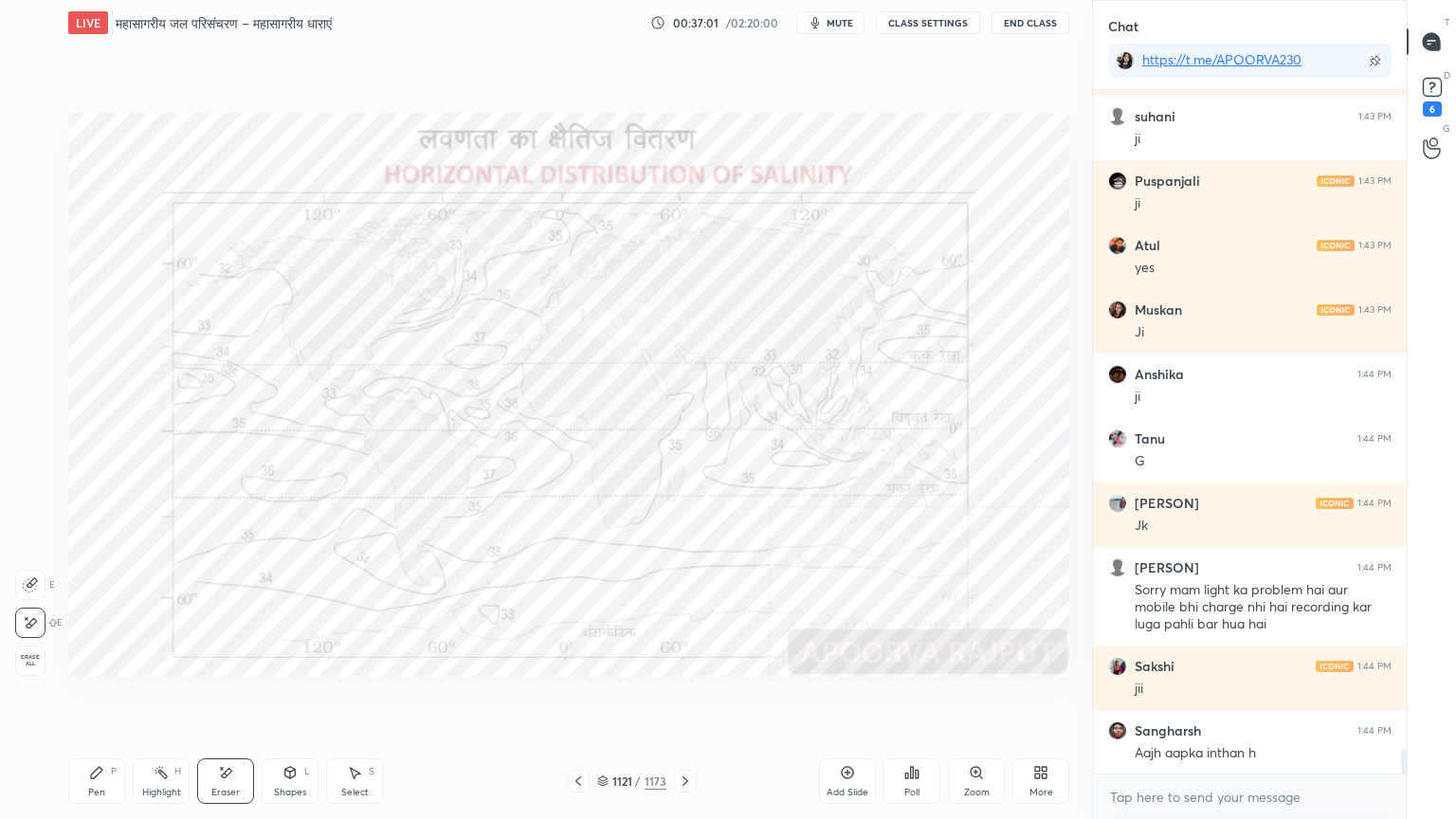 click on "Erase all" at bounding box center (32, 657) 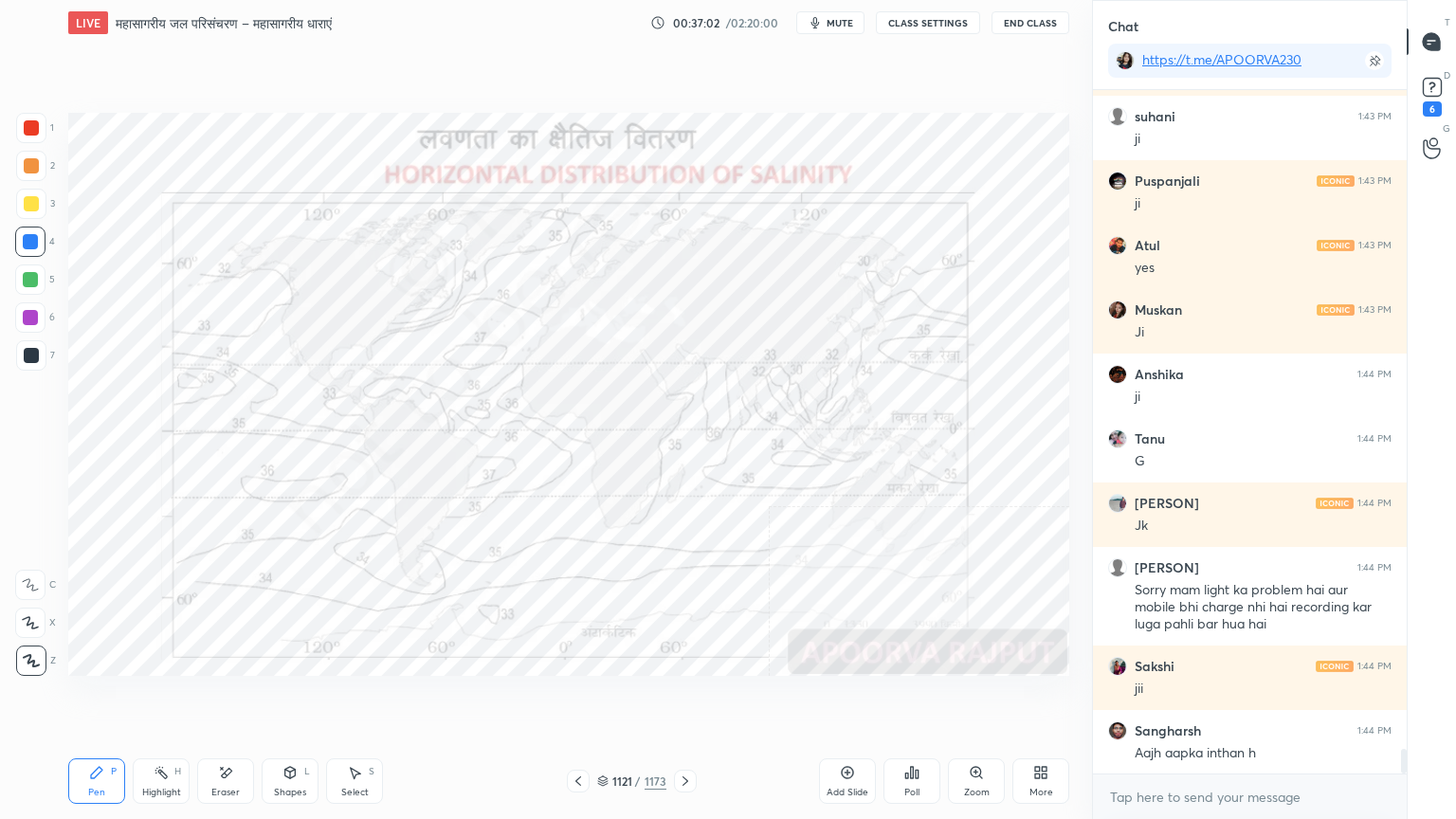 click 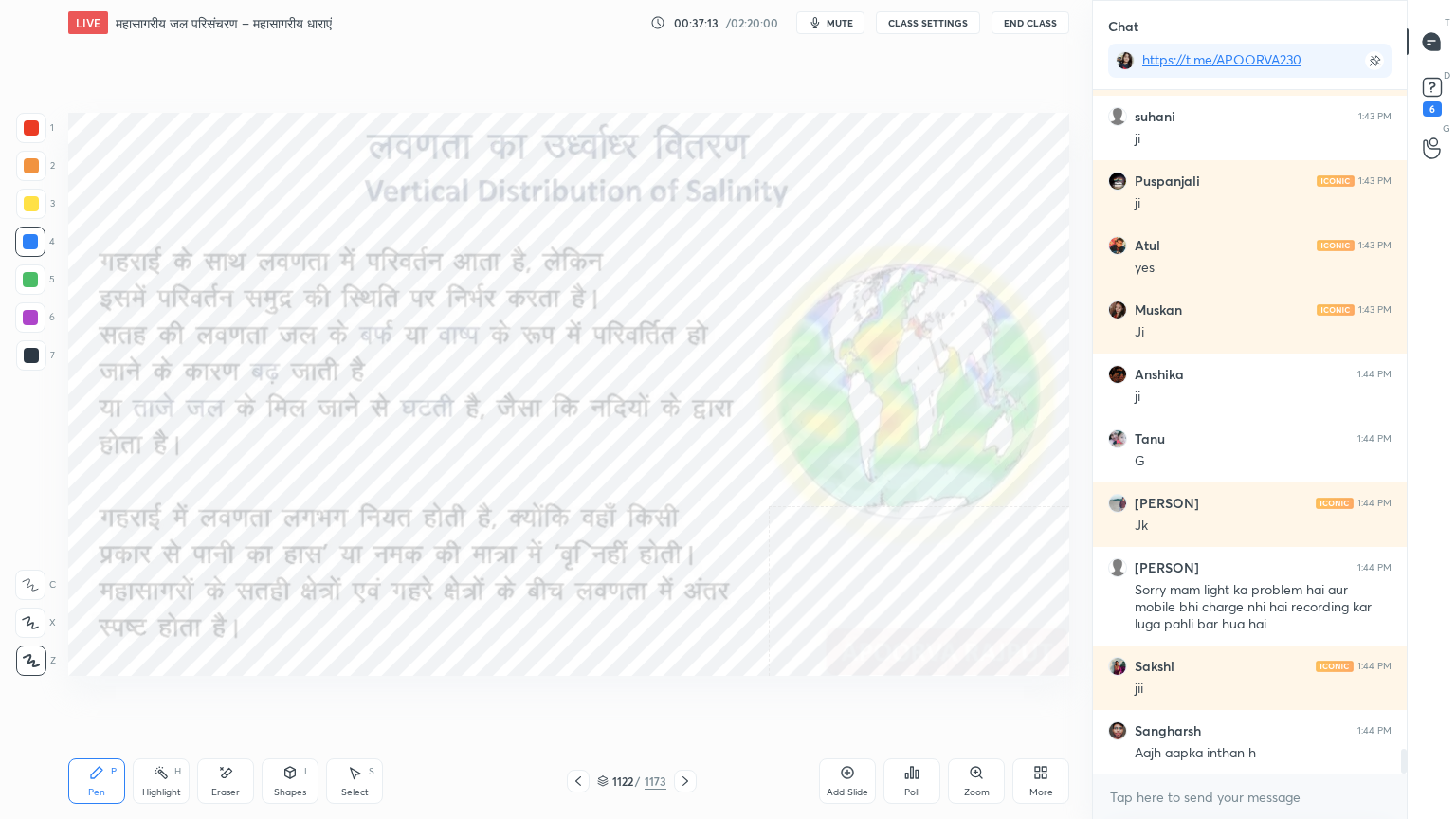 scroll, scrollTop: 18409, scrollLeft: 0, axis: vertical 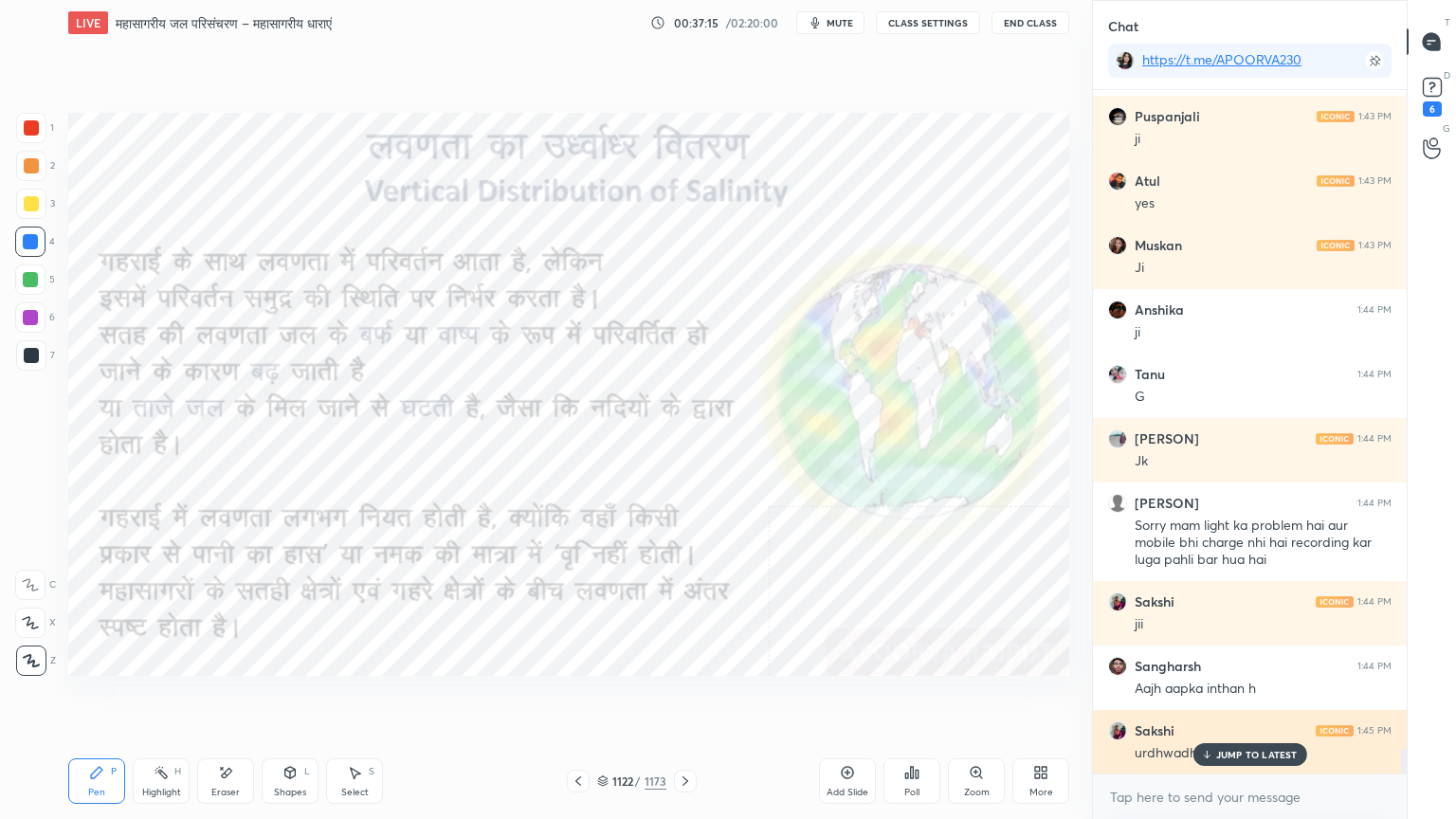 click on "JUMP TO LATEST" at bounding box center (1257, 755) 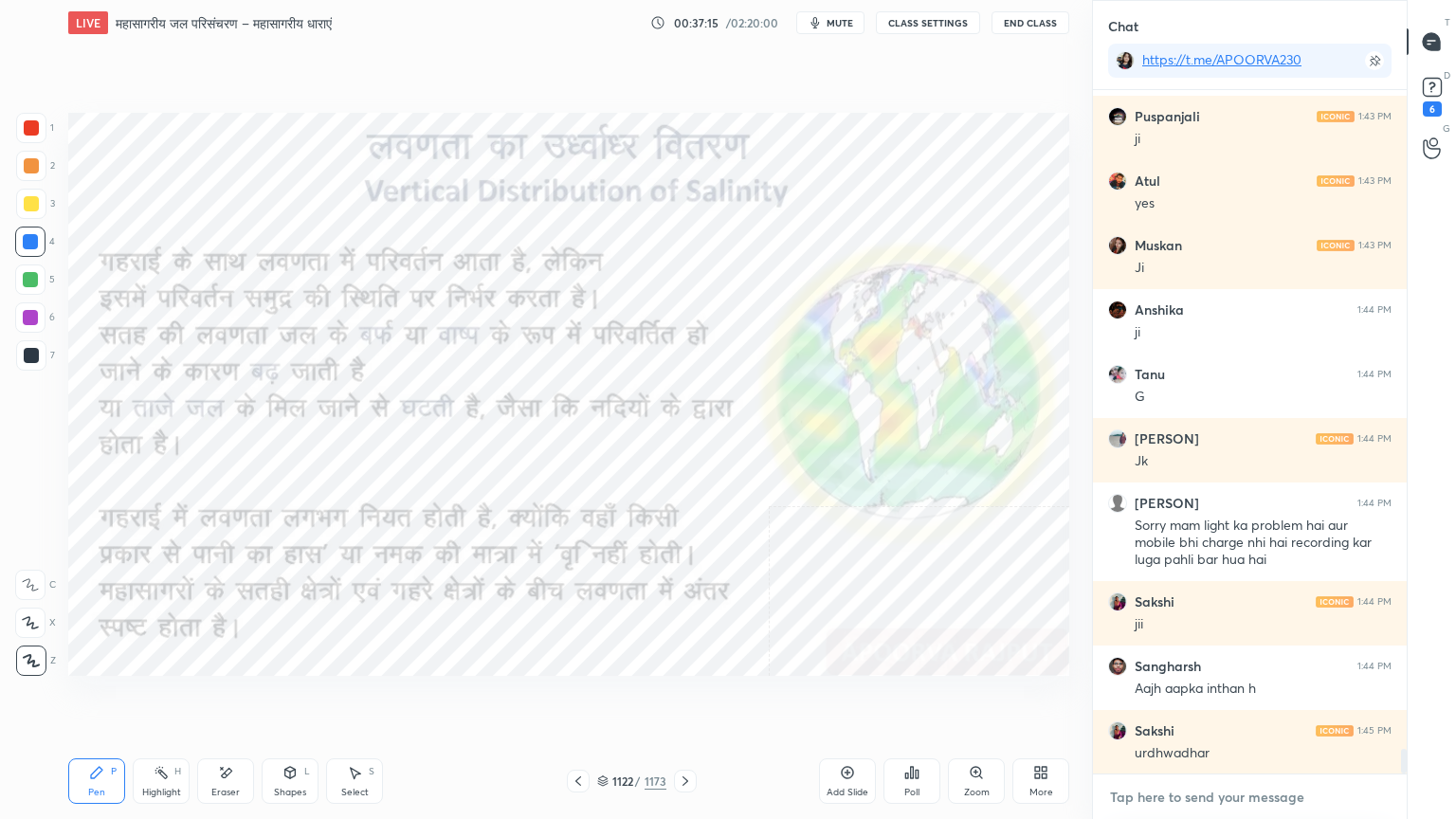 click at bounding box center (1249, 797) 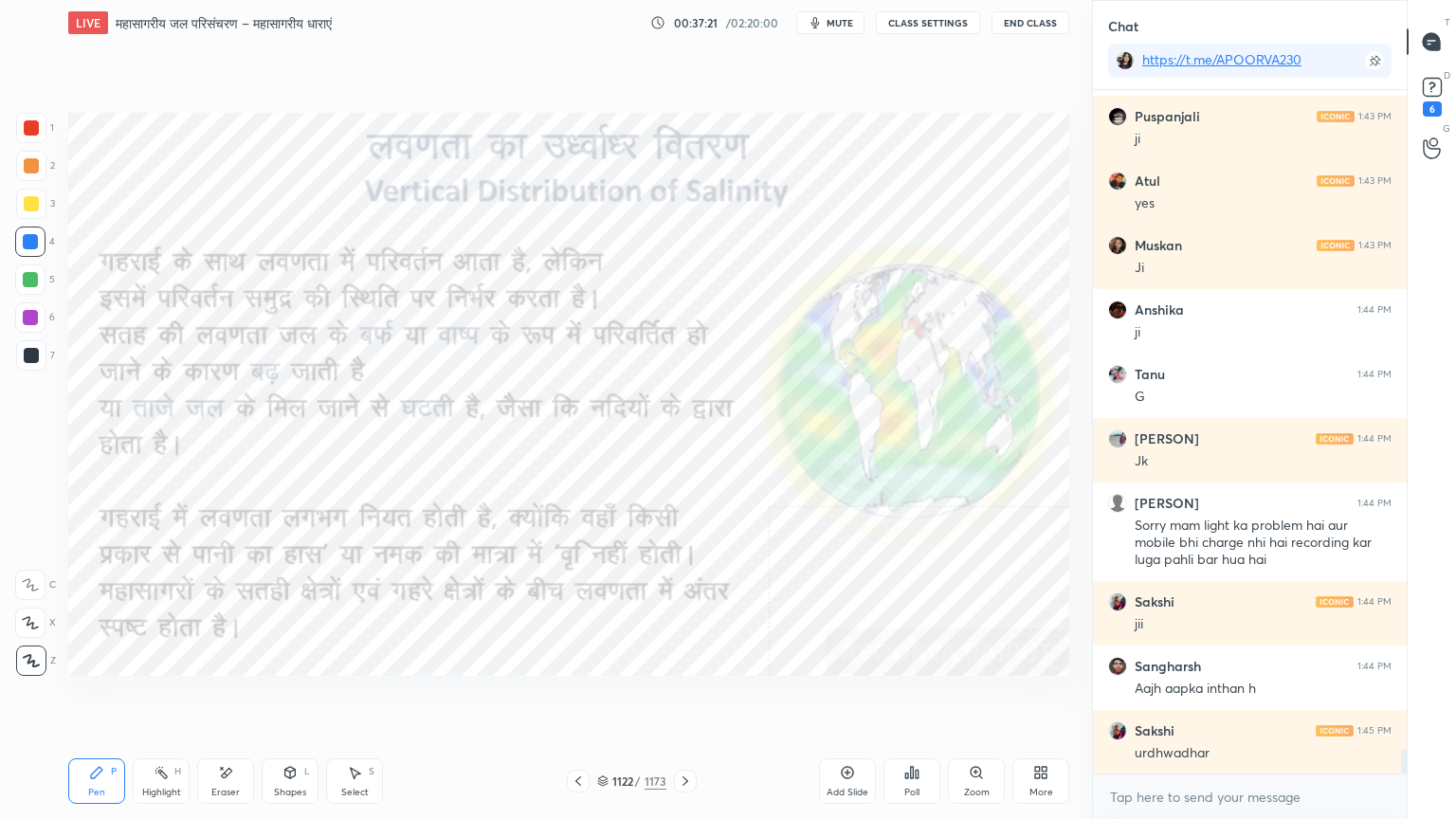 click on "1122" at bounding box center (622, 781) 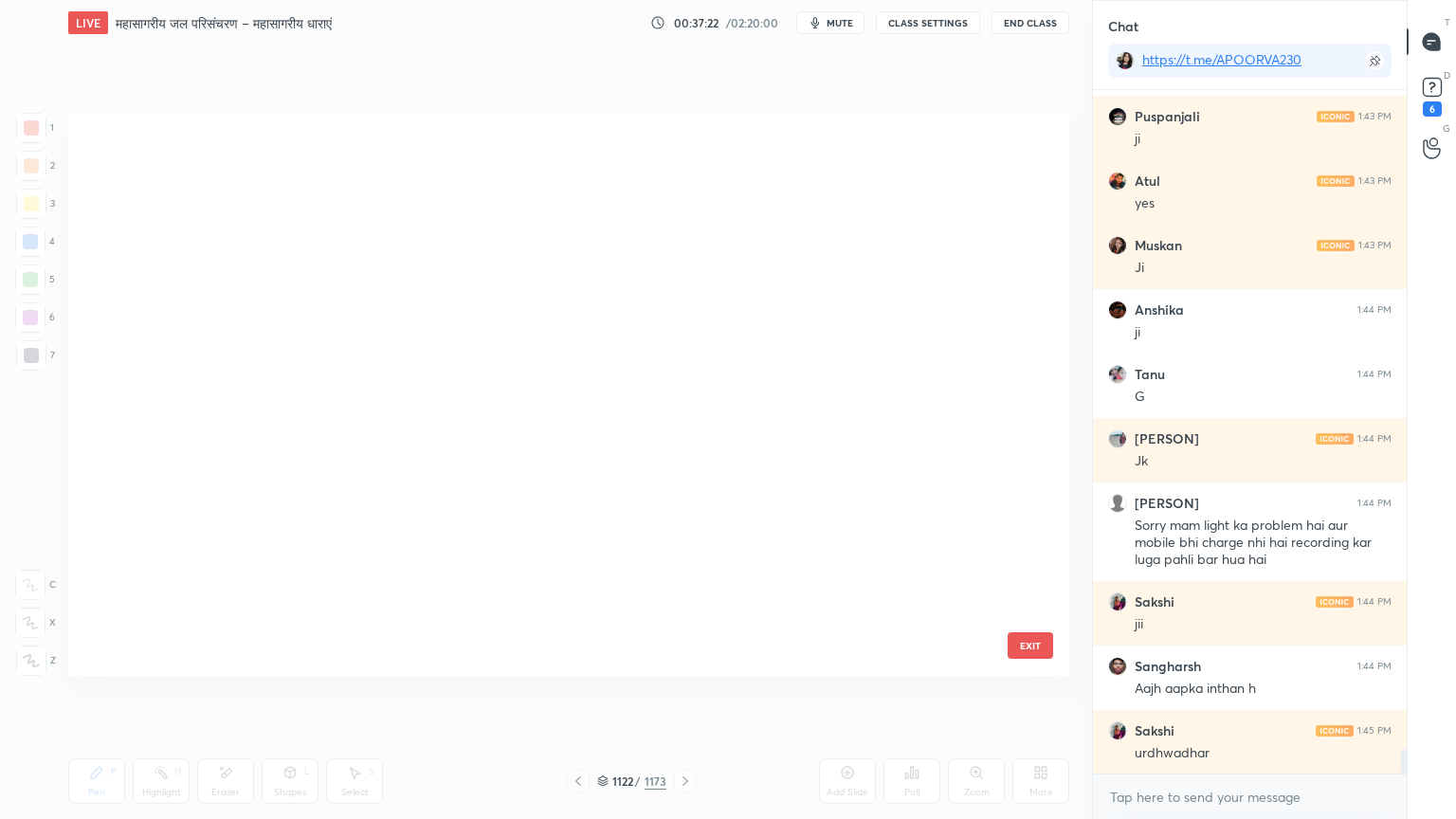 scroll, scrollTop: 64314, scrollLeft: 0, axis: vertical 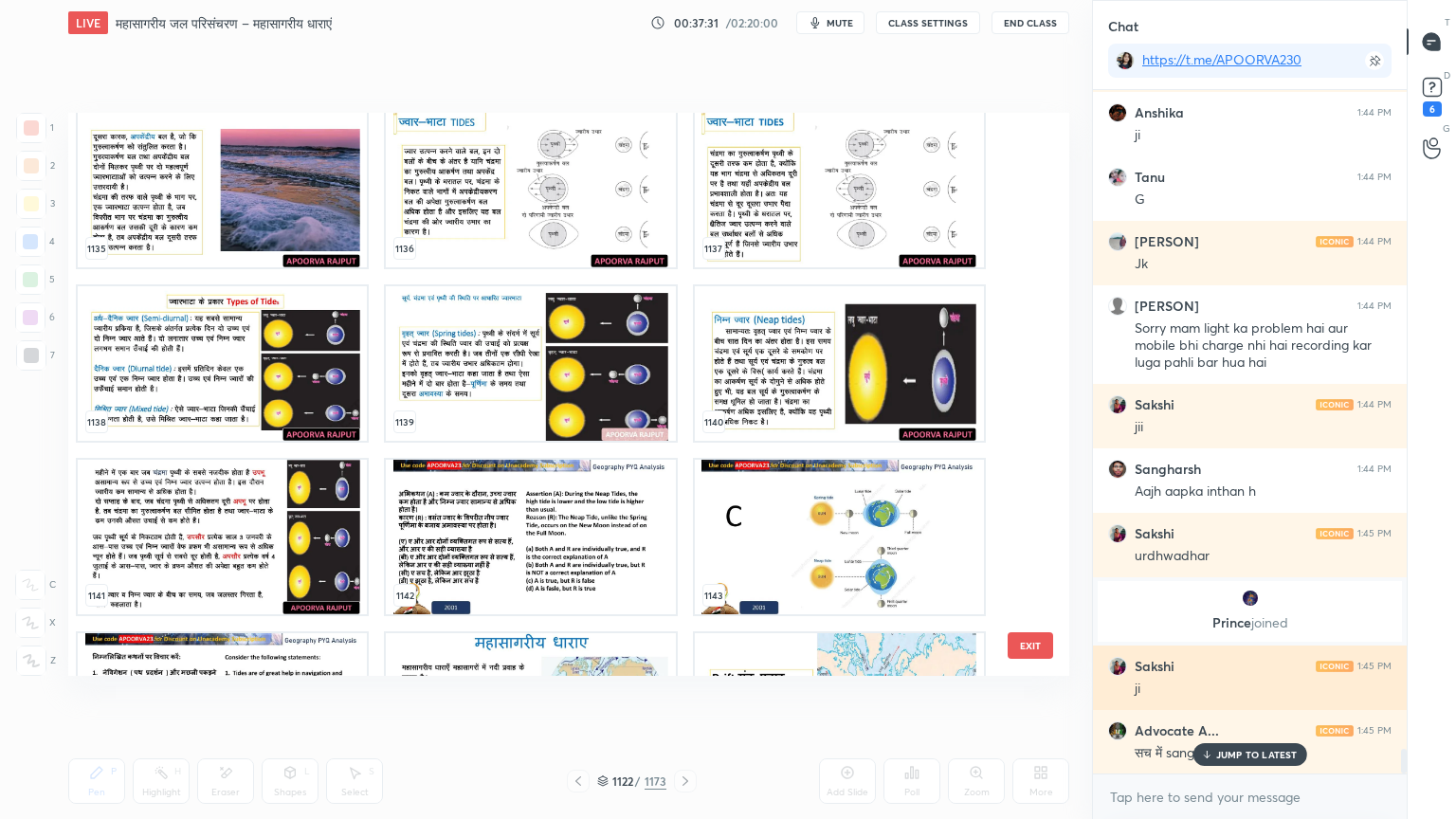 drag, startPoint x: 1021, startPoint y: 646, endPoint x: 1107, endPoint y: 698, distance: 100.49876 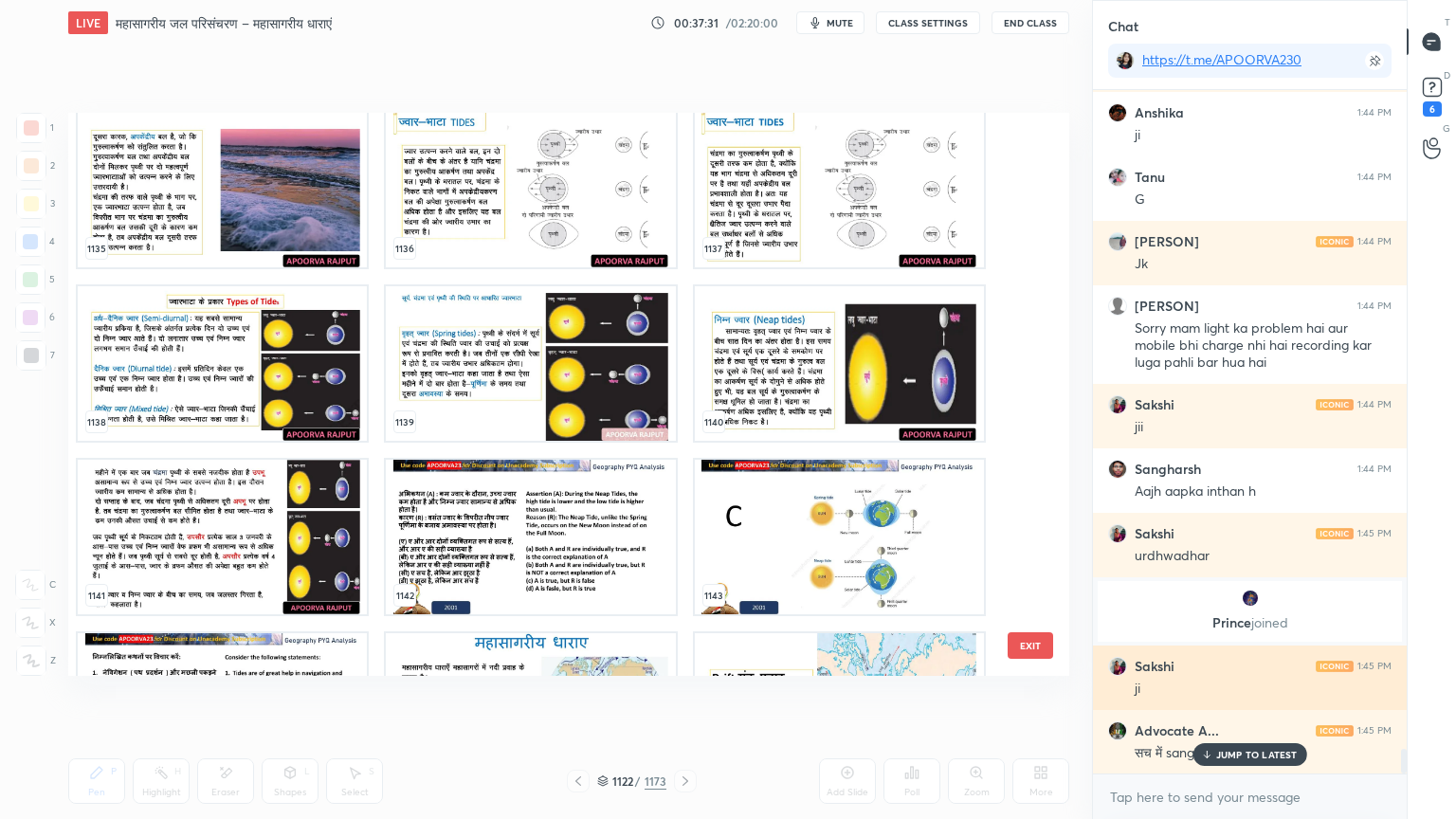 click on "EXIT" at bounding box center [1030, 646] 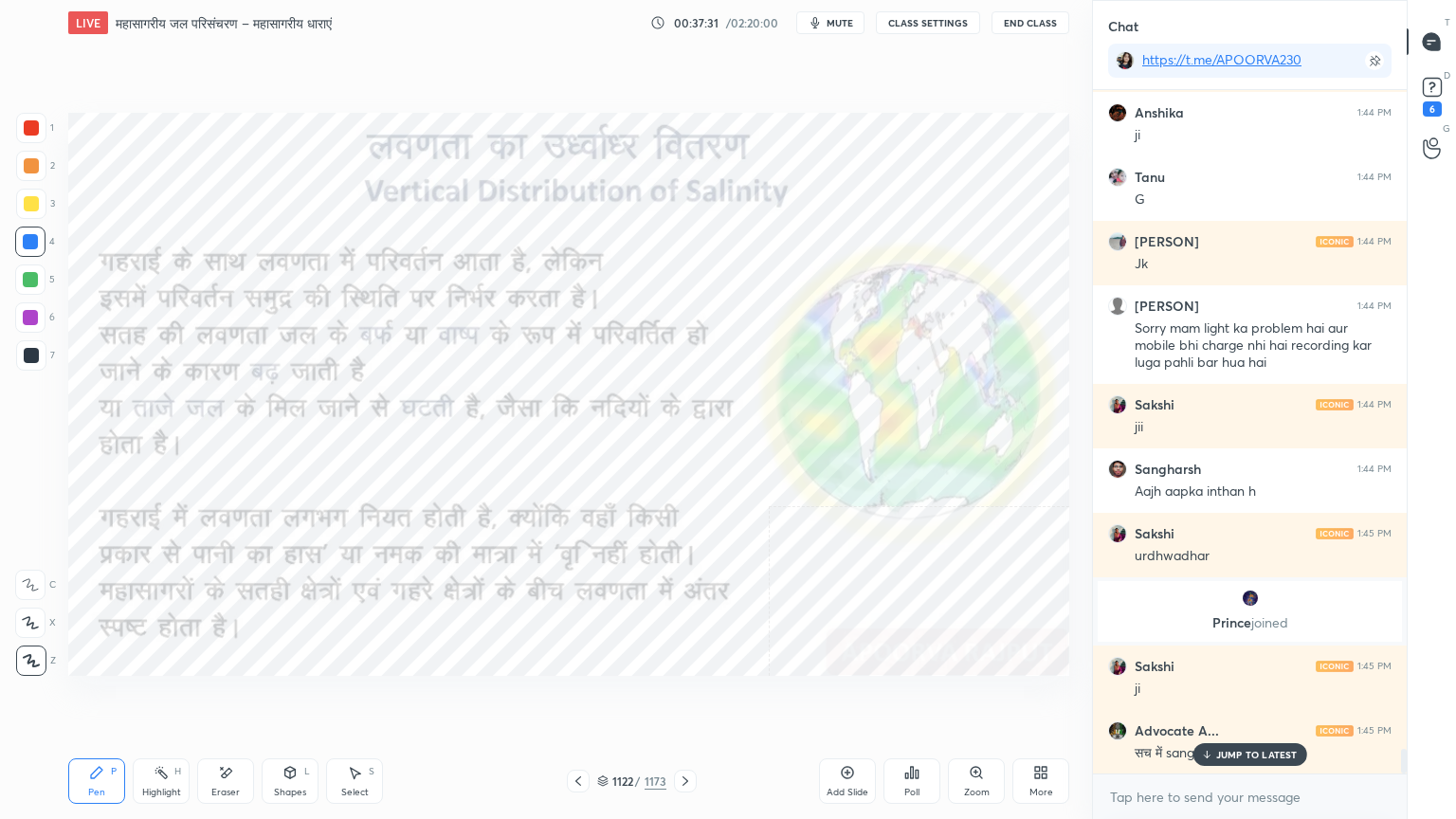 click on "JUMP TO LATEST" at bounding box center [1257, 755] 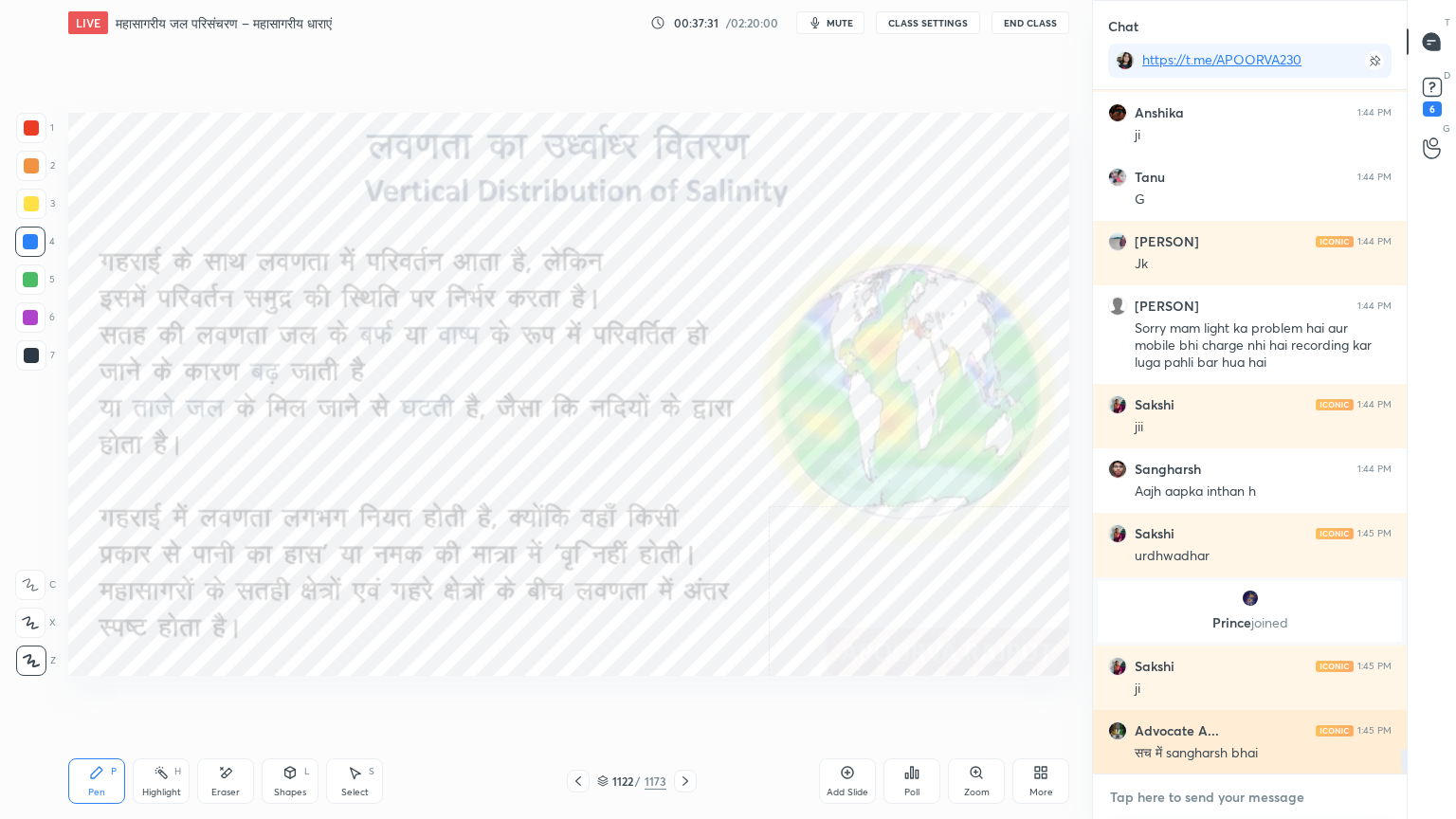drag, startPoint x: 1240, startPoint y: 803, endPoint x: 1181, endPoint y: 769, distance: 68.095521 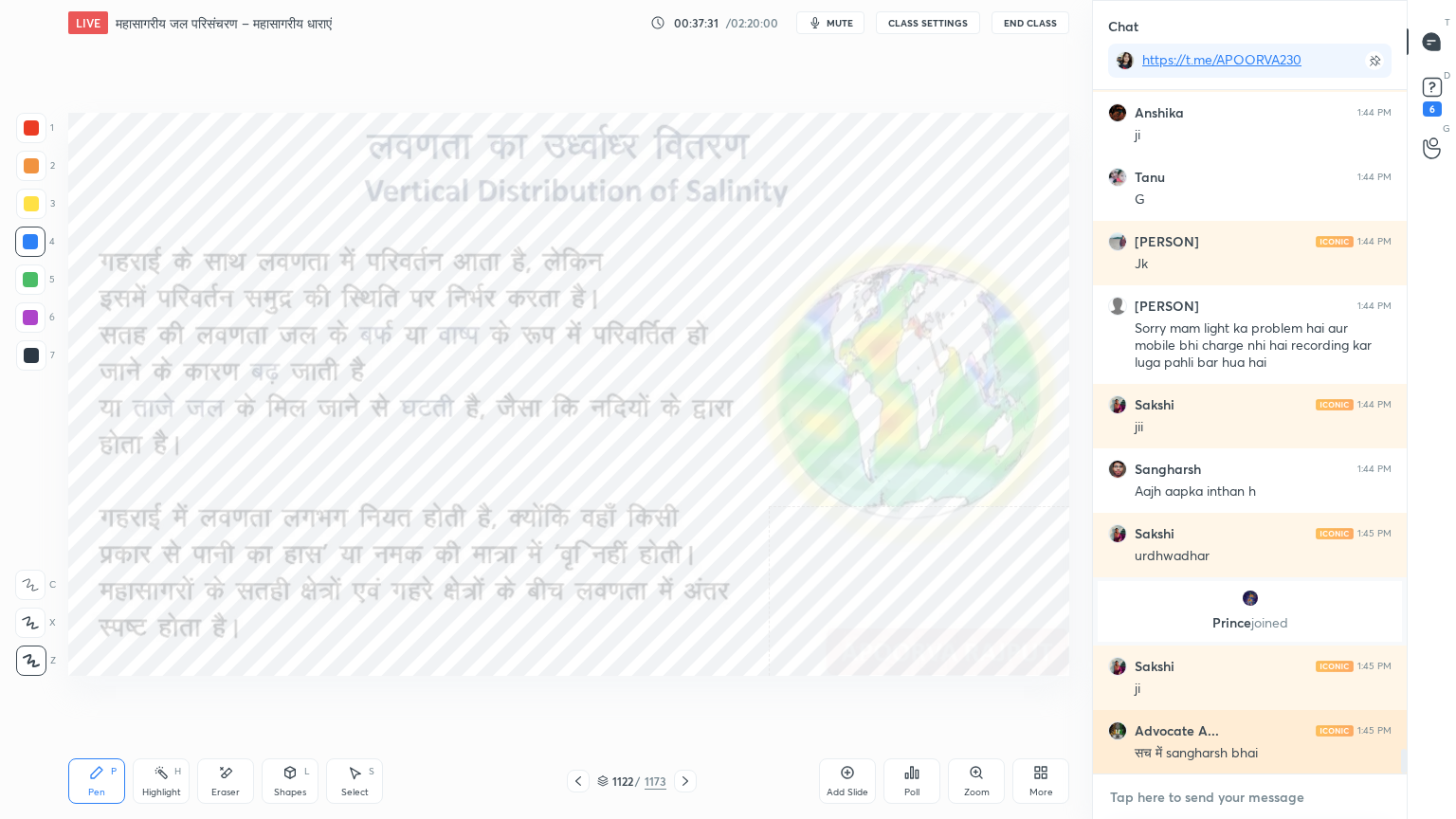 click at bounding box center [1249, 797] 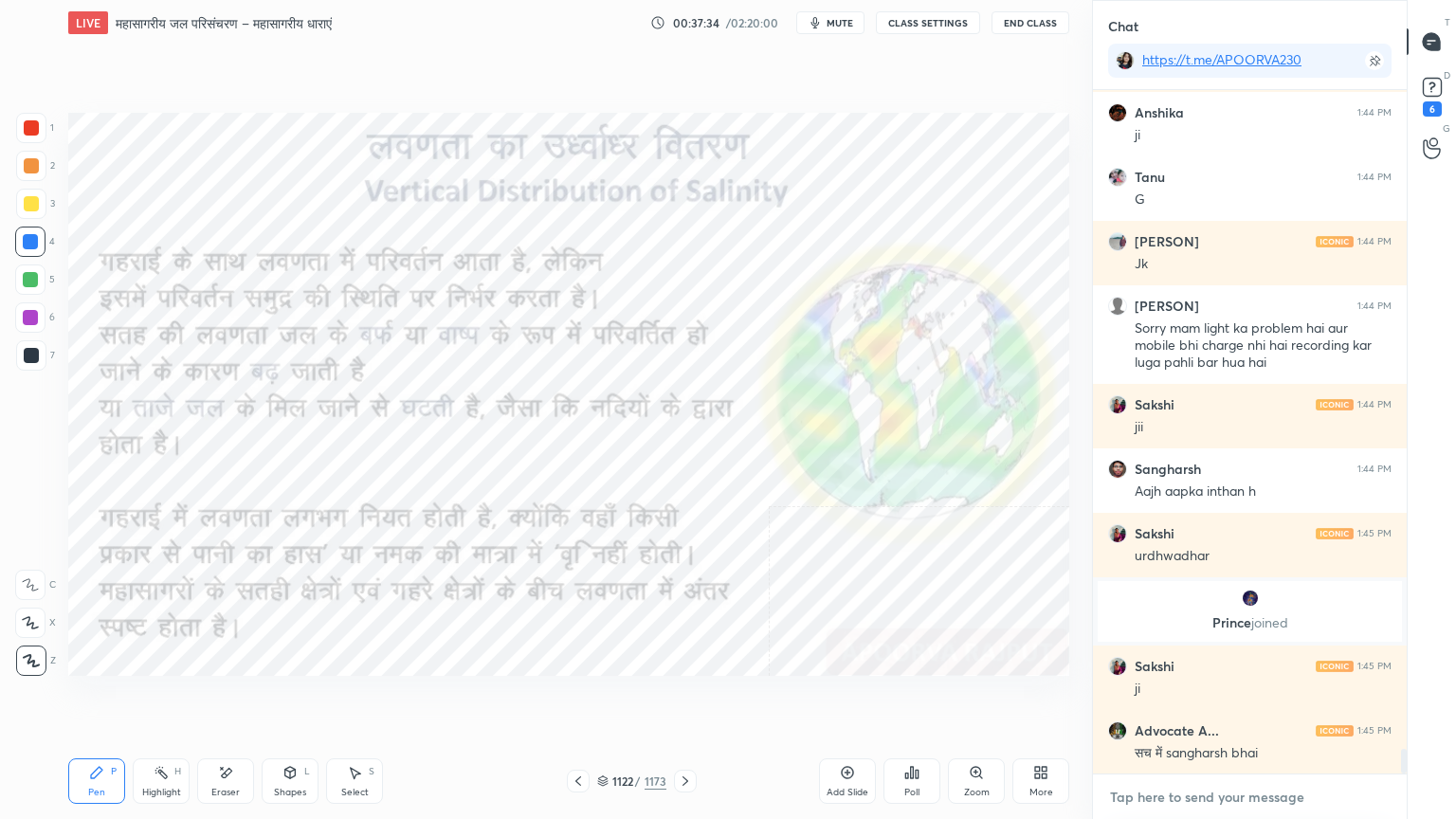 scroll, scrollTop: 18411, scrollLeft: 0, axis: vertical 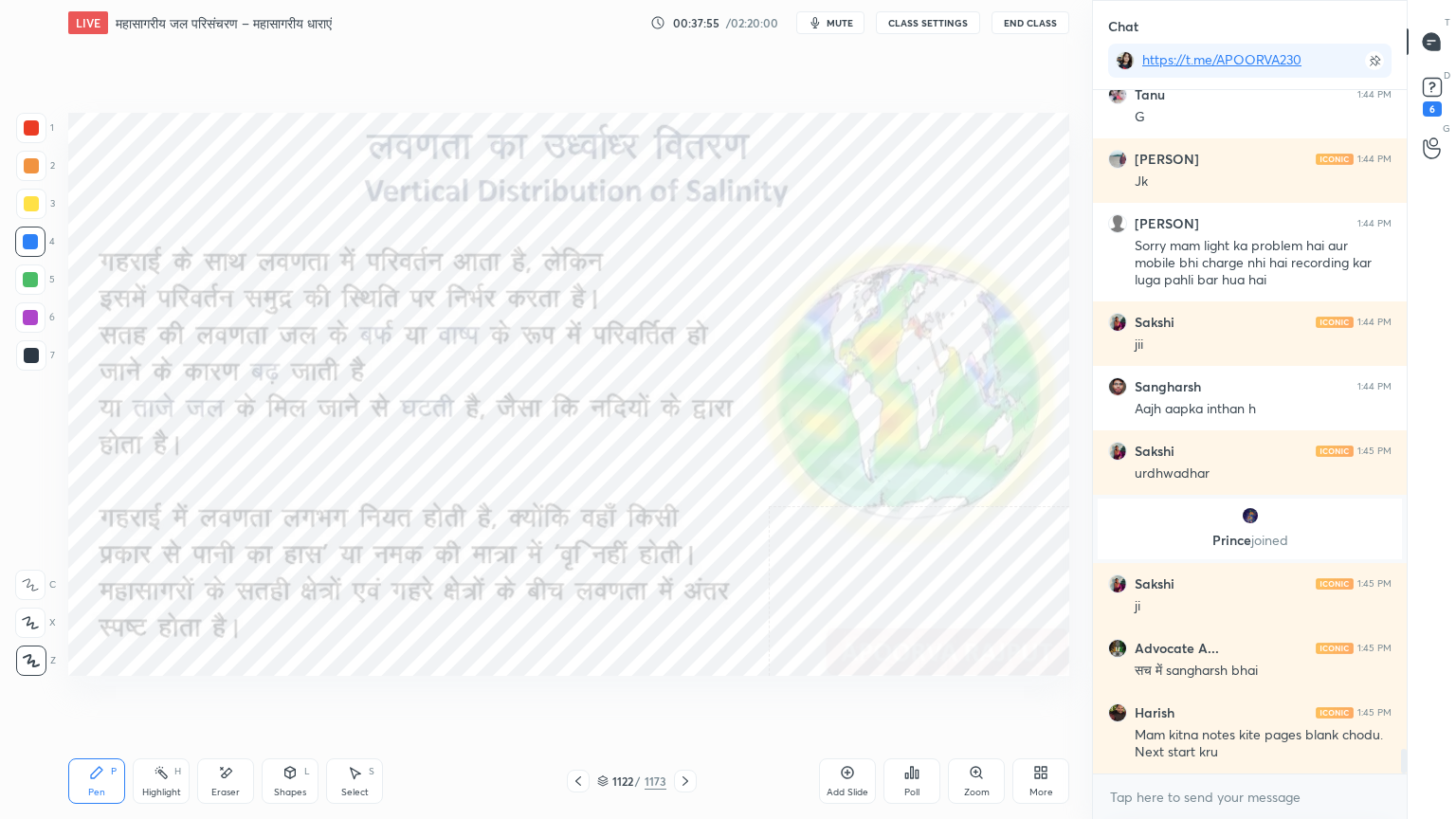click 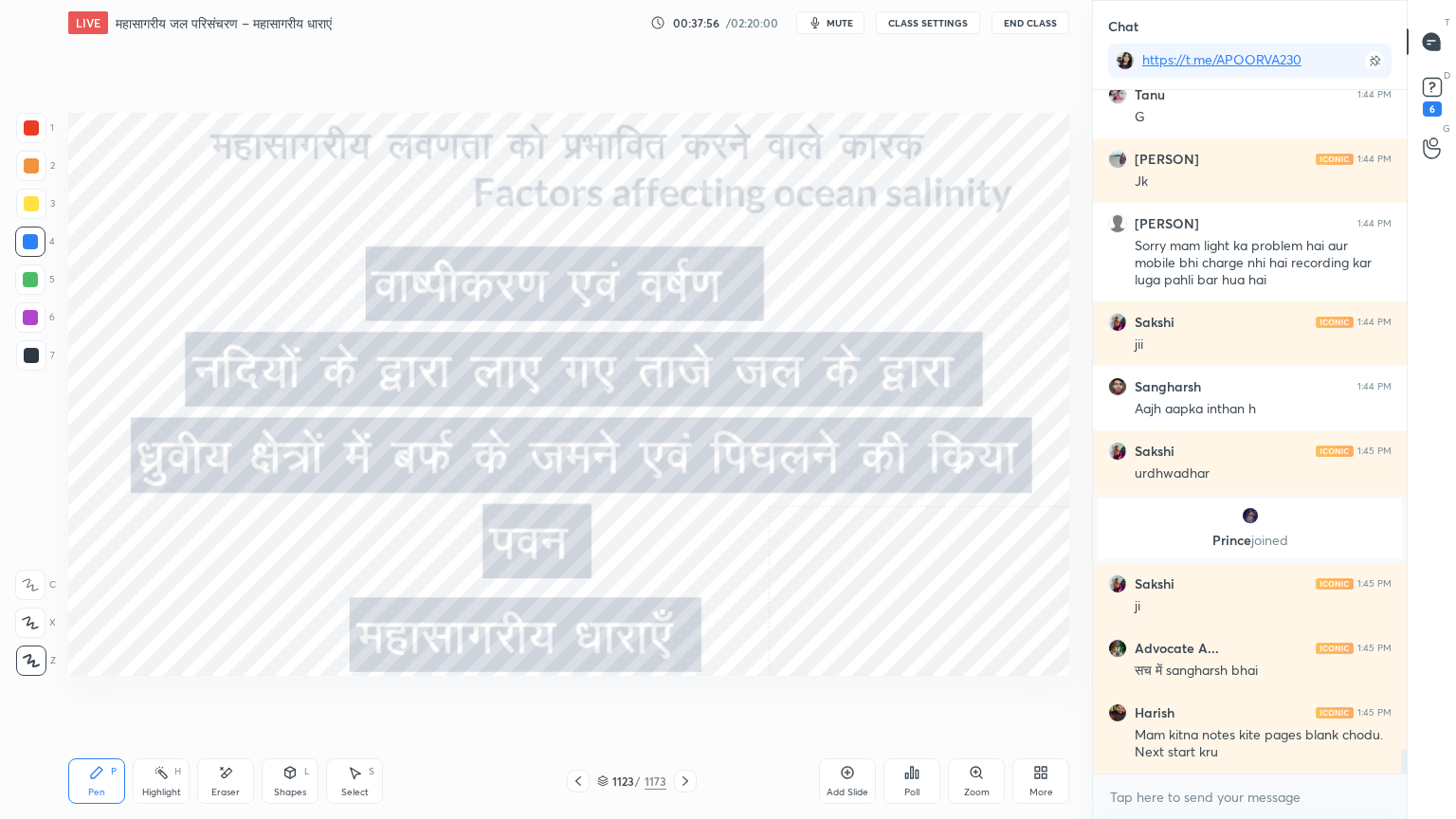 click 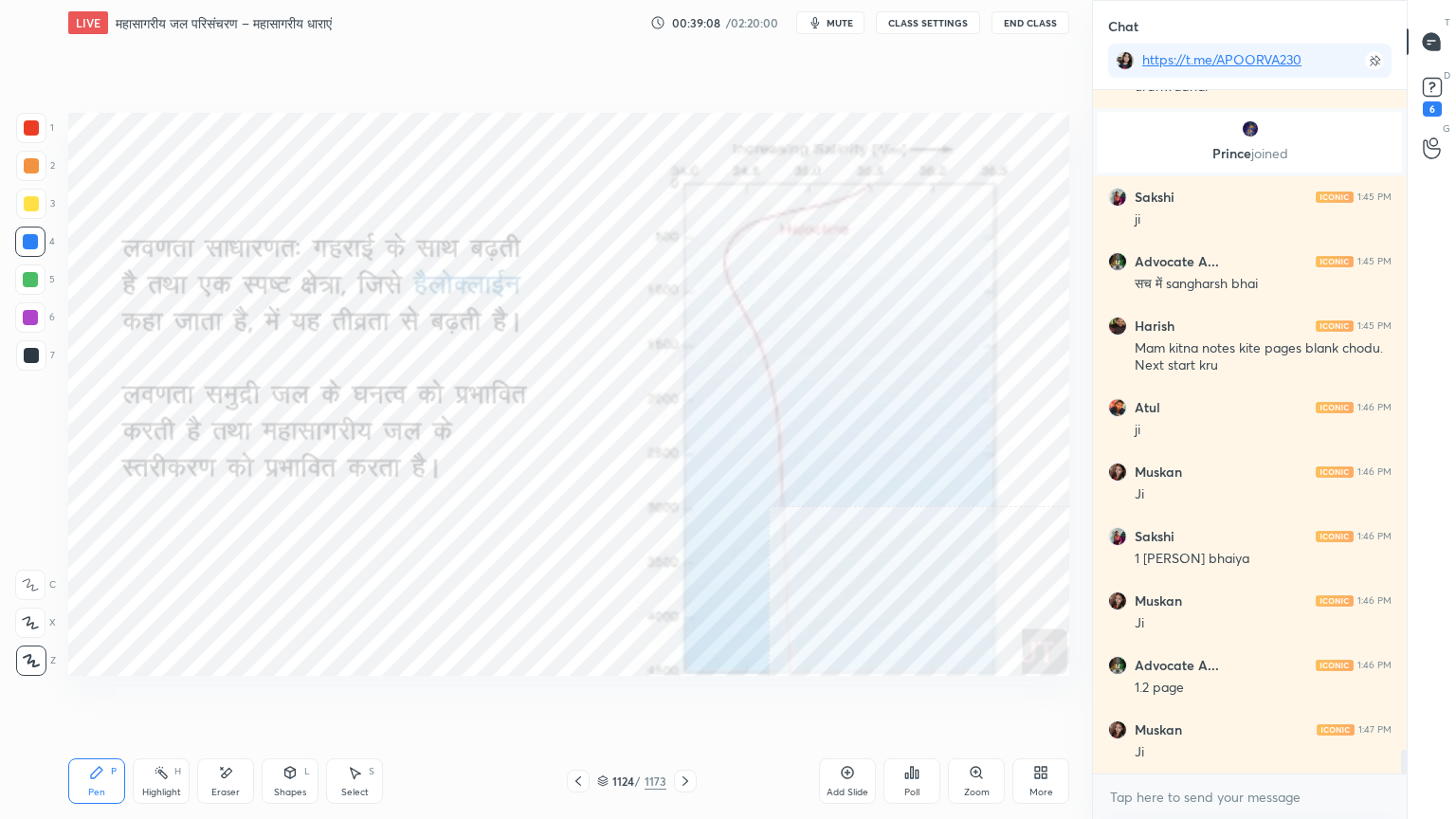 scroll, scrollTop: 18863, scrollLeft: 0, axis: vertical 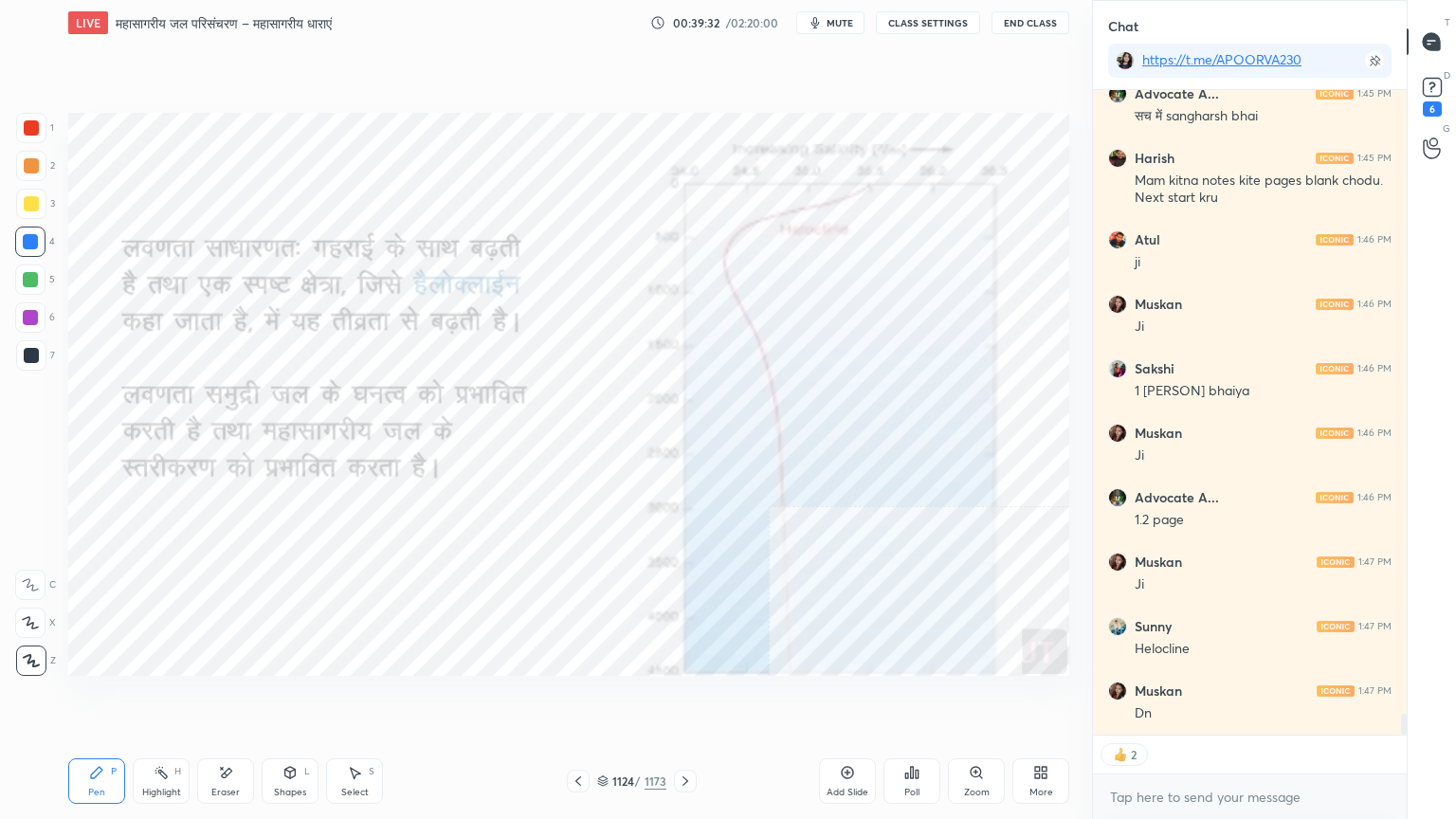 click on "Eraser" at bounding box center [226, 781] 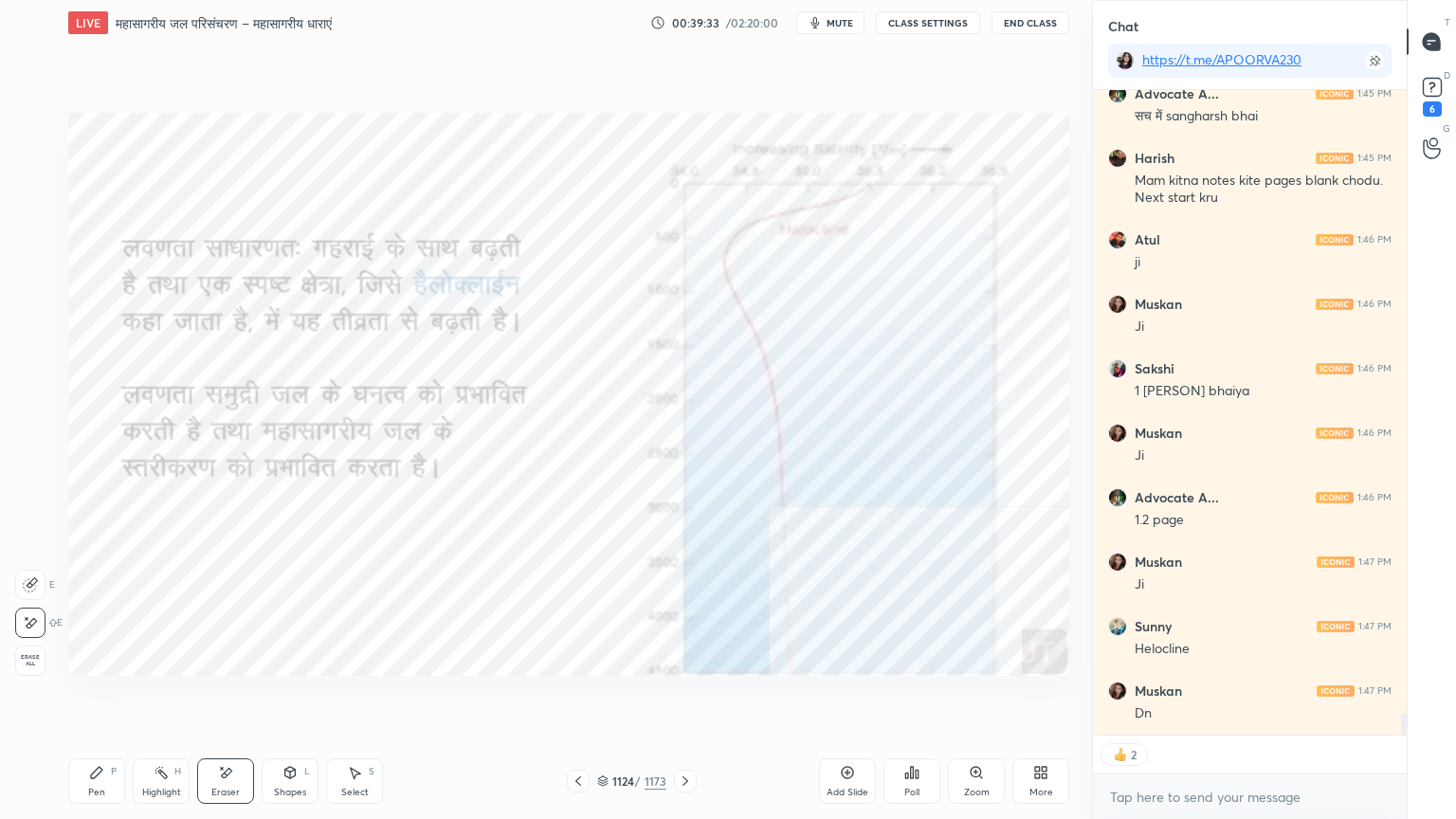 click on "Erase all" at bounding box center [30, 661] 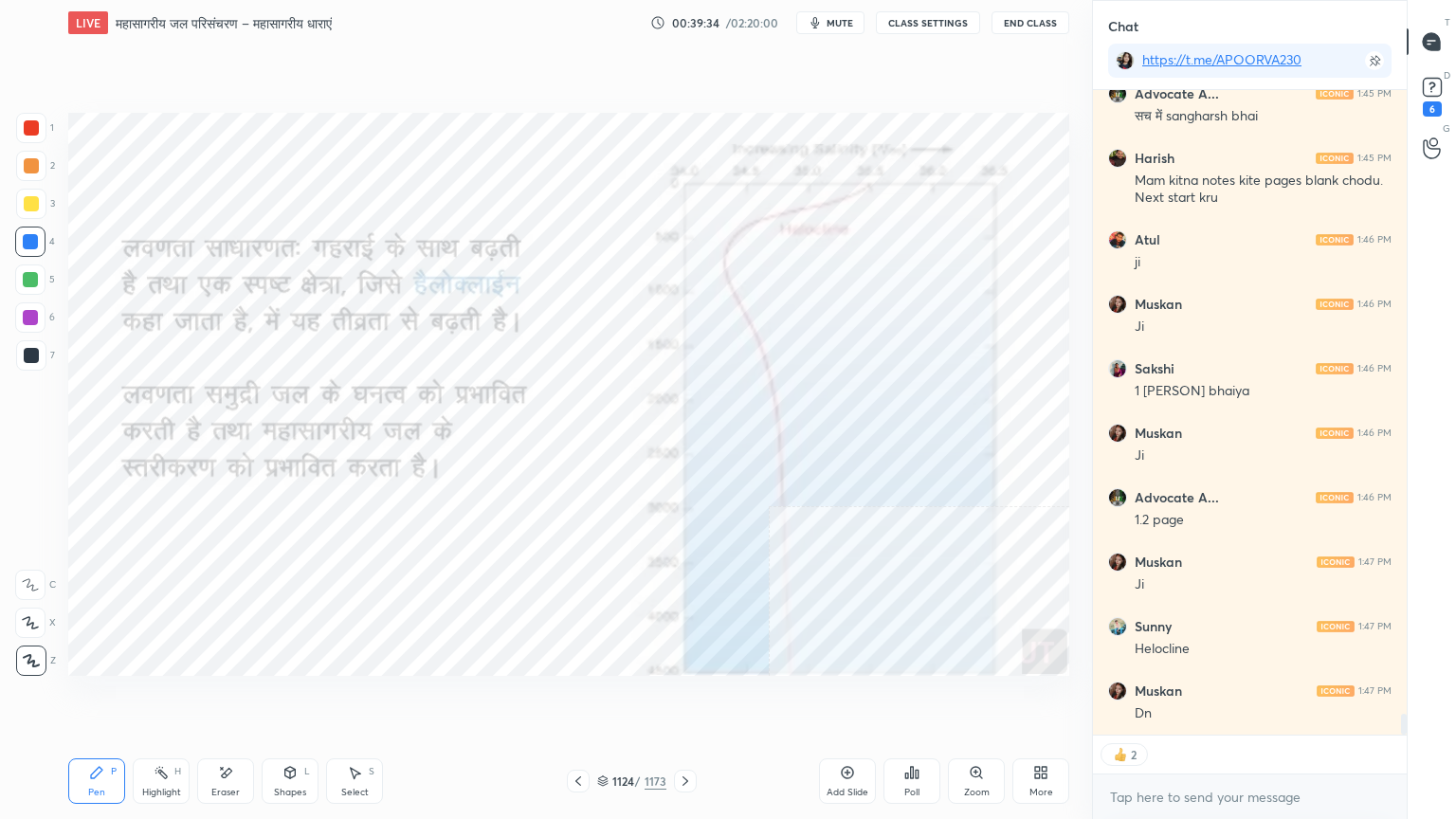 scroll, scrollTop: 19030, scrollLeft: 0, axis: vertical 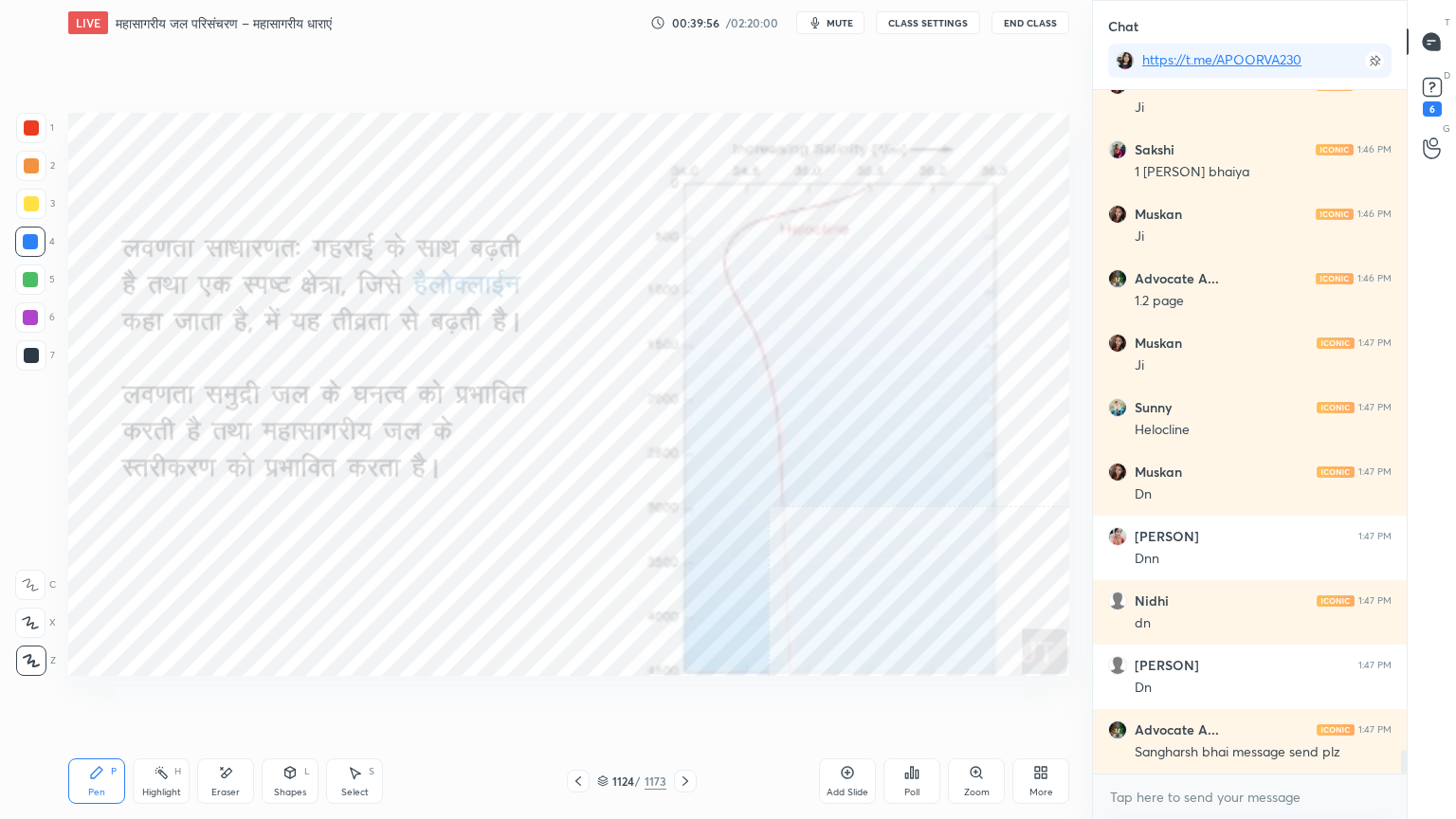 click on "Eraser" at bounding box center (226, 781) 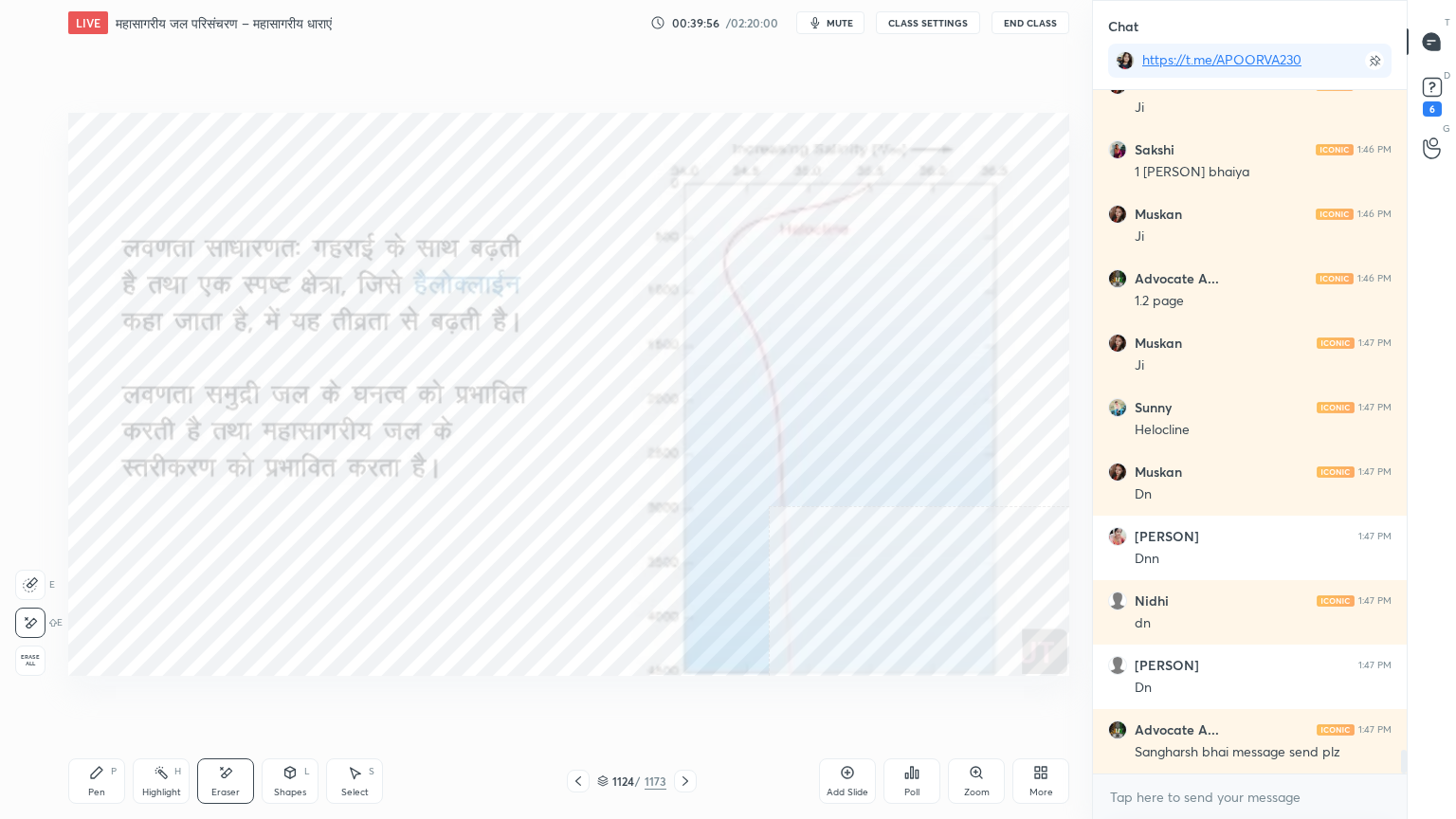 click on "Erase all" at bounding box center [30, 661] 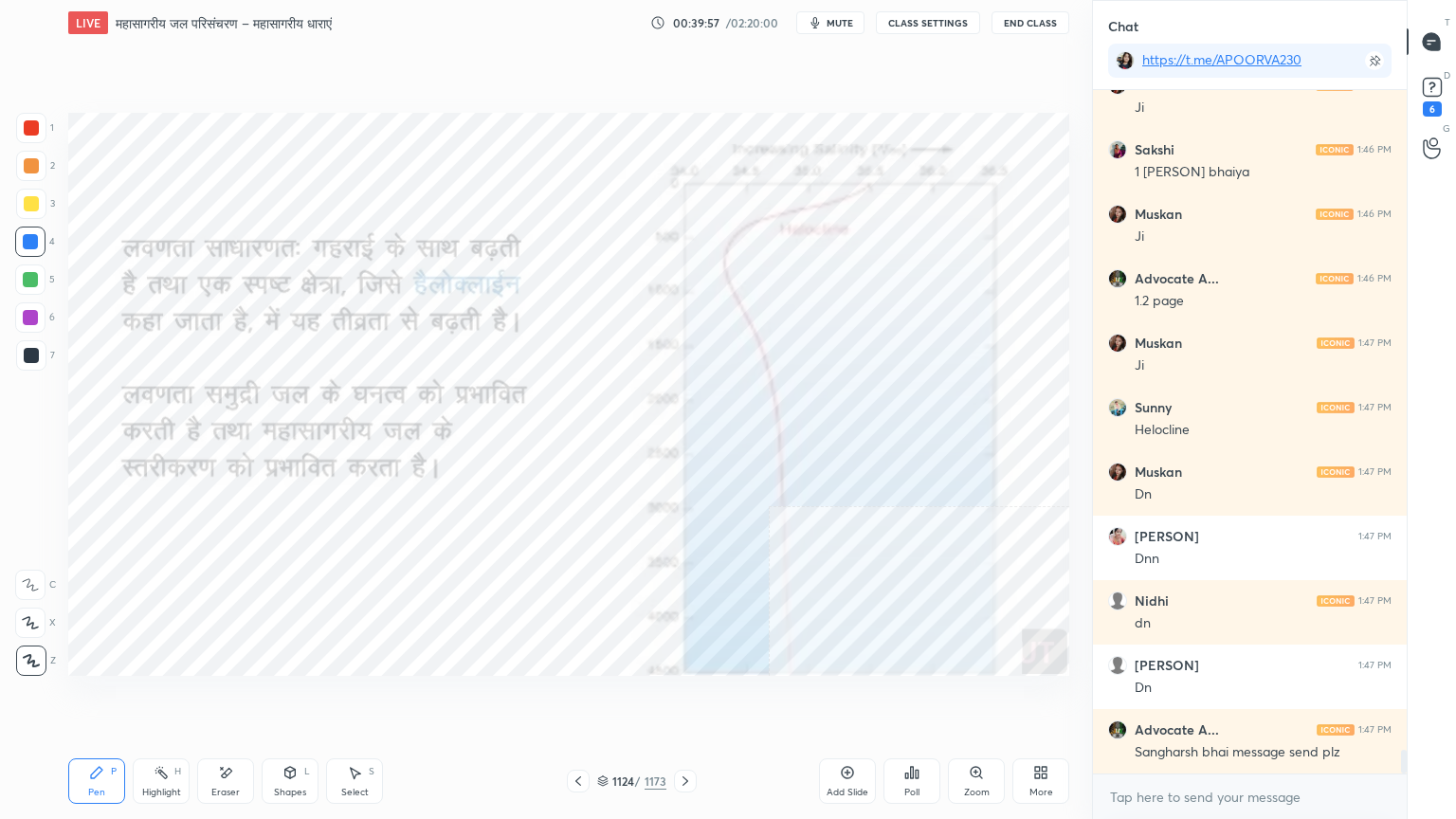 scroll, scrollTop: 19249, scrollLeft: 0, axis: vertical 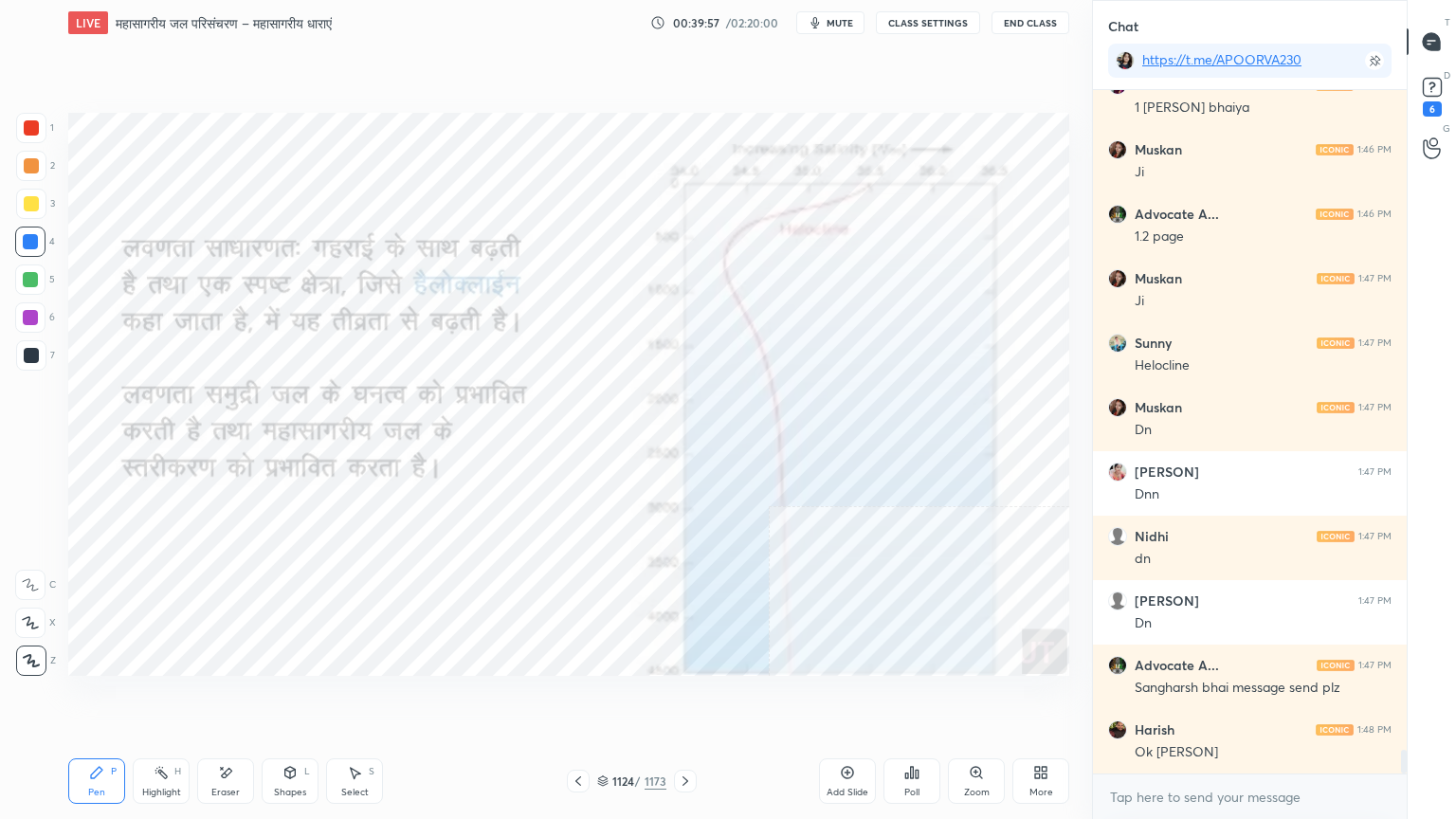 click 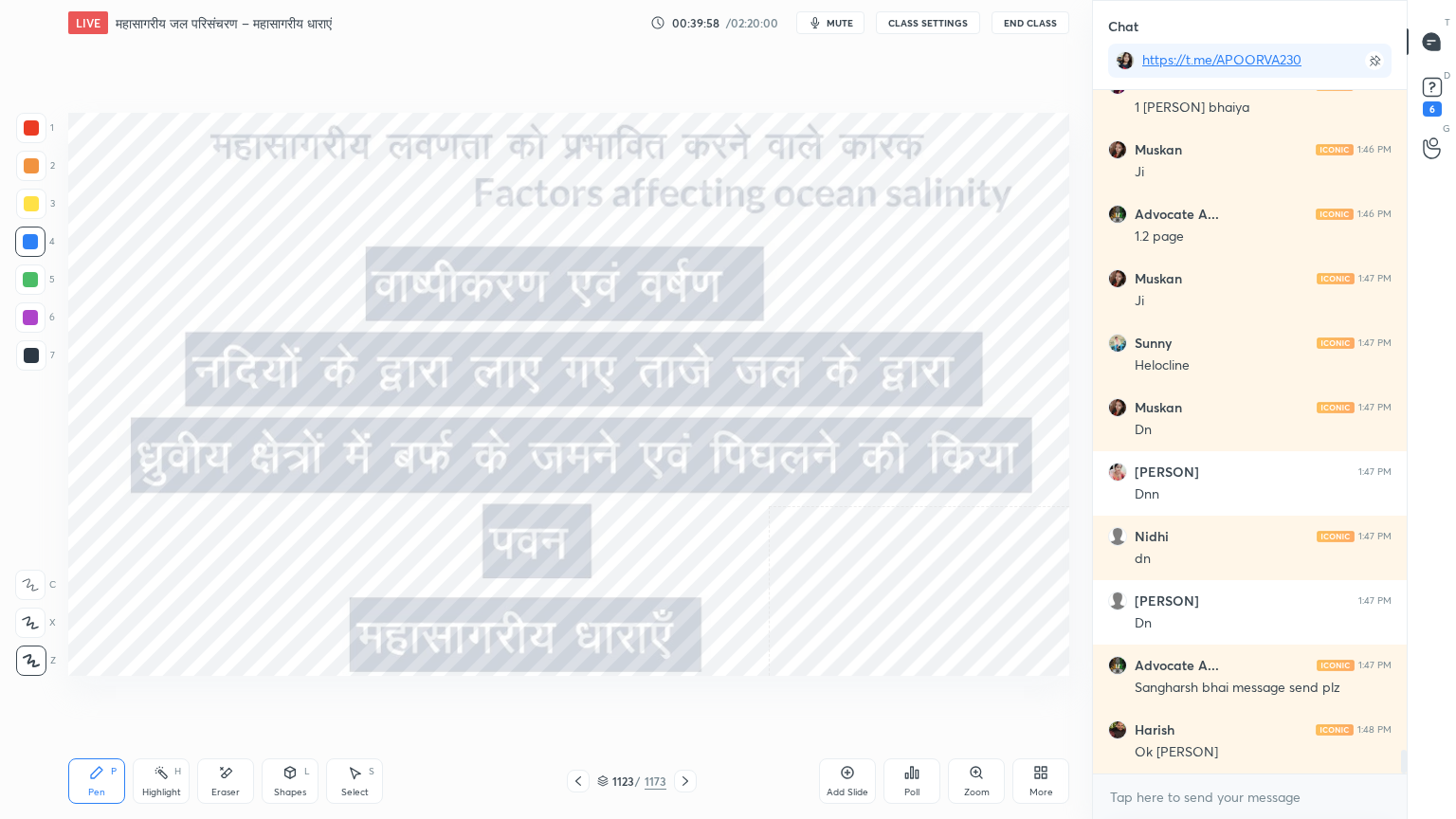 click 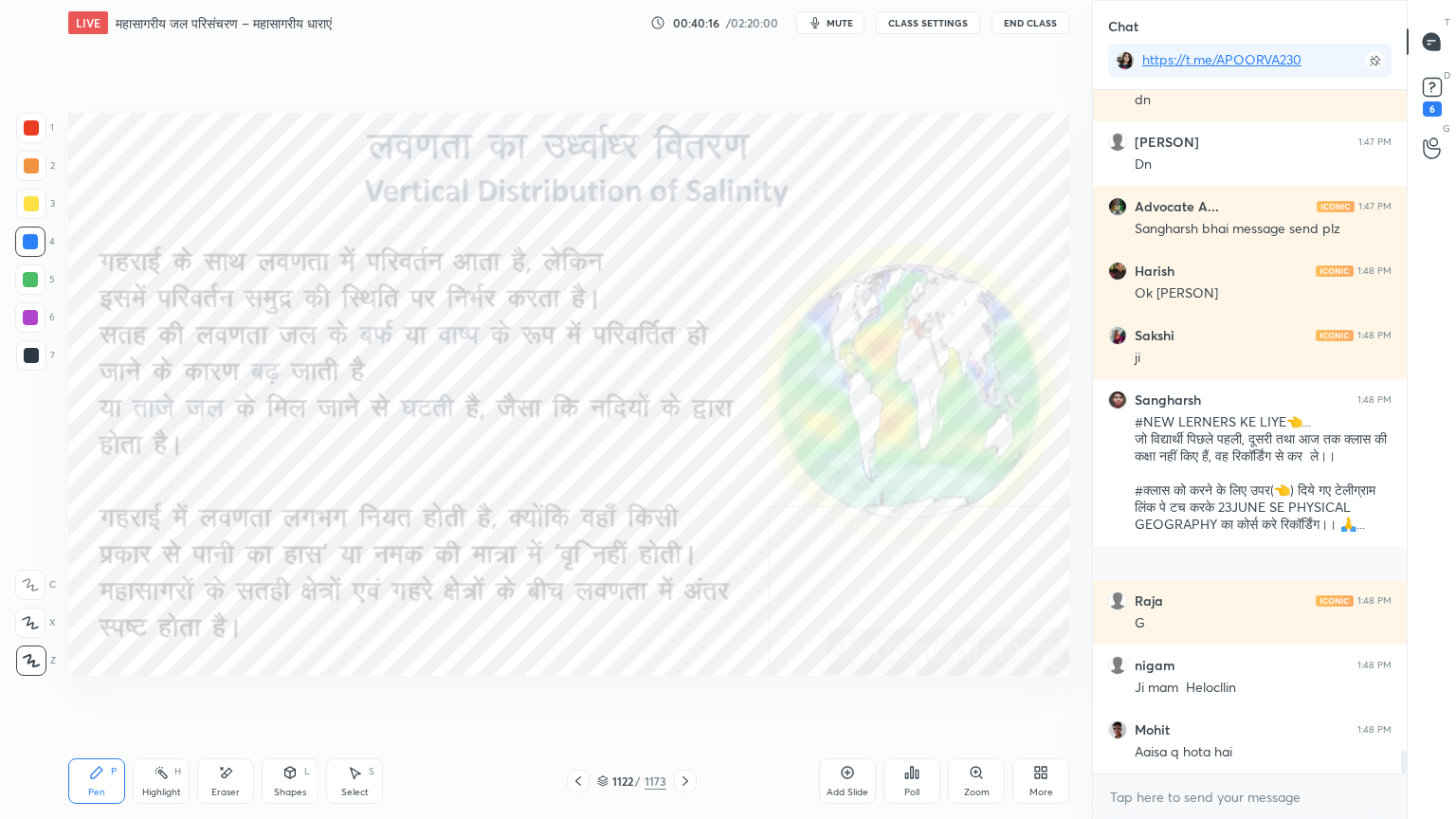 scroll, scrollTop: 19773, scrollLeft: 0, axis: vertical 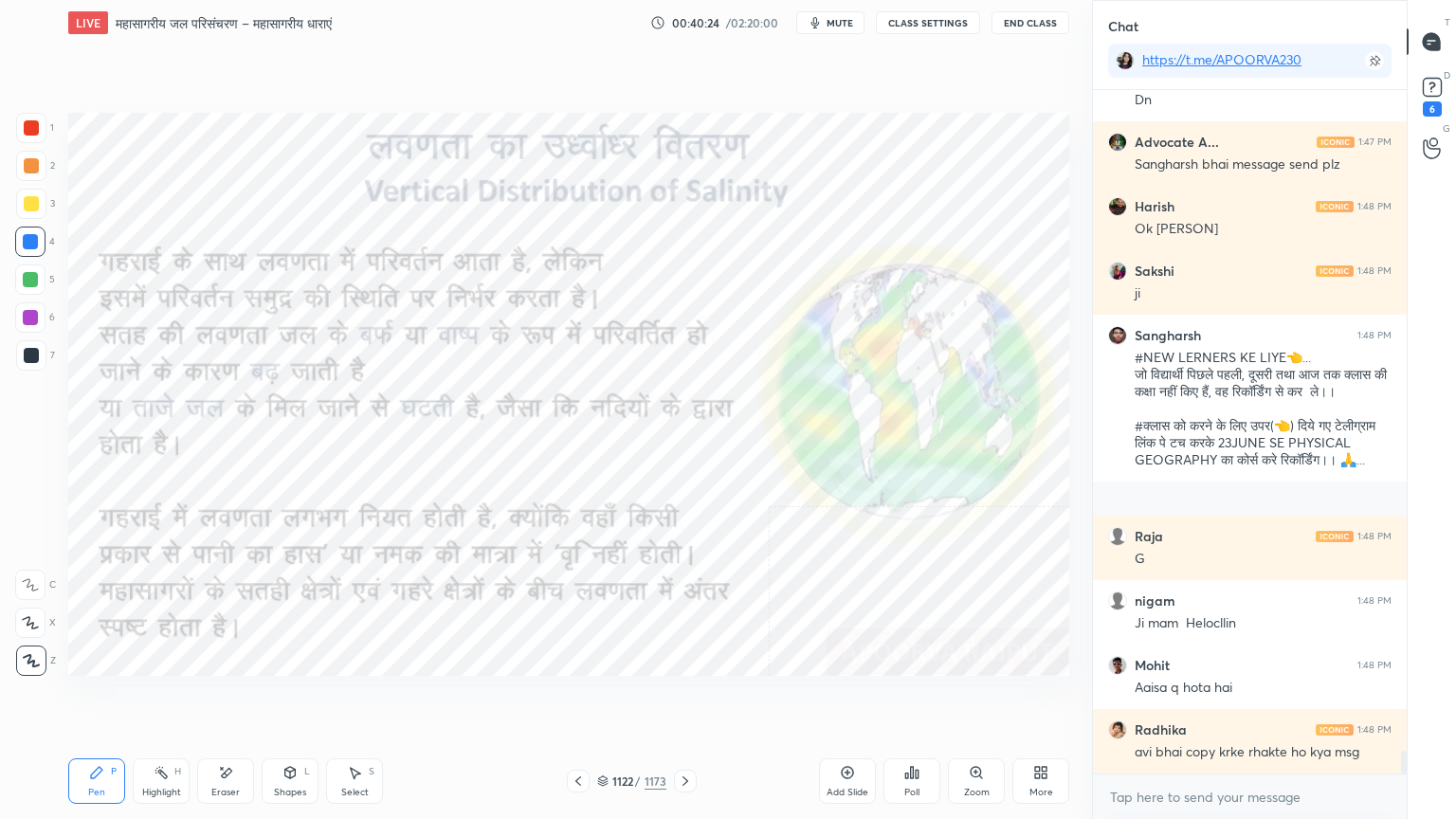click 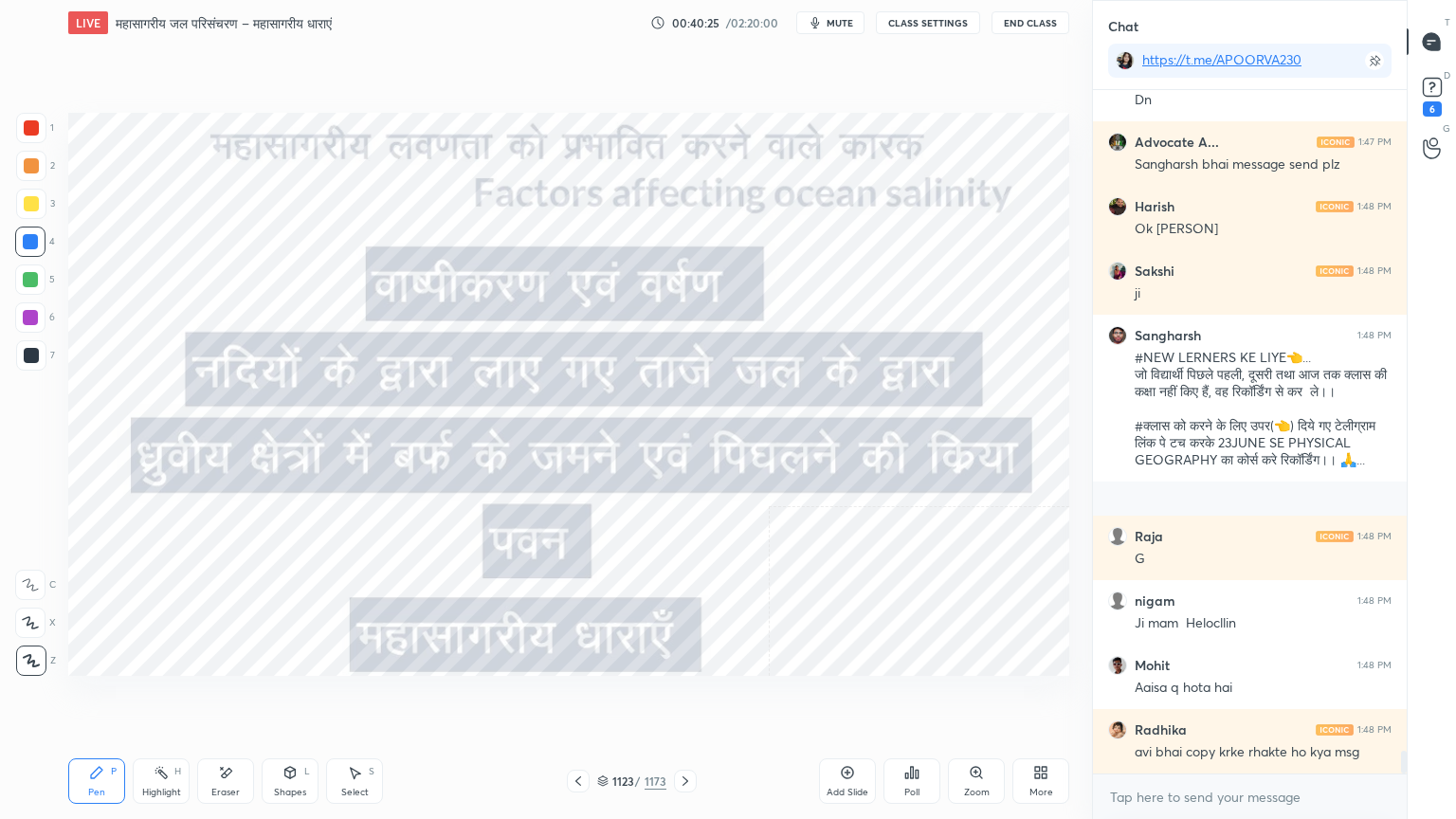 scroll, scrollTop: 19837, scrollLeft: 0, axis: vertical 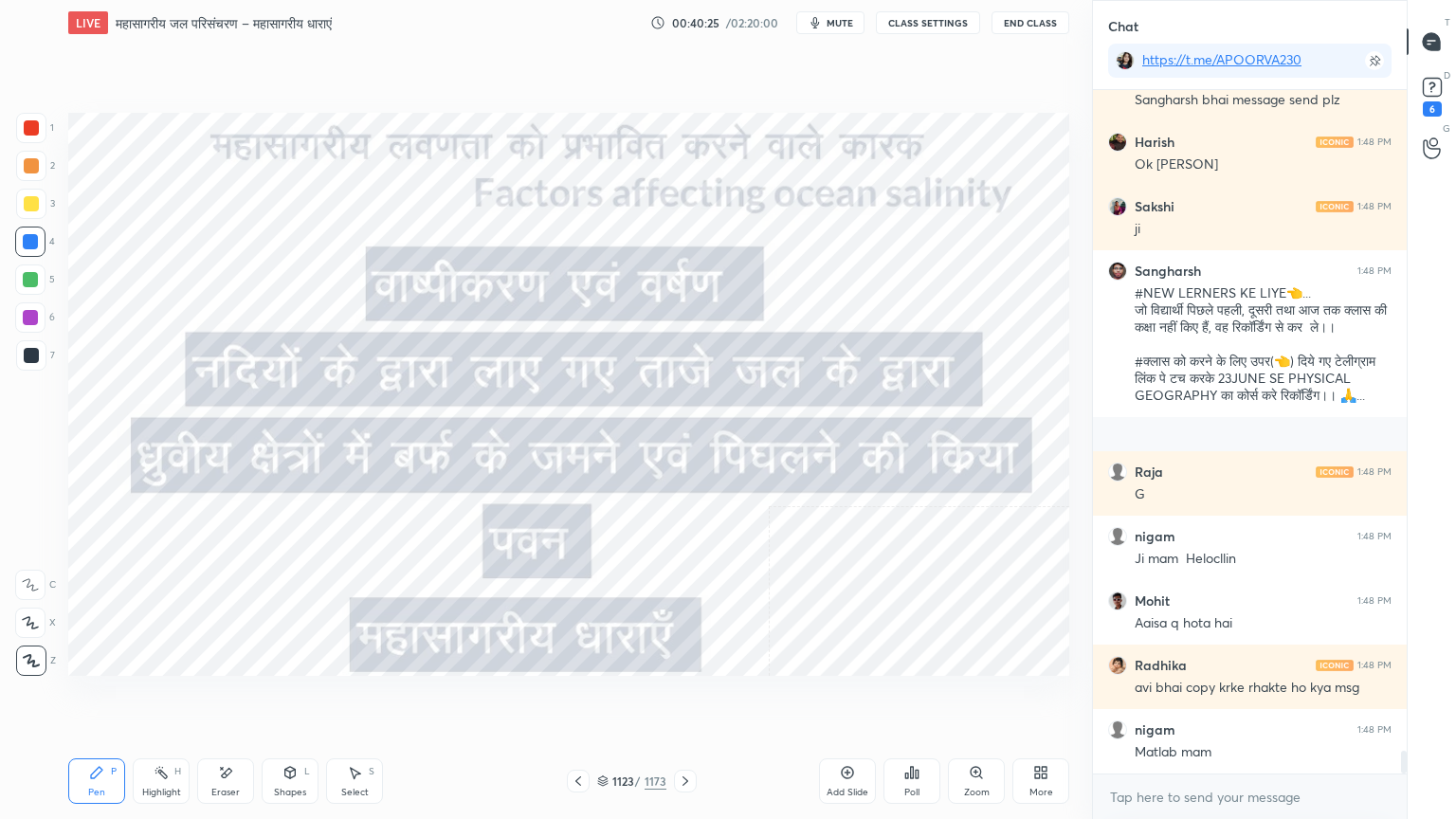 click 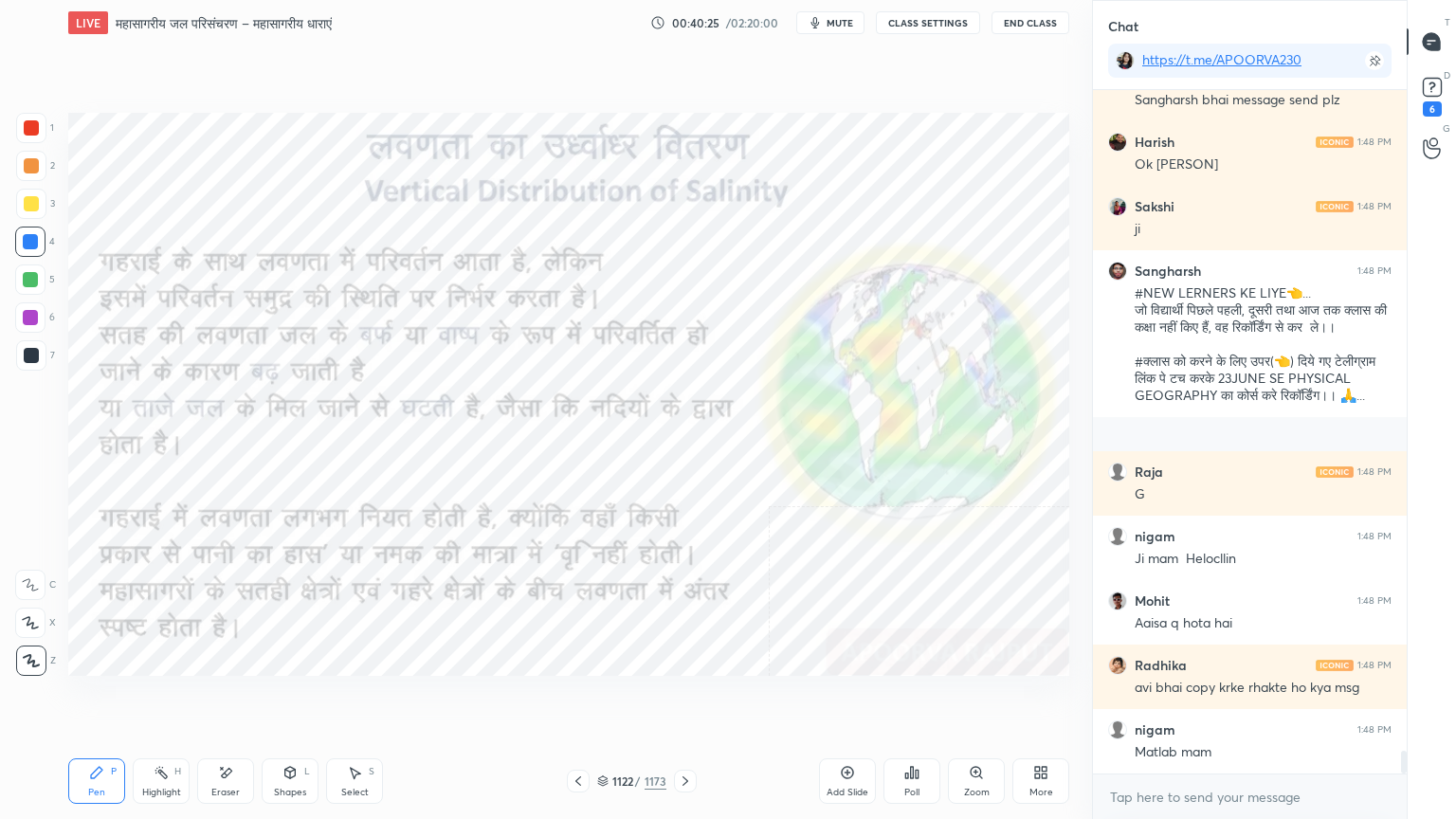 drag, startPoint x: 609, startPoint y: 780, endPoint x: 604, endPoint y: 769, distance: 12 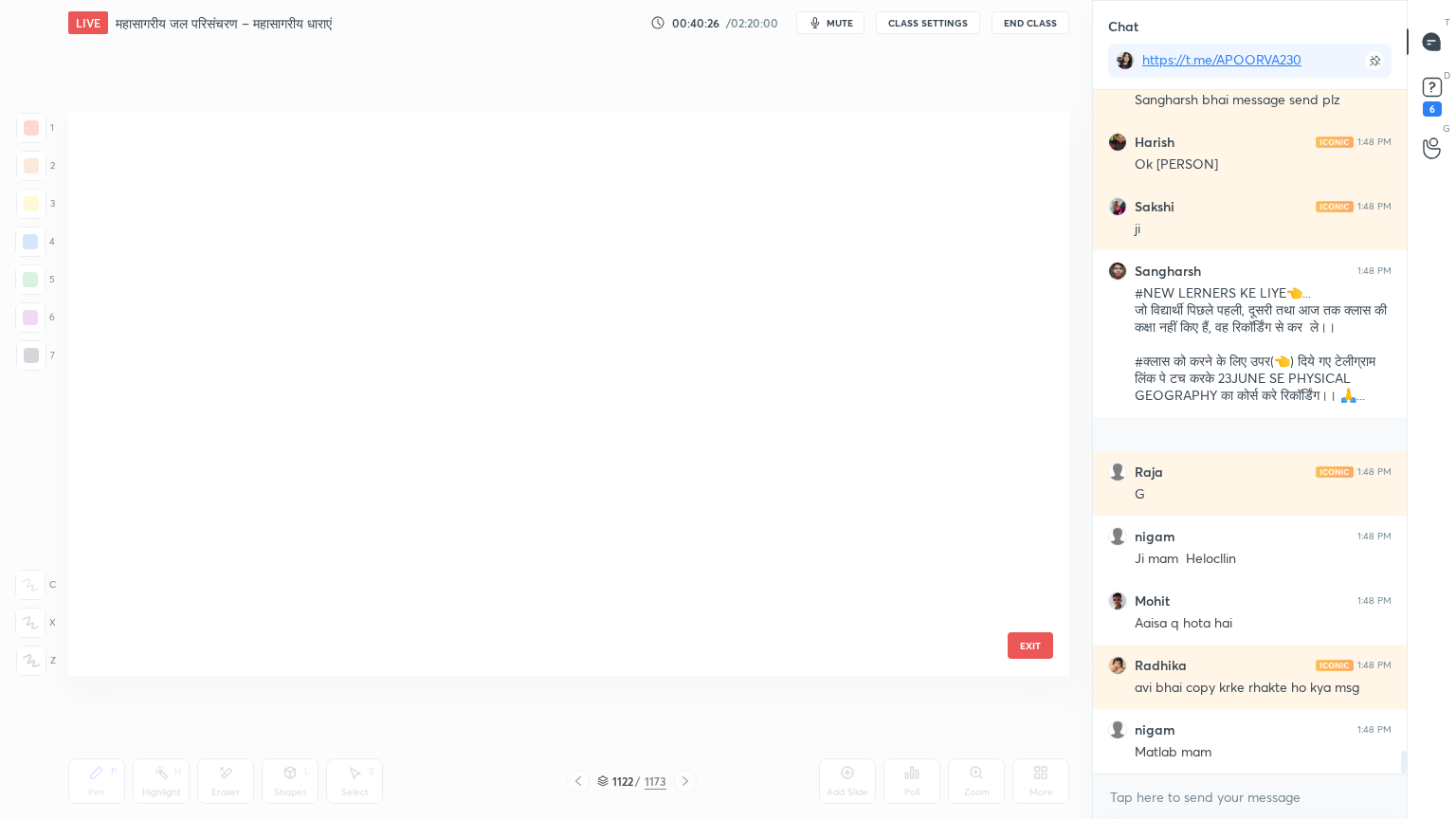 scroll, scrollTop: 64314, scrollLeft: 0, axis: vertical 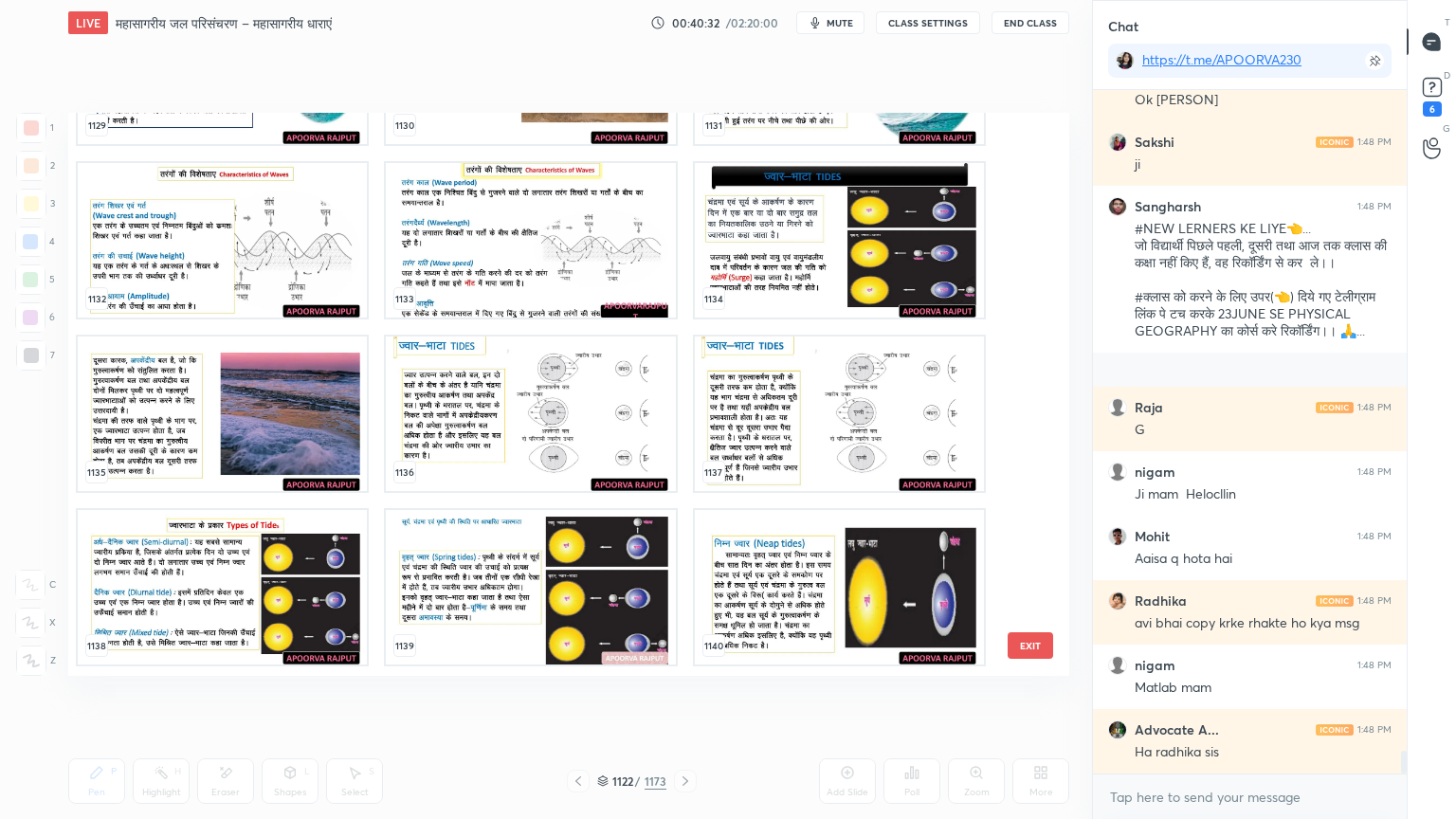click on "EXIT" at bounding box center [1030, 646] 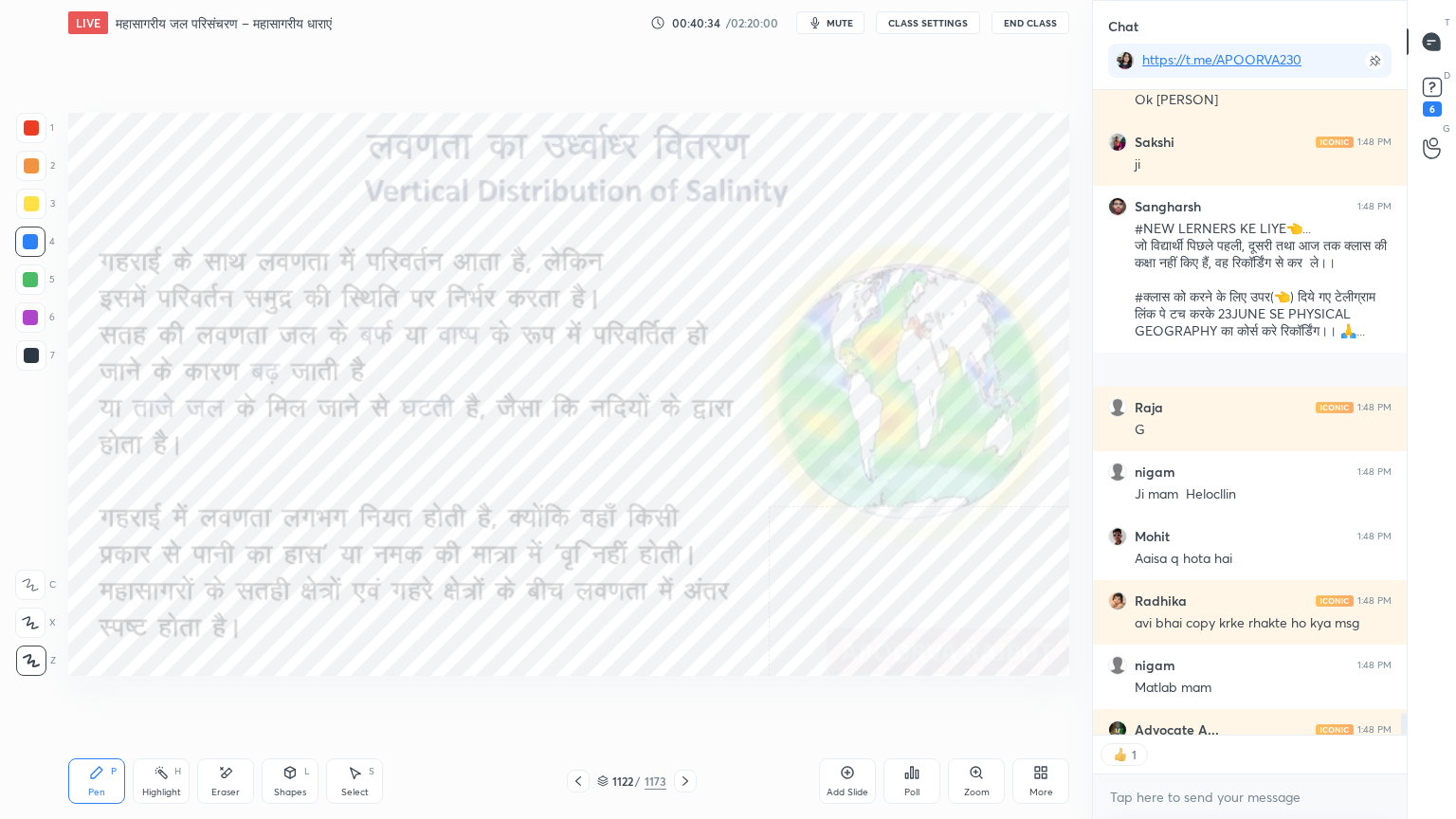scroll, scrollTop: 640, scrollLeft: 308, axis: both 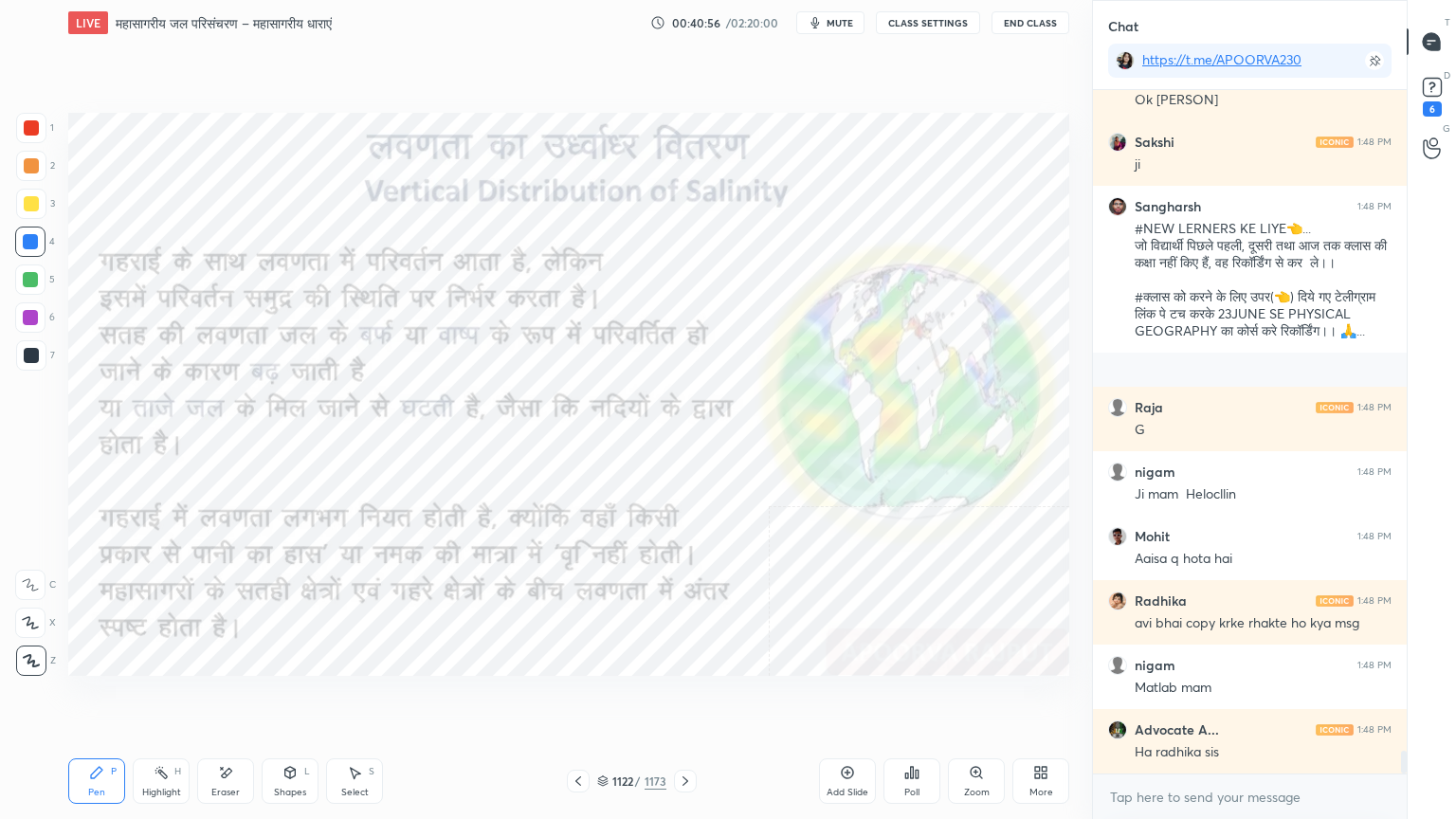 click 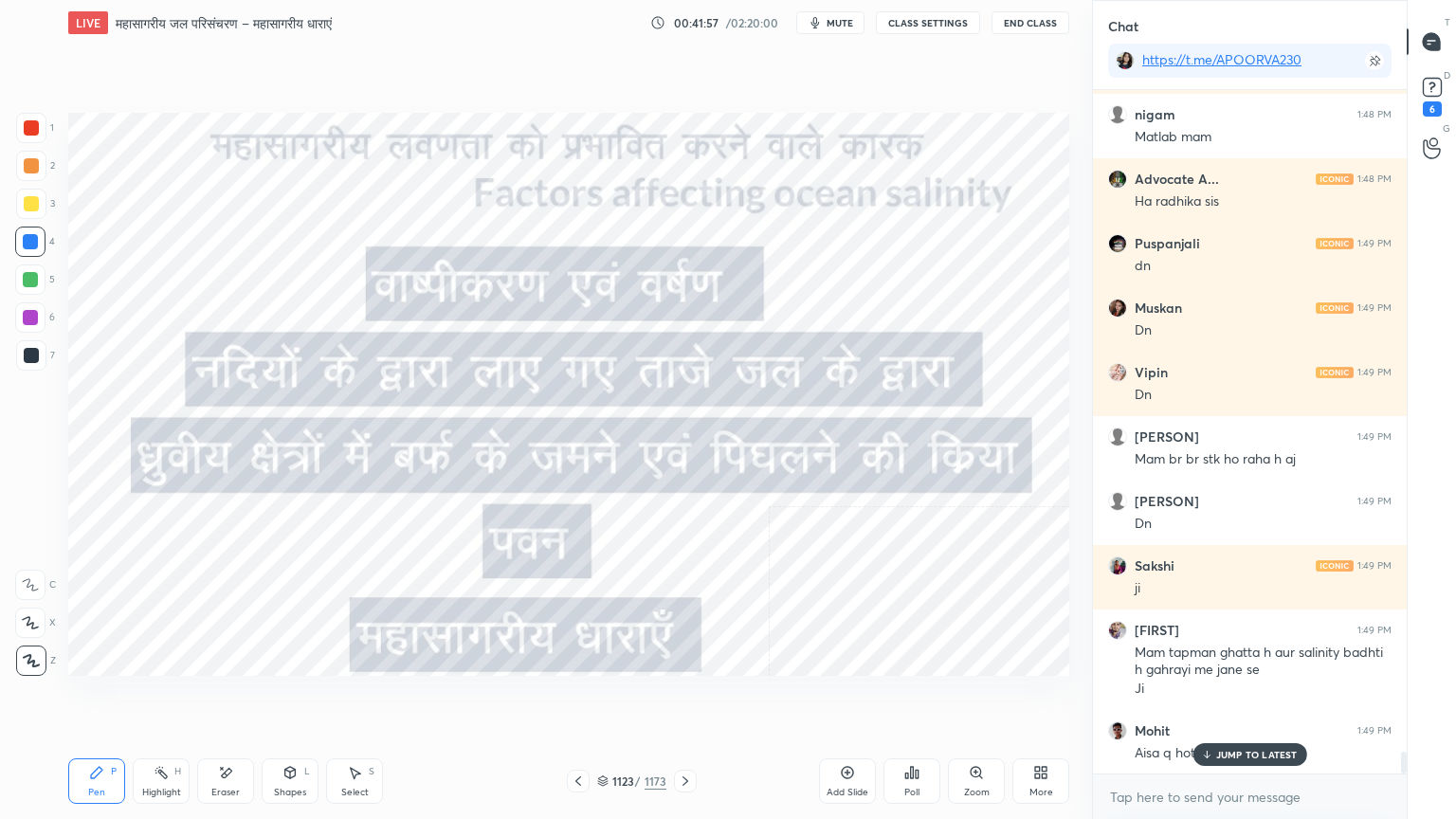 scroll, scrollTop: 20517, scrollLeft: 0, axis: vertical 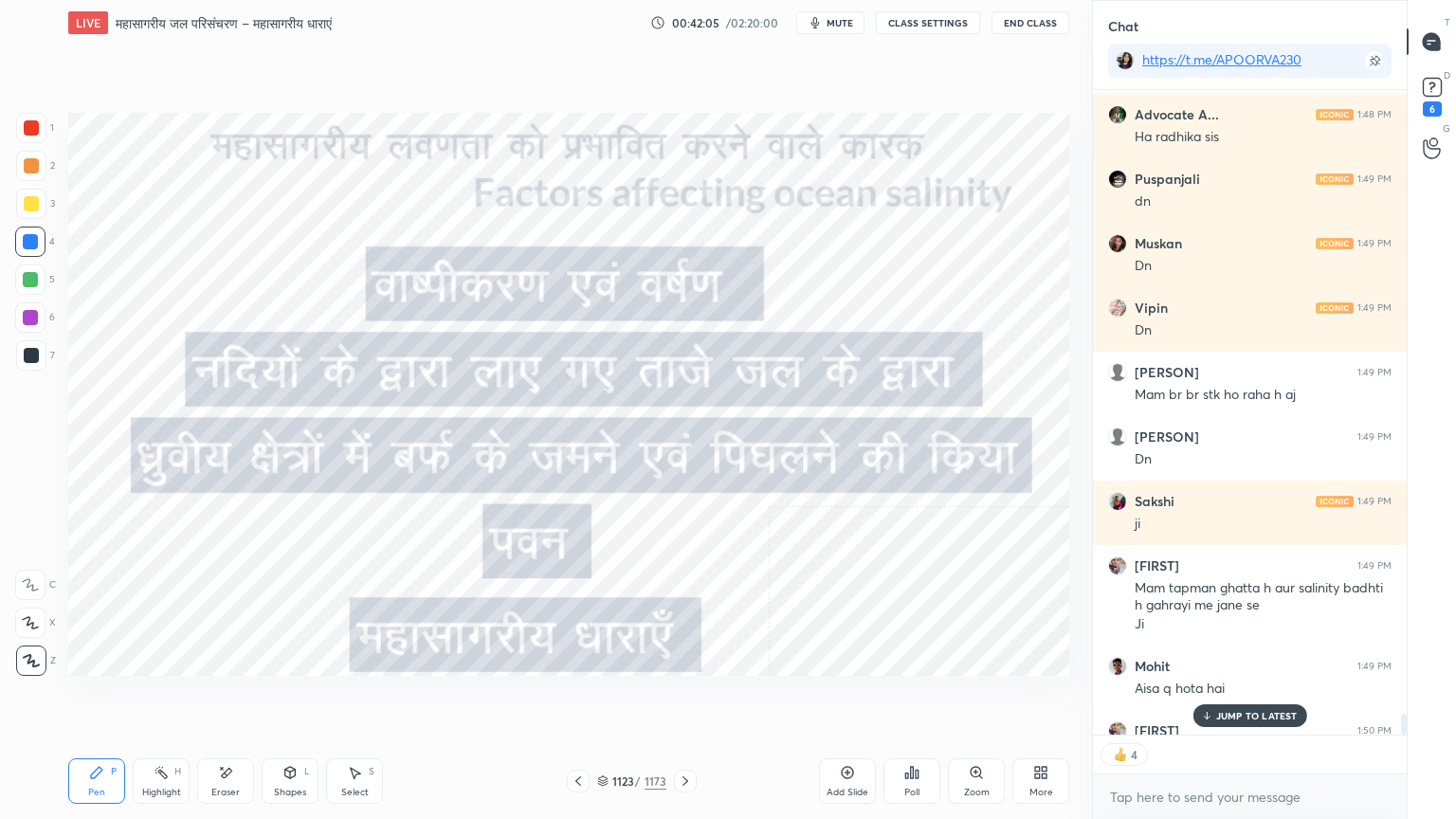 click on "Add Slide" at bounding box center (847, 792) 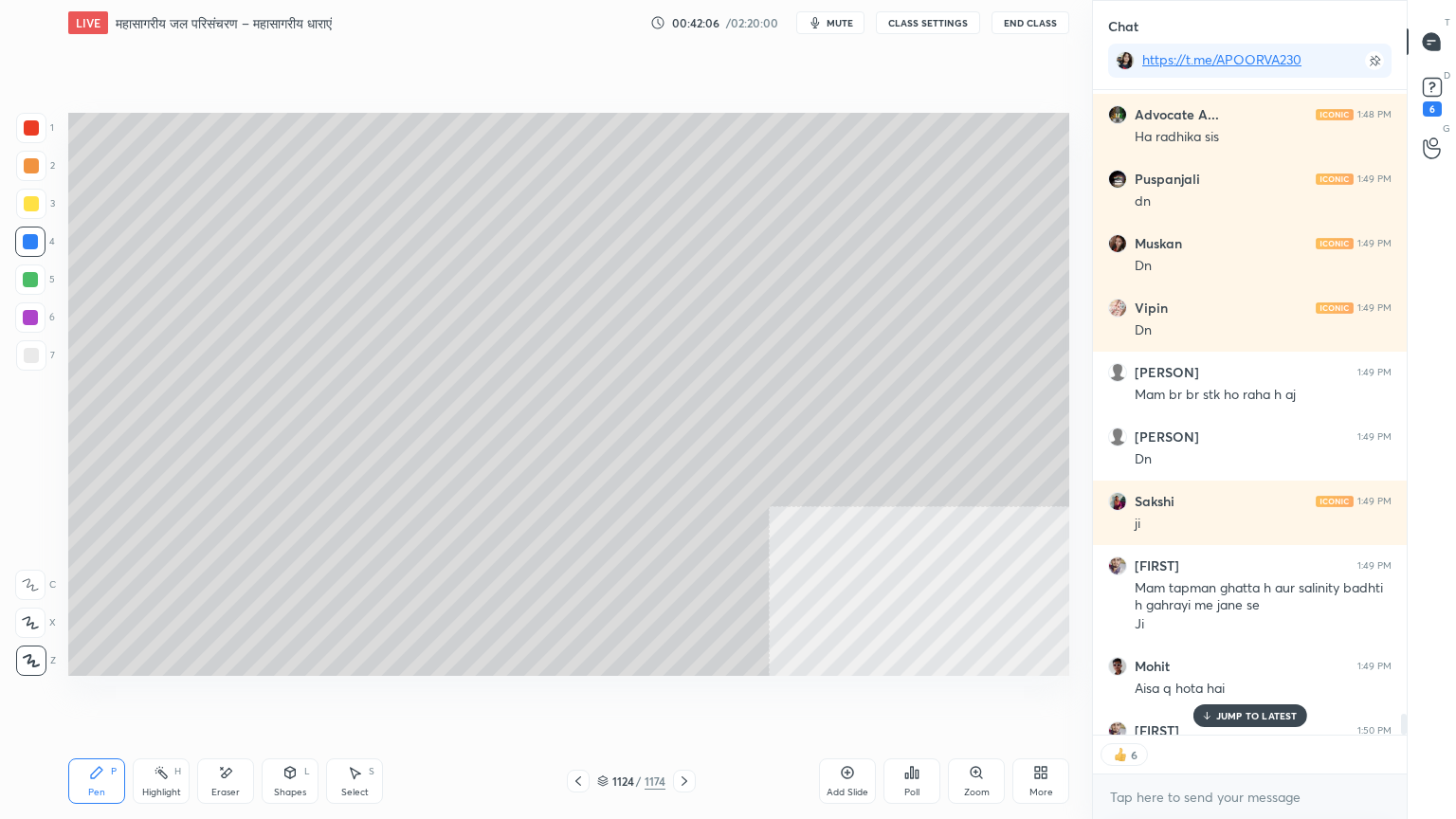 click on "Shapes L" at bounding box center (290, 781) 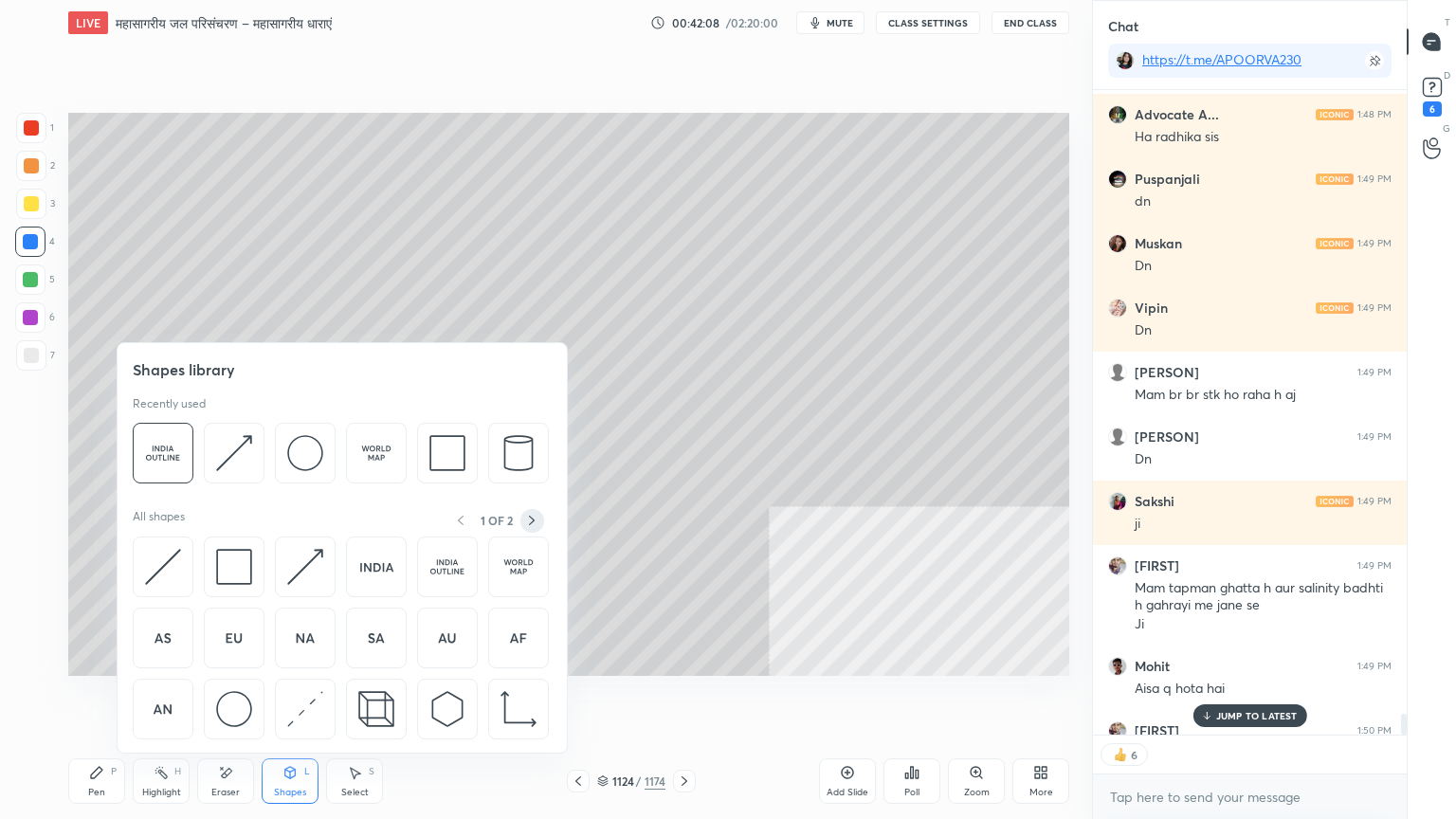 click 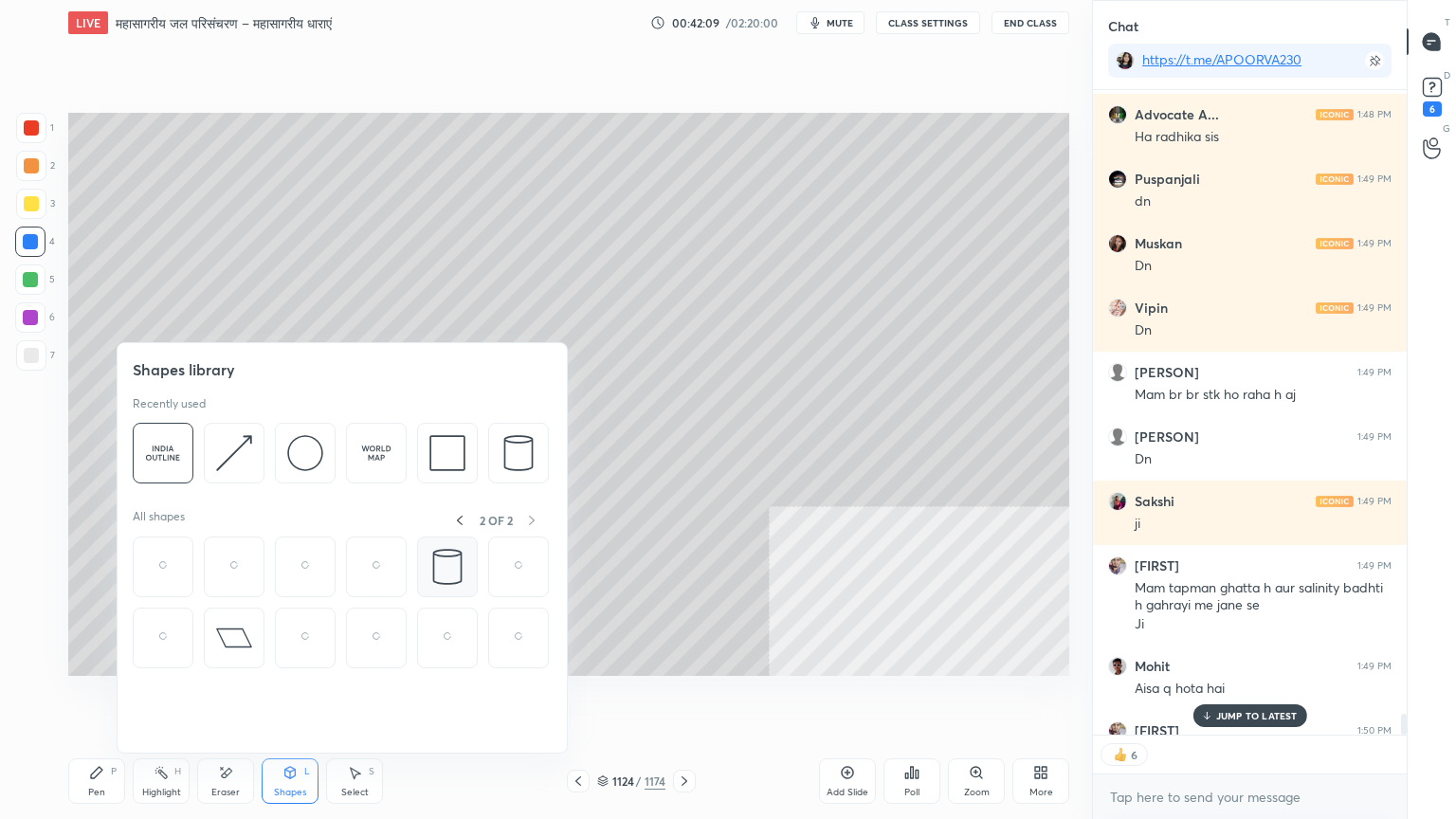 click at bounding box center [447, 567] 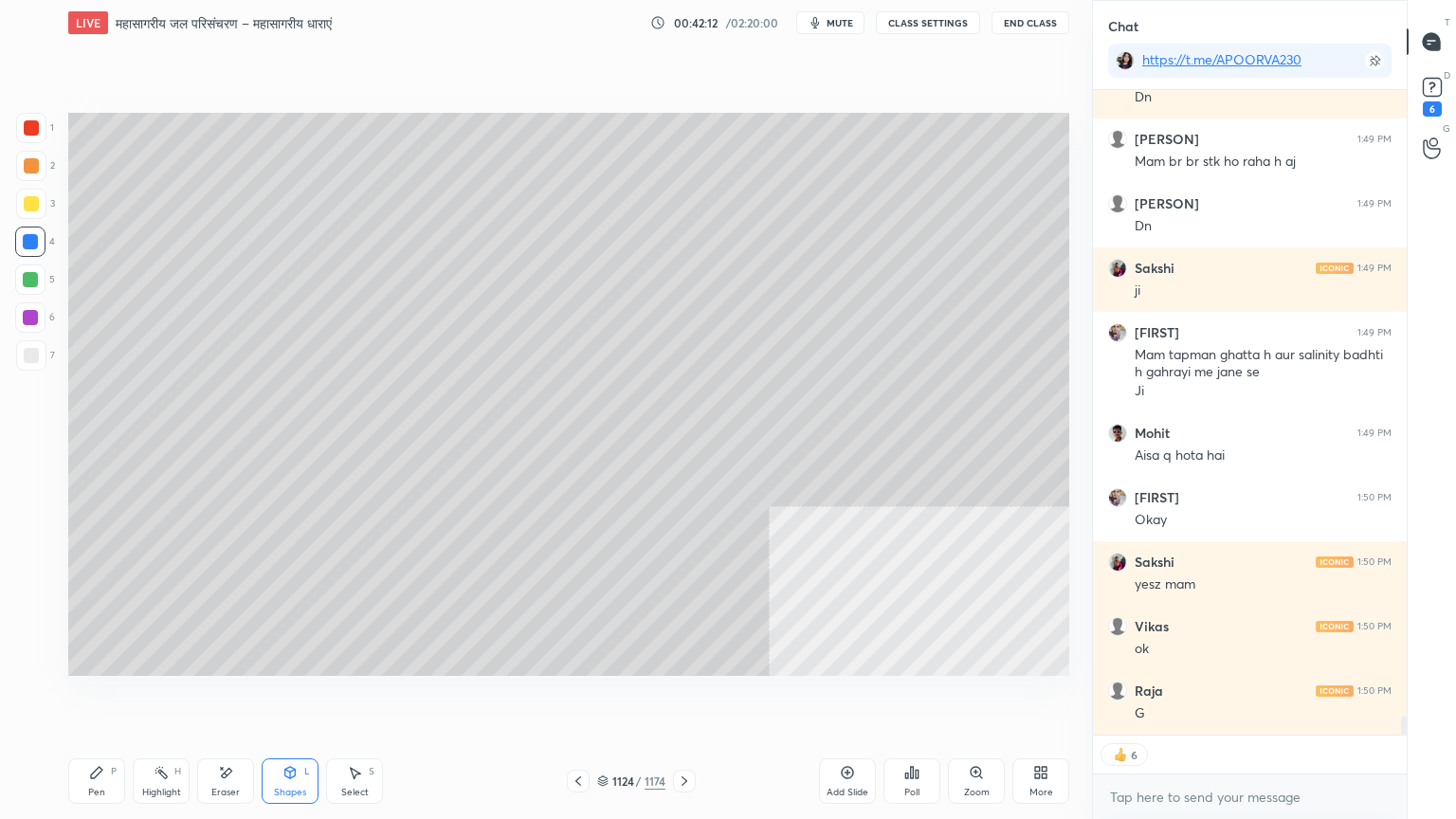 scroll, scrollTop: 20814, scrollLeft: 0, axis: vertical 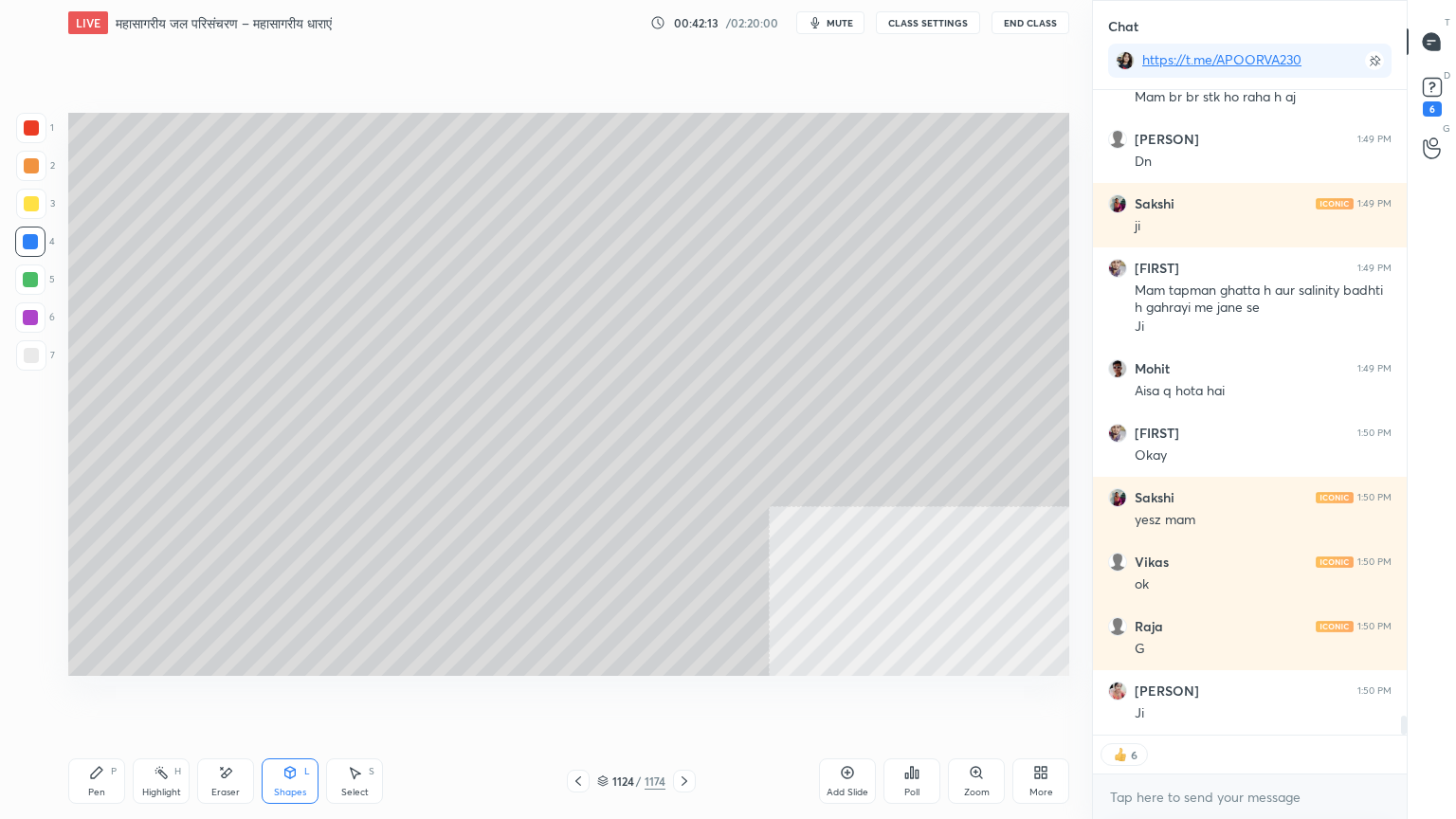 click 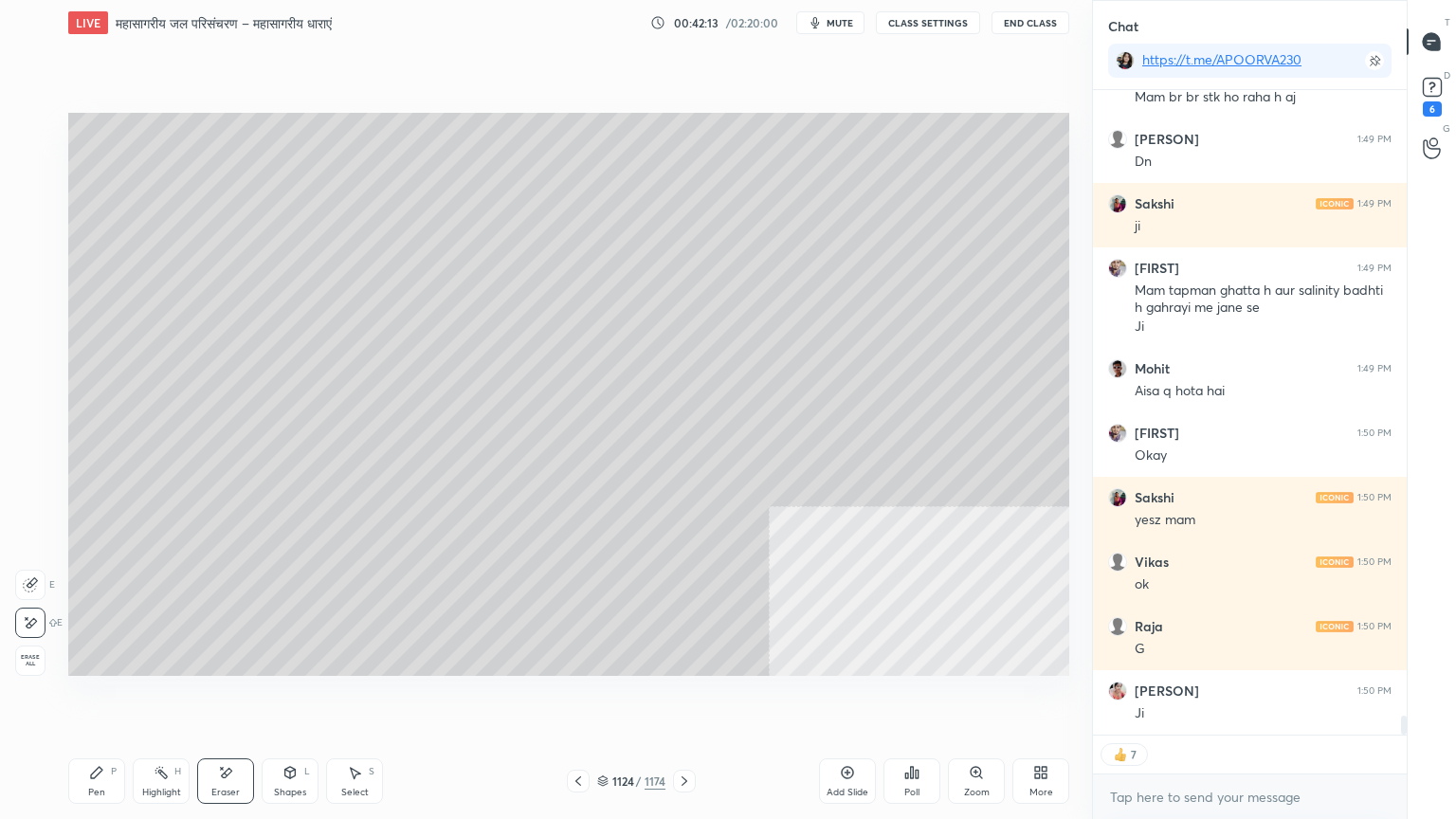 drag, startPoint x: 27, startPoint y: 642, endPoint x: 66, endPoint y: 694, distance: 65 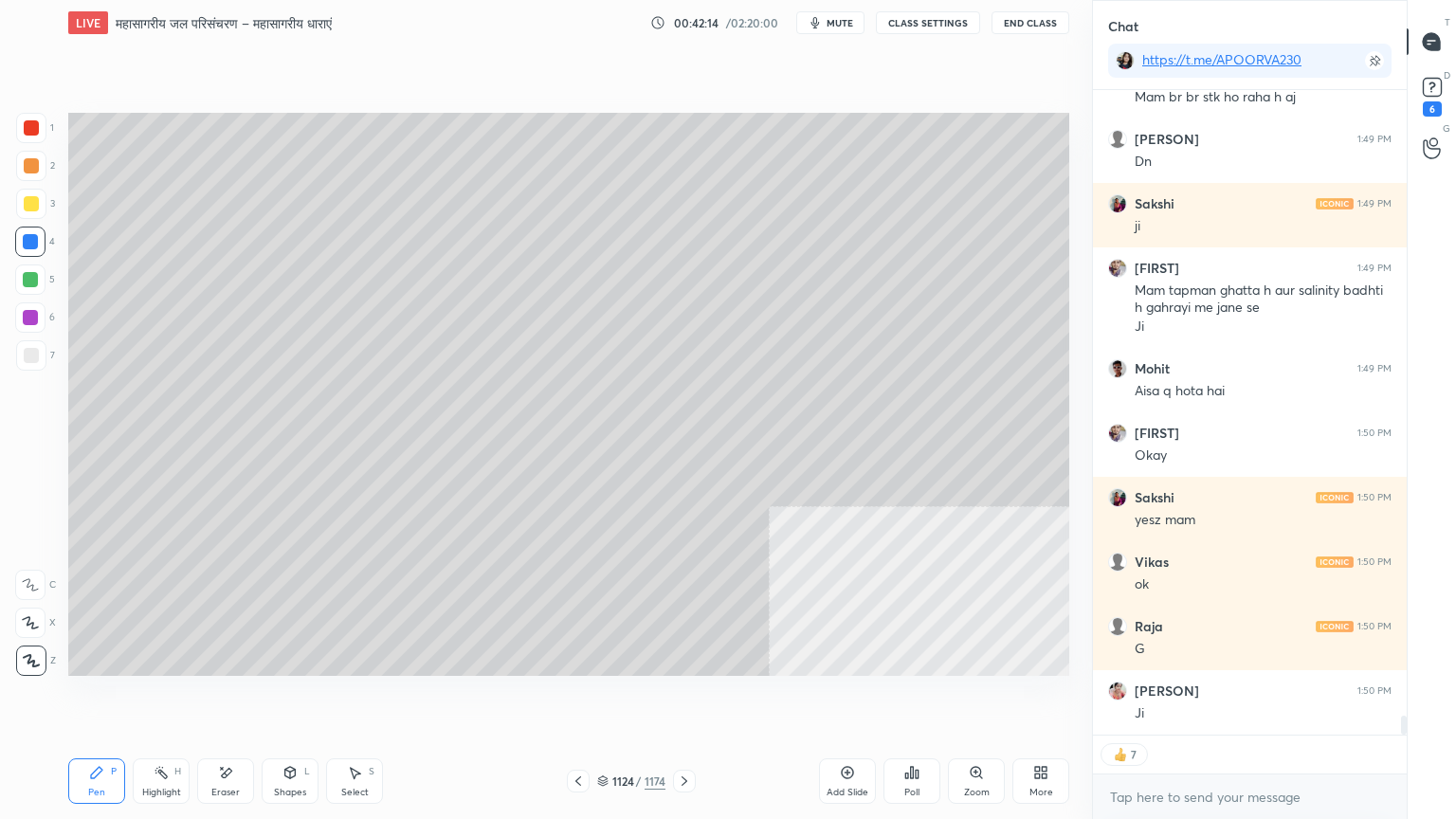 click on "Pen P" at bounding box center (97, 781) 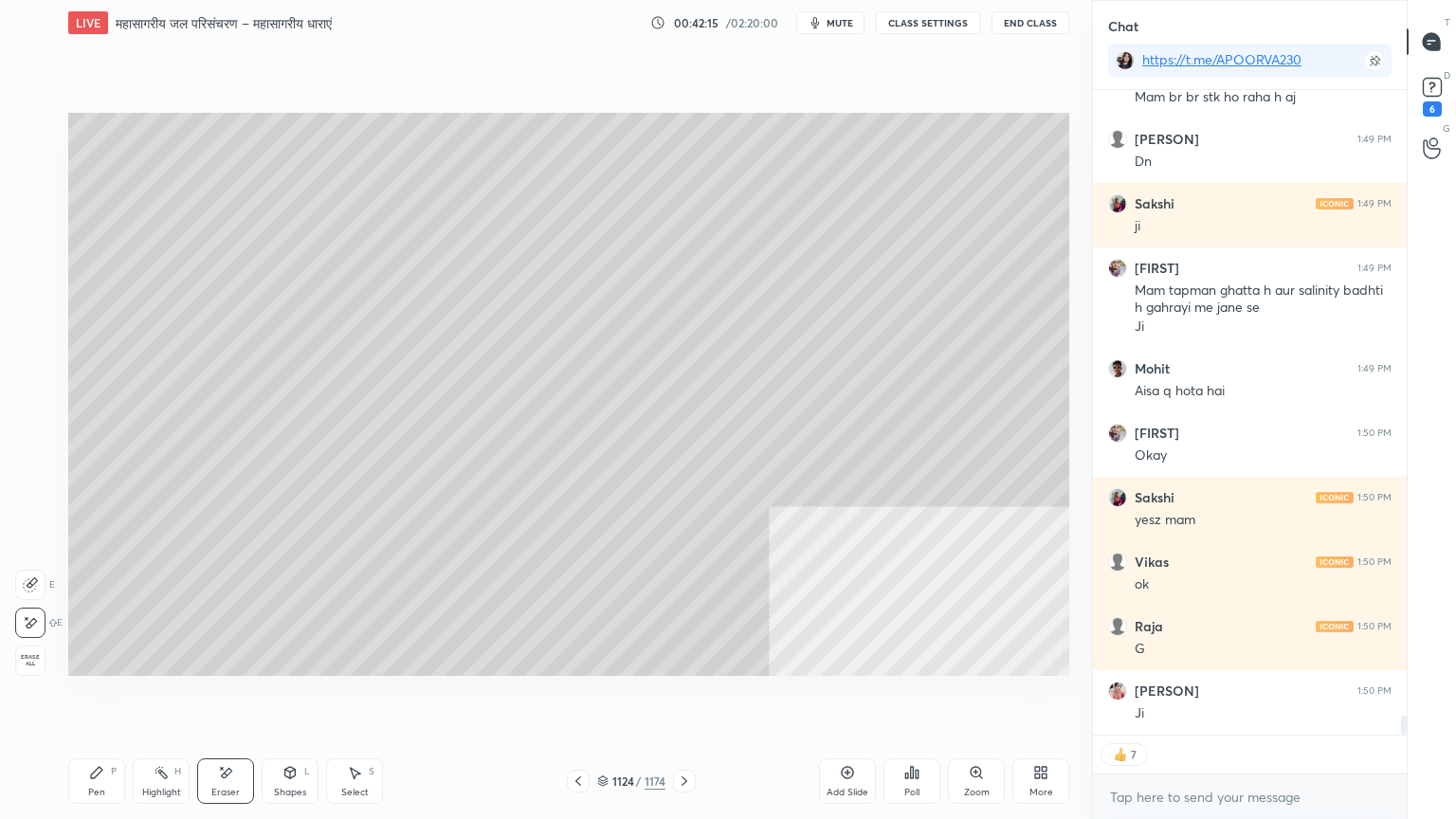 drag, startPoint x: 23, startPoint y: 660, endPoint x: 57, endPoint y: 636, distance: 41.617304 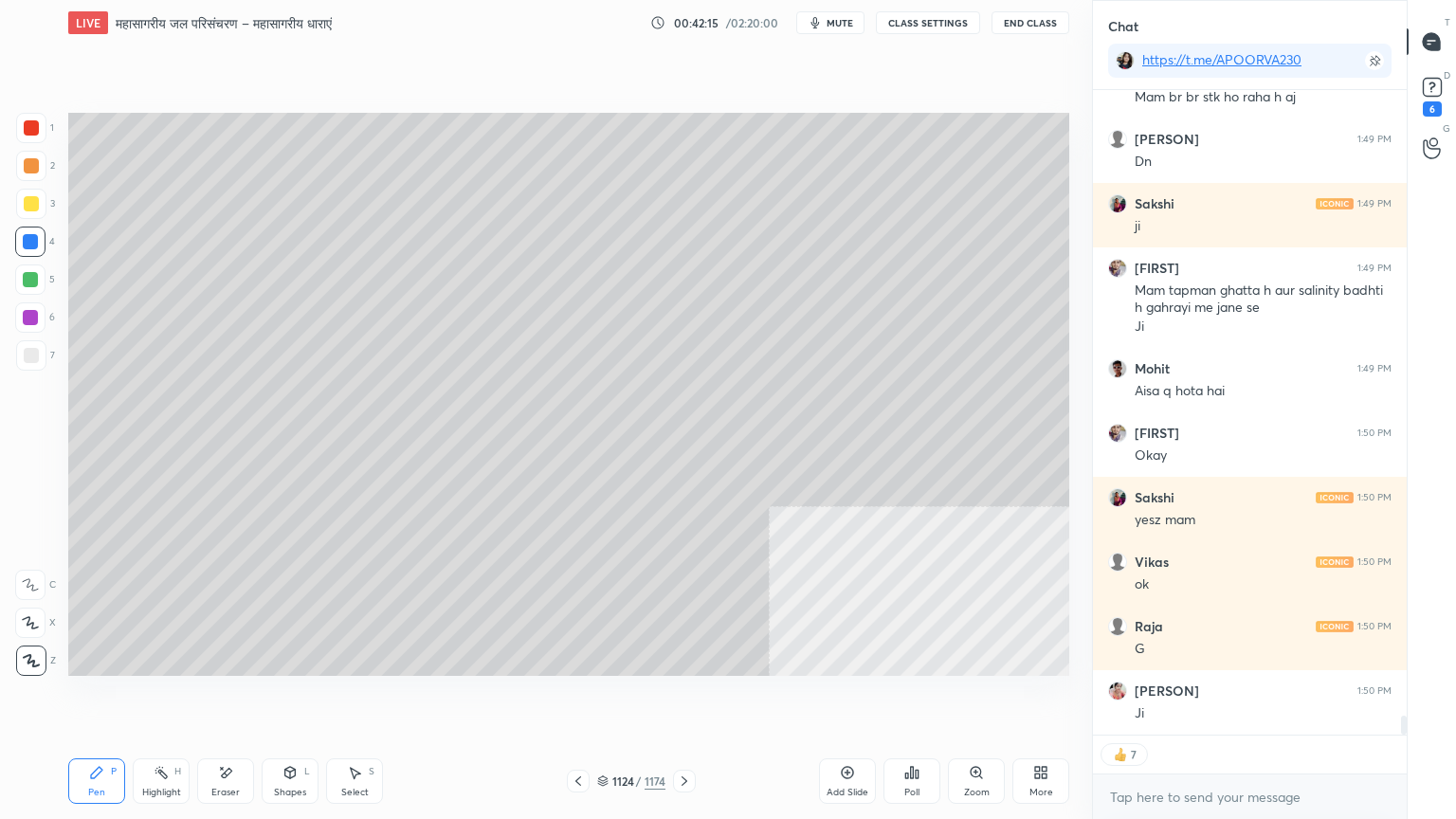 scroll, scrollTop: 20879, scrollLeft: 0, axis: vertical 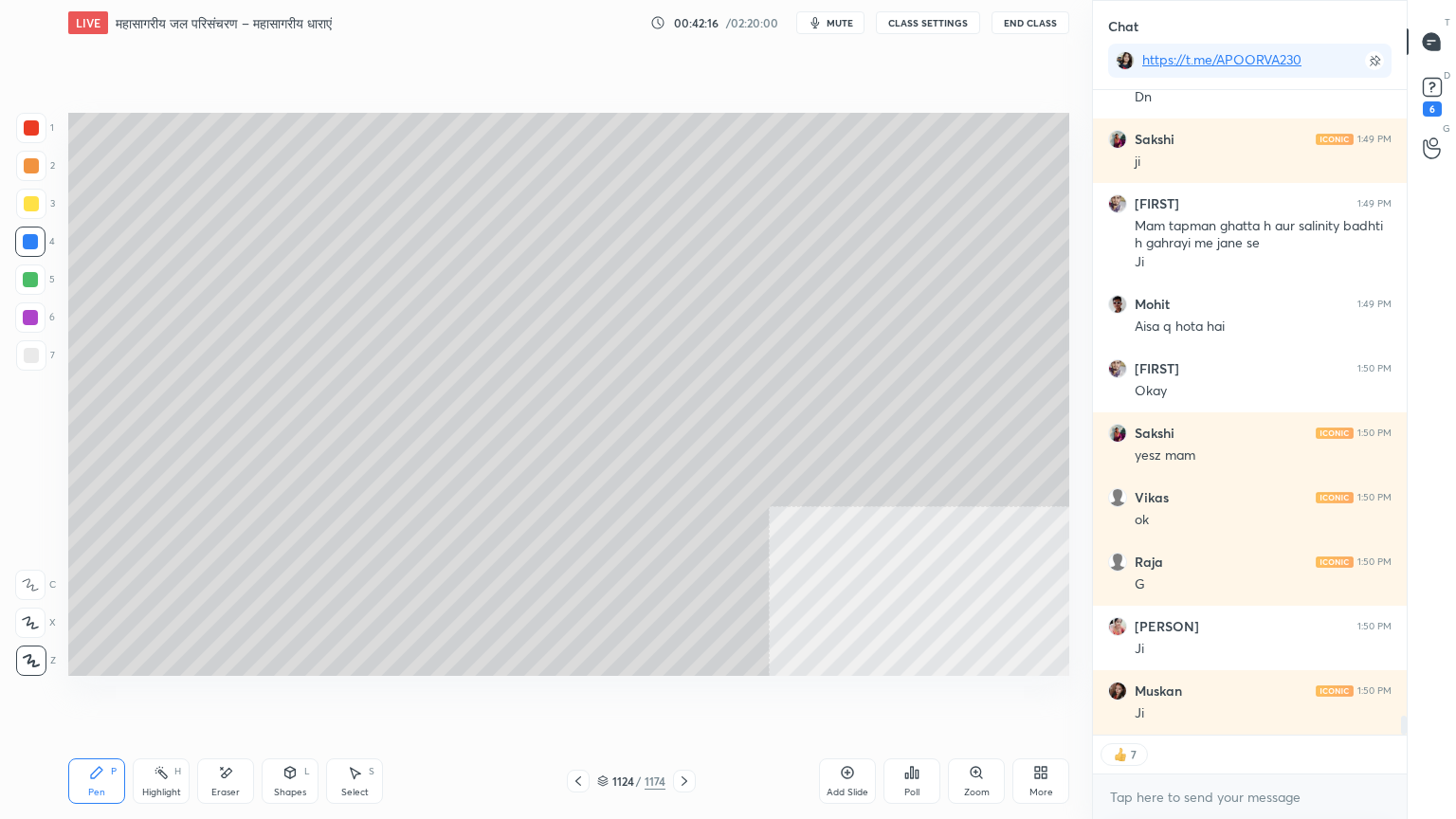 click on "Eraser" at bounding box center [226, 781] 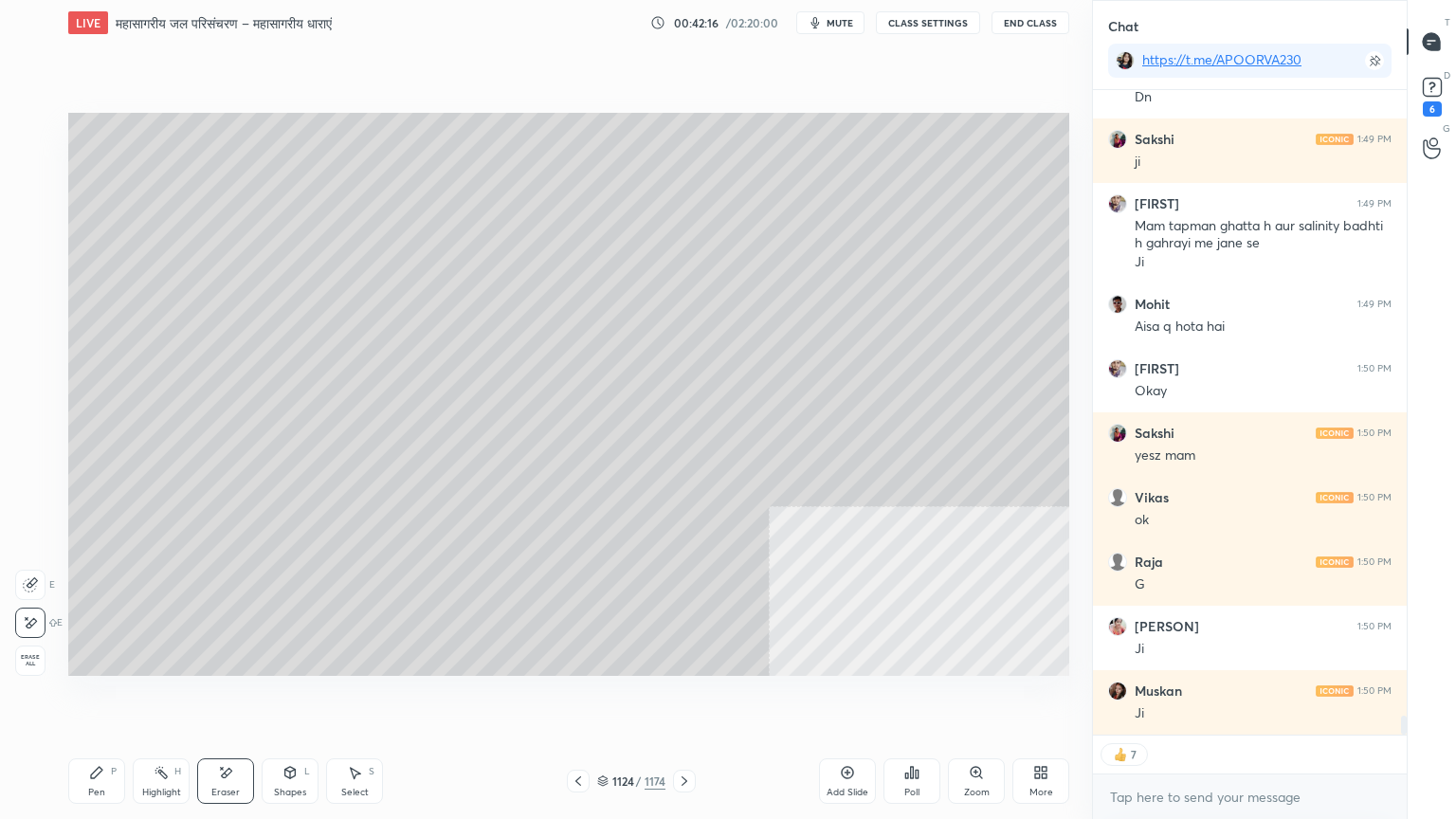 click on "Erase all" at bounding box center [30, 661] 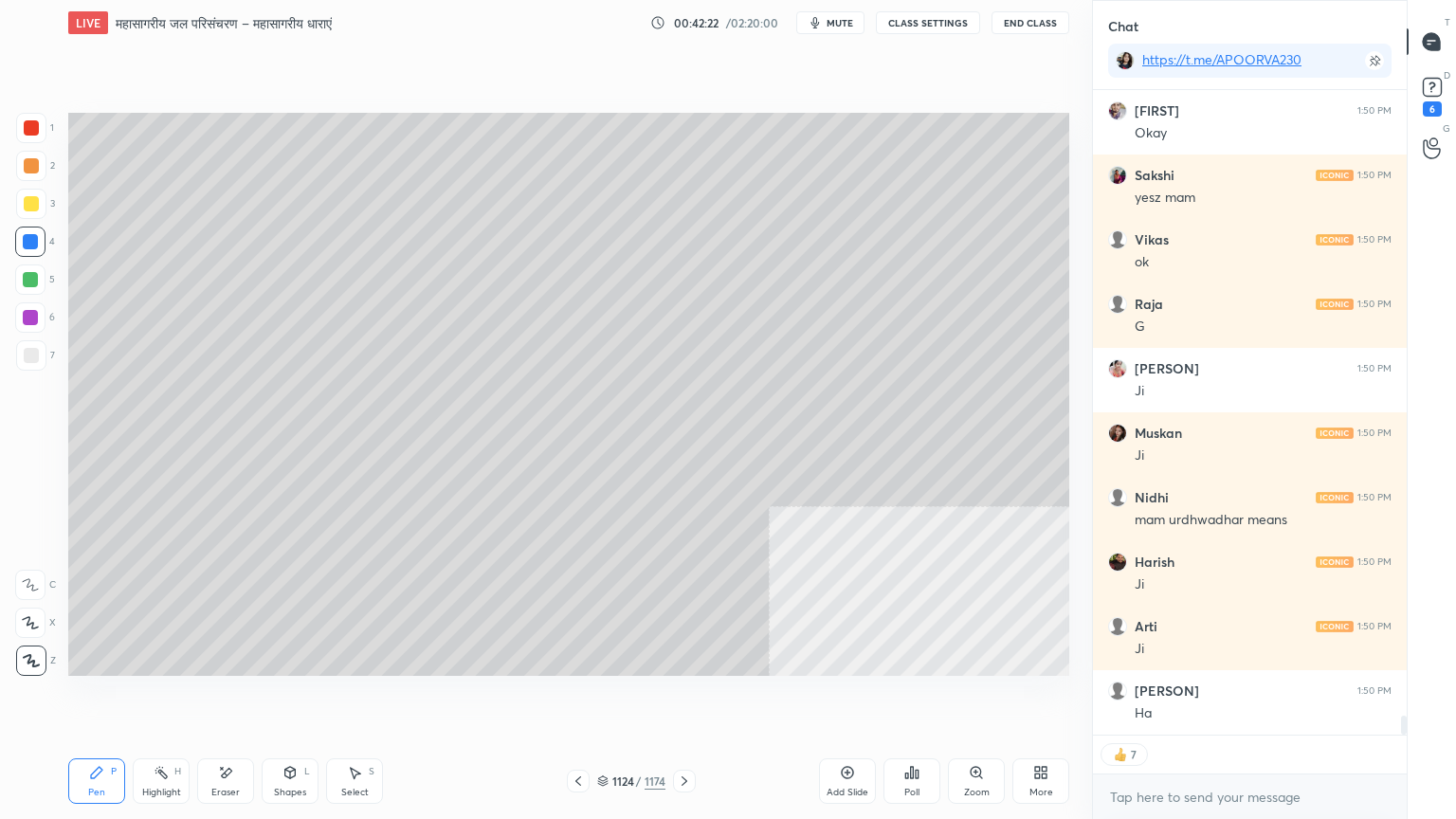 scroll, scrollTop: 21218, scrollLeft: 0, axis: vertical 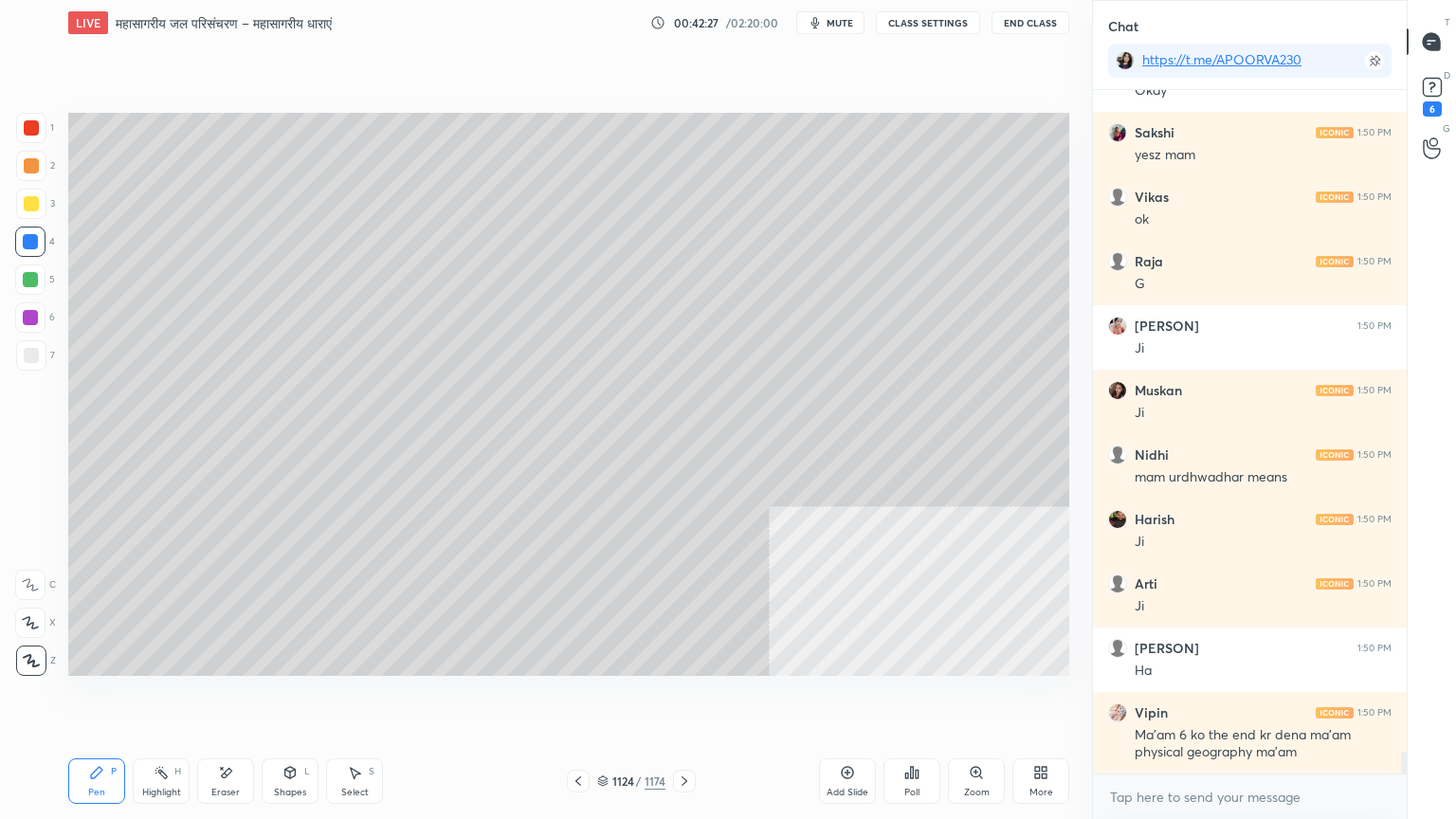 click on "Select S" at bounding box center (355, 781) 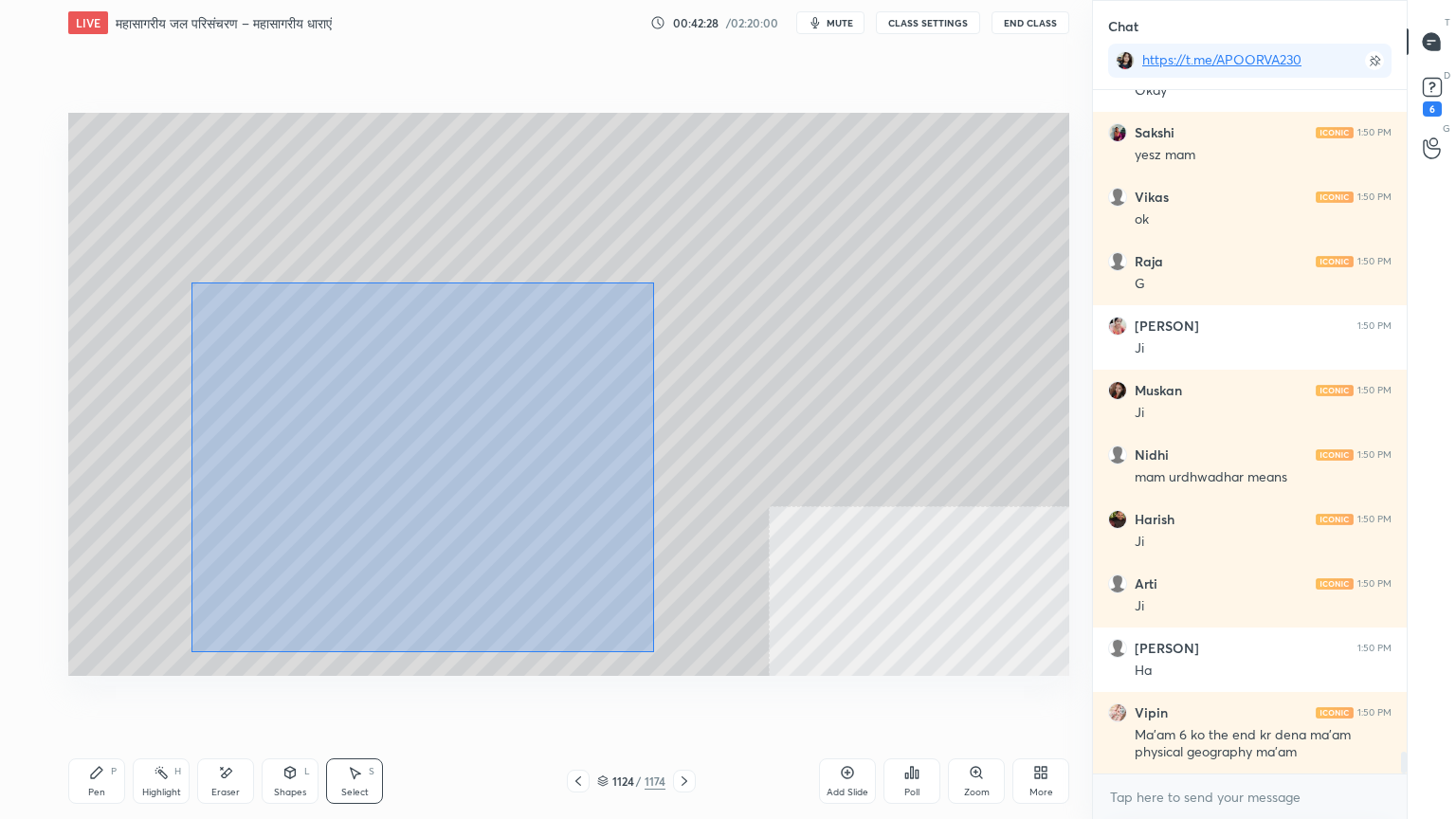 drag, startPoint x: 296, startPoint y: 354, endPoint x: 603, endPoint y: 544, distance: 361.03878 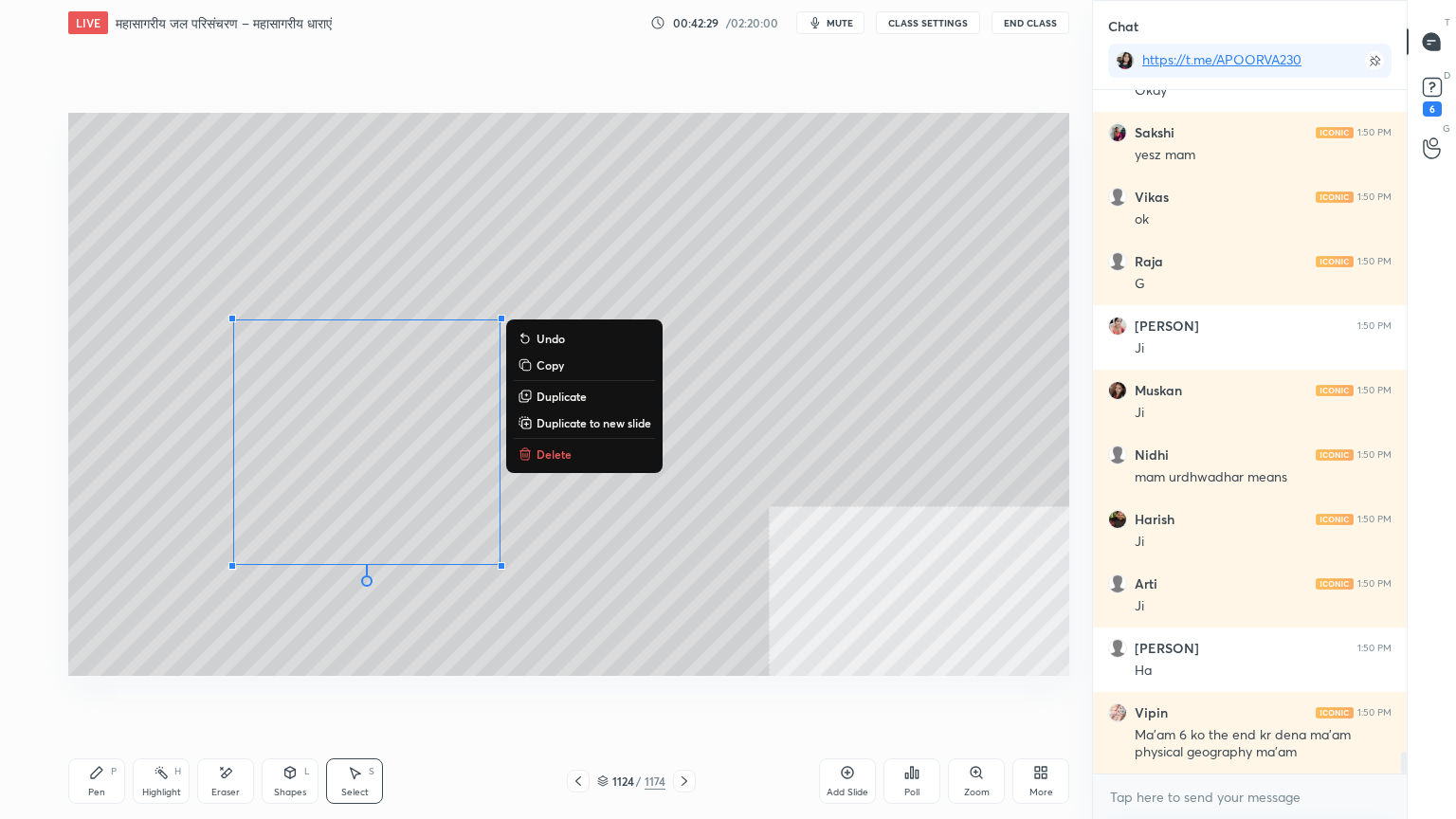click on "Duplicate" at bounding box center (561, 396) 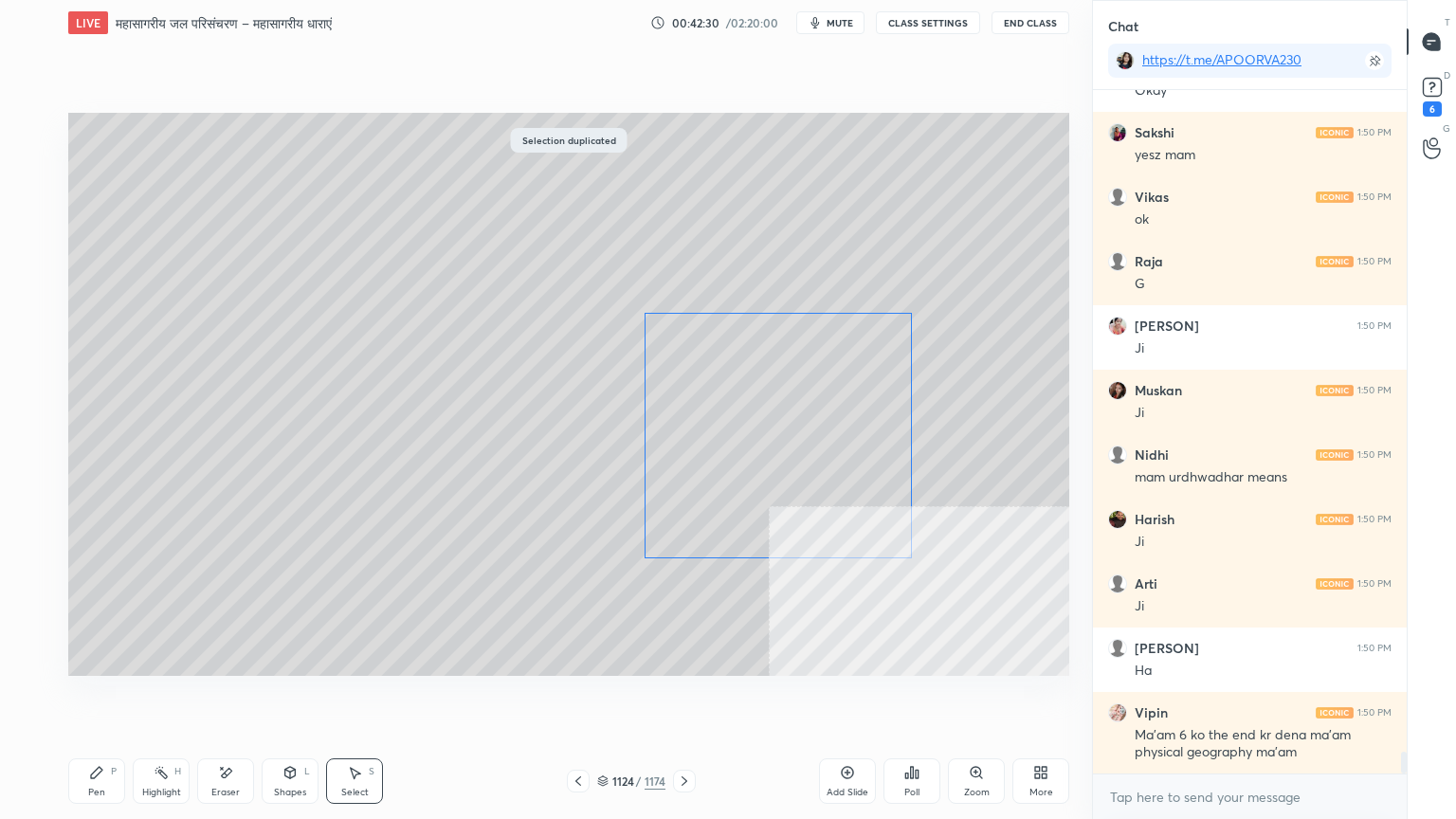 drag, startPoint x: 406, startPoint y: 456, endPoint x: 769, endPoint y: 421, distance: 364.68342 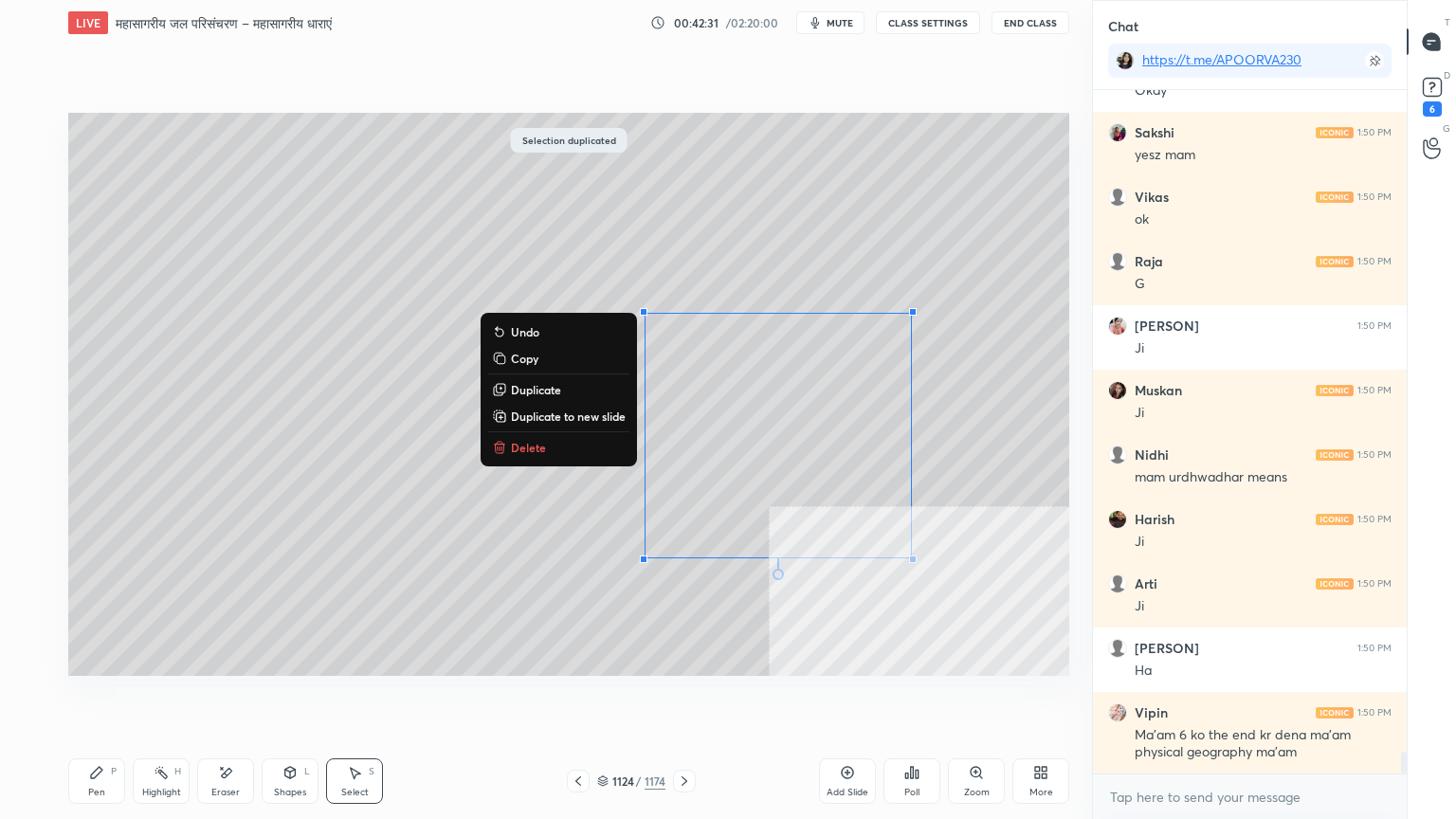 click on "0 ° Undo Copy Duplicate Duplicate to new slide Delete" at bounding box center (569, 394) 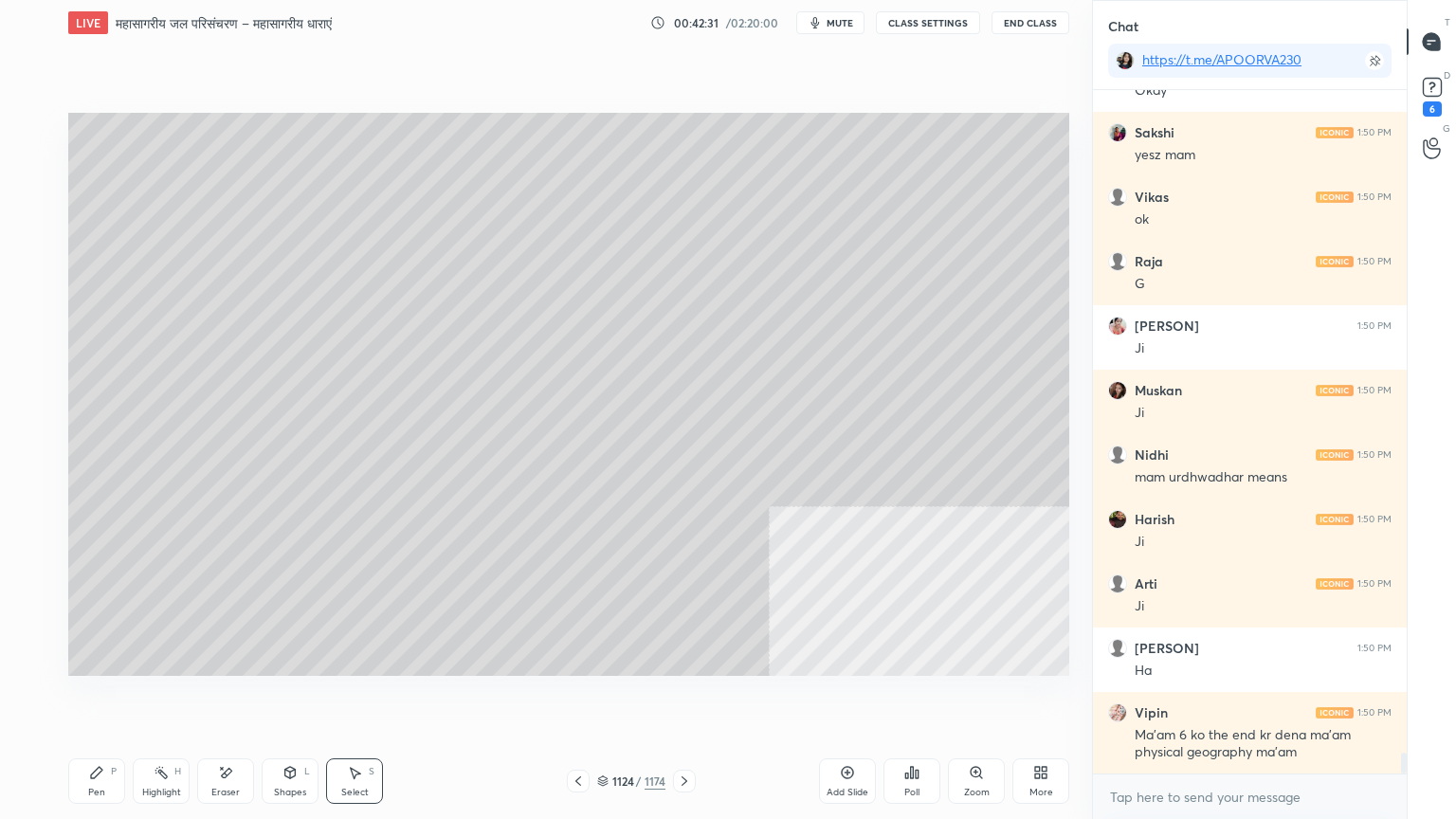 scroll, scrollTop: 21260, scrollLeft: 0, axis: vertical 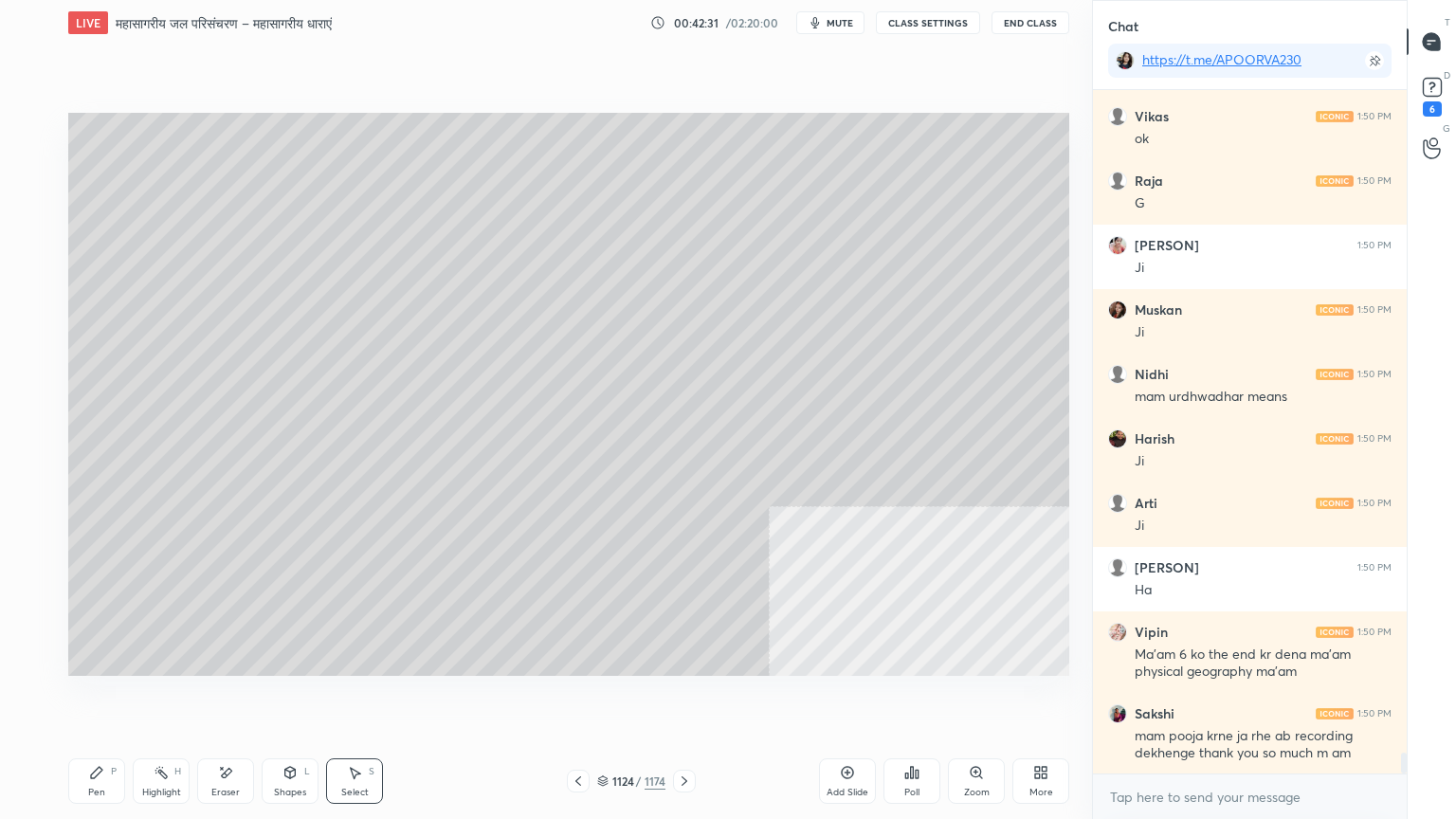click on "Pen P Highlight H Eraser Shapes L Select S" at bounding box center (256, 781) 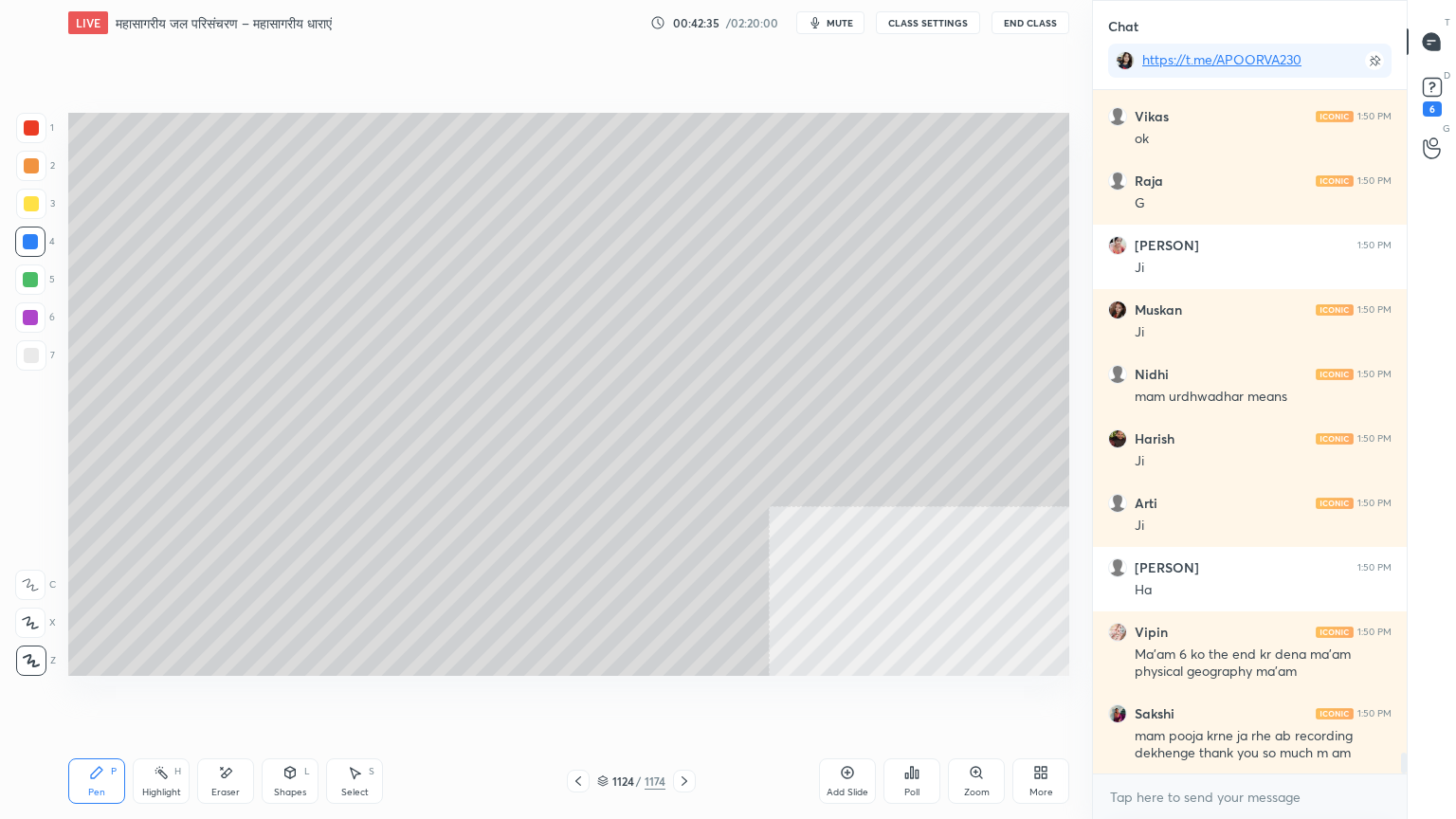 scroll, scrollTop: 21279, scrollLeft: 0, axis: vertical 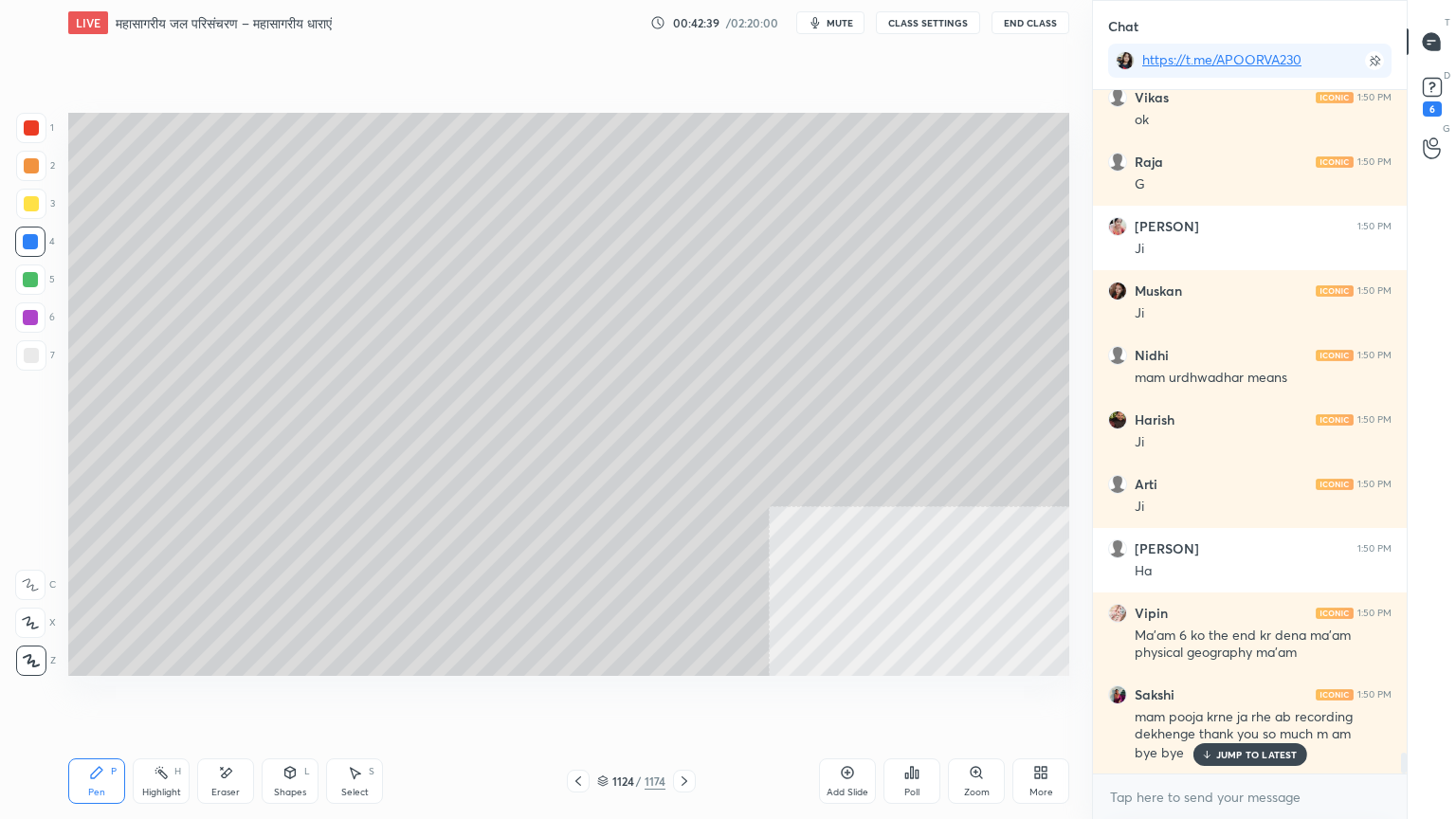 click on "JUMP TO LATEST" at bounding box center [1249, 755] 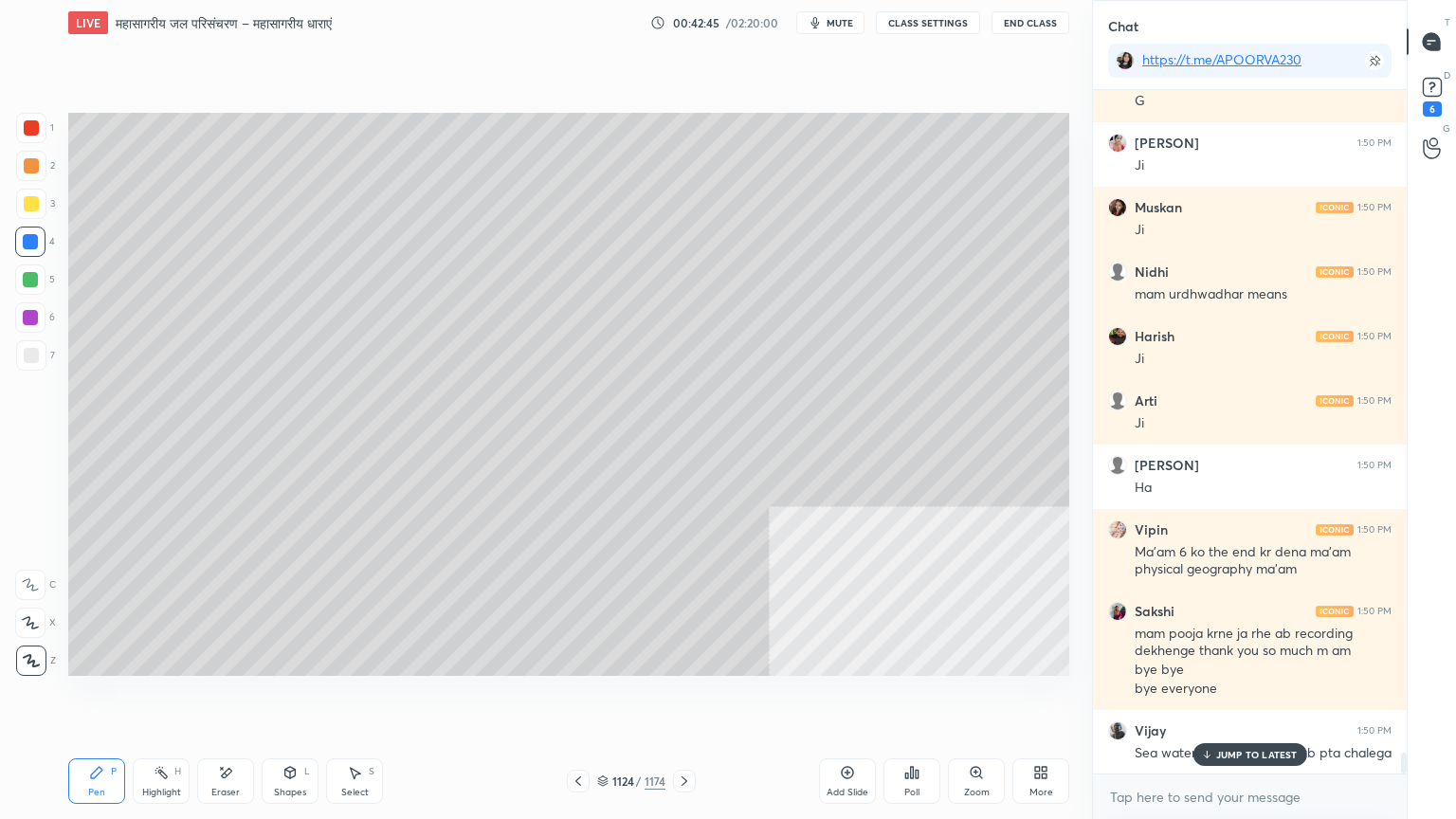 scroll, scrollTop: 21427, scrollLeft: 0, axis: vertical 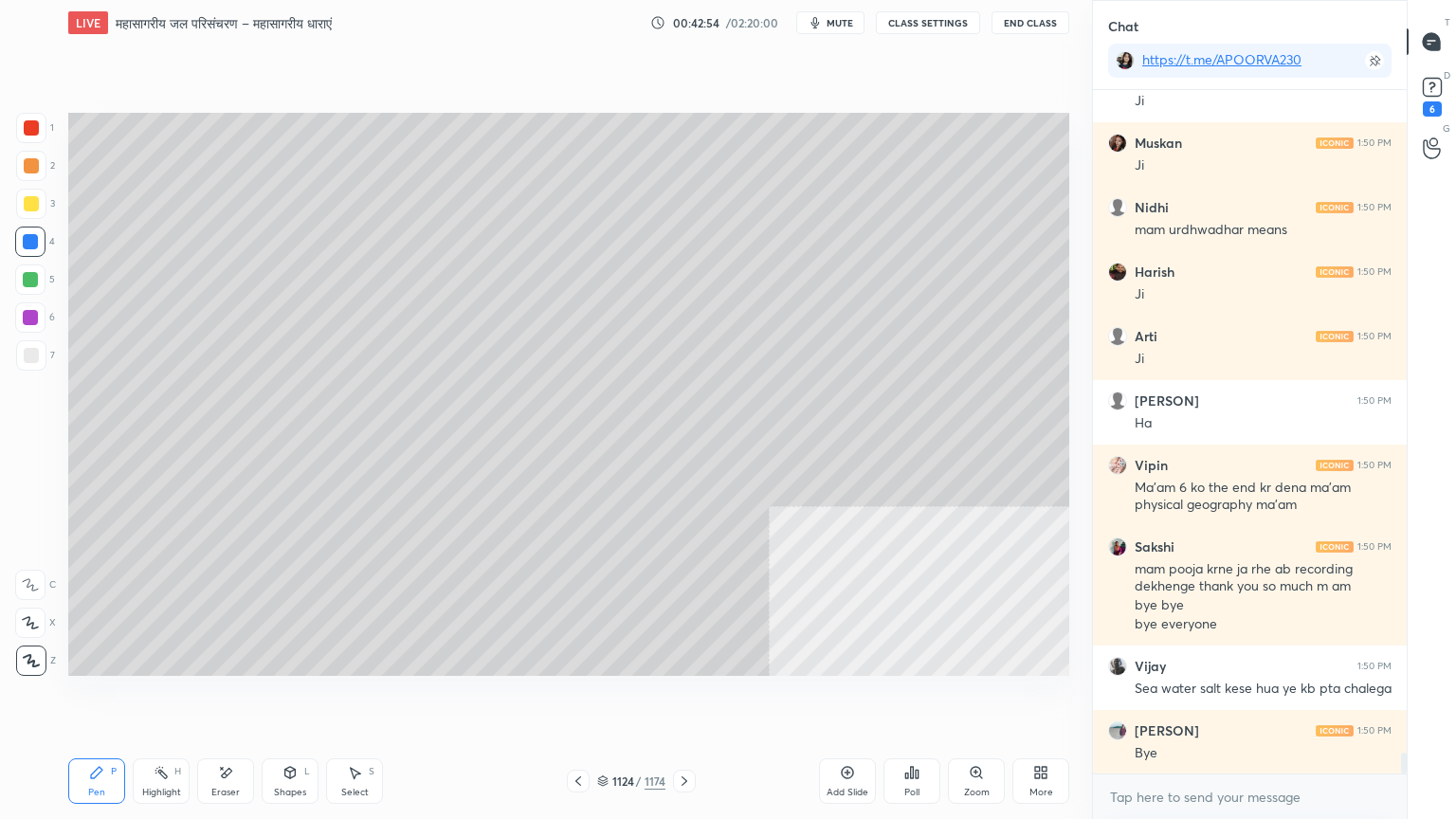 click at bounding box center [31, 355] 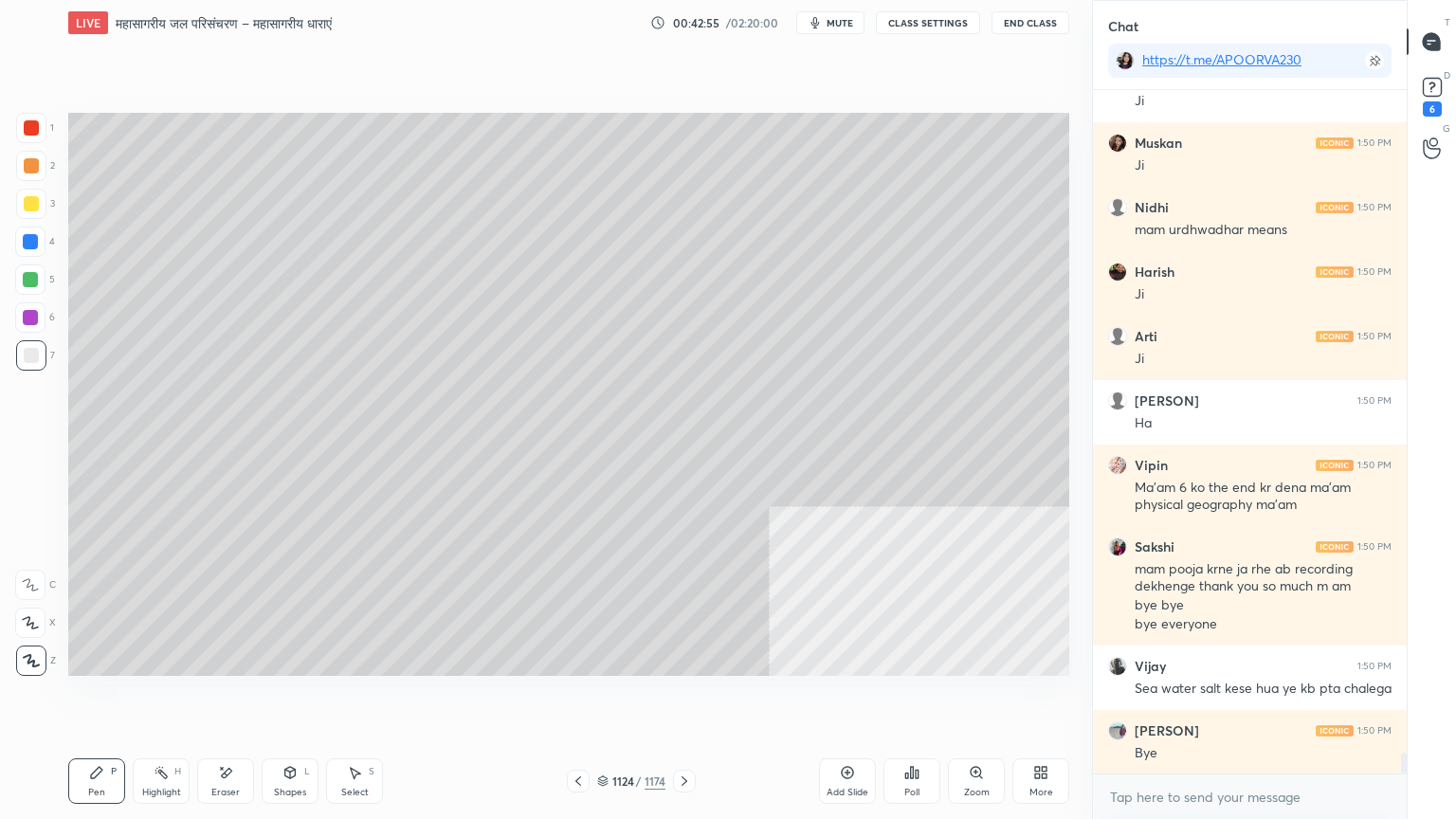 click at bounding box center [31, 355] 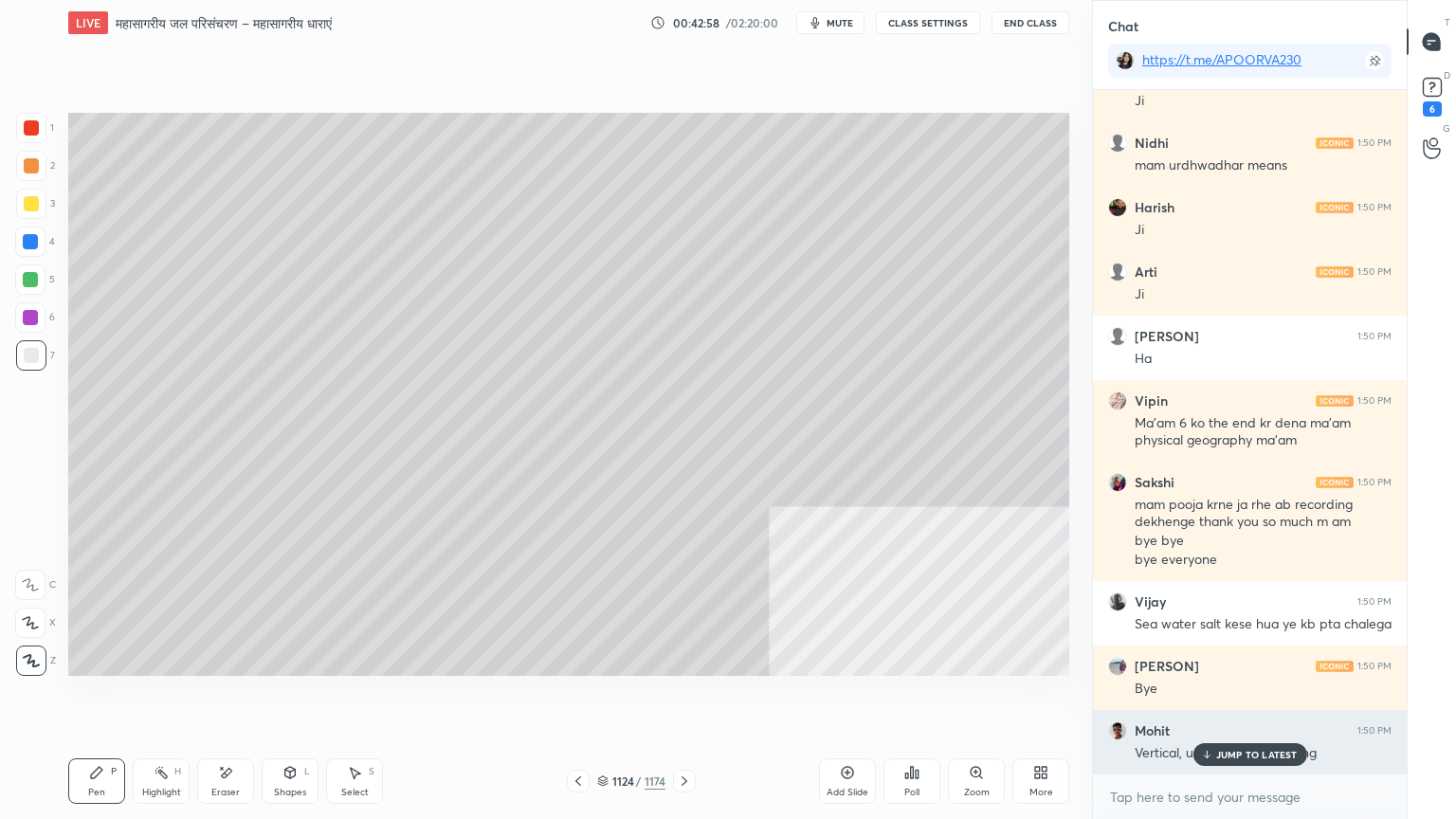 click on "JUMP TO LATEST" at bounding box center (1257, 755) 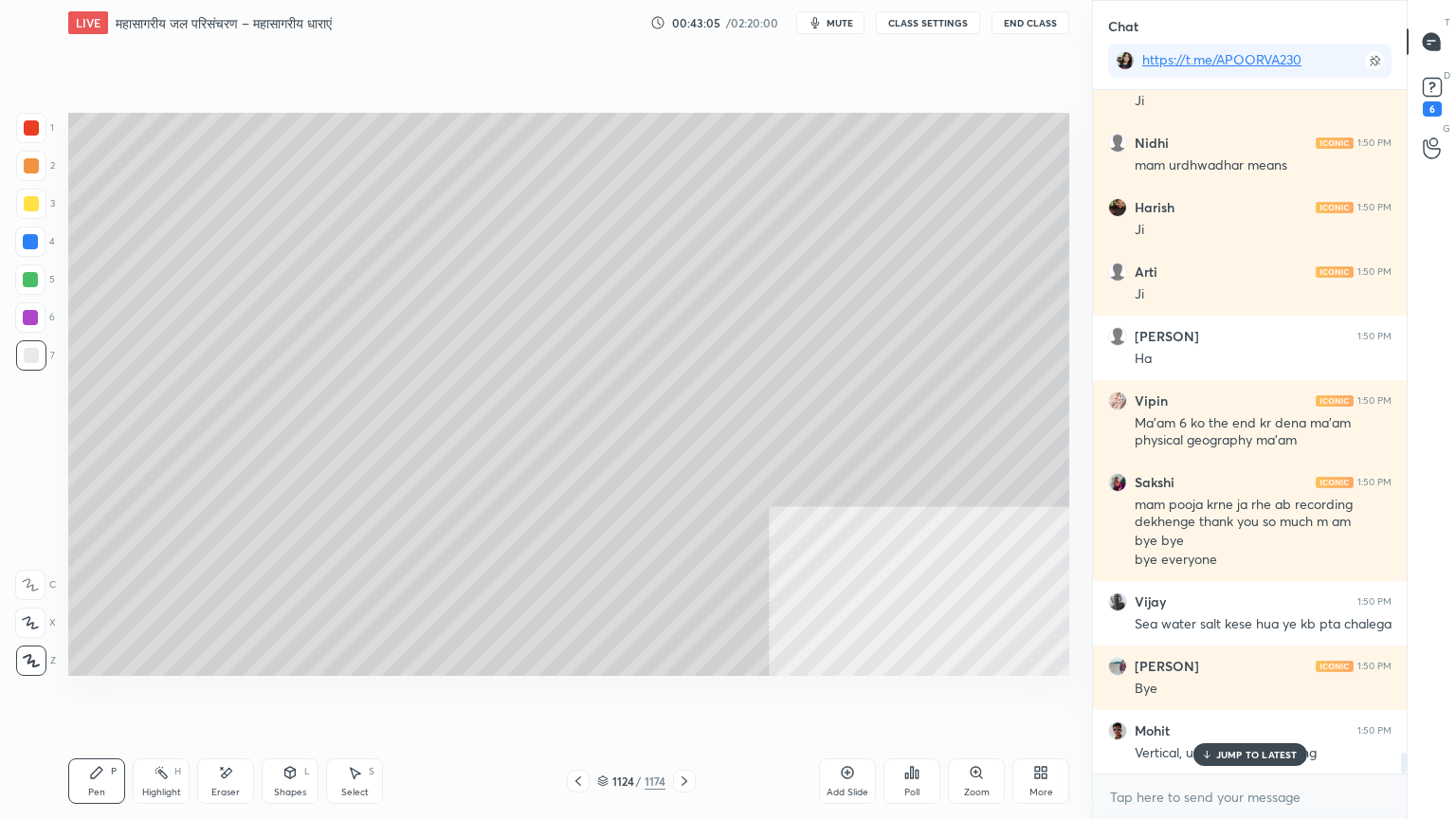scroll, scrollTop: 21556, scrollLeft: 0, axis: vertical 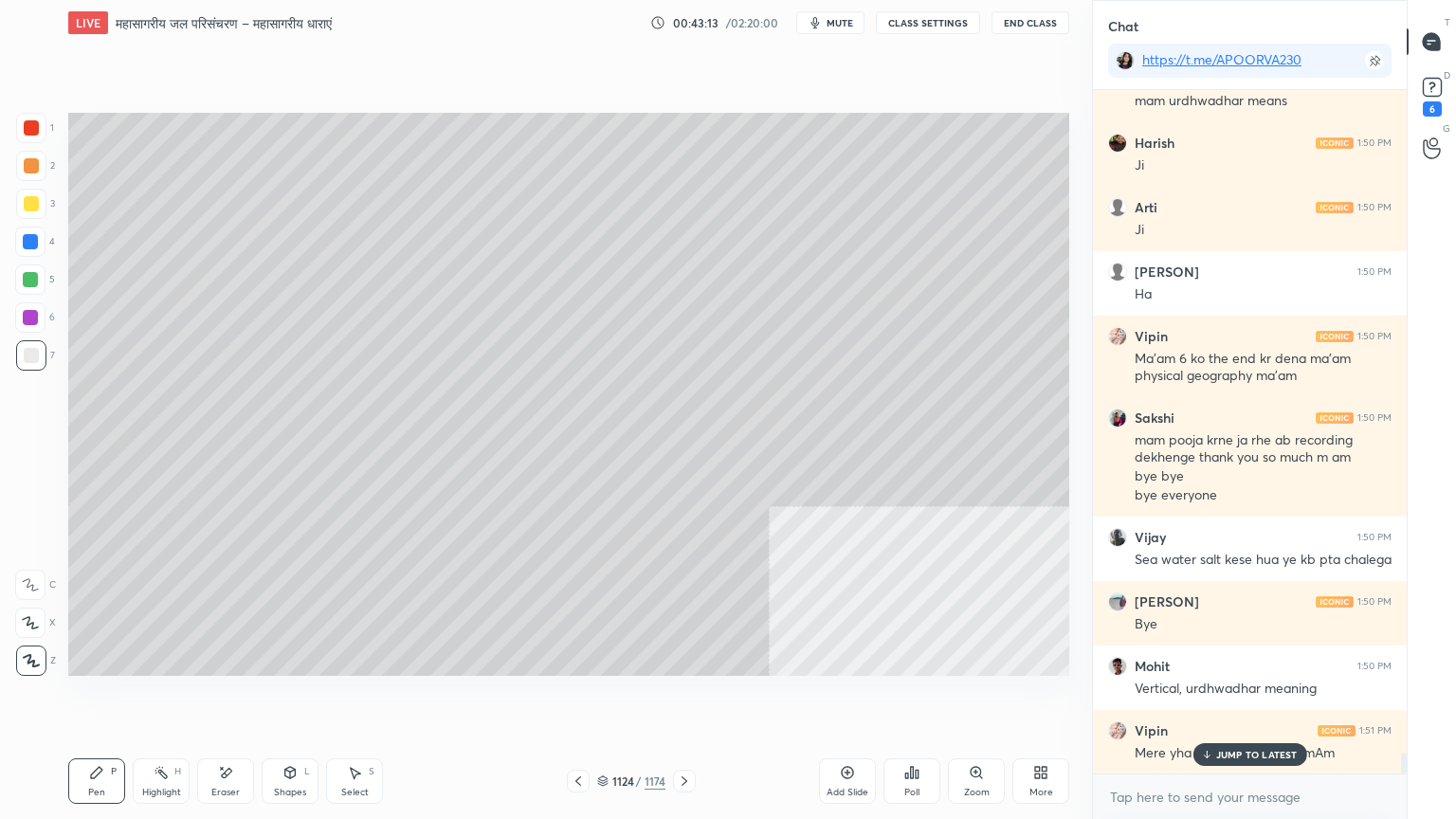 click on "JUMP TO LATEST" at bounding box center [1249, 755] 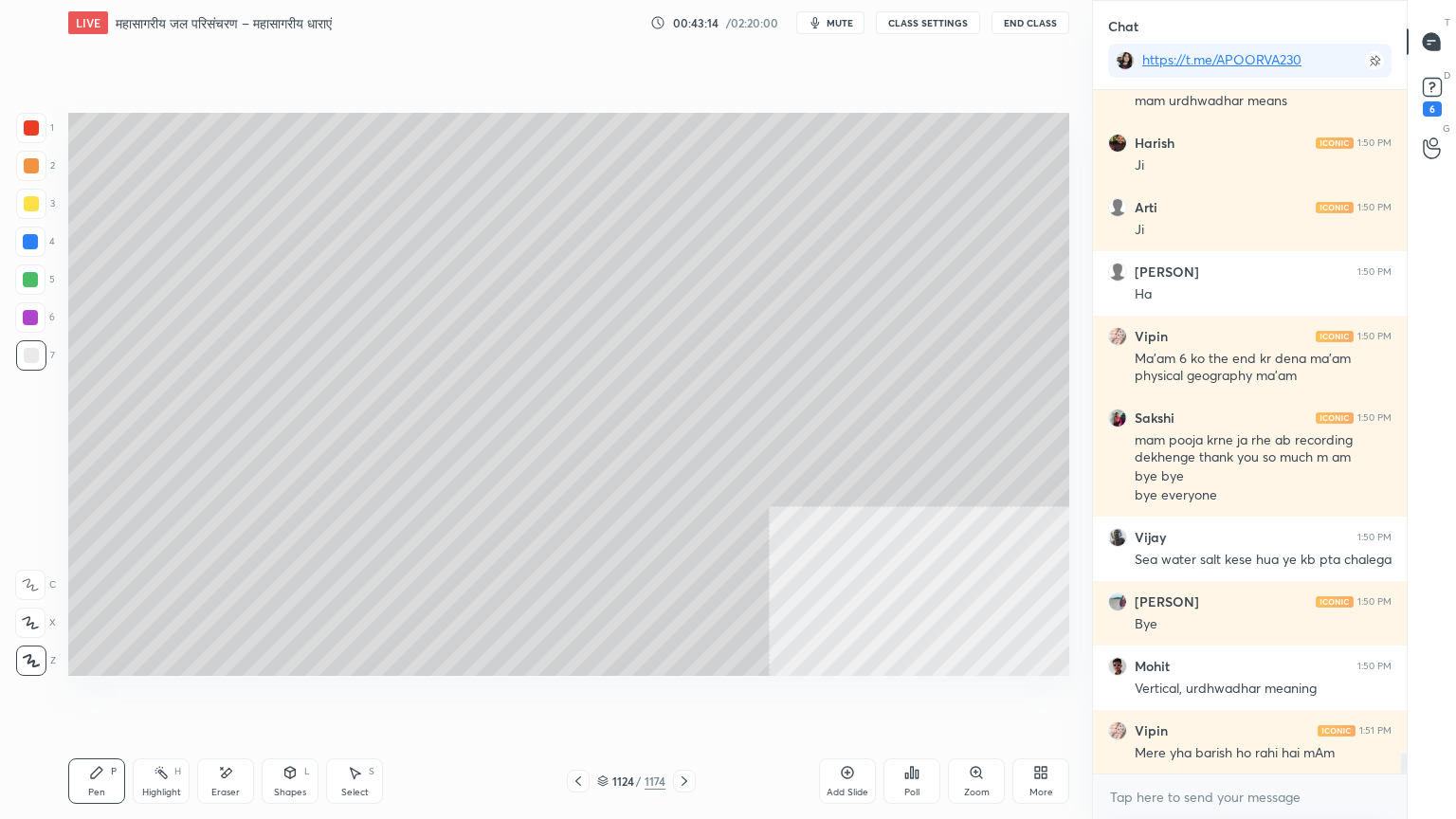 drag, startPoint x: 217, startPoint y: 782, endPoint x: 227, endPoint y: 756, distance: 27.85678 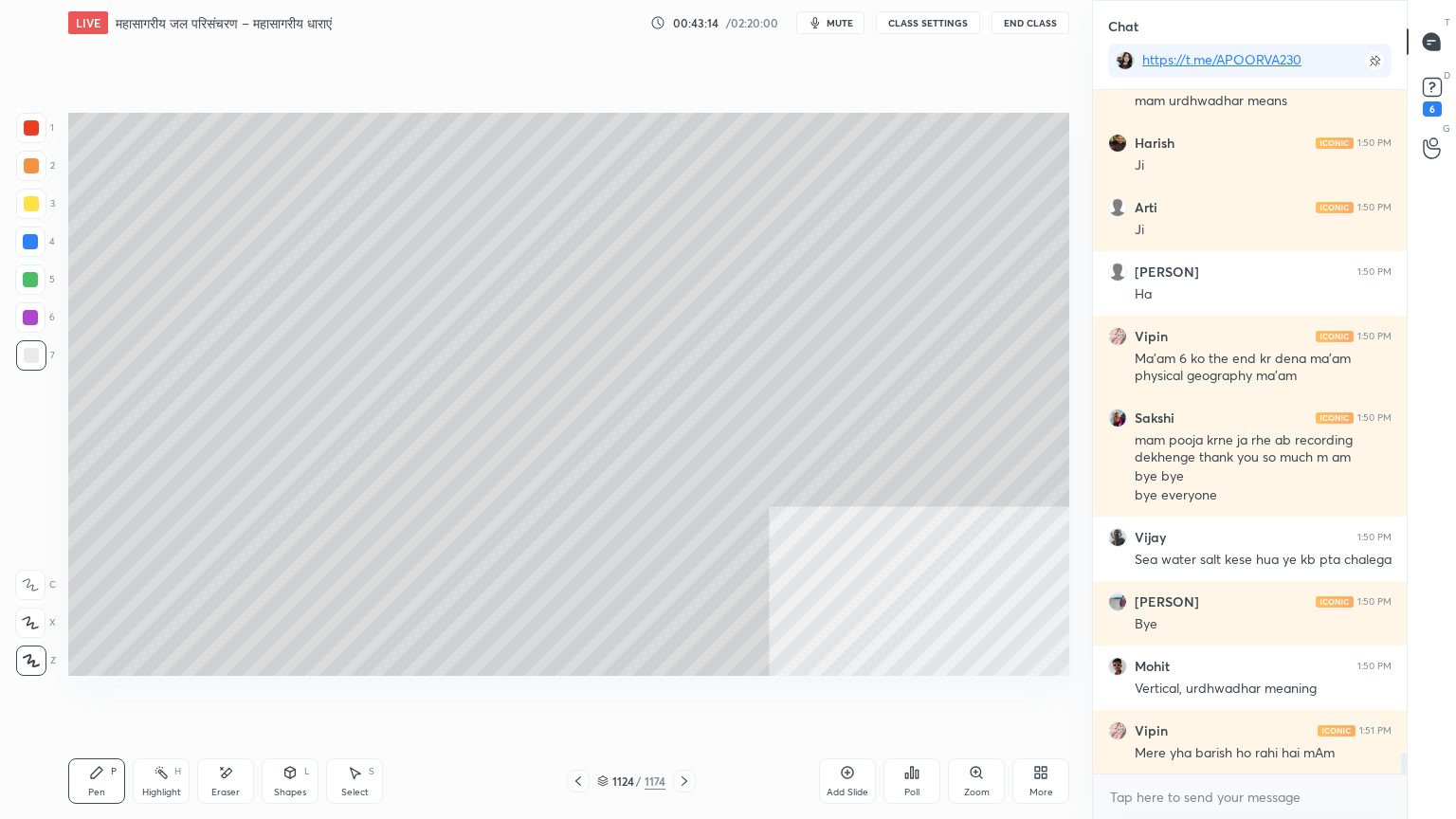 click on "Eraser" at bounding box center (226, 781) 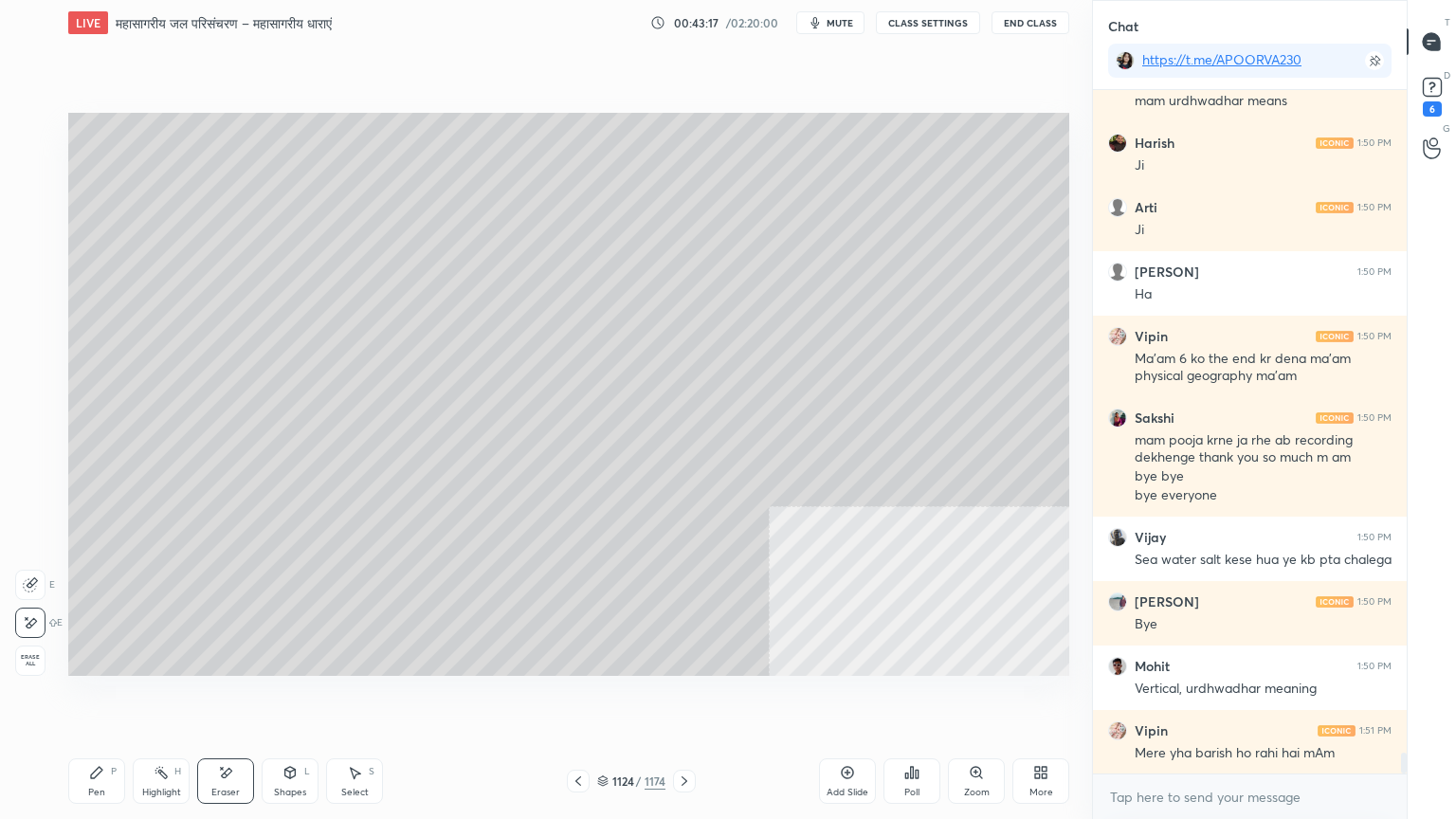 click on "Pen" at bounding box center [97, 792] 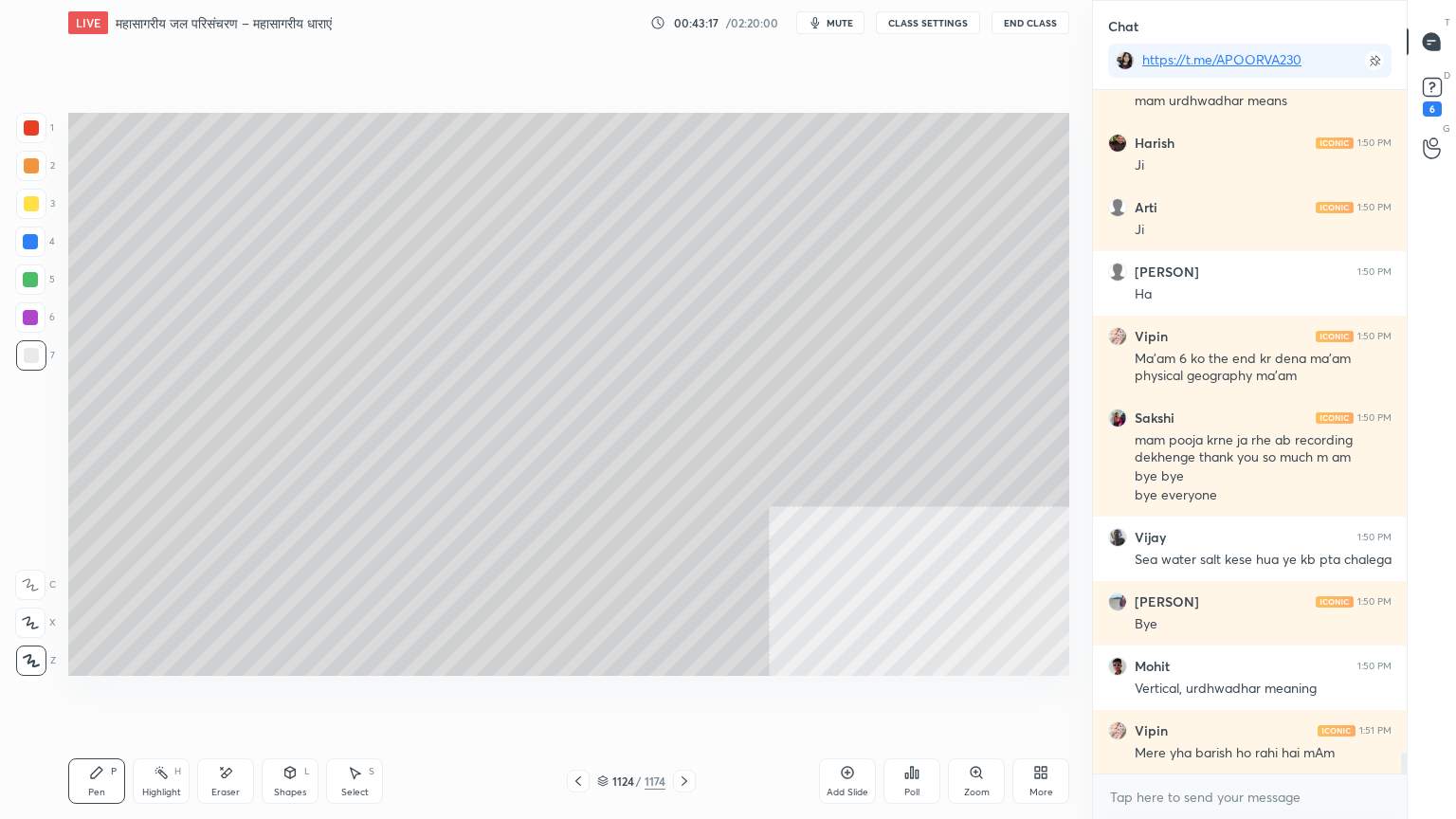 click on "Pen P" at bounding box center (97, 781) 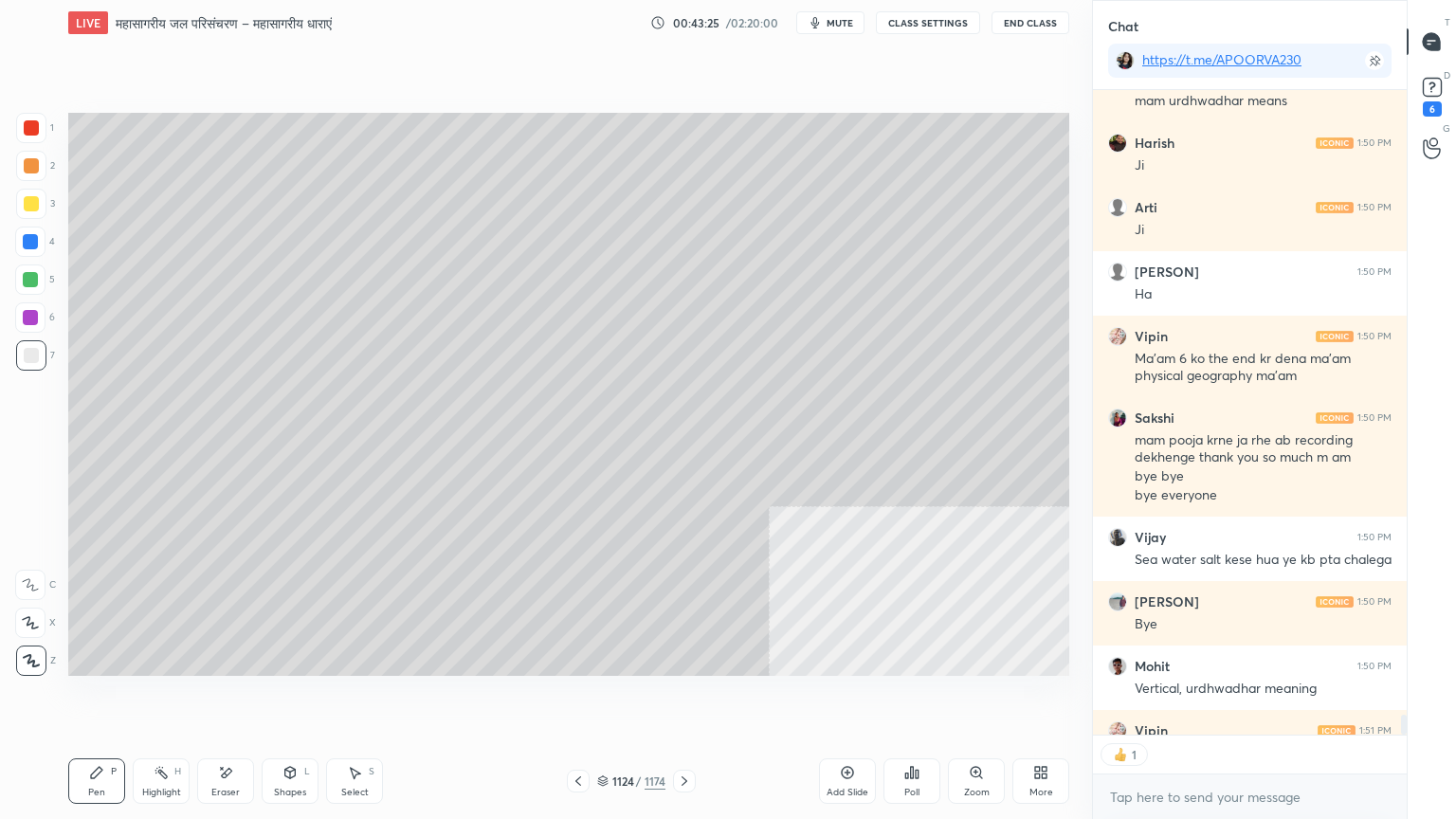 scroll, scrollTop: 640, scrollLeft: 308, axis: both 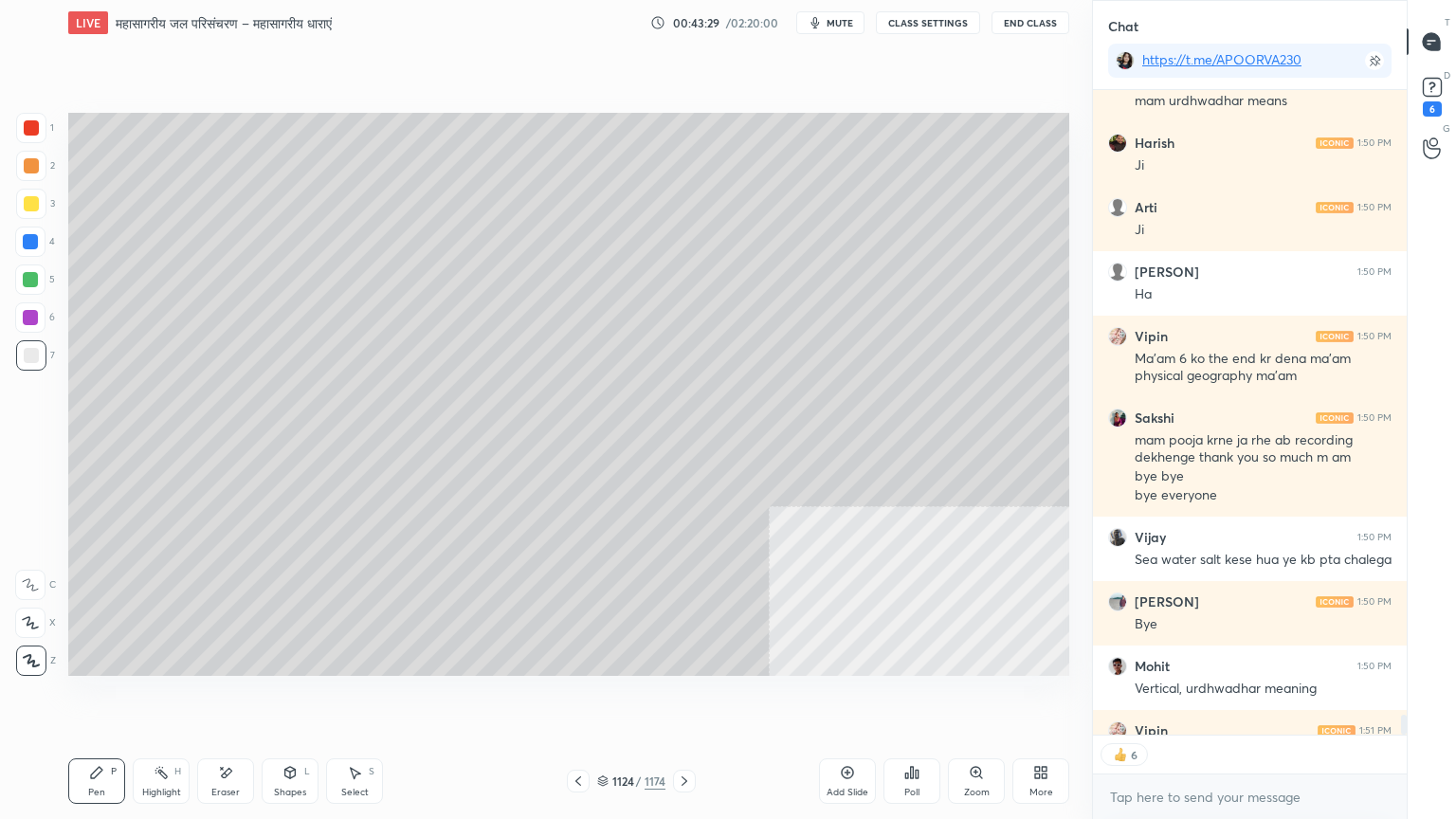 click at bounding box center [30, 242] 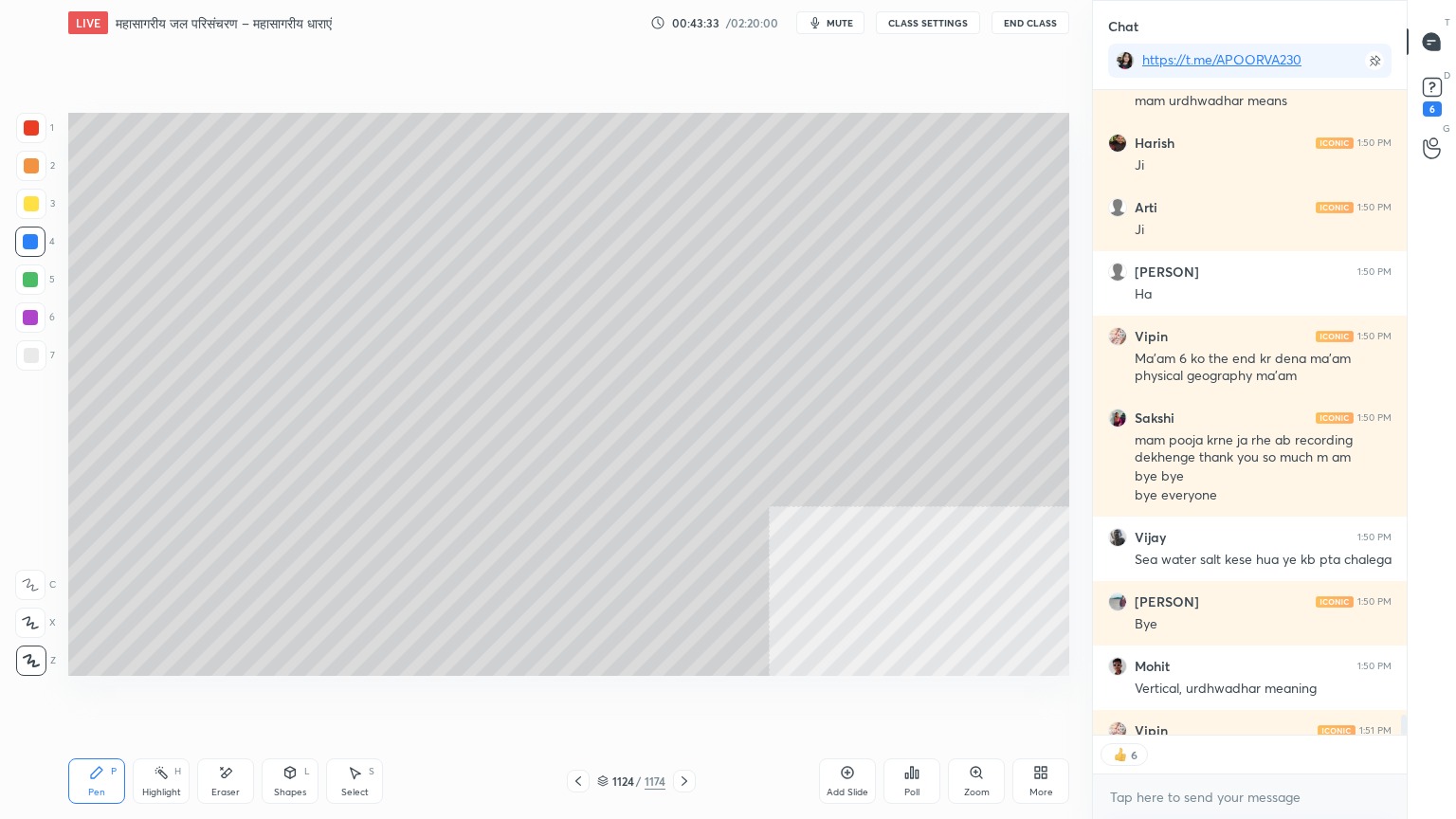 drag, startPoint x: 43, startPoint y: 347, endPoint x: 61, endPoint y: 356, distance: 20.124612 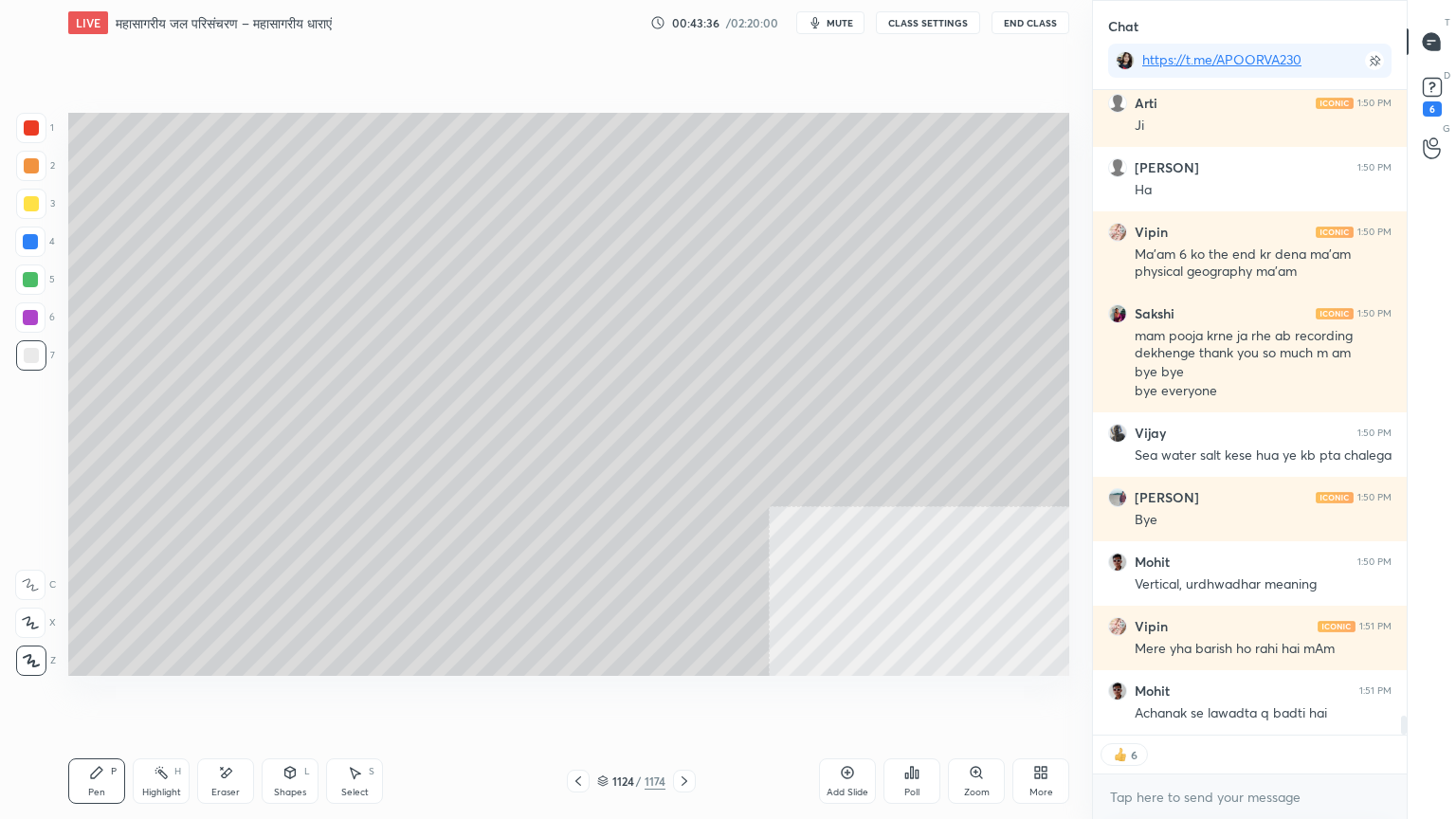 scroll, scrollTop: 21724, scrollLeft: 0, axis: vertical 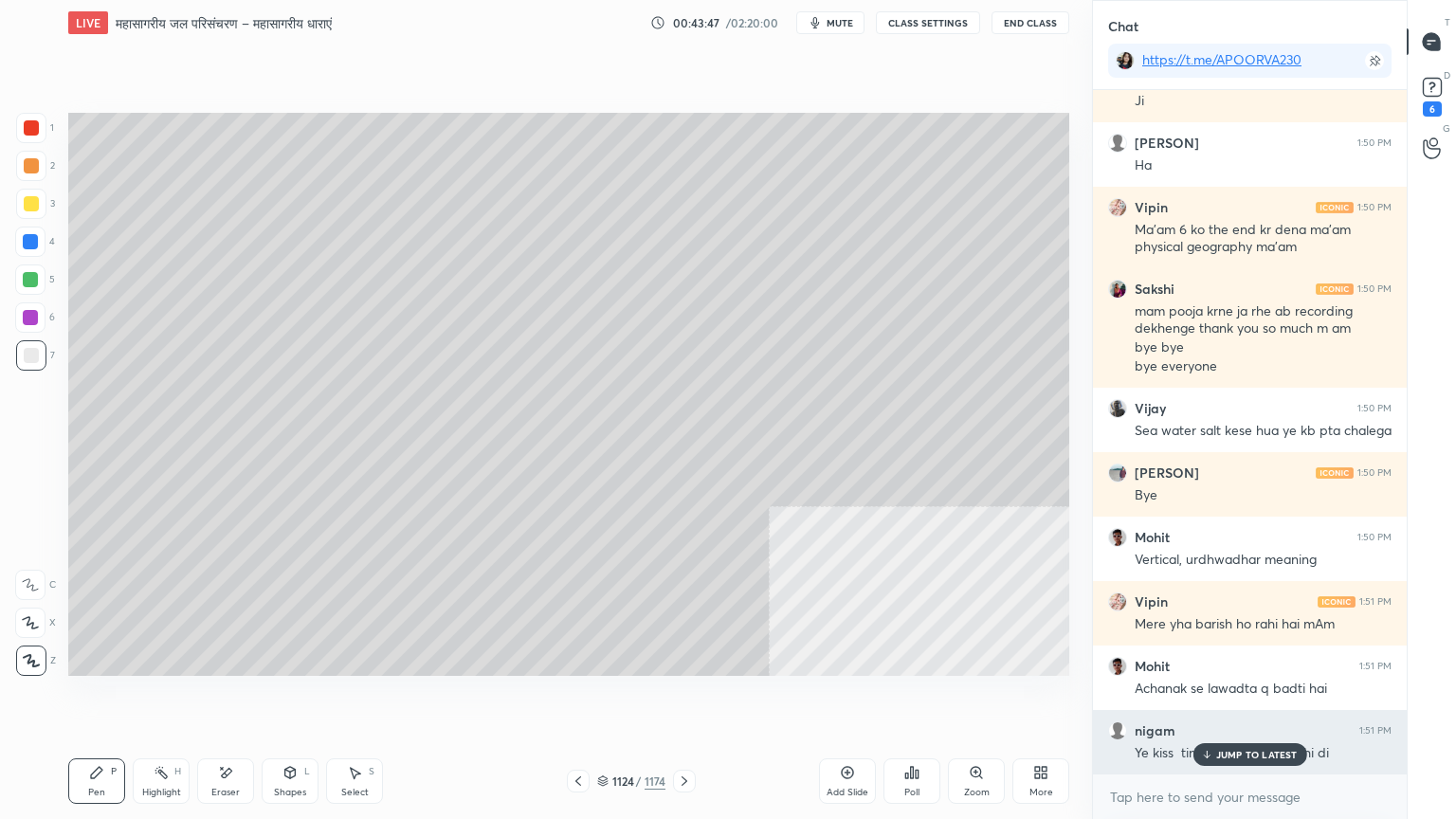 click on "JUMP TO LATEST" at bounding box center [1249, 755] 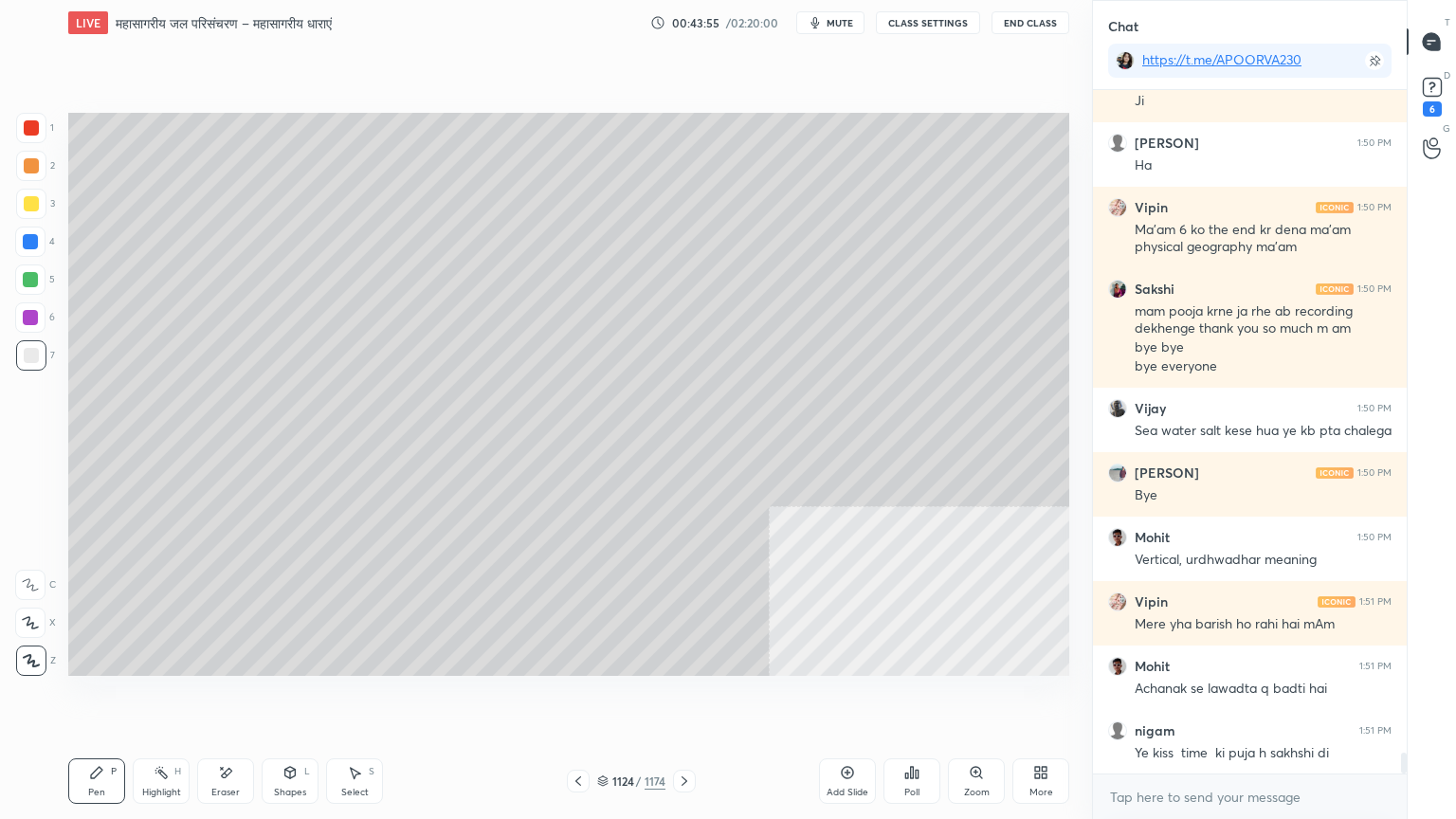 scroll, scrollTop: 648, scrollLeft: 308, axis: both 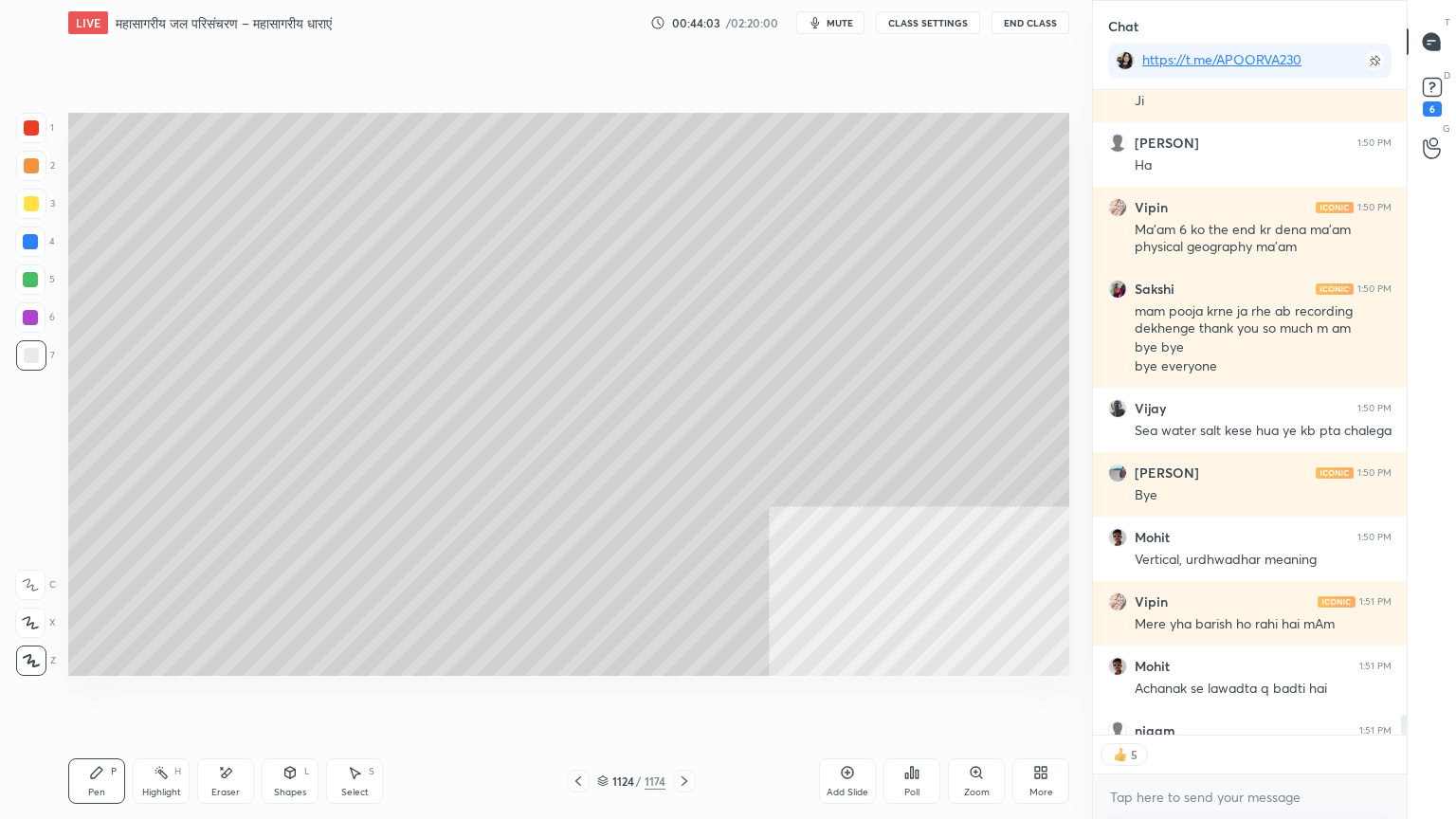click on "2" at bounding box center (35, 166) 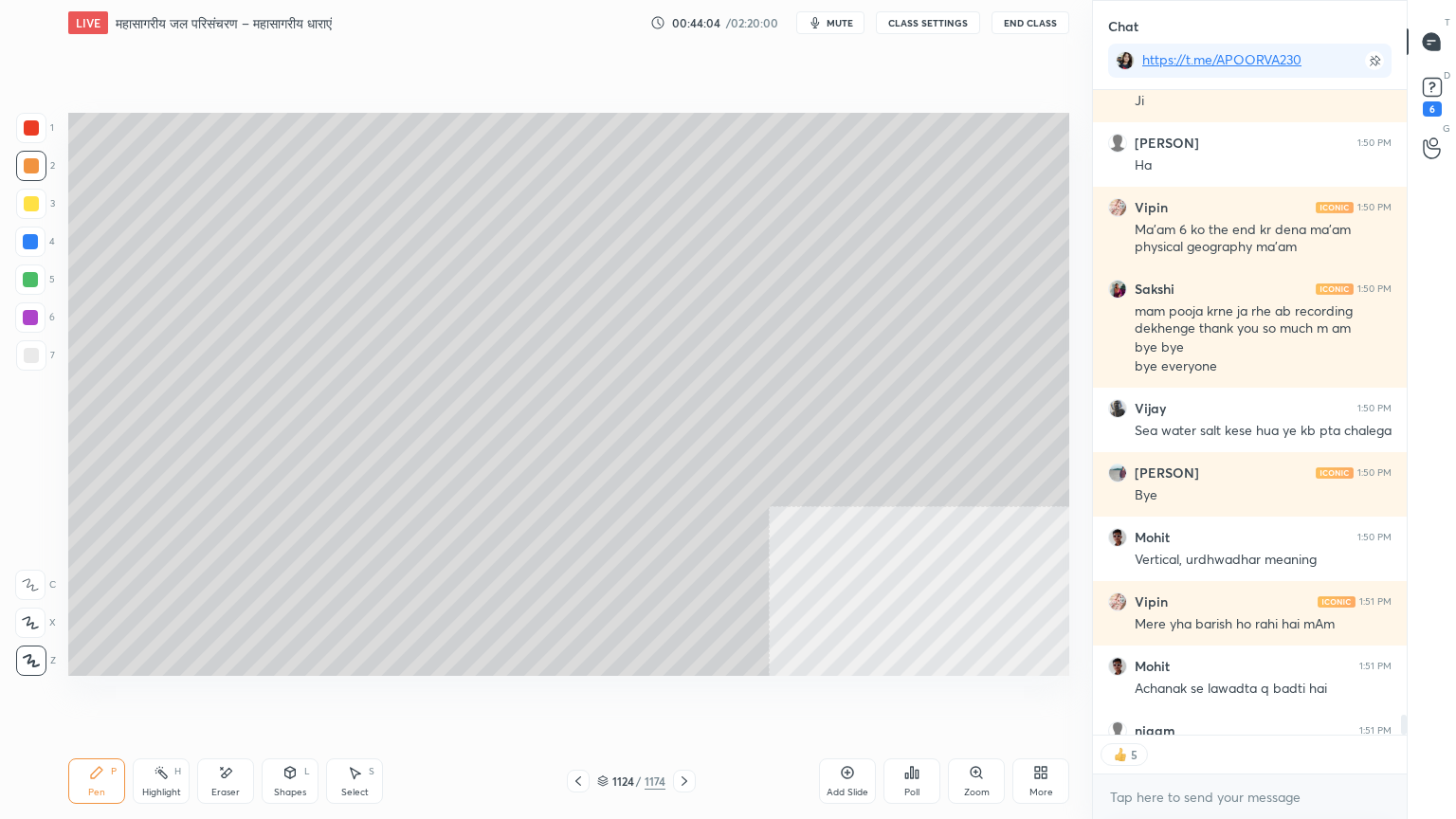 click on "1" at bounding box center (35, 132) 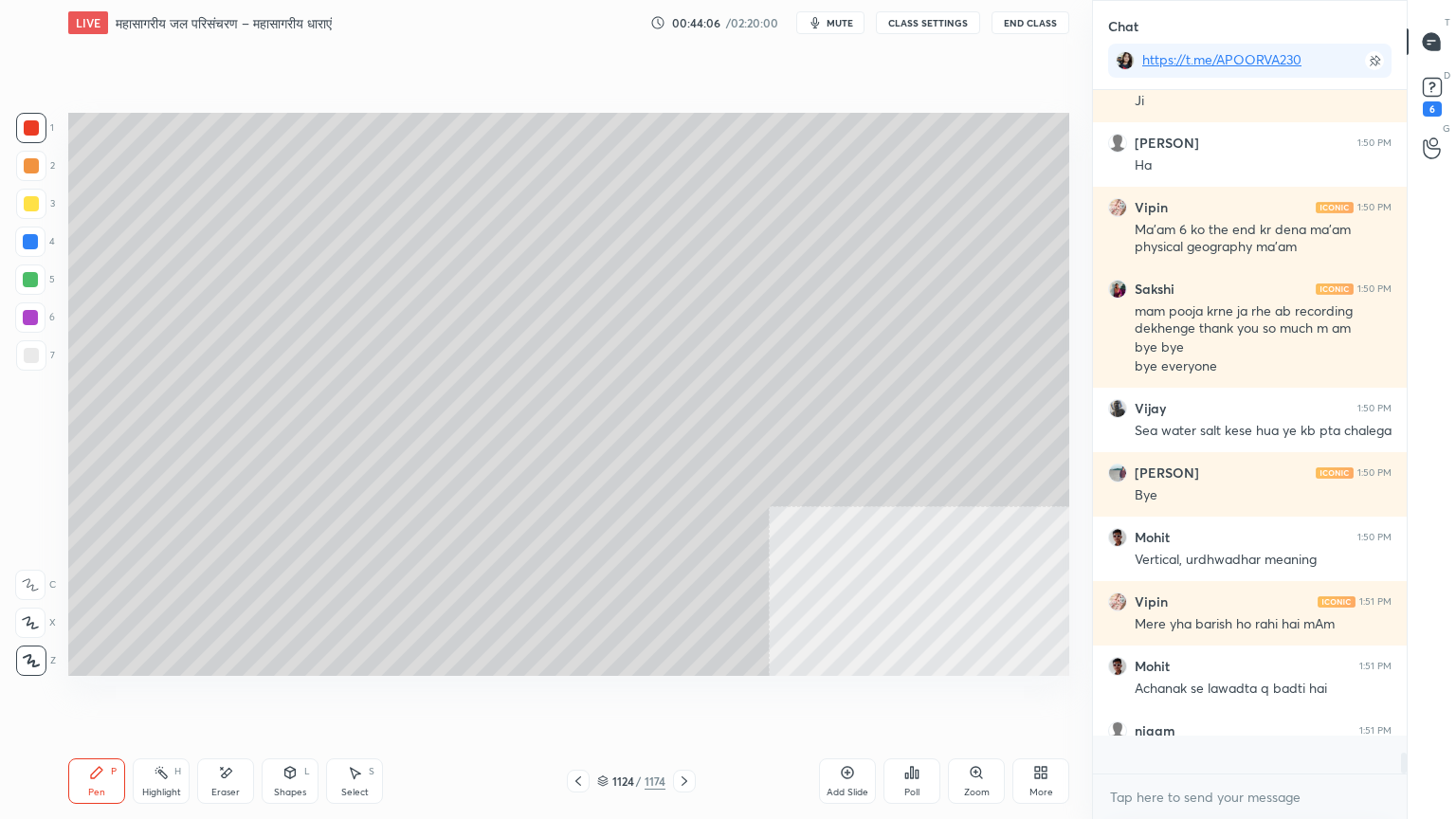scroll, scrollTop: 6, scrollLeft: 6, axis: both 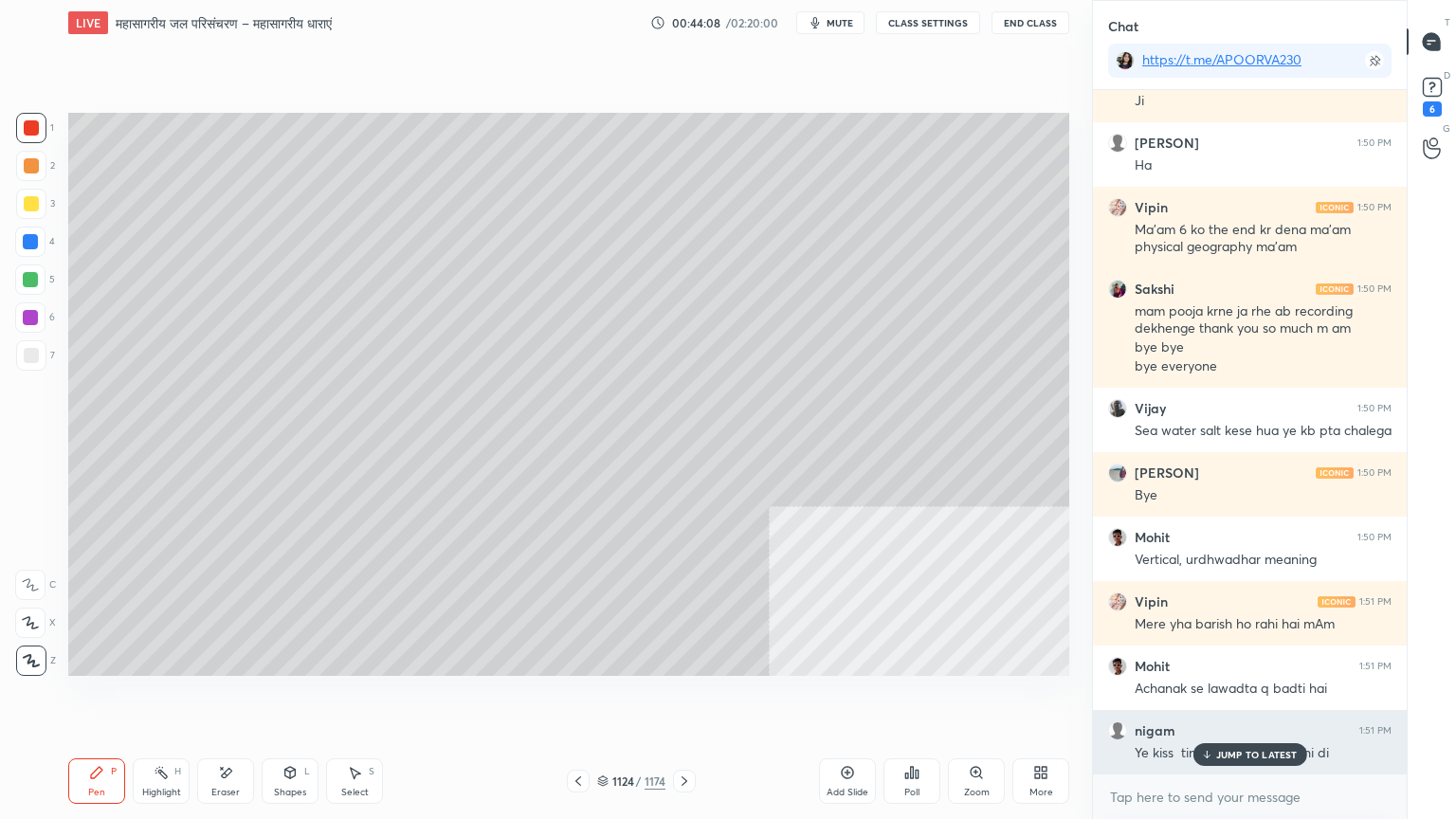 click on "JUMP TO LATEST" at bounding box center [1257, 755] 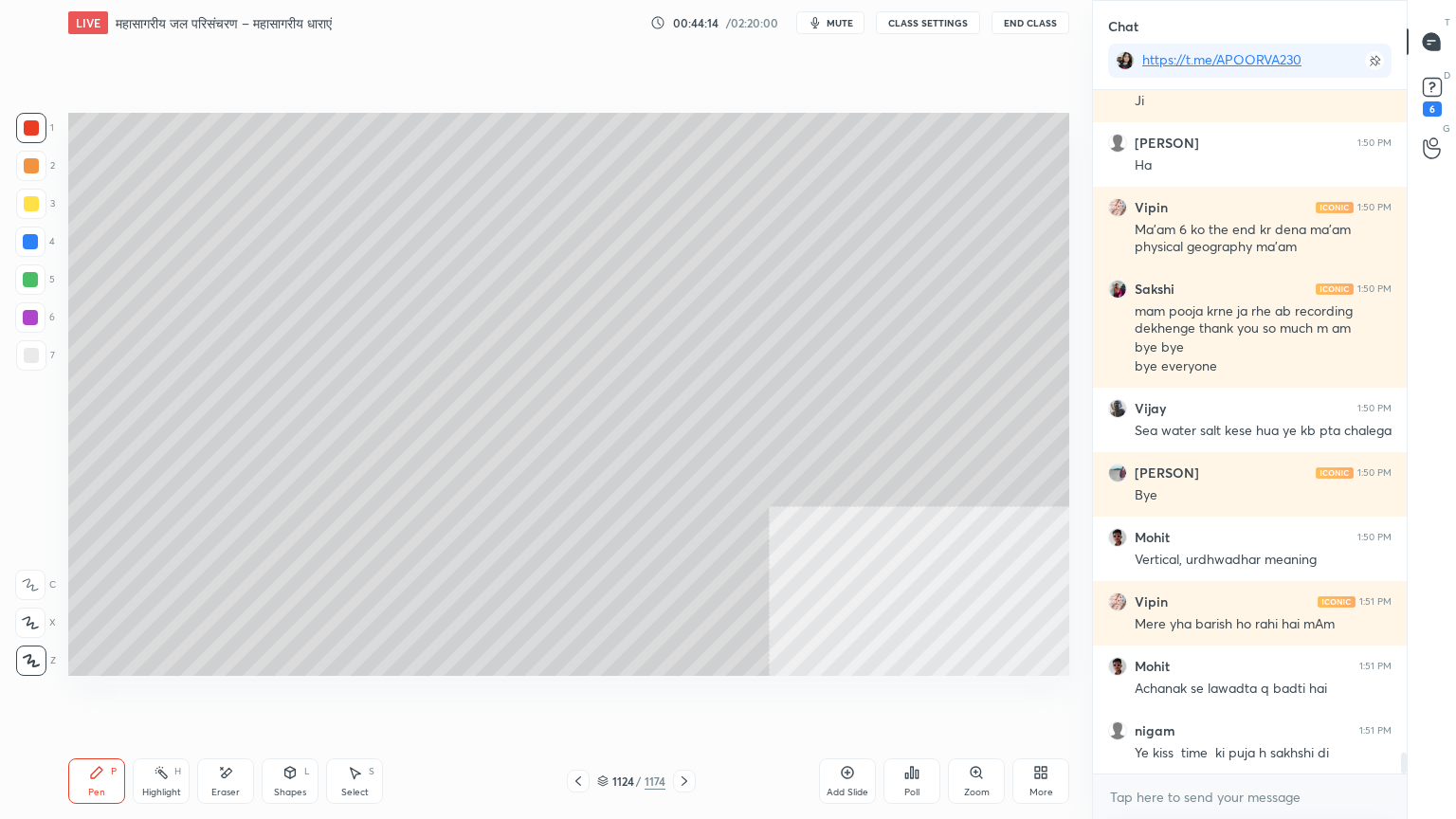 drag, startPoint x: 45, startPoint y: 240, endPoint x: 56, endPoint y: 241, distance: 11.045361 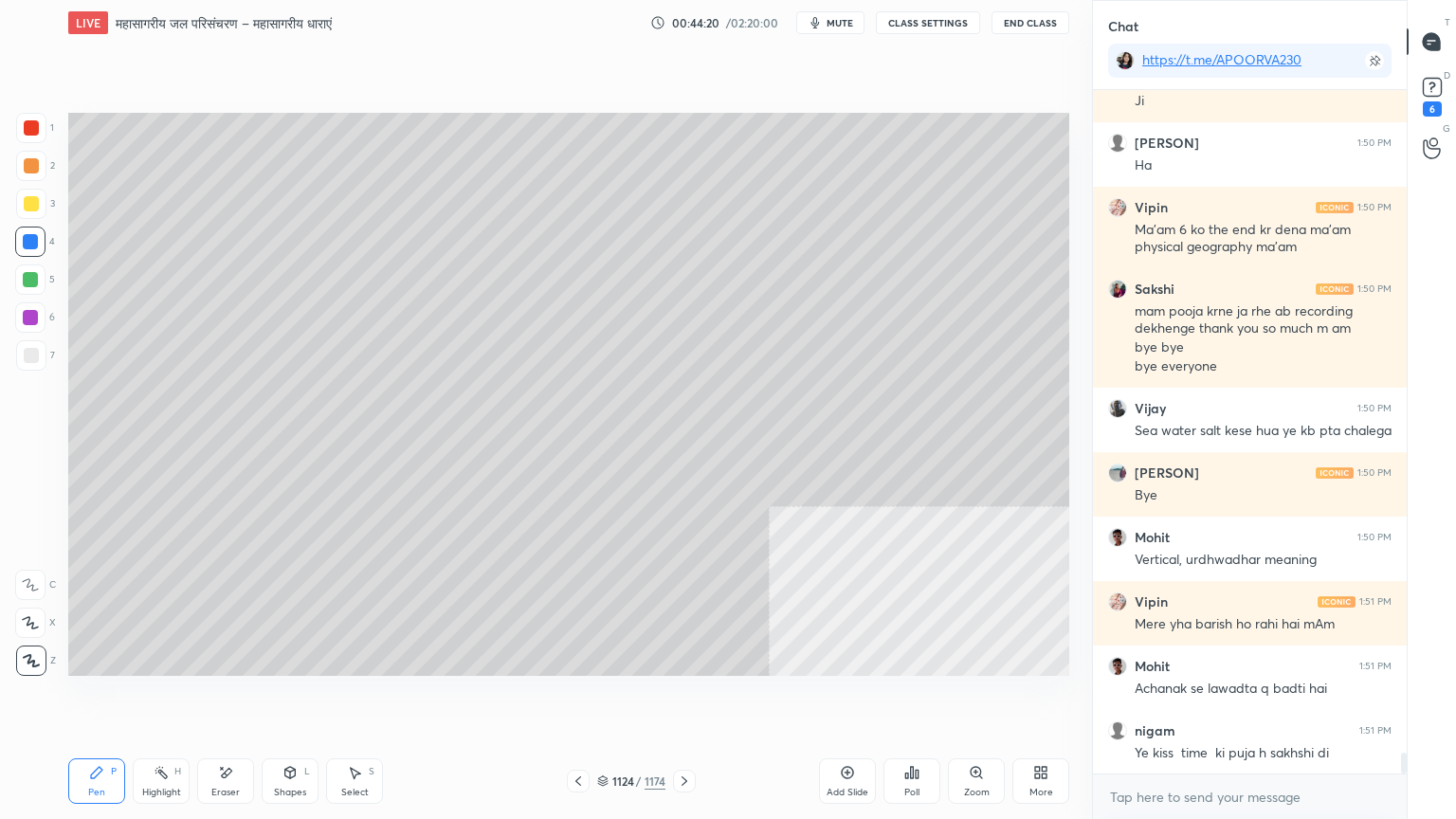 click on "Eraser" at bounding box center [226, 781] 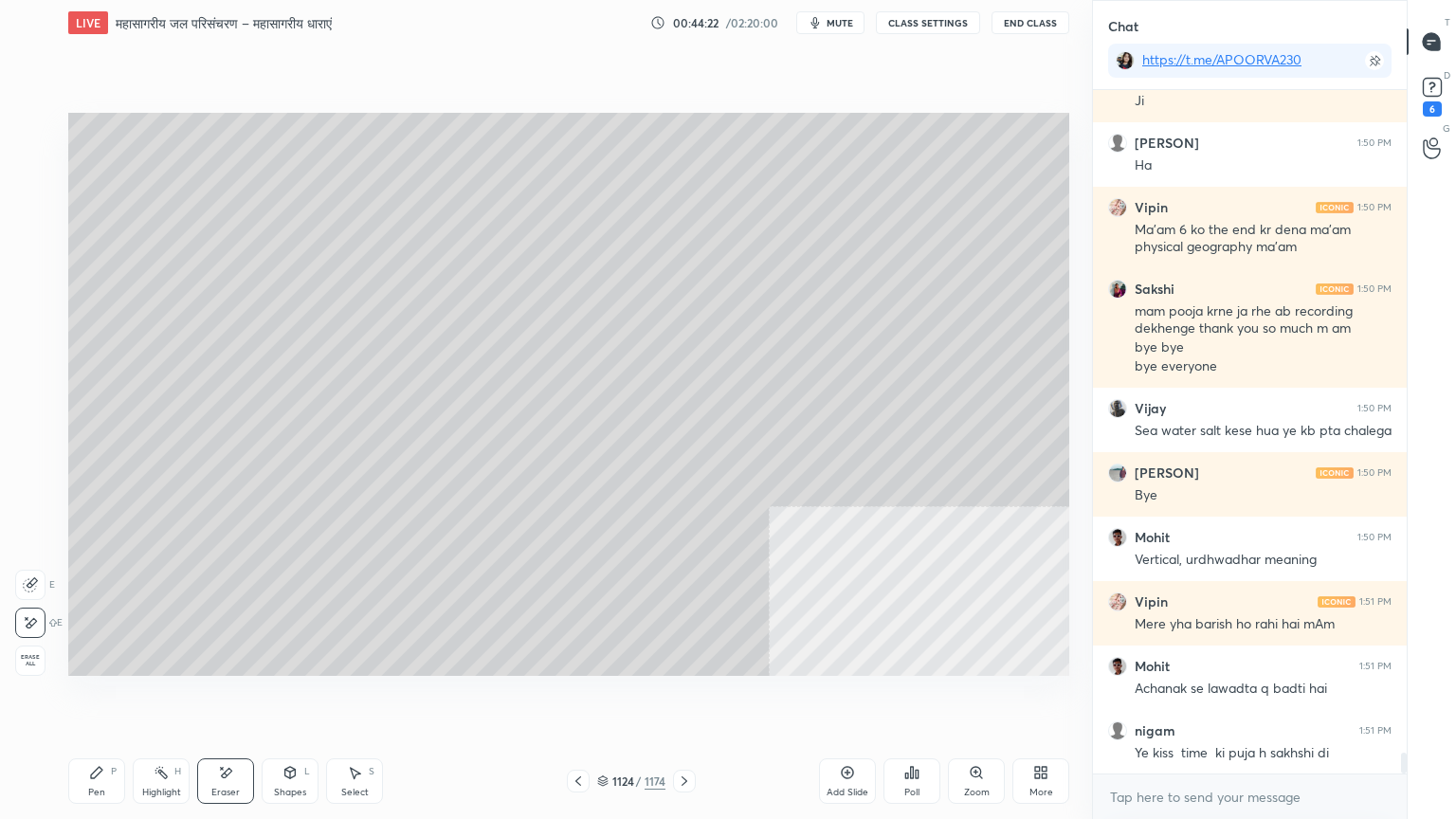 click on "Pen P" at bounding box center (97, 781) 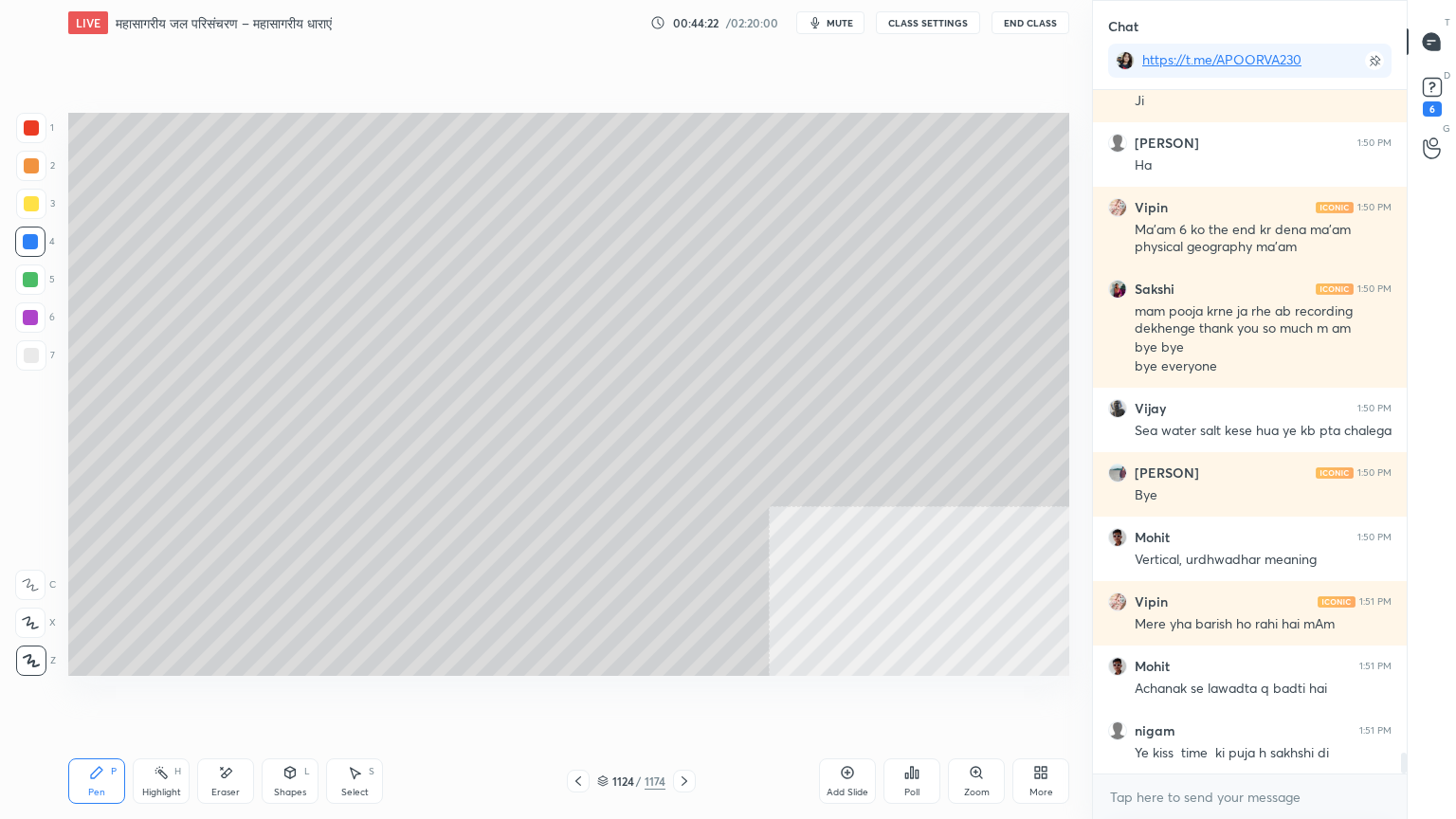 click 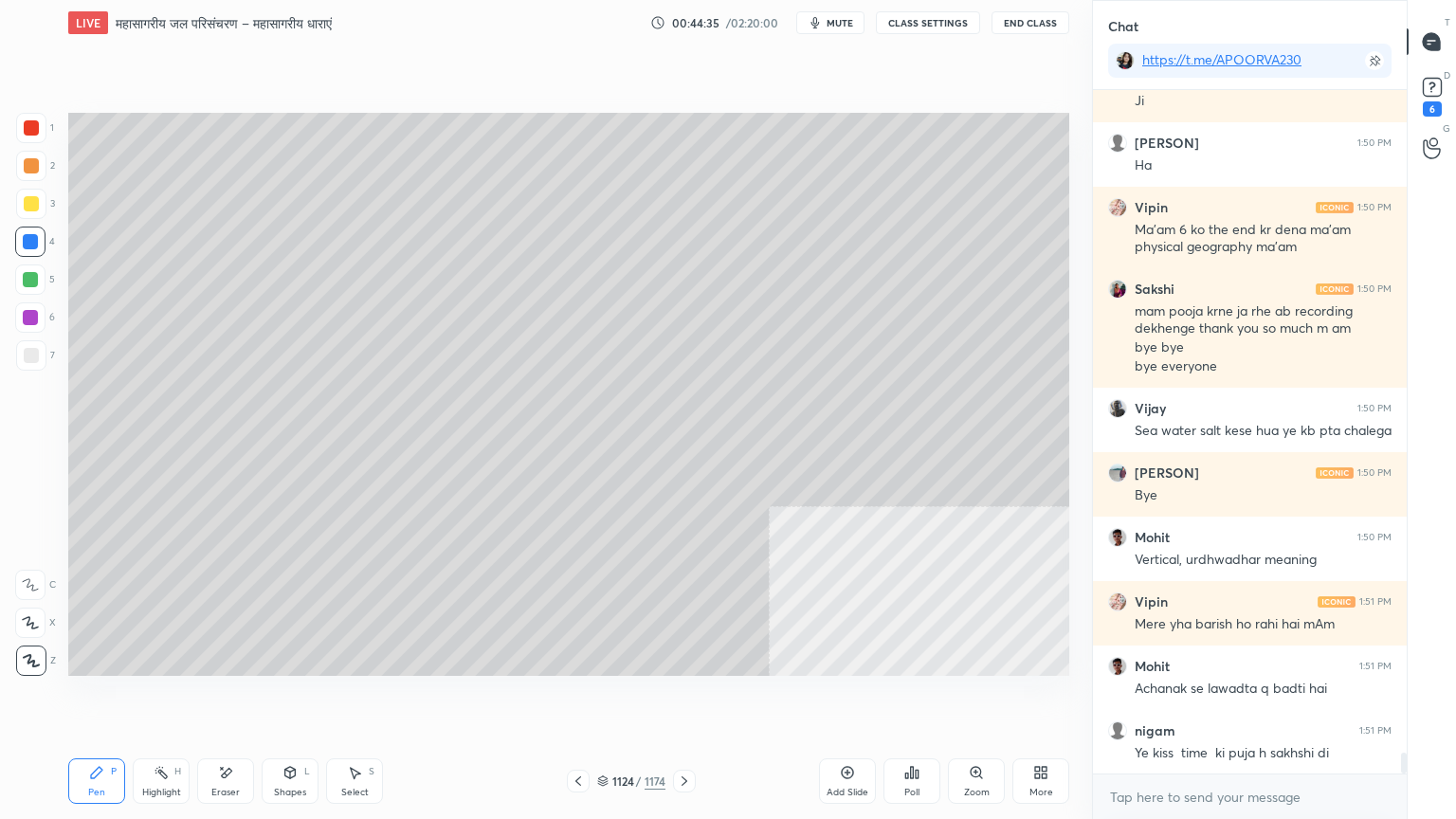click on "Poll" at bounding box center [912, 792] 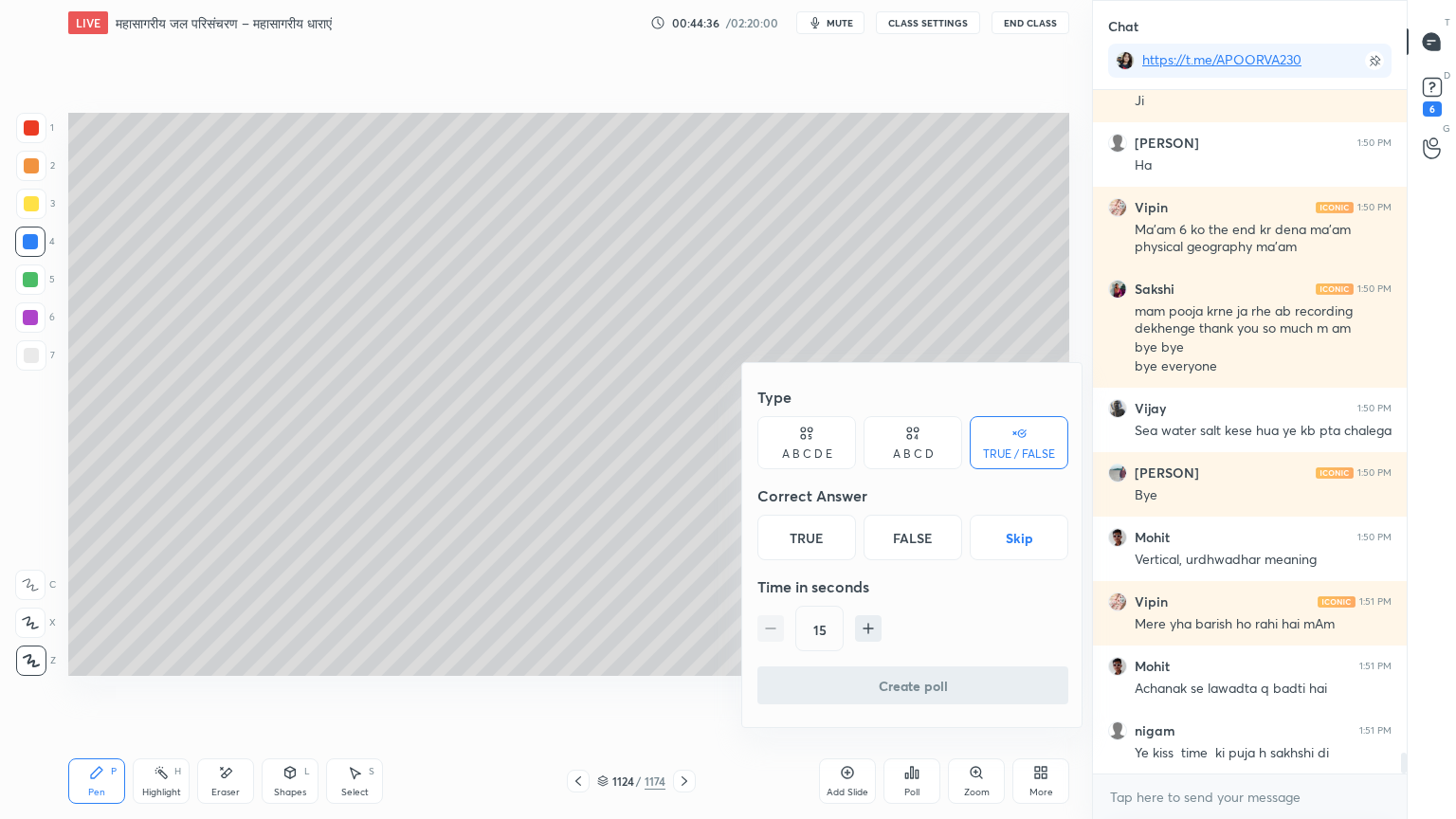 click on "A B C D" at bounding box center [913, 454] 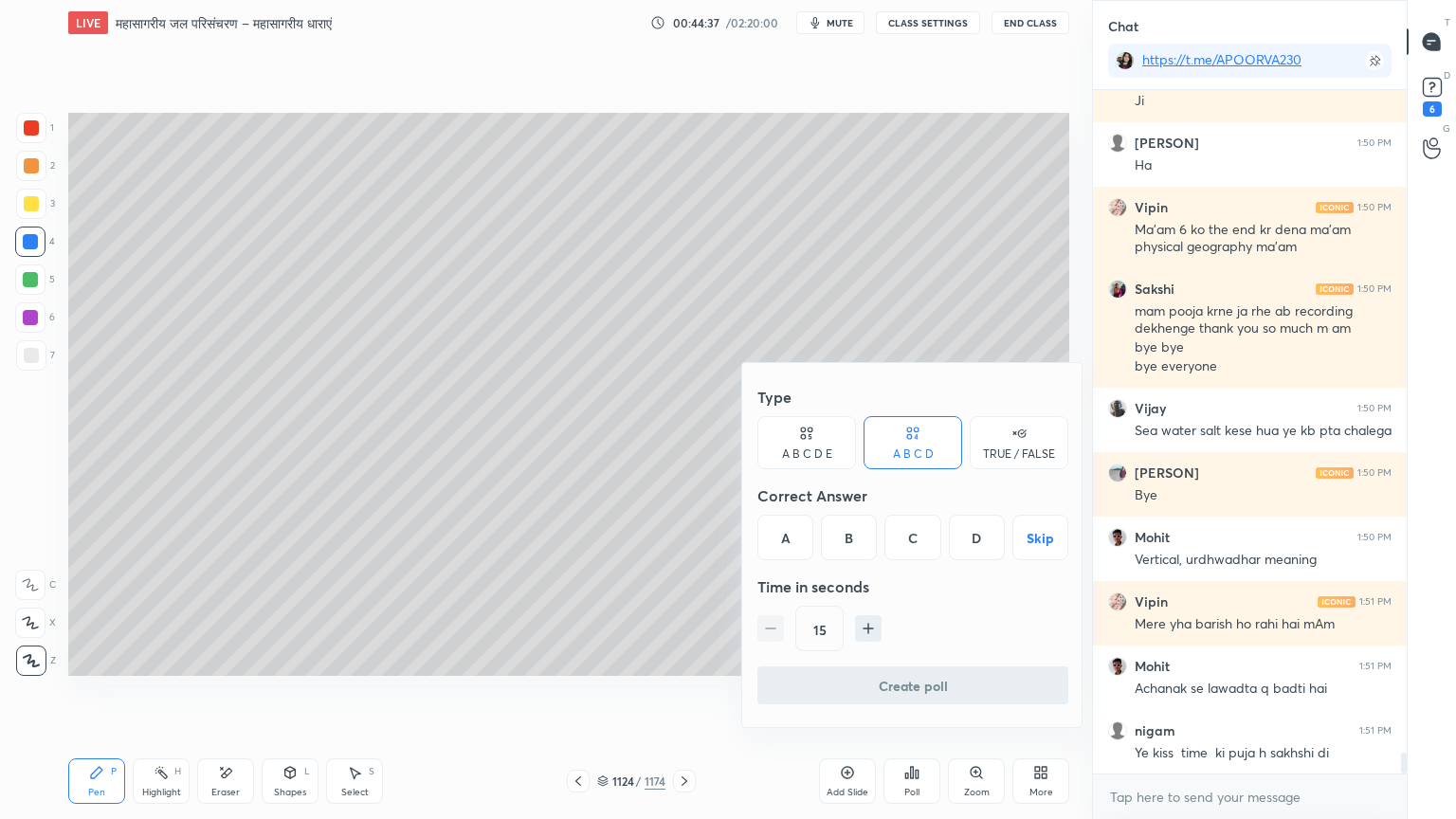 click on "B" at bounding box center [848, 537] 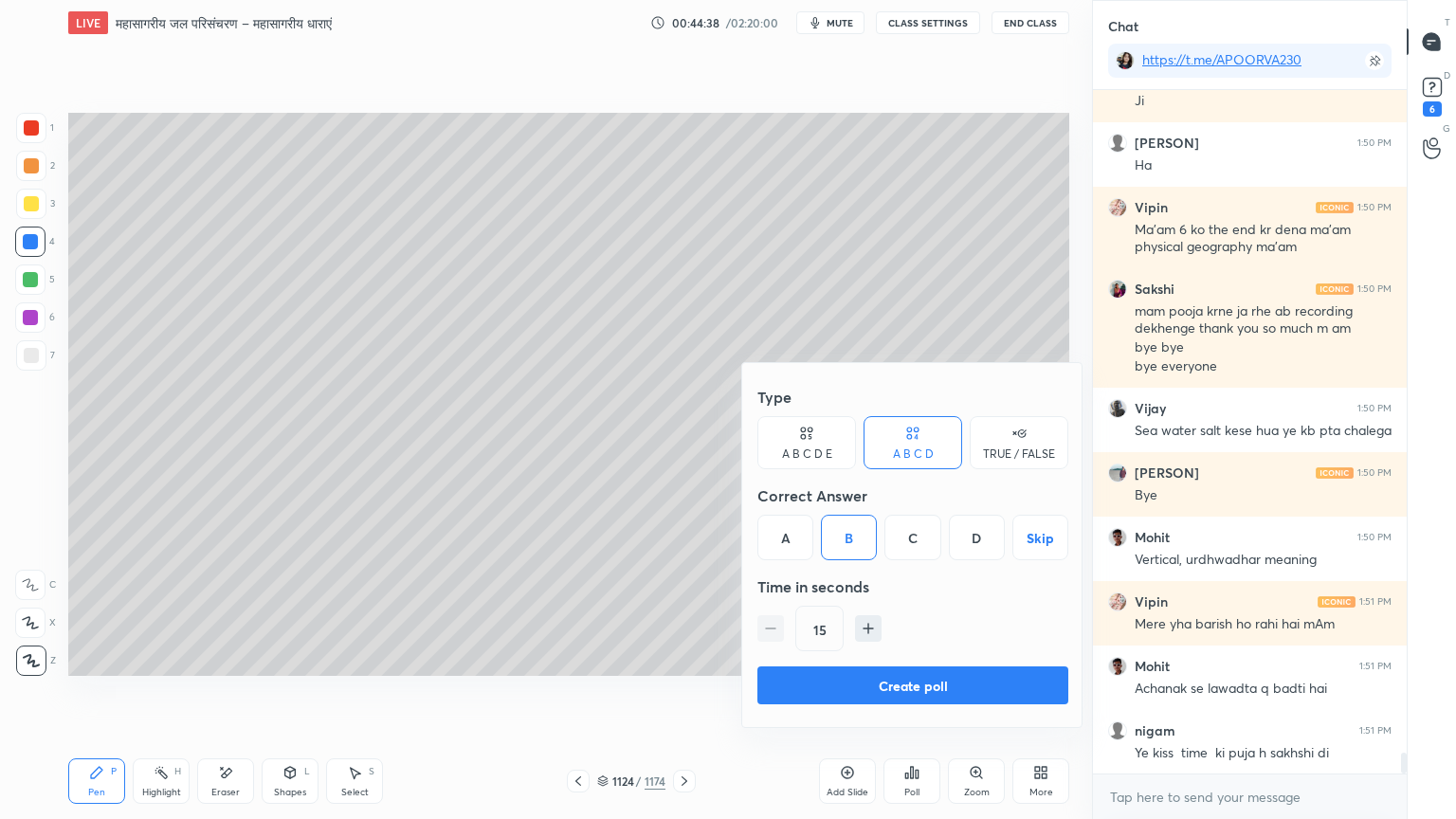 click on "Create poll" at bounding box center [913, 685] 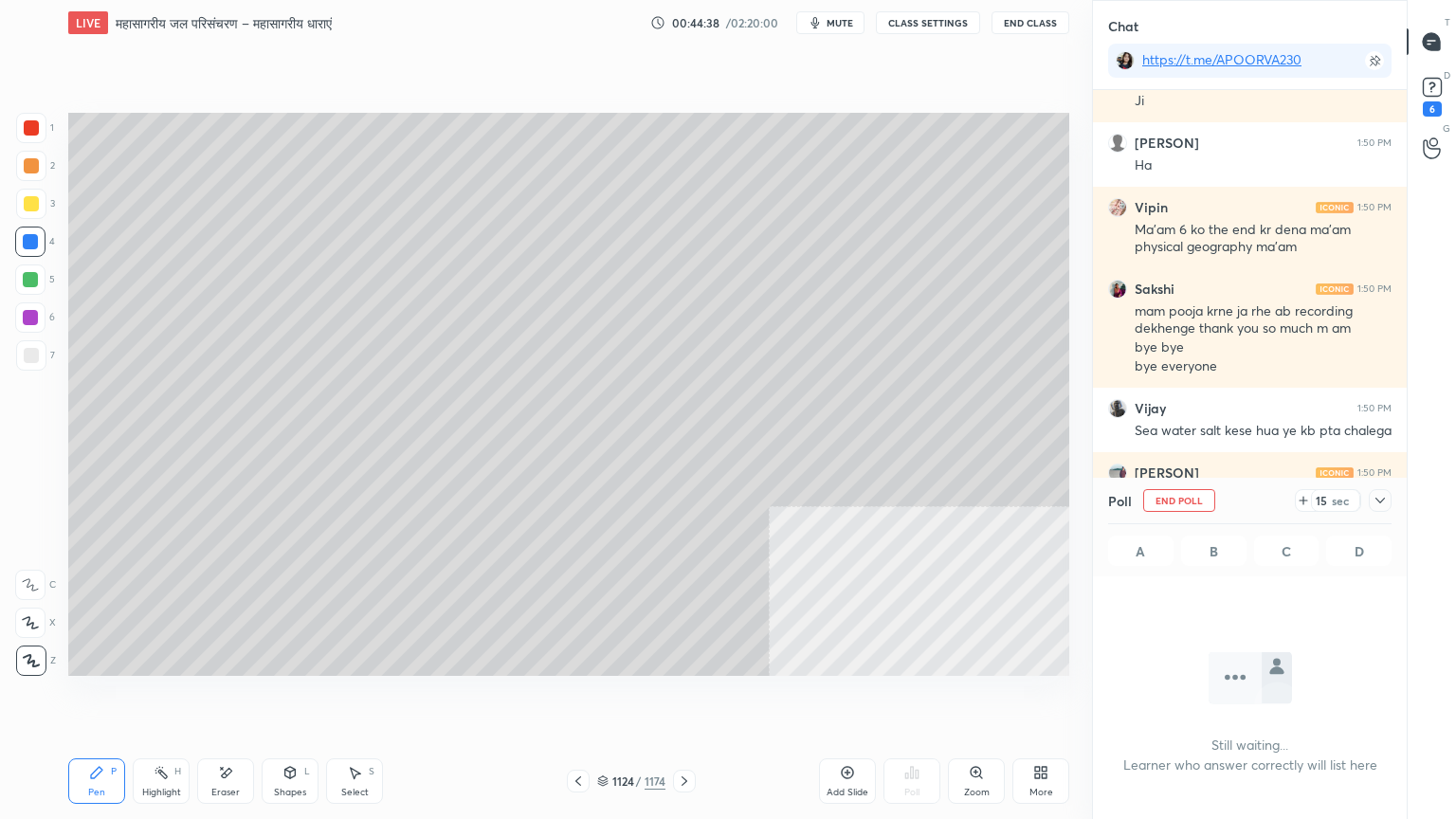 scroll, scrollTop: 608, scrollLeft: 308, axis: both 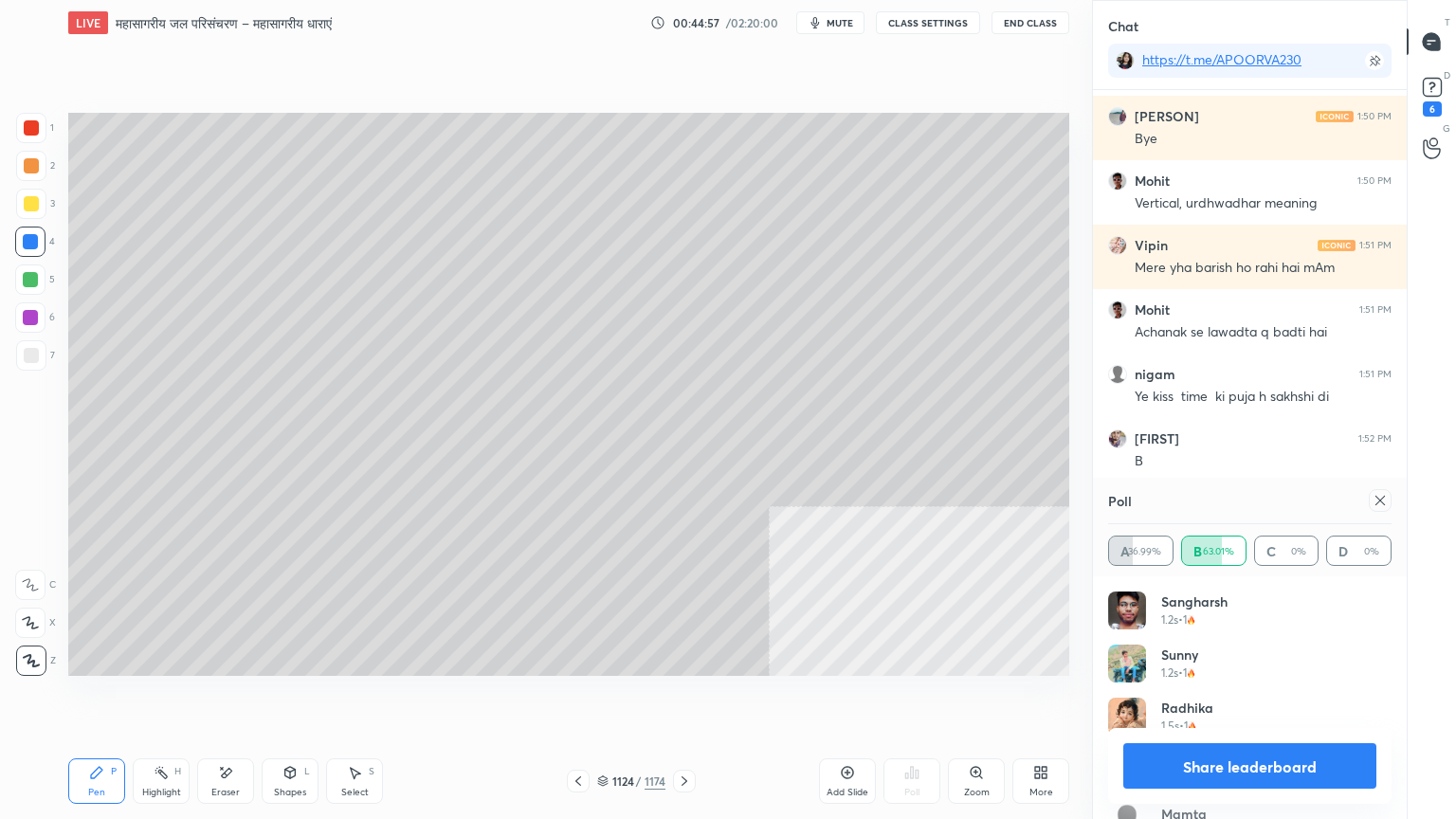 click on "Share leaderboard" at bounding box center [1249, 766] 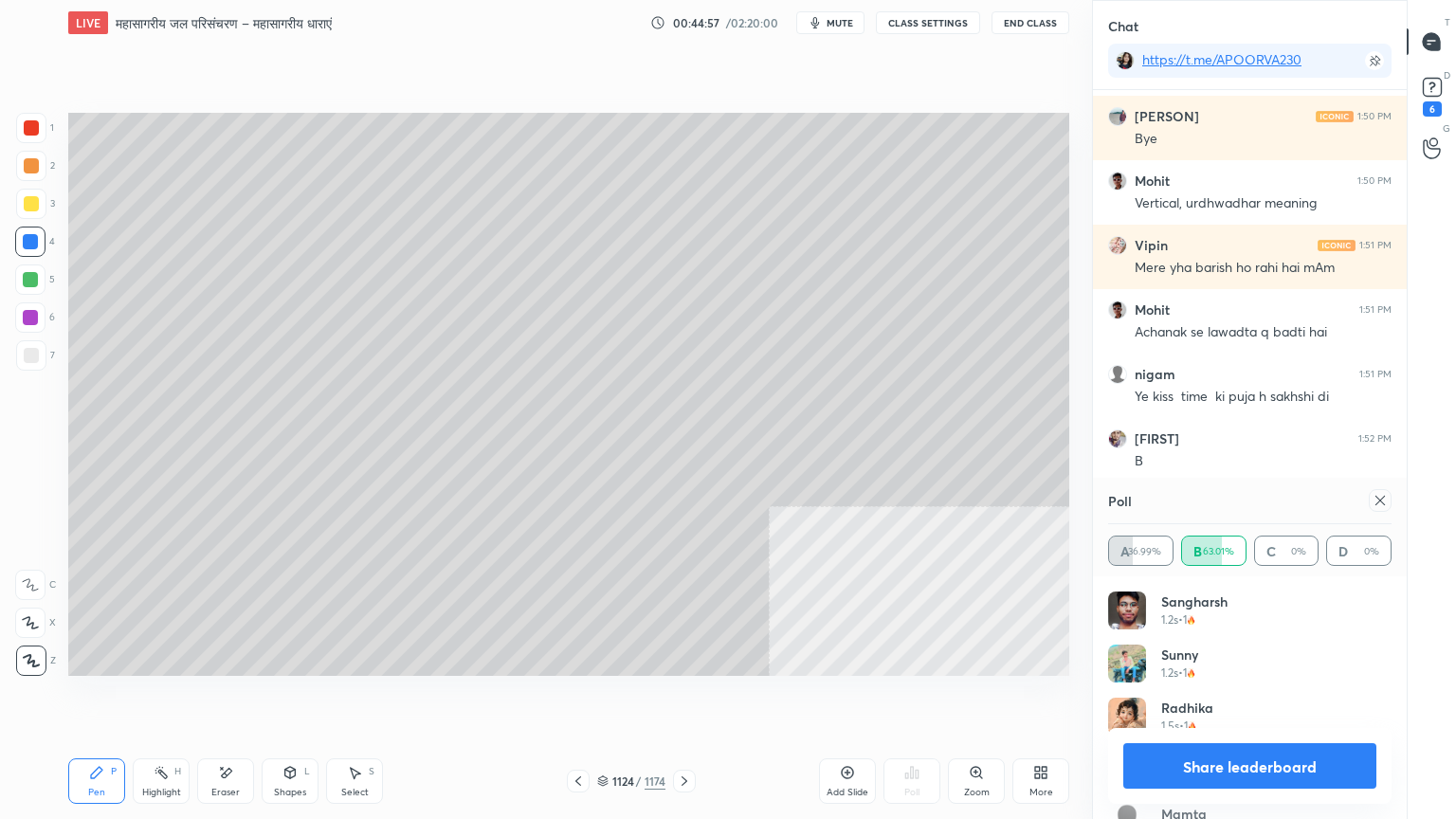 scroll, scrollTop: 167, scrollLeft: 278, axis: both 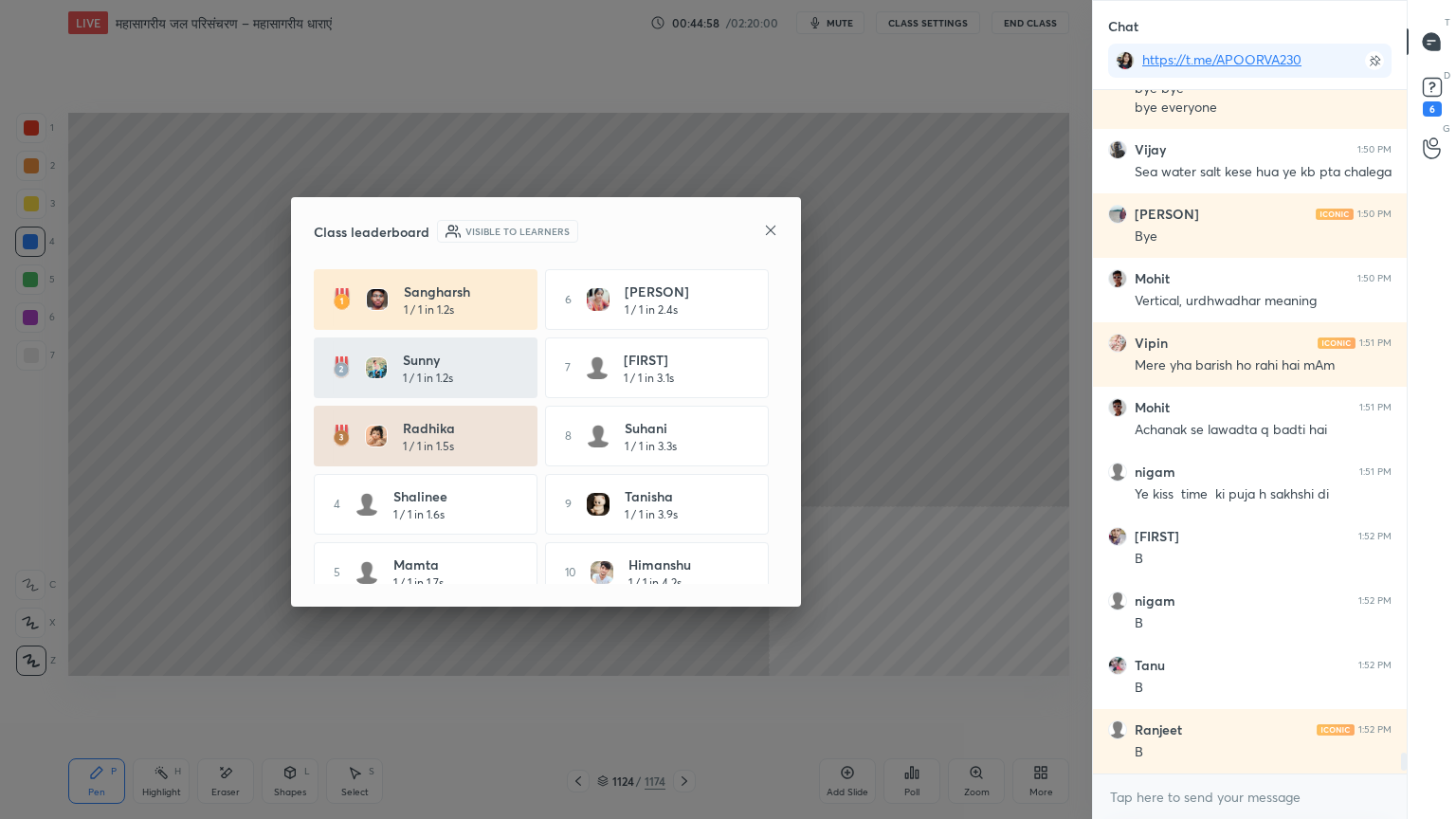 click at bounding box center (771, 231) 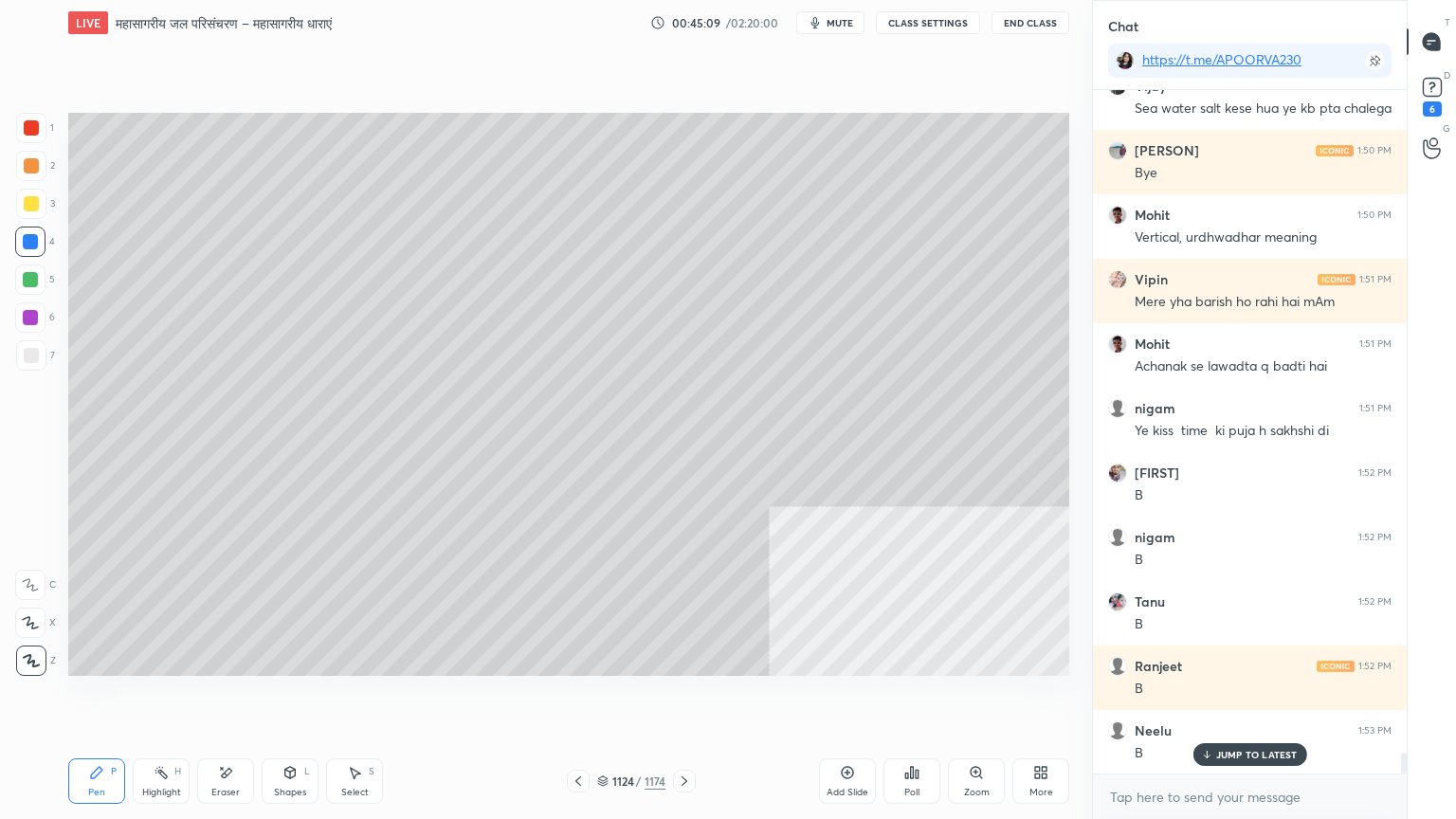 click on "Eraser" at bounding box center (226, 781) 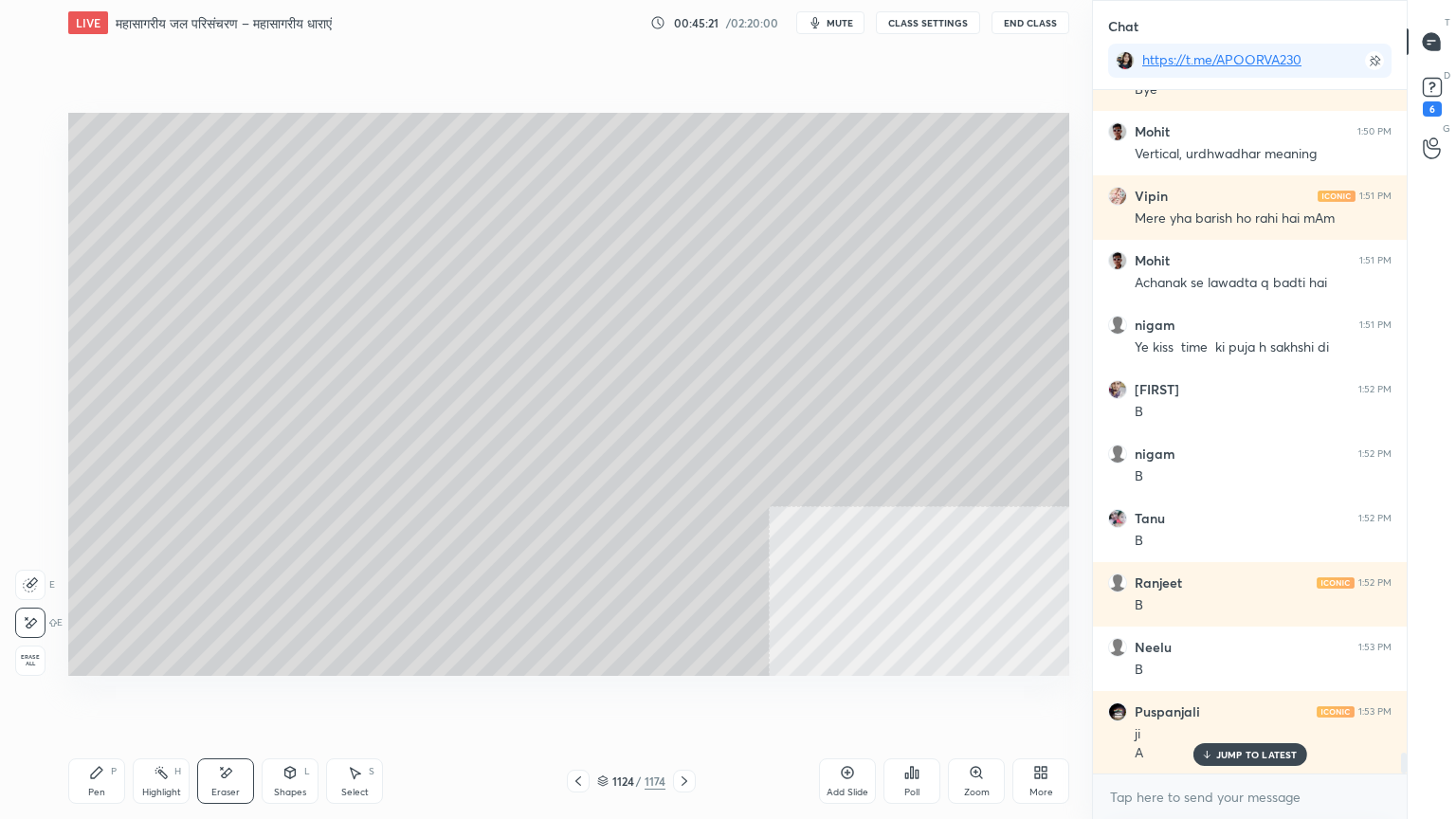 click on "Pen P" at bounding box center (97, 781) 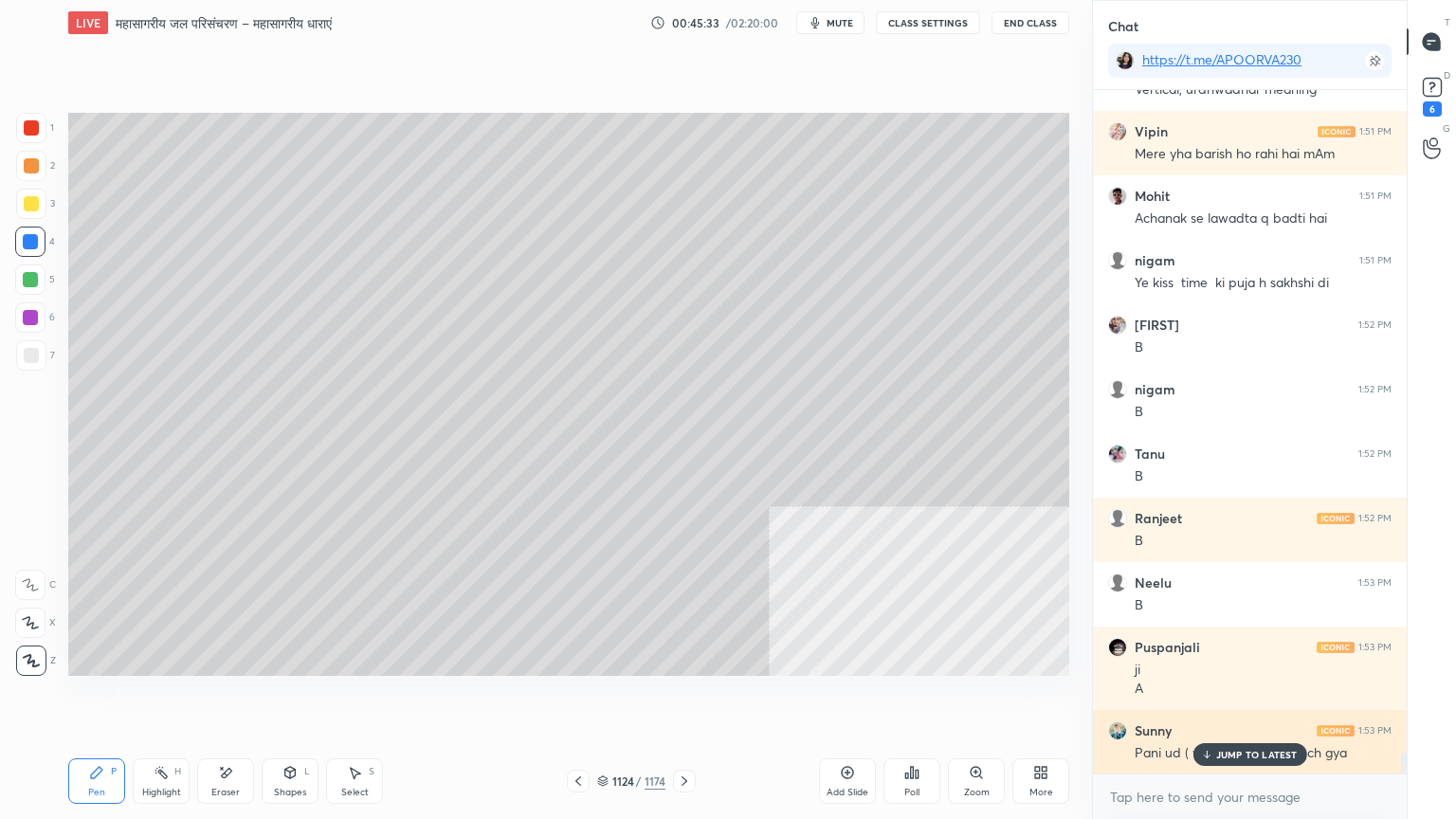 click on "JUMP TO LATEST" at bounding box center (1257, 755) 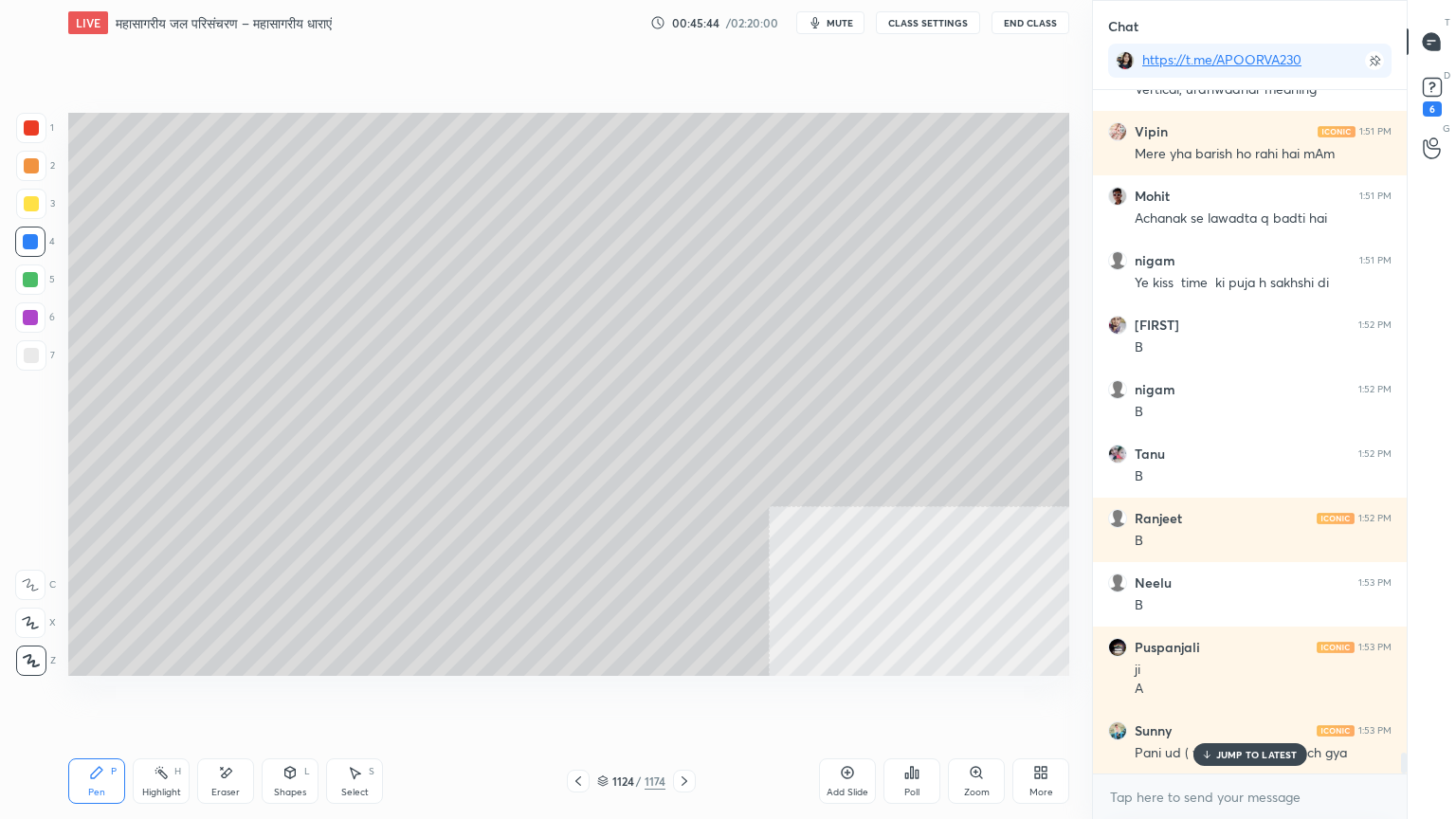 scroll, scrollTop: 22219, scrollLeft: 0, axis: vertical 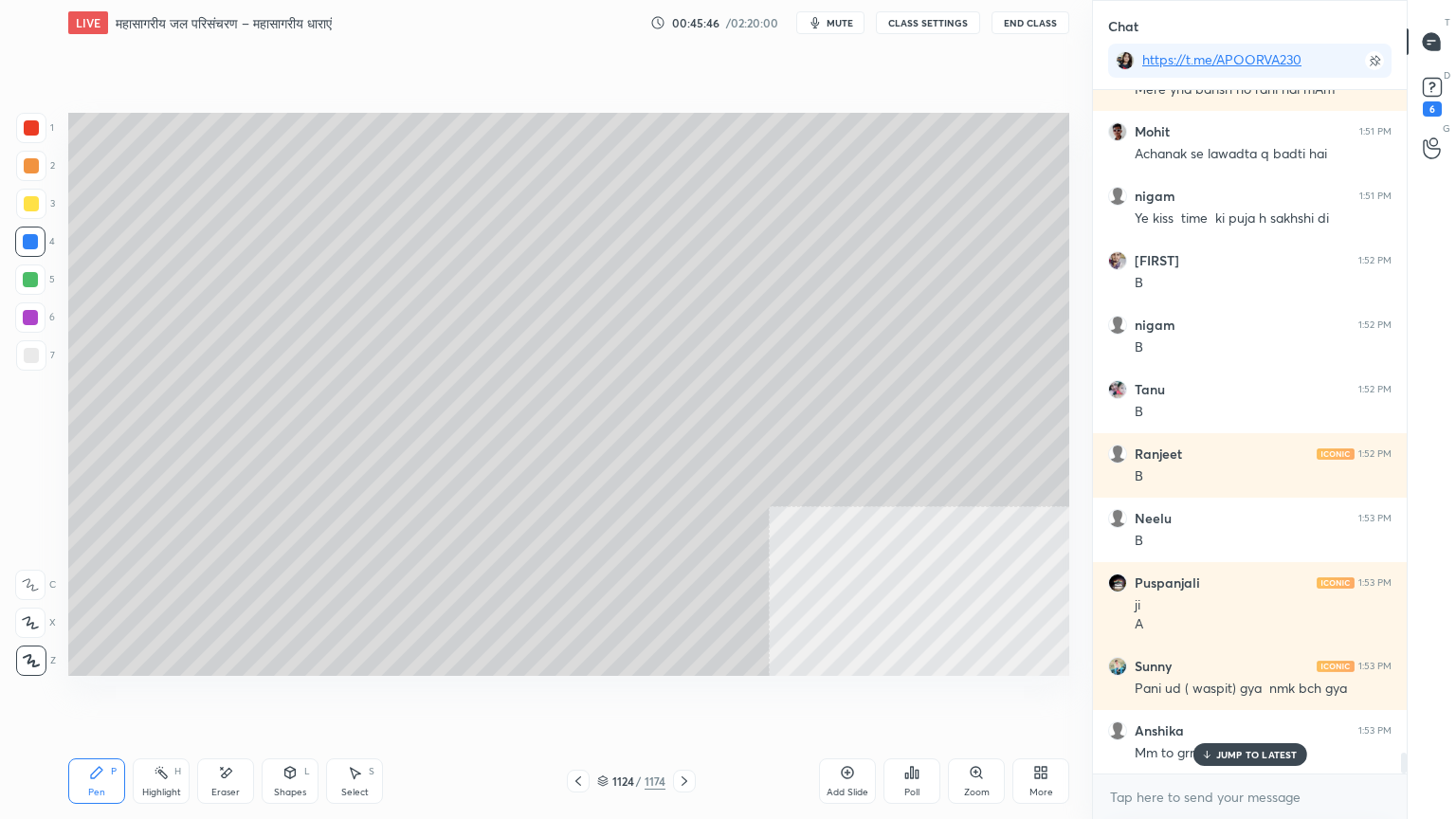 click on "JUMP TO LATEST" at bounding box center [1257, 755] 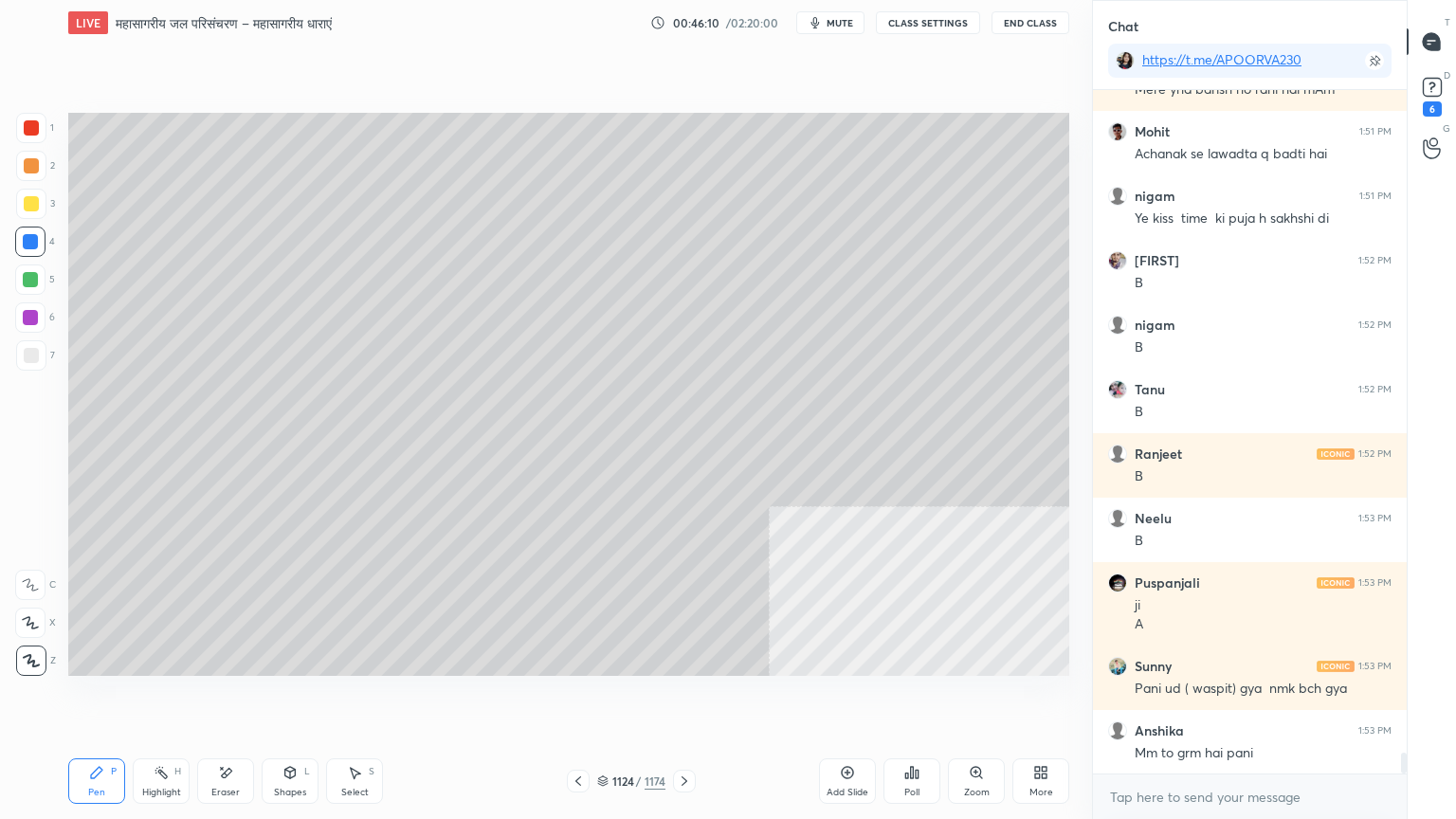 scroll, scrollTop: 6, scrollLeft: 6, axis: both 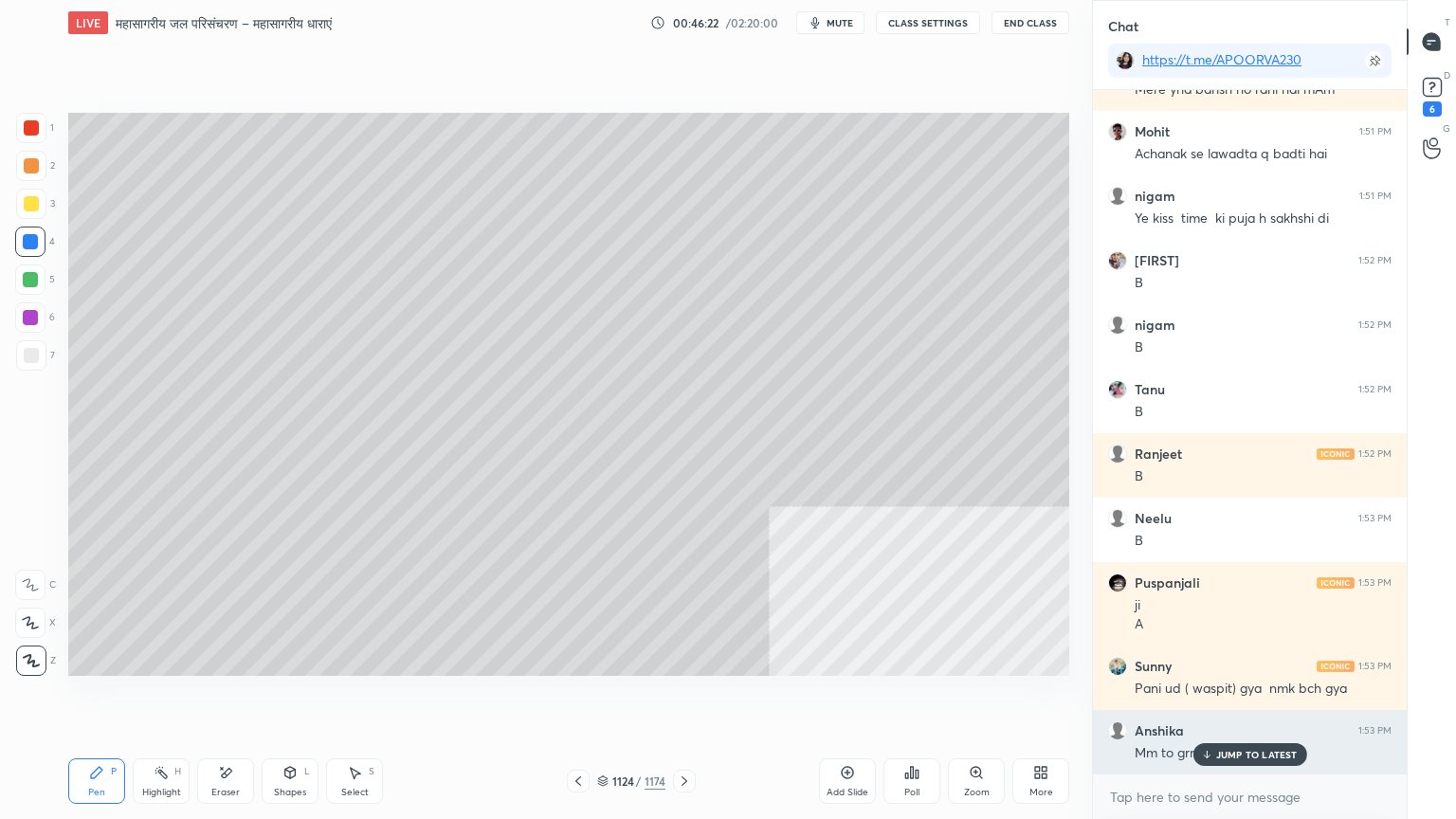 click on "JUMP TO LATEST" at bounding box center (1257, 755) 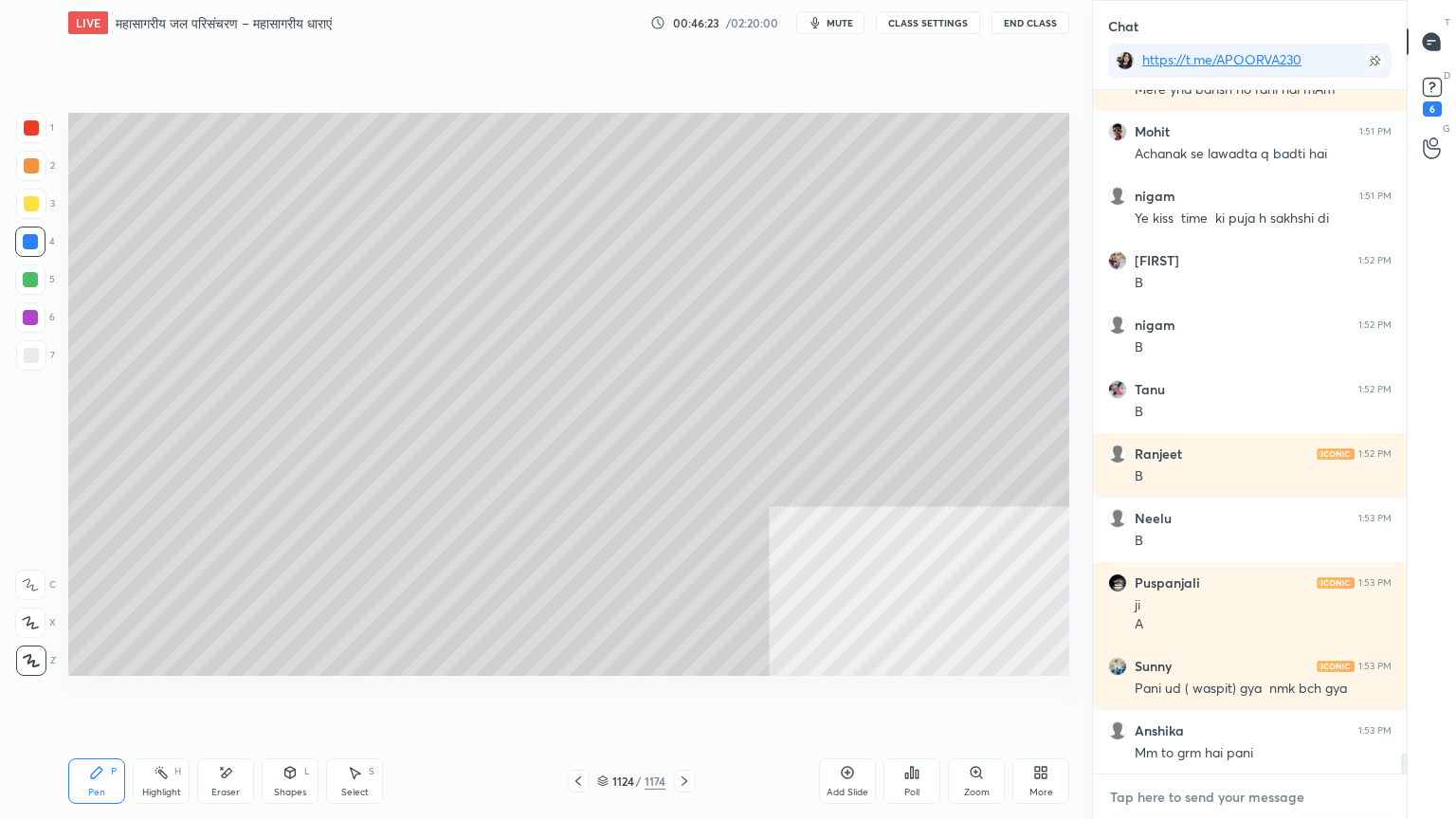 click at bounding box center [1249, 797] 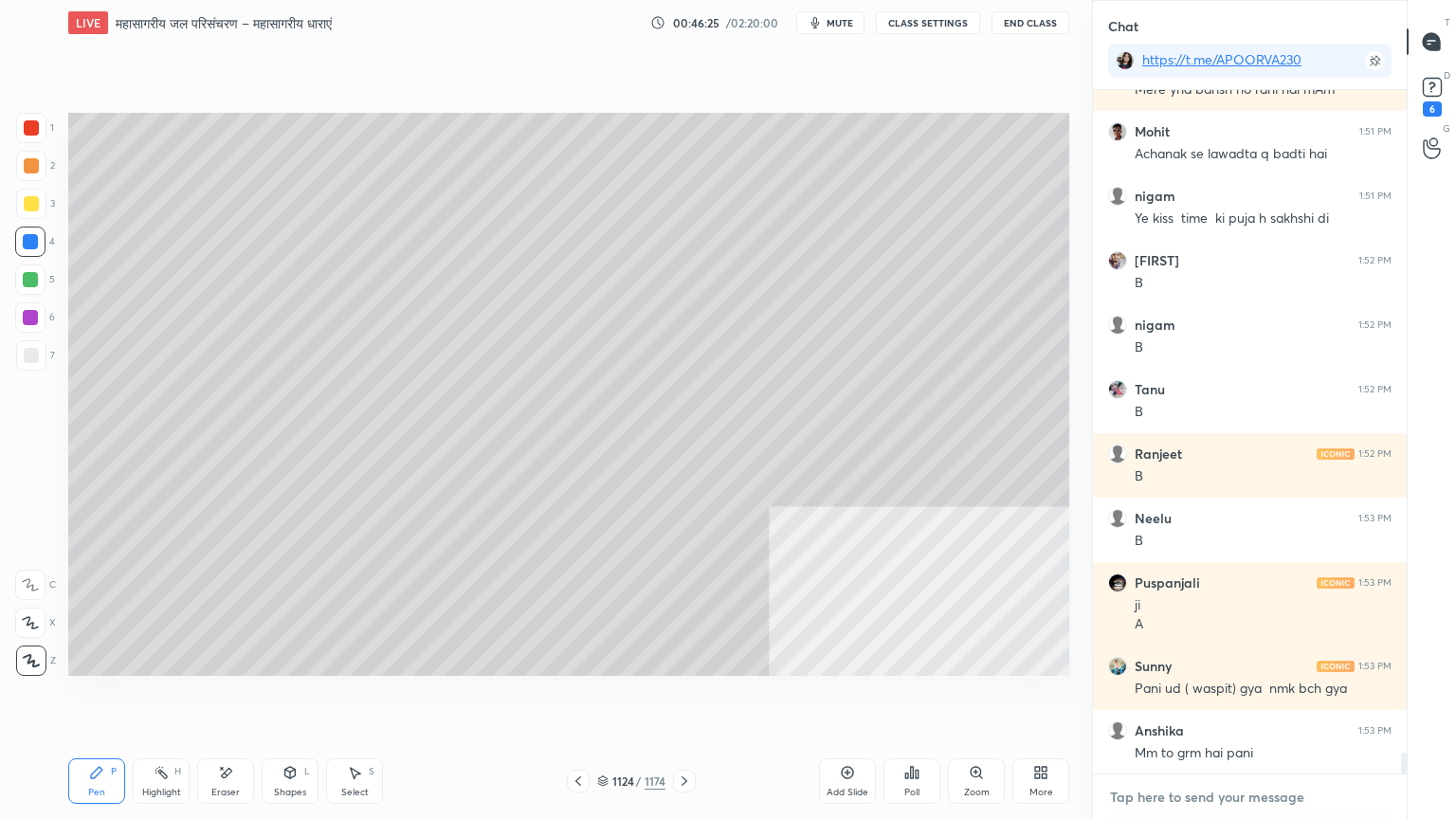 scroll, scrollTop: 22284, scrollLeft: 0, axis: vertical 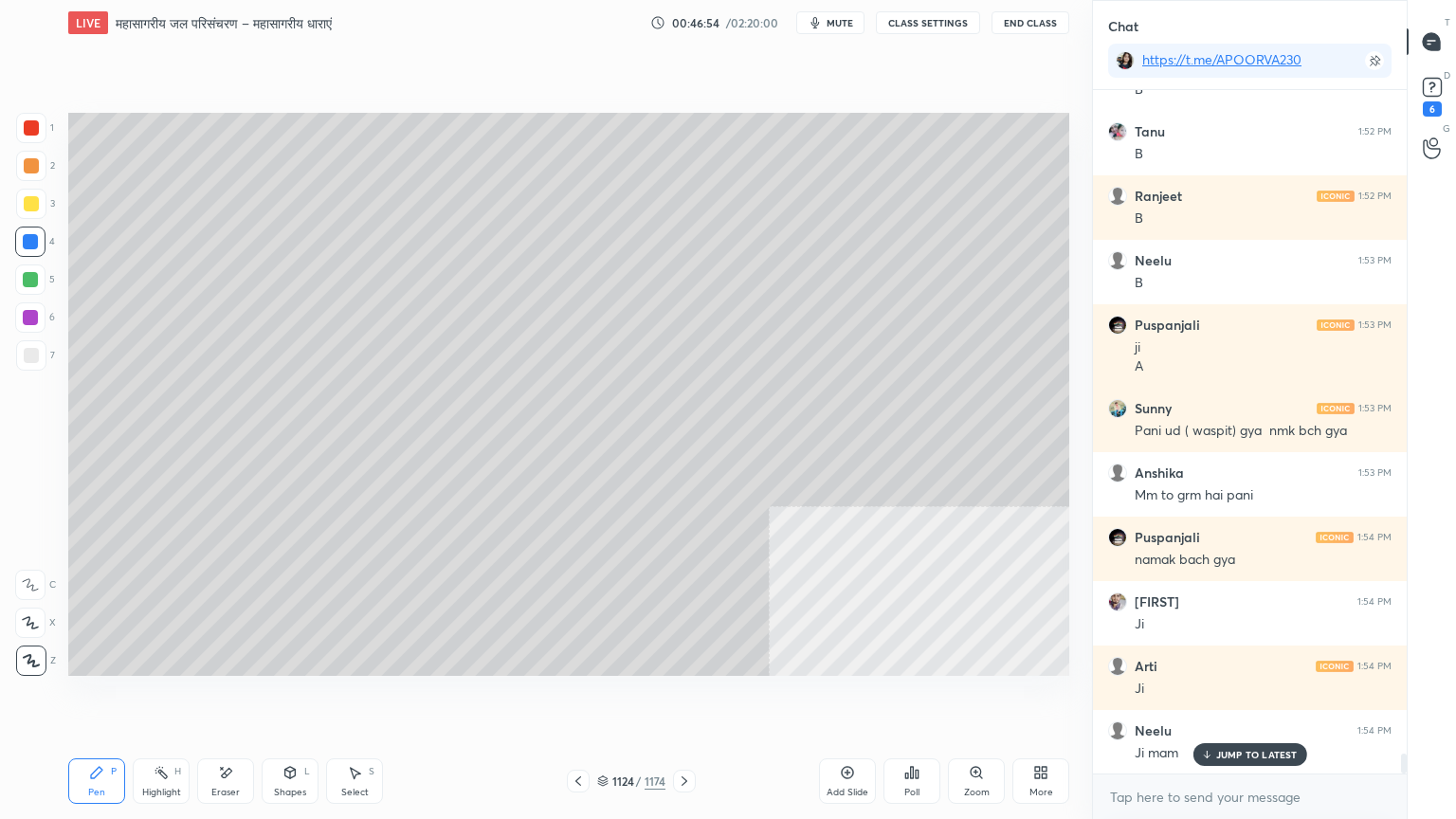 click on "Eraser" at bounding box center (226, 781) 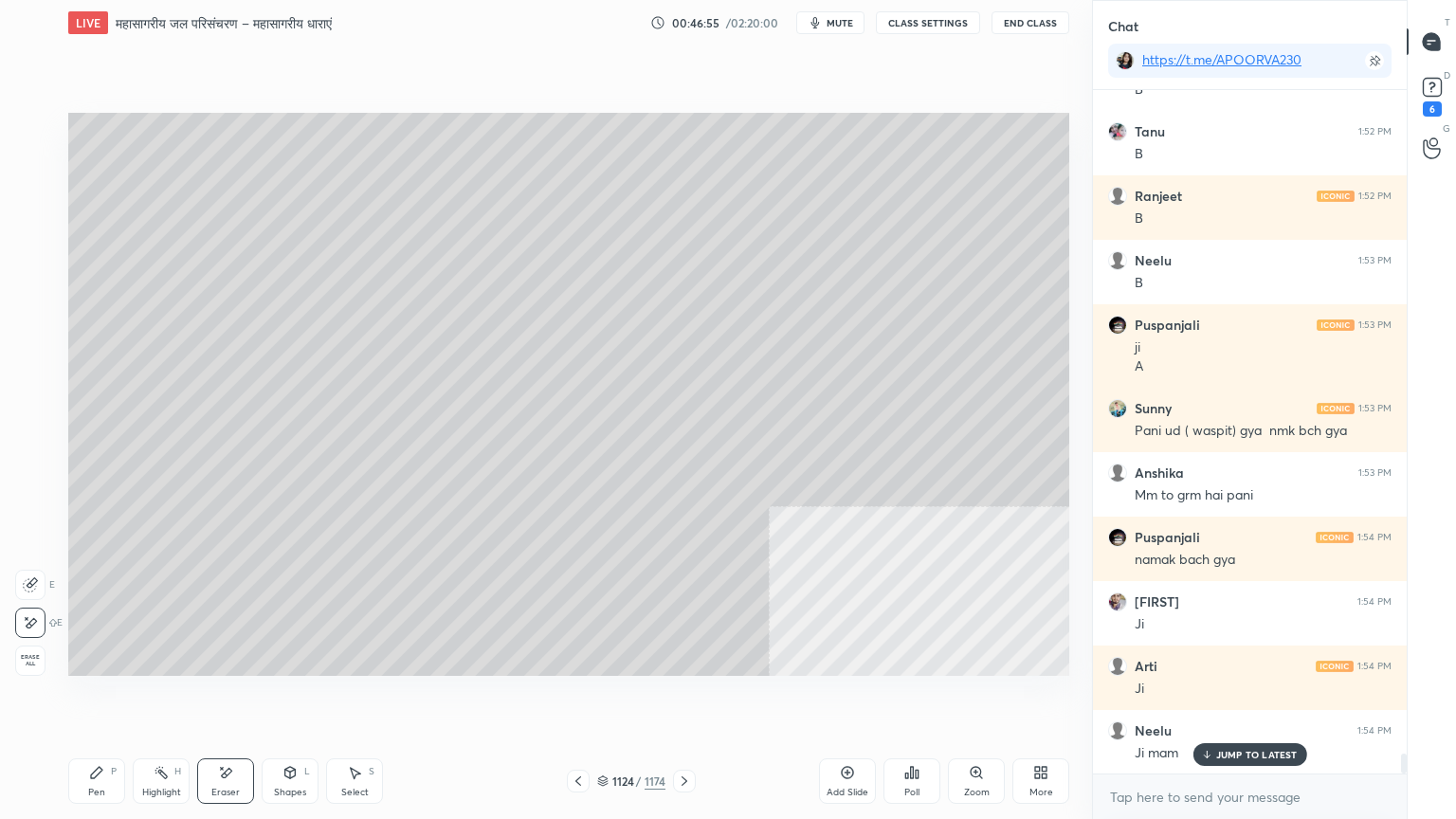 scroll, scrollTop: 22541, scrollLeft: 0, axis: vertical 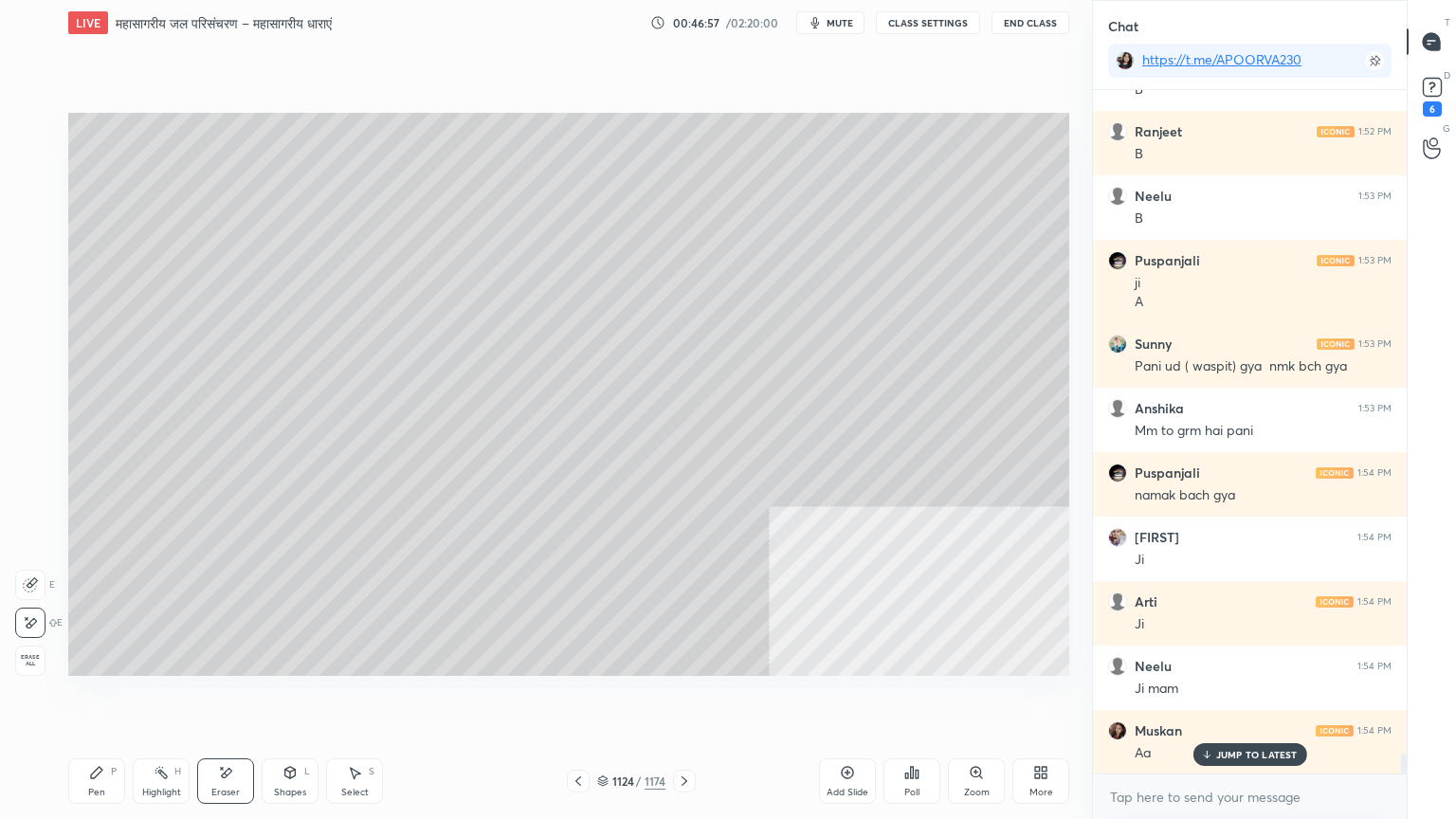 click on "Pen" at bounding box center (97, 792) 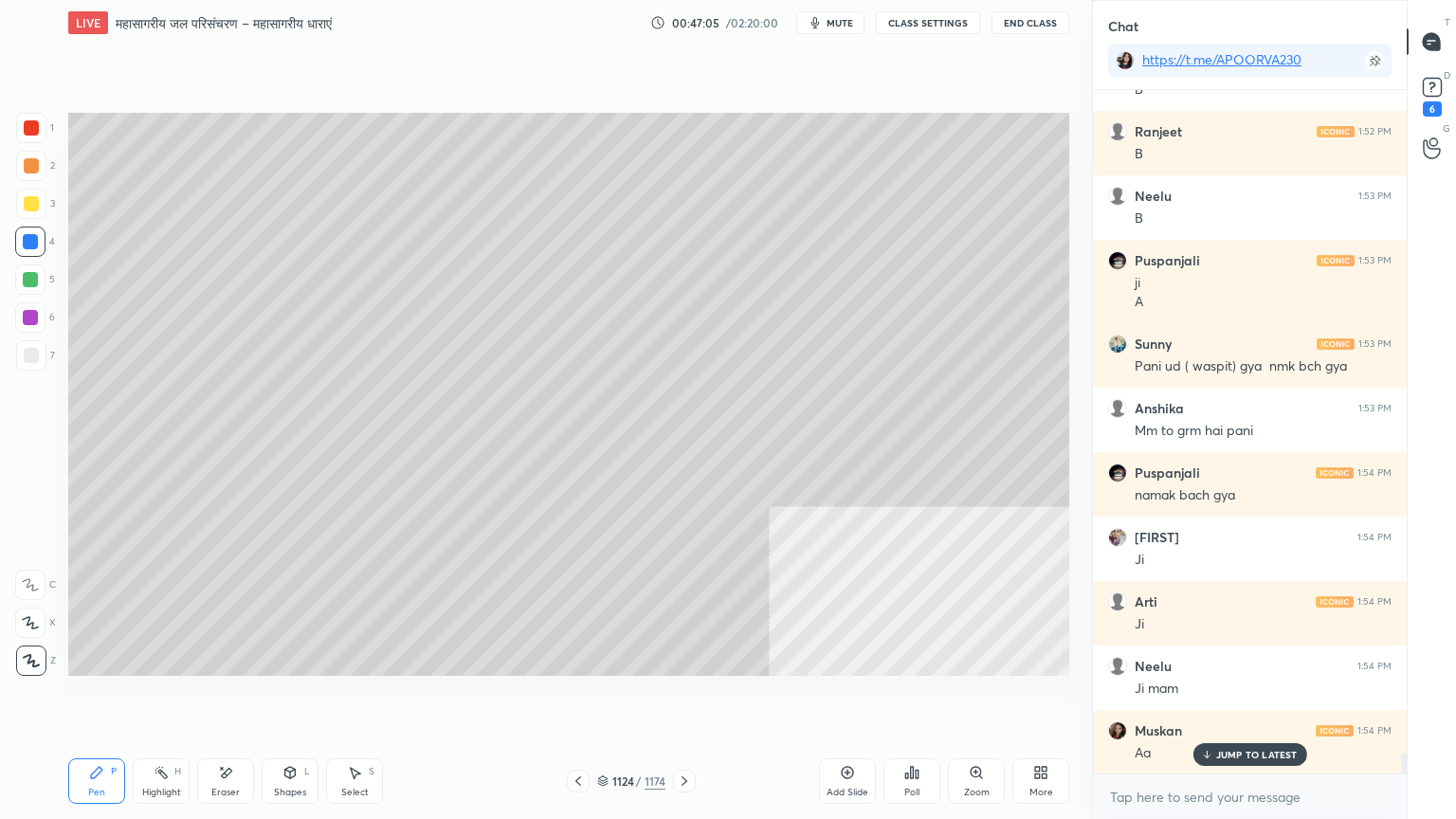 scroll, scrollTop: 22606, scrollLeft: 0, axis: vertical 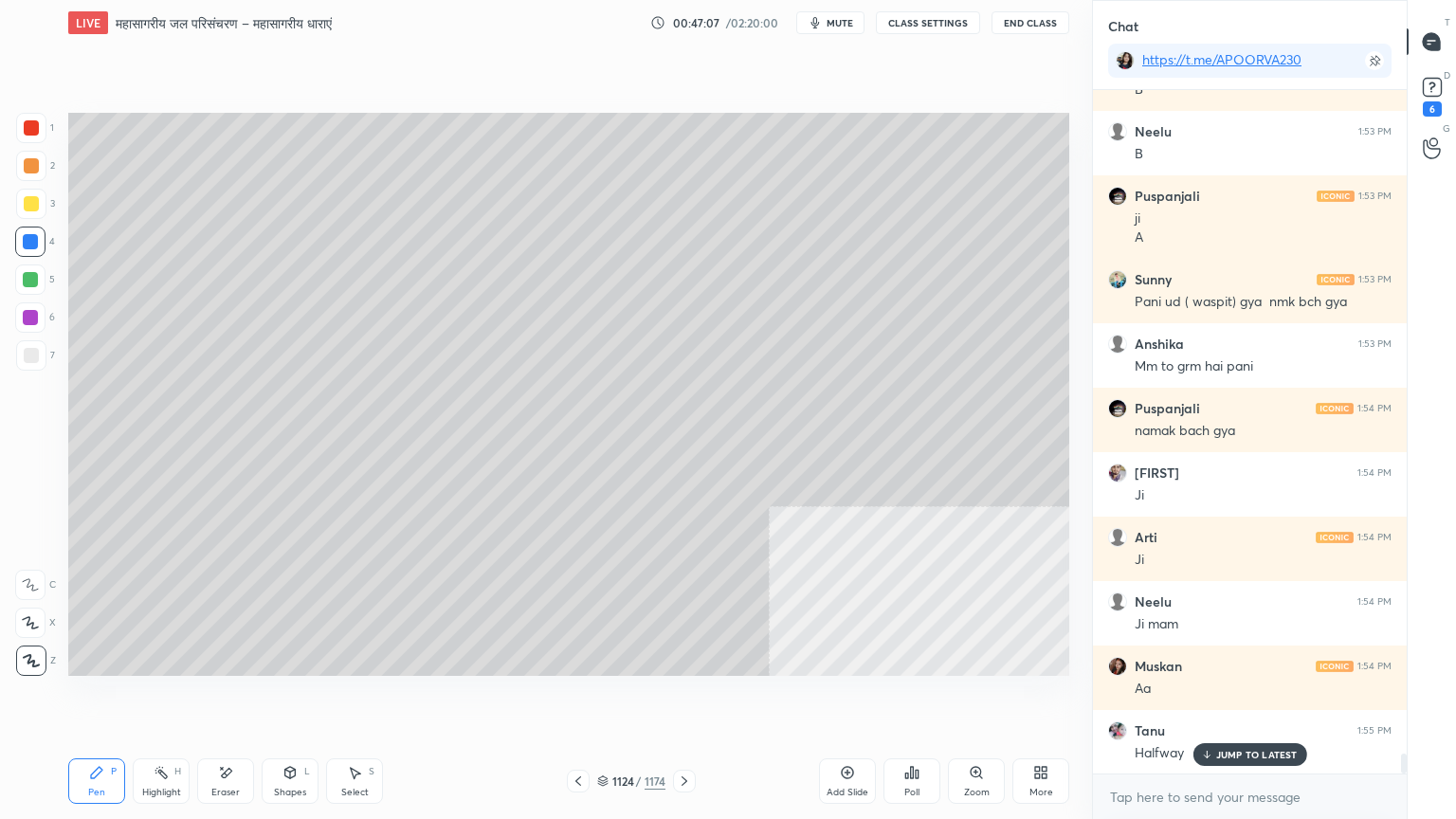 click on "7" at bounding box center (35, 359) 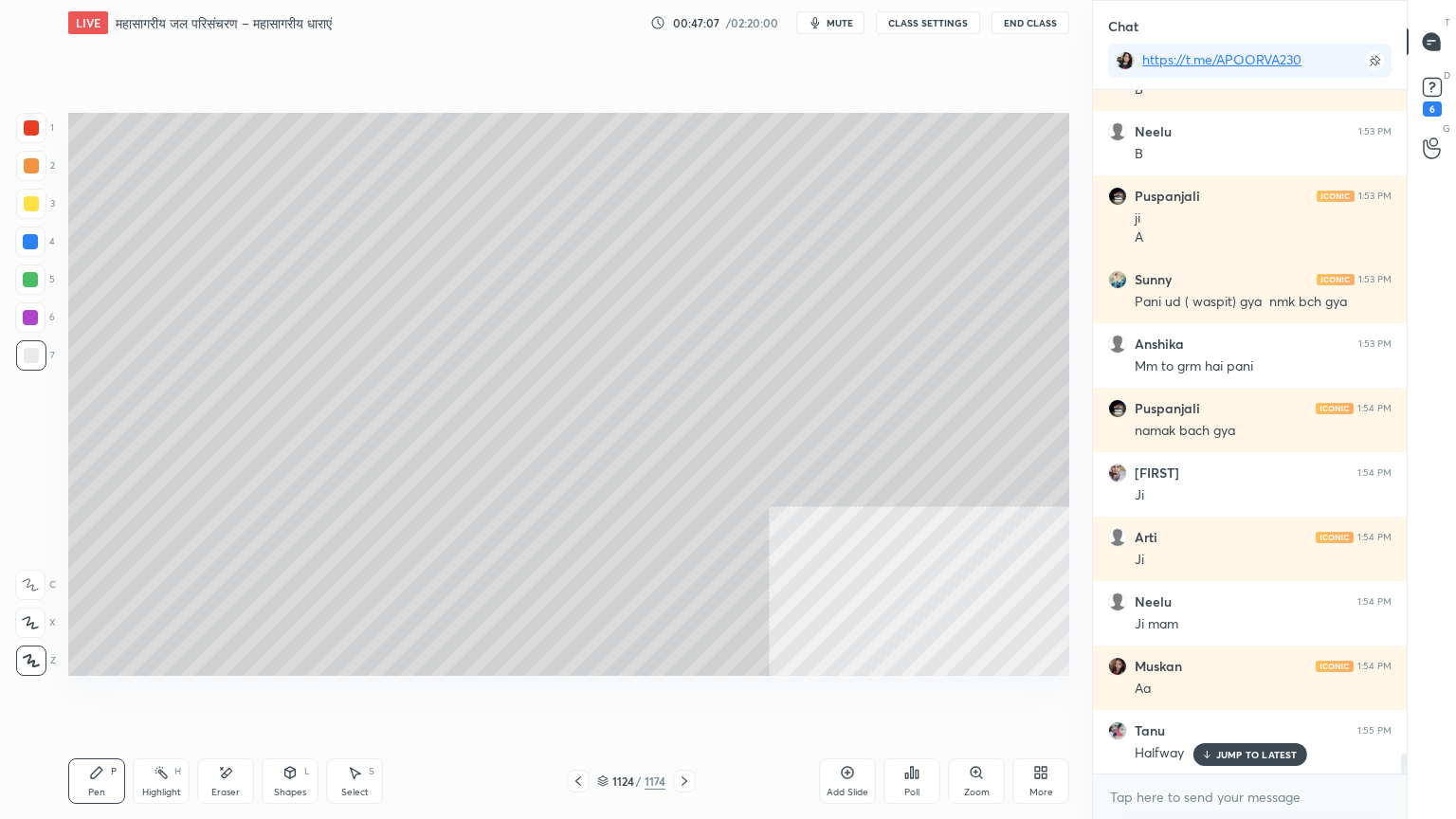 click on "7" at bounding box center (35, 355) 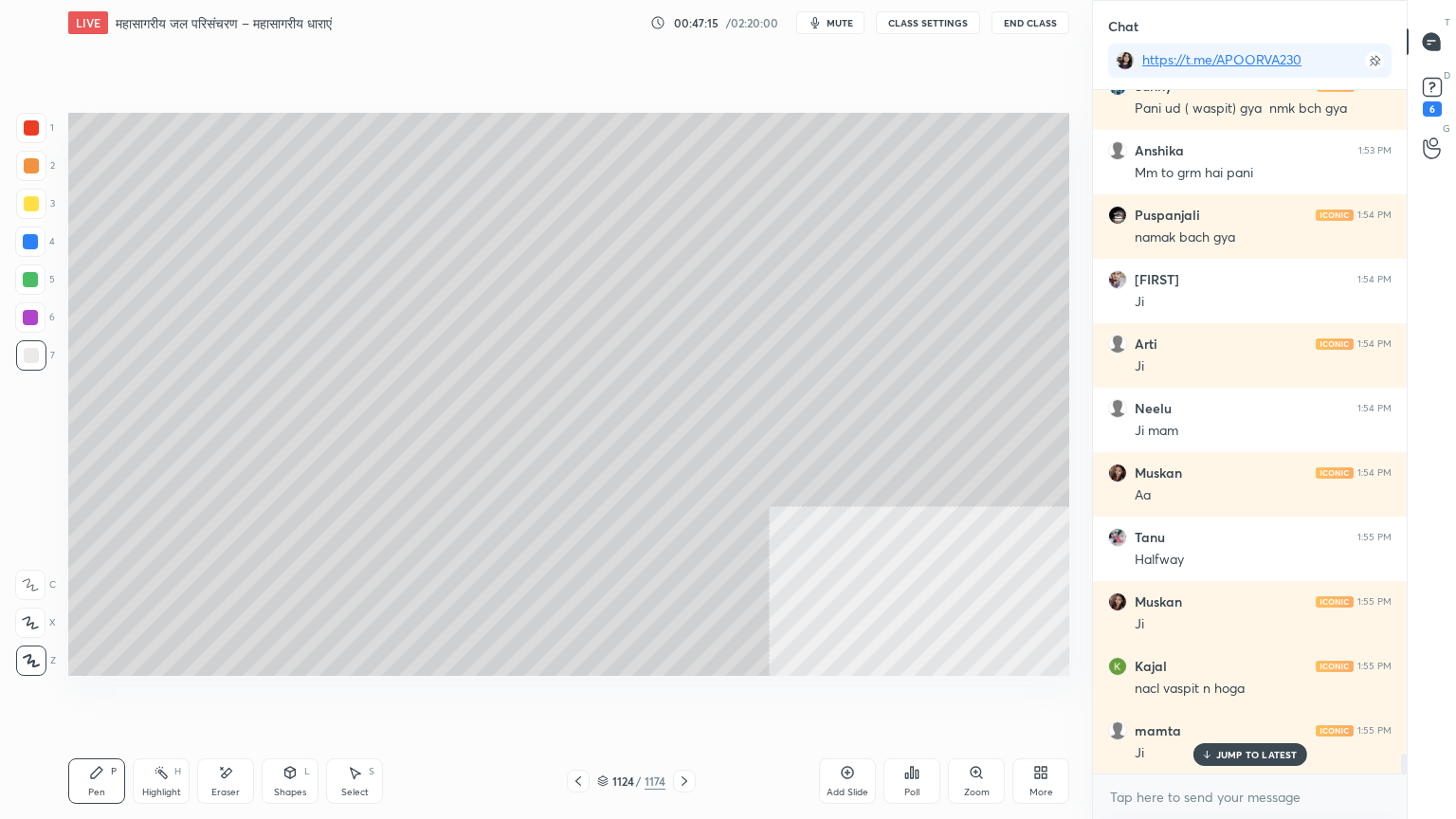 scroll, scrollTop: 22864, scrollLeft: 0, axis: vertical 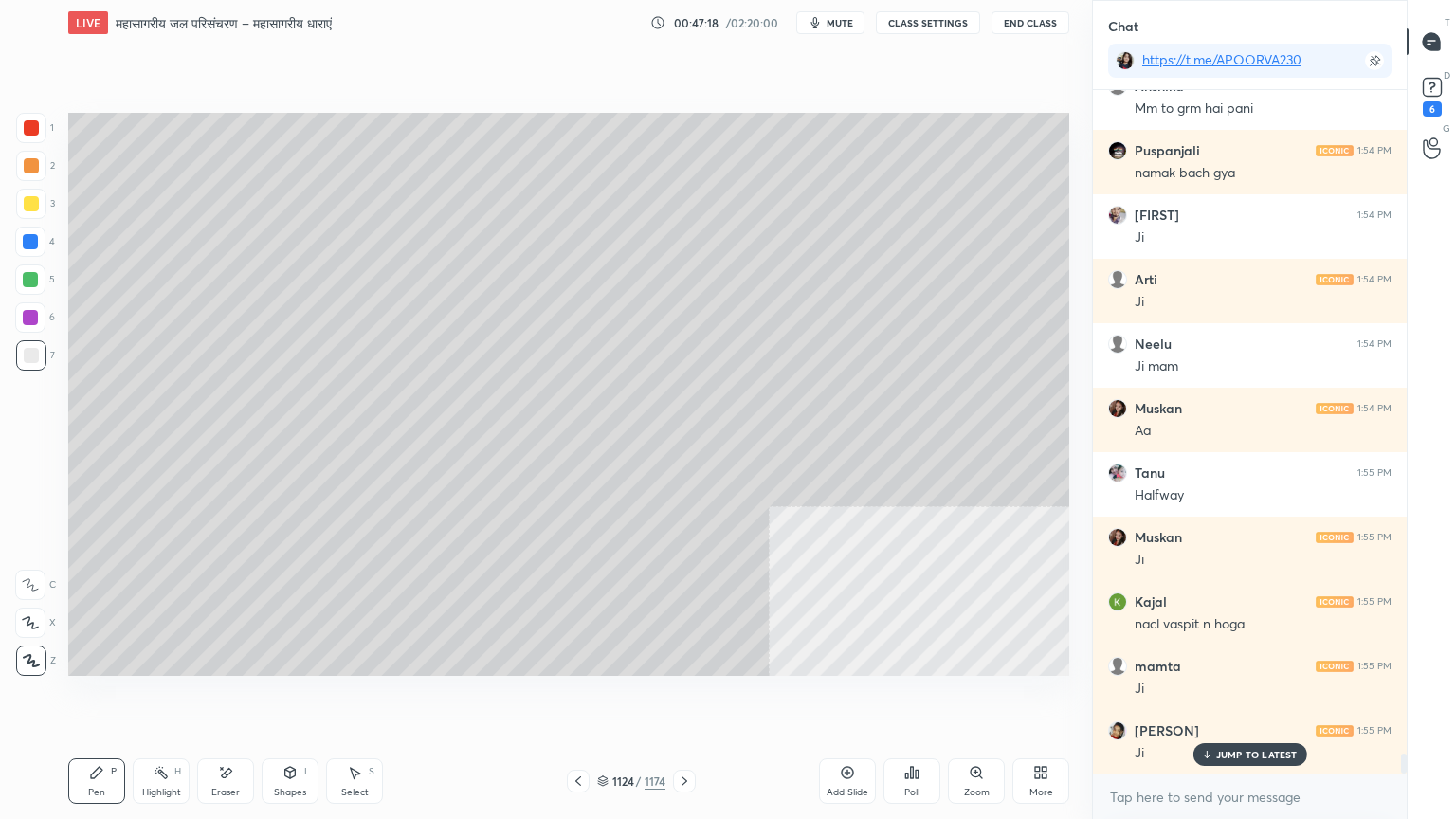 click on "Pen P Highlight H Eraser Shapes L Select S 1124 / 1174 Add Slide Poll Zoom More" at bounding box center [569, 781] 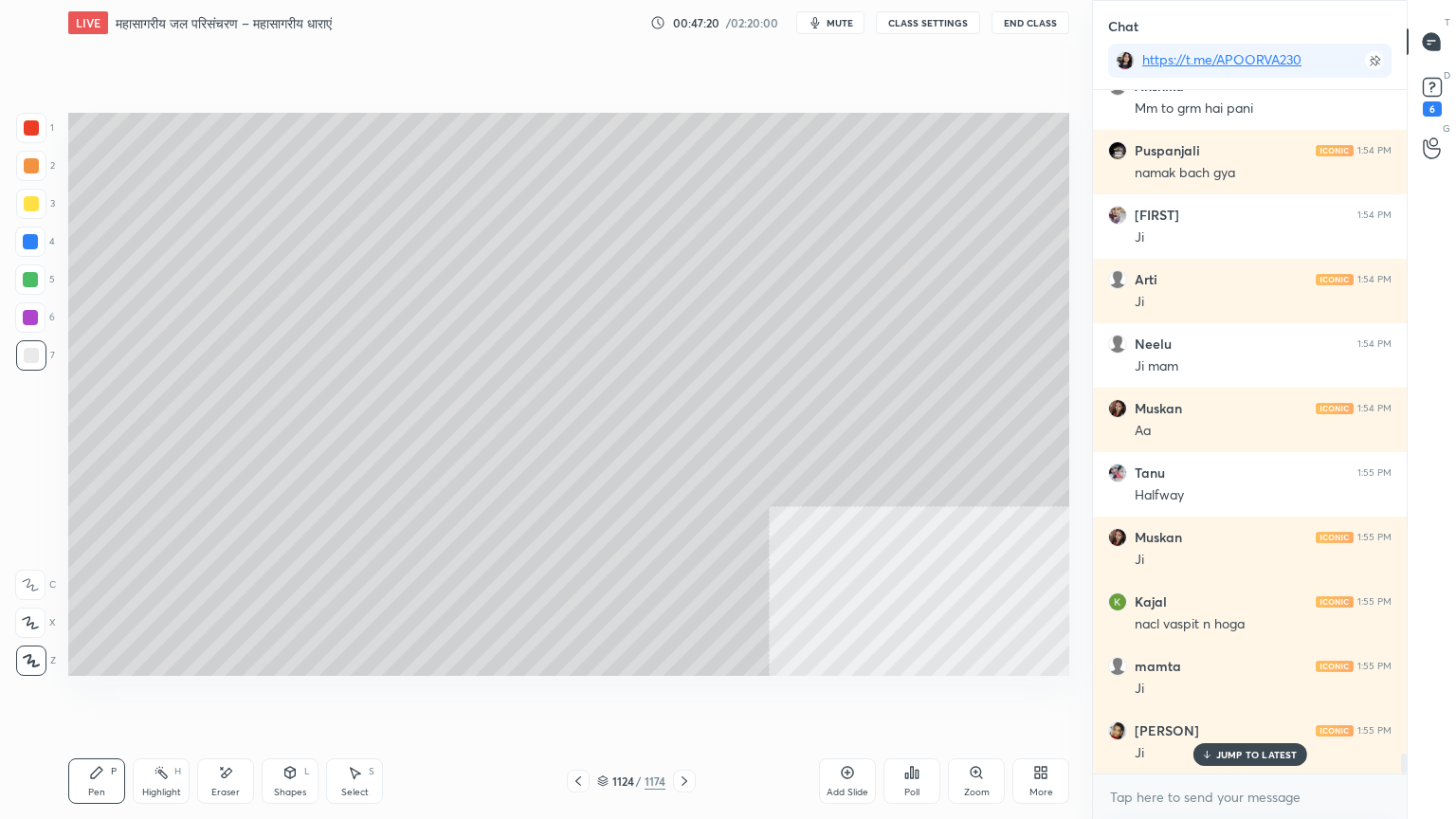 scroll, scrollTop: 22928, scrollLeft: 0, axis: vertical 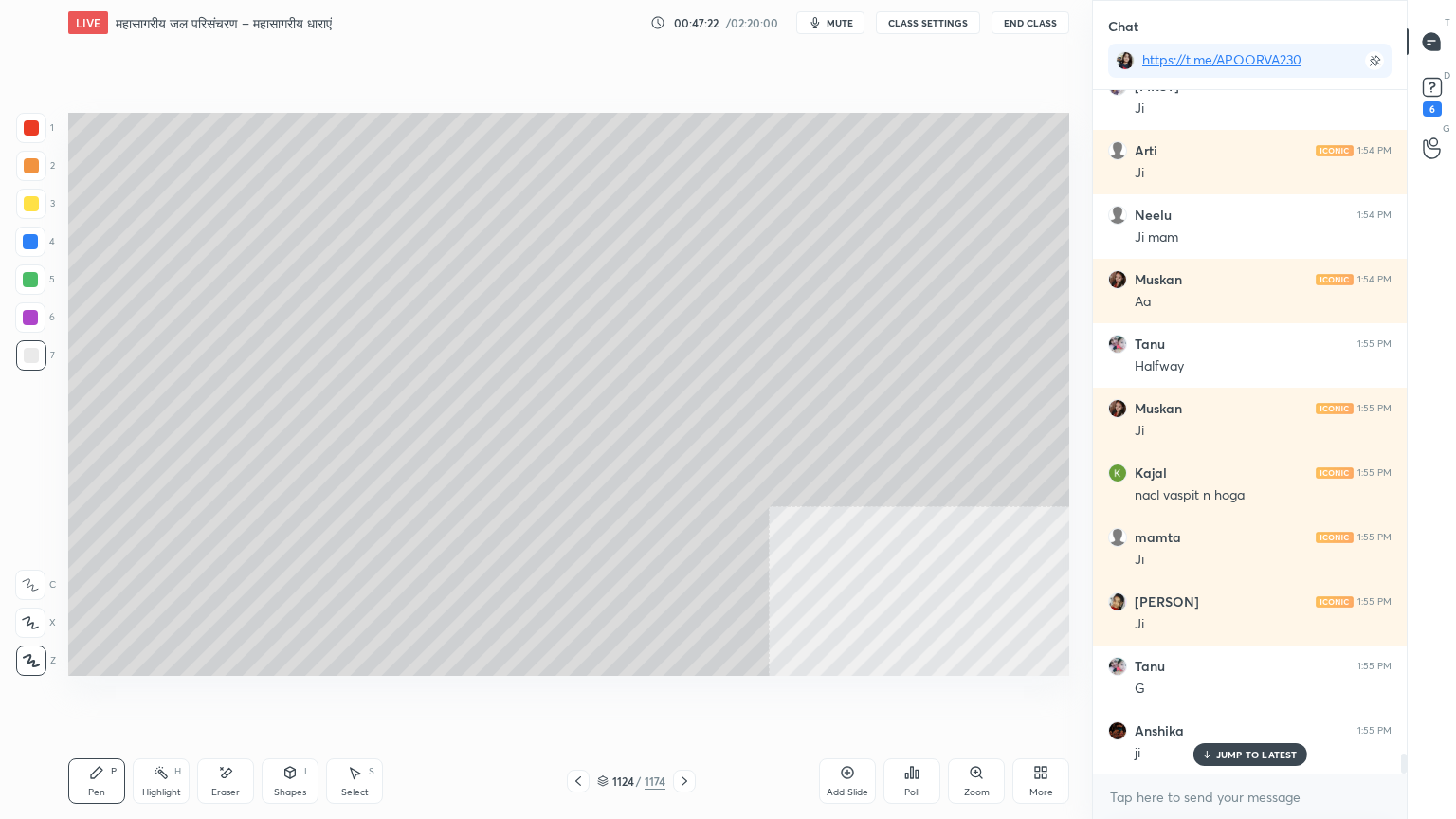 click on "Pen P Highlight H Eraser Shapes L Select S 1124 / 1174 Add Slide Poll Zoom More" at bounding box center (569, 781) 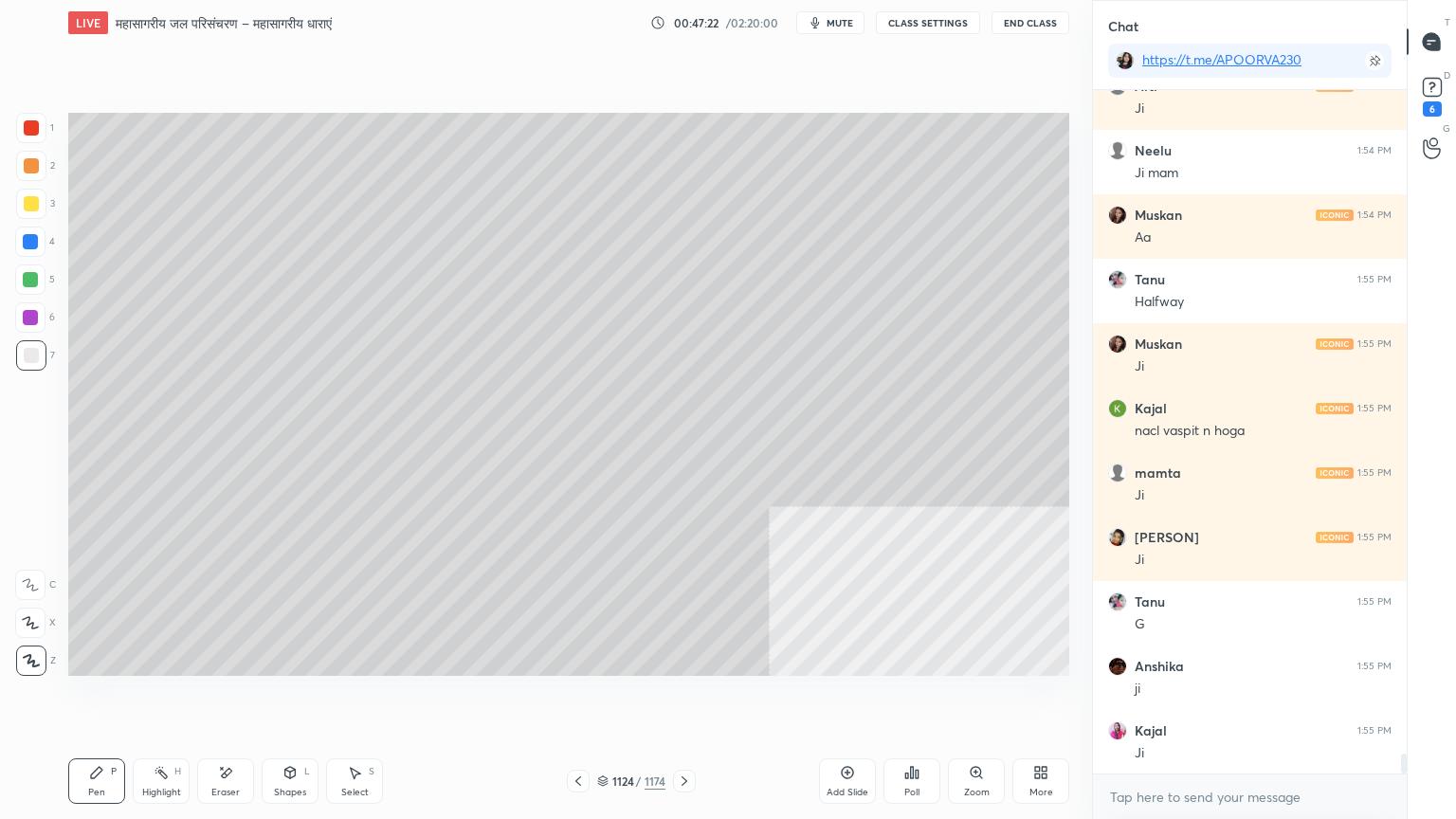 click 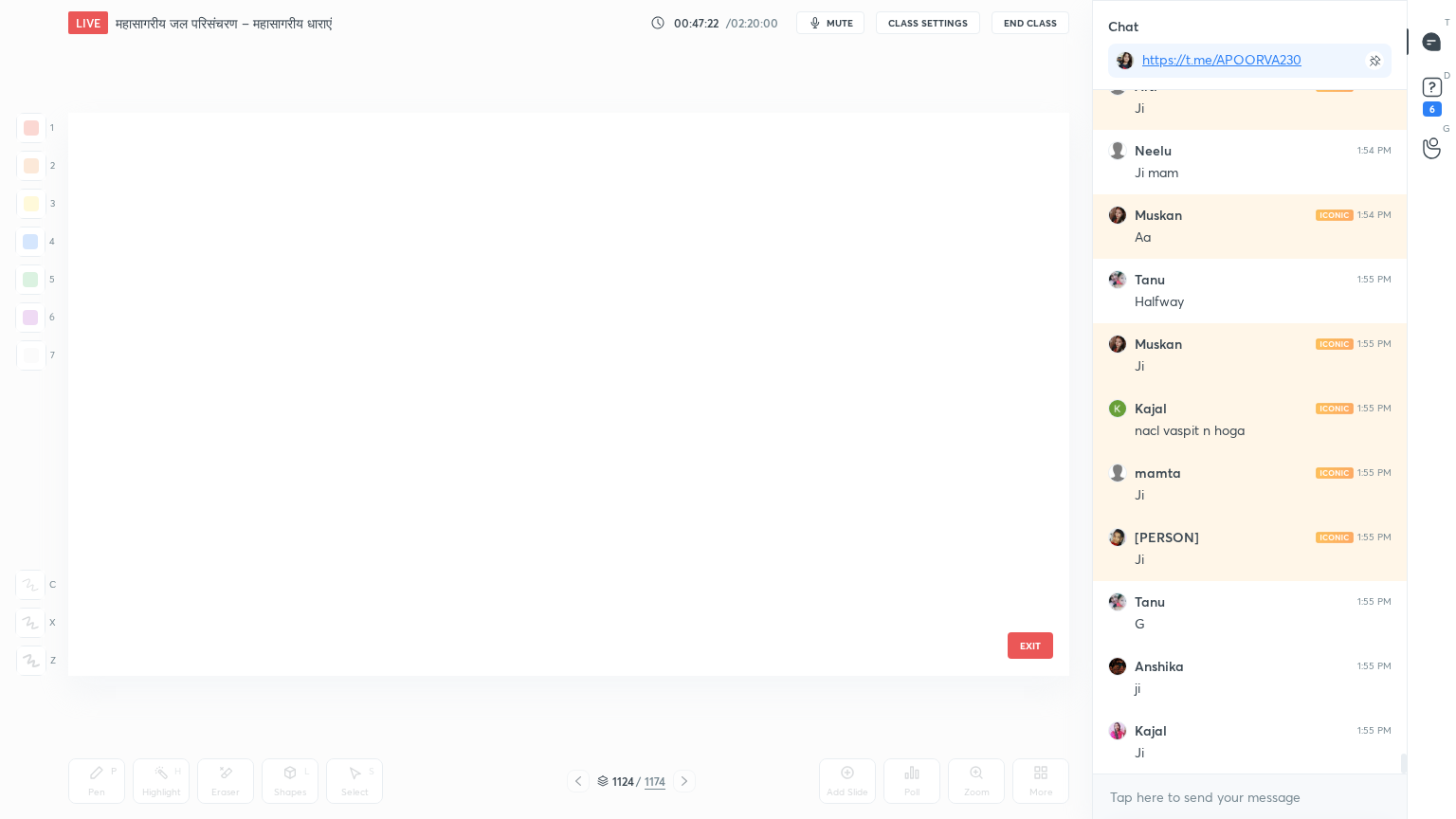 scroll, scrollTop: 64488, scrollLeft: 0, axis: vertical 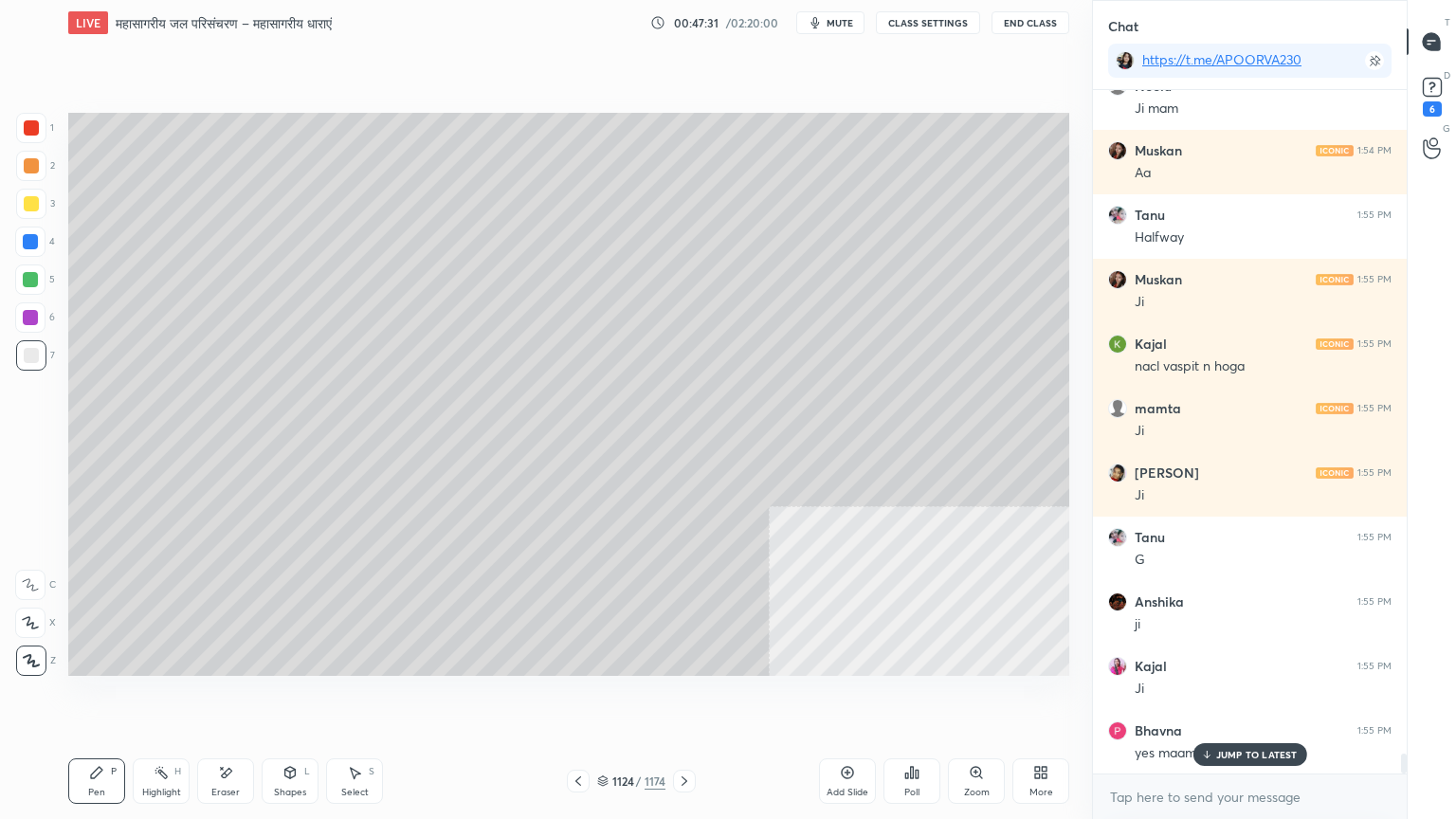drag, startPoint x: 1221, startPoint y: 747, endPoint x: 1217, endPoint y: 756, distance: 9.848858 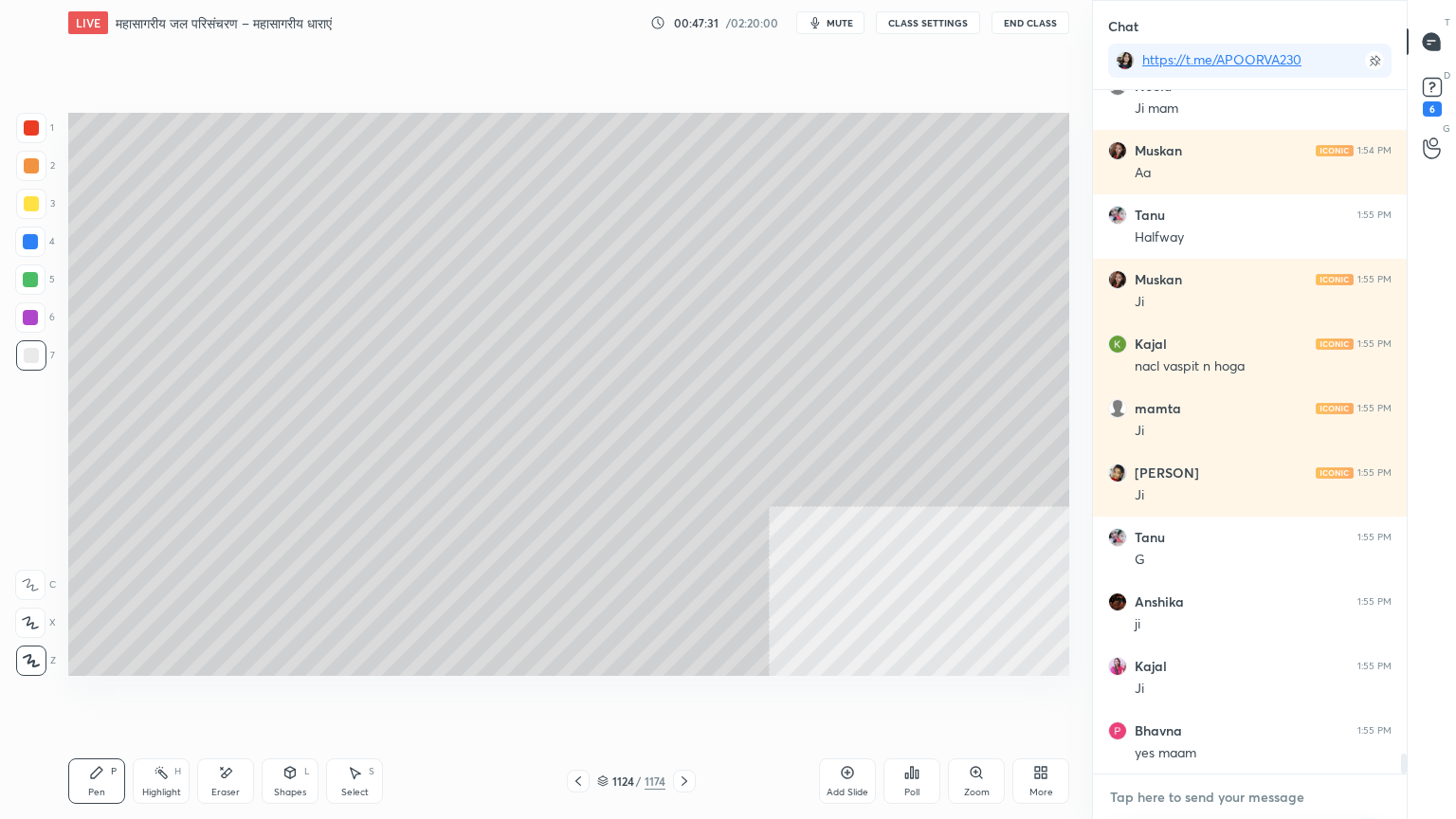 click at bounding box center (1249, 797) 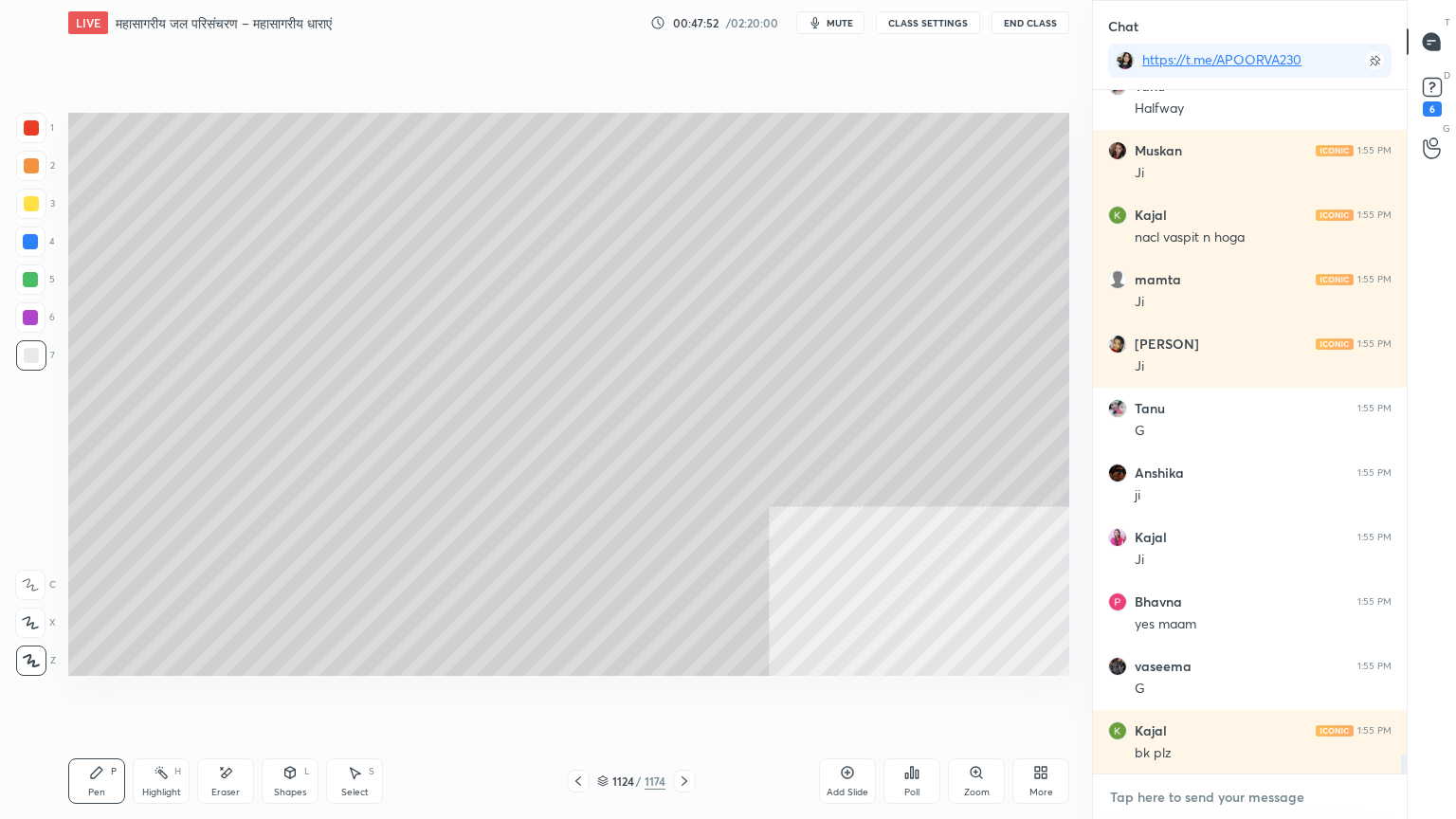 scroll, scrollTop: 23315, scrollLeft: 0, axis: vertical 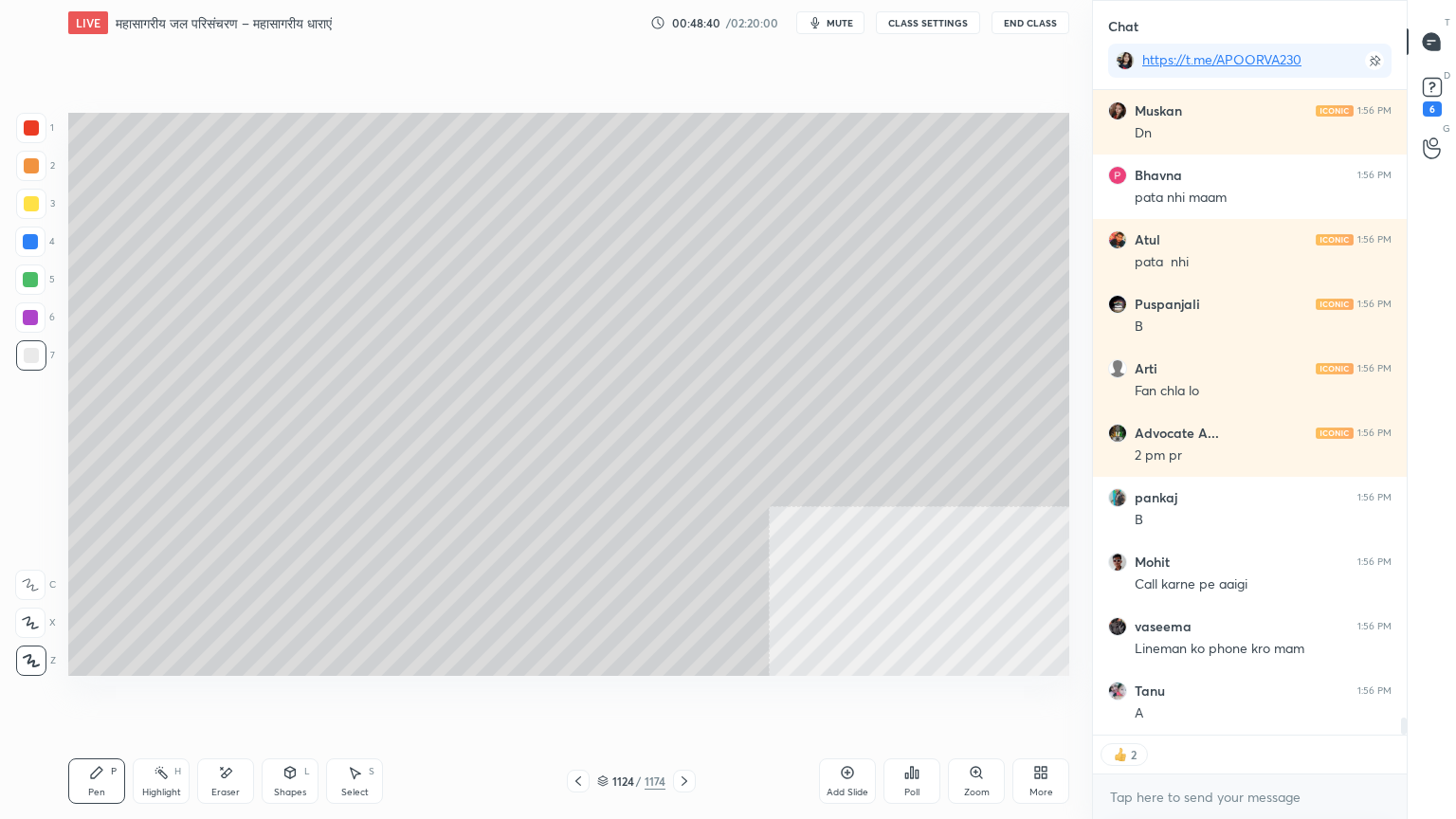 drag, startPoint x: 220, startPoint y: 782, endPoint x: 211, endPoint y: 777, distance: 10.29563 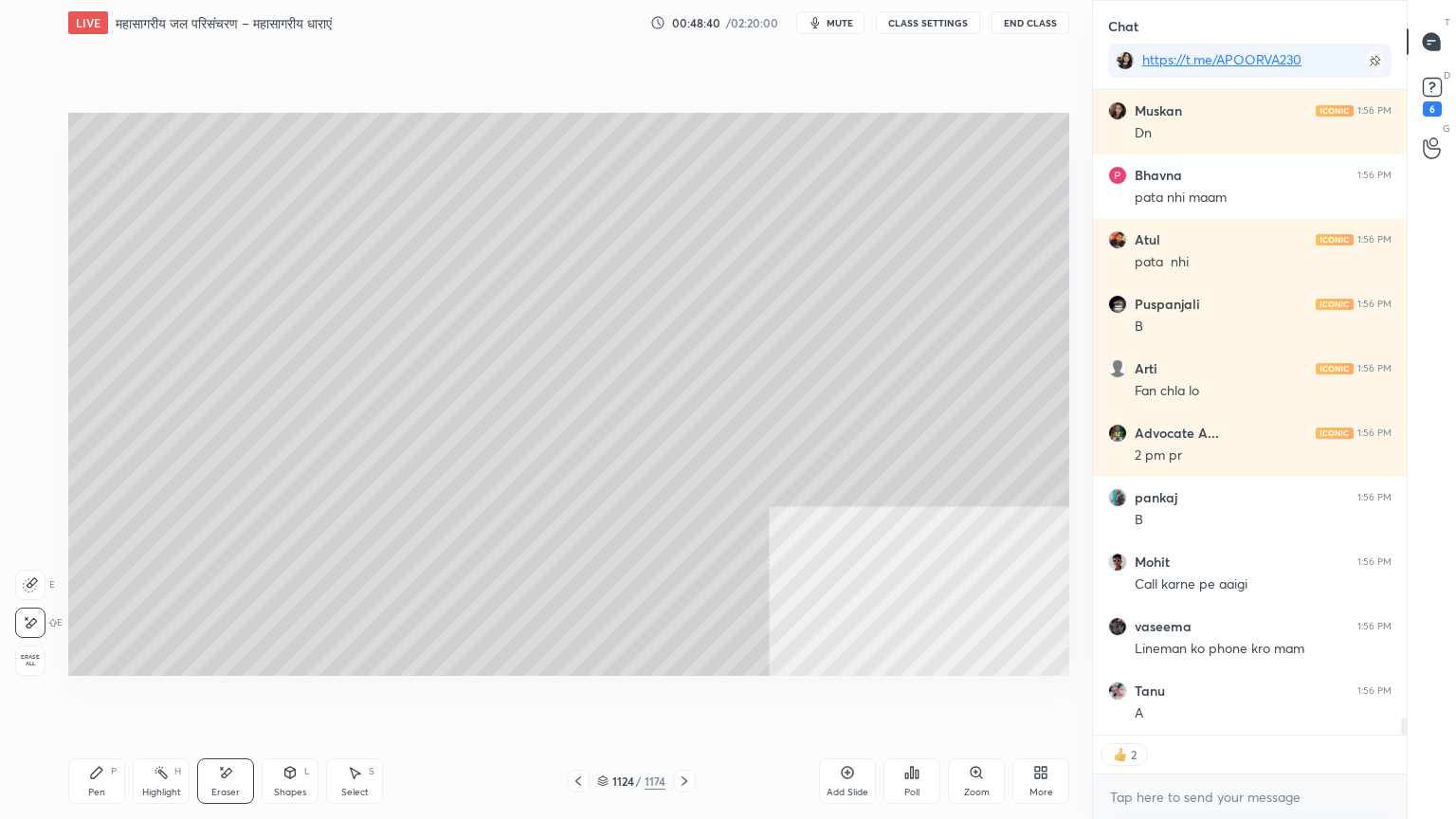 scroll, scrollTop: 24062, scrollLeft: 0, axis: vertical 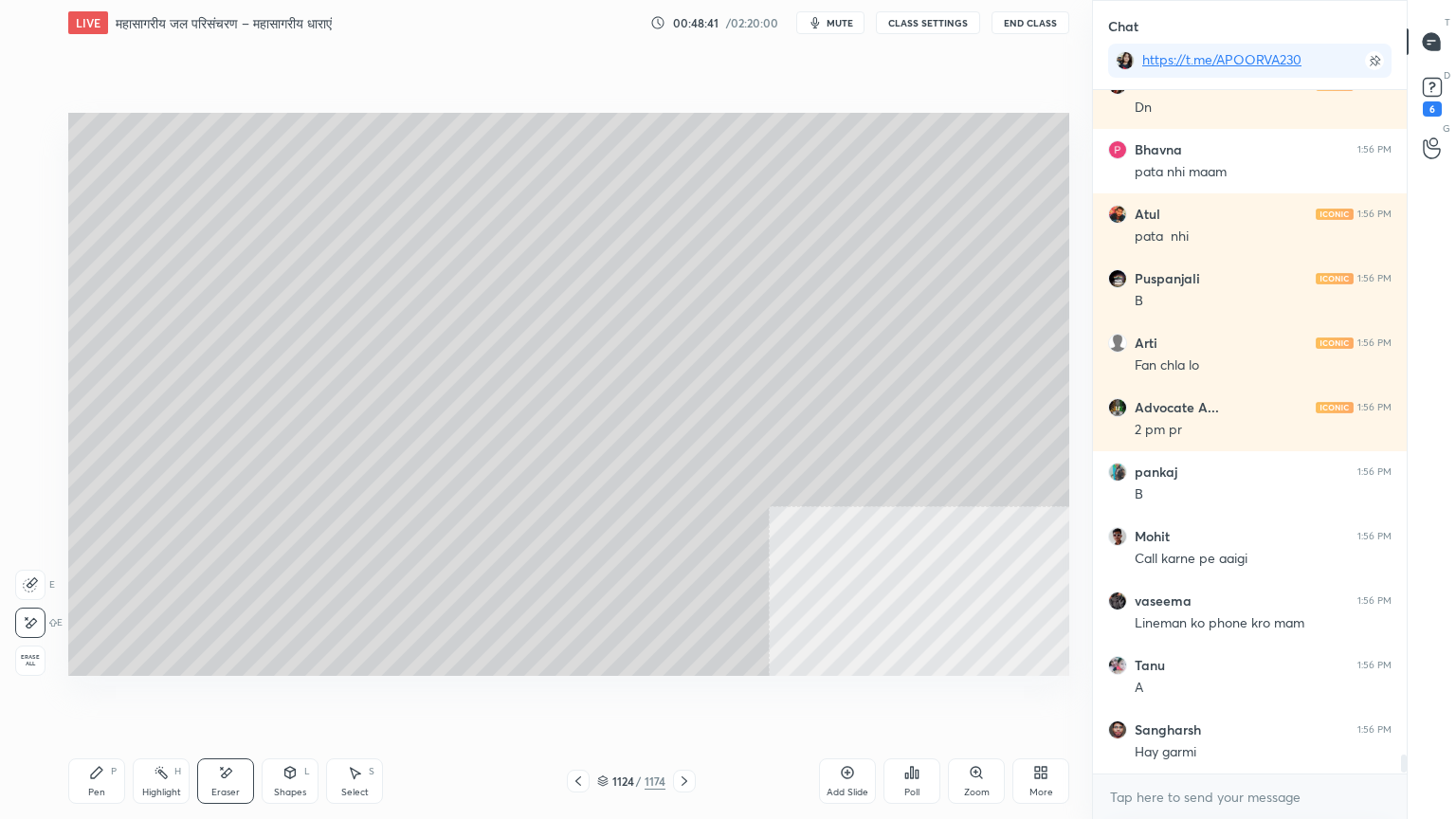 click on "S" at bounding box center (372, 772) 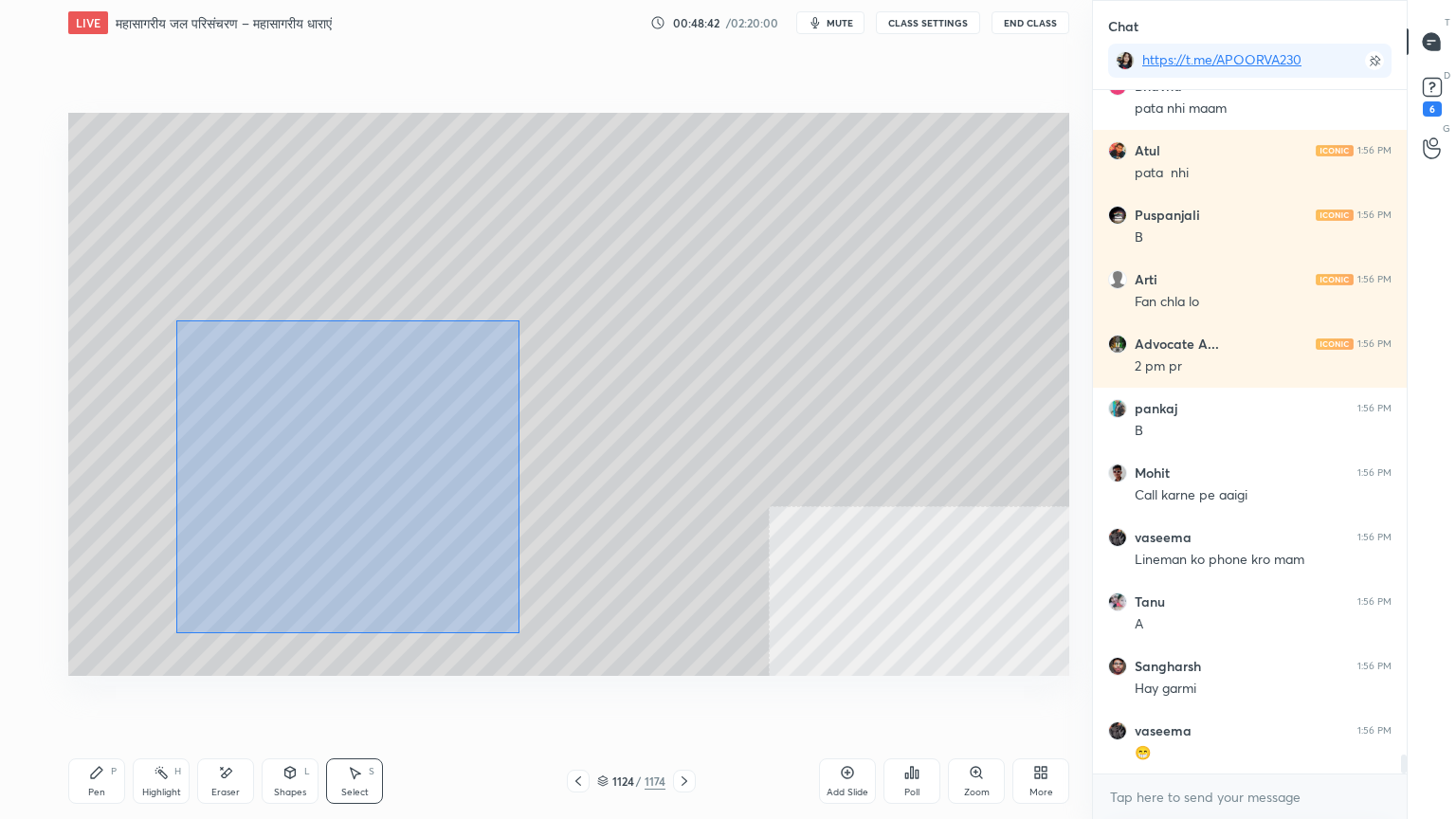 drag, startPoint x: 178, startPoint y: 312, endPoint x: 533, endPoint y: 562, distance: 434.19466 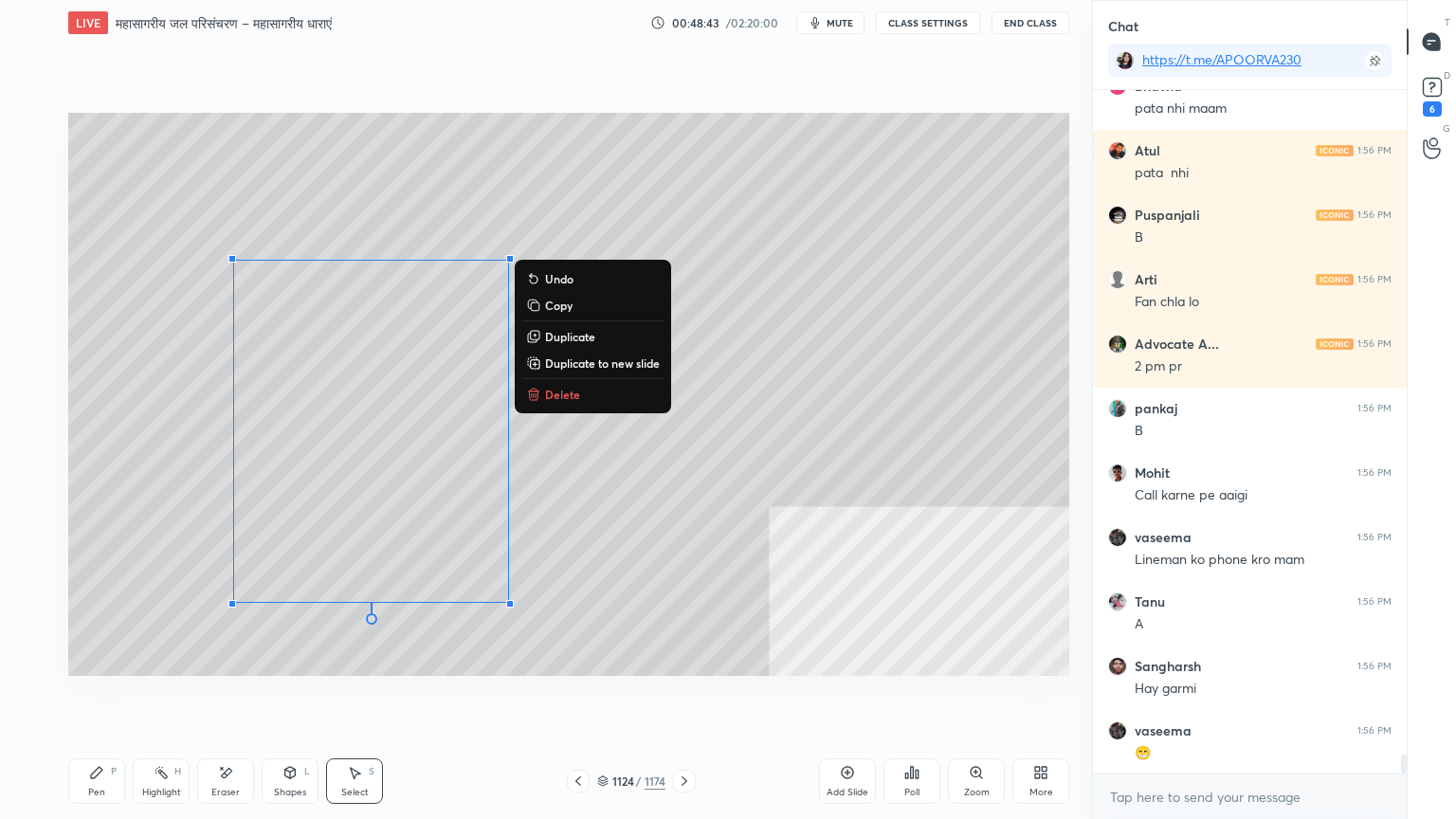 scroll, scrollTop: 24153, scrollLeft: 0, axis: vertical 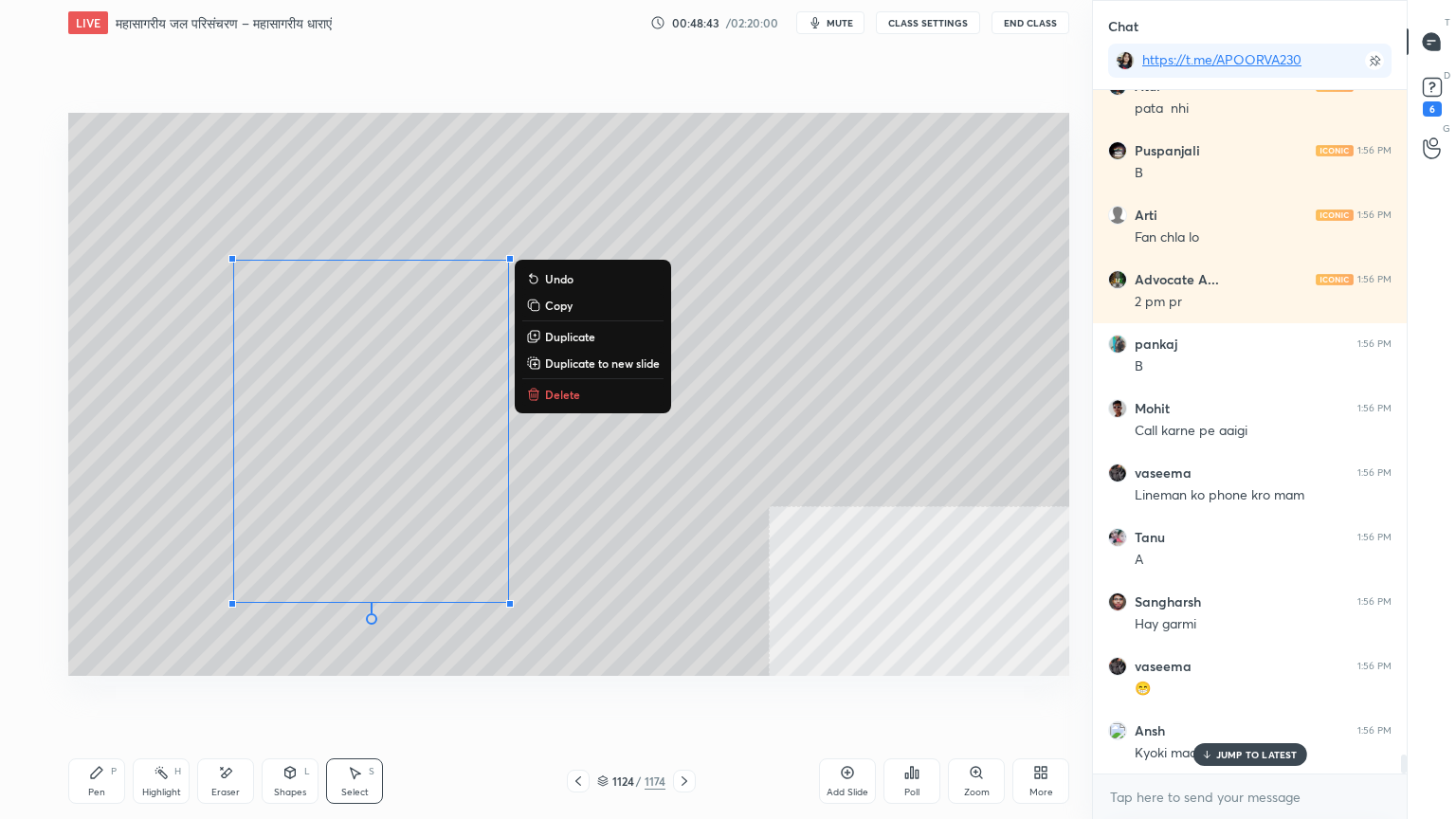 click on "Delete" at bounding box center [562, 394] 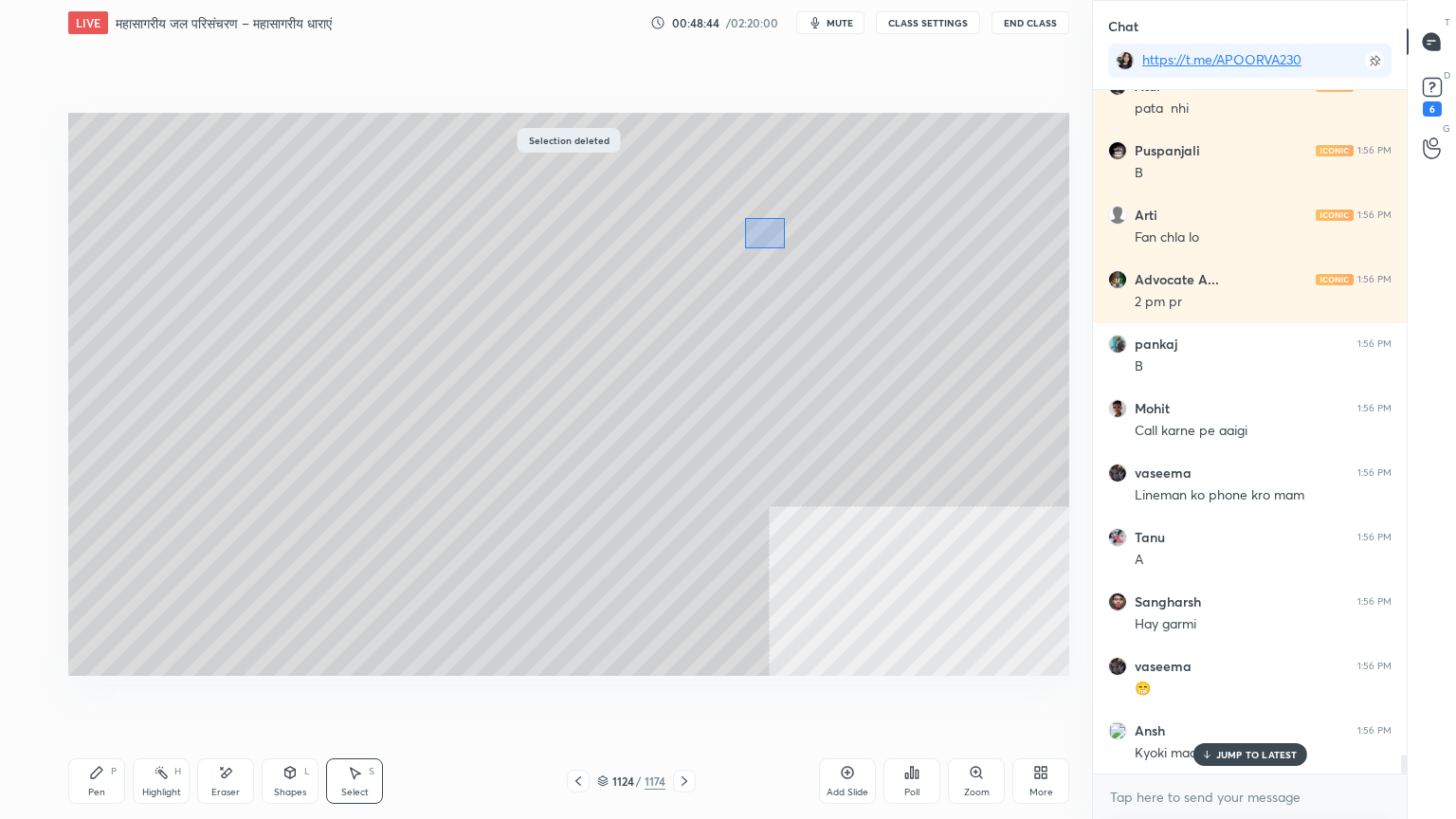 click on "0 ° Undo Copy Duplicate Duplicate to new slide Delete" at bounding box center (569, 394) 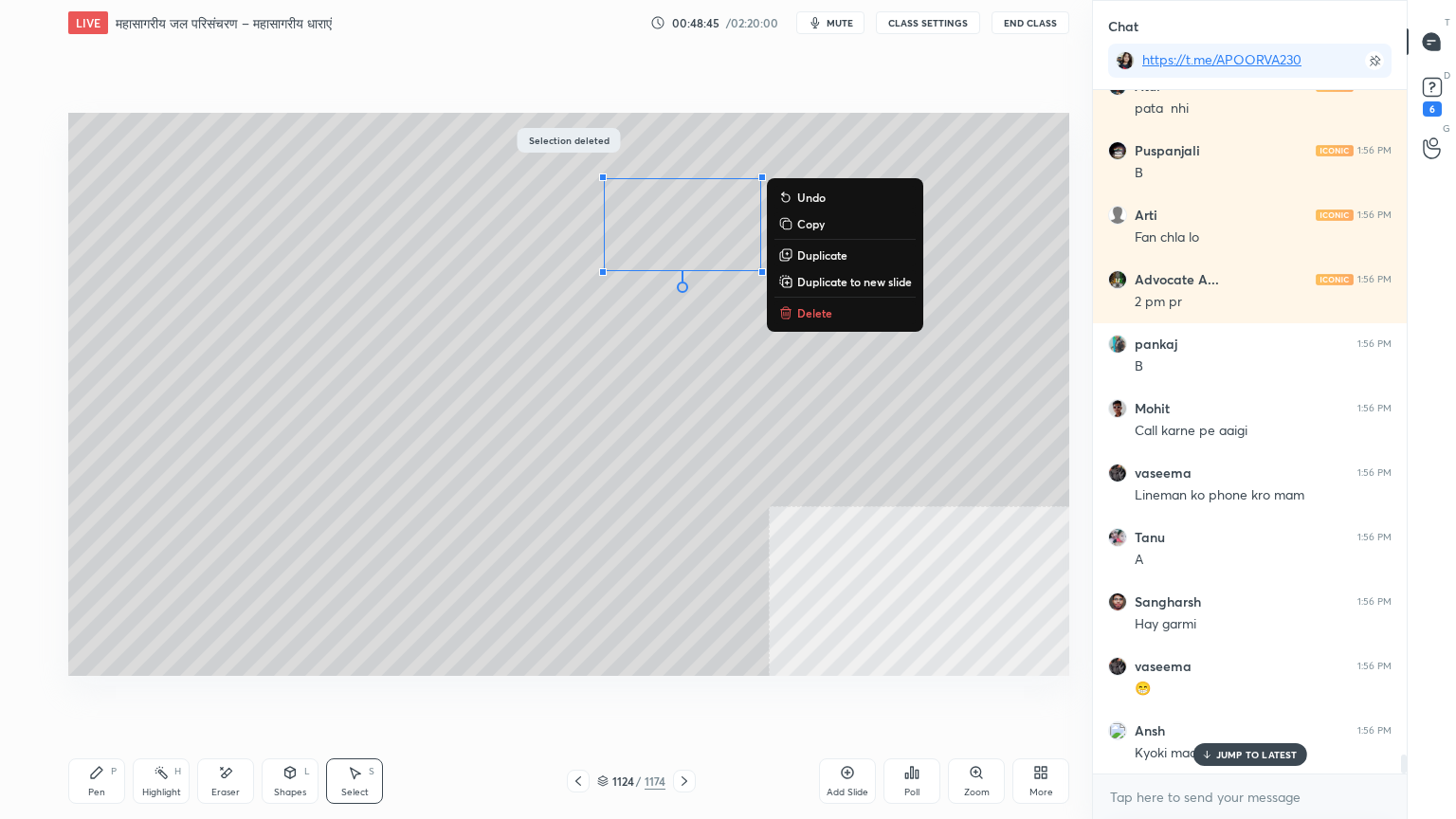 click on "Delete" at bounding box center [845, 313] 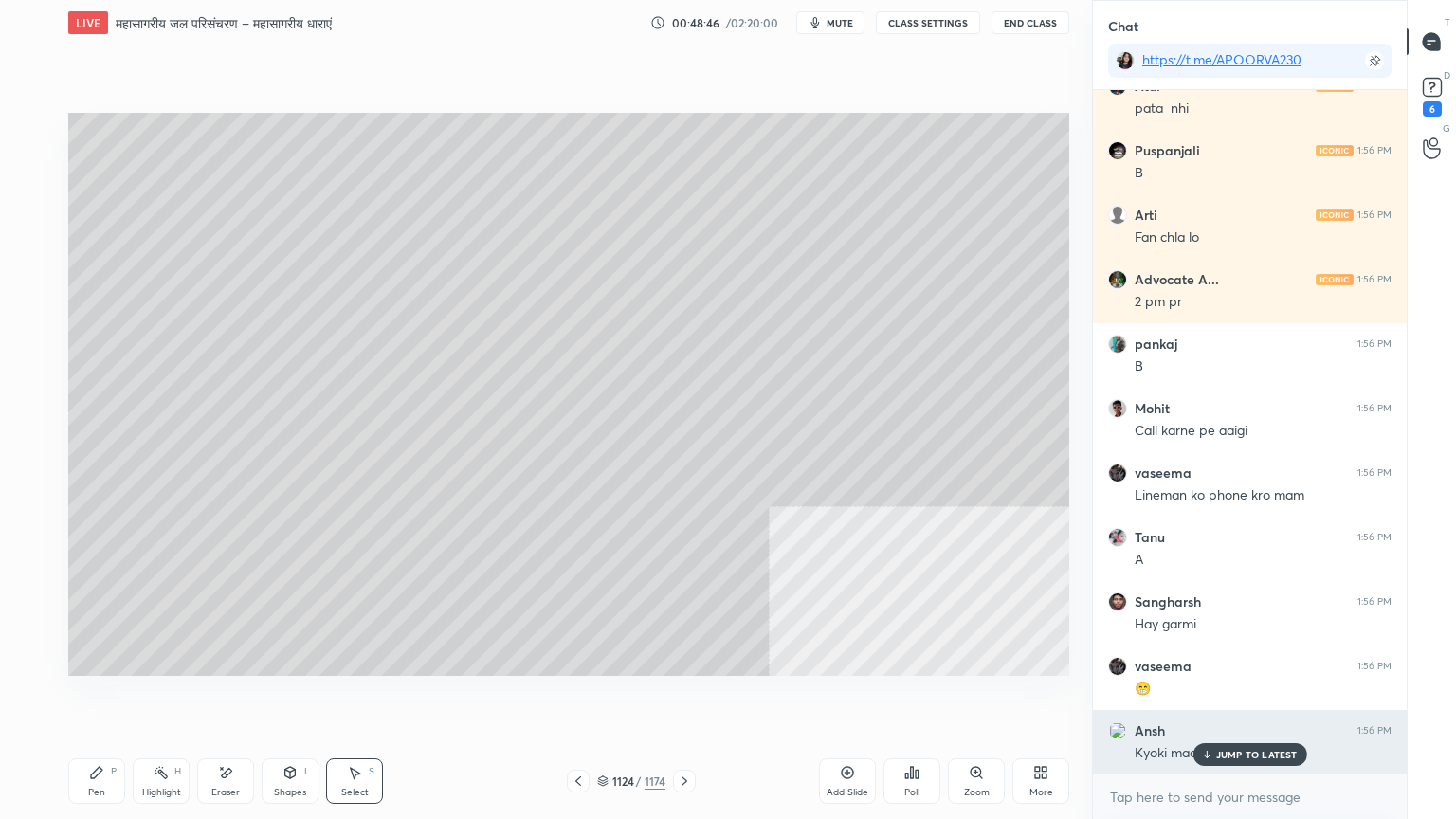 click on "JUMP TO LATEST" at bounding box center [1257, 755] 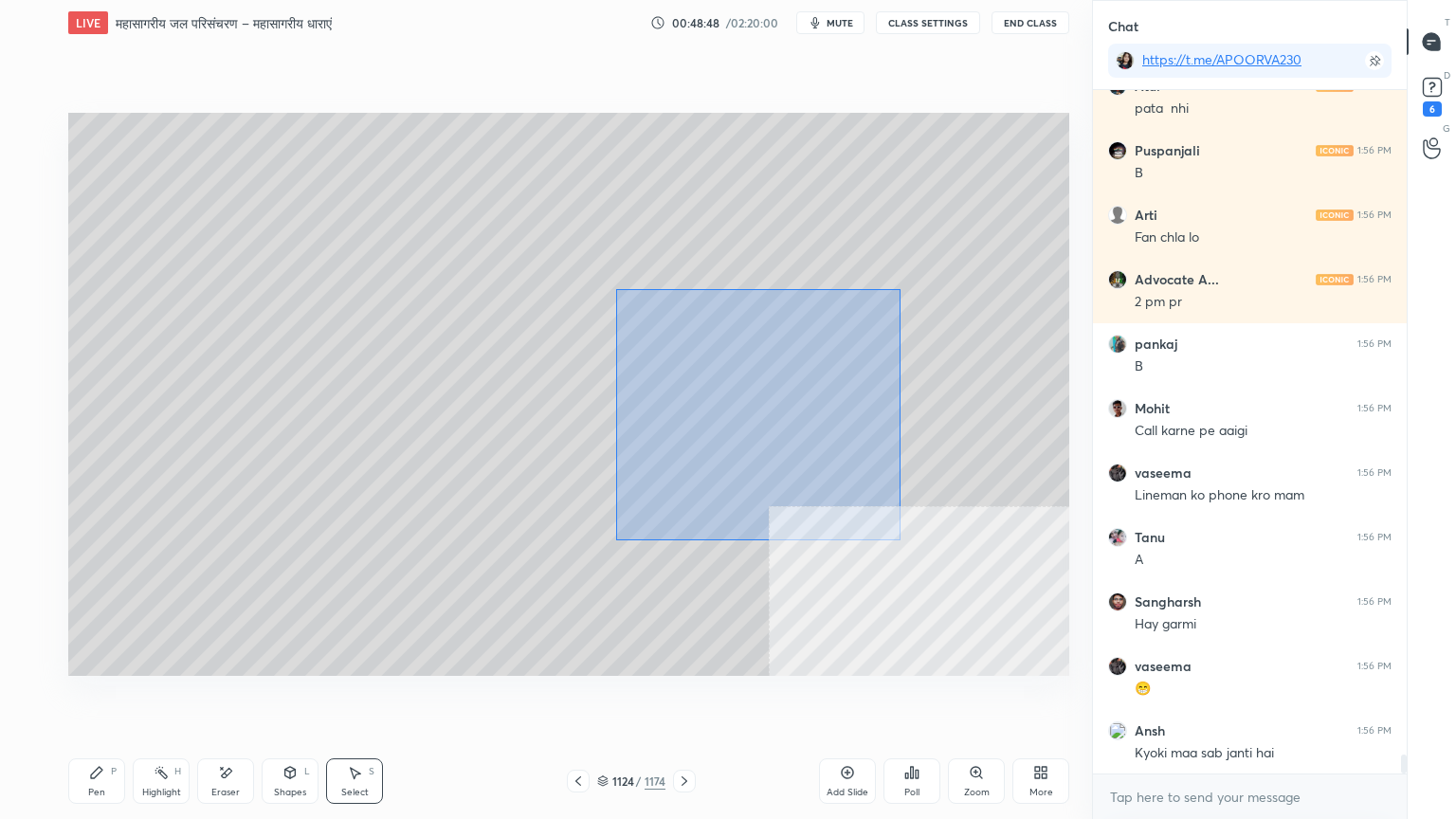 drag, startPoint x: 616, startPoint y: 288, endPoint x: 959, endPoint y: 571, distance: 444.67741 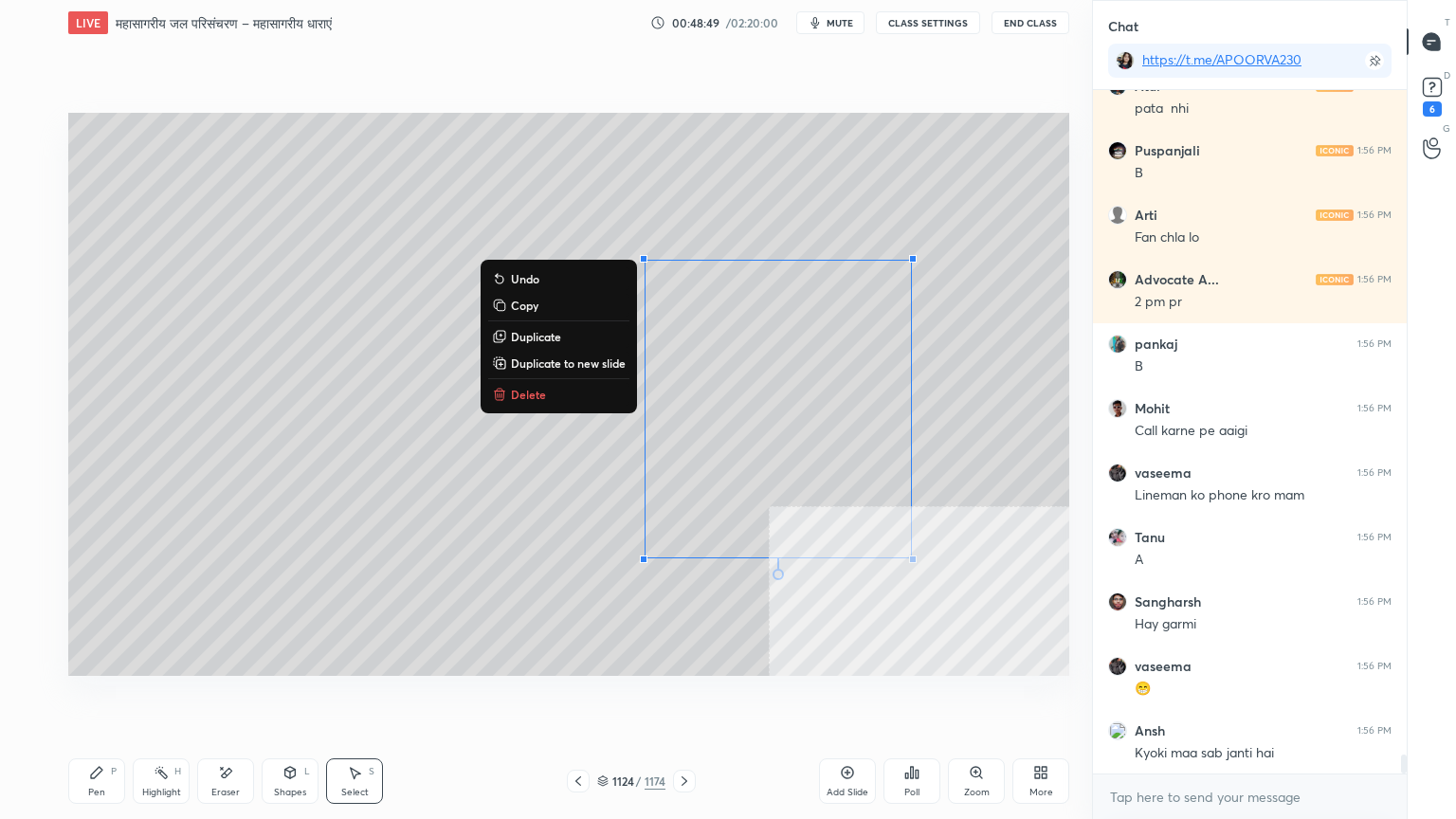 click on "Duplicate" at bounding box center [558, 337] 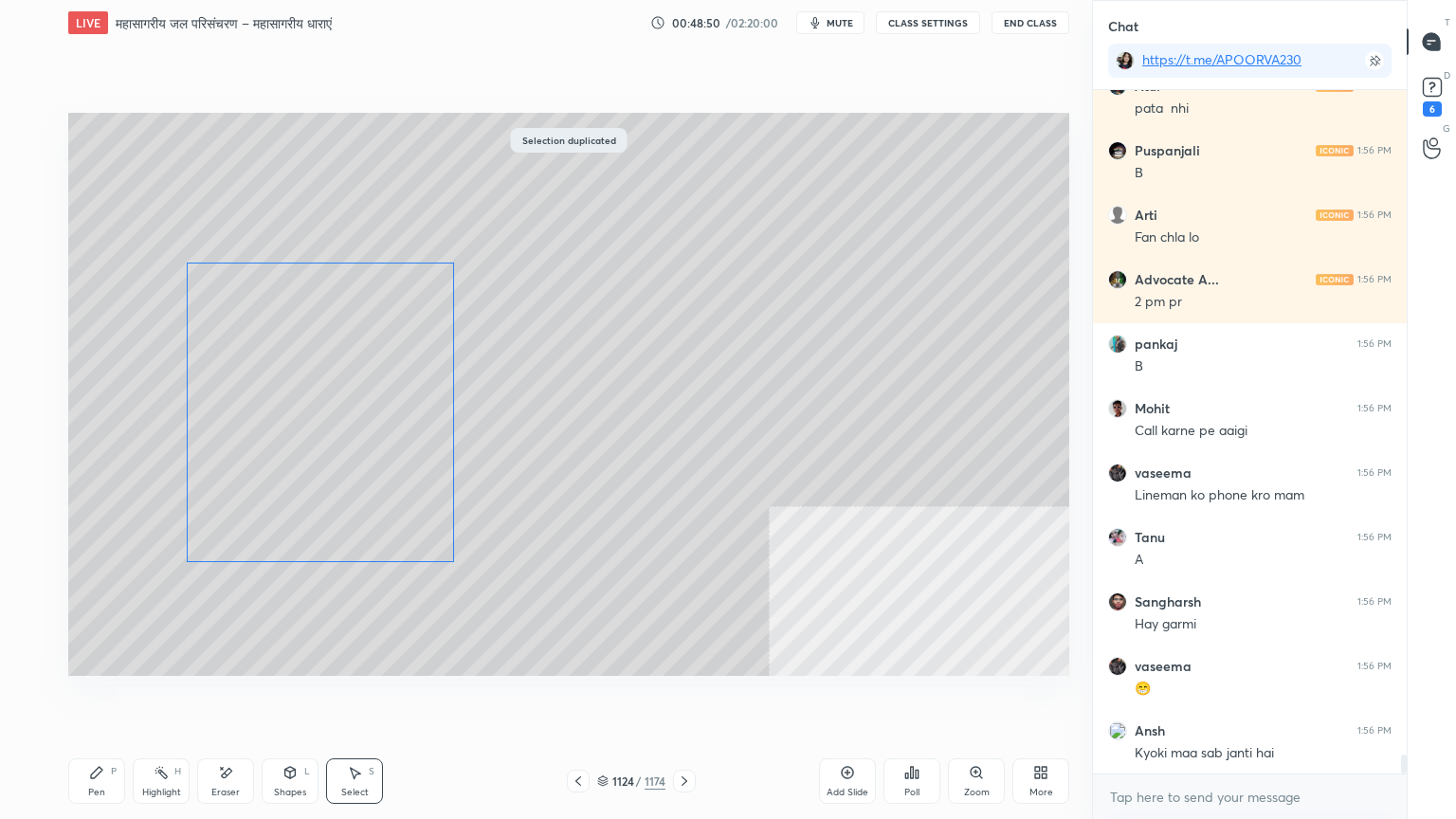 drag, startPoint x: 727, startPoint y: 428, endPoint x: 302, endPoint y: 480, distance: 428.1694 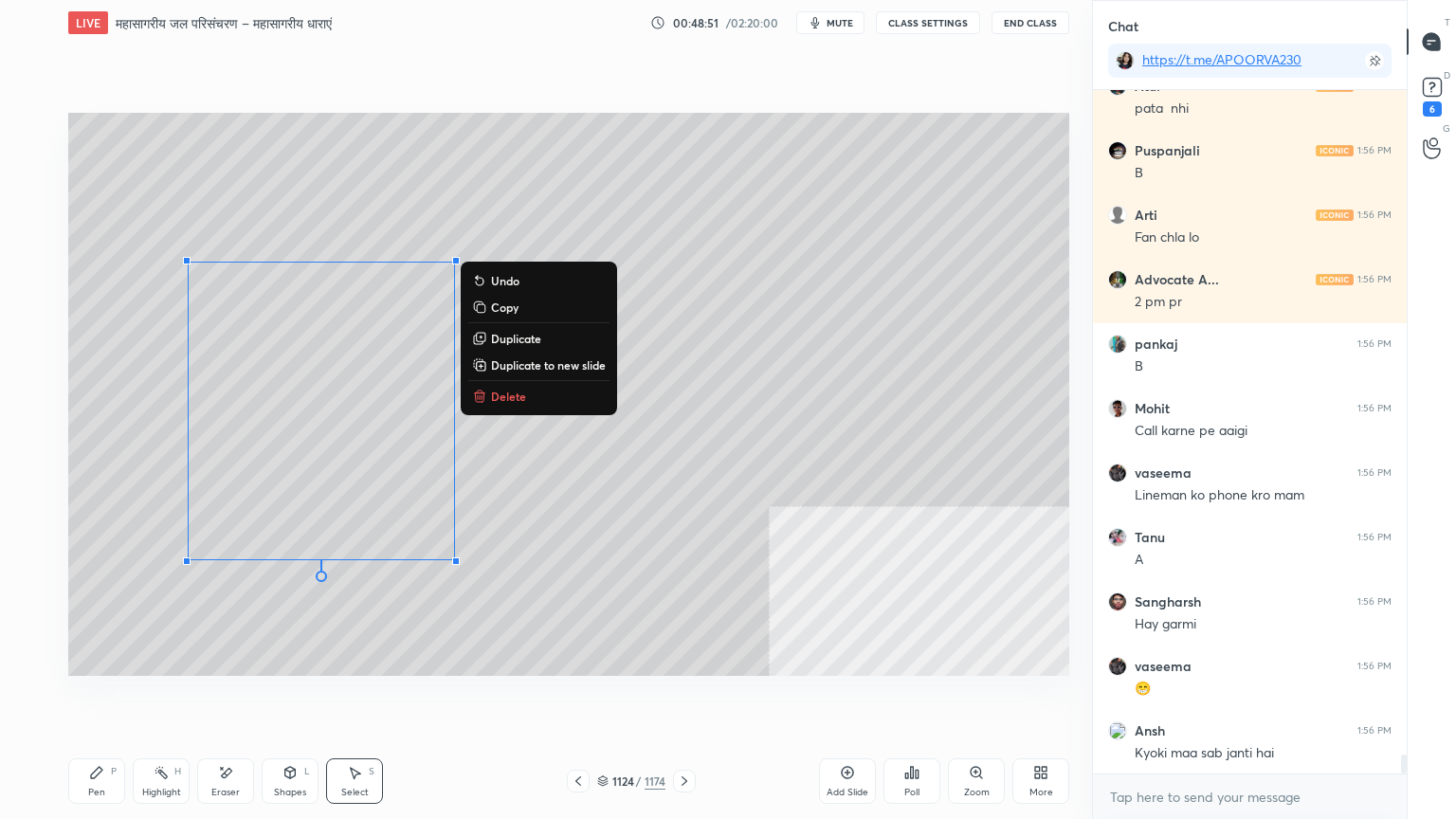 click on "Pen" at bounding box center [97, 792] 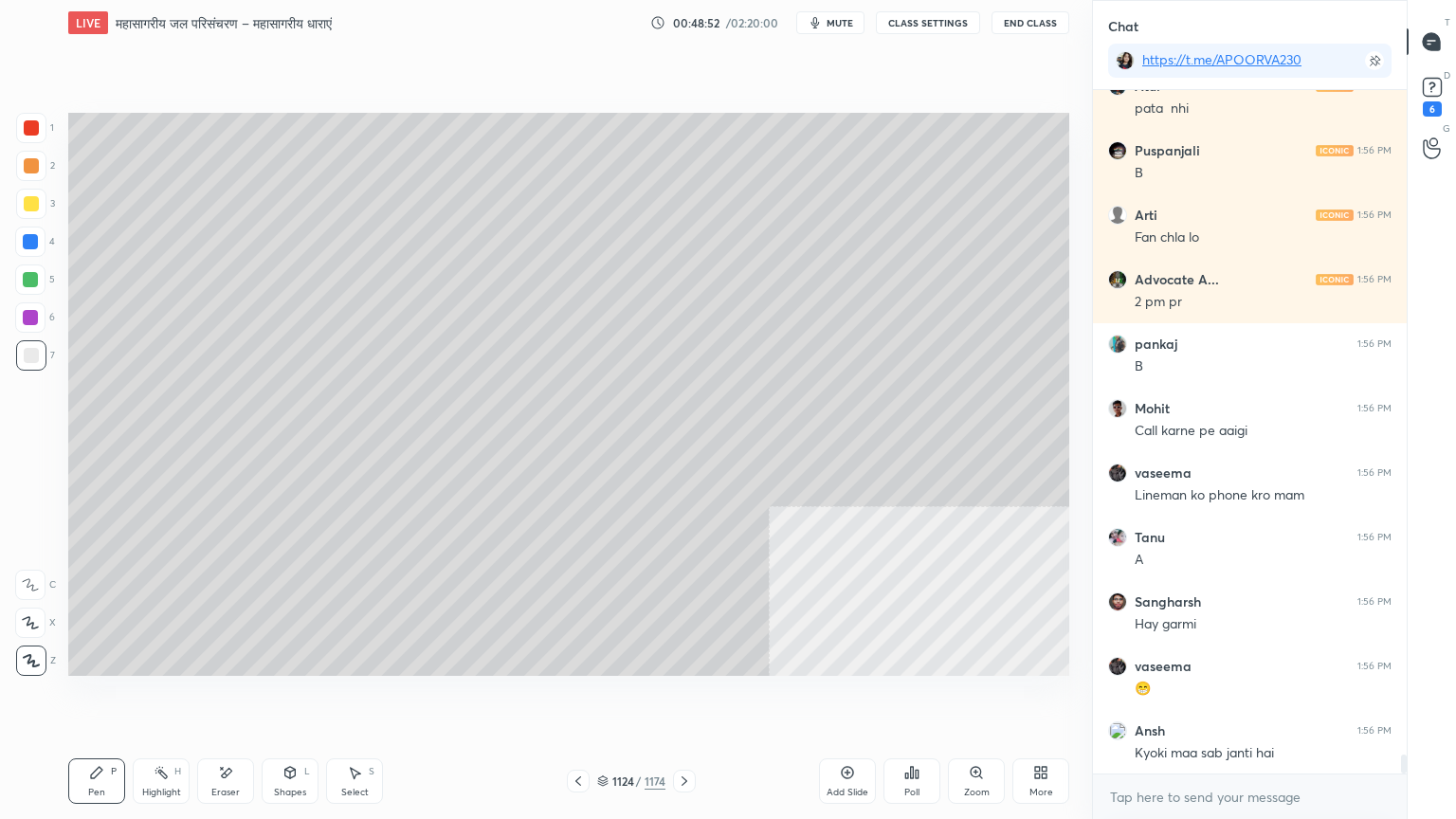 click at bounding box center (30, 242) 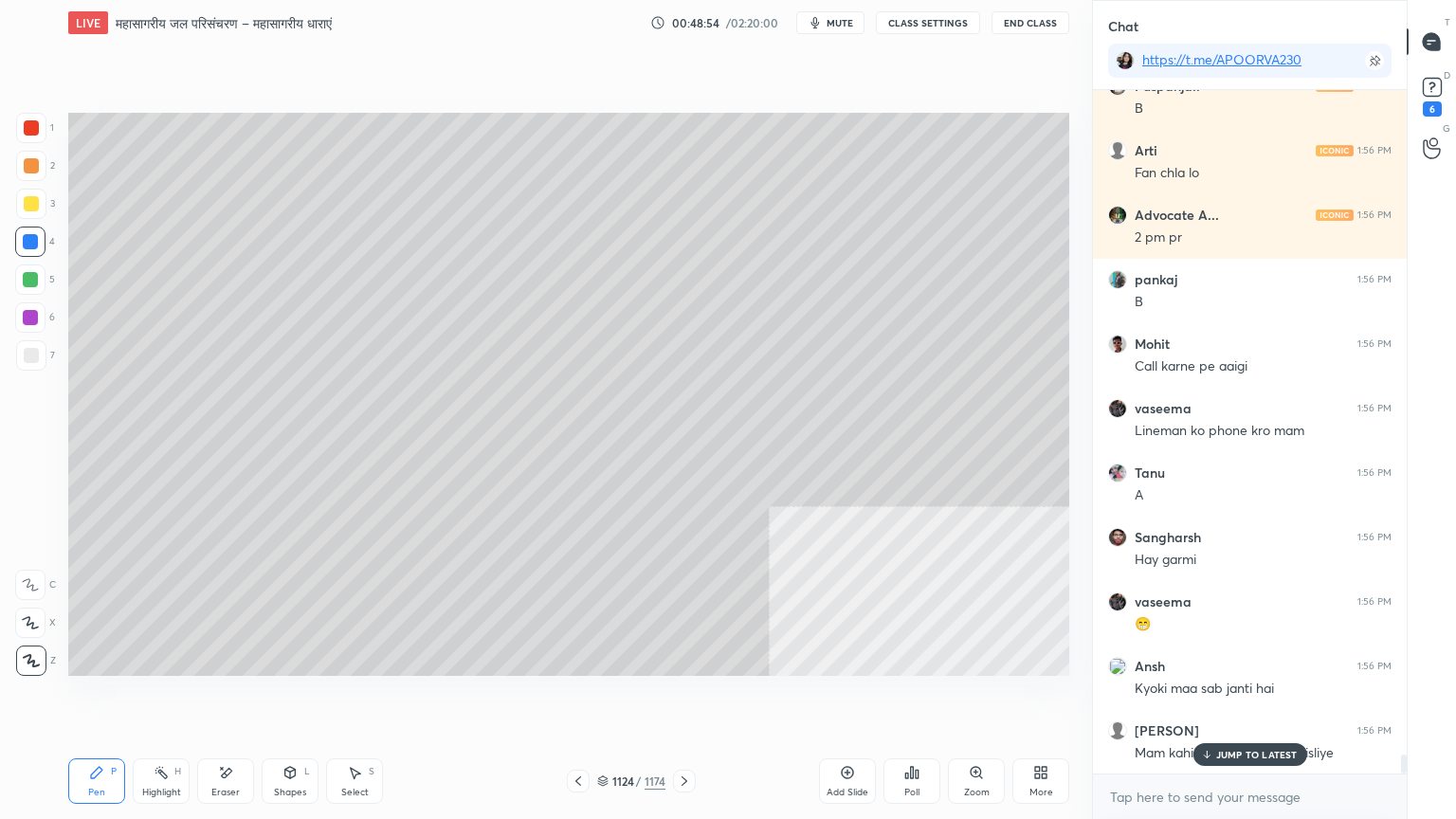 scroll, scrollTop: 24282, scrollLeft: 0, axis: vertical 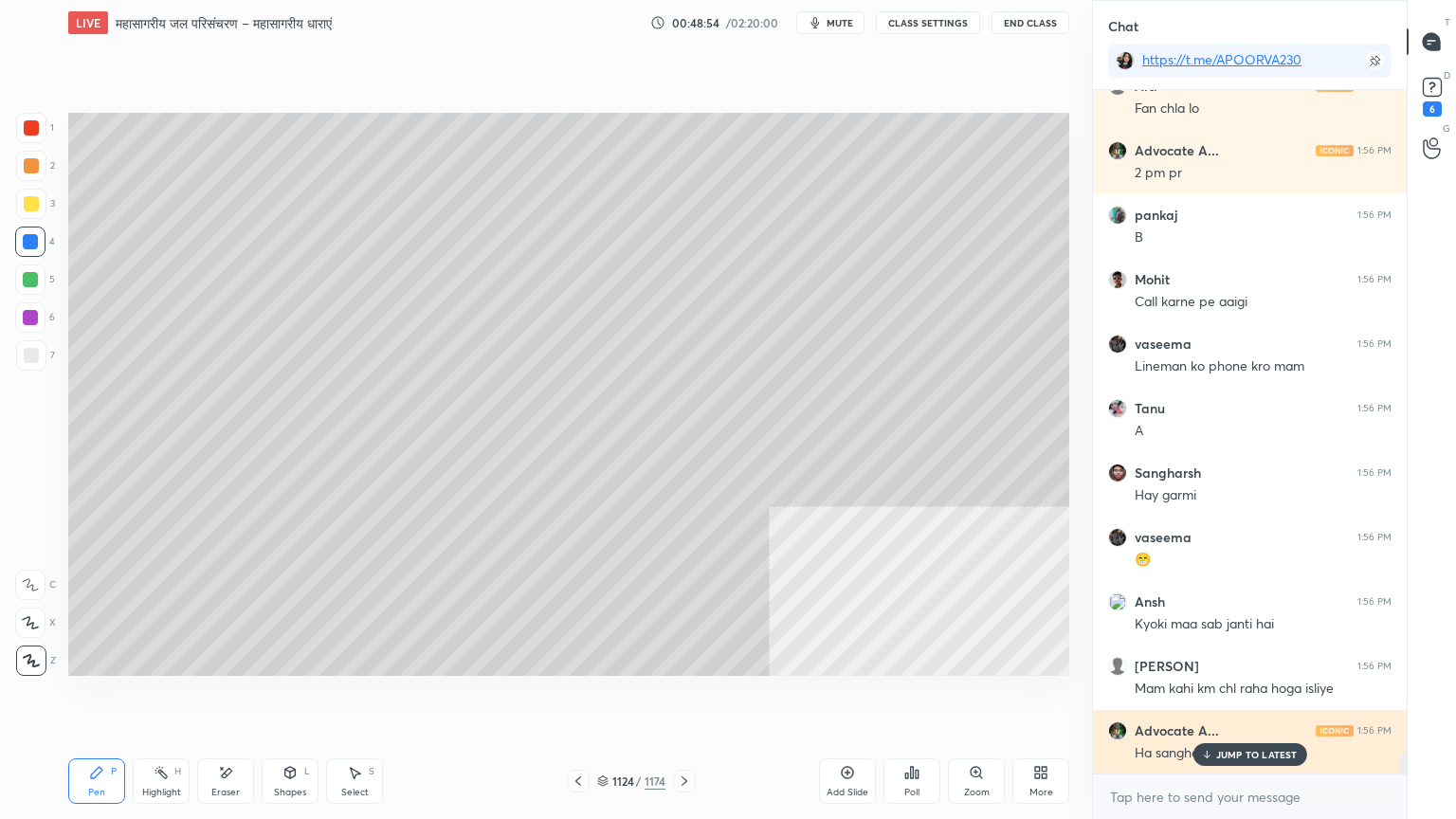 click on "JUMP TO LATEST" at bounding box center [1257, 755] 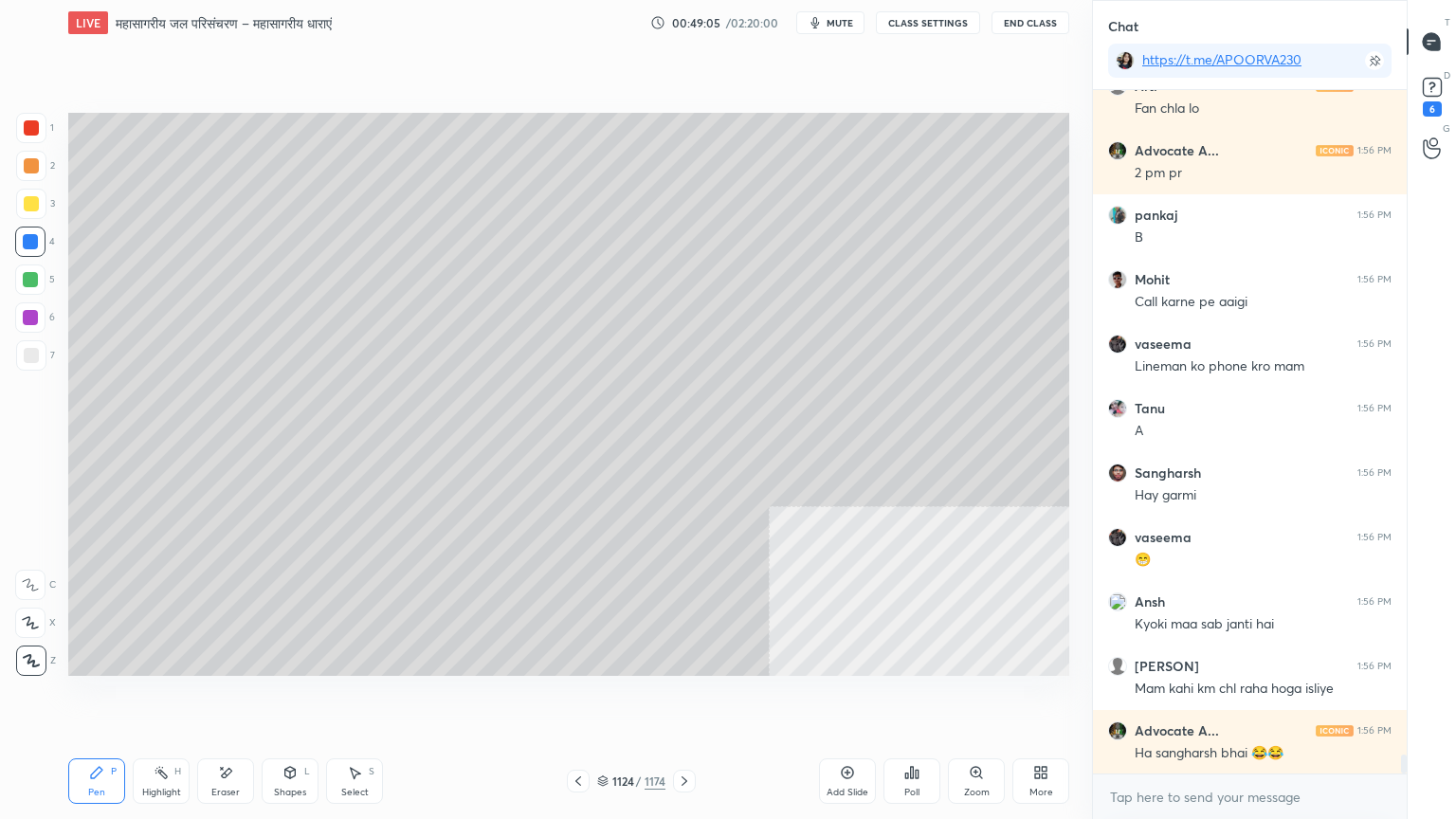 scroll, scrollTop: 24346, scrollLeft: 0, axis: vertical 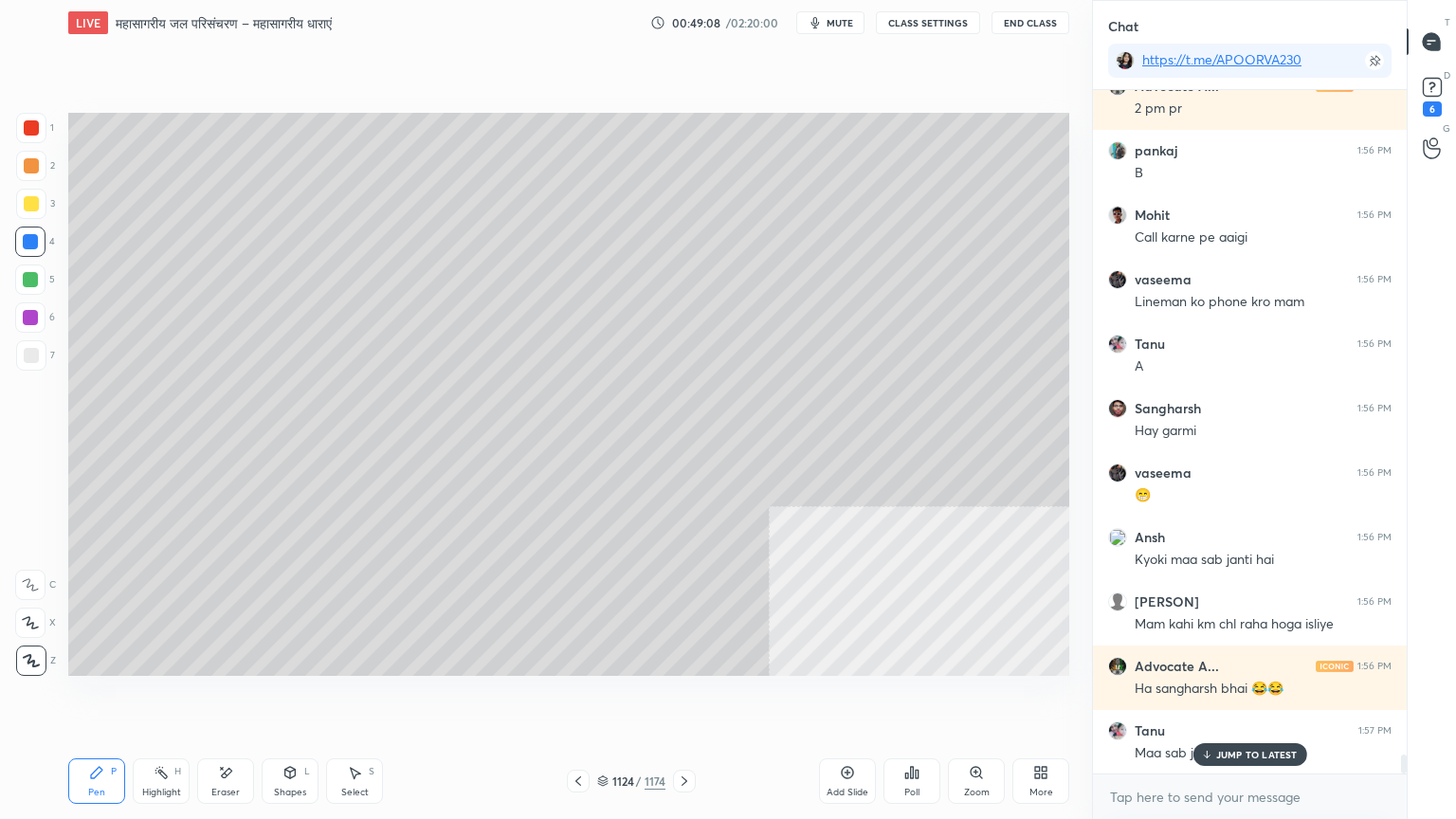 drag, startPoint x: 1228, startPoint y: 755, endPoint x: 1219, endPoint y: 802, distance: 47.85 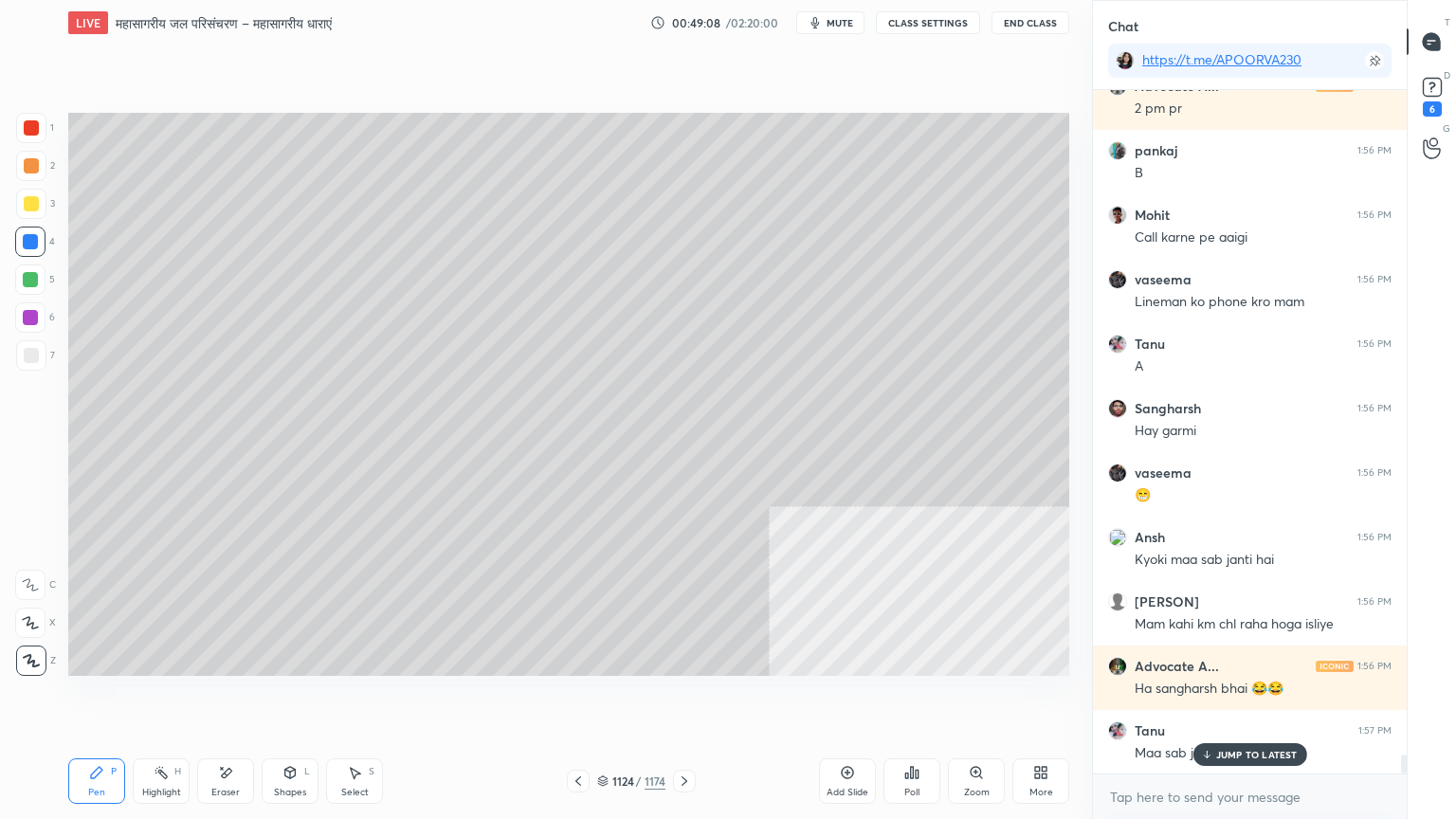 click on "JUMP TO LATEST" at bounding box center (1257, 755) 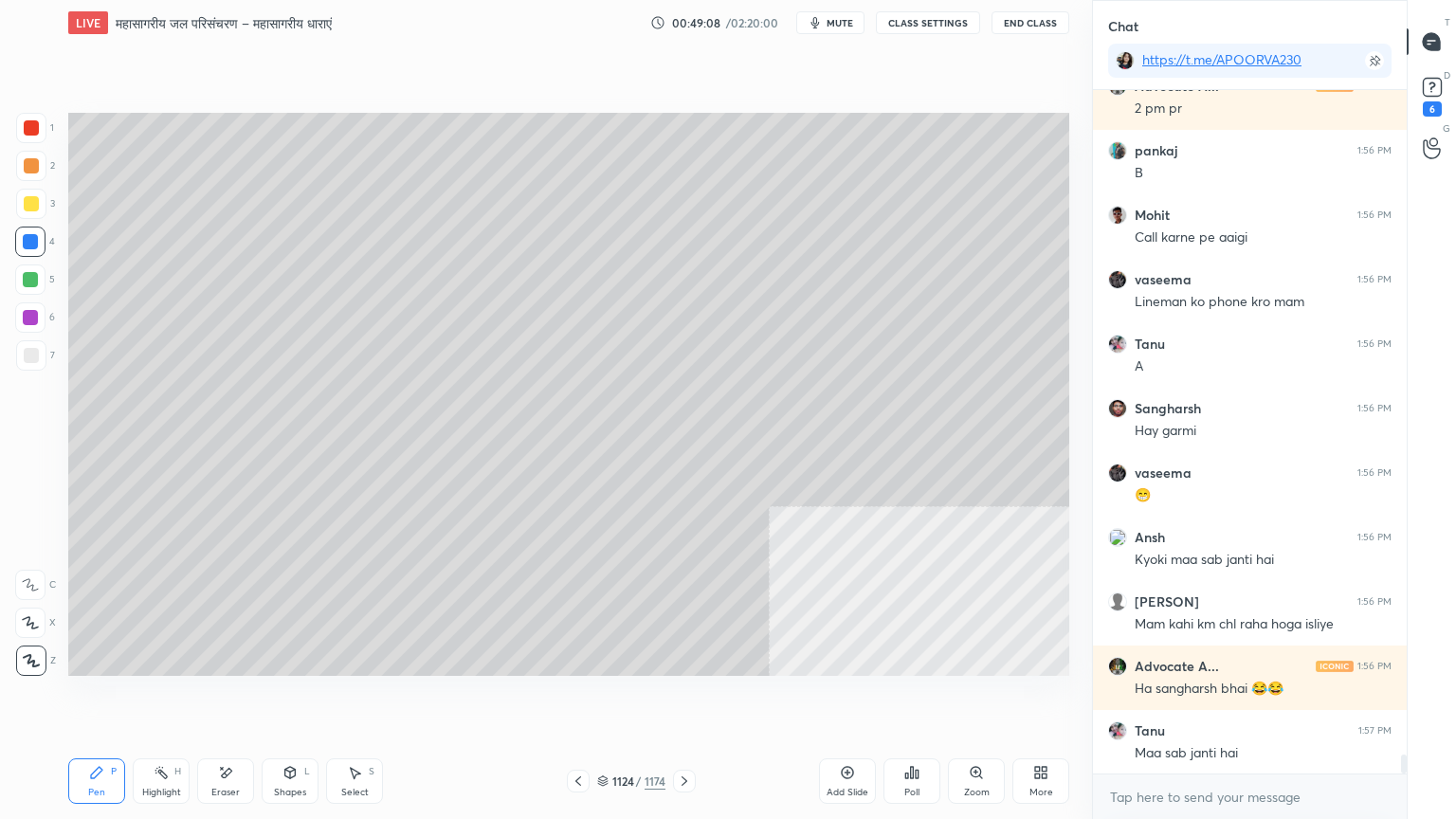 click on "x" at bounding box center [1249, 796] 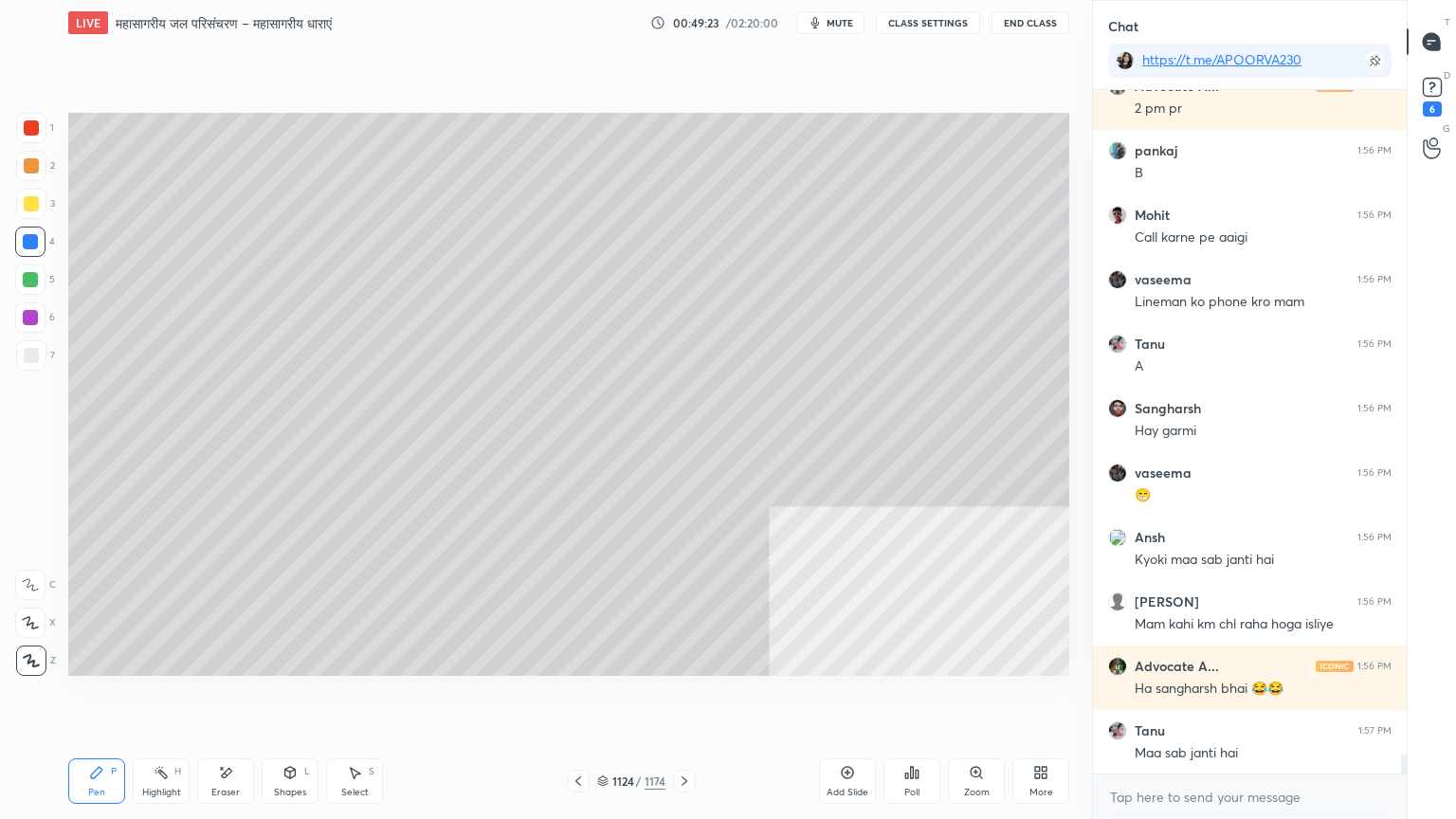 scroll, scrollTop: 24411, scrollLeft: 0, axis: vertical 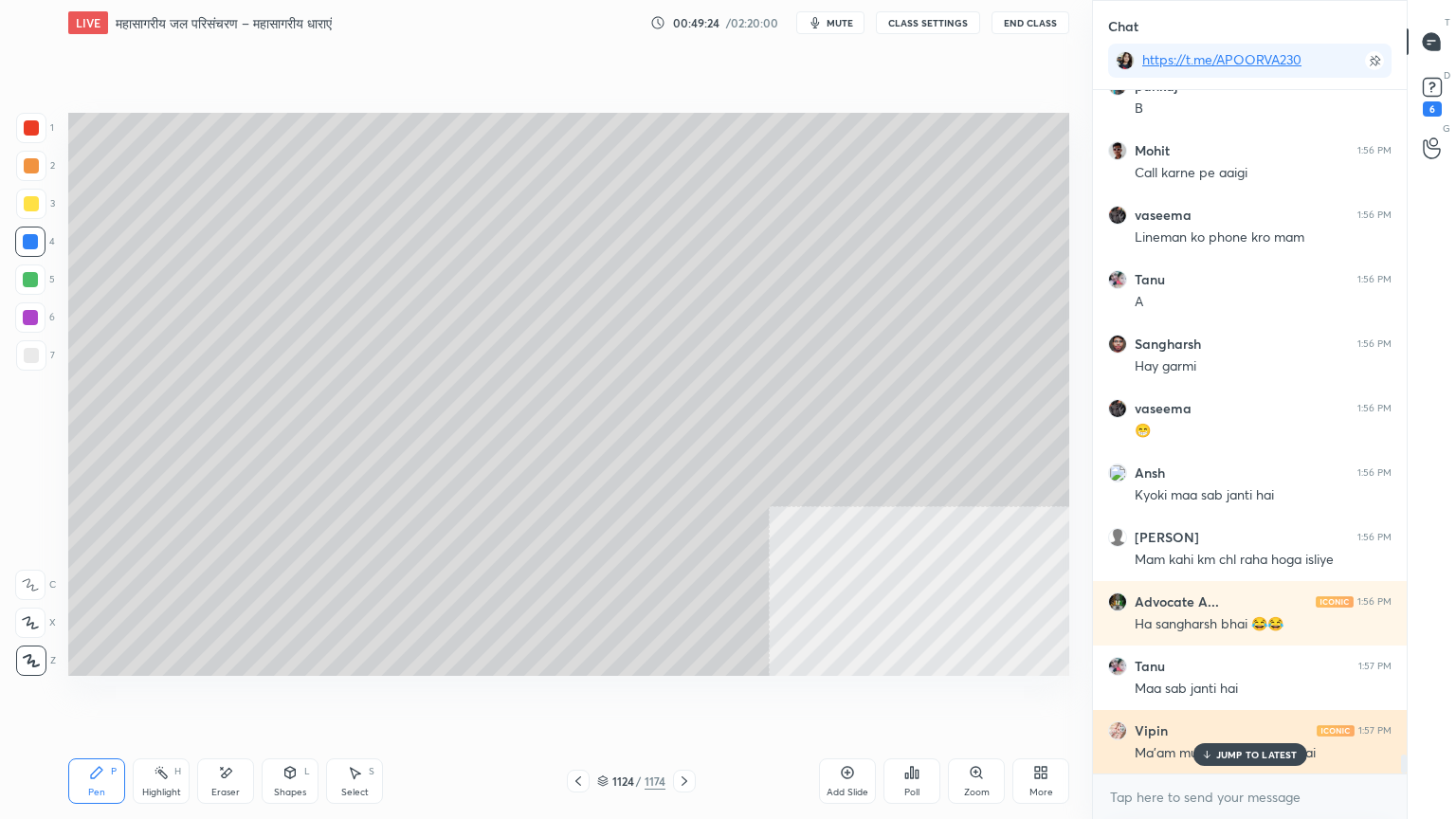 click on "JUMP TO LATEST" at bounding box center (1257, 755) 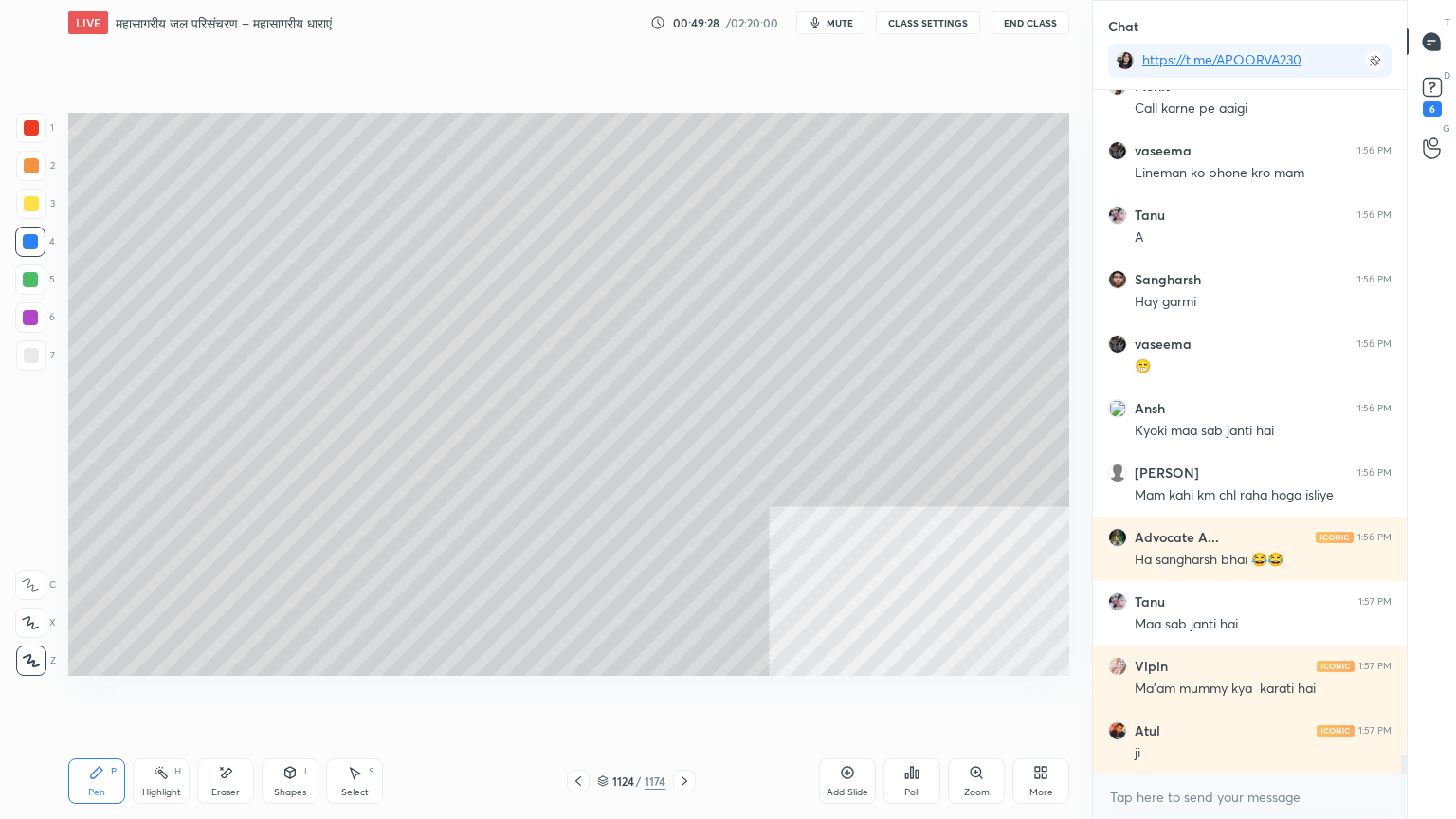 scroll, scrollTop: 24540, scrollLeft: 0, axis: vertical 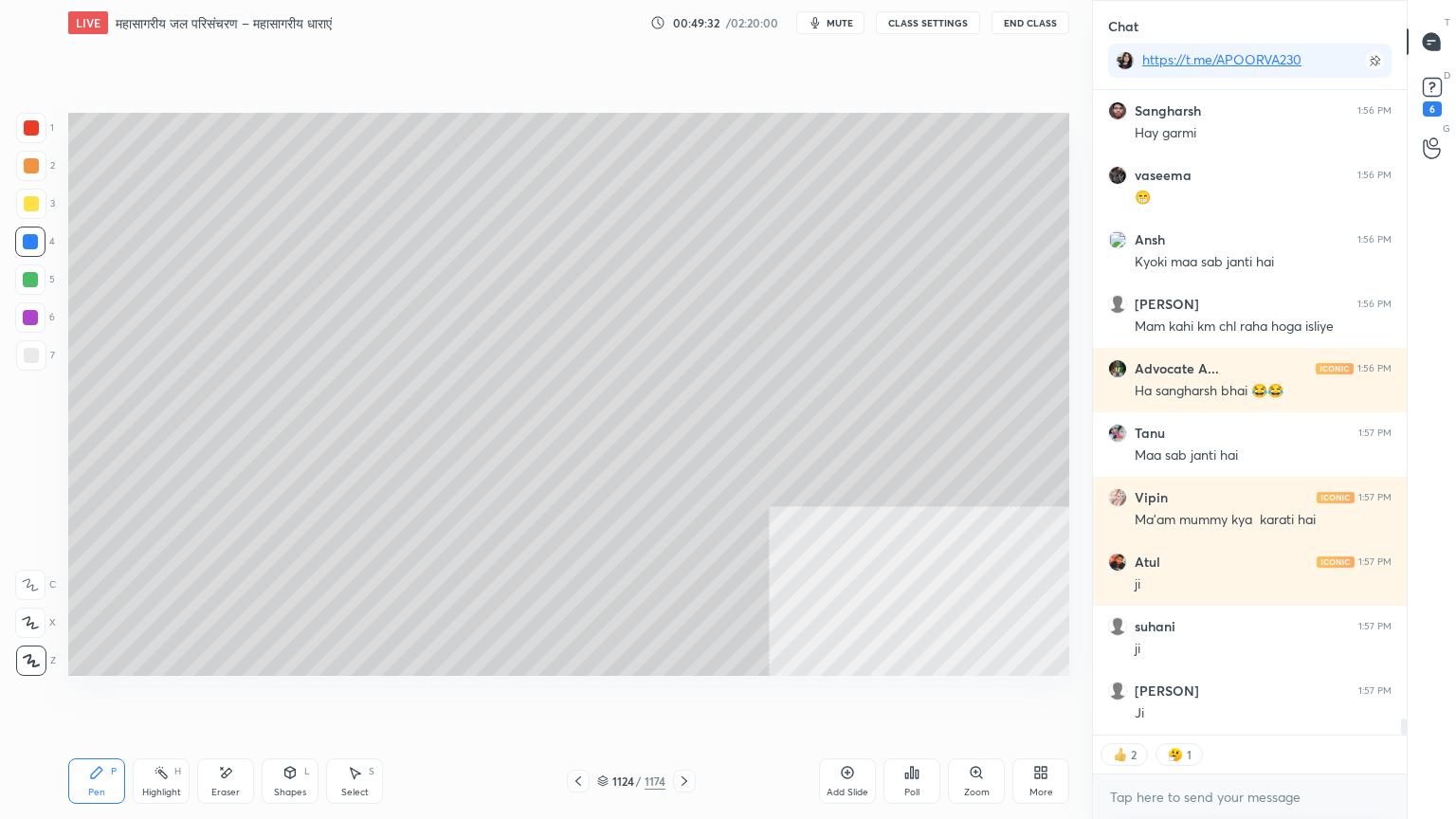 drag, startPoint x: 677, startPoint y: 705, endPoint x: 688, endPoint y: 701, distance: 12 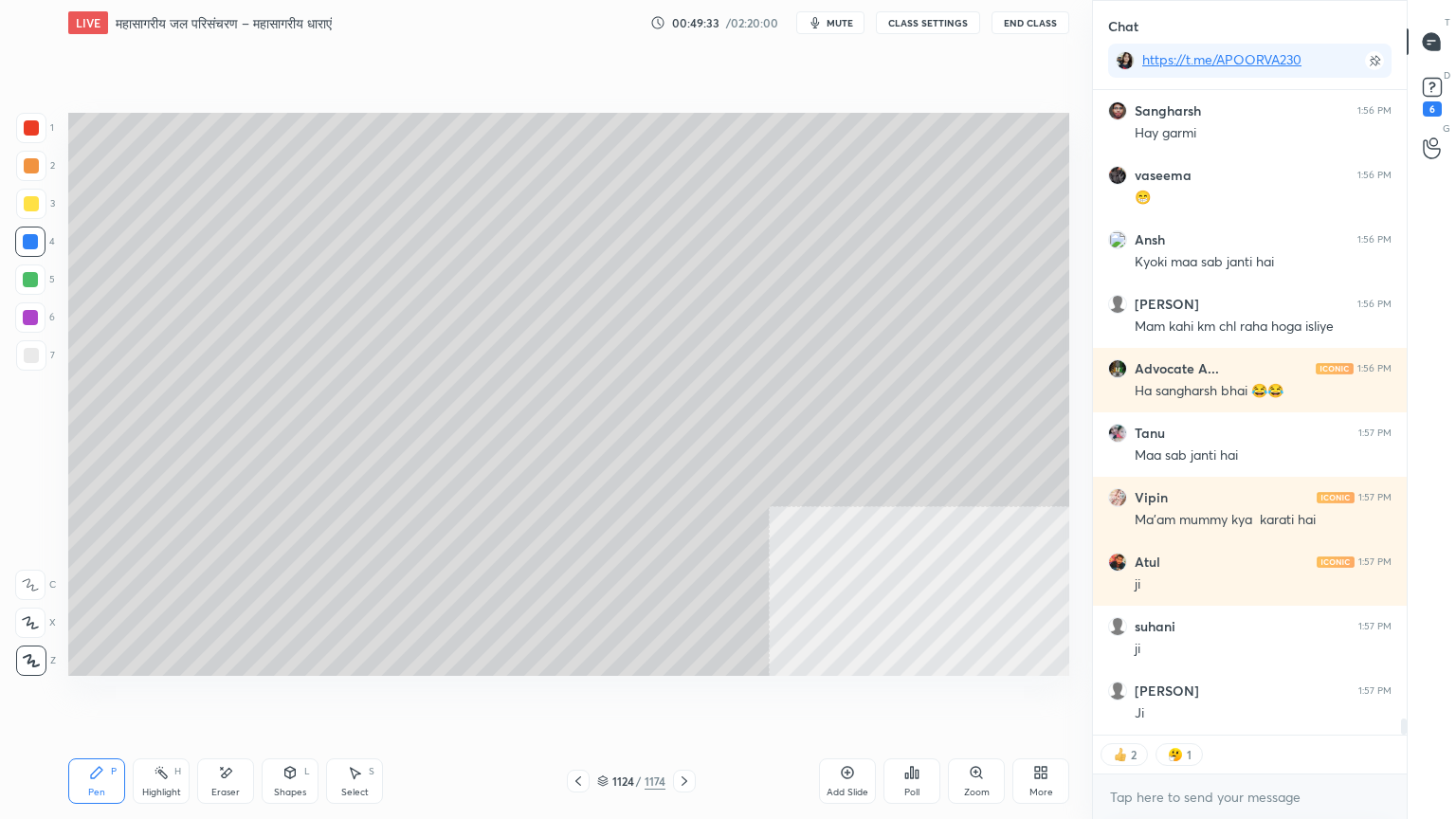 scroll, scrollTop: 24708, scrollLeft: 0, axis: vertical 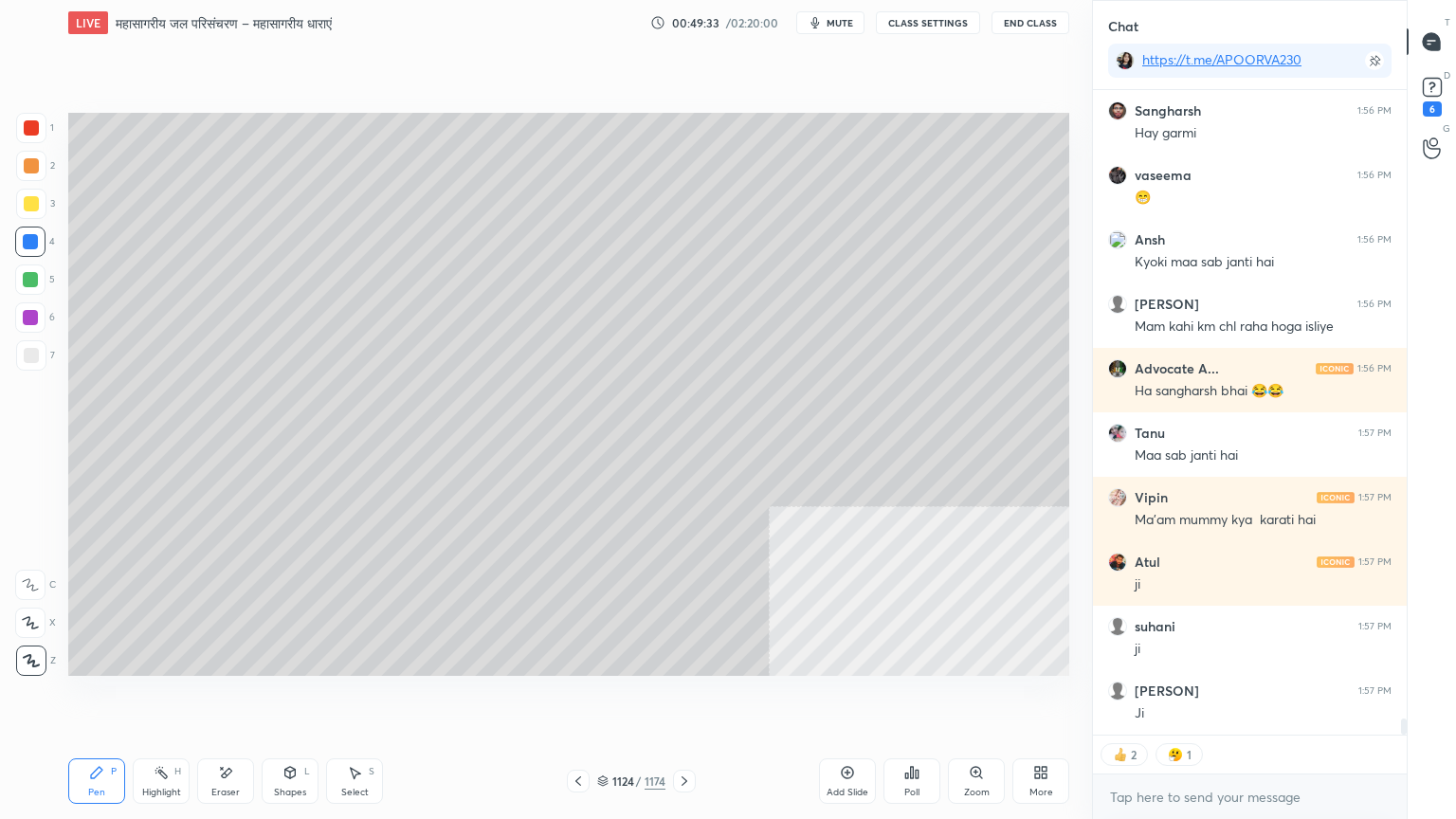 click on "LIVE महासागरीय जल परिसंचरण – महासागरीय धाराएं 00:49:33 /  02:20:00 mute CLASS SETTINGS End Class Setting up your live class Poll for   secs No correct answer Start poll Back महासागरीय जल परिसंचरण – महासागरीय धाराएं • L37 of भूगोल आधारस्‍तंभ: भौतिक भूगोल - Physical Geography [PERSON] Pen P Highlight H Eraser Shapes L Select S 1124 / 1174 Add Slide Poll Zoom More" at bounding box center [569, 410] 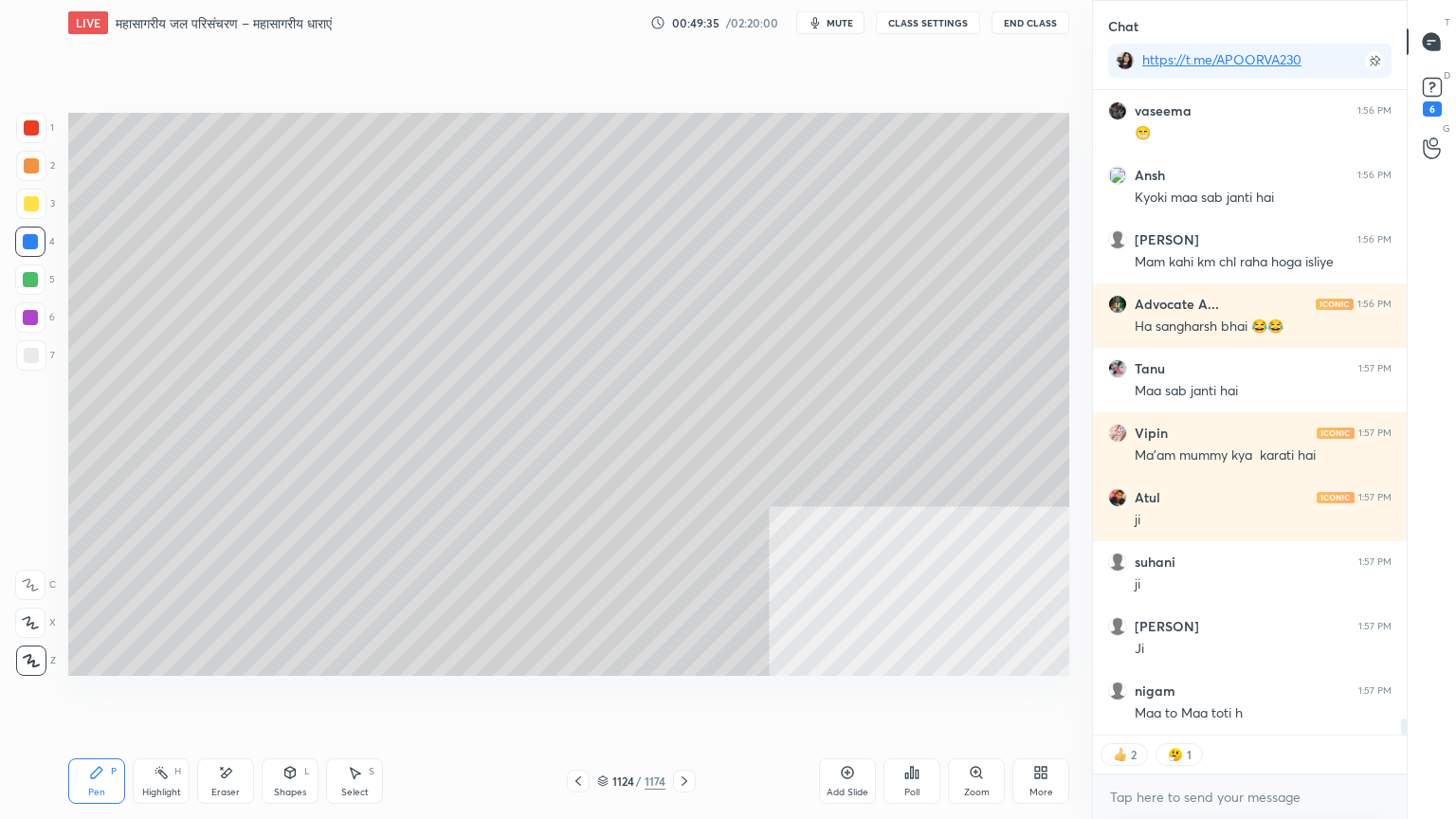 click 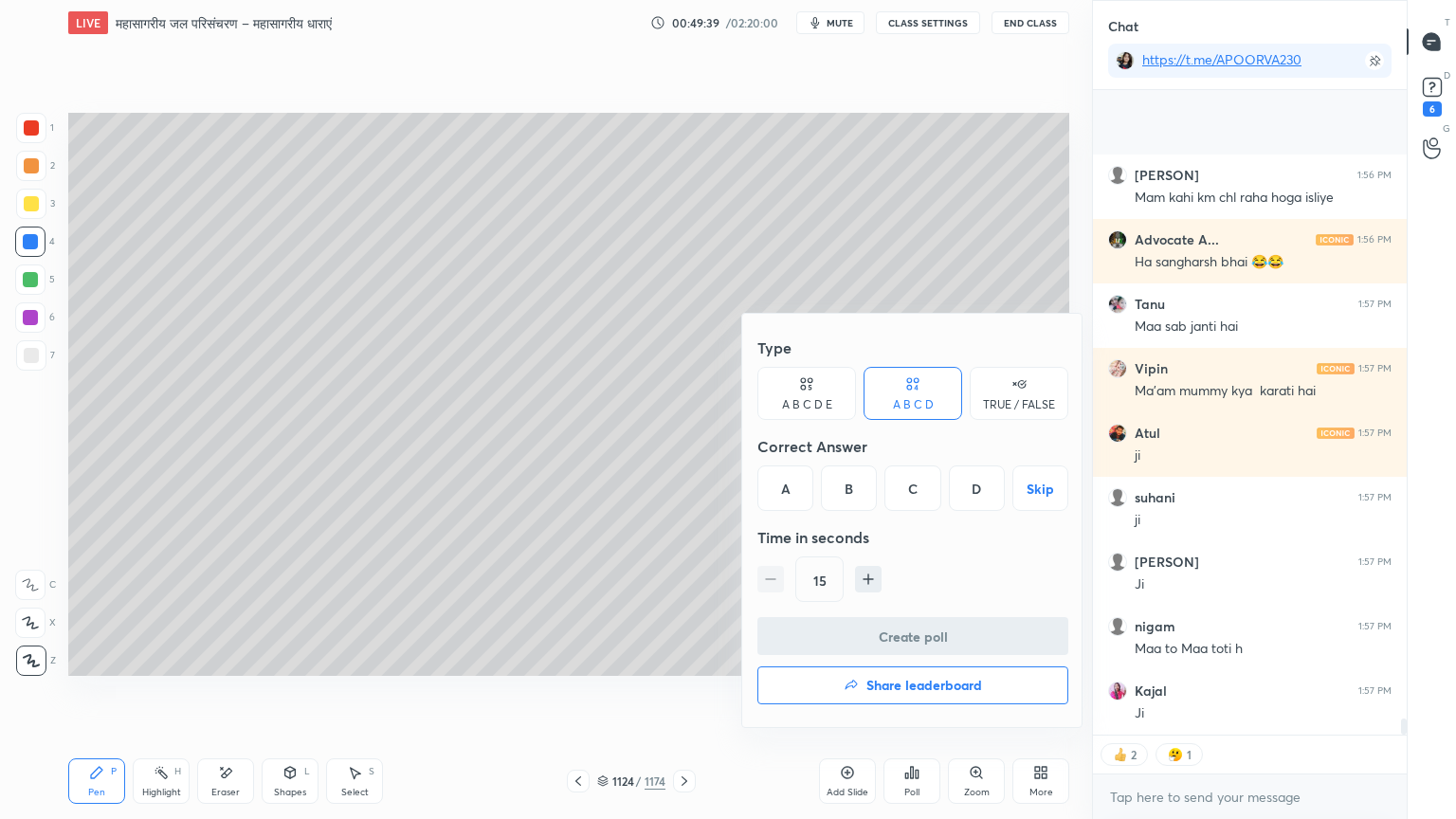 scroll, scrollTop: 24902, scrollLeft: 0, axis: vertical 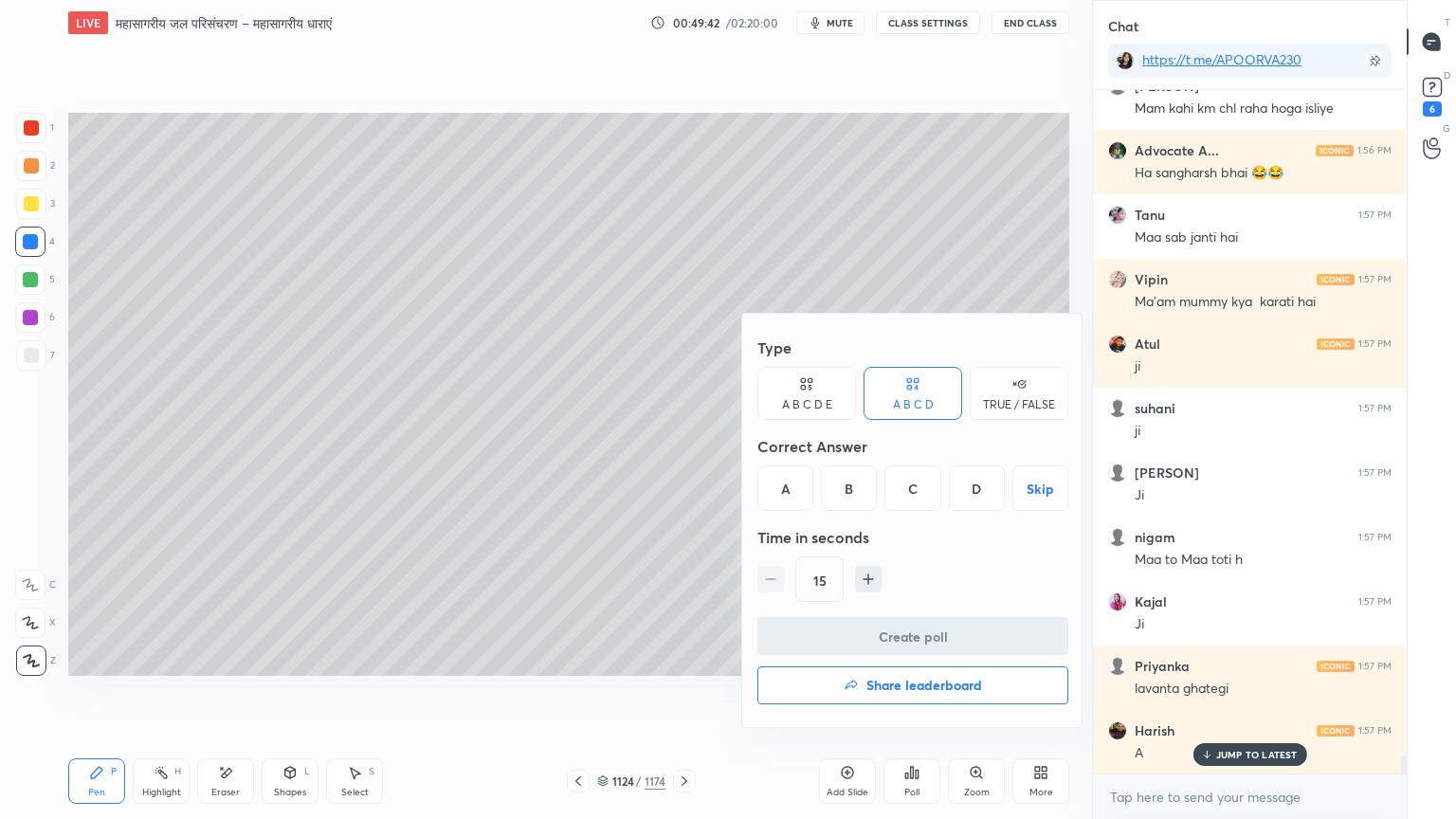 click on "A" at bounding box center [785, 488] 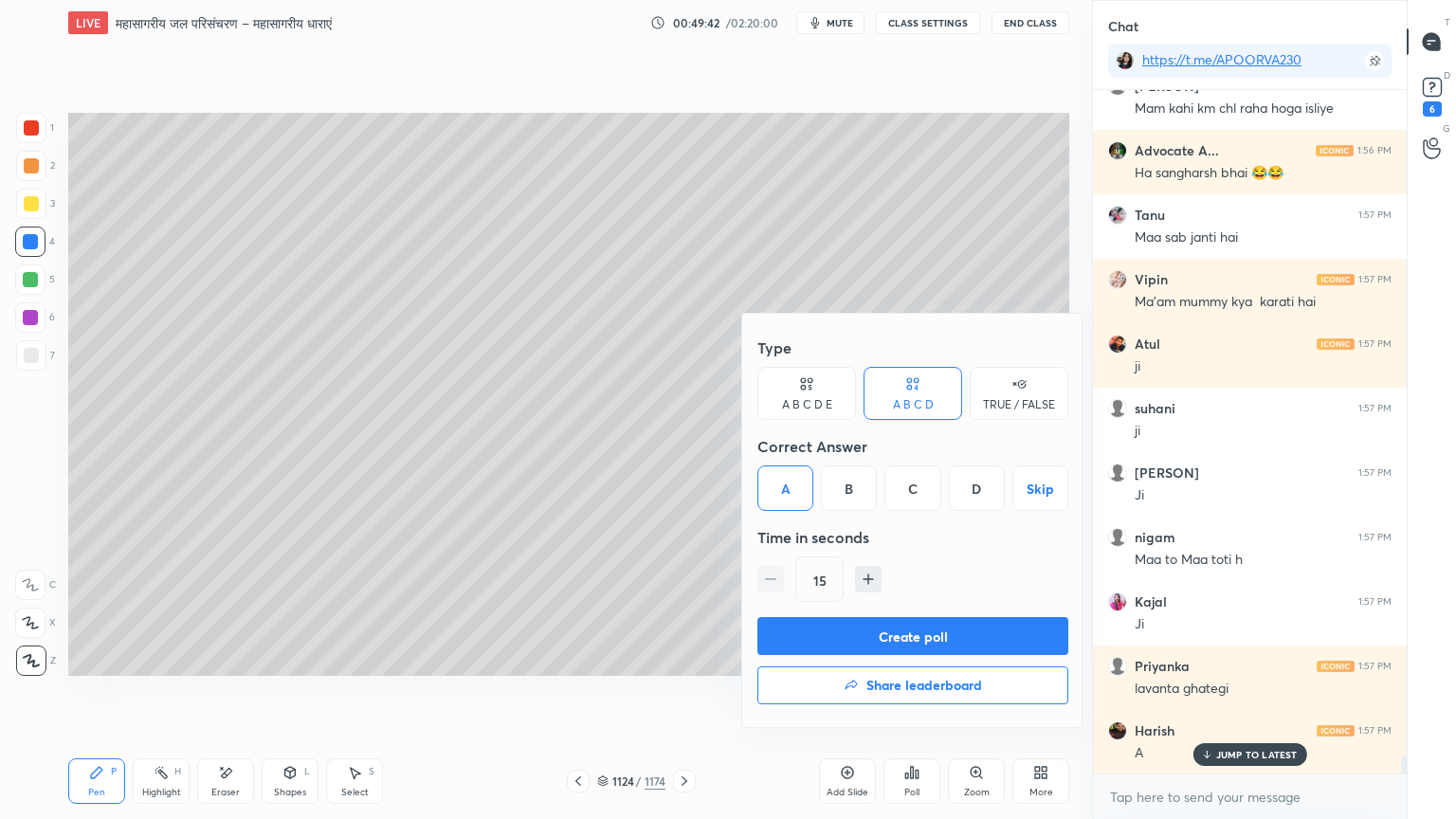 click on "Create poll" at bounding box center (913, 636) 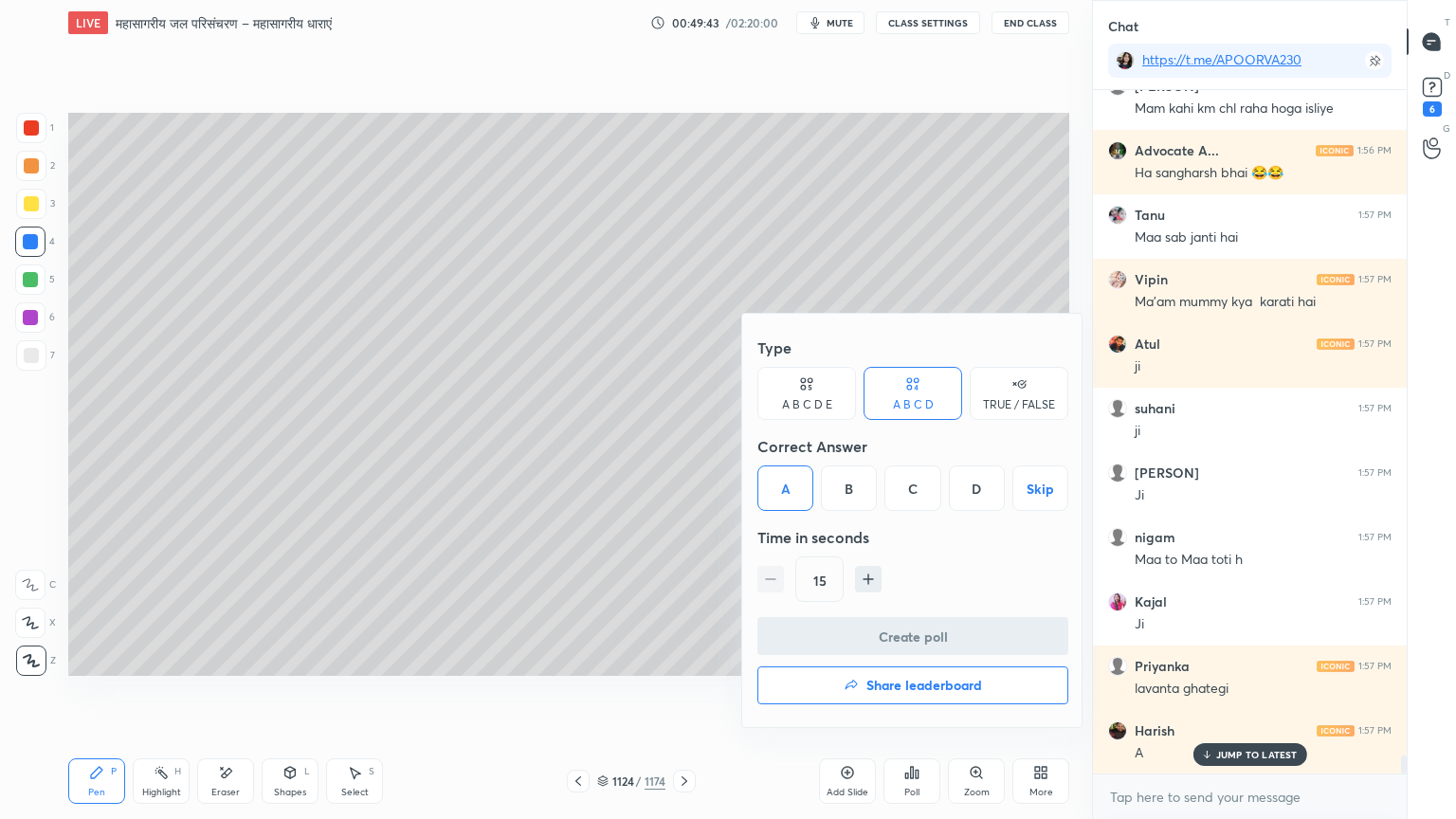 scroll, scrollTop: 628, scrollLeft: 308, axis: both 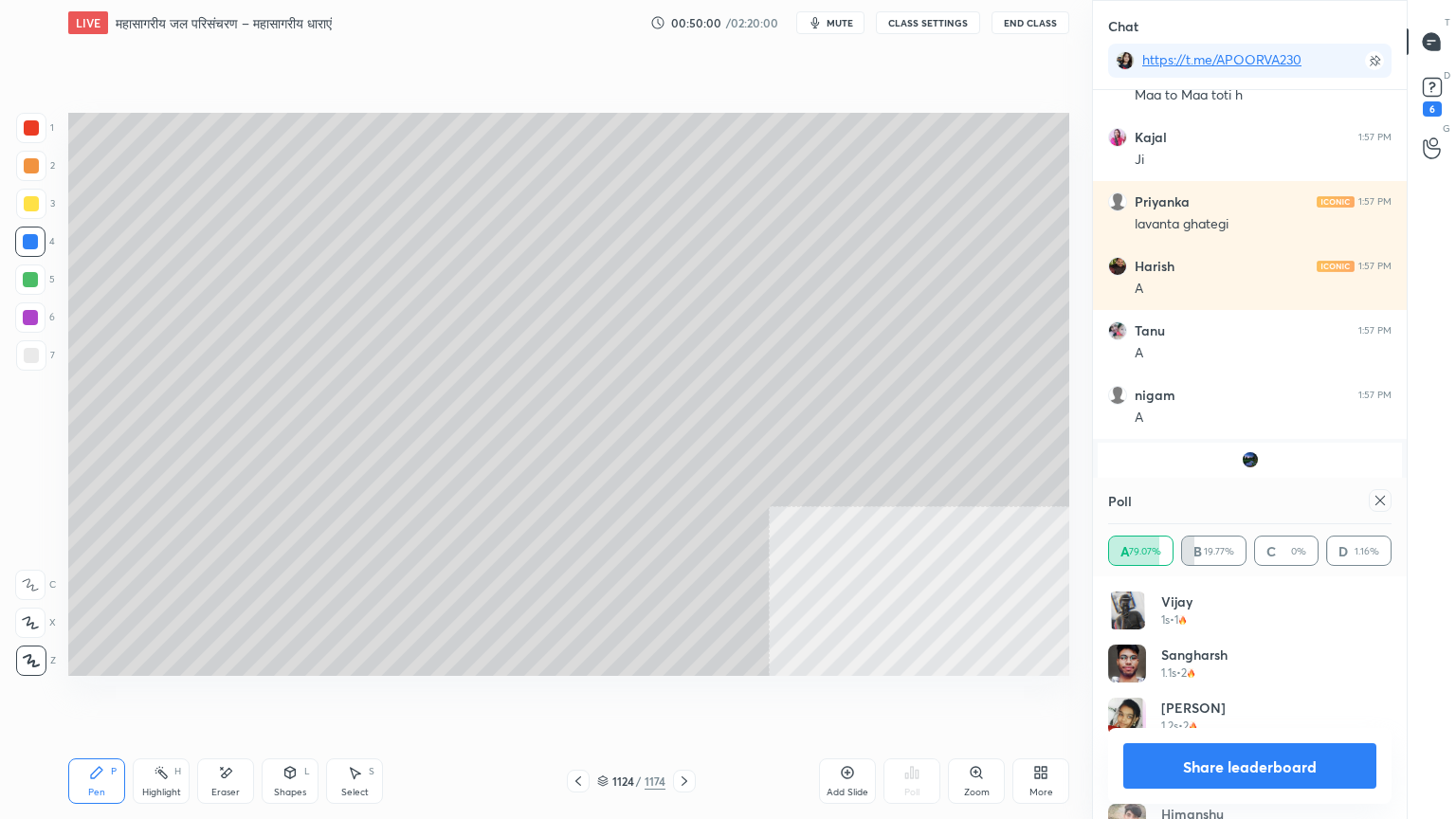 click on "Share leaderboard" at bounding box center [1249, 766] 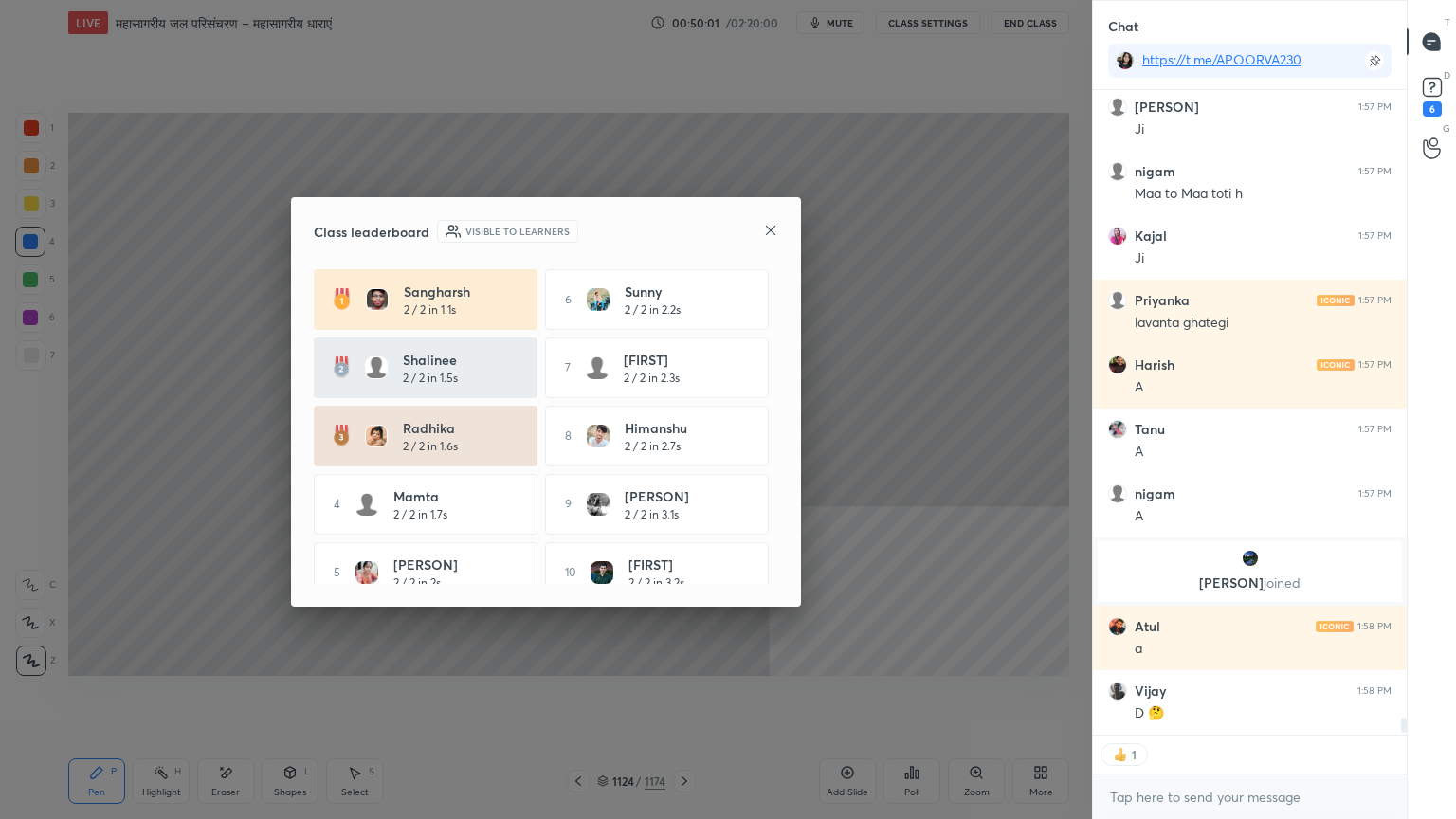 click 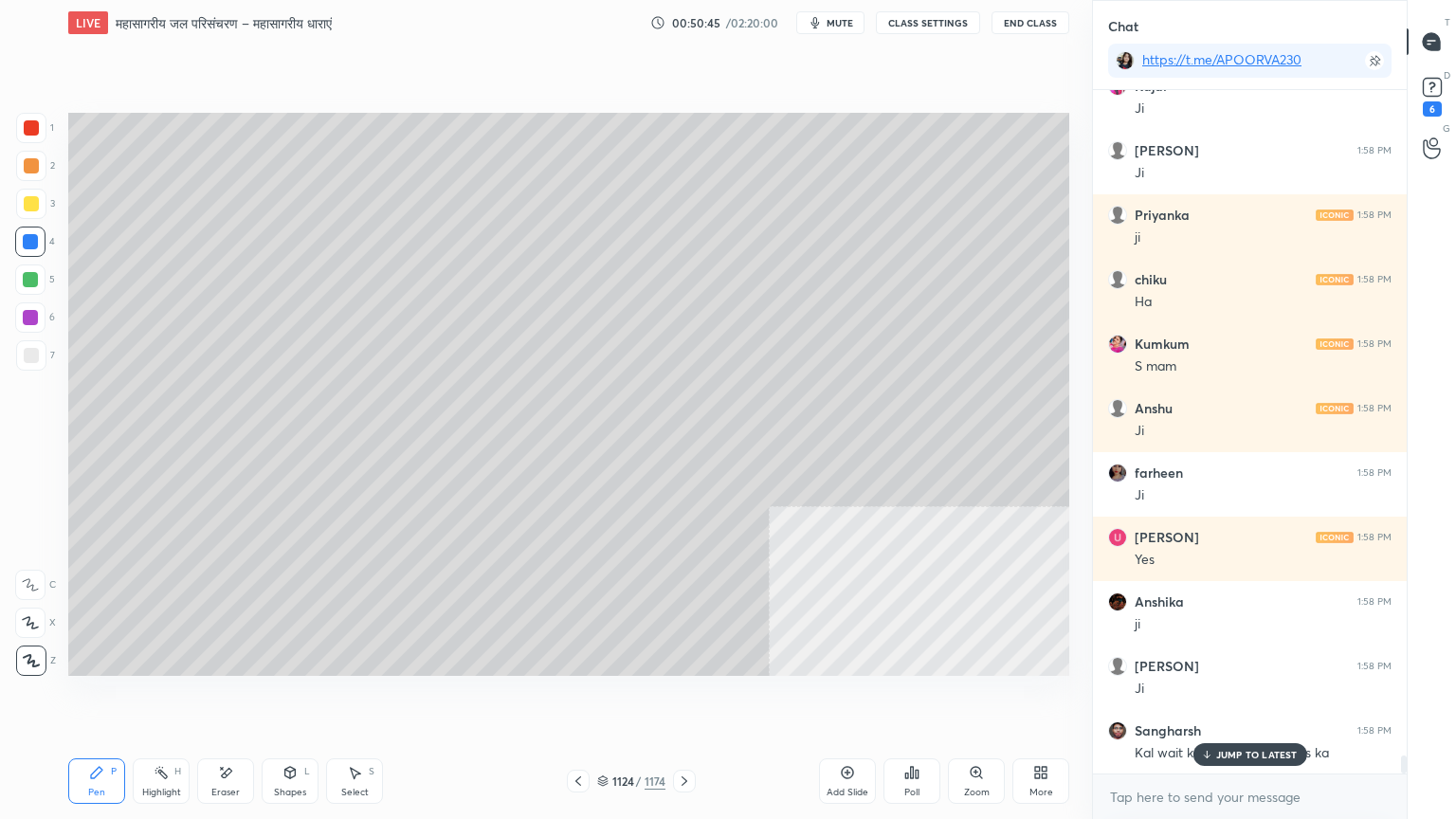click on "JUMP TO LATEST" at bounding box center (1257, 755) 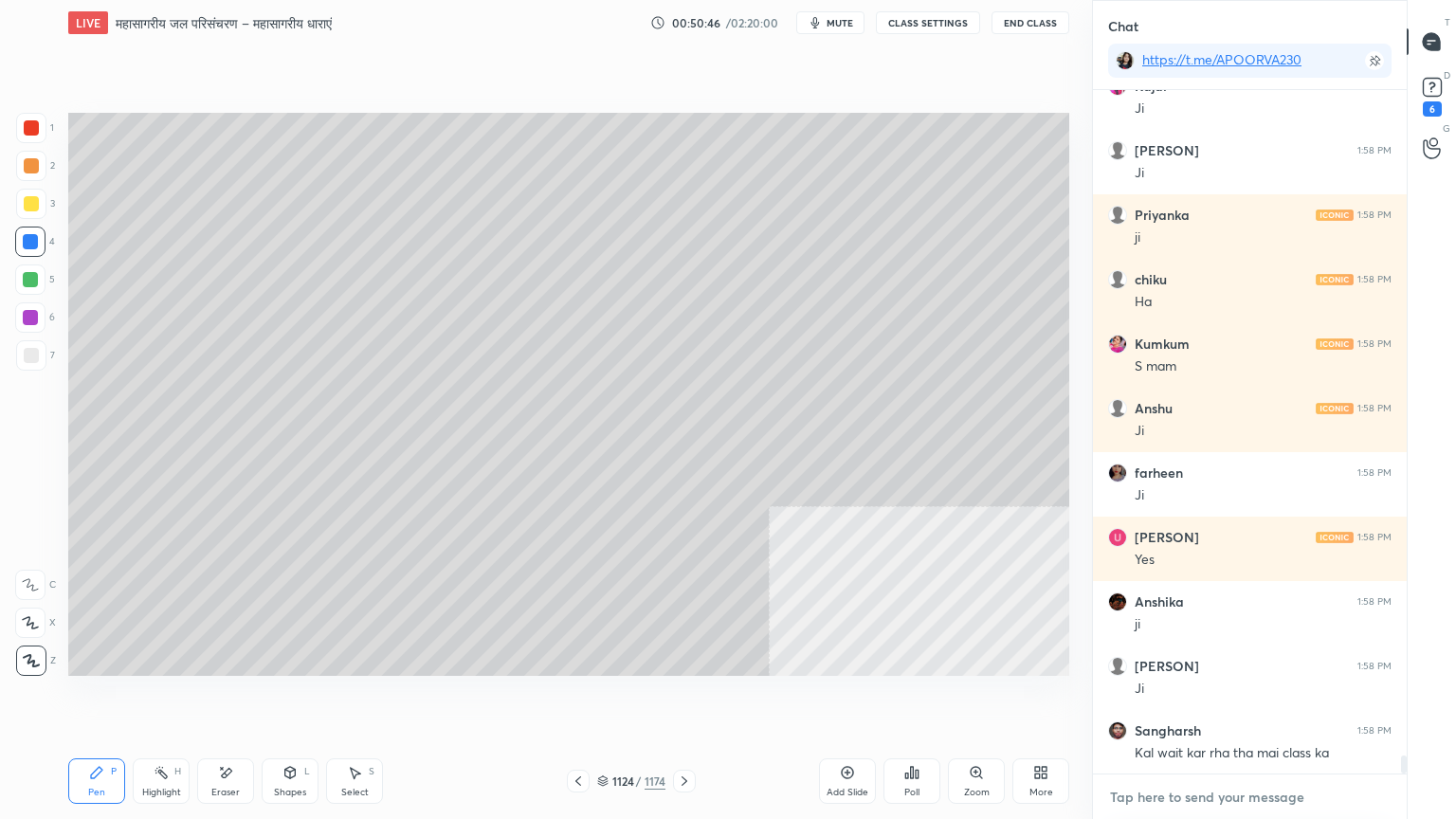 click at bounding box center [1249, 797] 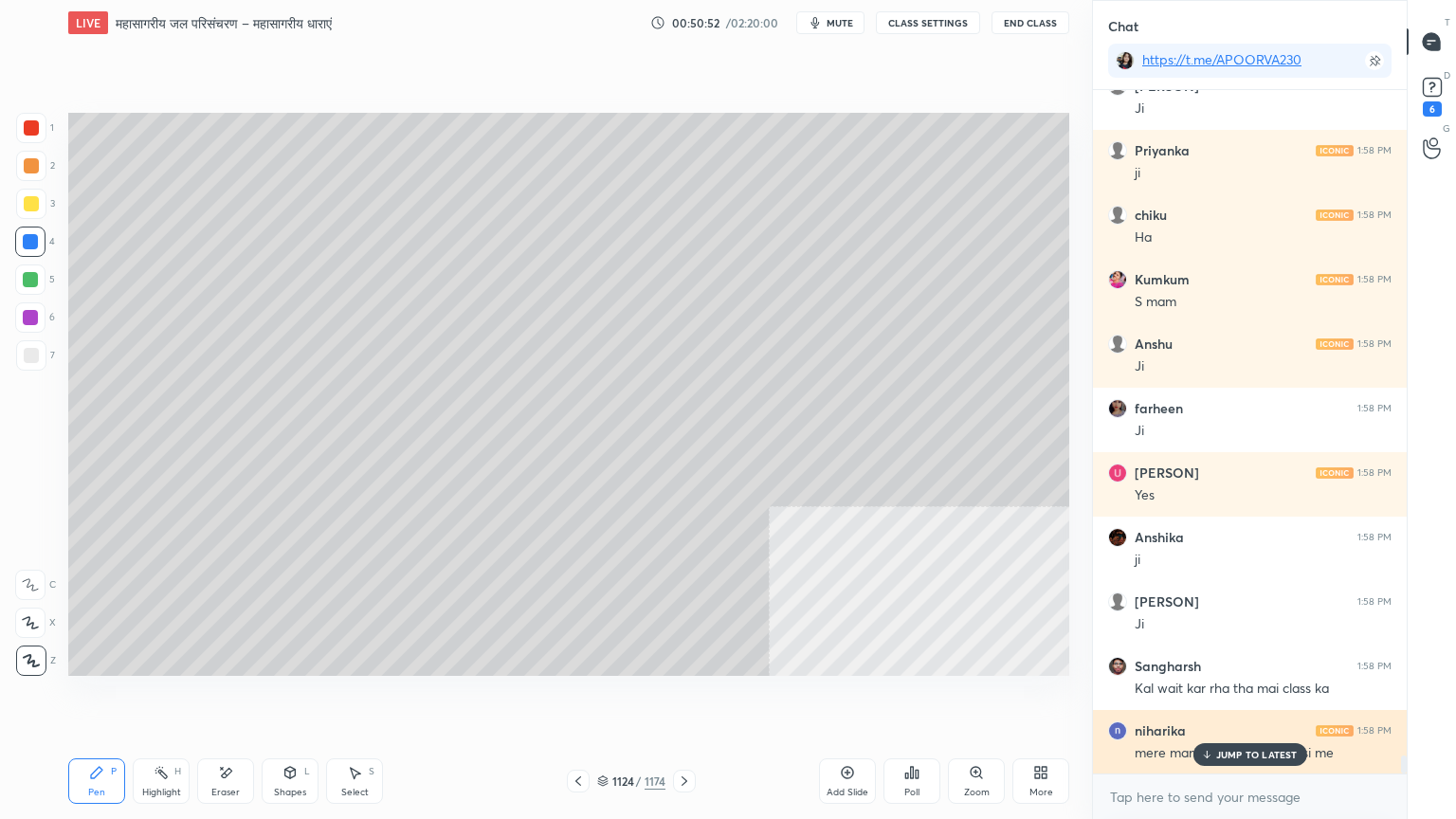 click on "JUMP TO LATEST" at bounding box center (1257, 755) 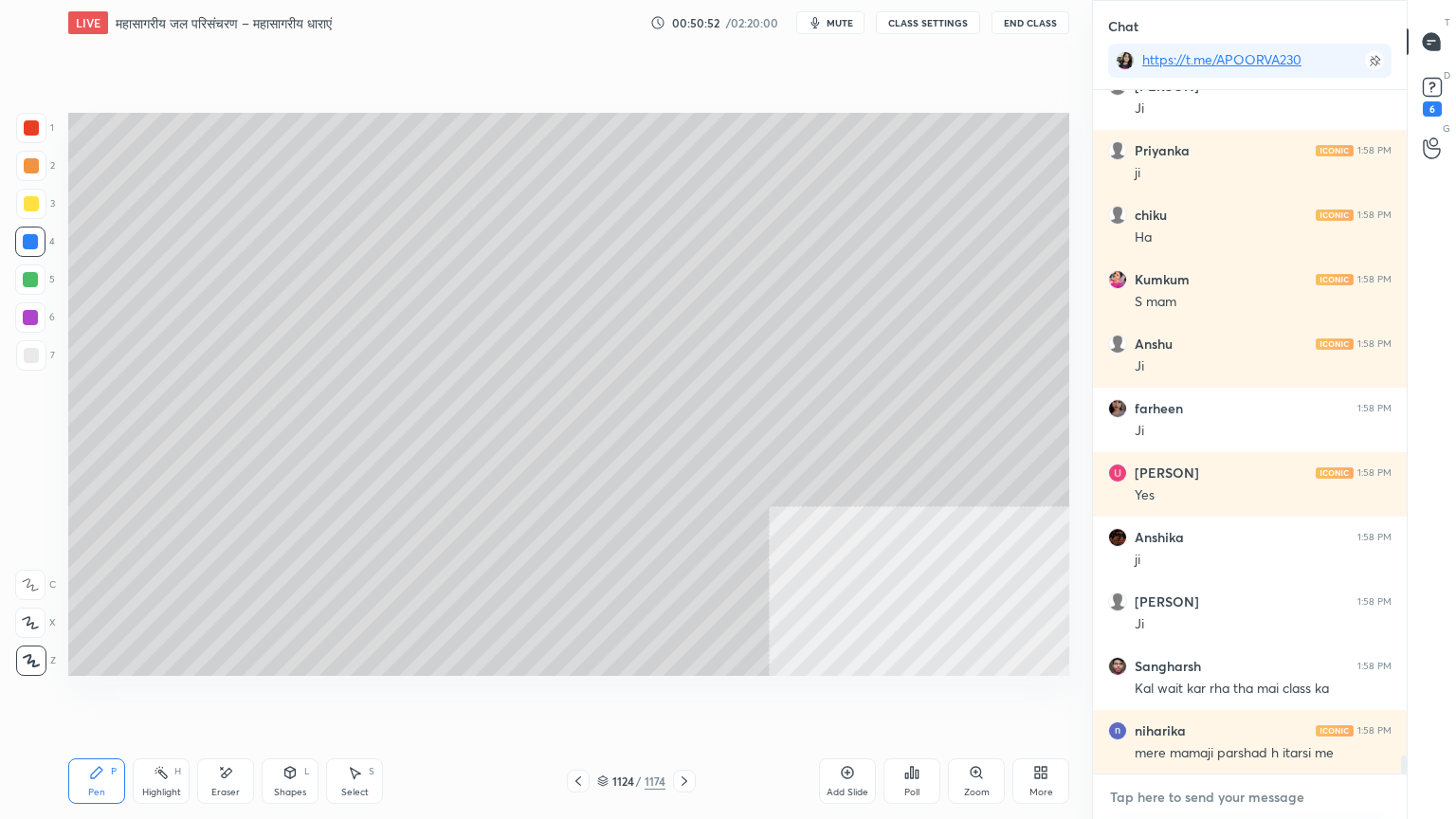 drag, startPoint x: 1225, startPoint y: 806, endPoint x: 1220, endPoint y: 797, distance: 10.29563 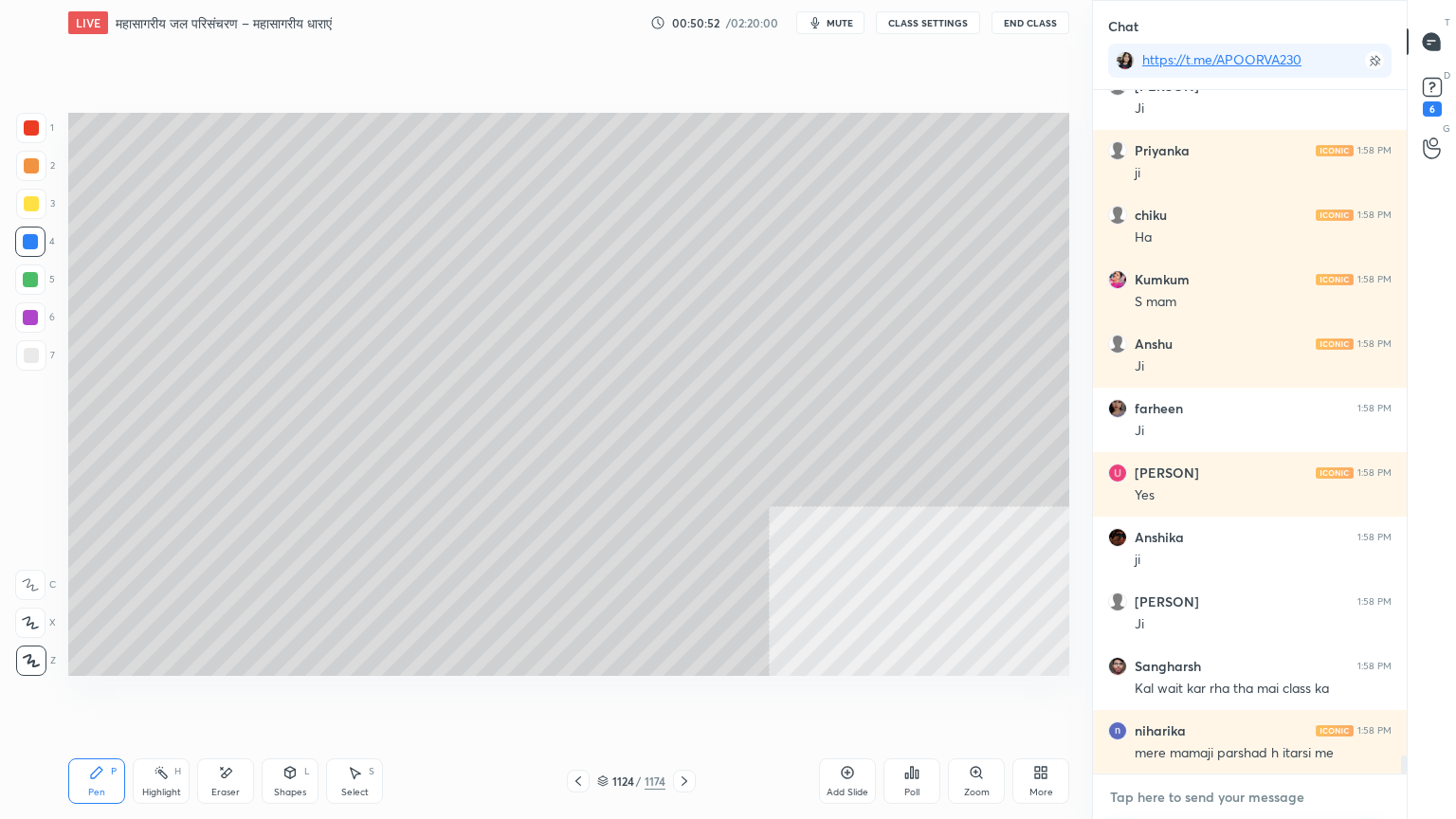 click at bounding box center (1249, 797) 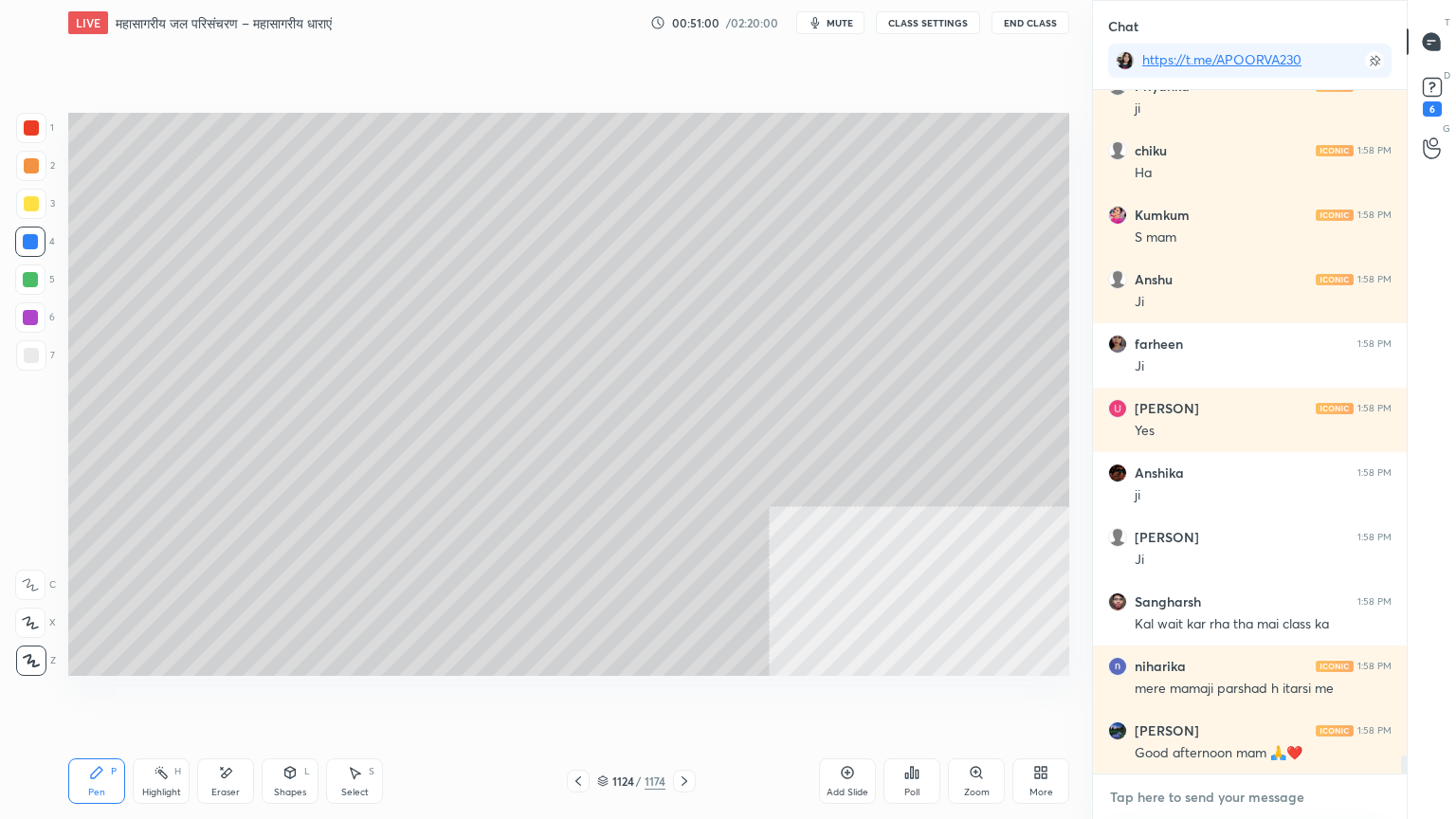 scroll, scrollTop: 24995, scrollLeft: 0, axis: vertical 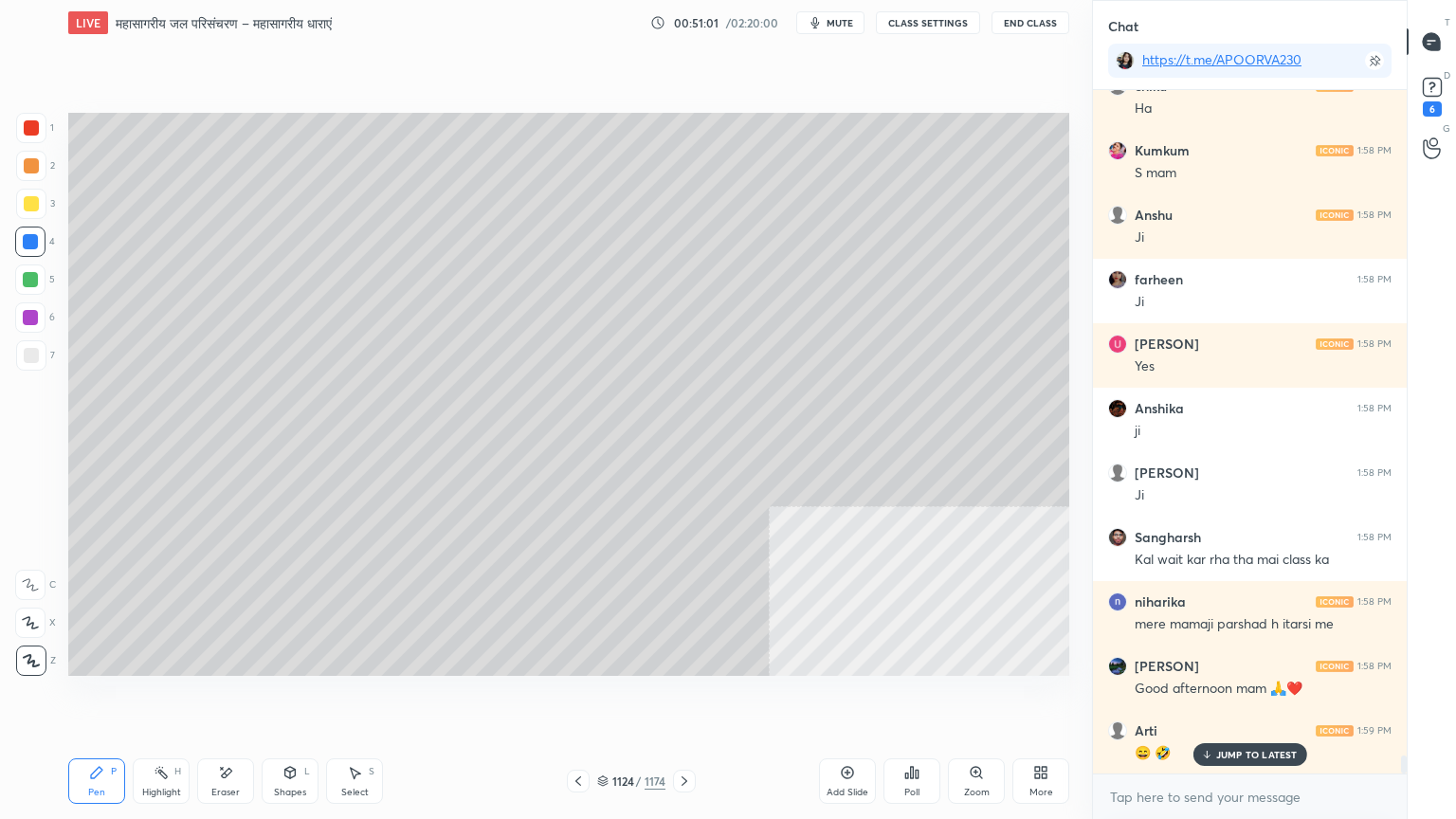 drag, startPoint x: 1210, startPoint y: 755, endPoint x: 1204, endPoint y: 776, distance: 21.84033 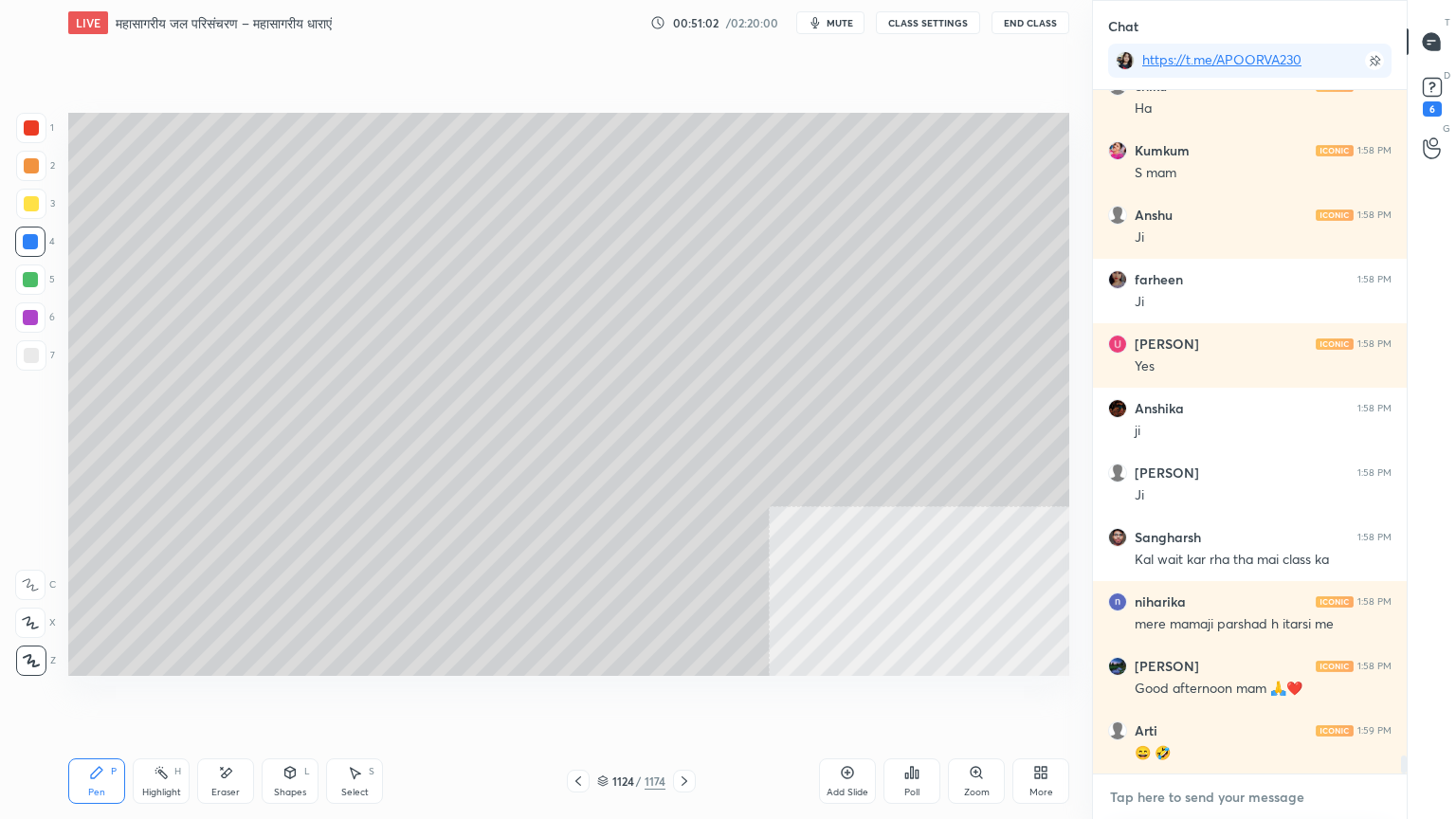 click at bounding box center [1249, 797] 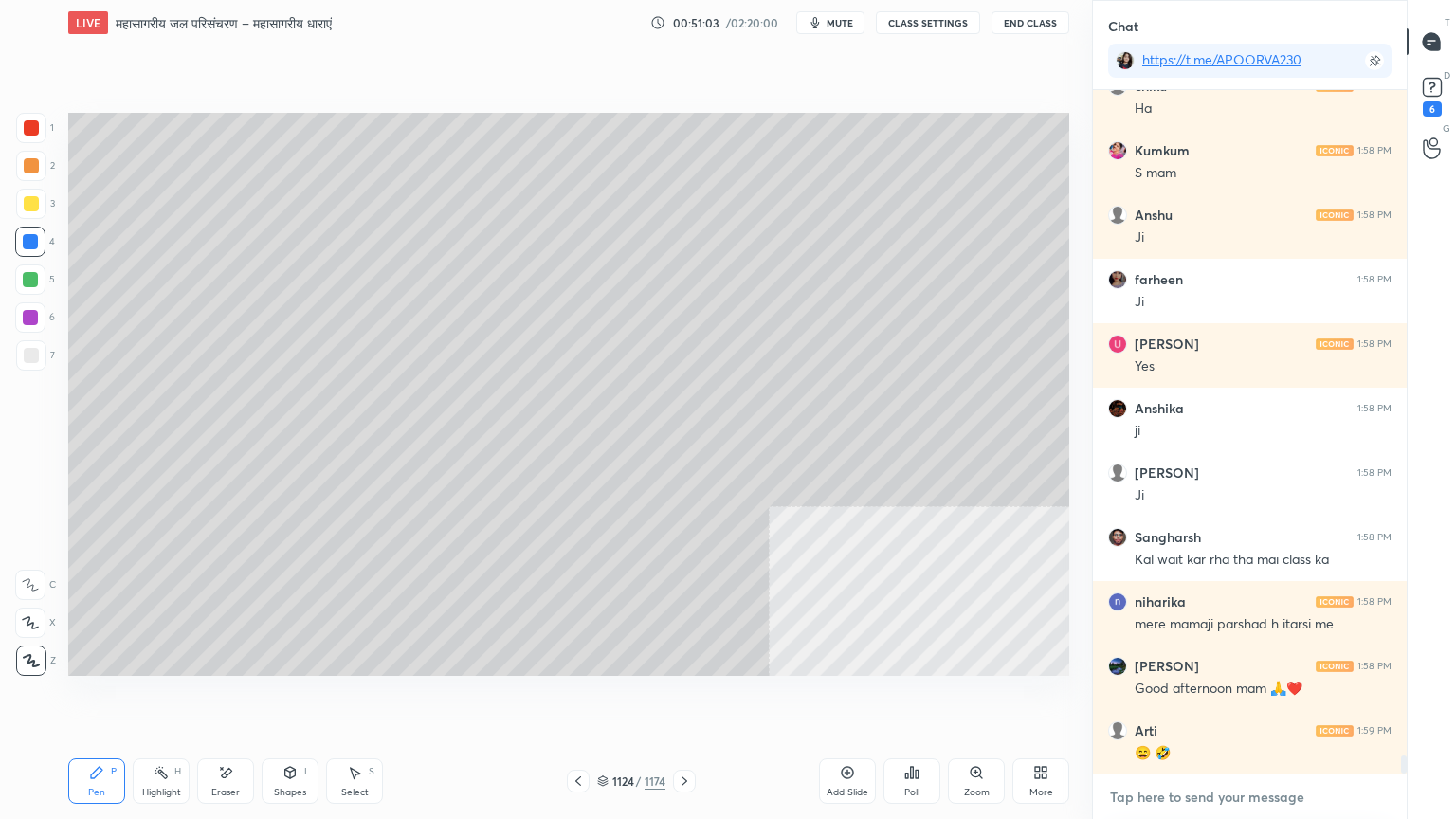 scroll, scrollTop: 25059, scrollLeft: 0, axis: vertical 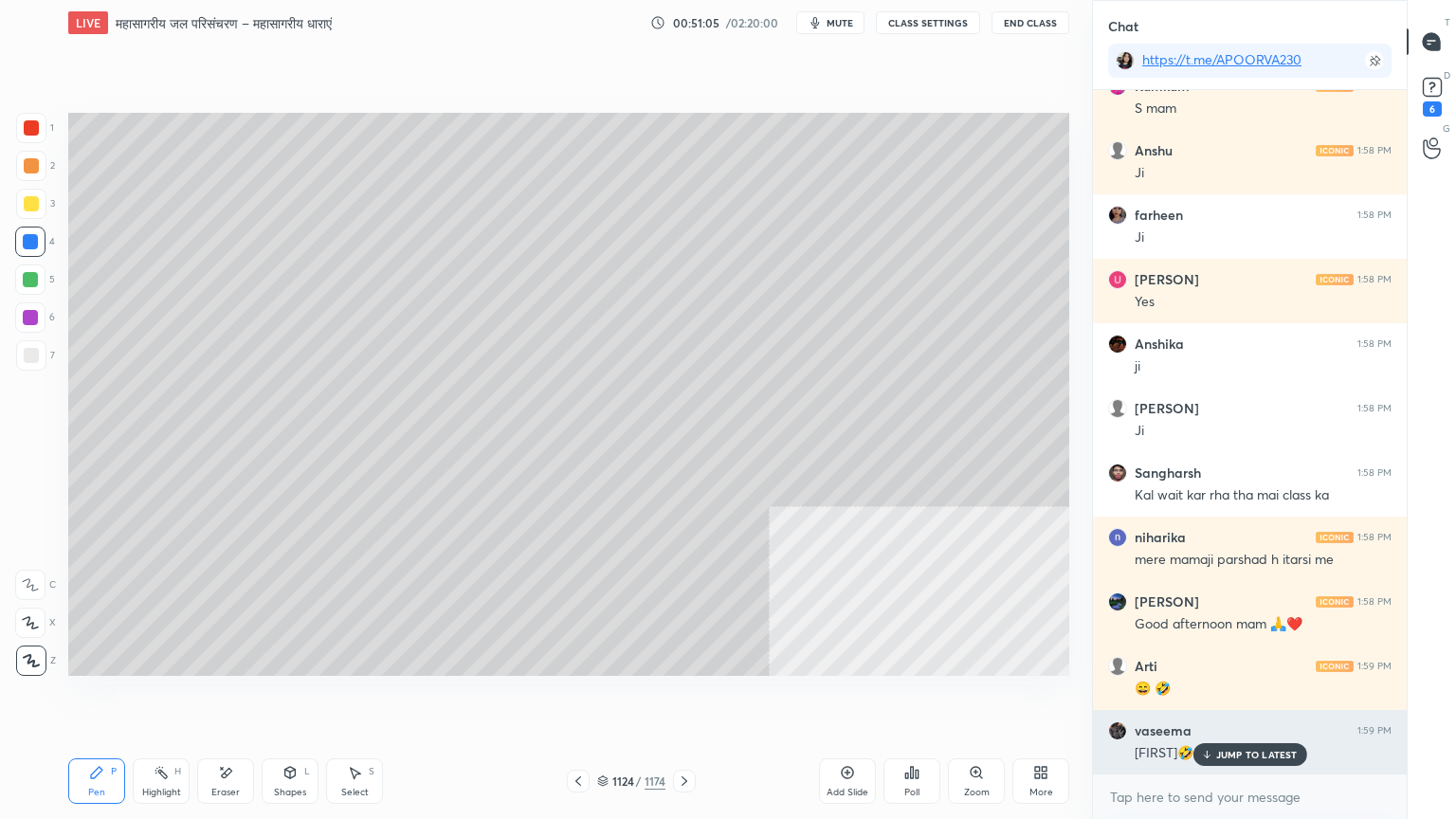 click on "JUMP TO LATEST" at bounding box center (1257, 755) 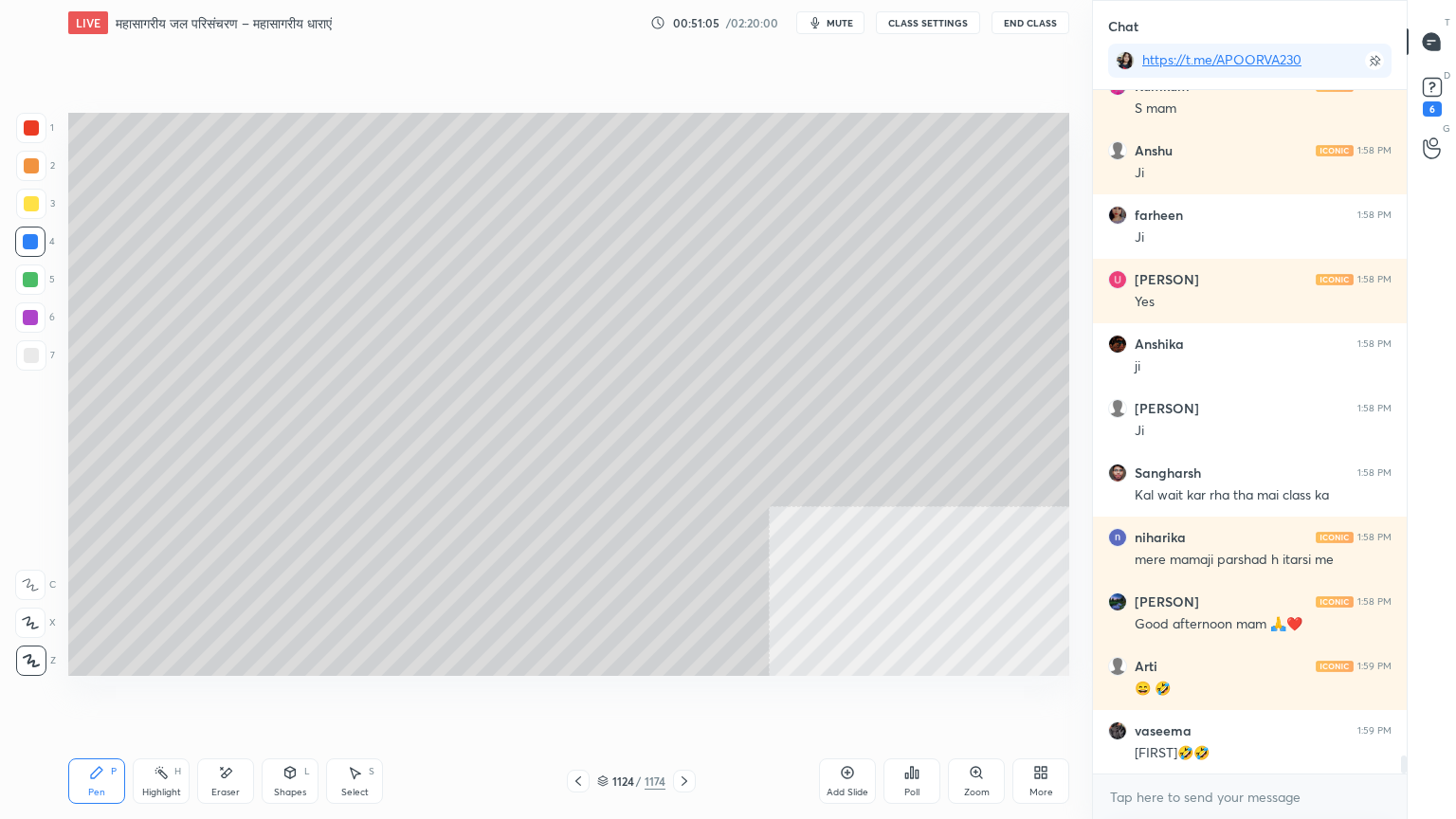 click on "Setting up your live class Poll for   secs No correct answer Start poll" at bounding box center (569, 394) 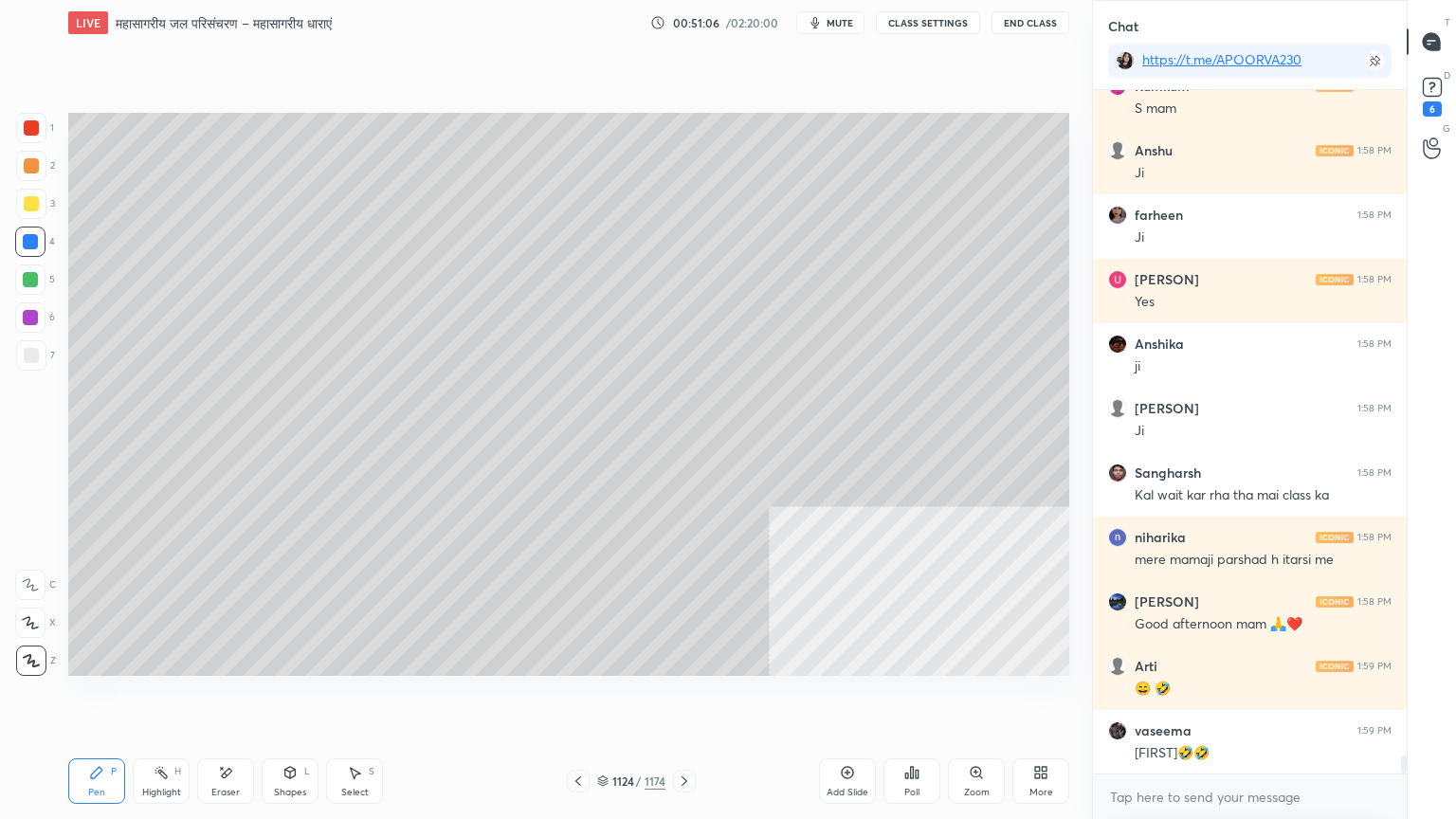 drag, startPoint x: 235, startPoint y: 772, endPoint x: 292, endPoint y: 749, distance: 61.46544 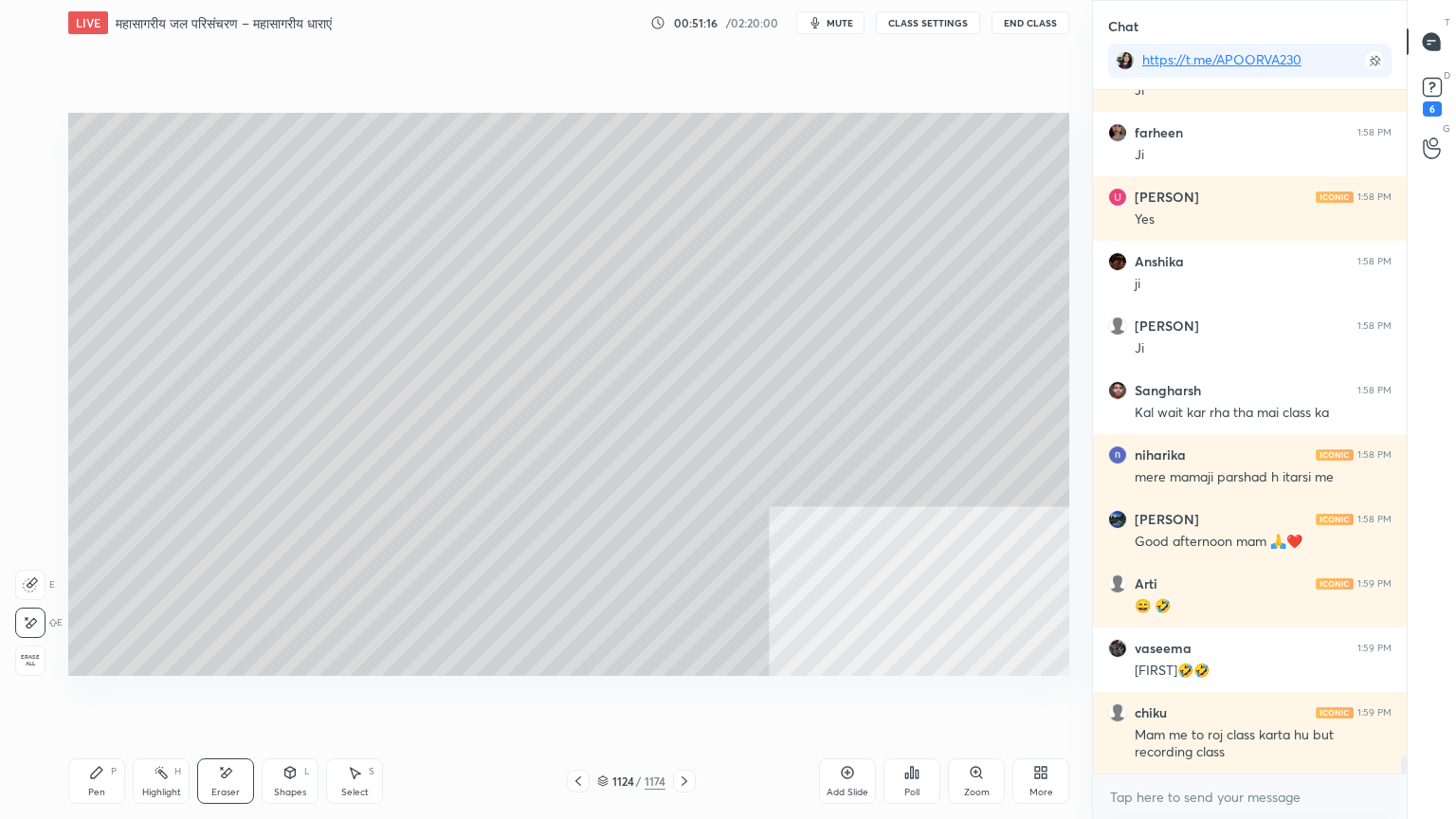 scroll, scrollTop: 25206, scrollLeft: 0, axis: vertical 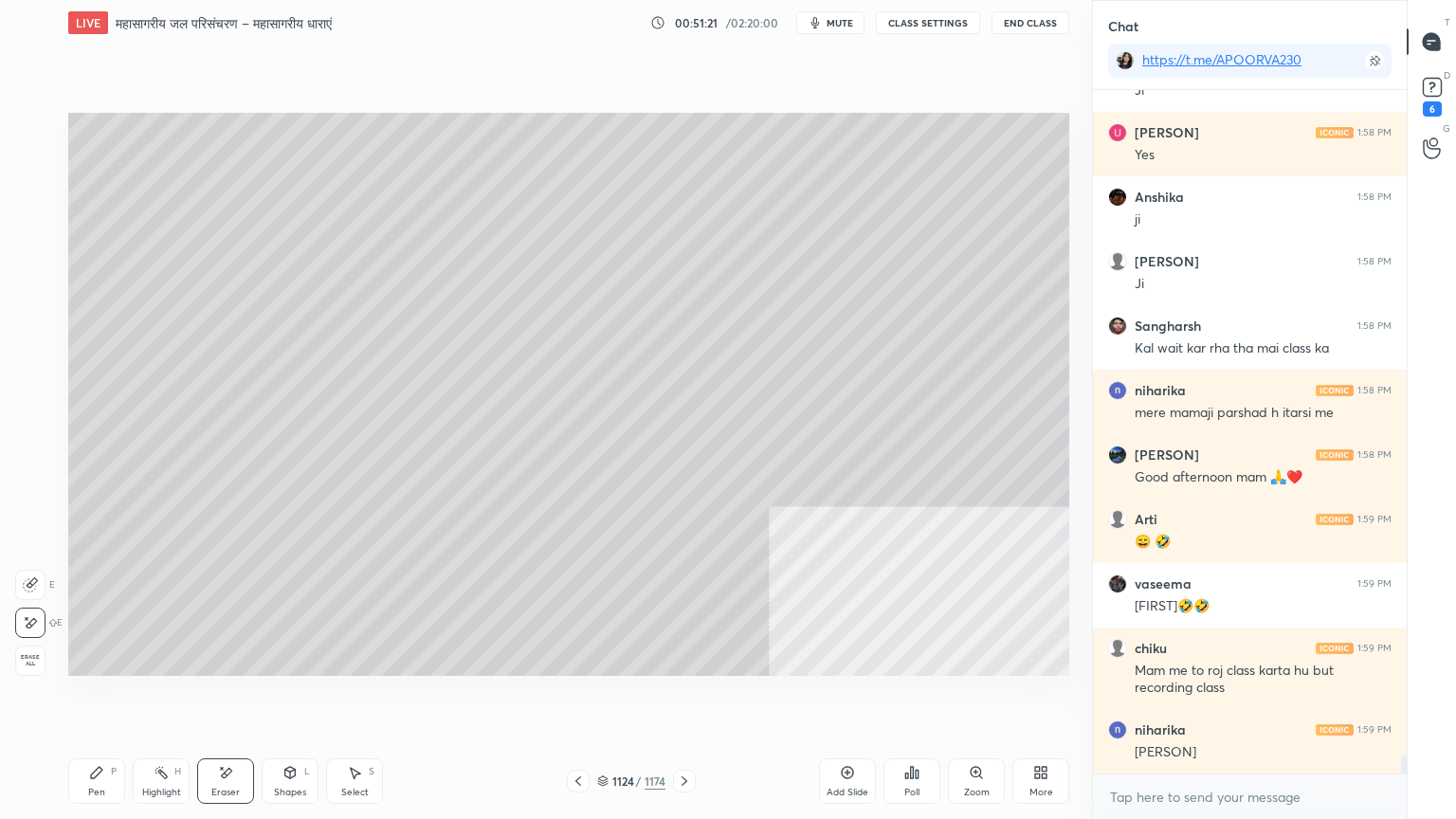 drag, startPoint x: 97, startPoint y: 788, endPoint x: 136, endPoint y: 693, distance: 102.693719 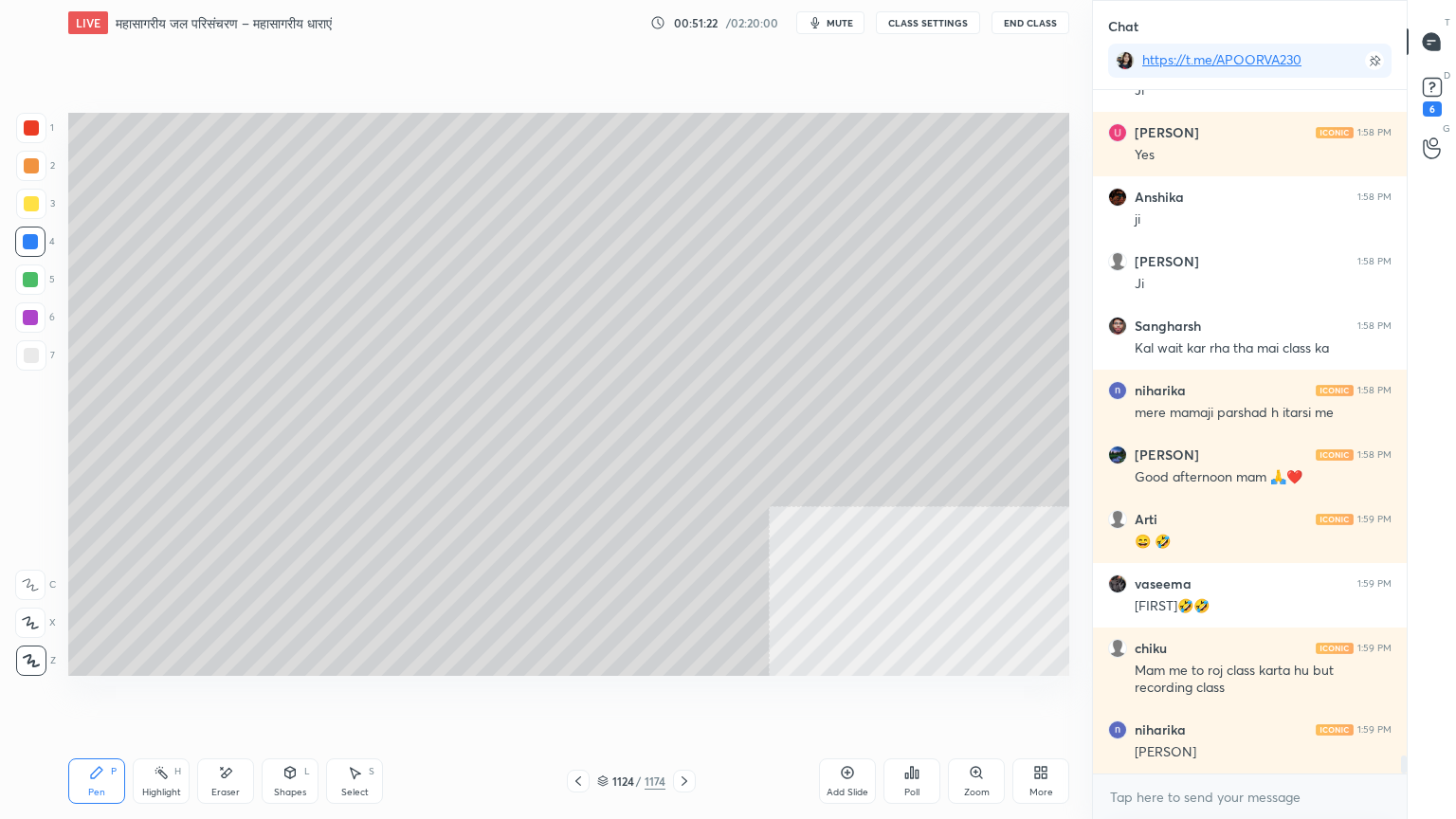 drag, startPoint x: 42, startPoint y: 235, endPoint x: 62, endPoint y: 237, distance: 20.099751 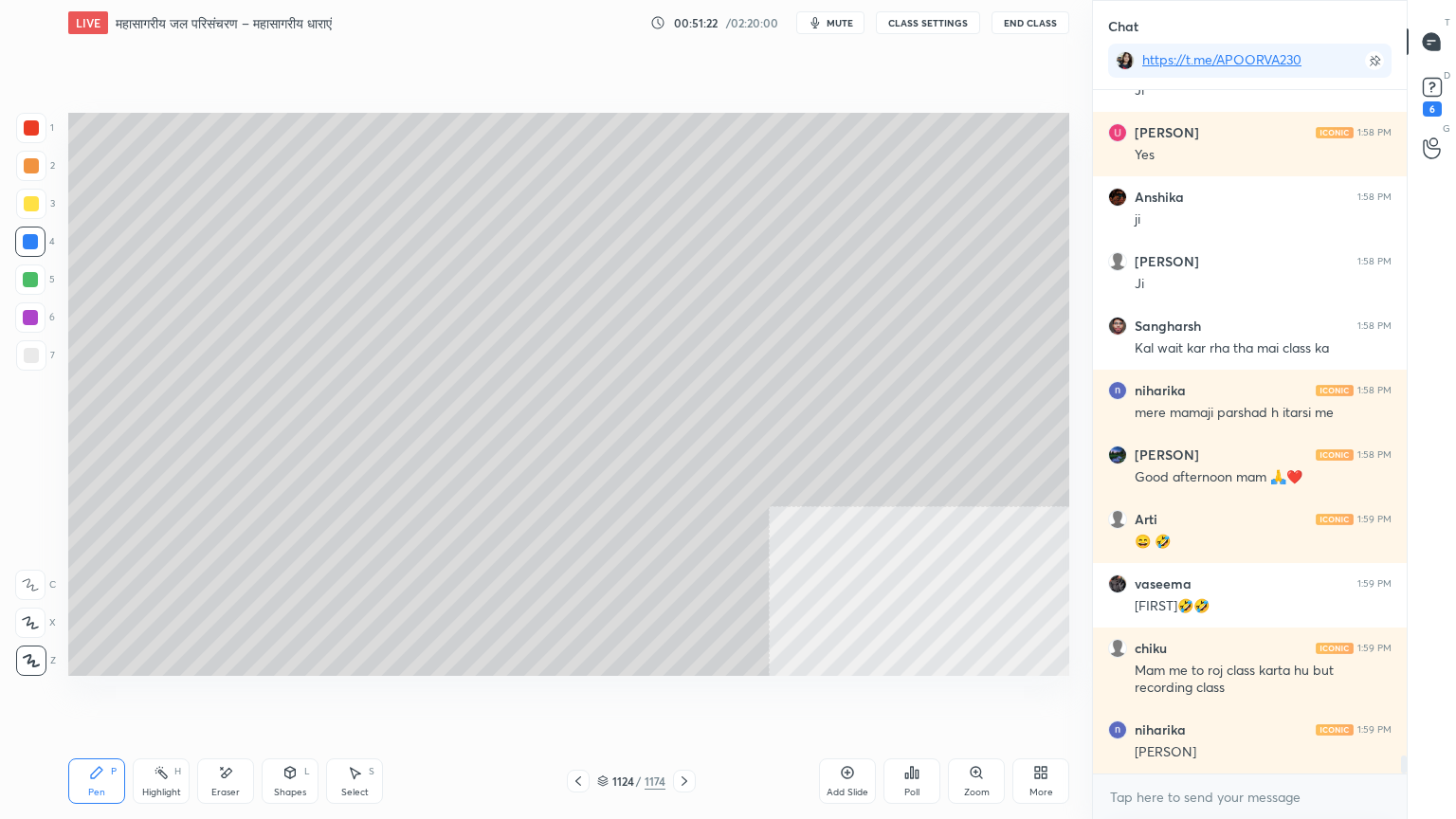 click at bounding box center (30, 242) 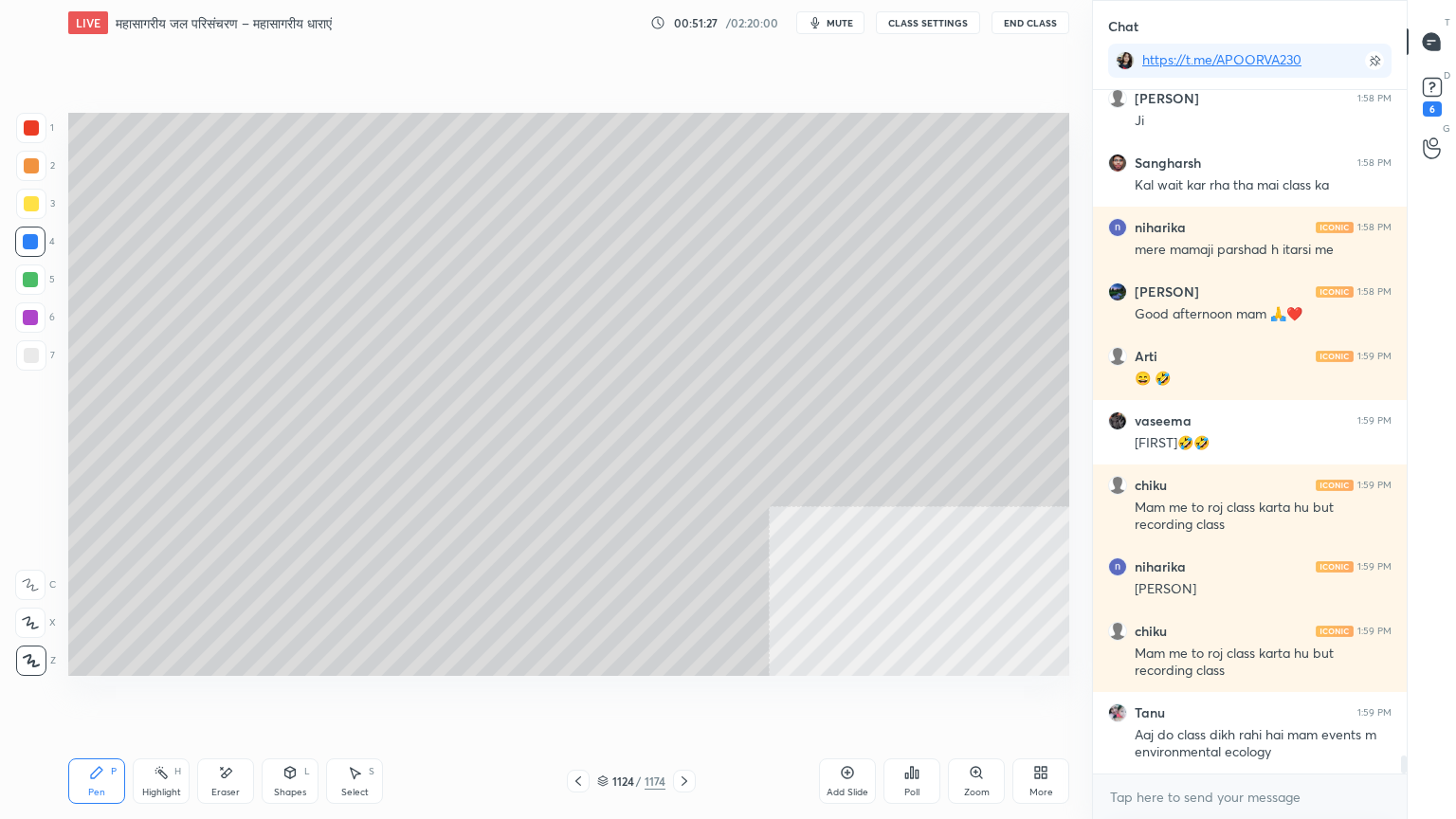 scroll, scrollTop: 25437, scrollLeft: 0, axis: vertical 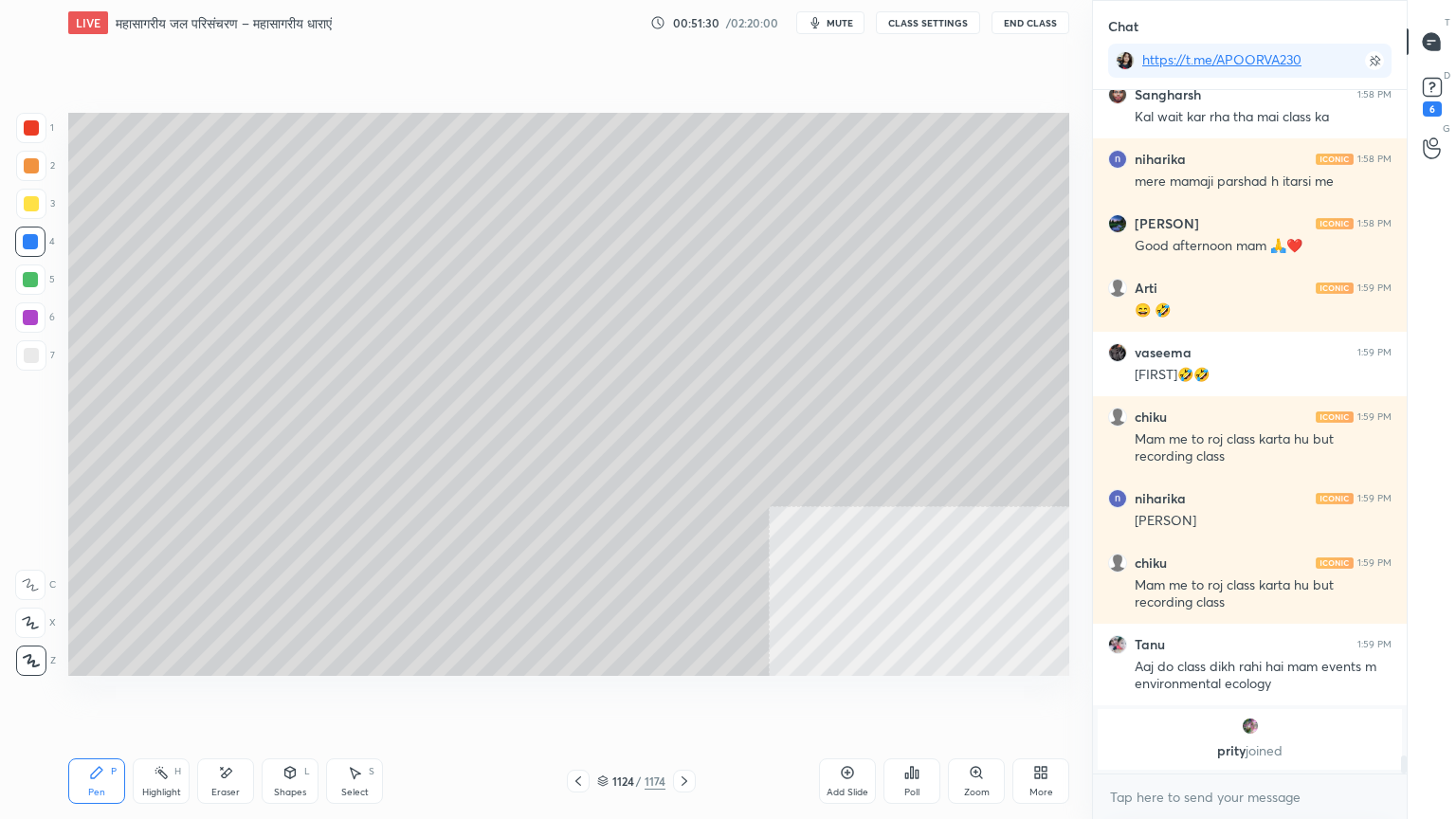 drag, startPoint x: 522, startPoint y: 714, endPoint x: 531, endPoint y: 709, distance: 10.29563 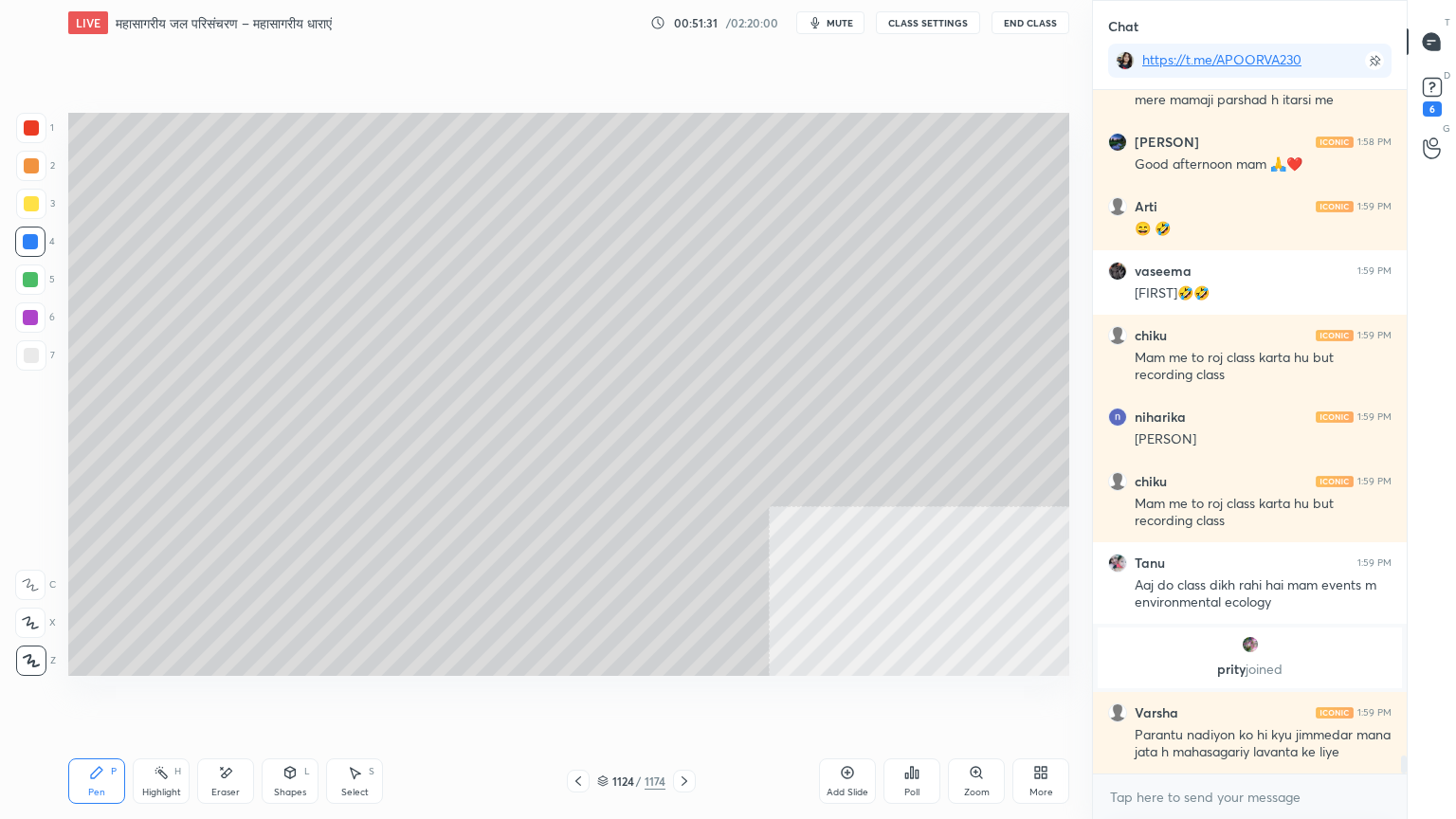 scroll, scrollTop: 24900, scrollLeft: 0, axis: vertical 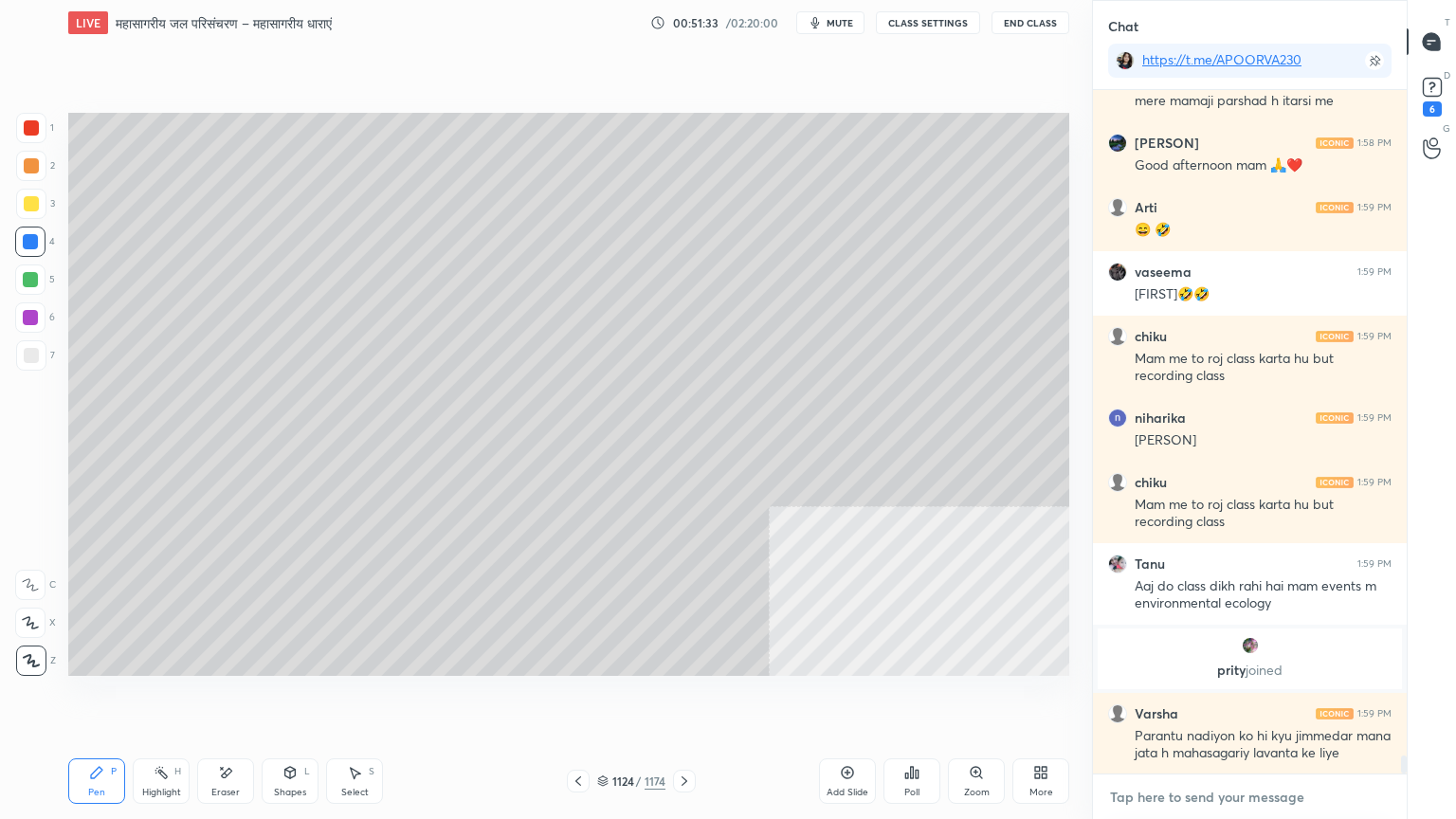 click at bounding box center [1249, 797] 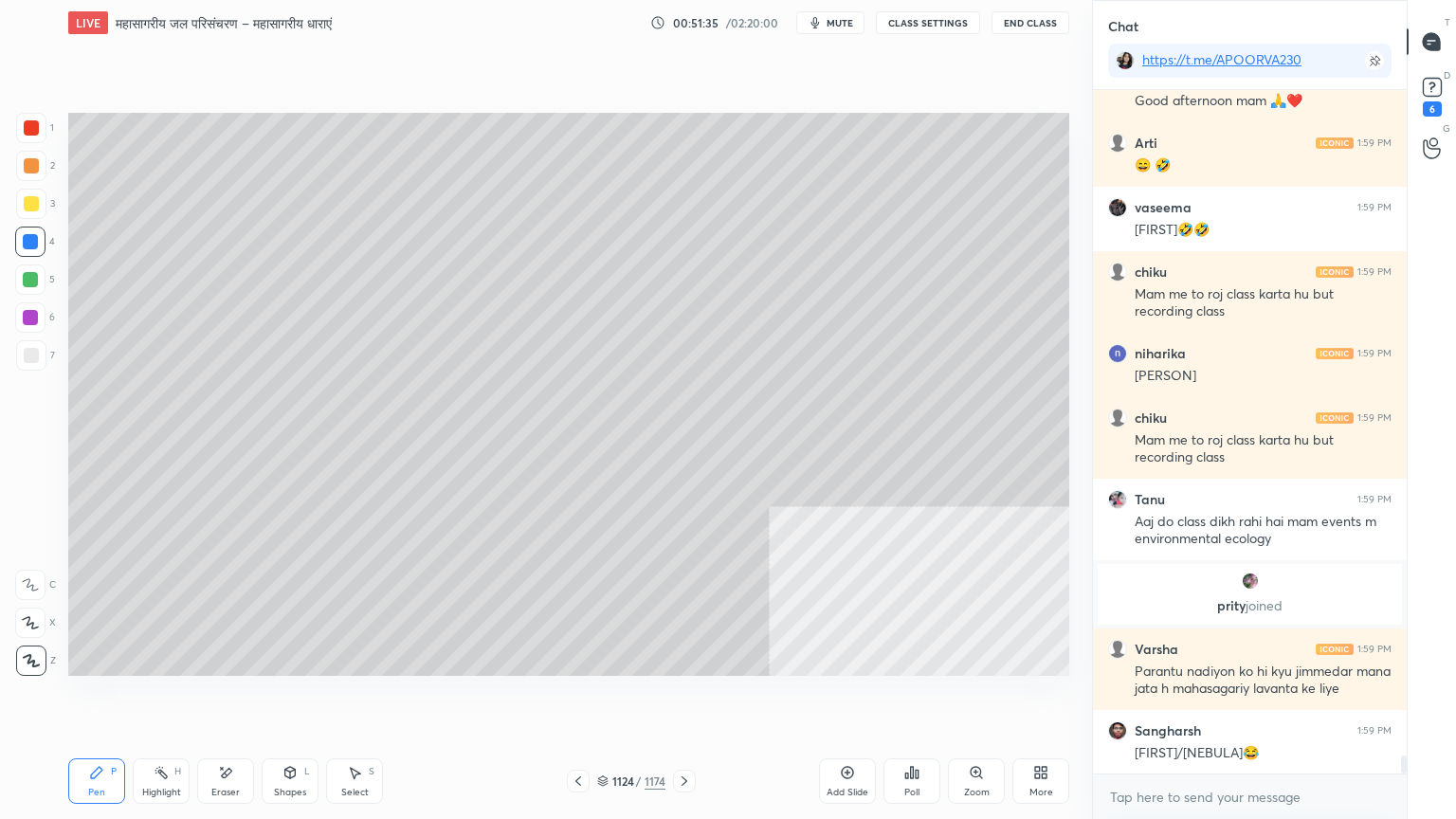 drag, startPoint x: 610, startPoint y: 778, endPoint x: 614, endPoint y: 768, distance: 10.7703296 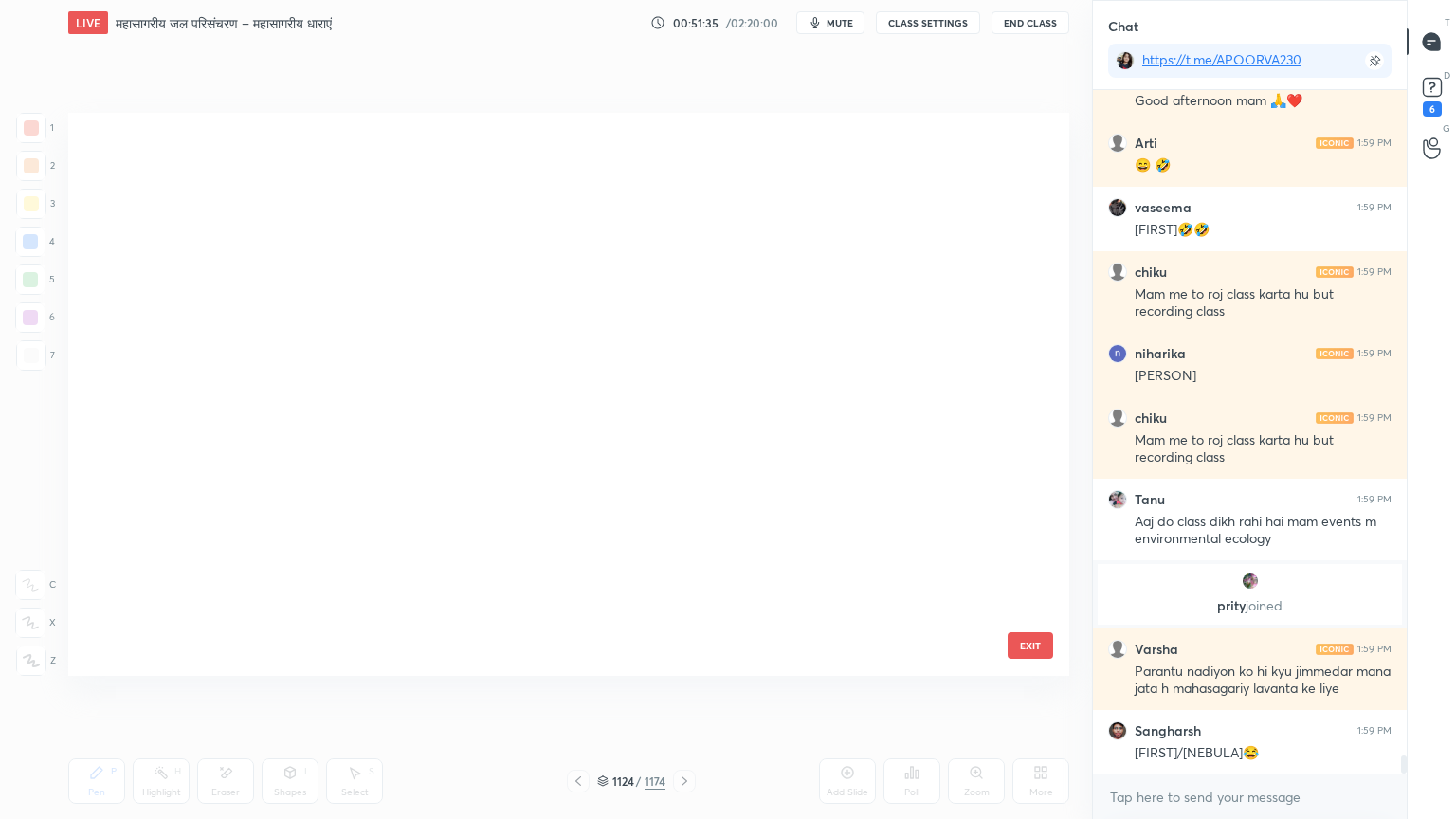 scroll, scrollTop: 64488, scrollLeft: 0, axis: vertical 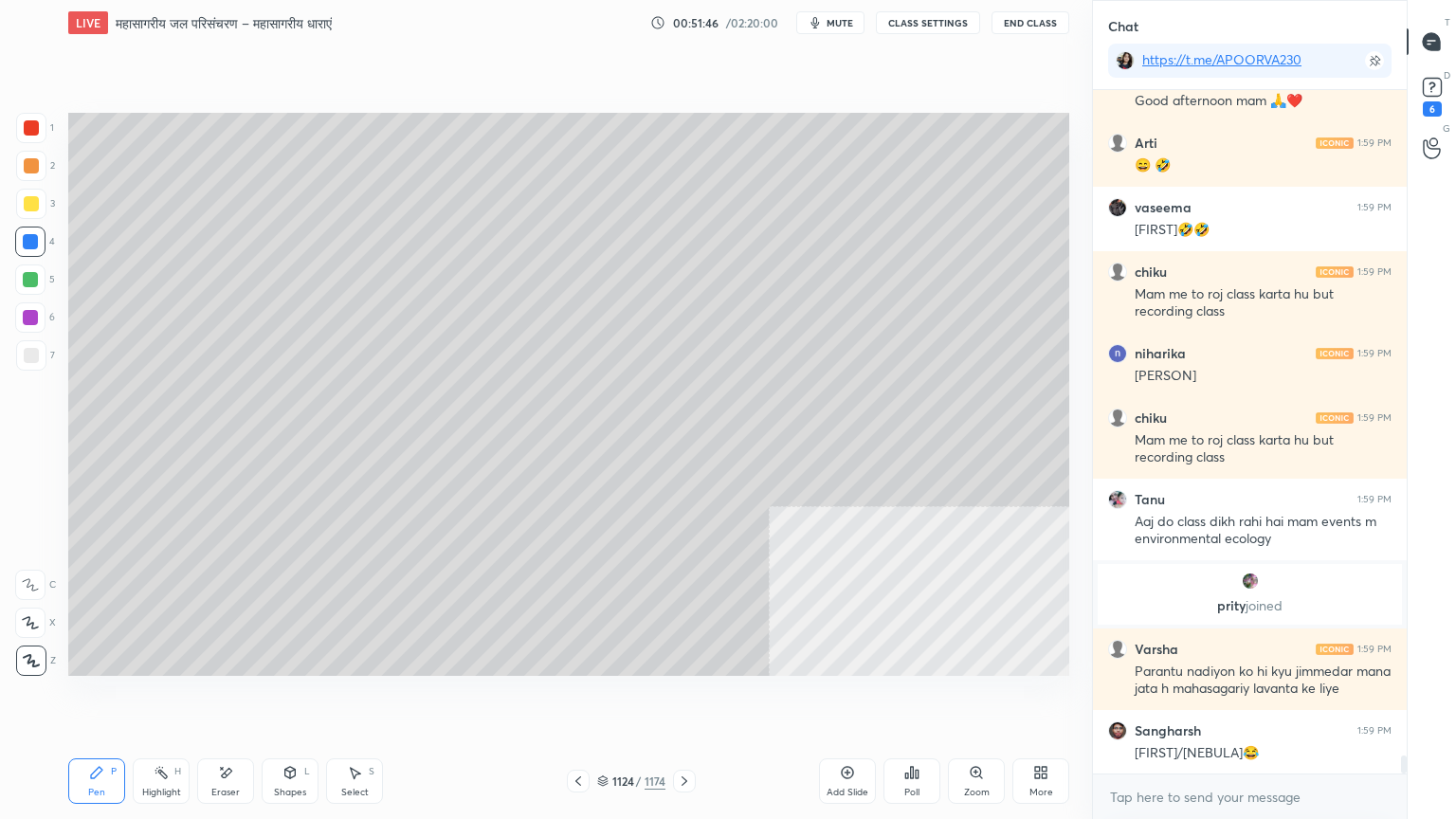 click 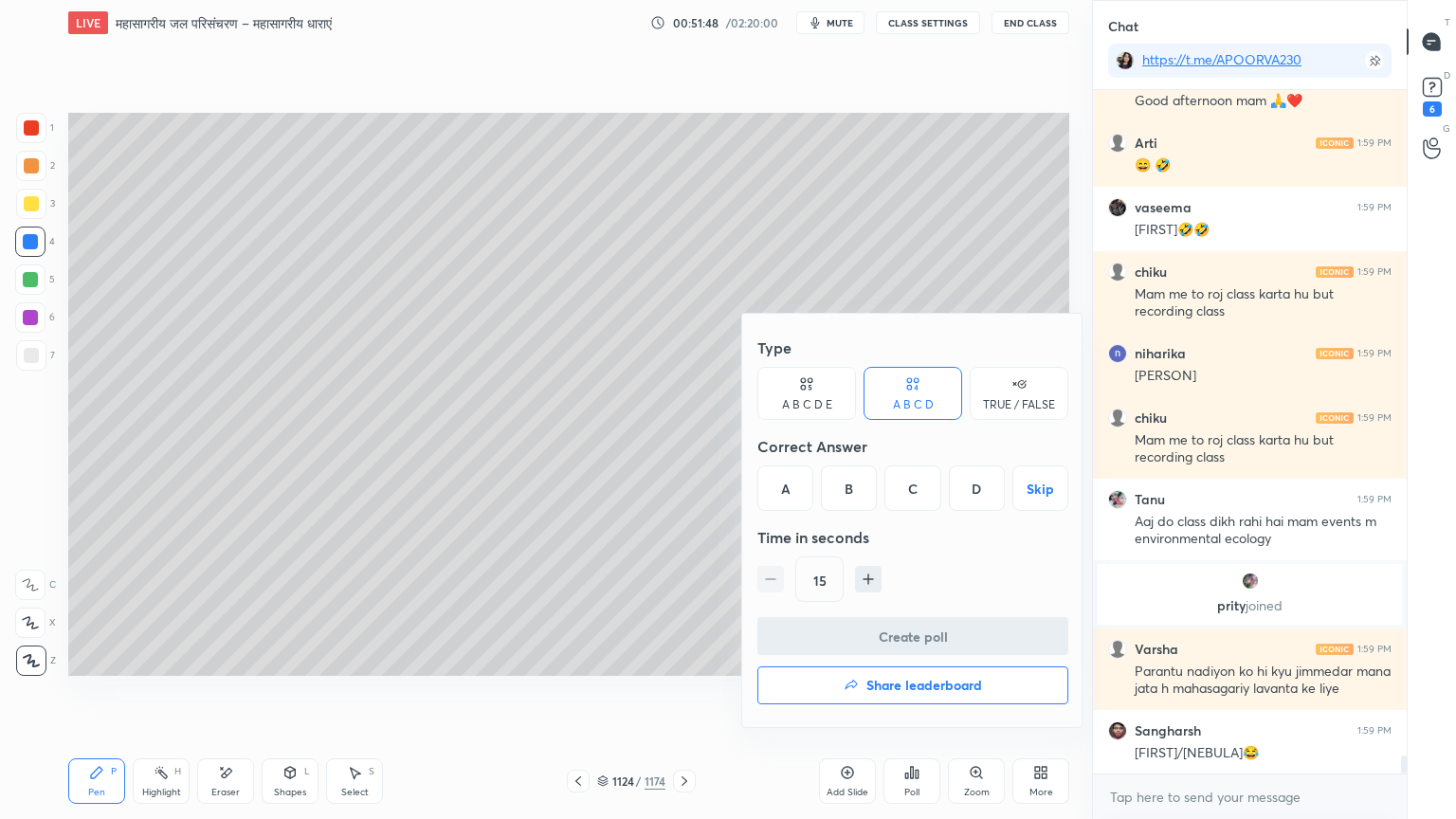 click on "A" at bounding box center [785, 488] 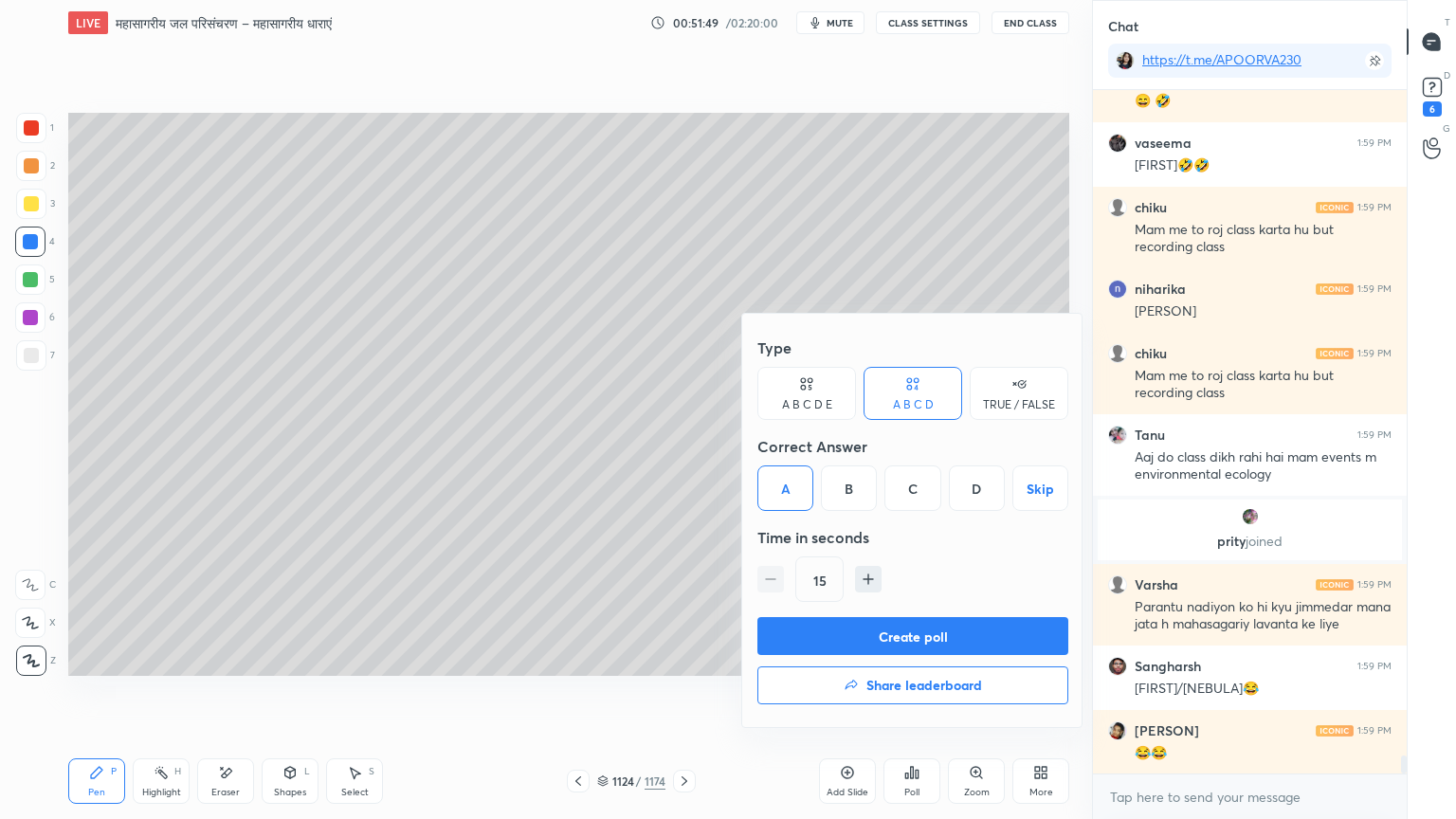 click on "Create poll" at bounding box center [913, 636] 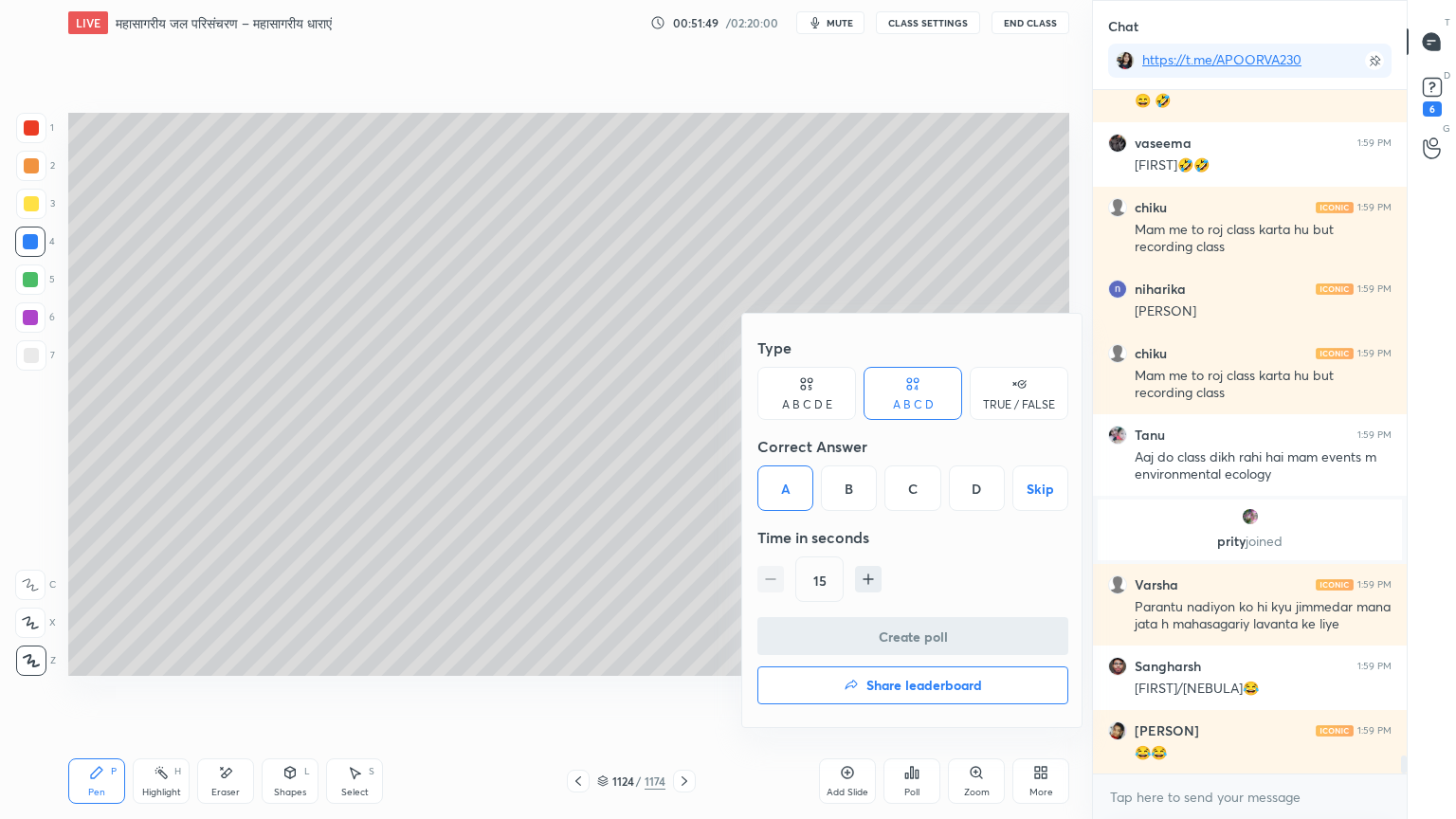 scroll, scrollTop: 662, scrollLeft: 308, axis: both 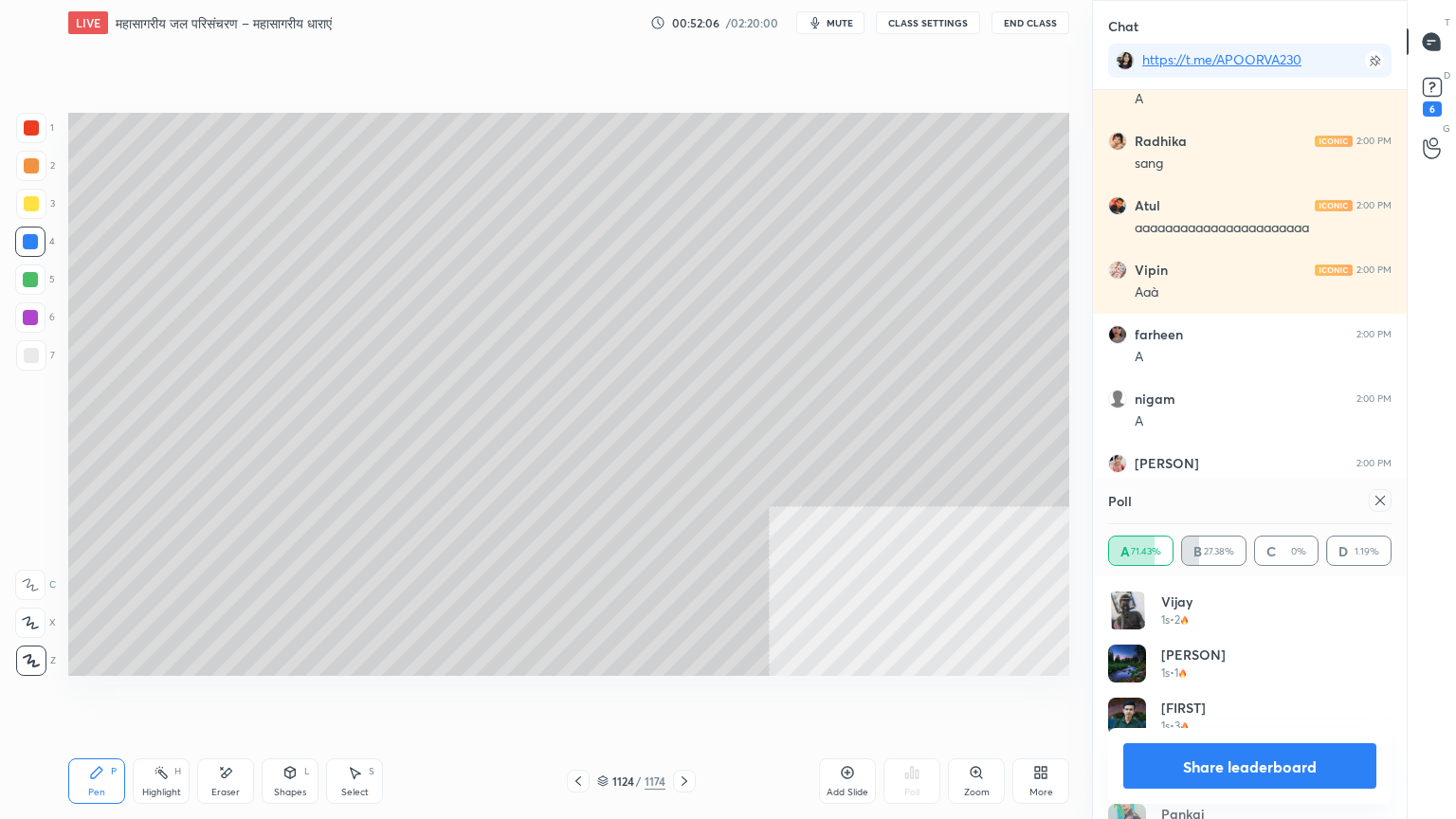 click on "Share leaderboard" at bounding box center [1249, 766] 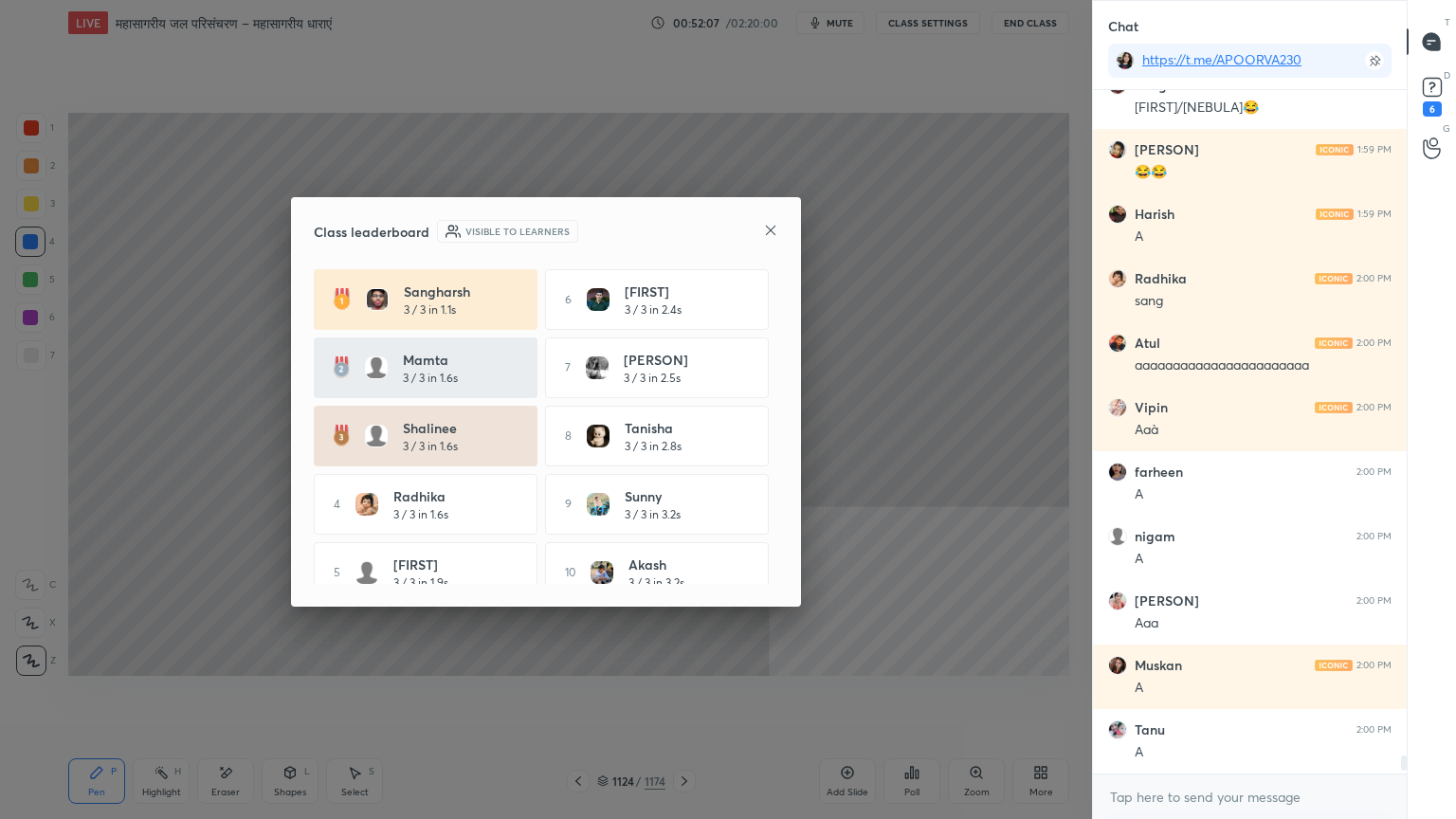click 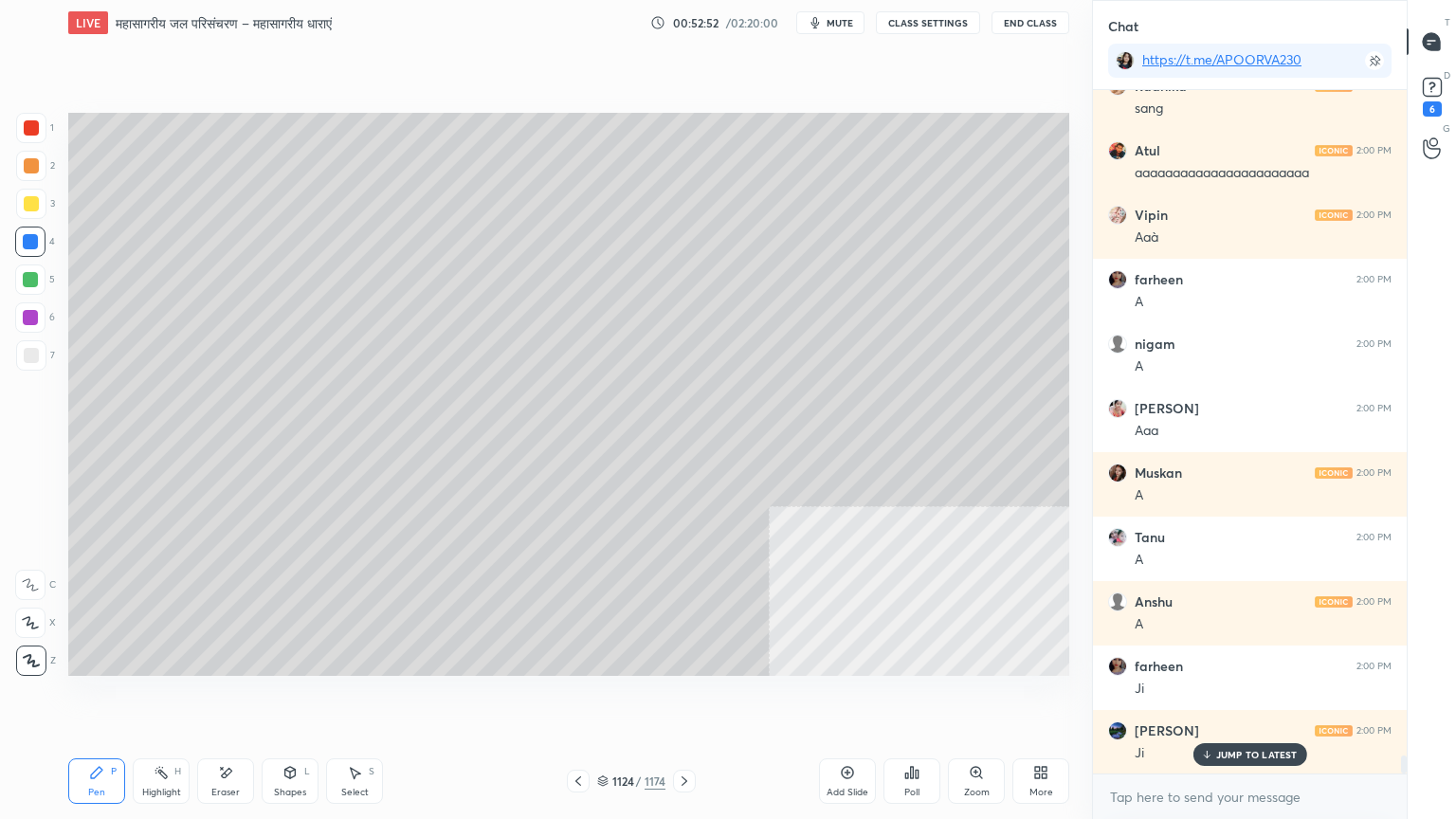 click 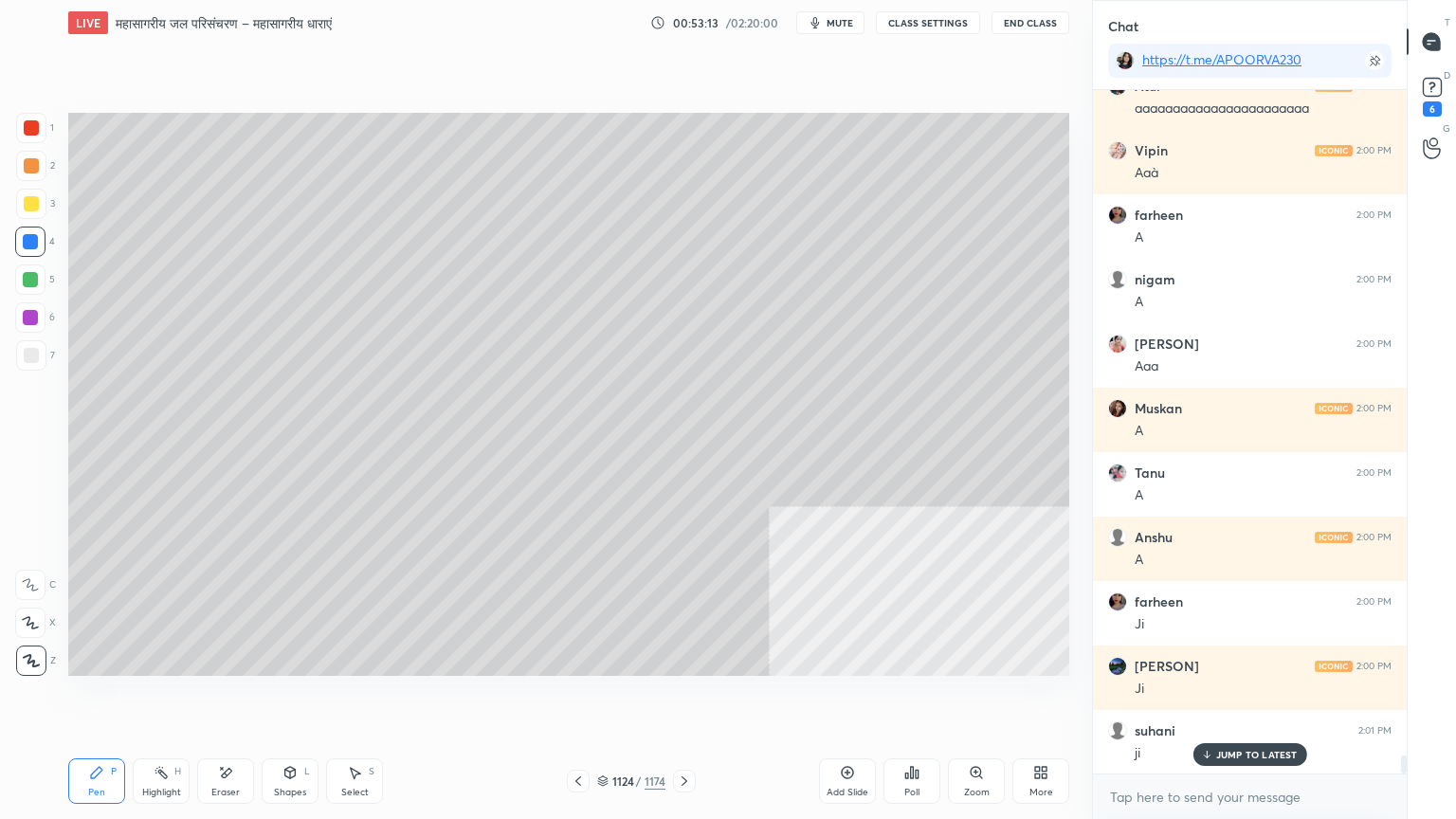 scroll, scrollTop: 25931, scrollLeft: 0, axis: vertical 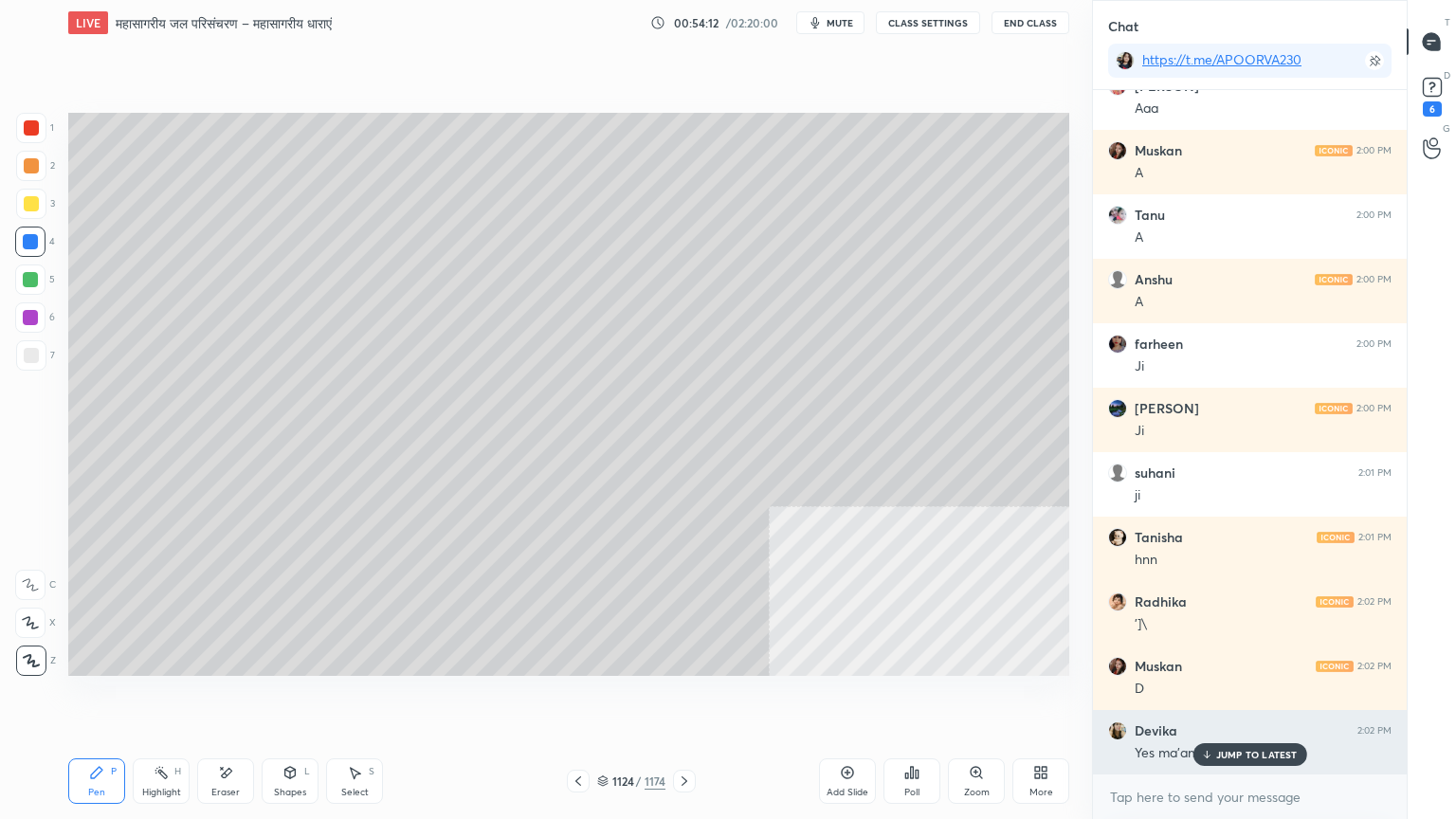 click on "JUMP TO LATEST" at bounding box center [1257, 755] 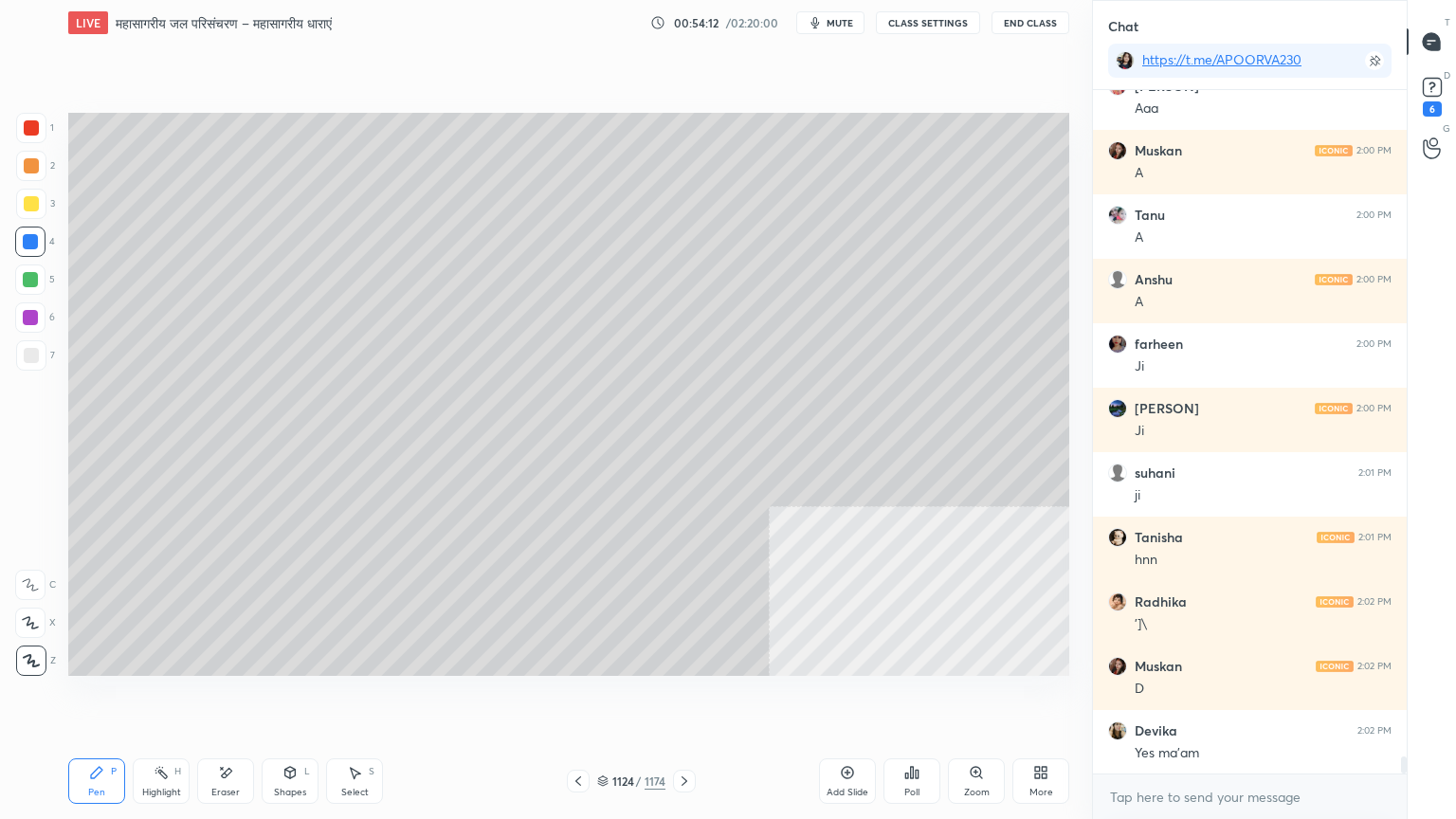 click on "Select S" at bounding box center [355, 781] 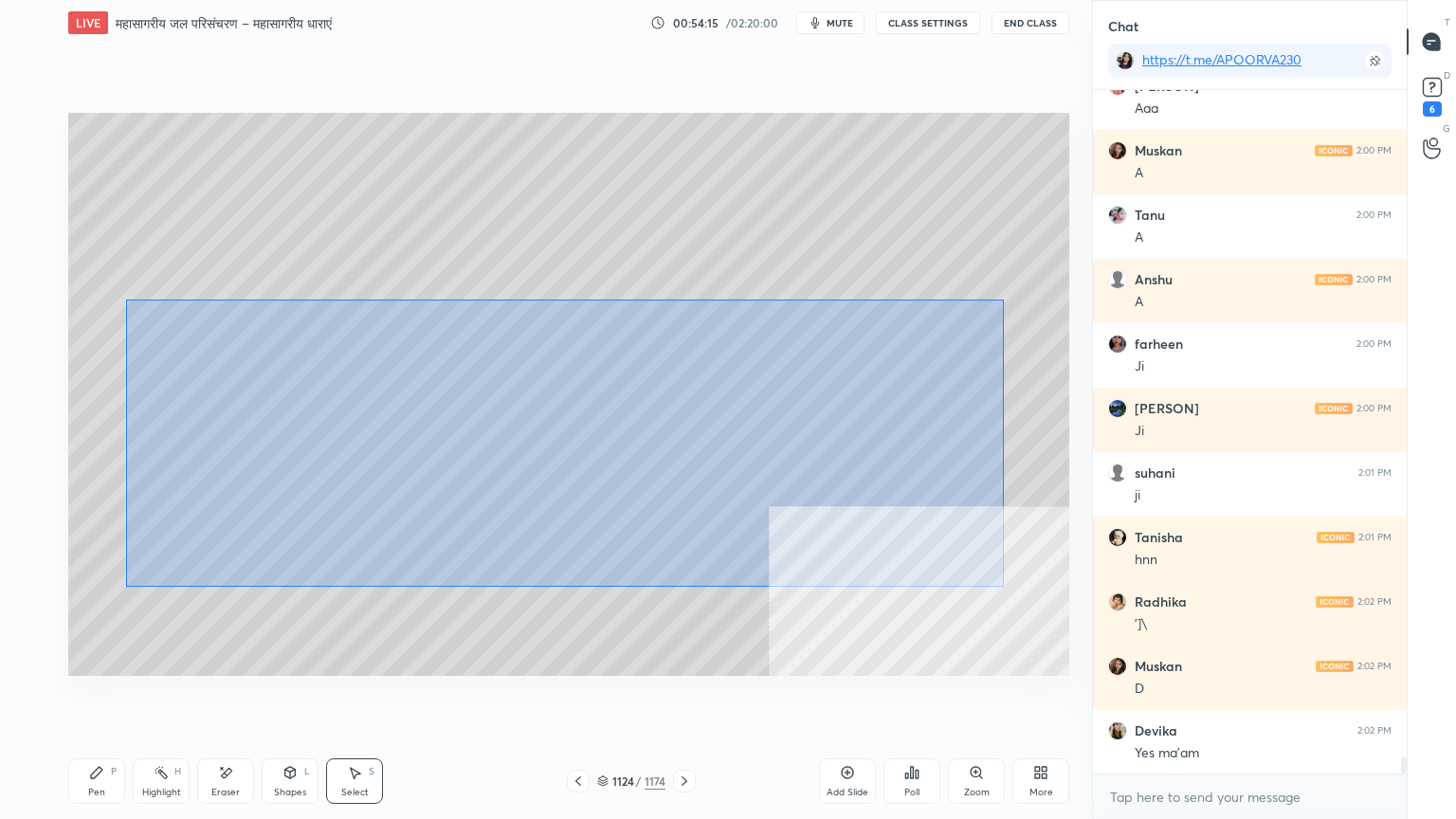 drag, startPoint x: 136, startPoint y: 308, endPoint x: 979, endPoint y: 575, distance: 884.2726 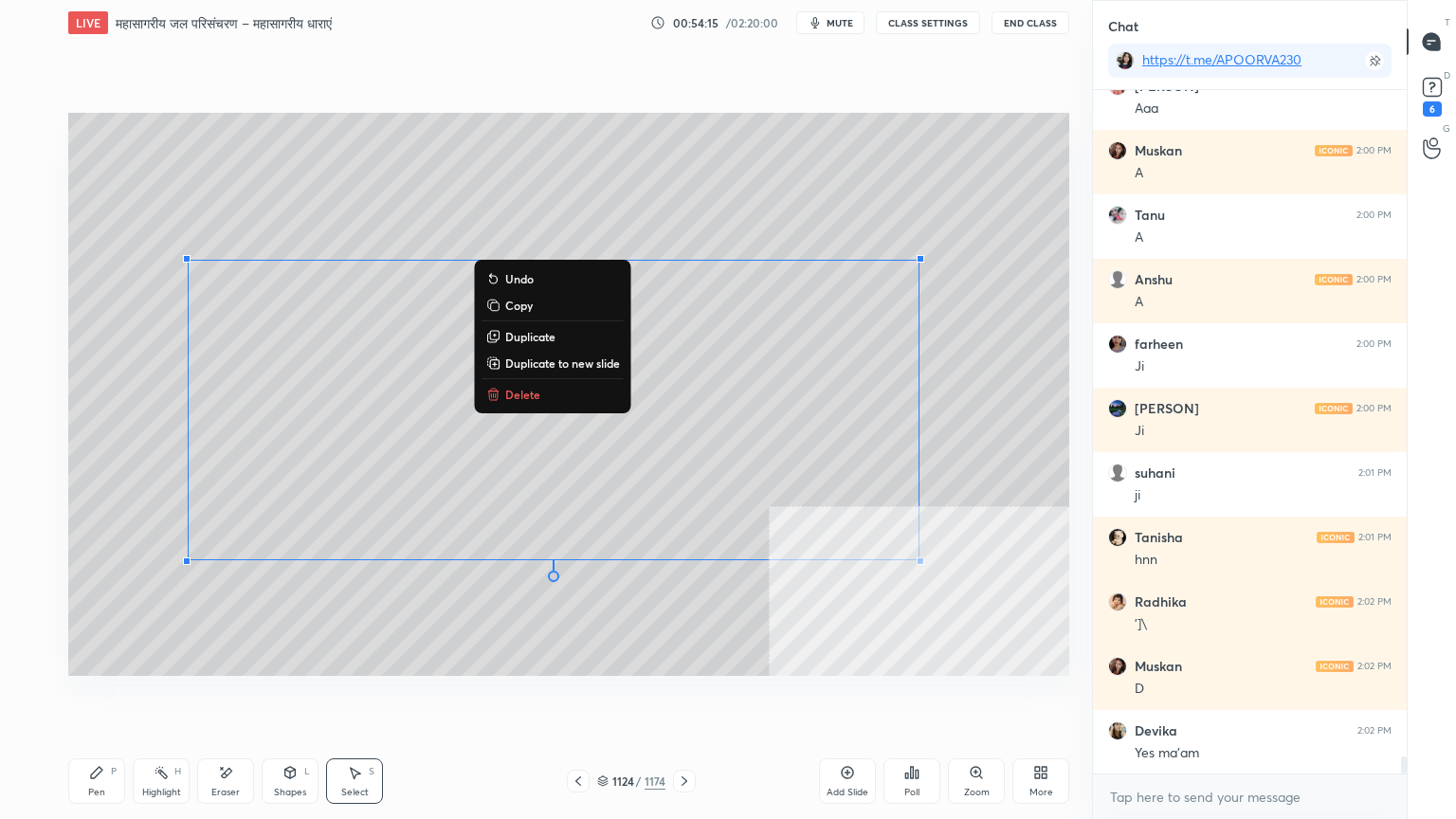 click on "Delete" at bounding box center [553, 394] 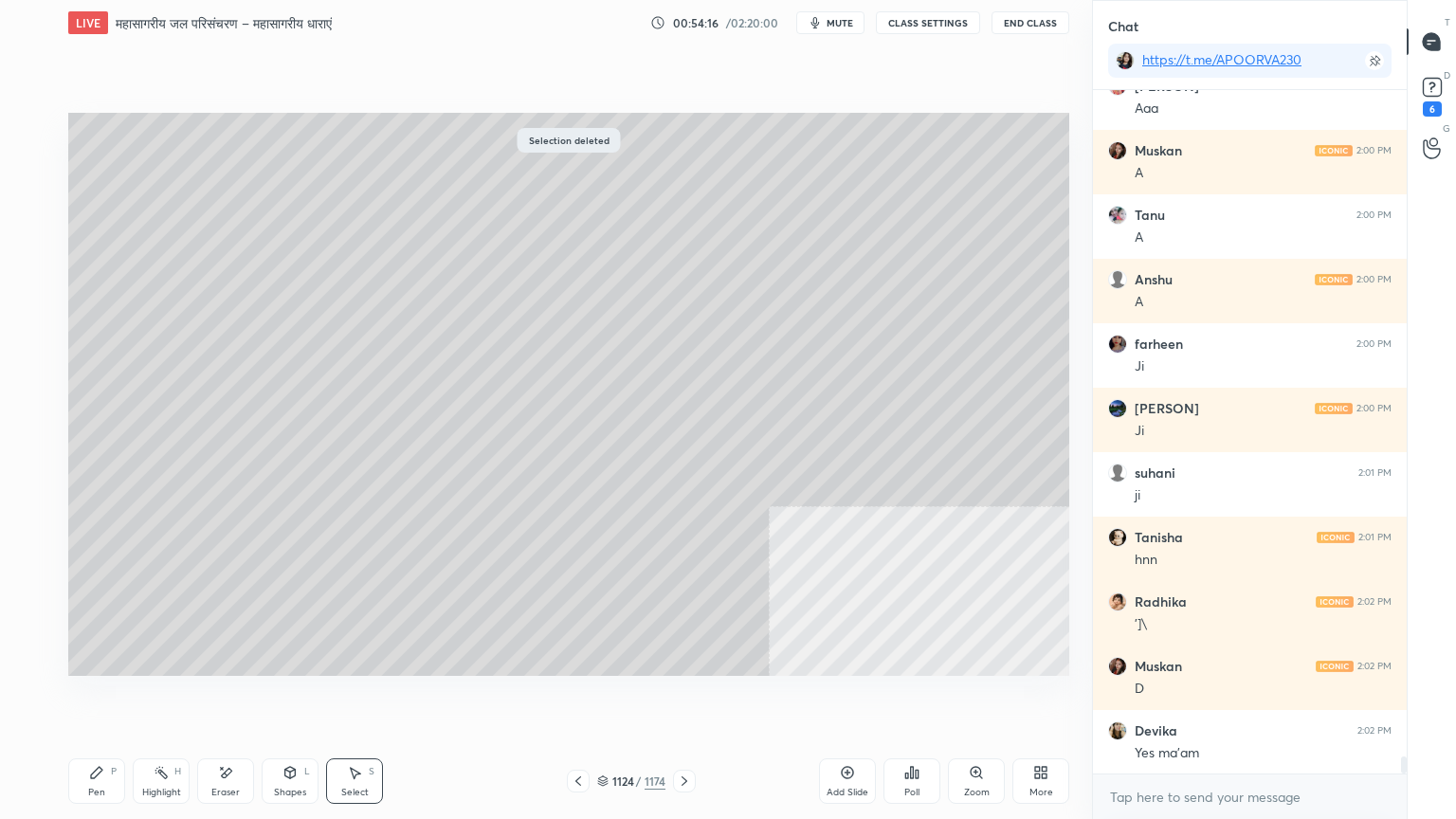 click on "Pen P" at bounding box center [97, 781] 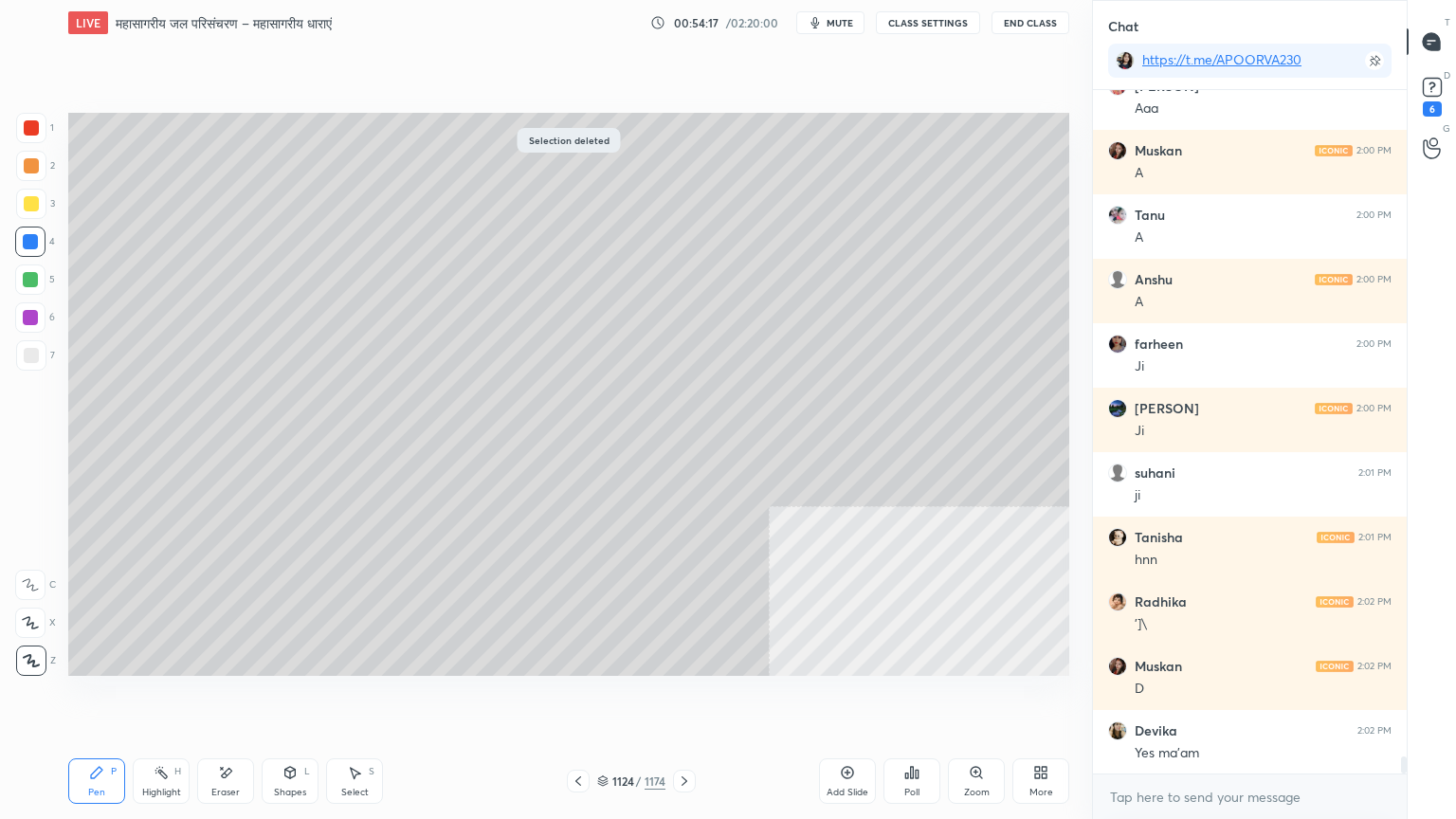 click at bounding box center (30, 242) 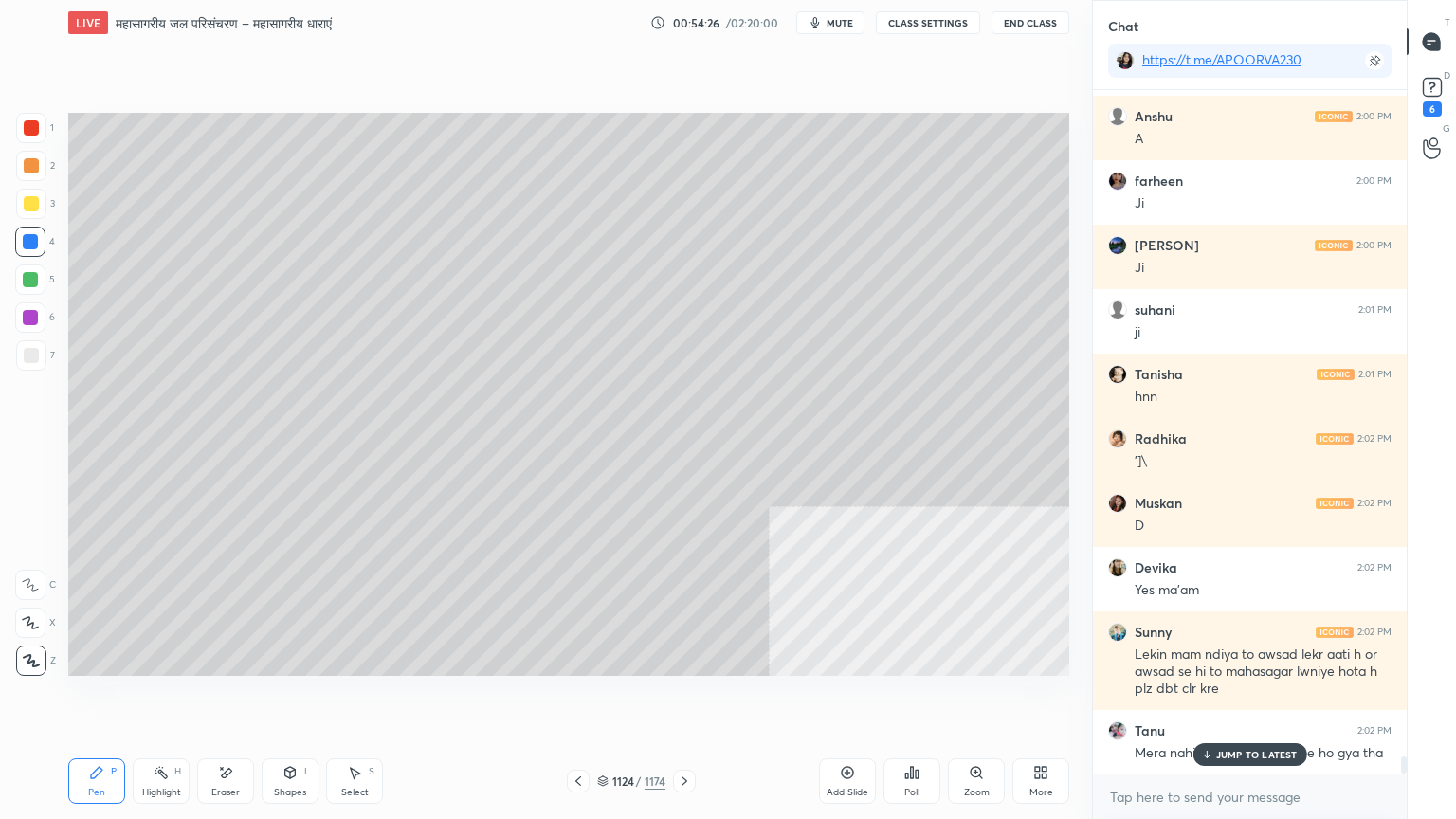 scroll, scrollTop: 26352, scrollLeft: 0, axis: vertical 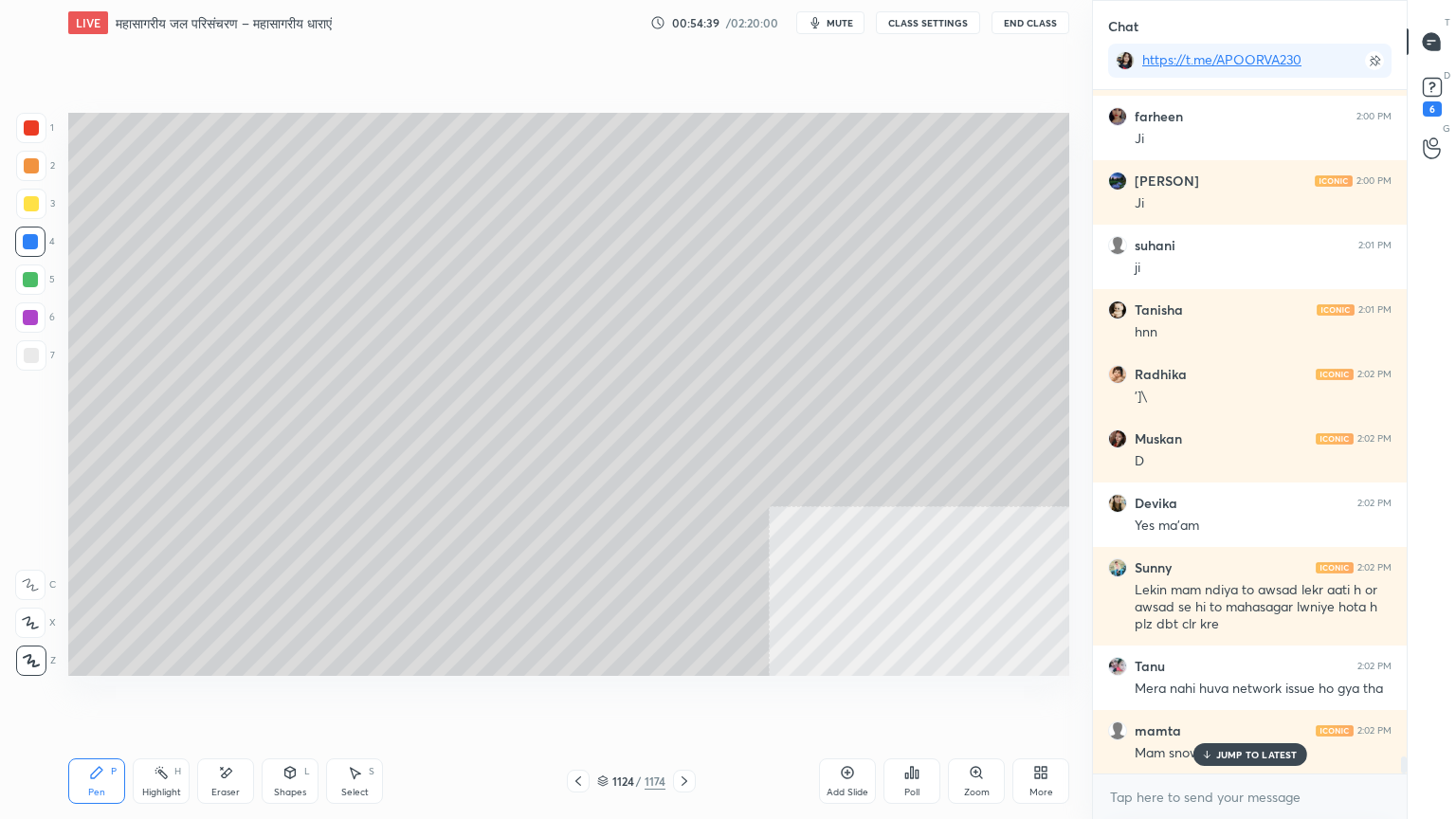 click at bounding box center [30, 280] 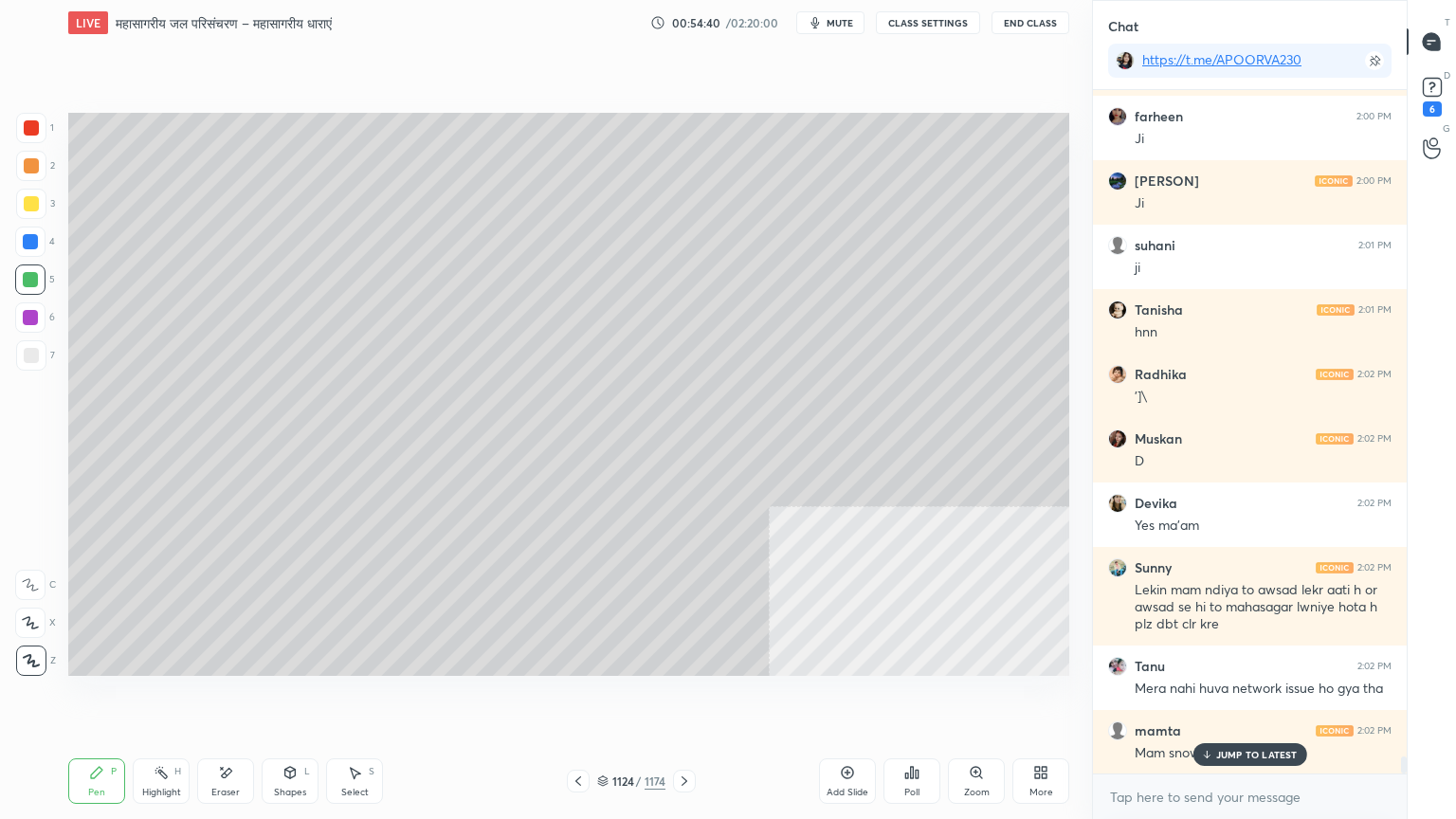 click at bounding box center [31, 355] 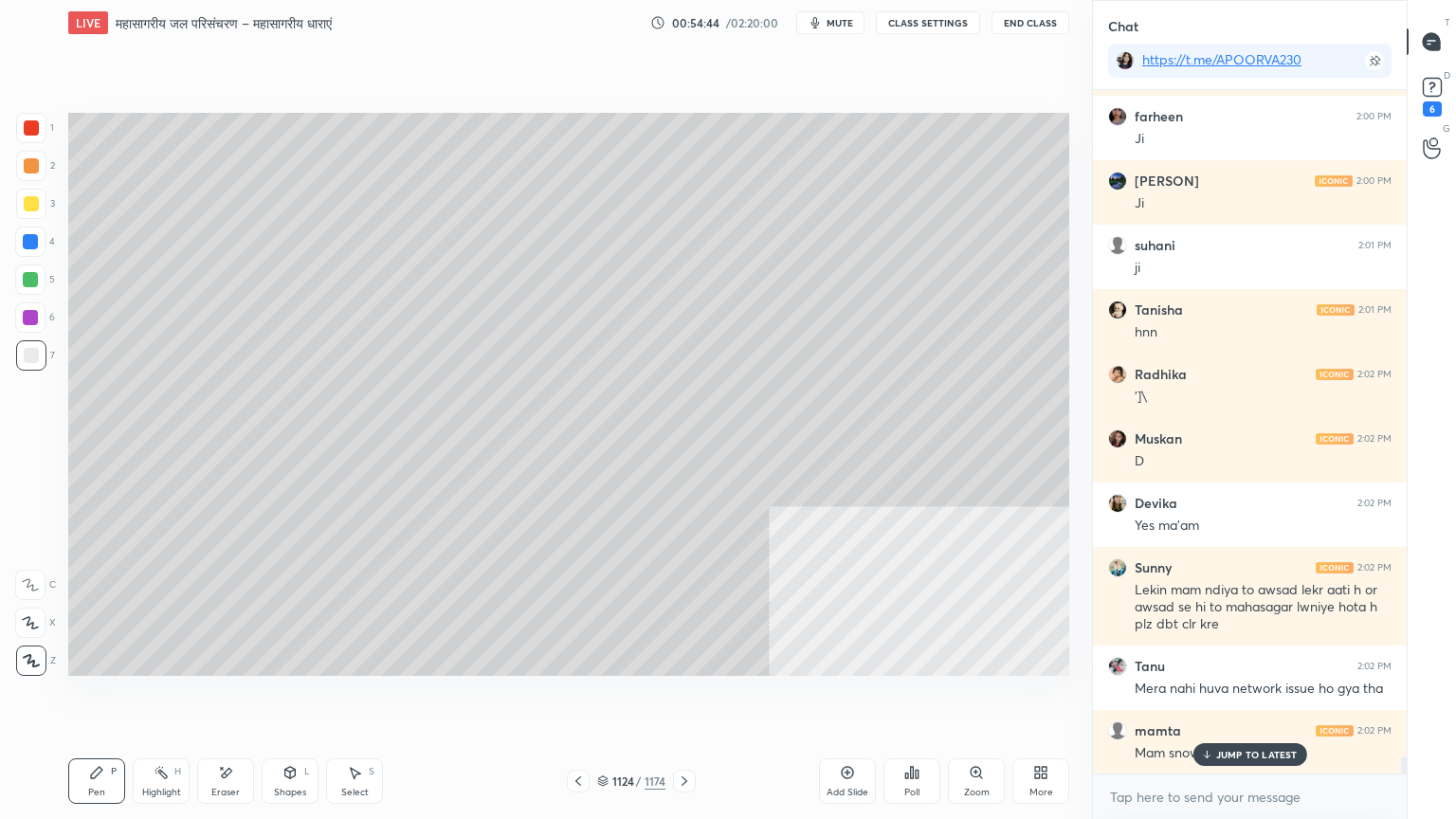 drag, startPoint x: 34, startPoint y: 262, endPoint x: 40, endPoint y: 246, distance: 17.088007 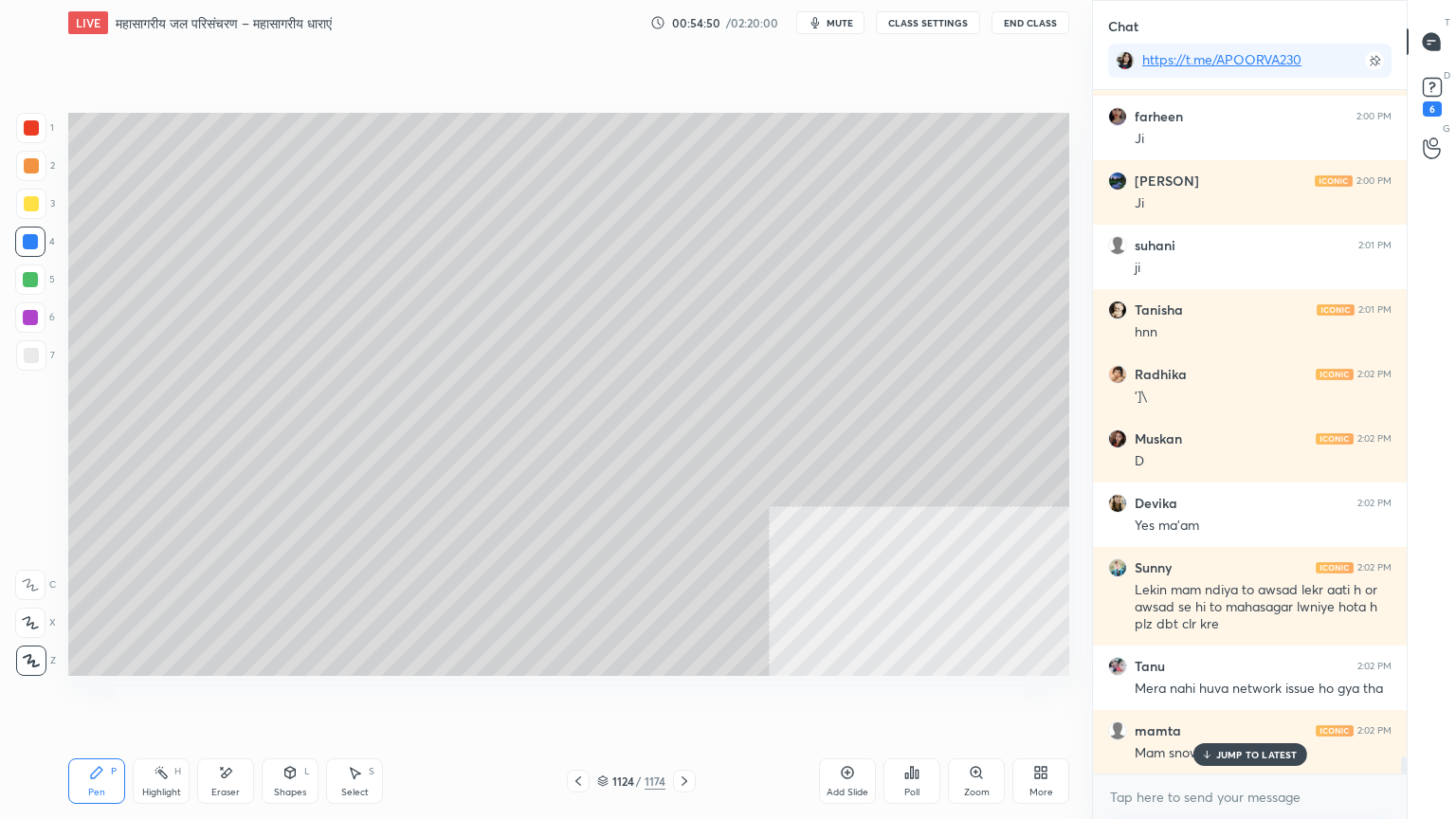 scroll, scrollTop: 26417, scrollLeft: 0, axis: vertical 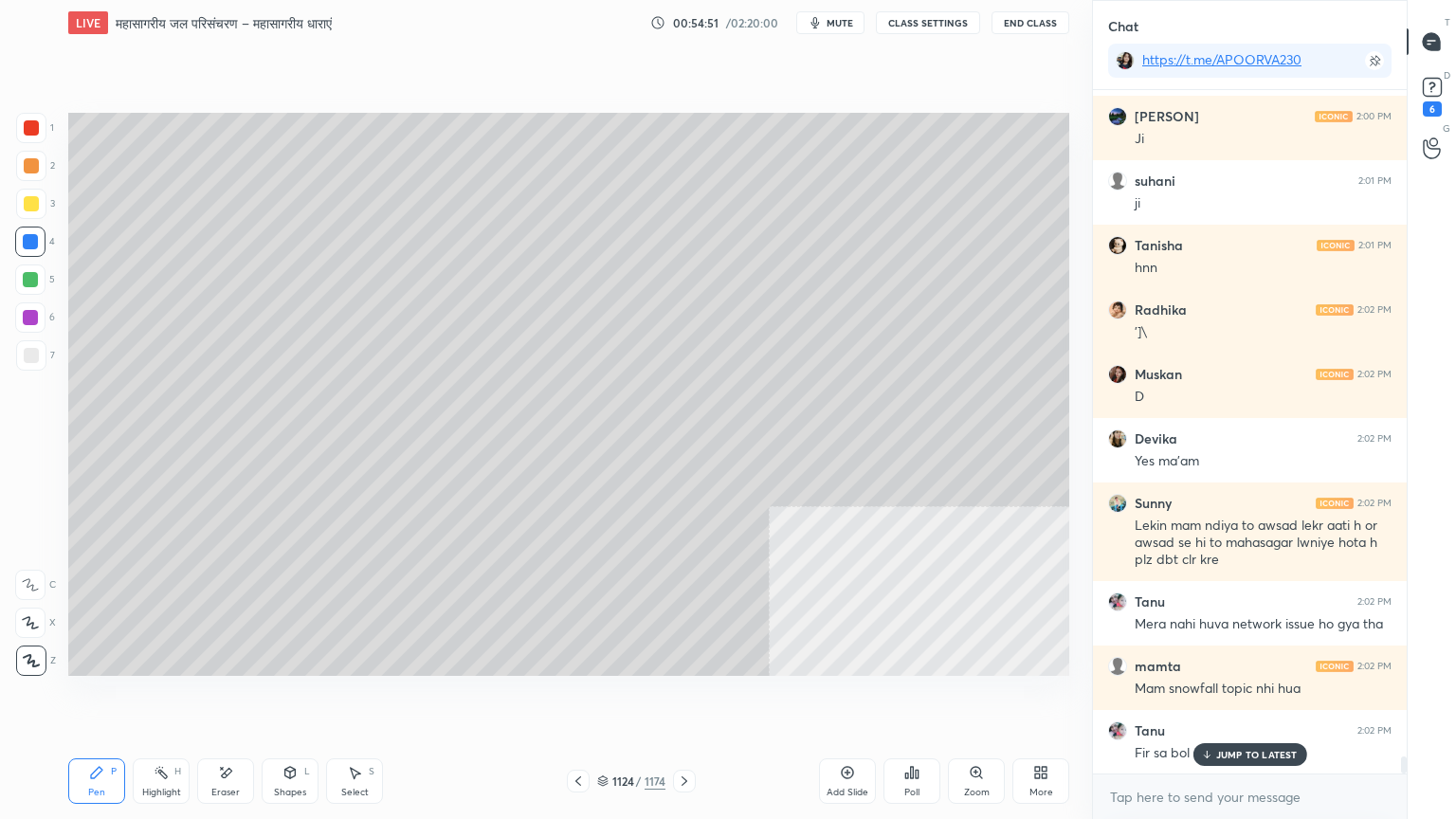 click on "7" at bounding box center [35, 355] 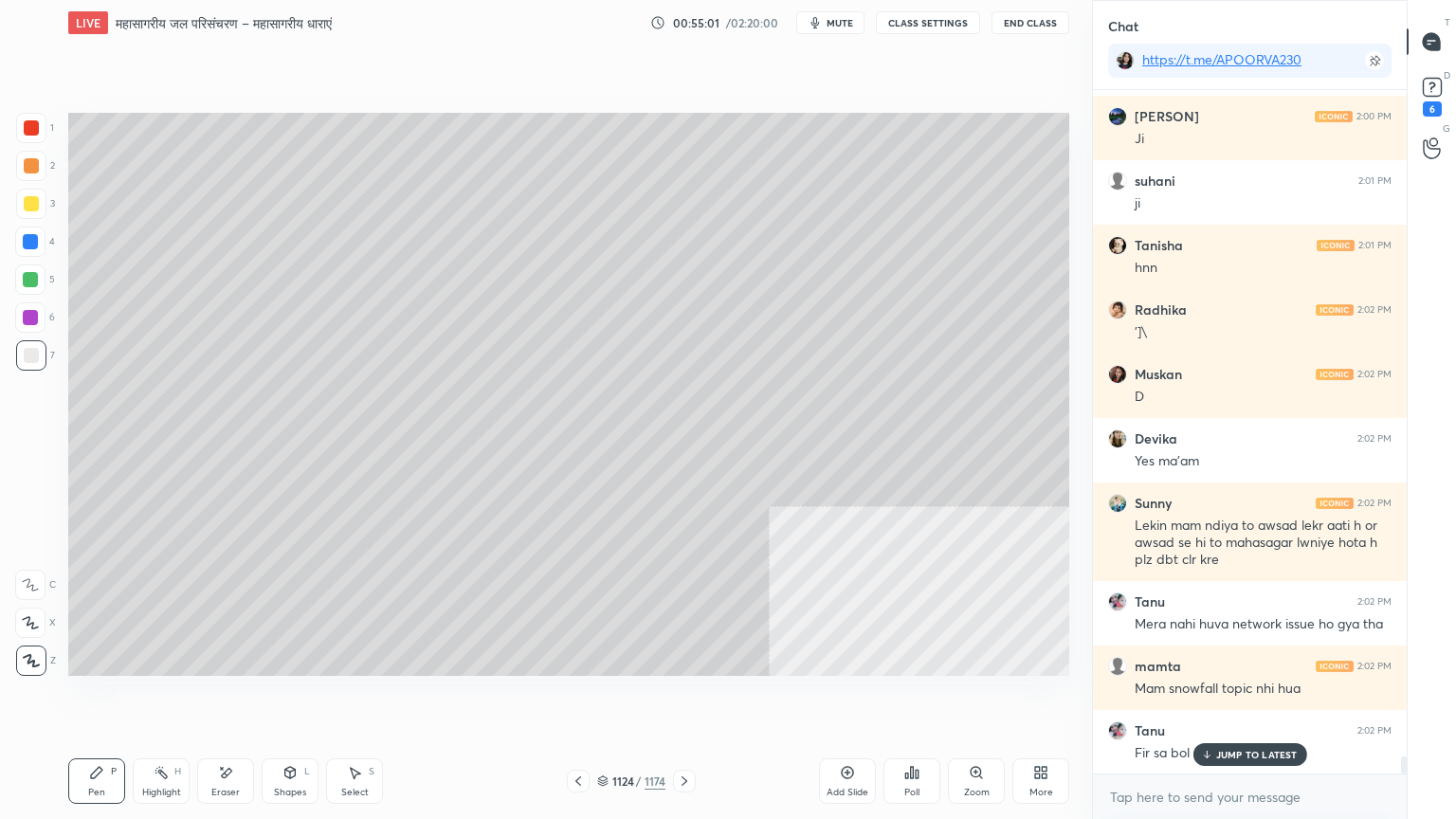 scroll, scrollTop: 640, scrollLeft: 308, axis: both 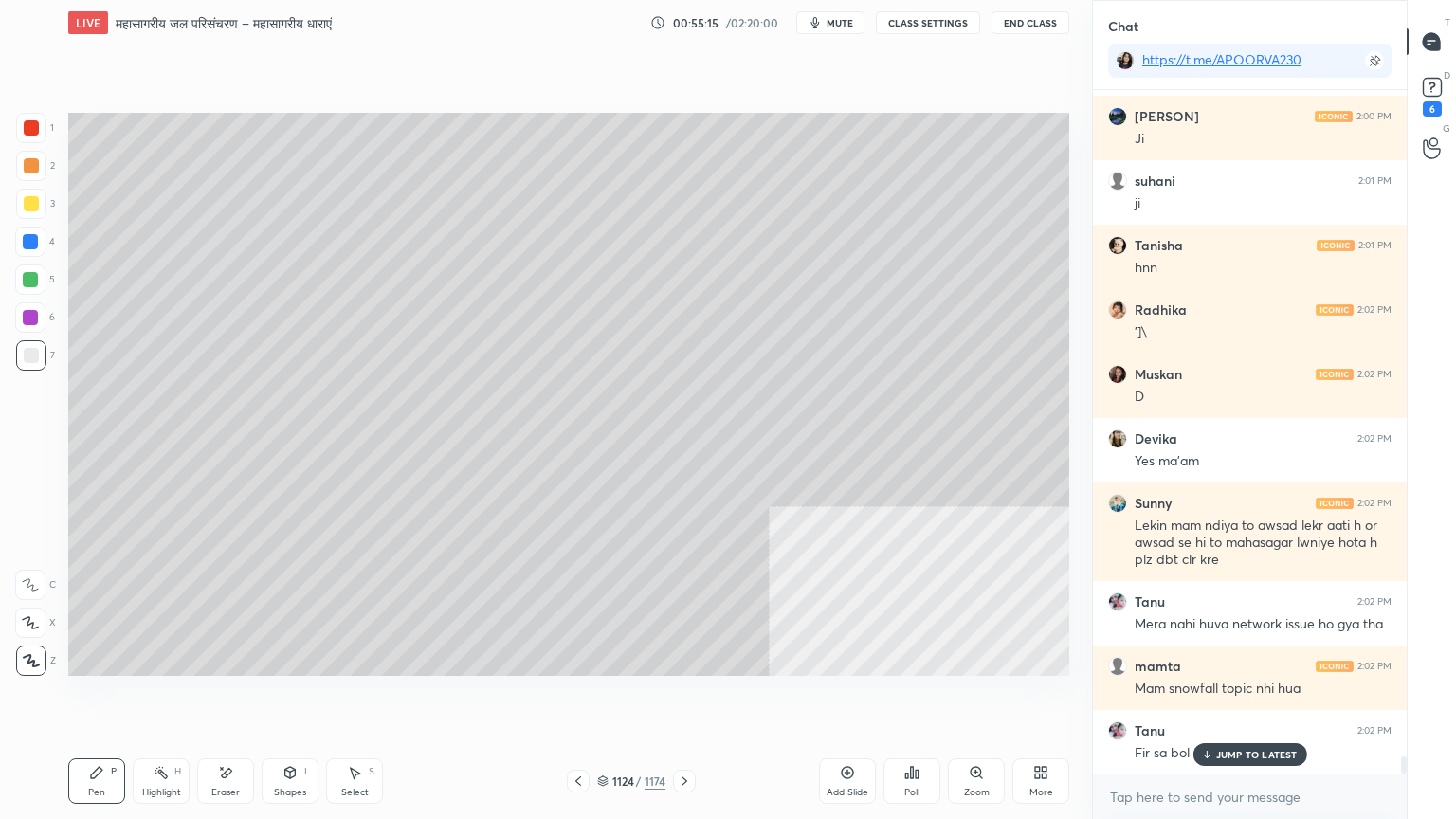 click on "Eraser" at bounding box center (226, 781) 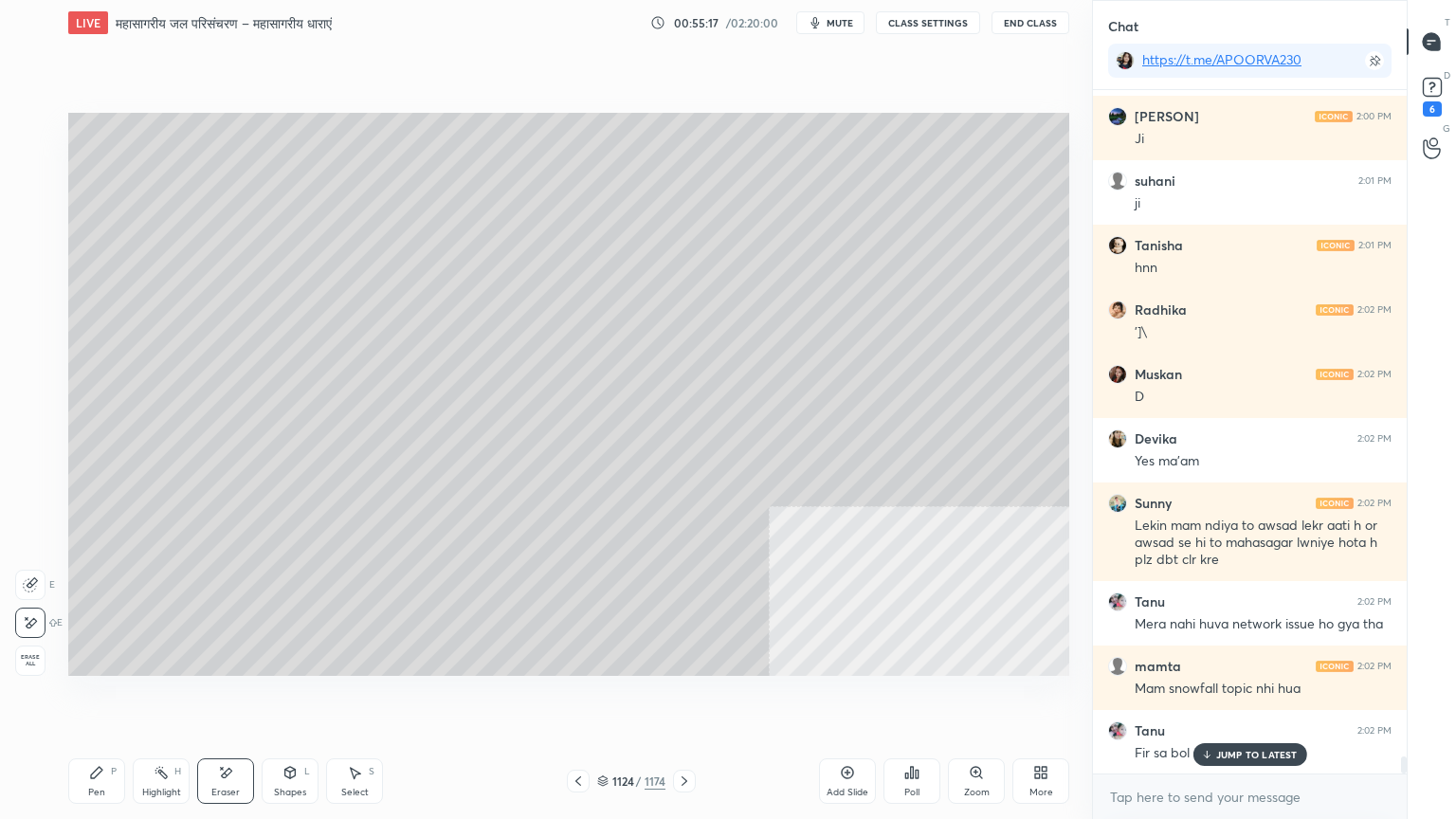 scroll, scrollTop: 26481, scrollLeft: 0, axis: vertical 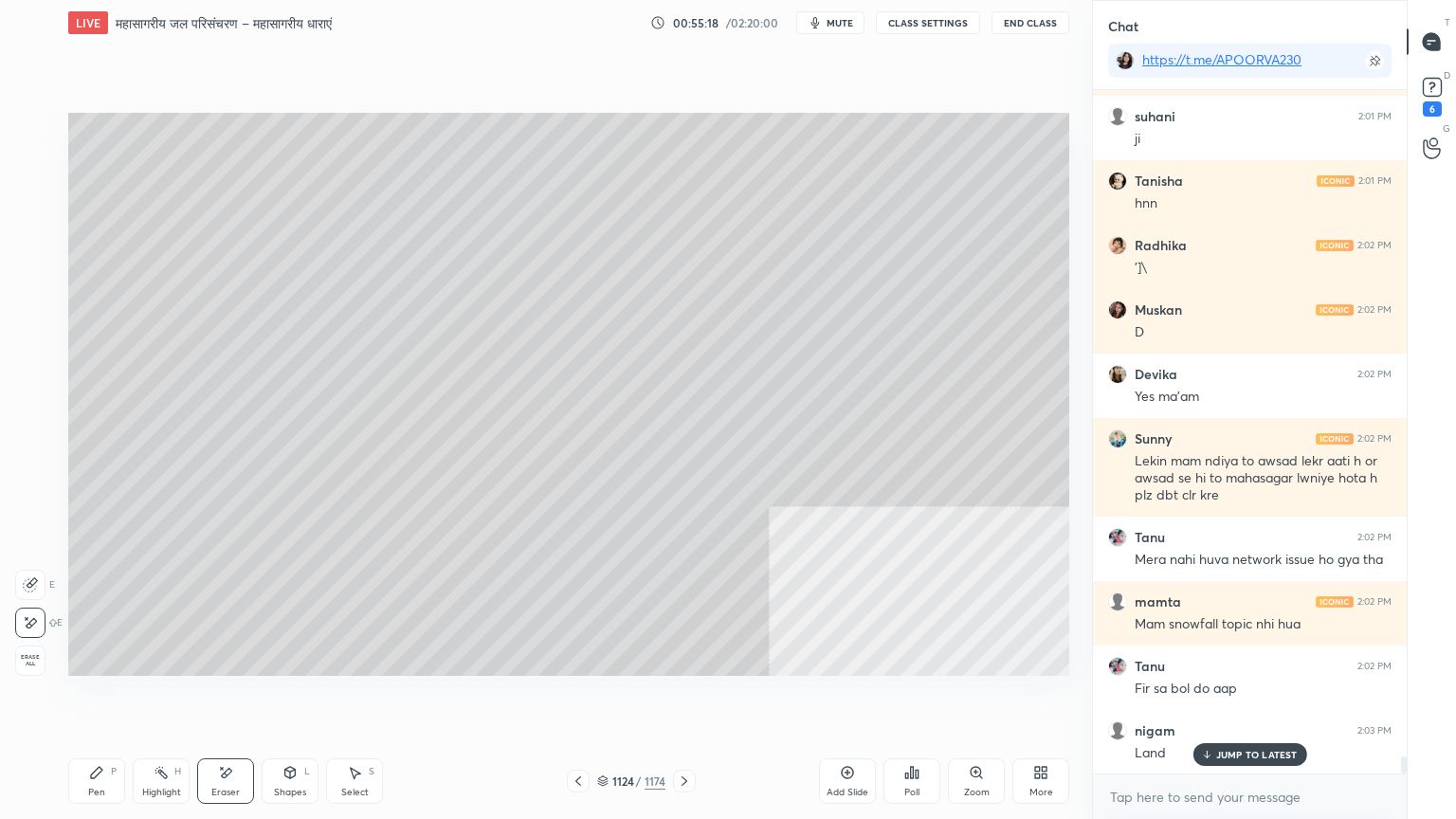 click on "Pen P" at bounding box center [97, 781] 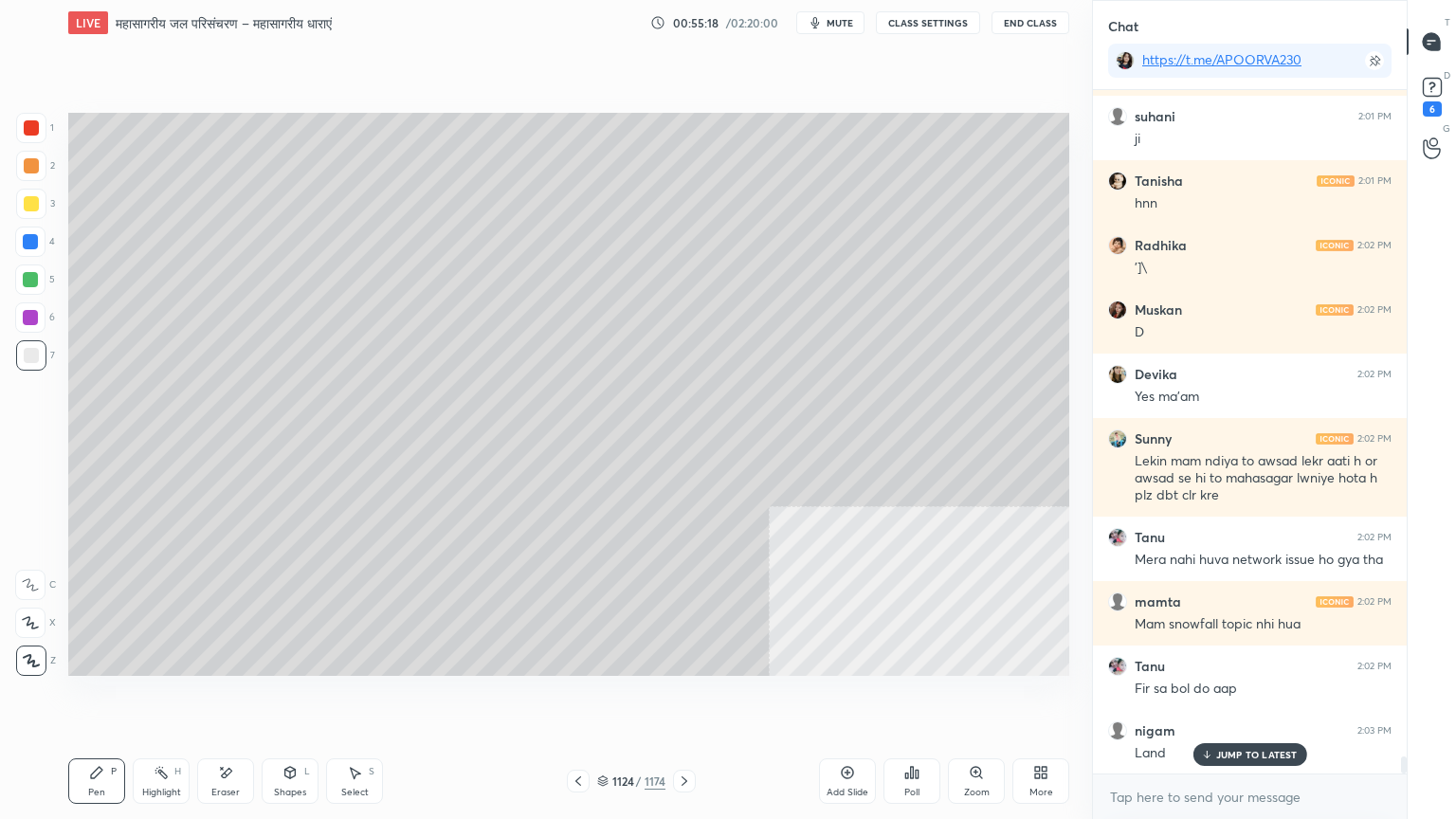 click on "Pen P" at bounding box center [97, 781] 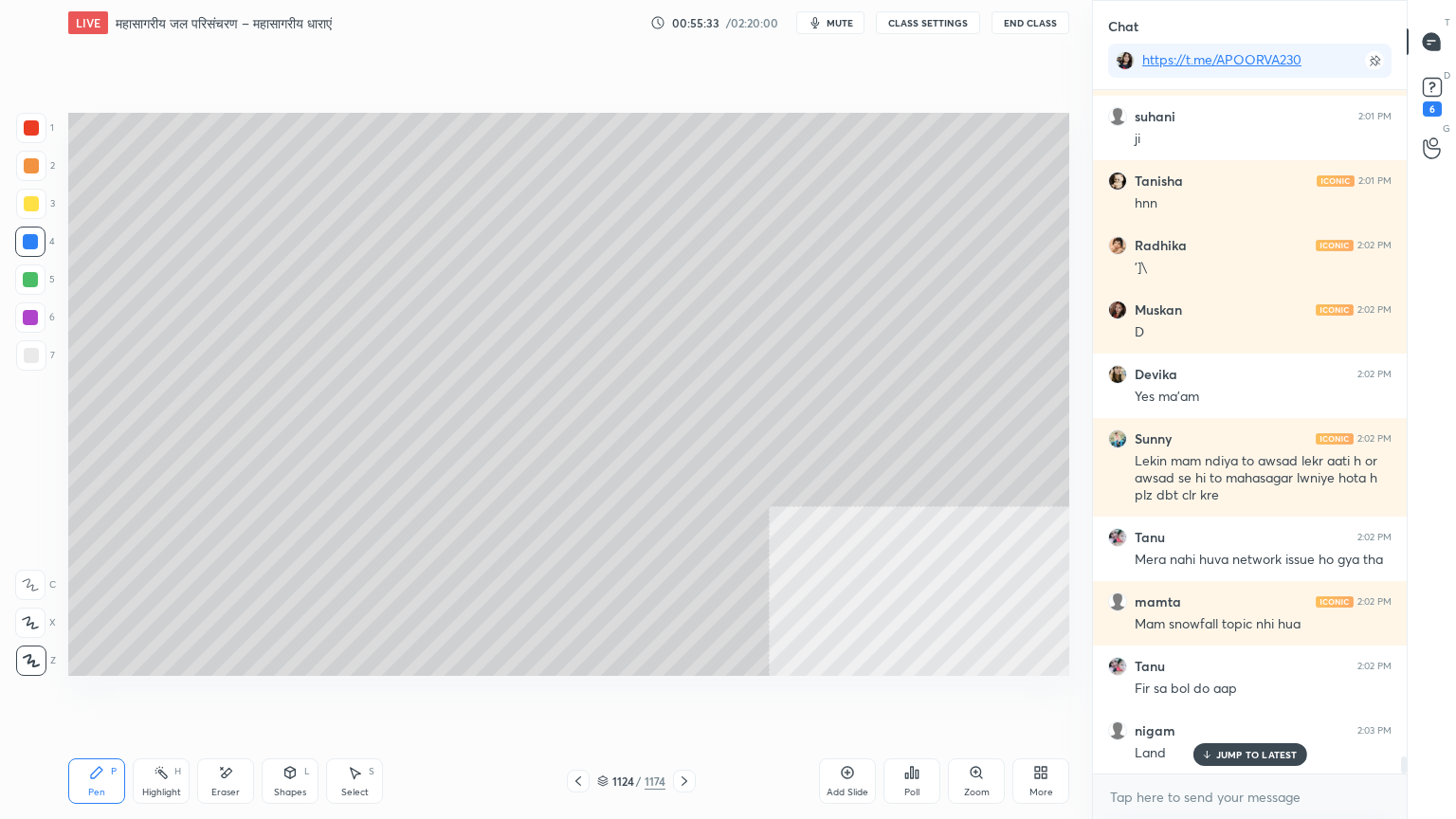scroll, scrollTop: 26545, scrollLeft: 0, axis: vertical 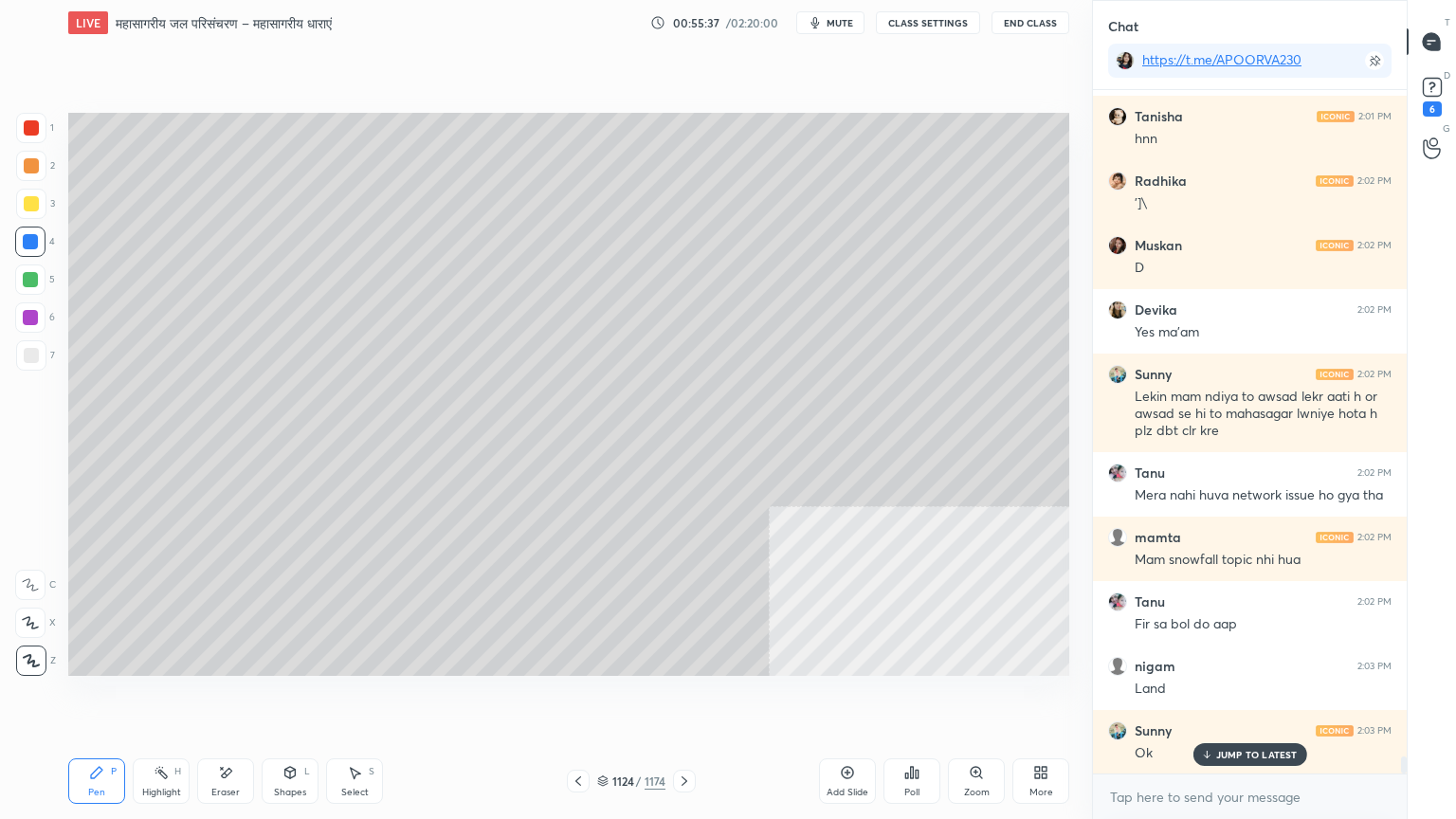 click on "Select" at bounding box center [355, 792] 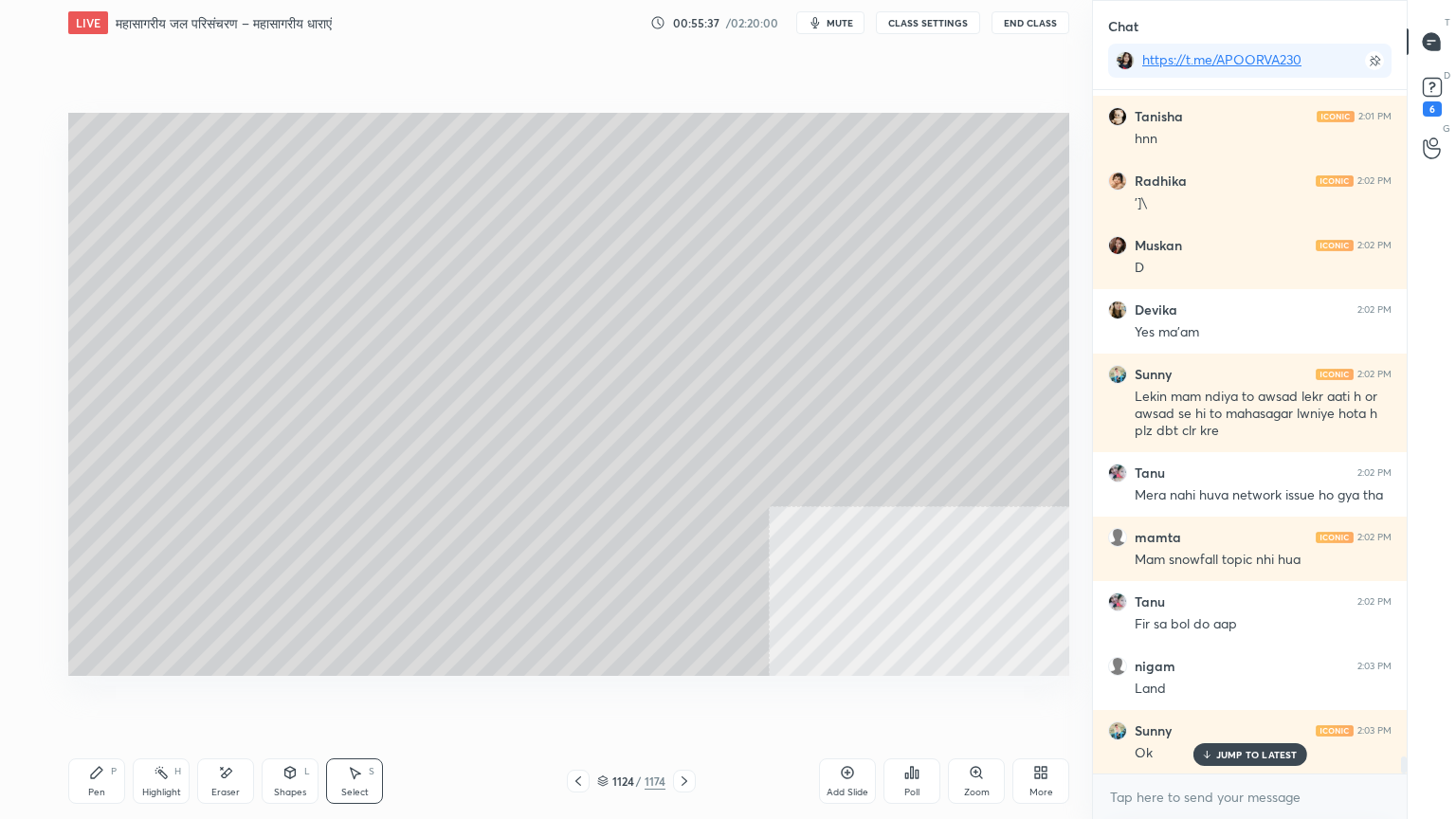 click on "Select S" at bounding box center (355, 781) 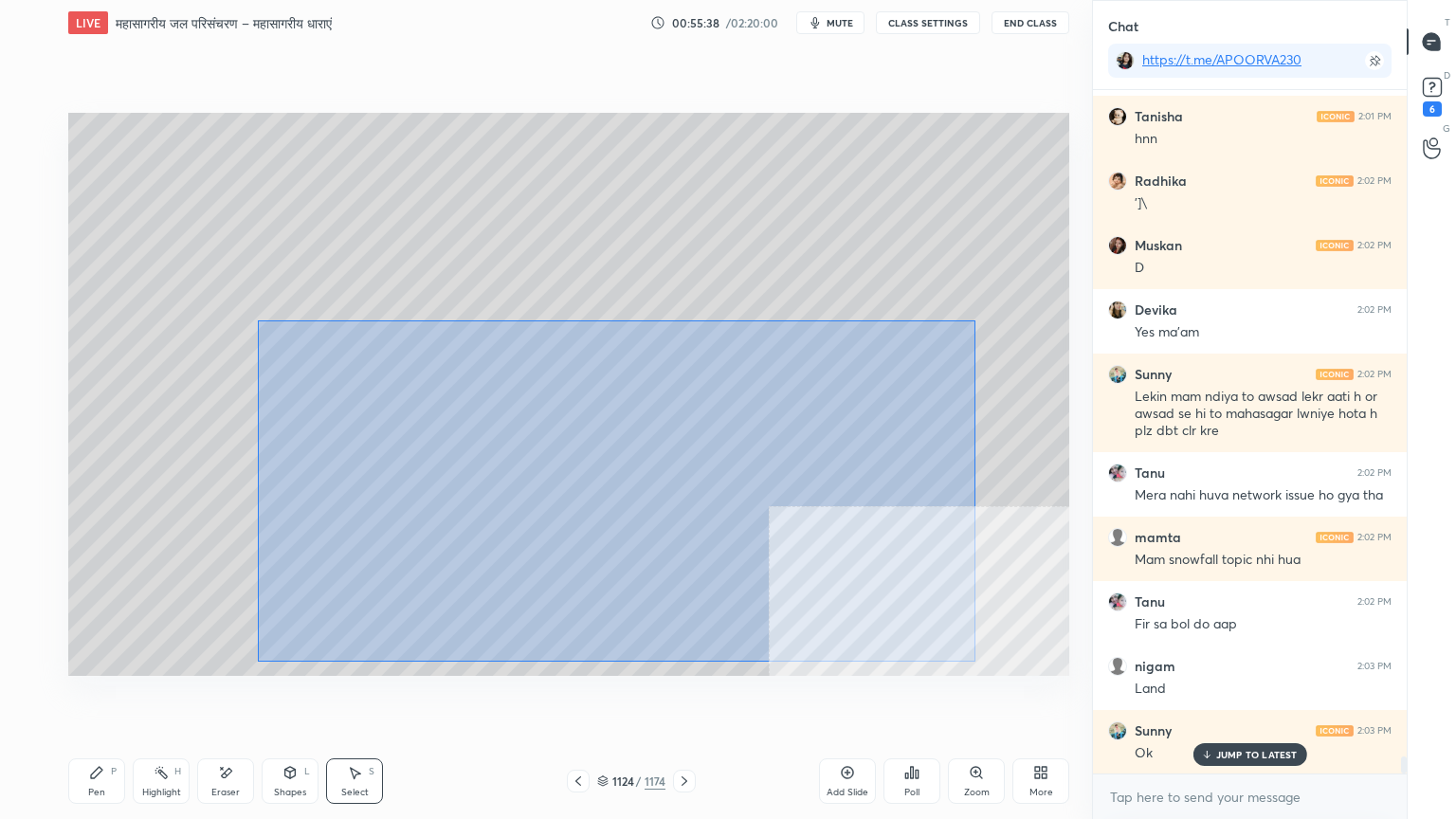 drag, startPoint x: 366, startPoint y: 360, endPoint x: 971, endPoint y: 638, distance: 665.8145 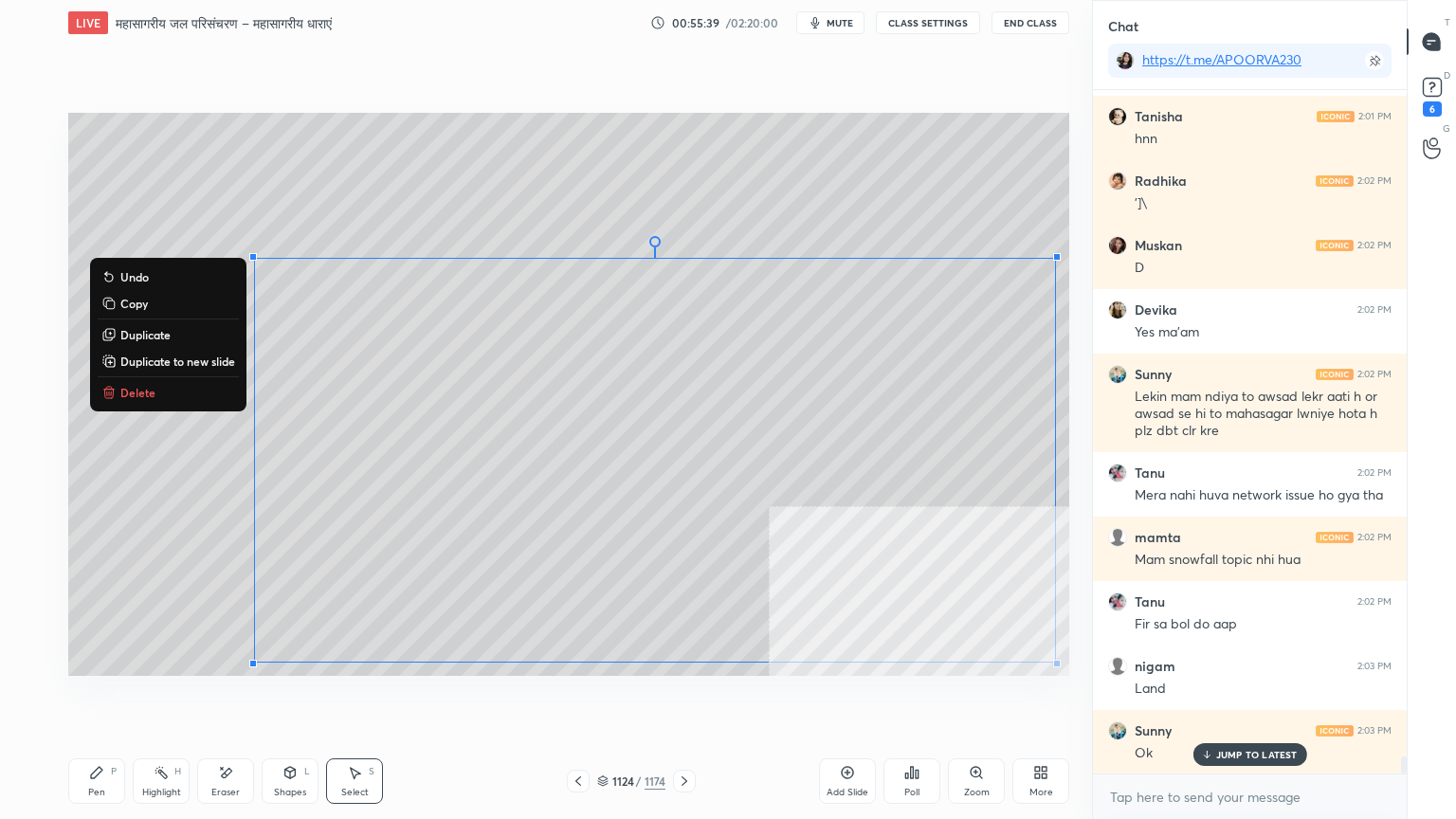 click on "Delete" at bounding box center [137, 392] 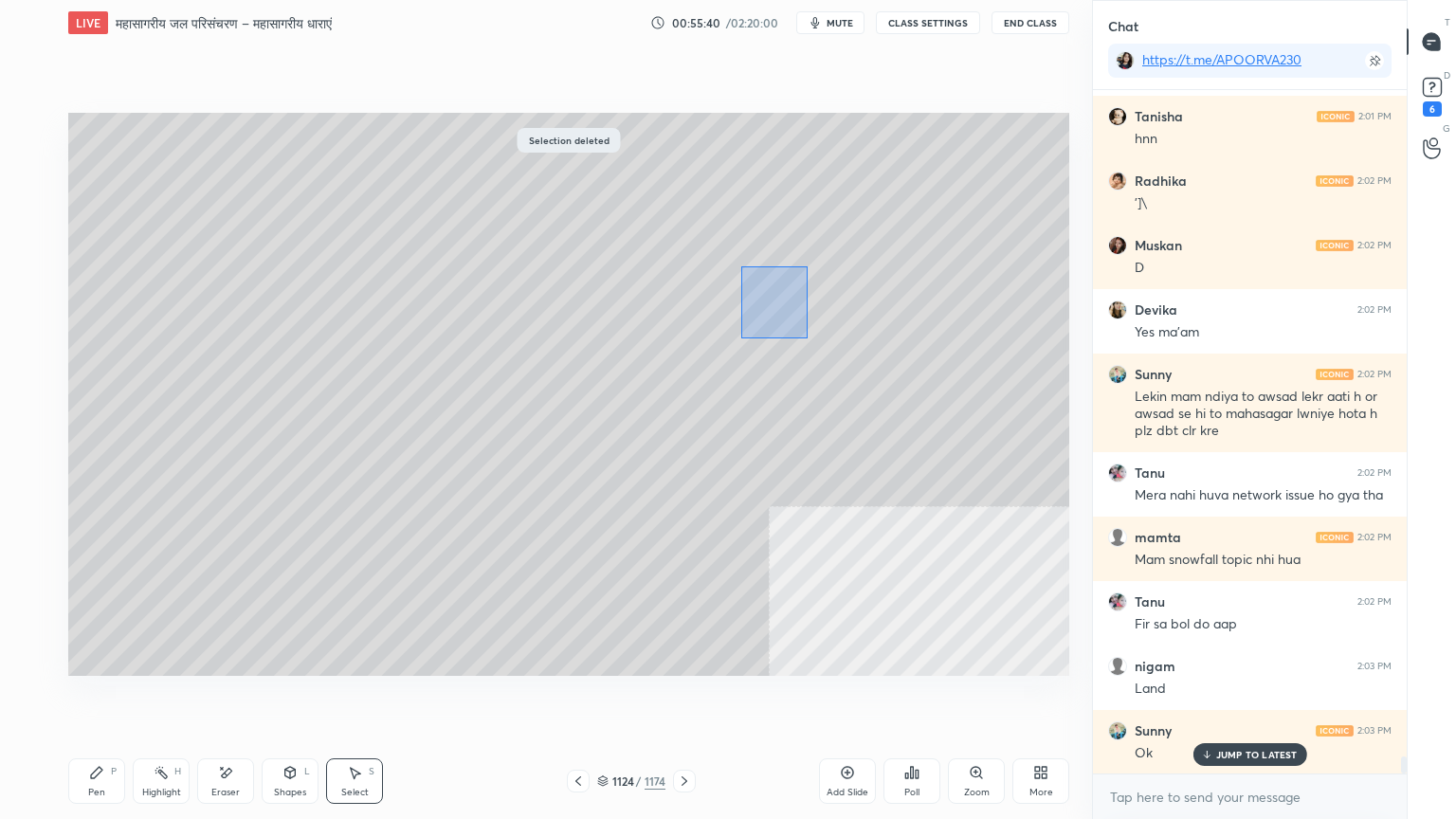 drag, startPoint x: 763, startPoint y: 283, endPoint x: 815, endPoint y: 417, distance: 143.73587 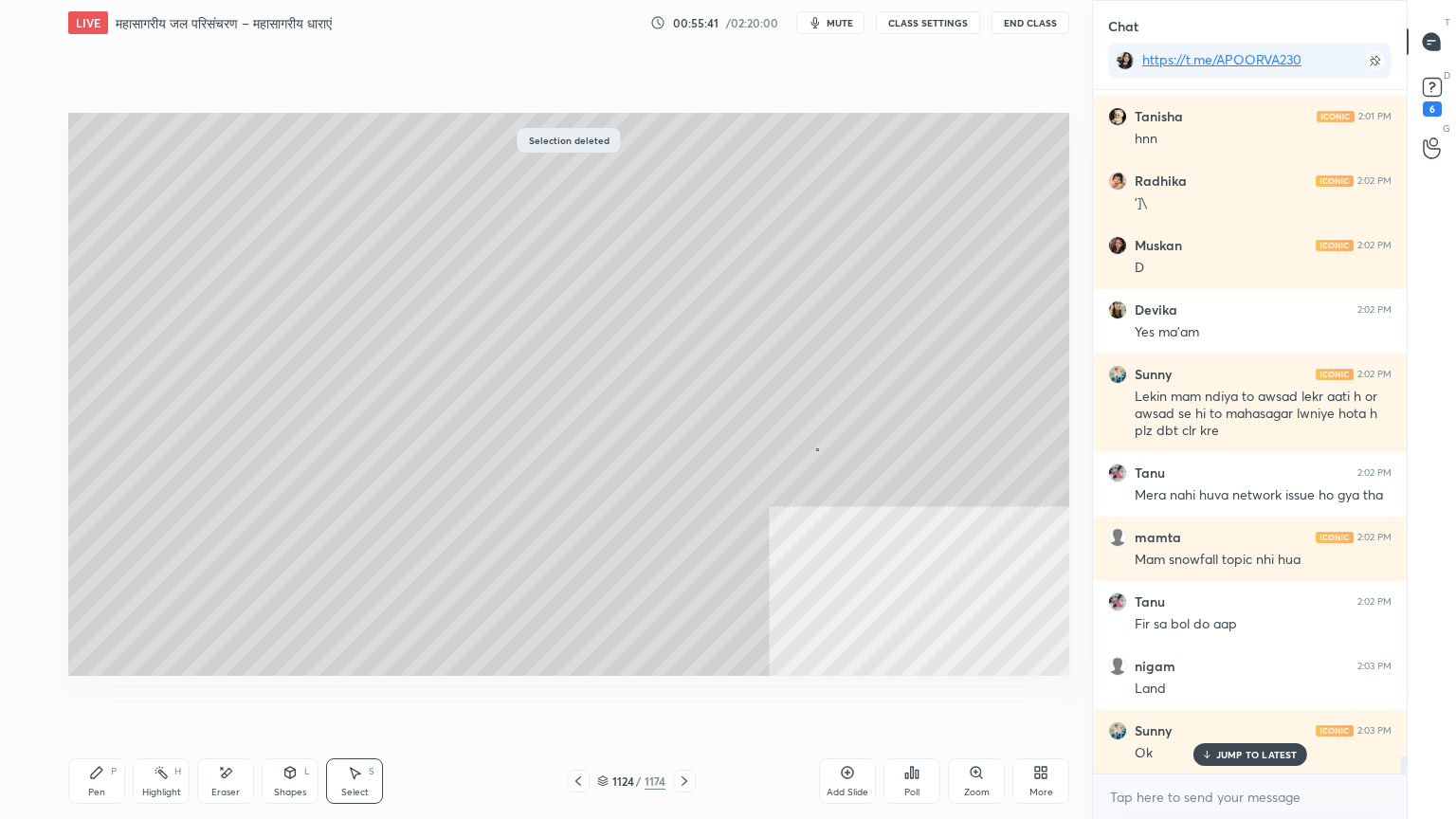 drag, startPoint x: 817, startPoint y: 449, endPoint x: 709, endPoint y: 444, distance: 108.11568 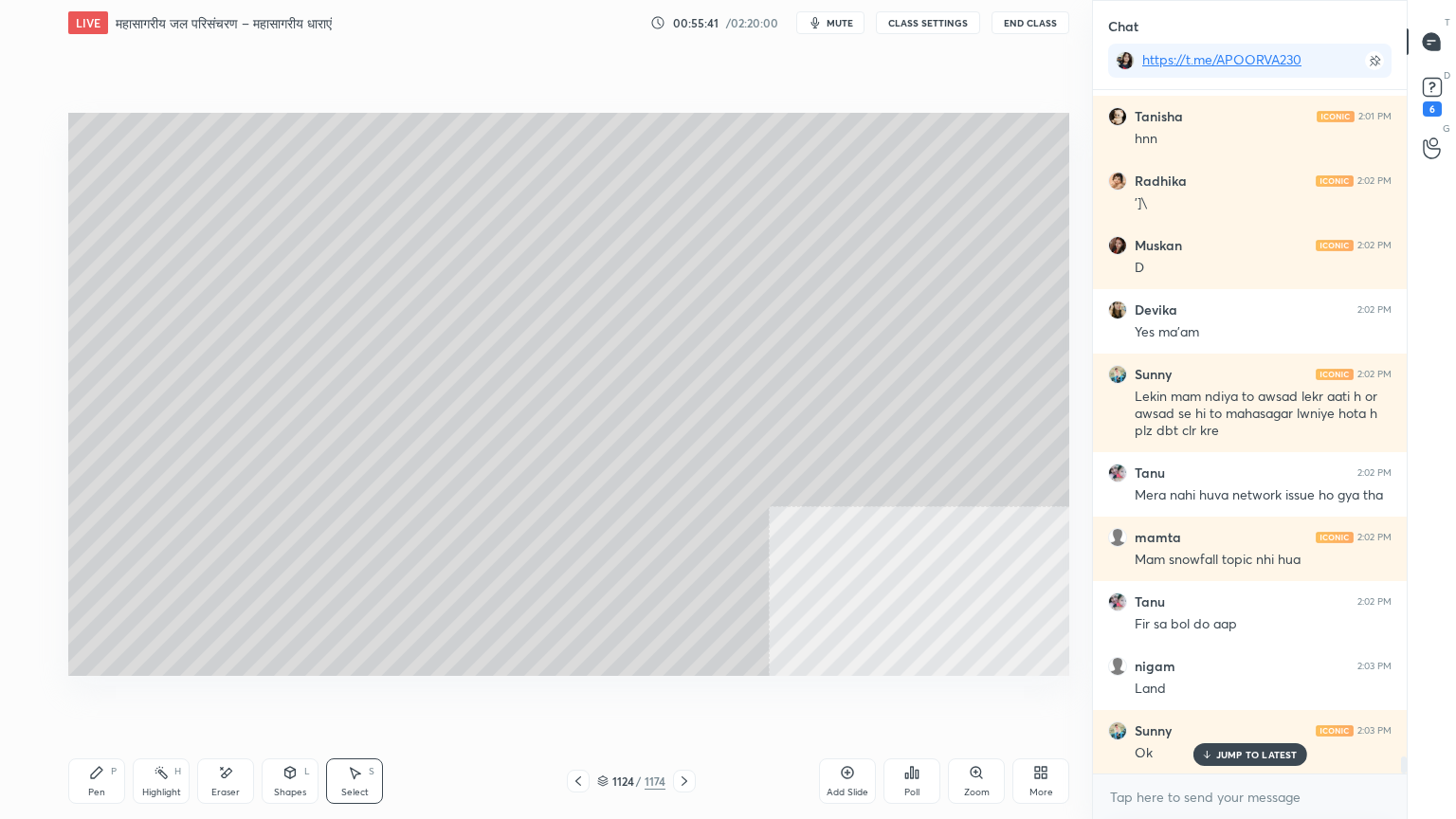 click on "Pen P" at bounding box center (97, 781) 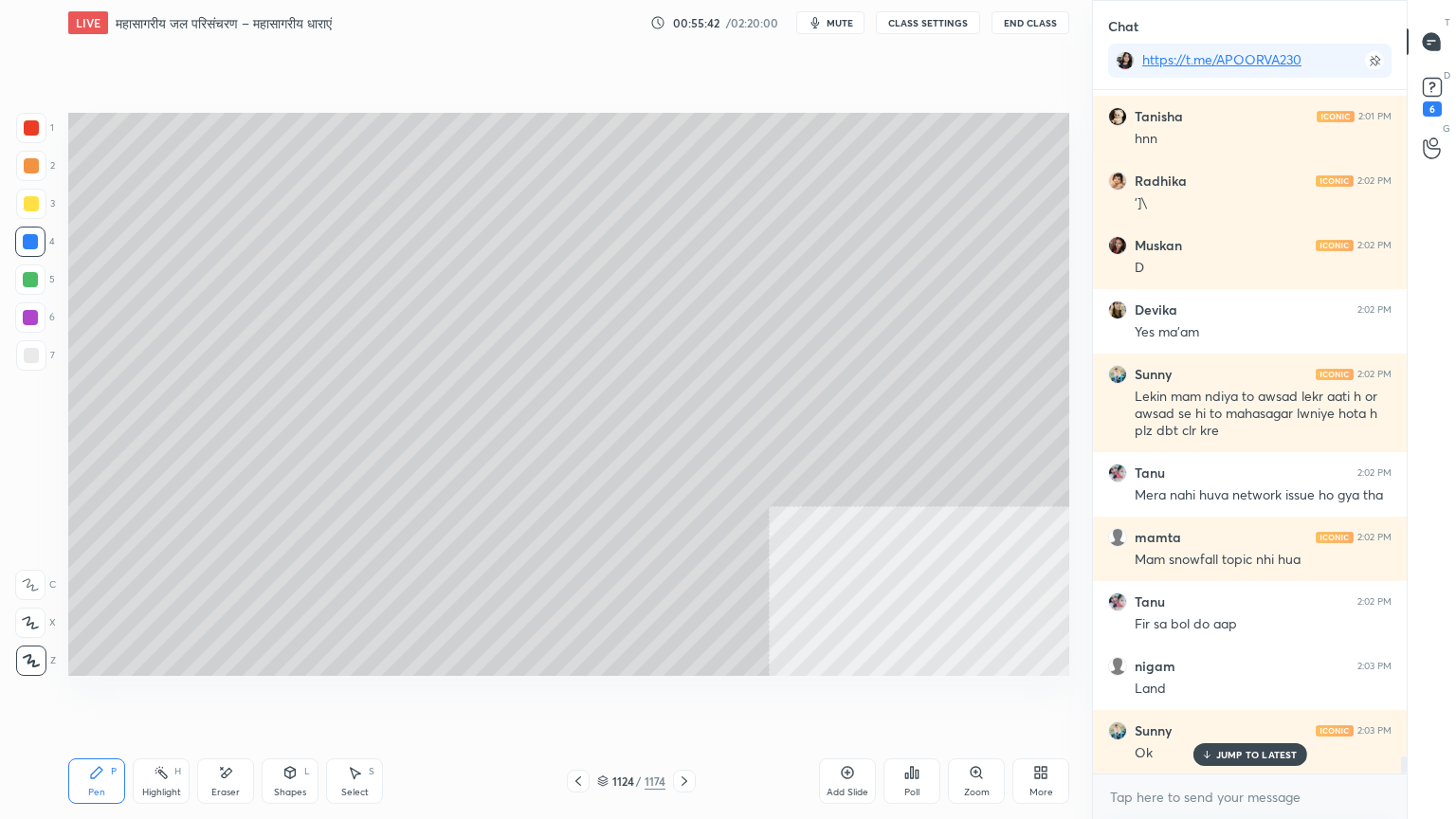 click on "Pen P" at bounding box center [97, 781] 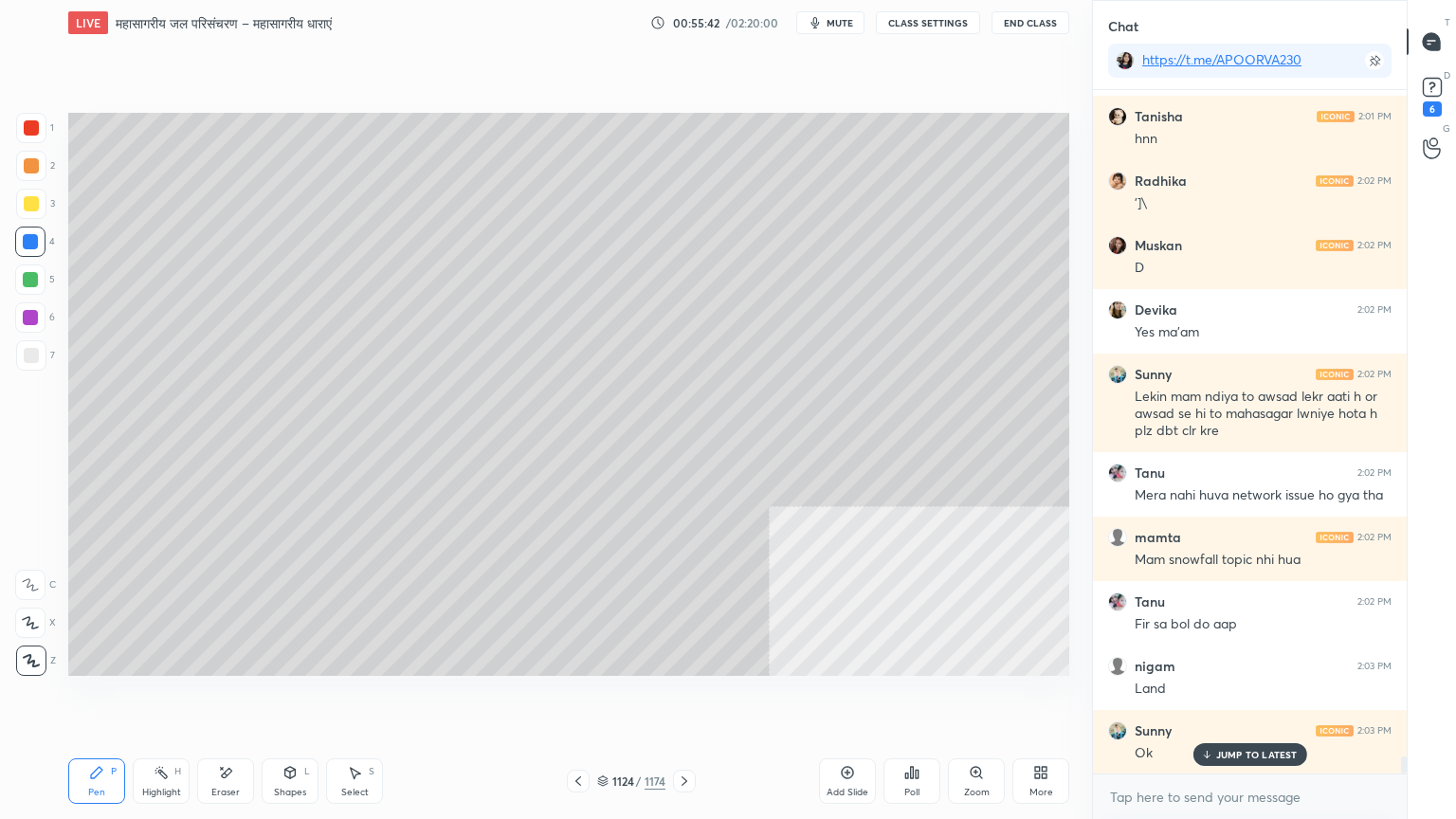 click on "4" at bounding box center (35, 242) 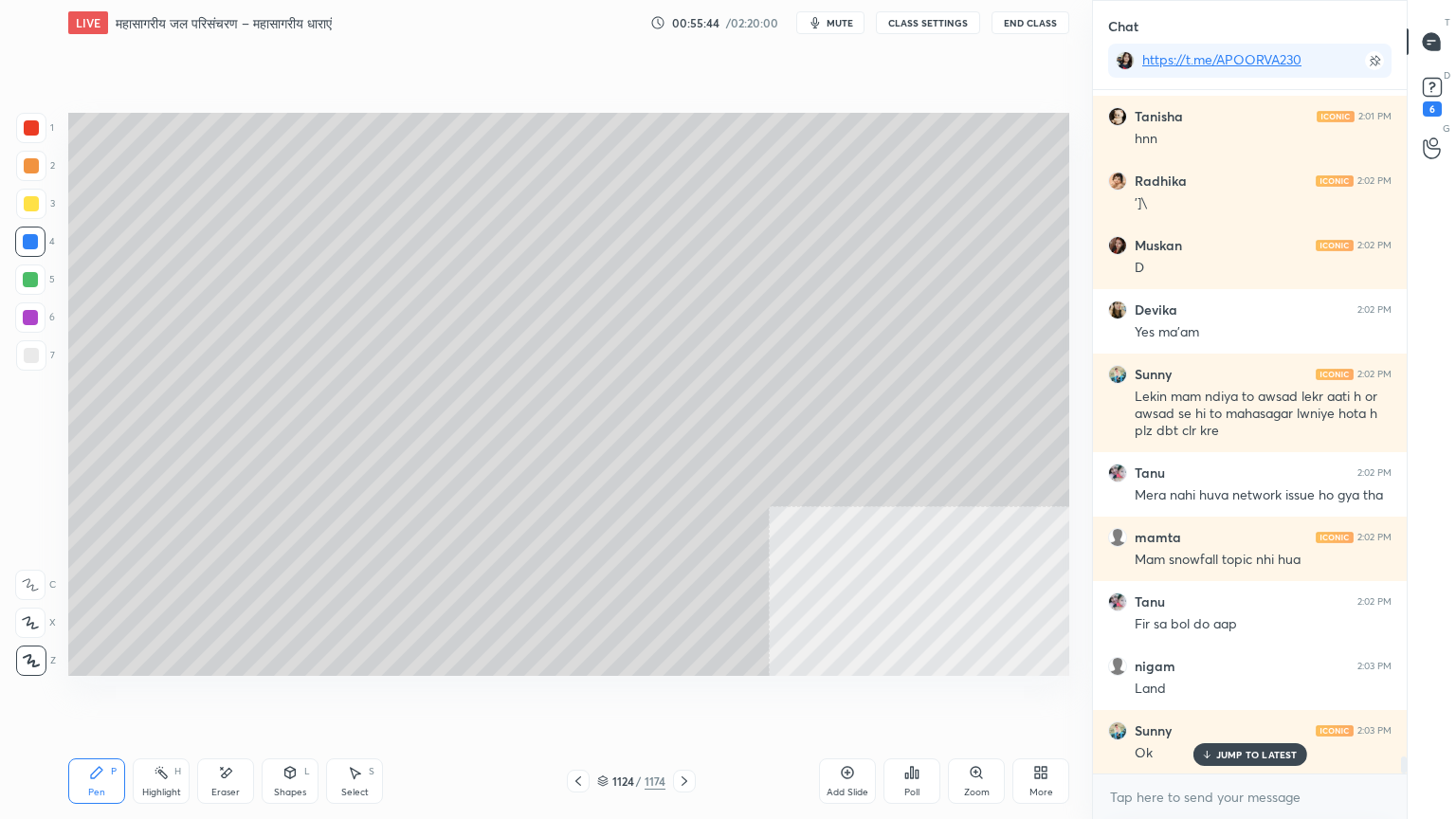 click on "Select S" at bounding box center [355, 781] 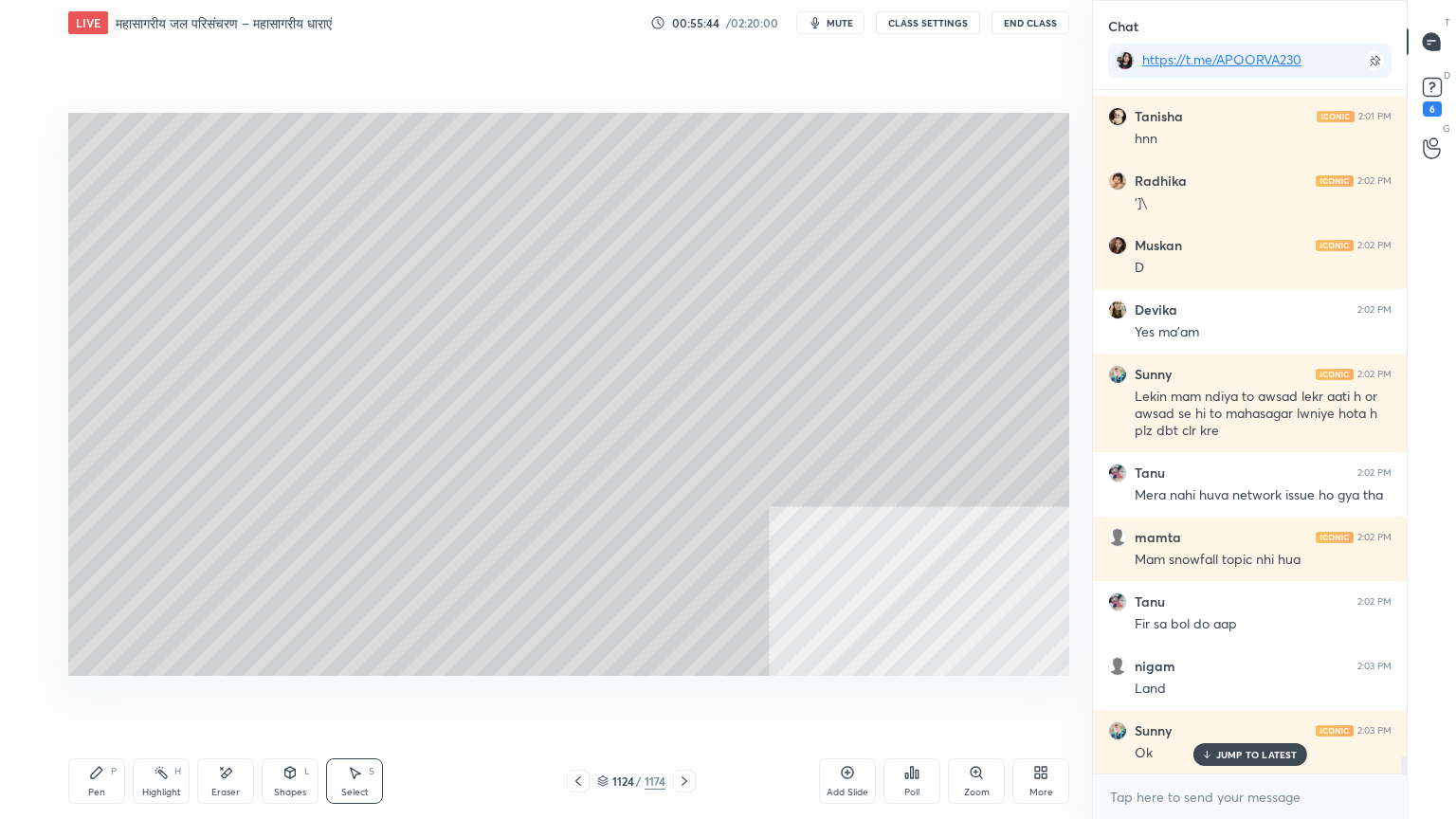 click 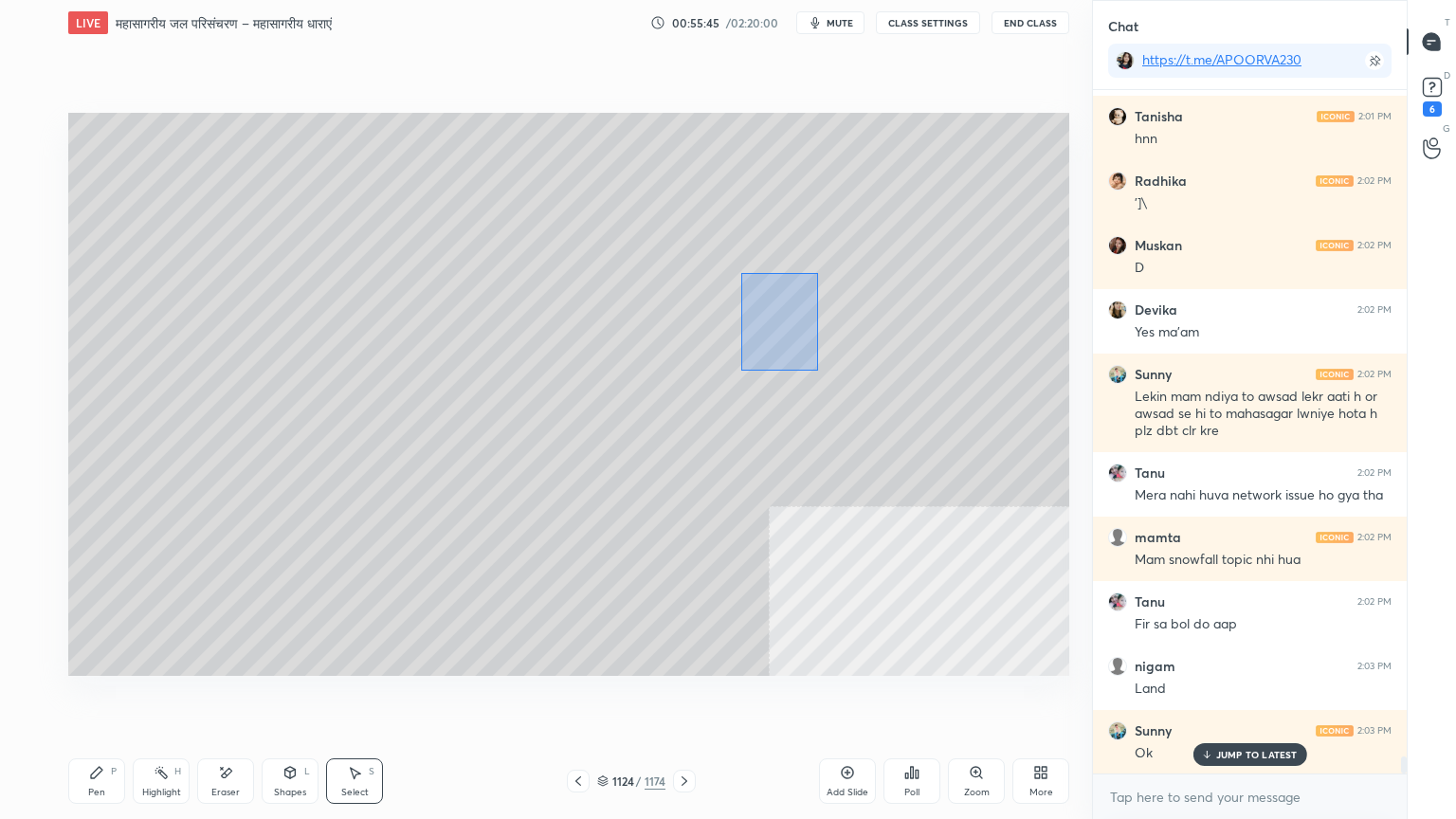 drag, startPoint x: 740, startPoint y: 273, endPoint x: 816, endPoint y: 391, distance: 140.35669 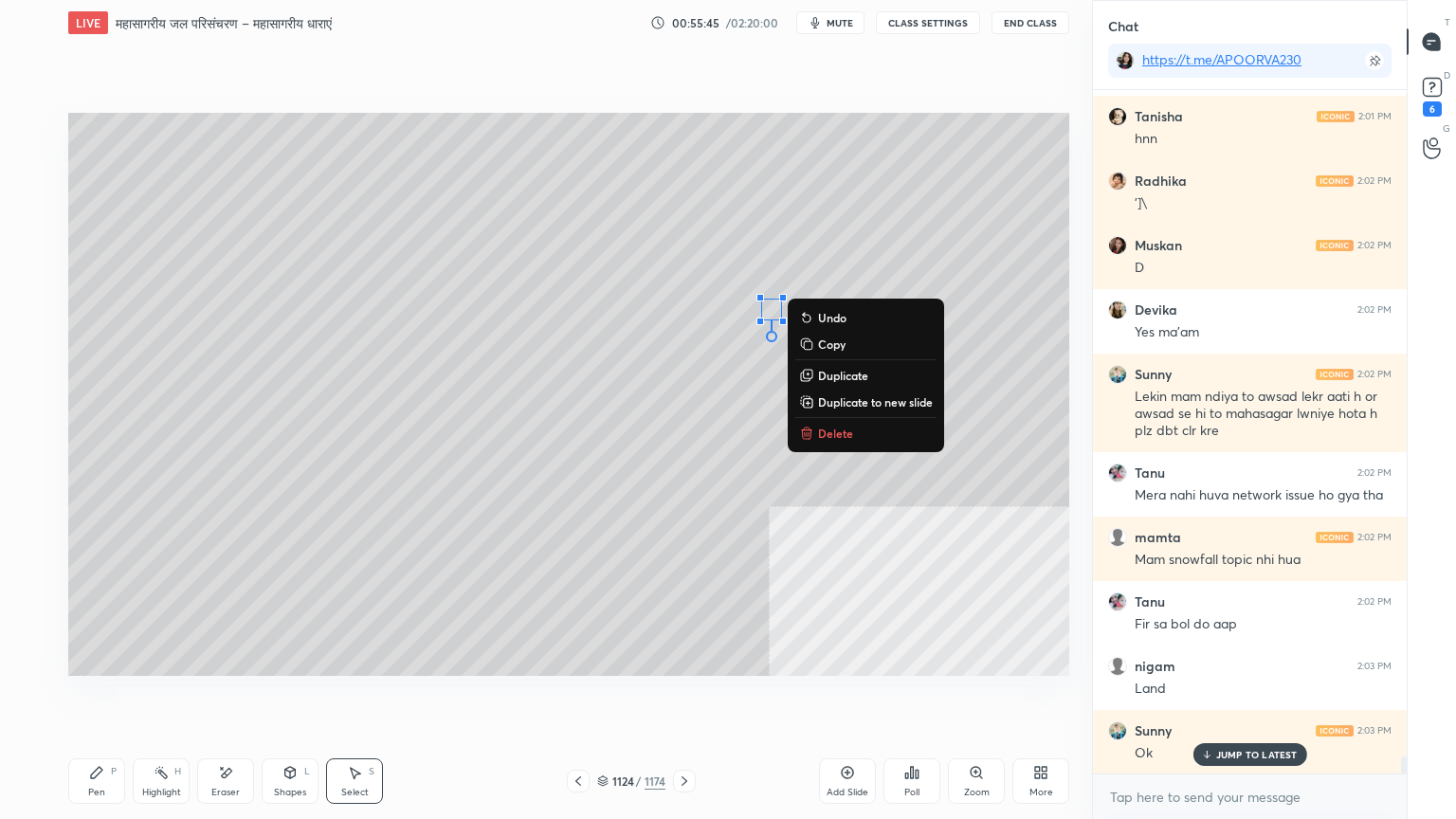 click on "Delete" at bounding box center (835, 433) 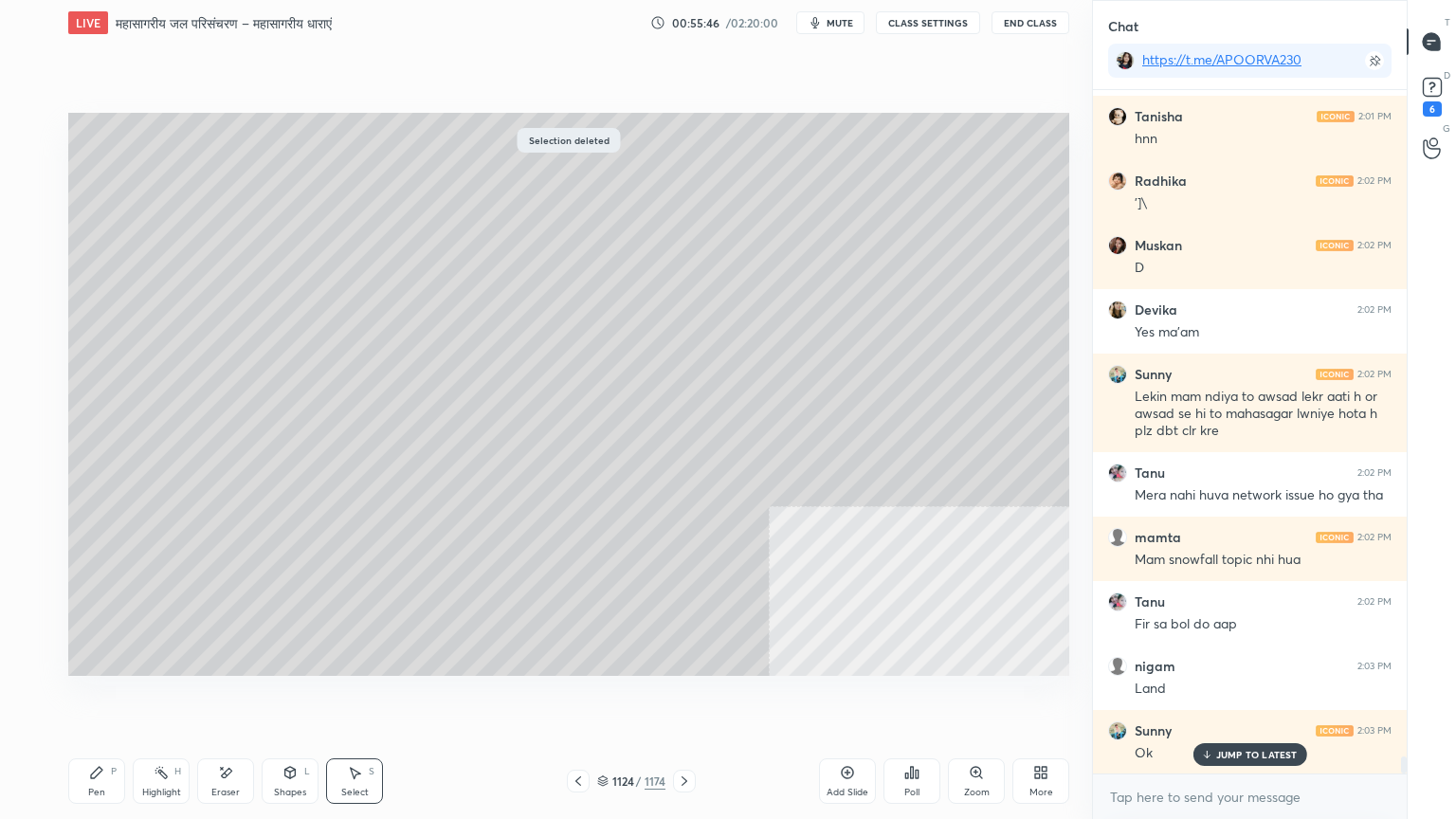 click on "Pen" at bounding box center [97, 792] 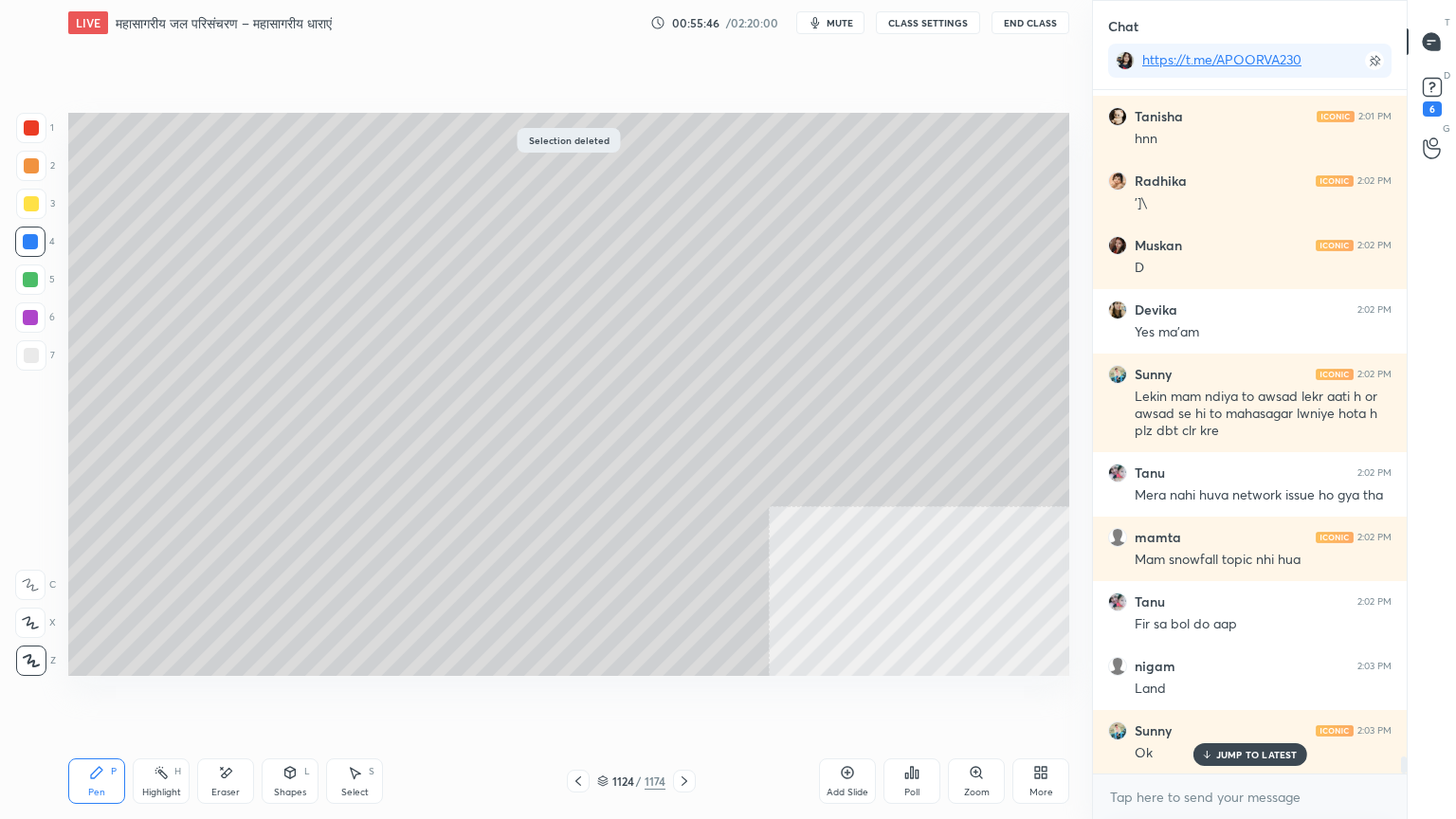 click on "Pen" at bounding box center (97, 792) 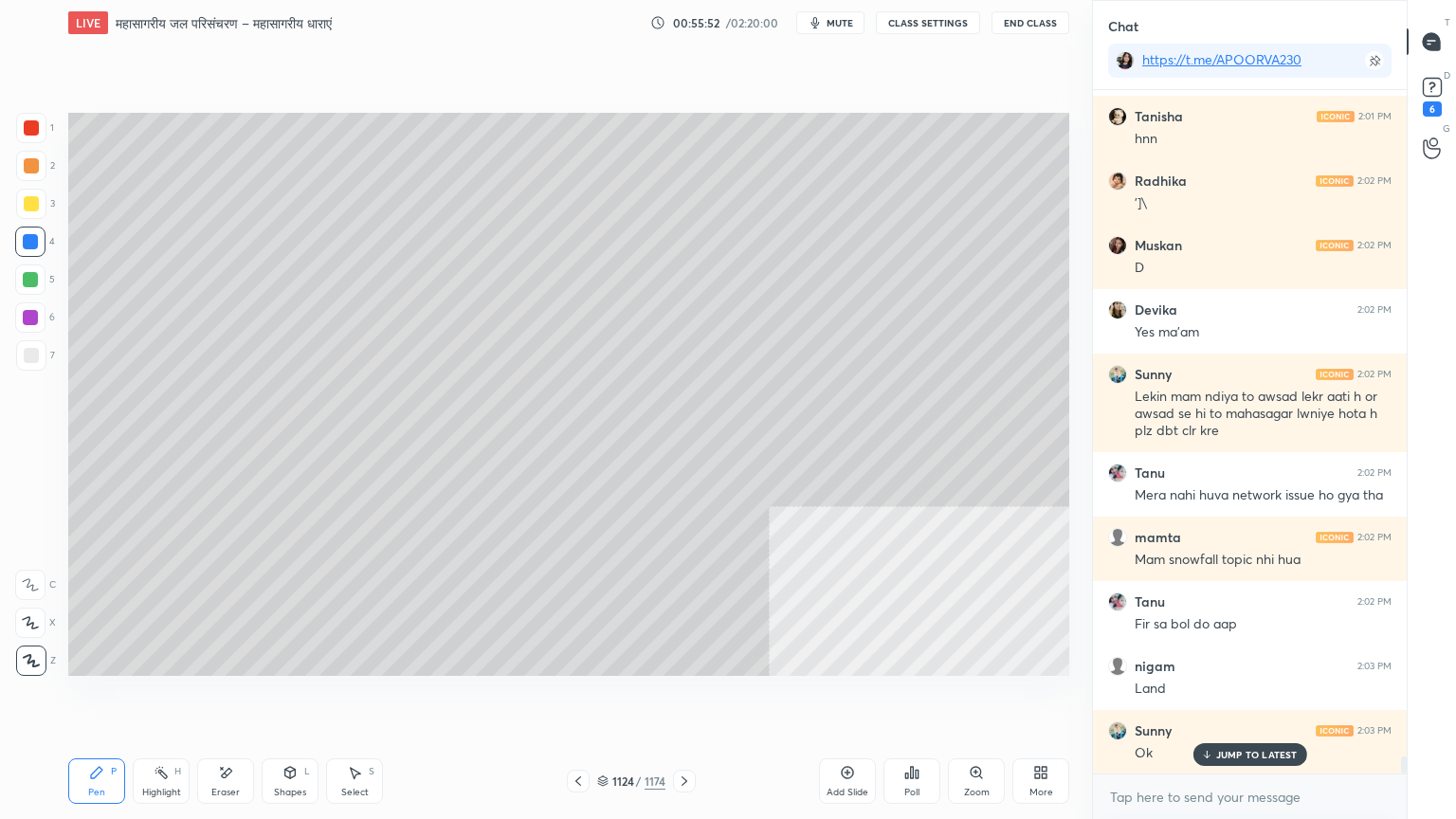 click on "Select S" at bounding box center (355, 781) 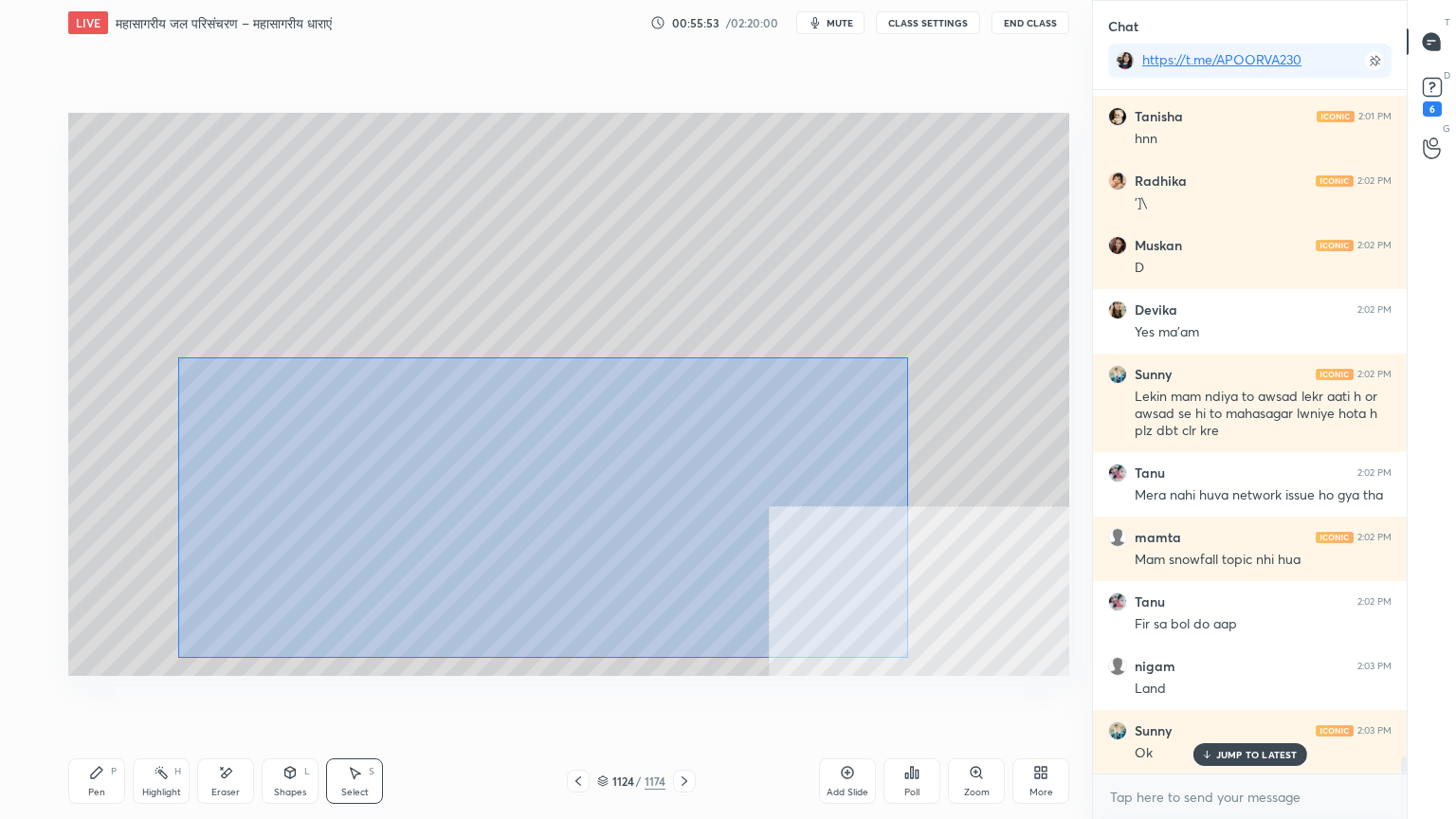 drag, startPoint x: 178, startPoint y: 356, endPoint x: 897, endPoint y: 656, distance: 779.077 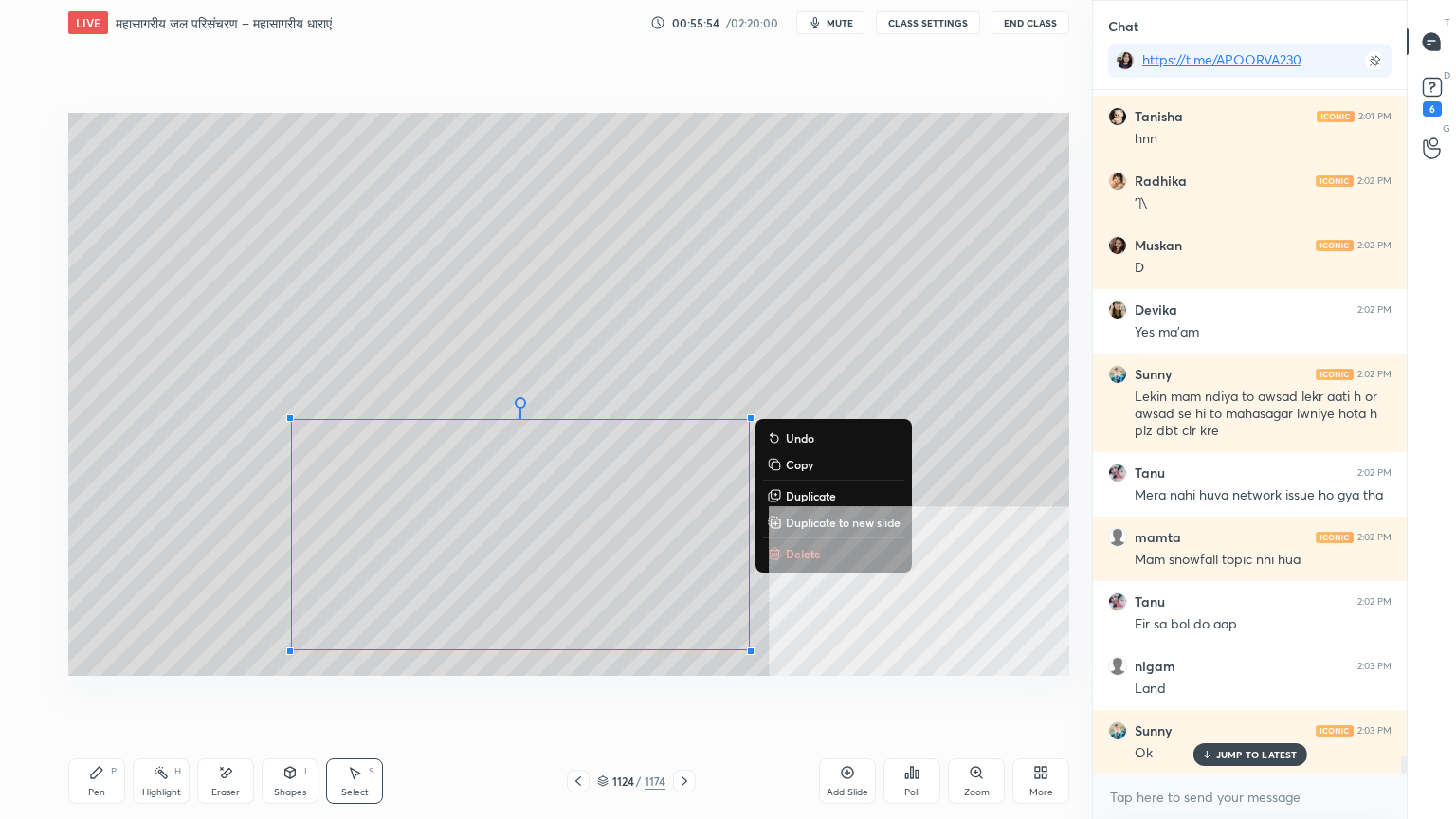 click on "Delete" at bounding box center [833, 554] 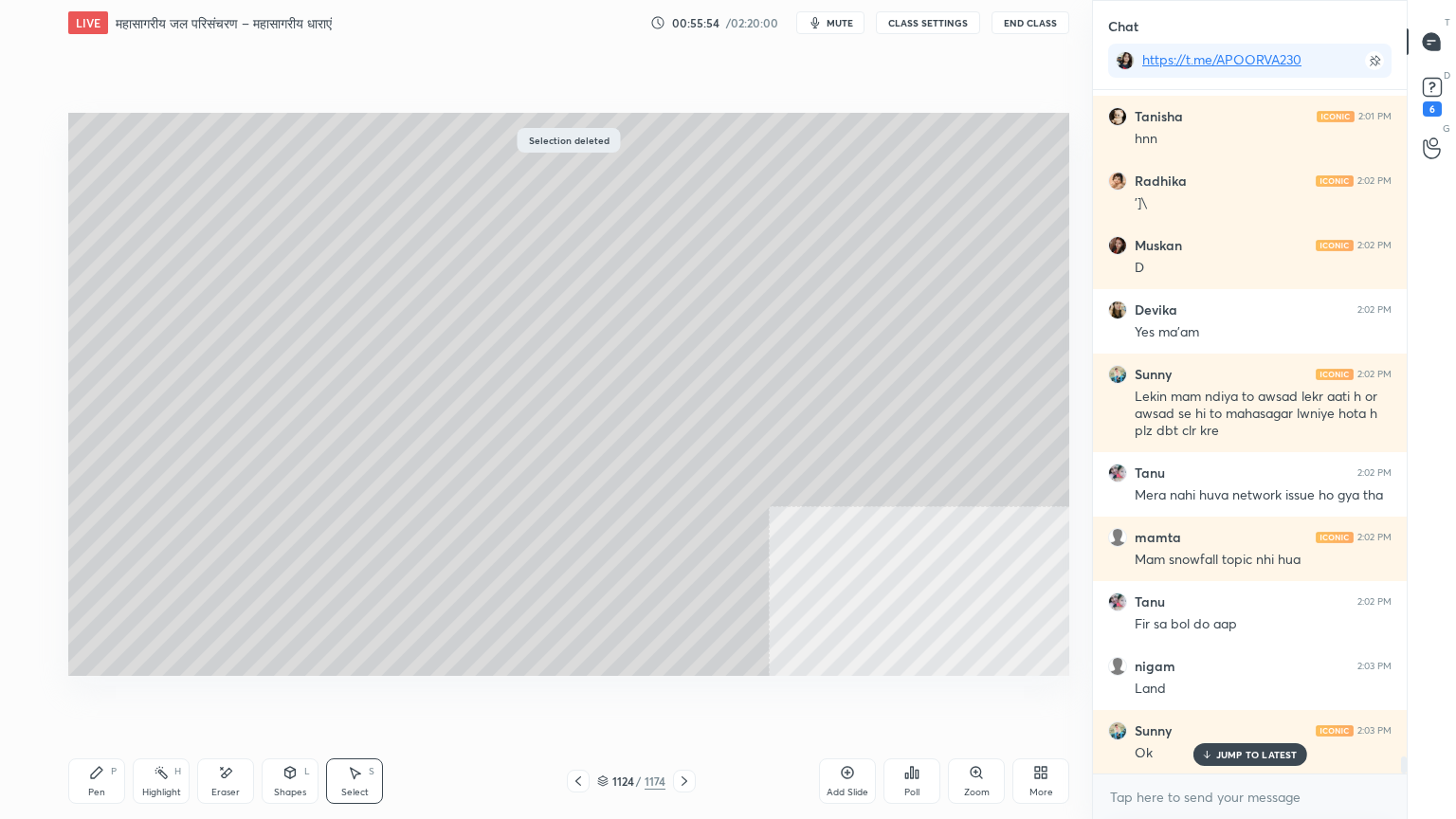 click on "Pen" at bounding box center (97, 792) 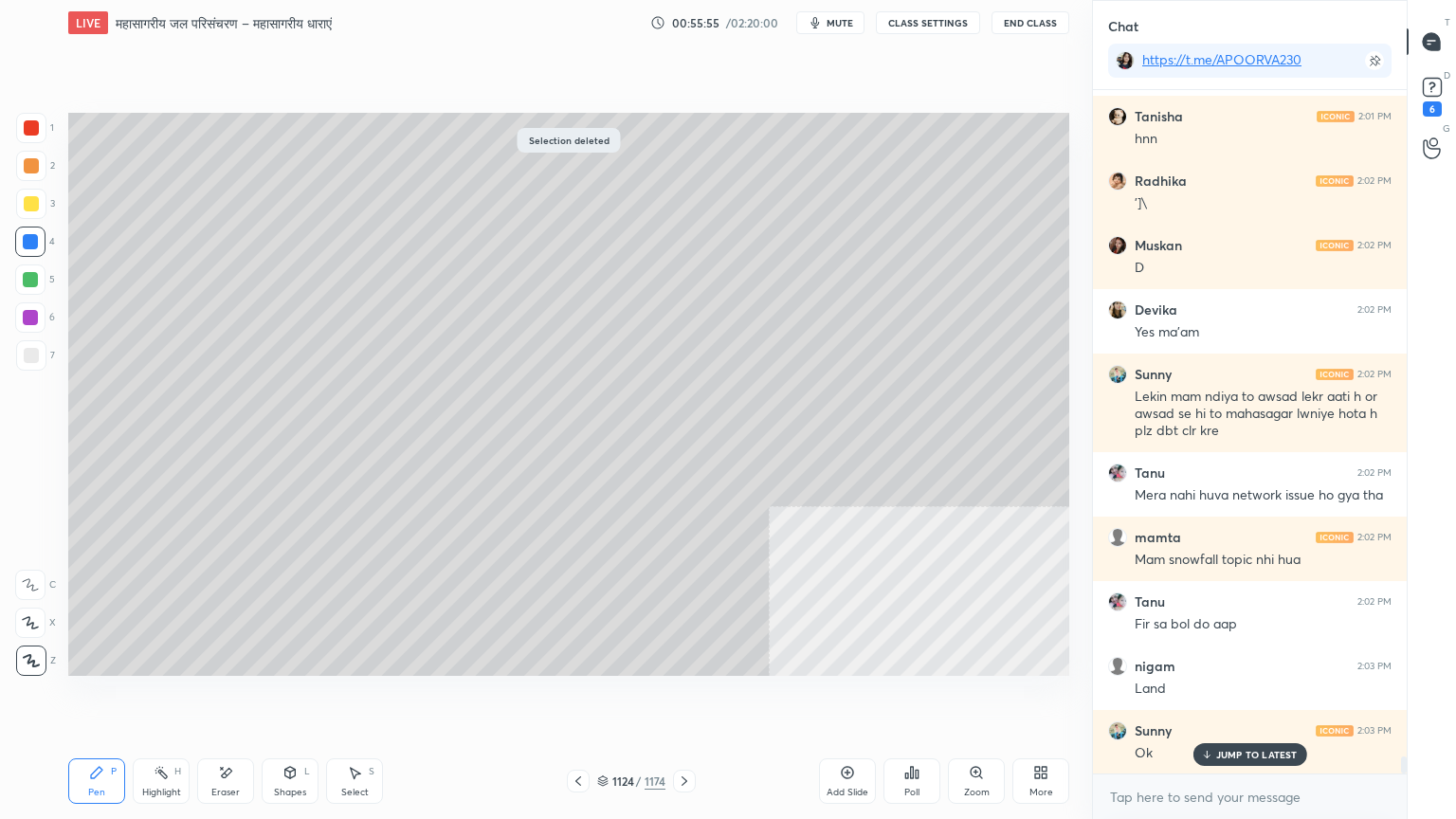 drag, startPoint x: 376, startPoint y: 789, endPoint x: 366, endPoint y: 778, distance: 14.866069 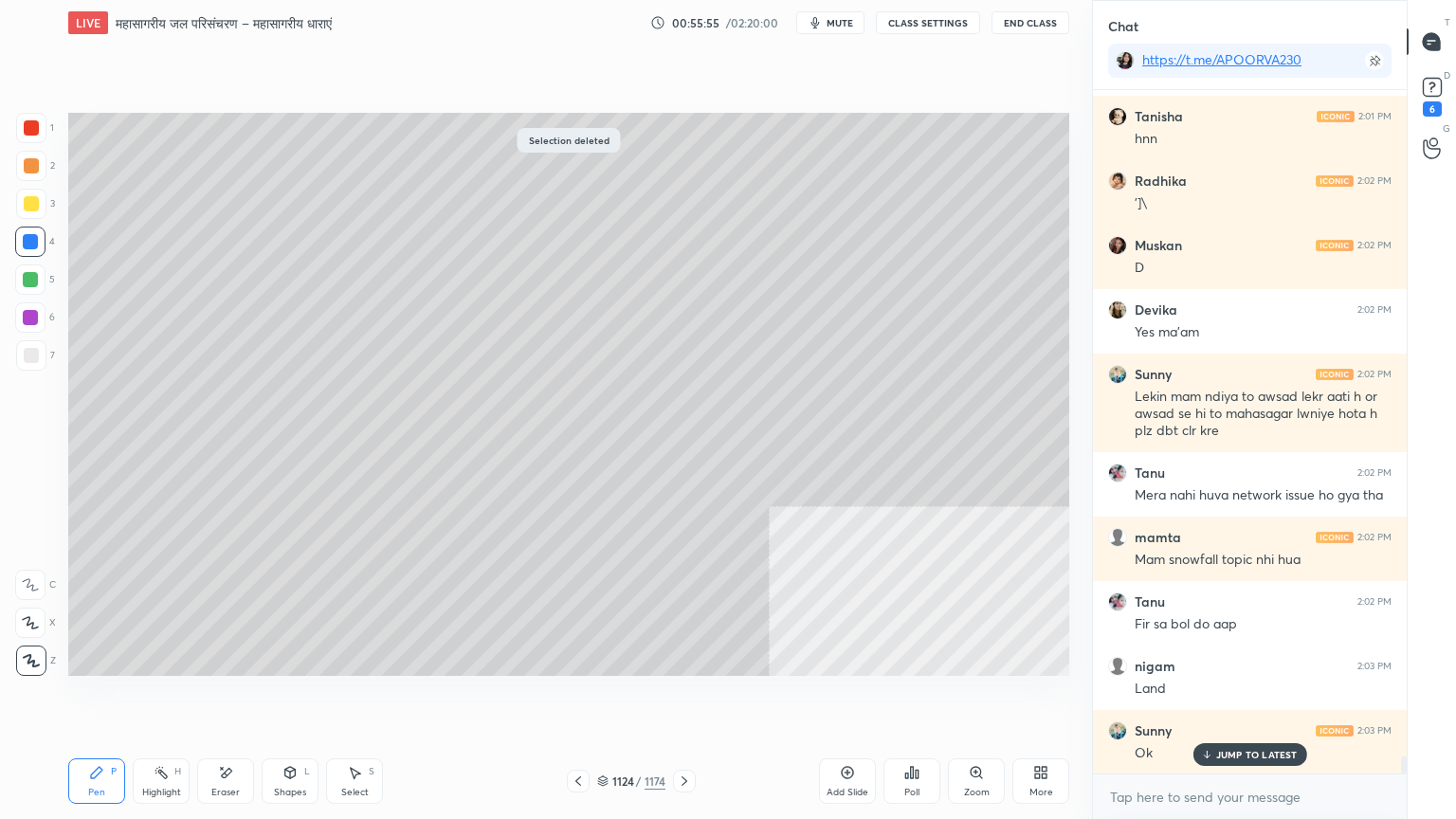 click on "Select S" at bounding box center [355, 781] 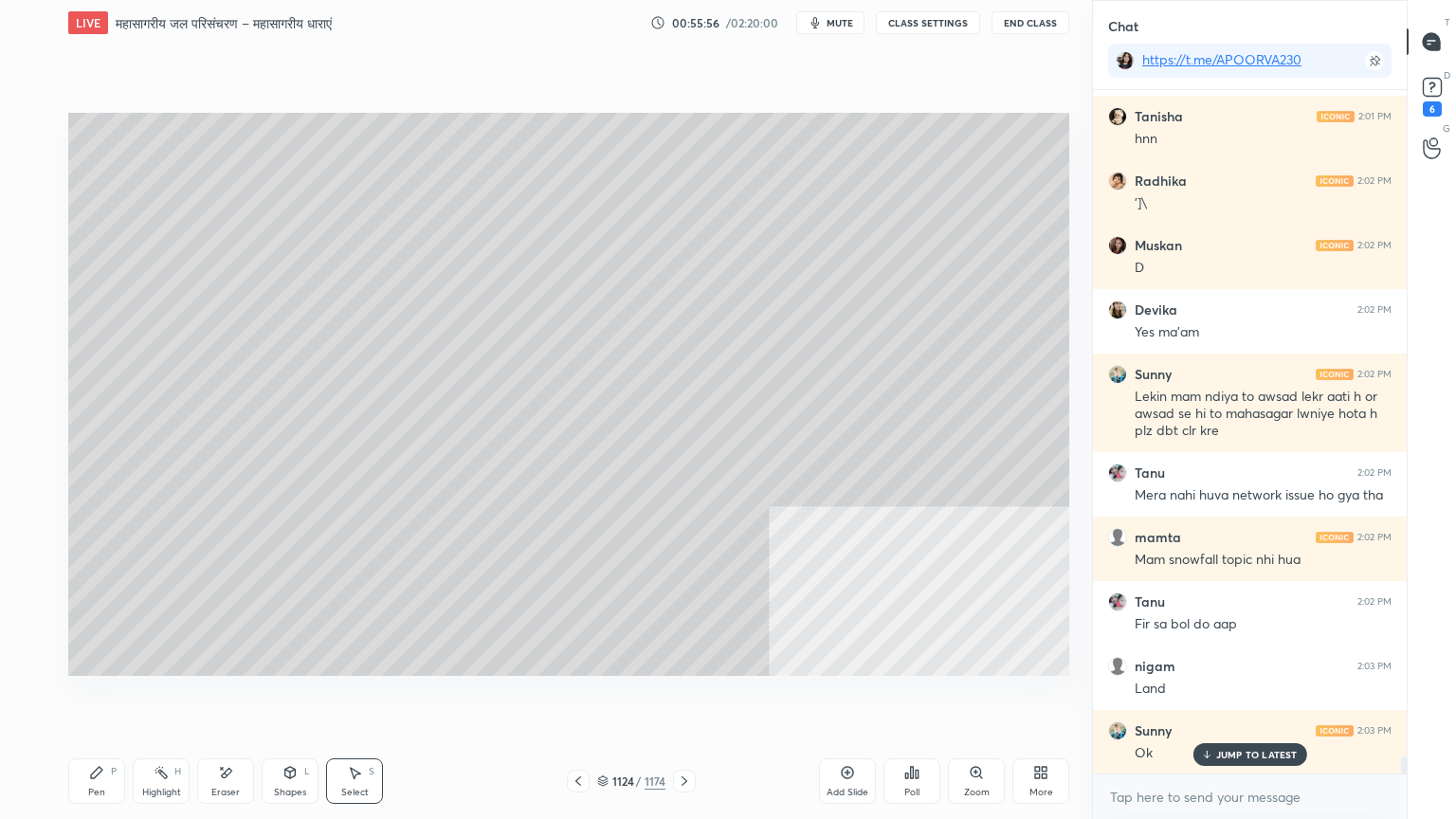 drag, startPoint x: 327, startPoint y: 393, endPoint x: 462, endPoint y: 566, distance: 219.4402 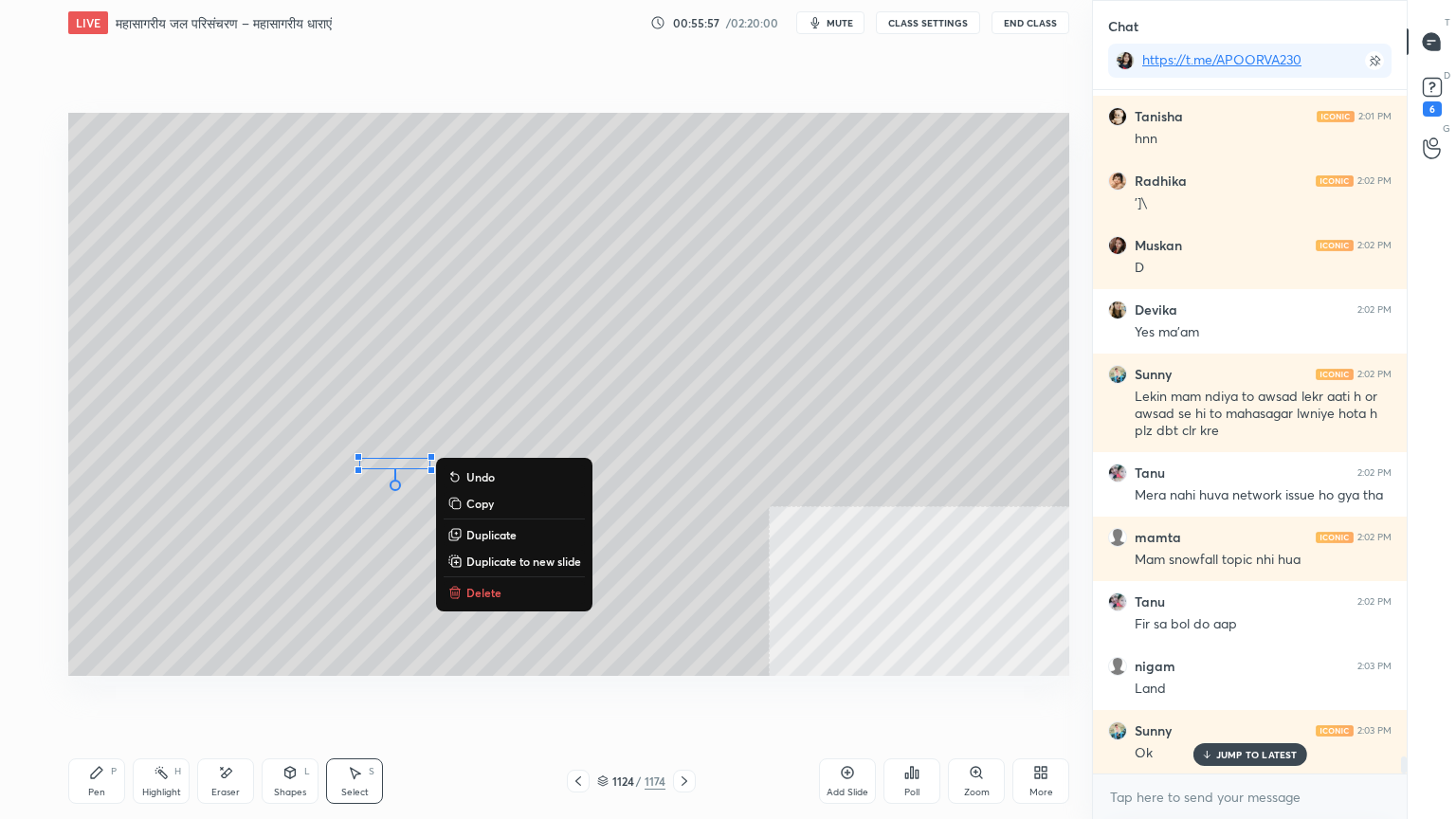 drag, startPoint x: 482, startPoint y: 599, endPoint x: 390, endPoint y: 633, distance: 98.0816 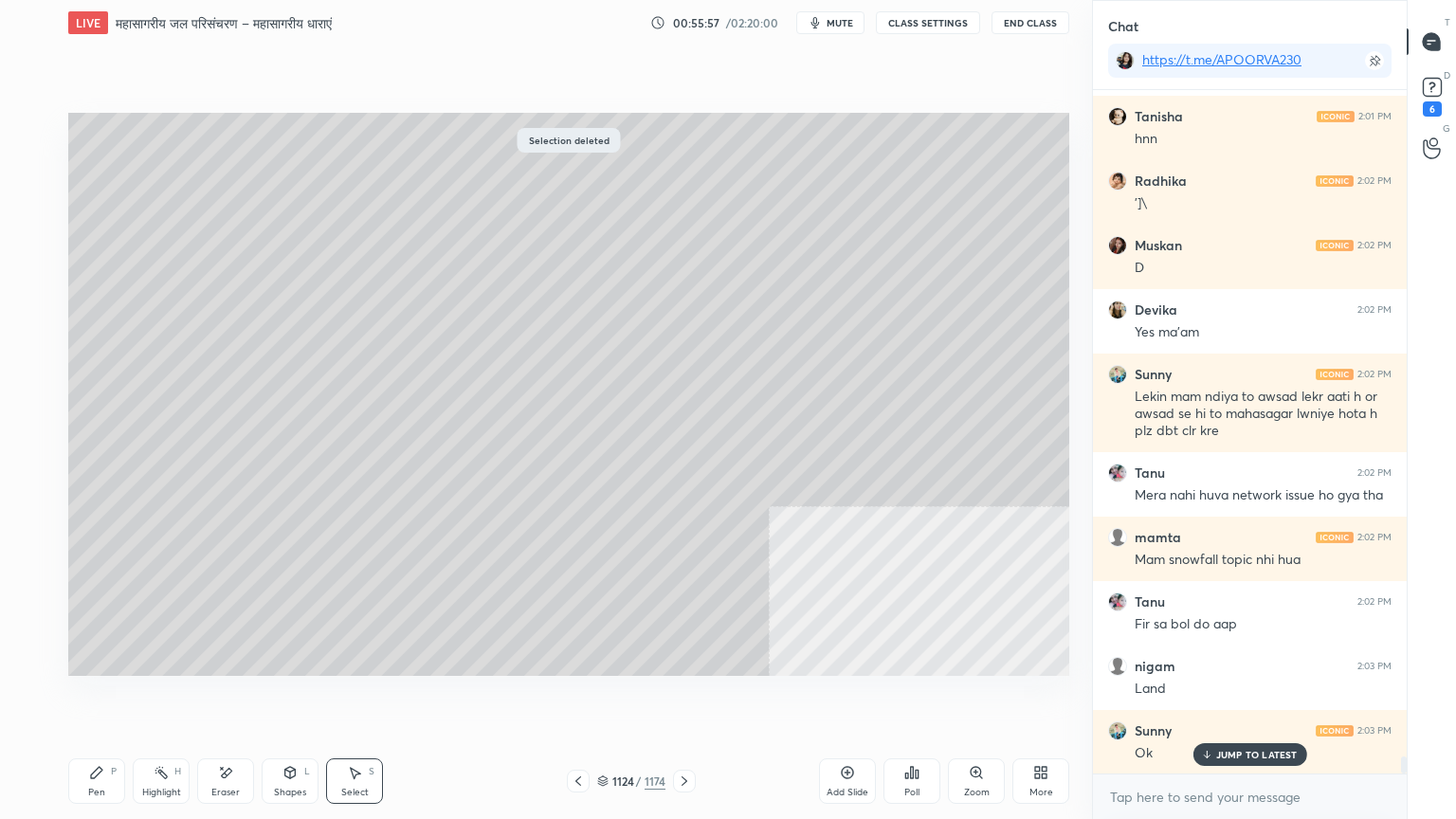 click on "Pen P" at bounding box center (97, 781) 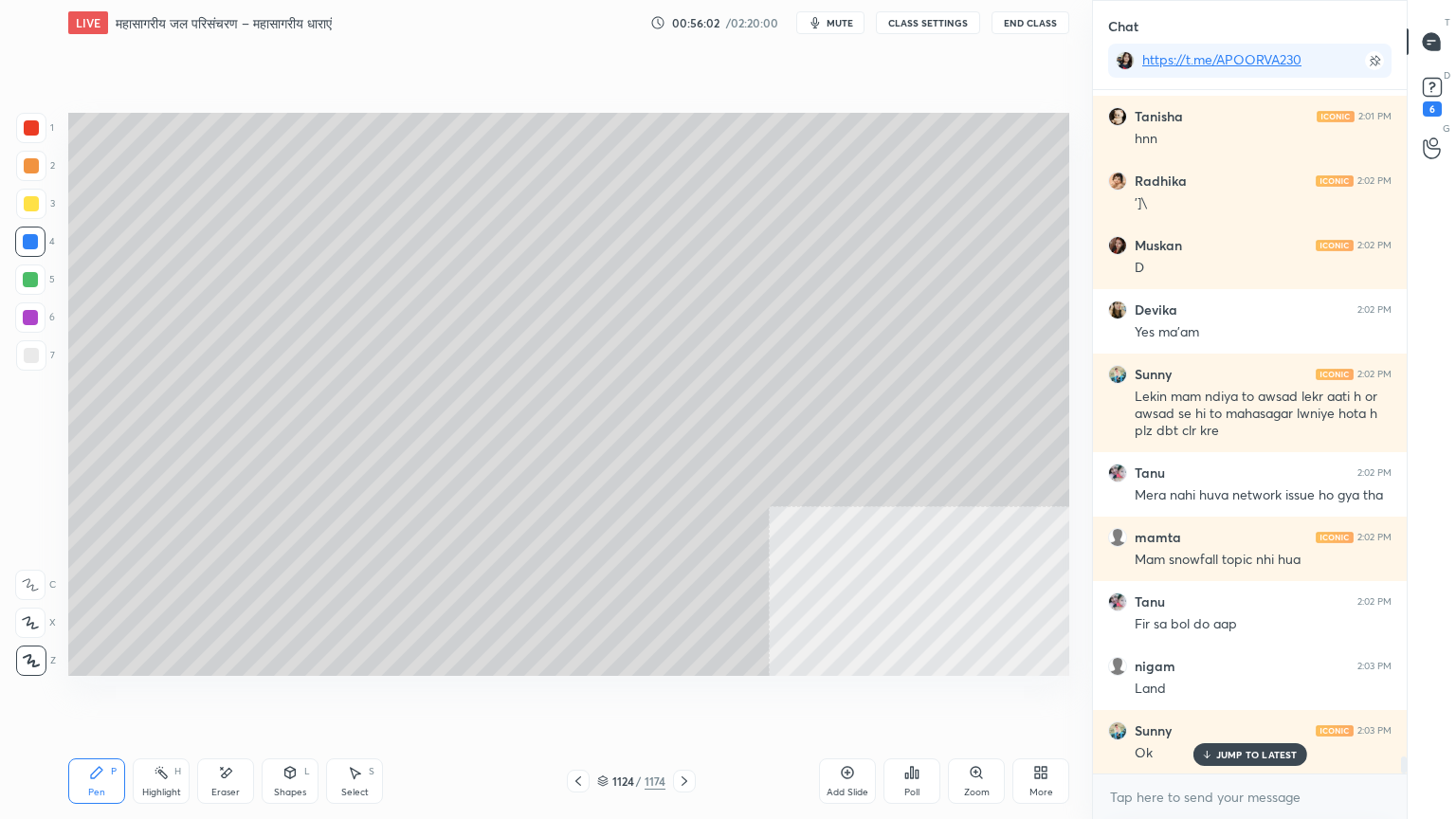 click at bounding box center [31, 355] 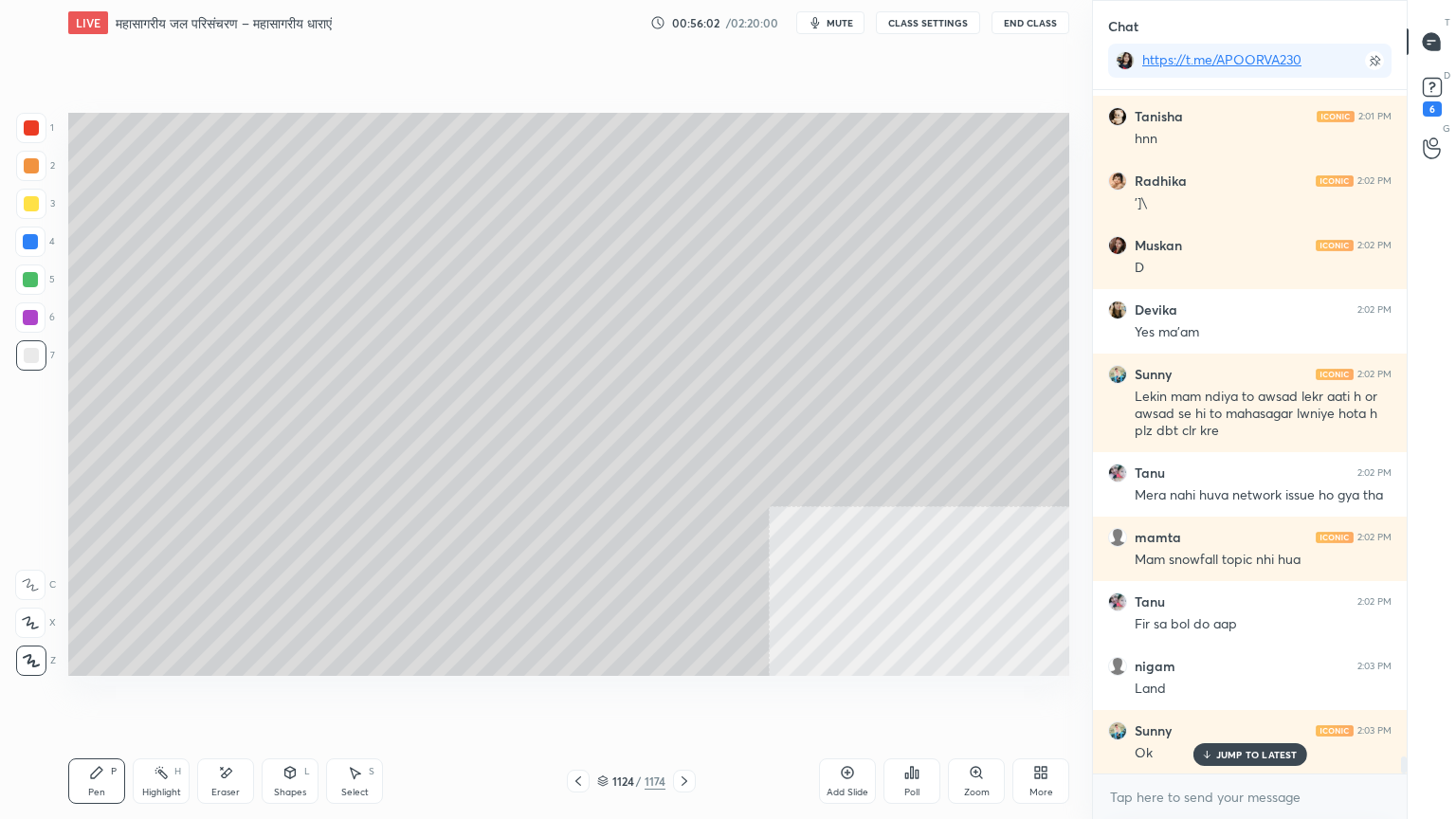 click on "7" at bounding box center [35, 355] 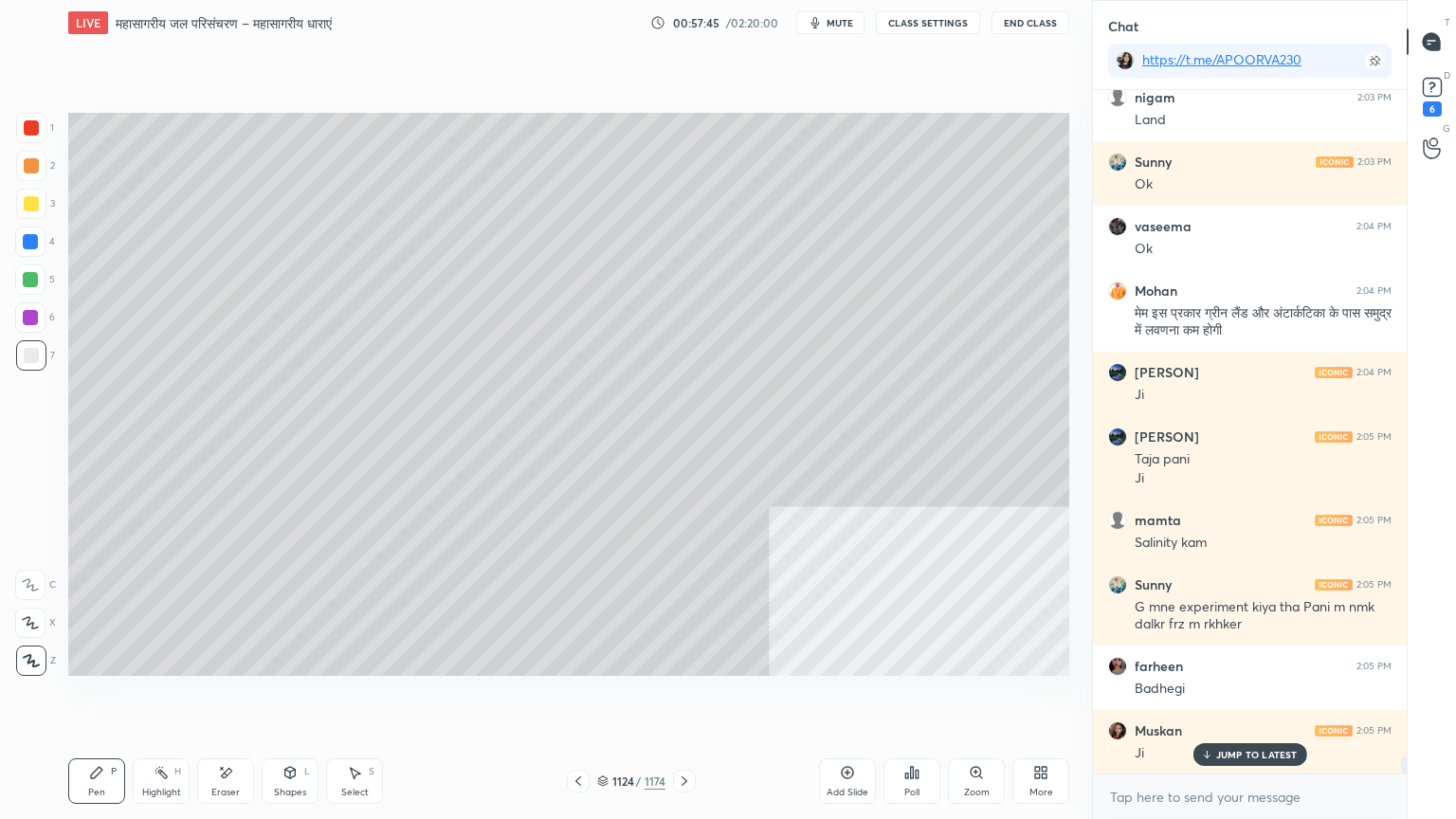 scroll, scrollTop: 27182, scrollLeft: 0, axis: vertical 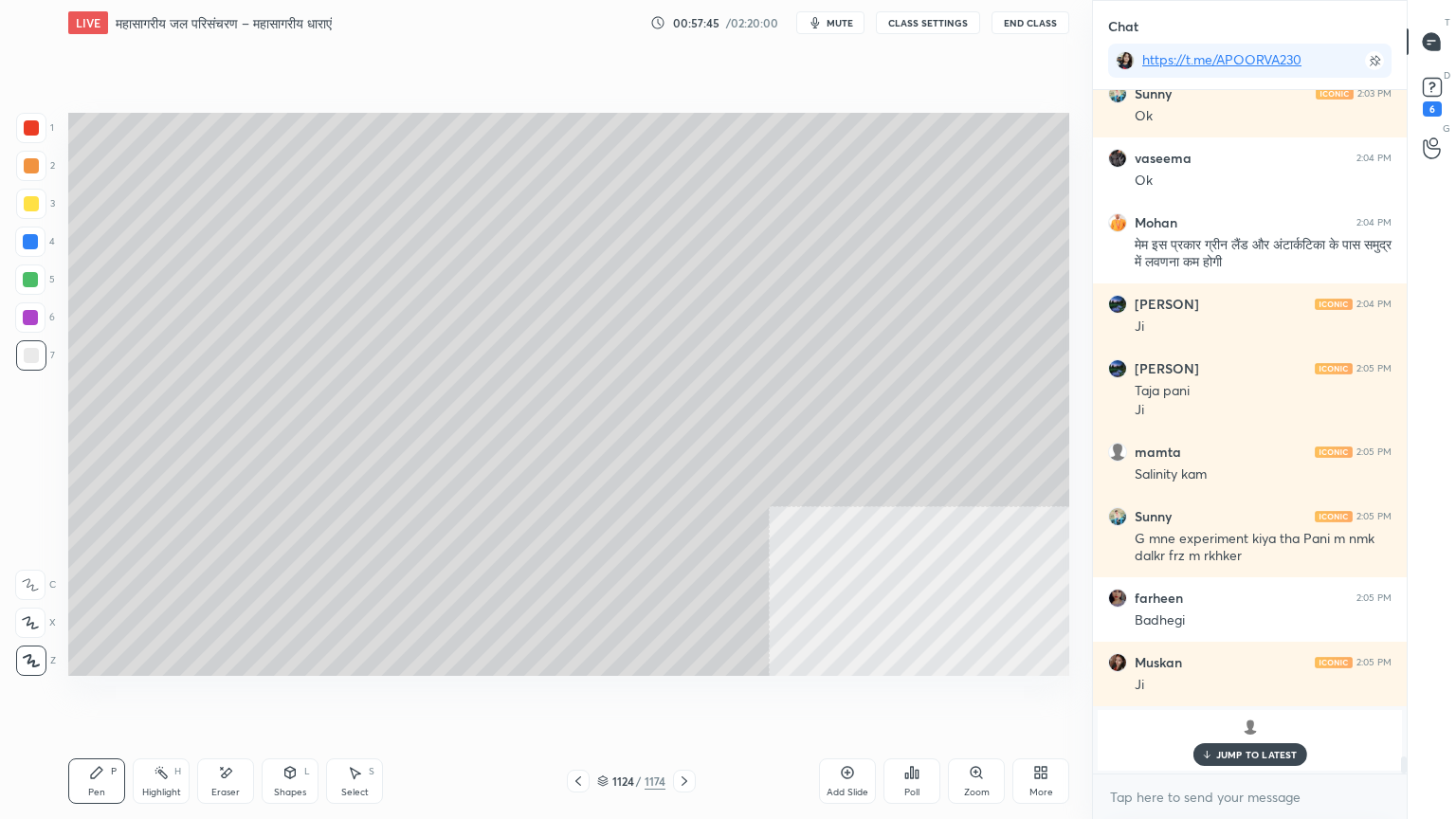 click on "Select S" at bounding box center [355, 781] 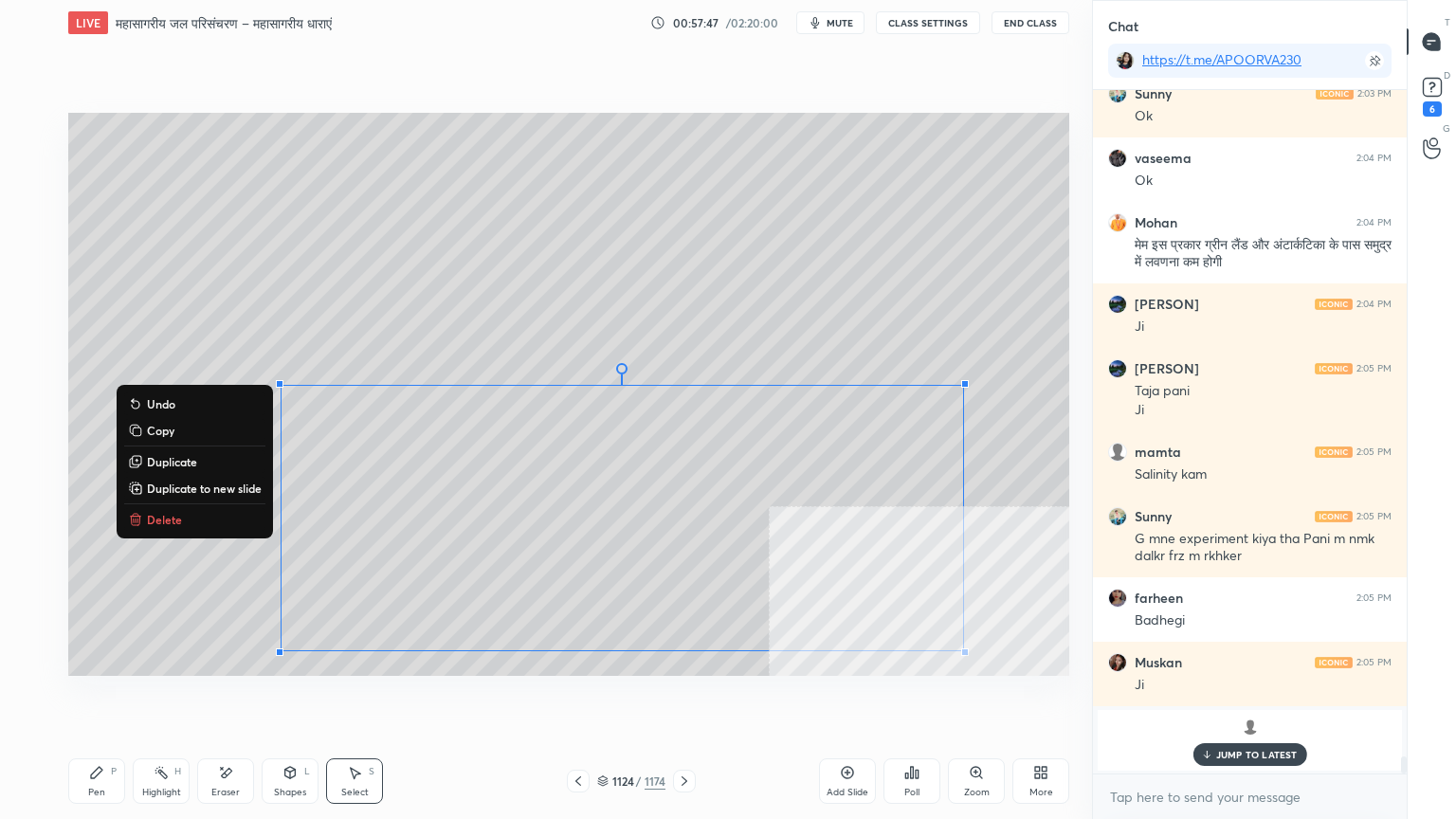 drag, startPoint x: 199, startPoint y: 364, endPoint x: 928, endPoint y: 641, distance: 779.8526 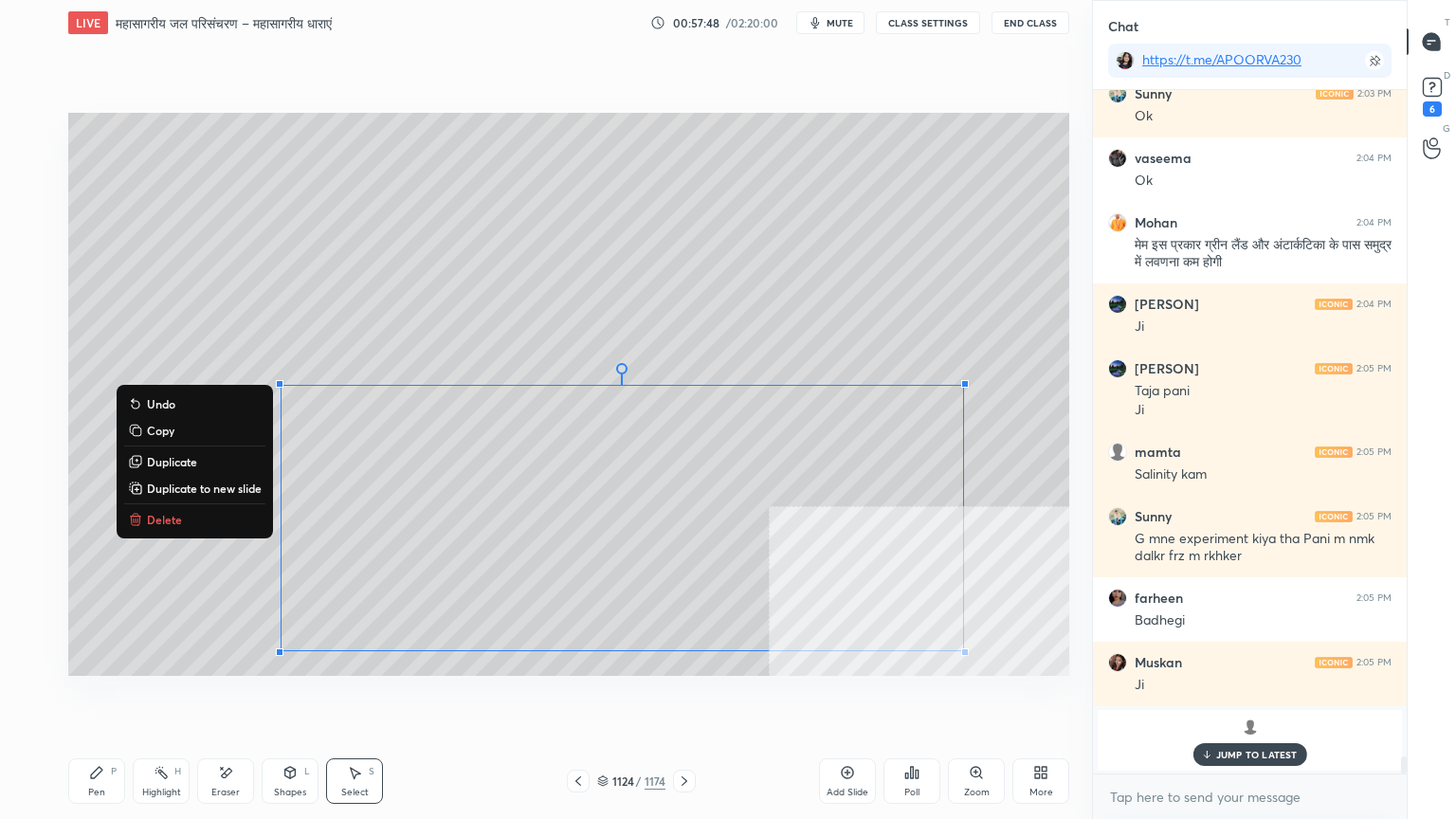click on "Delete" at bounding box center [164, 519] 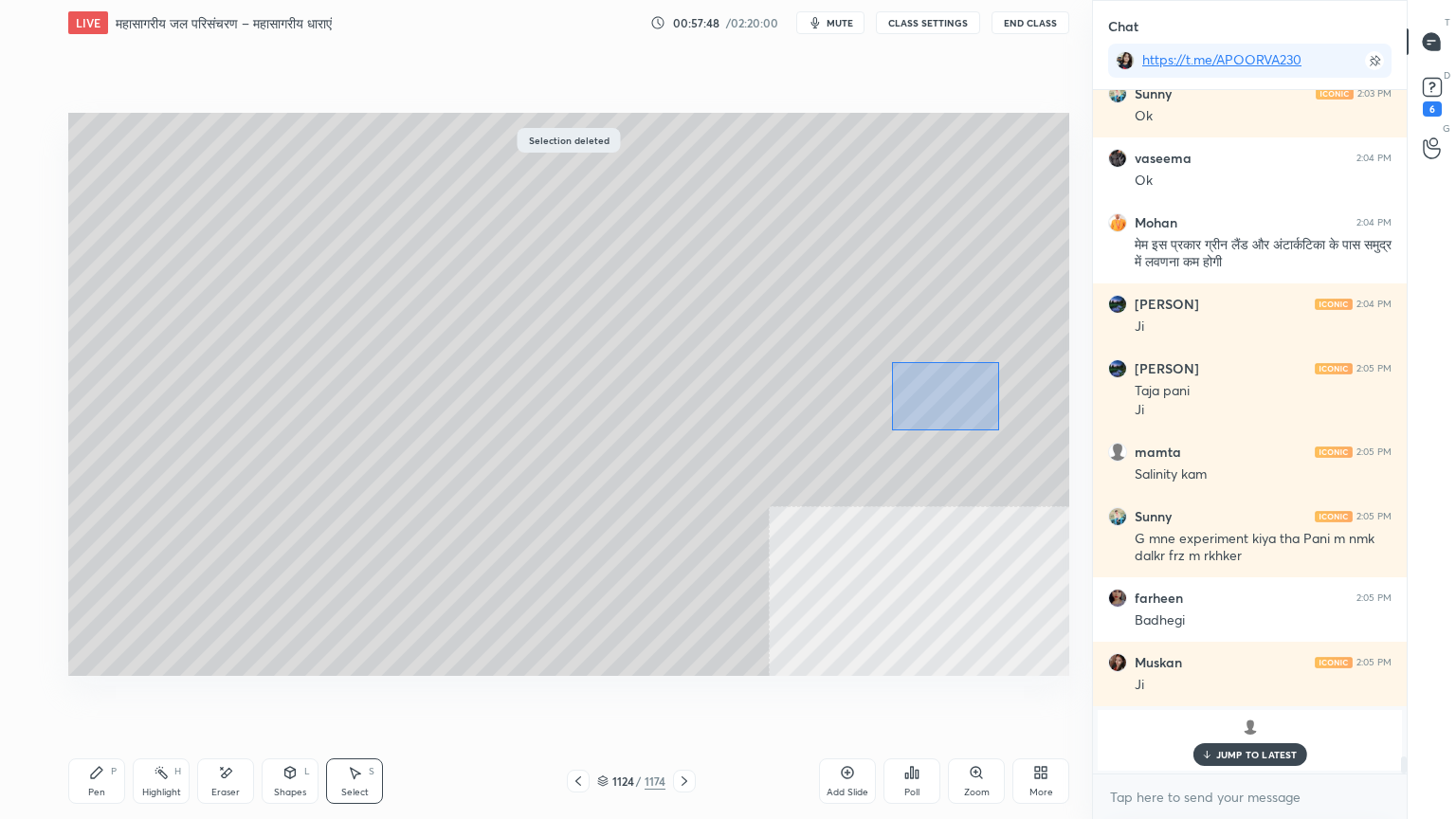 drag, startPoint x: 963, startPoint y: 406, endPoint x: 1028, endPoint y: 472, distance: 92.63369 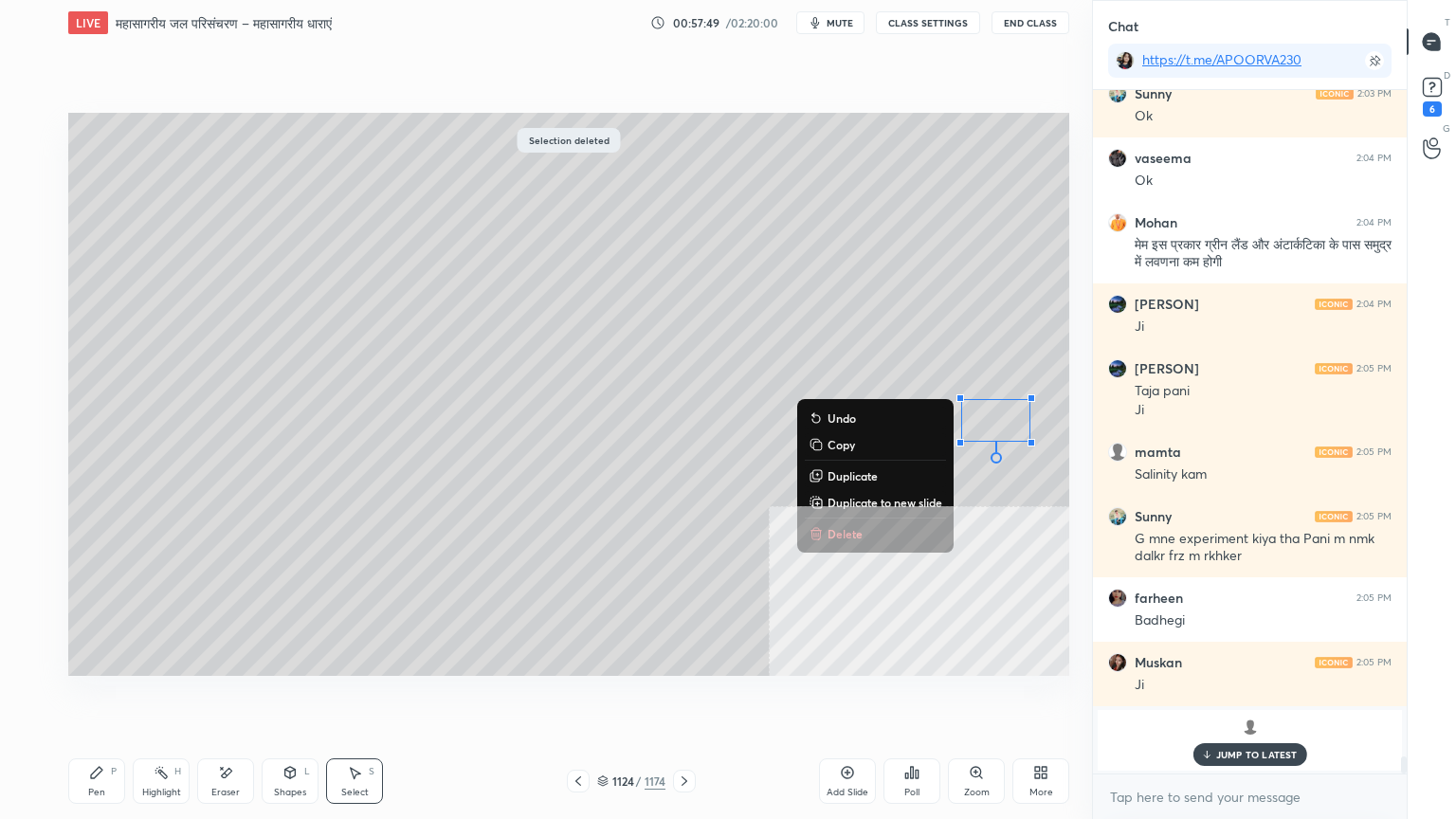 click on "Delete" at bounding box center [845, 534] 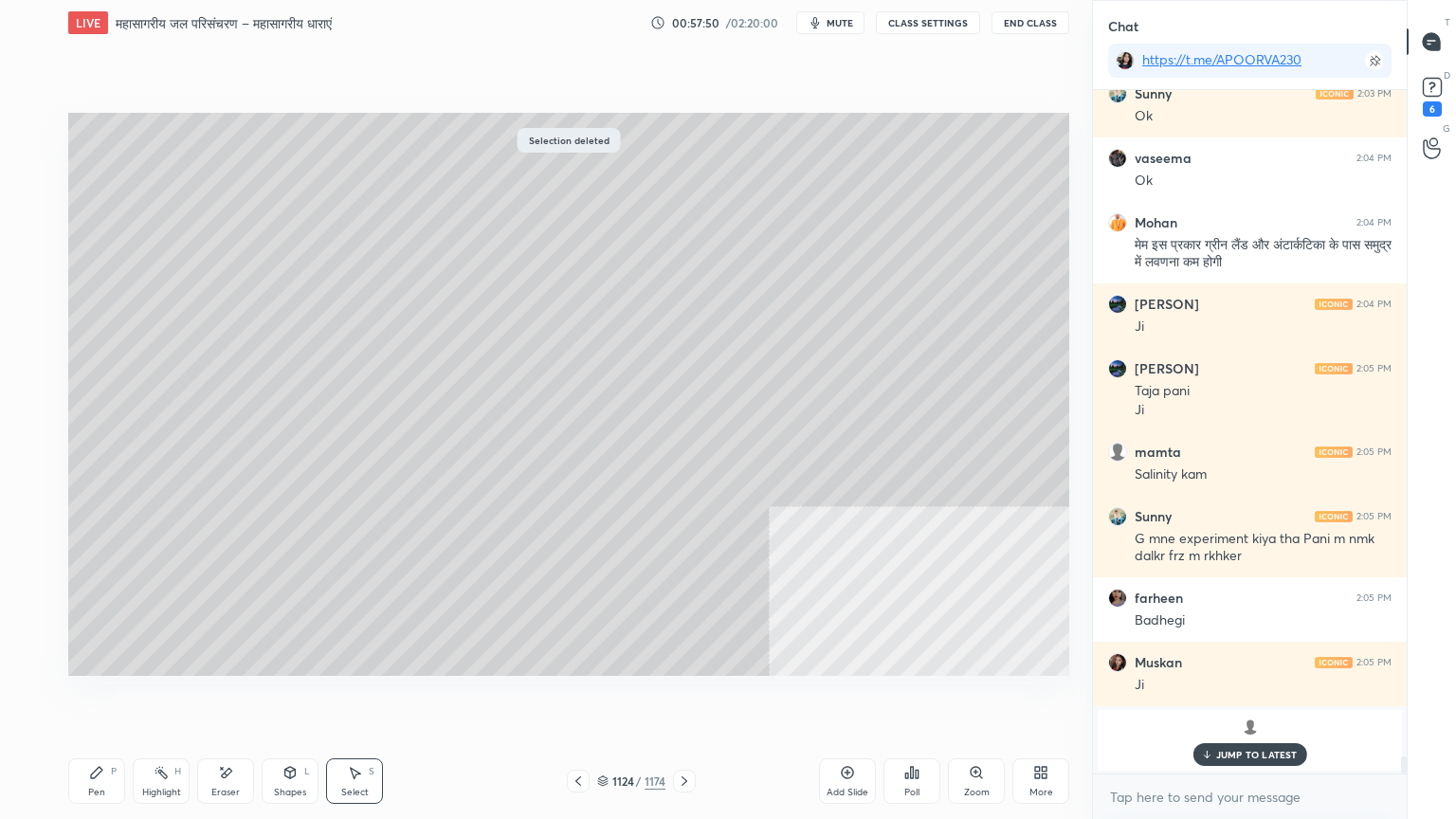 click on "Pen P" at bounding box center [97, 781] 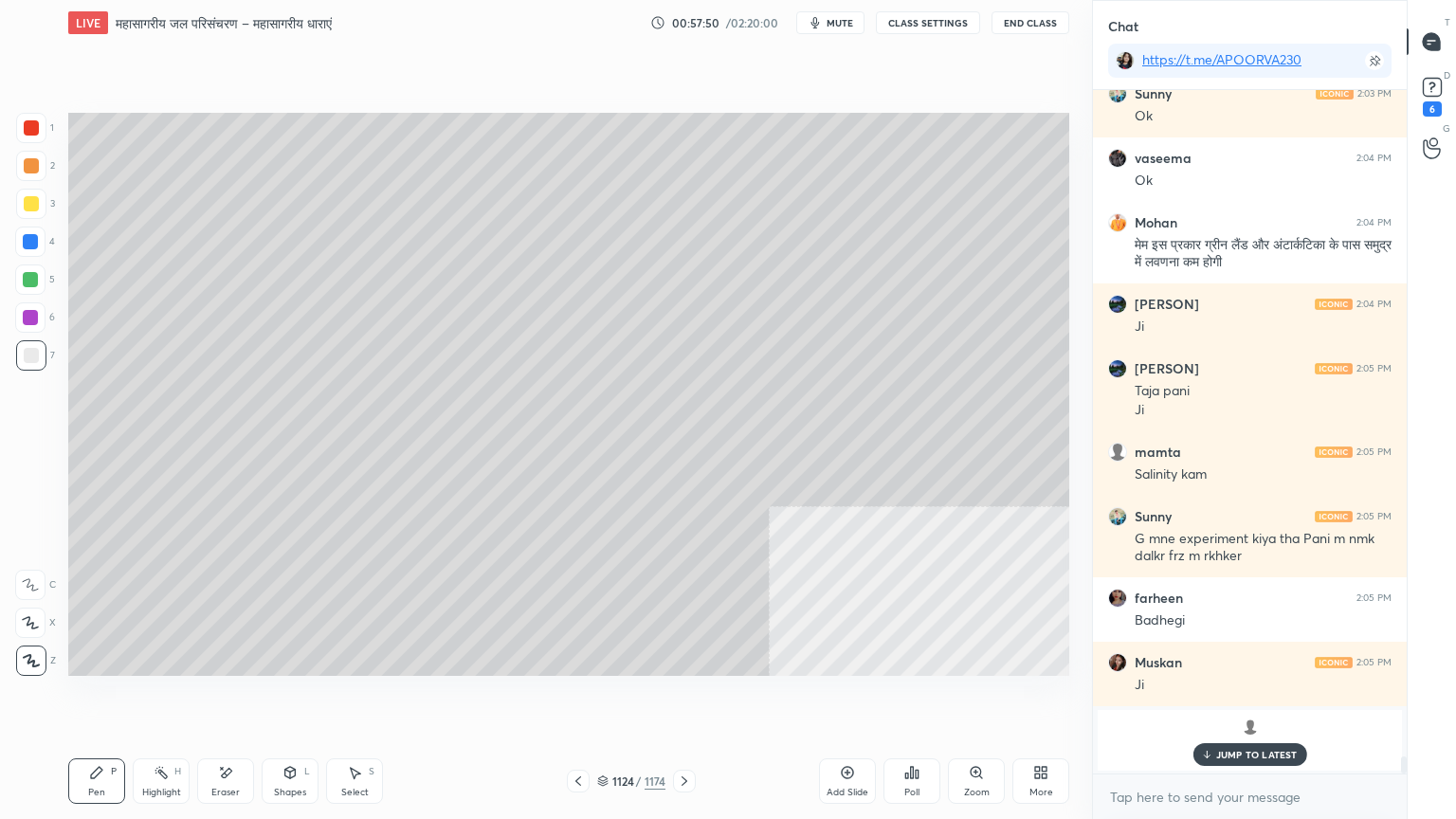 click on "Pen P" at bounding box center (97, 781) 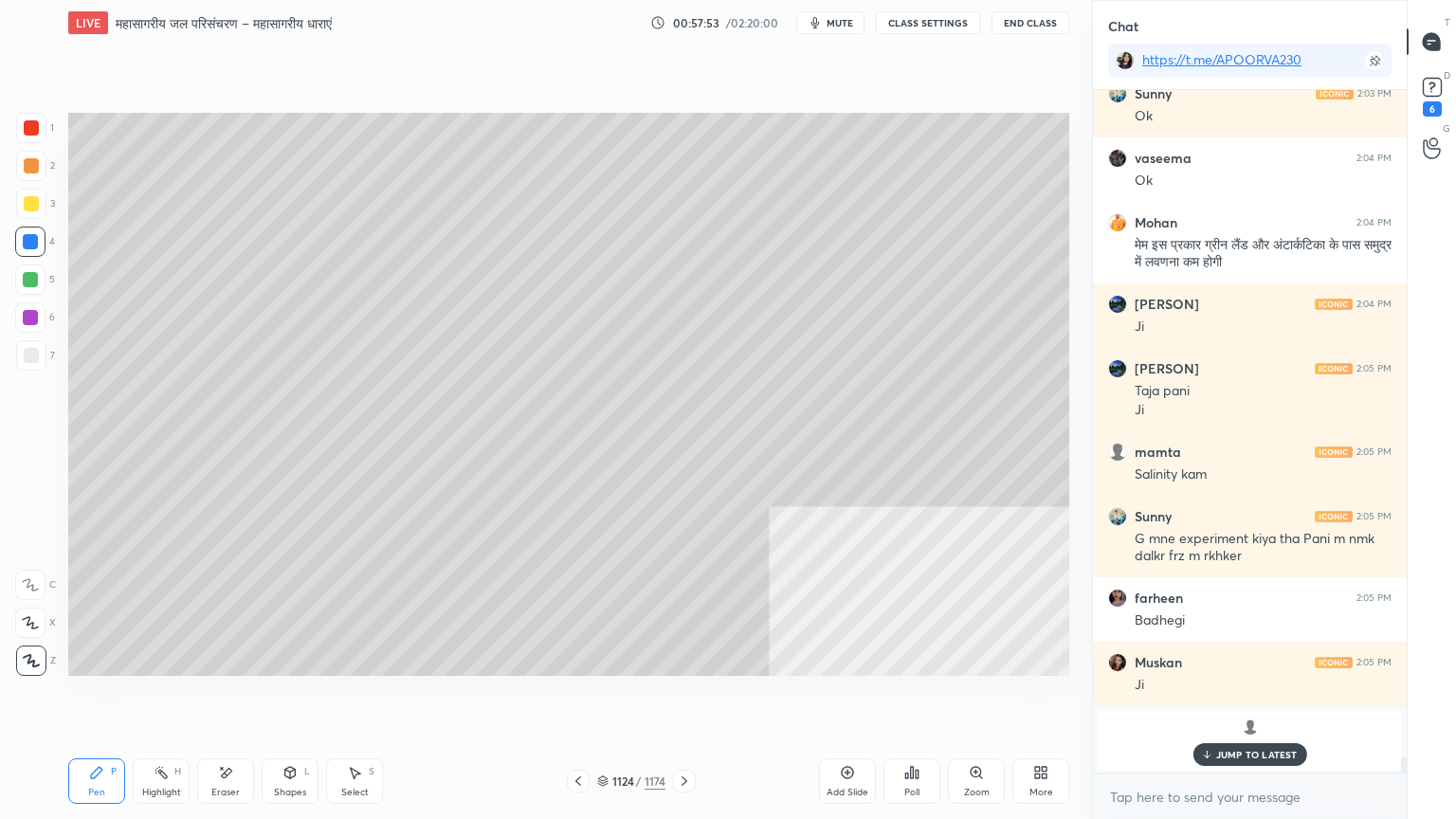 click on "7" at bounding box center (35, 355) 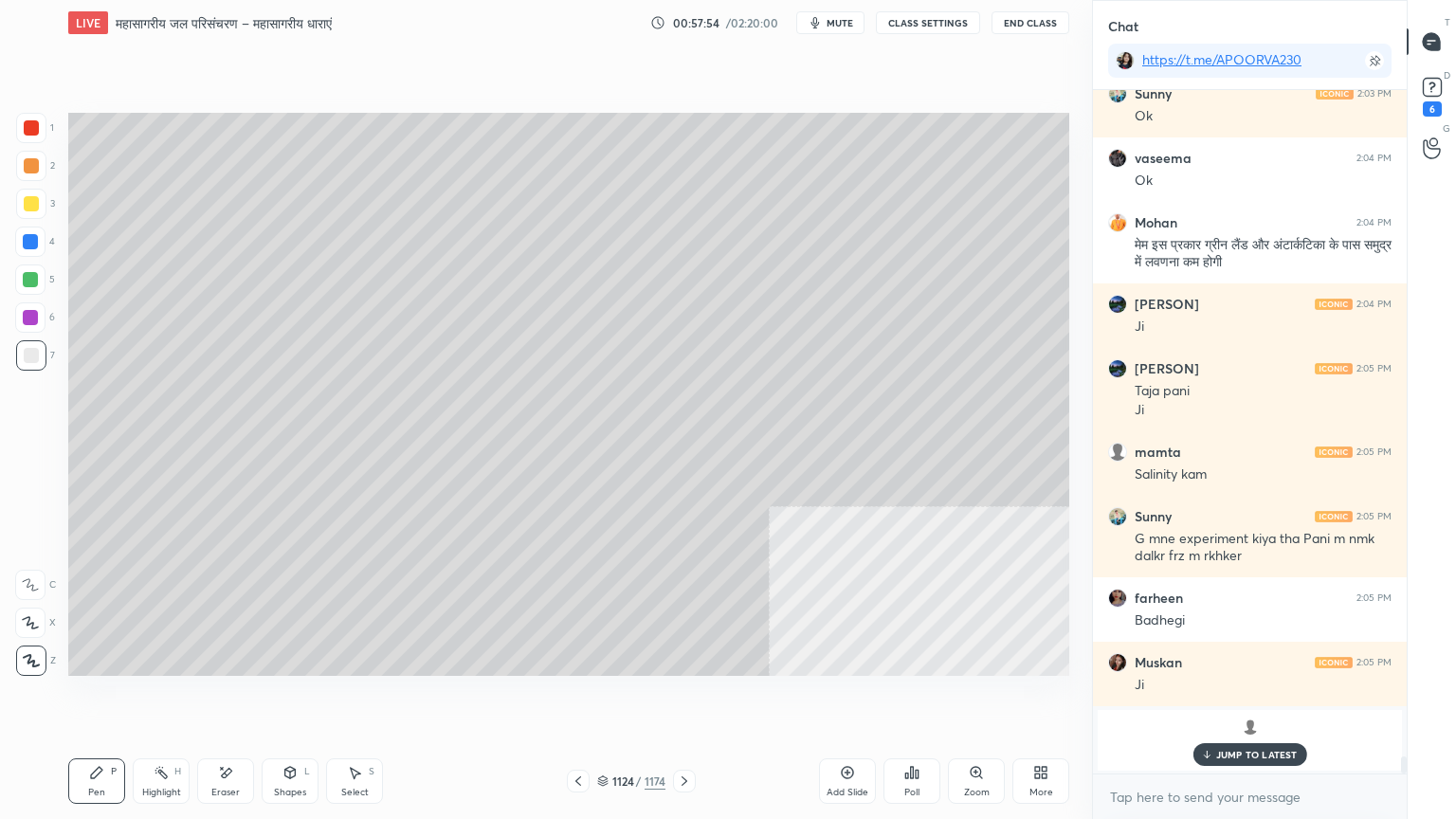 click on "7" at bounding box center (35, 355) 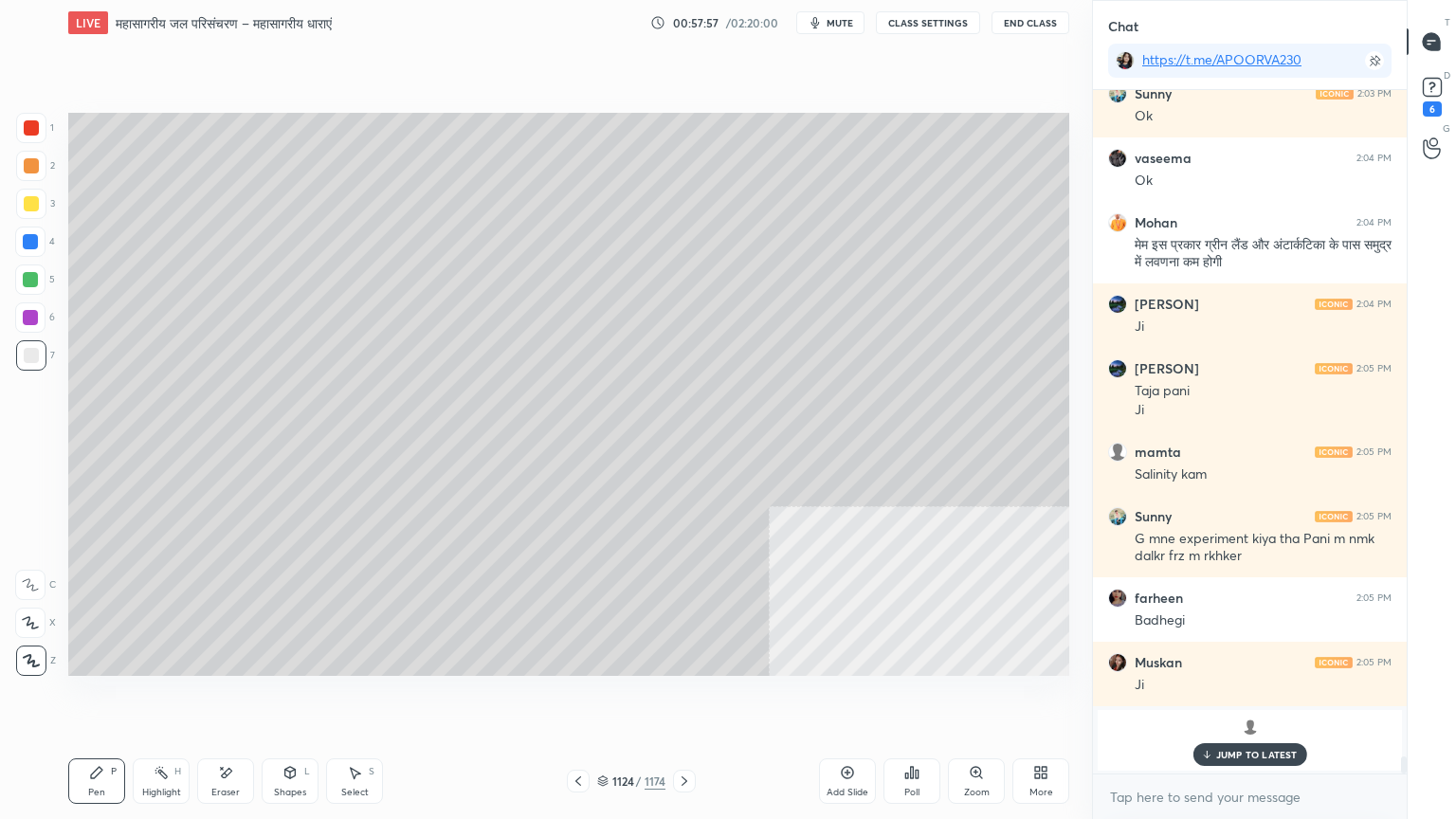 scroll, scrollTop: 648, scrollLeft: 308, axis: both 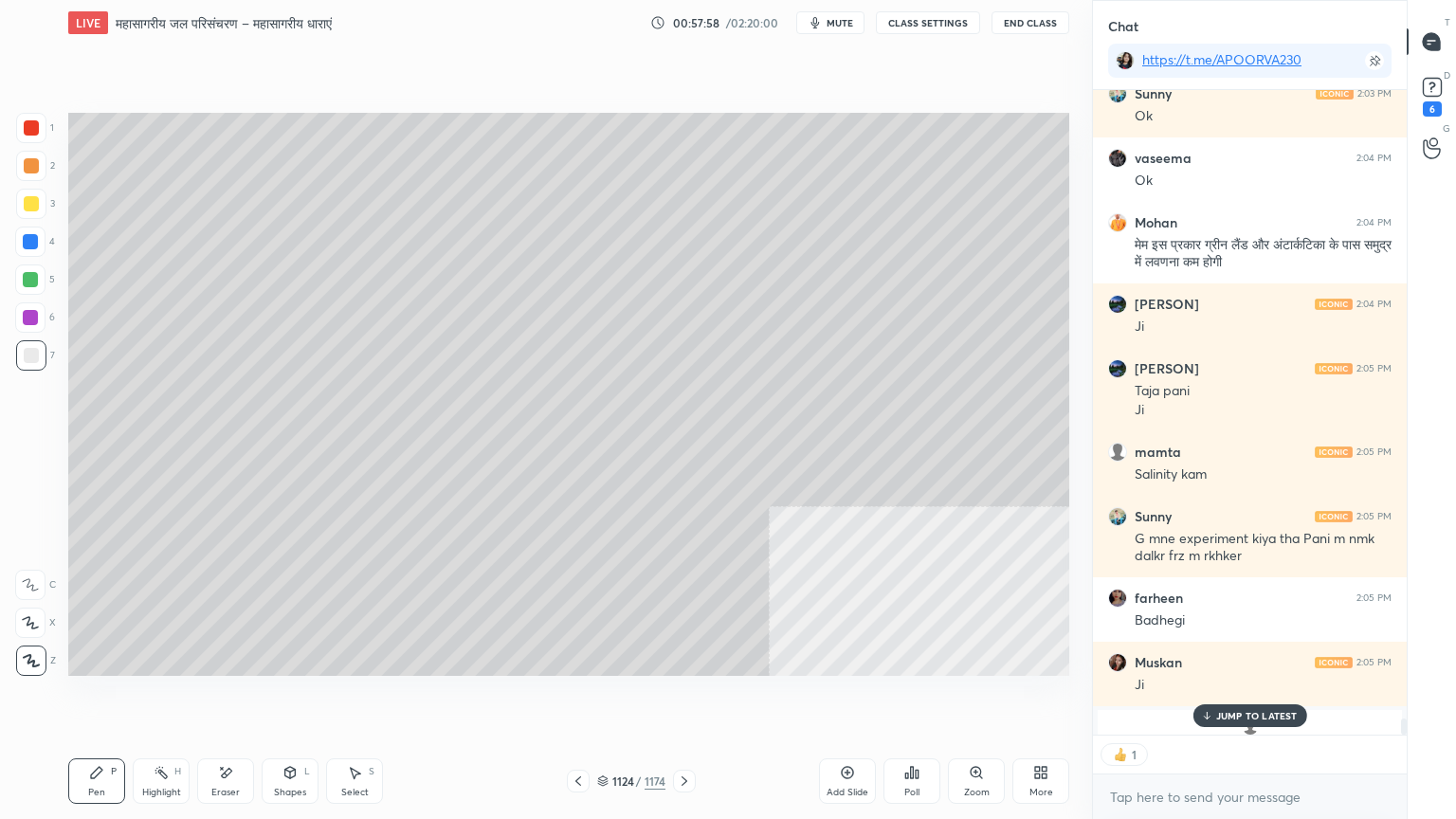 drag, startPoint x: 28, startPoint y: 228, endPoint x: 34, endPoint y: 240, distance: 13.416408 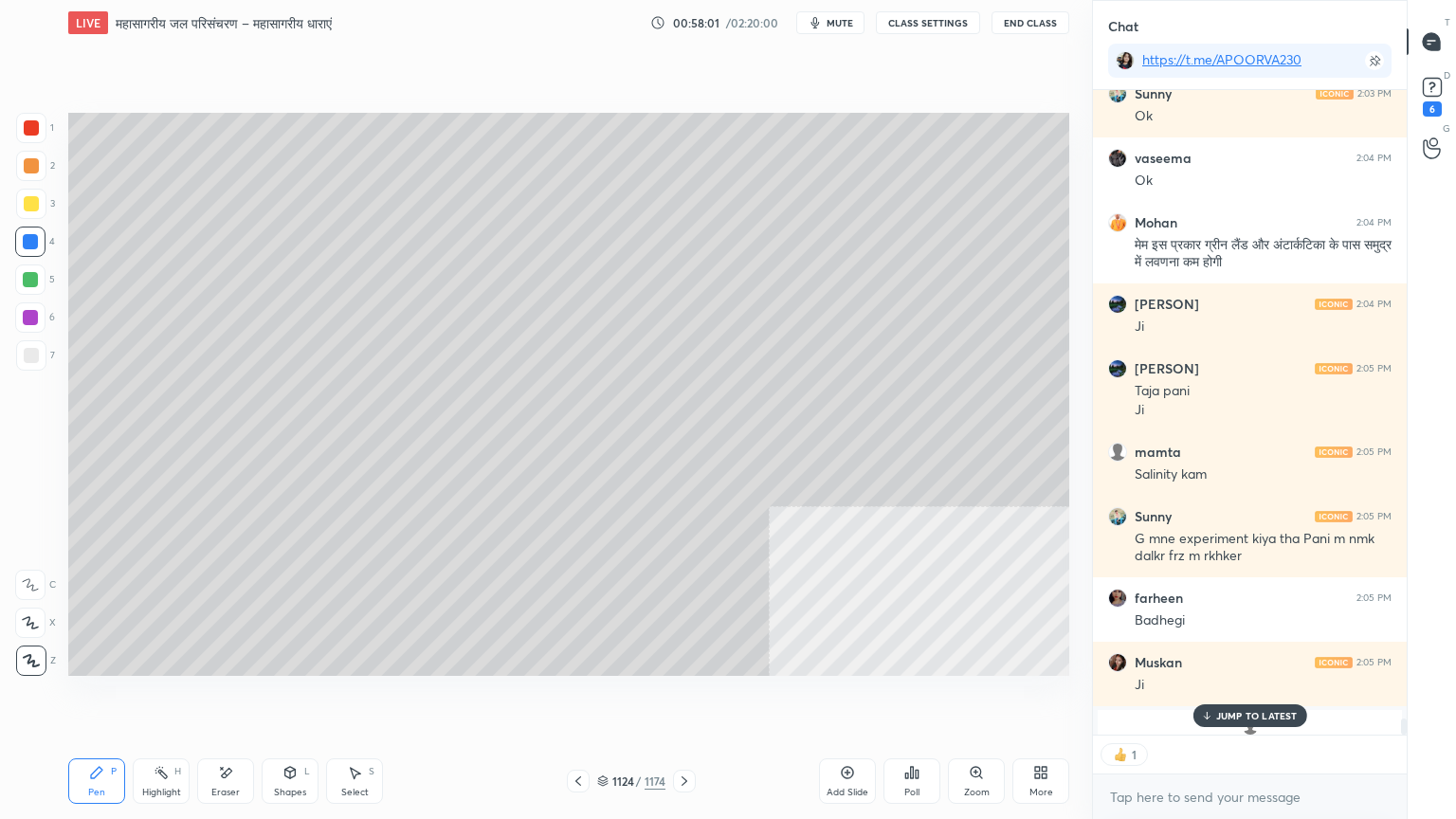 click on "1 2 3 4 5 6 7 C X Z E E Erase all   H H" at bounding box center [30, 394] 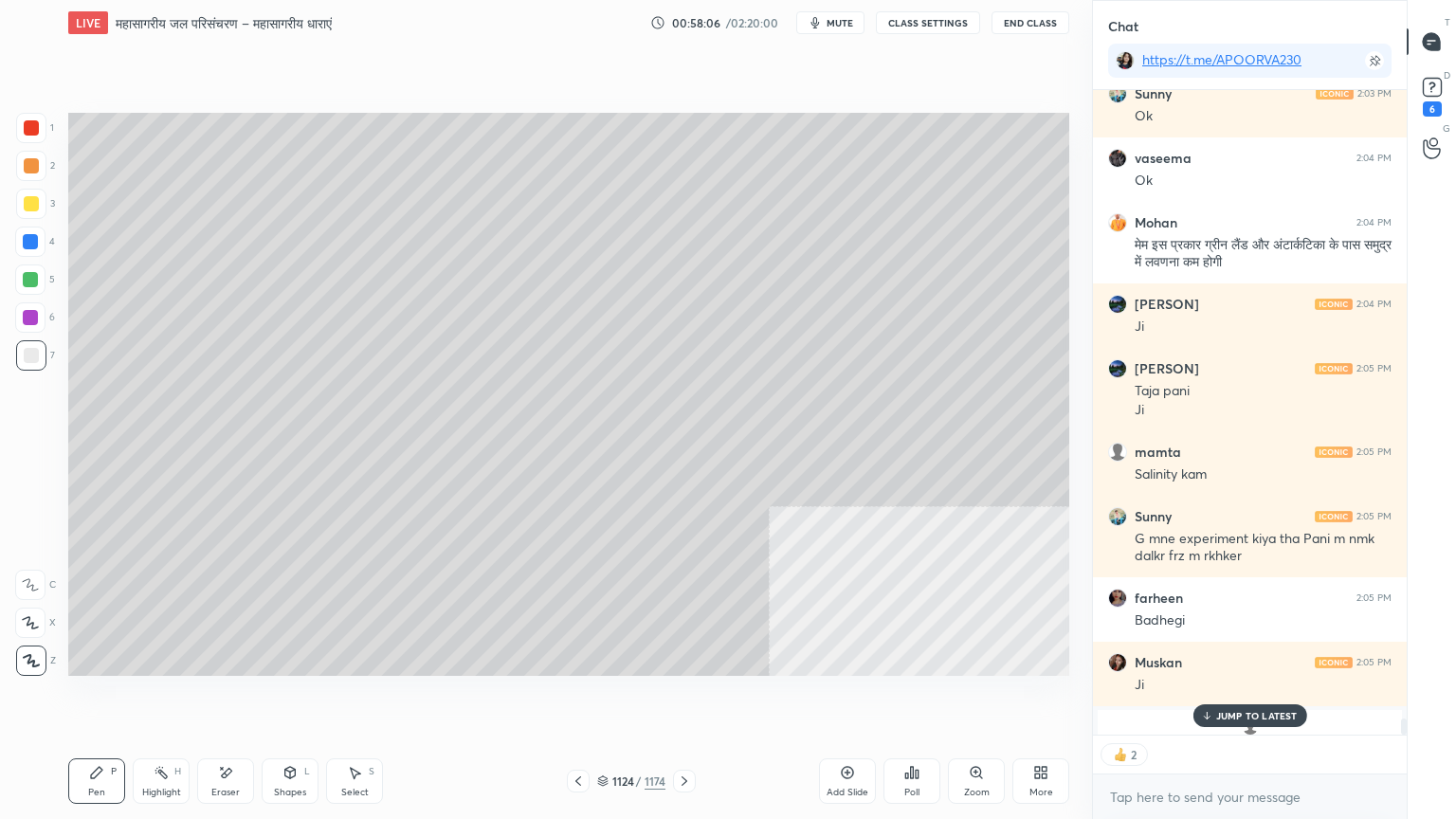 click at bounding box center (30, 242) 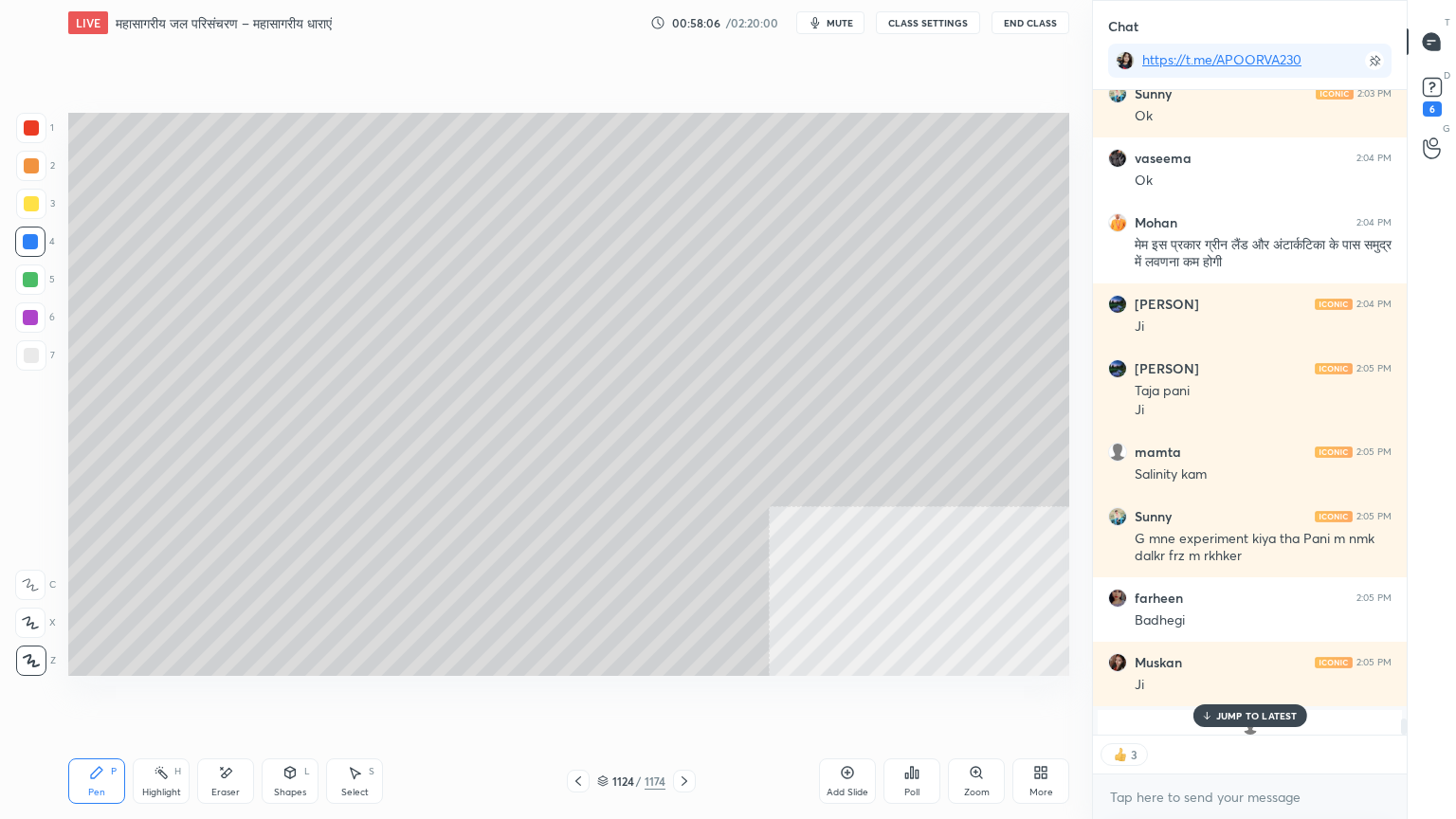 click at bounding box center (30, 242) 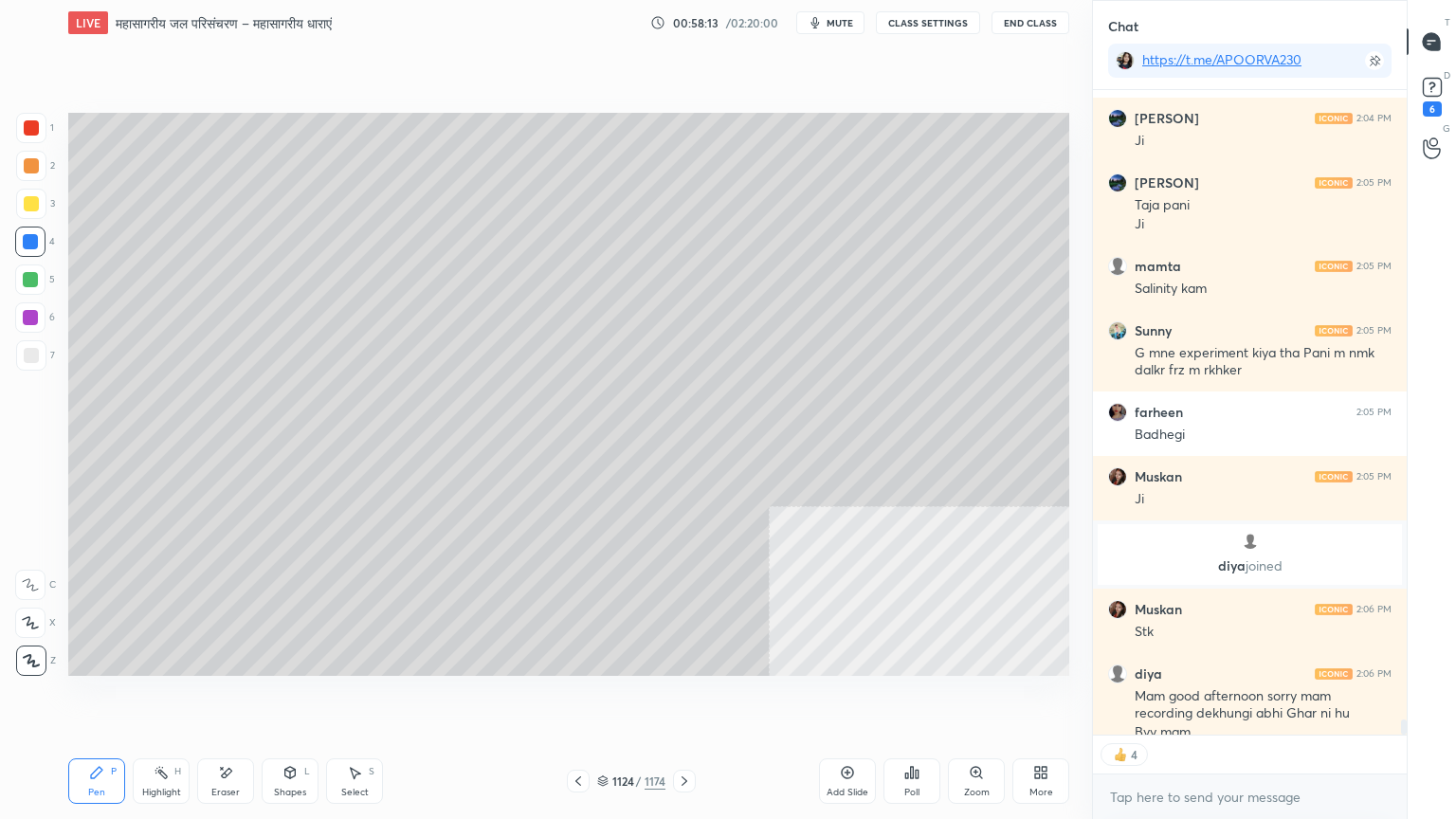 scroll, scrollTop: 27387, scrollLeft: 0, axis: vertical 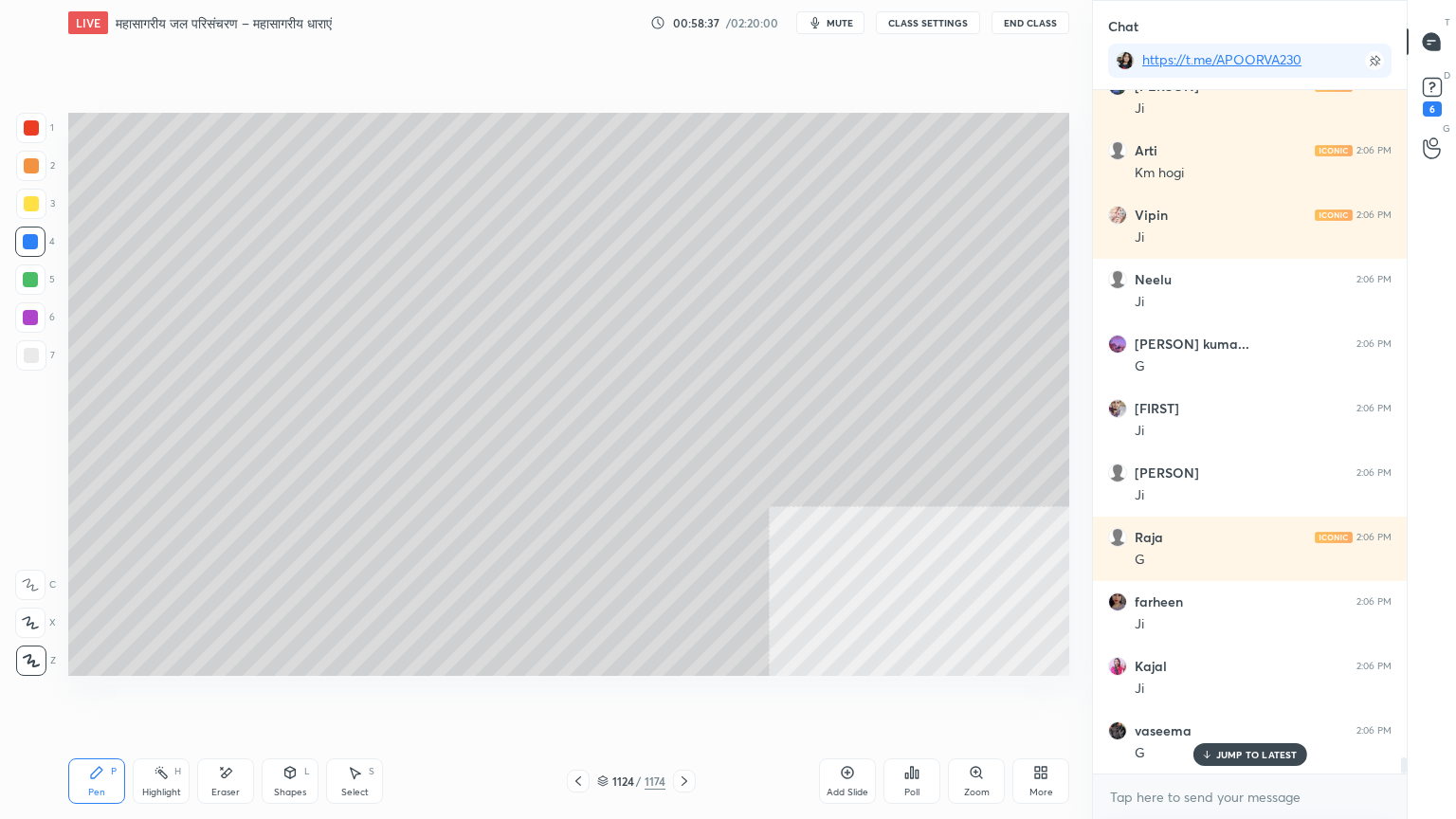click on "Eraser" at bounding box center [226, 781] 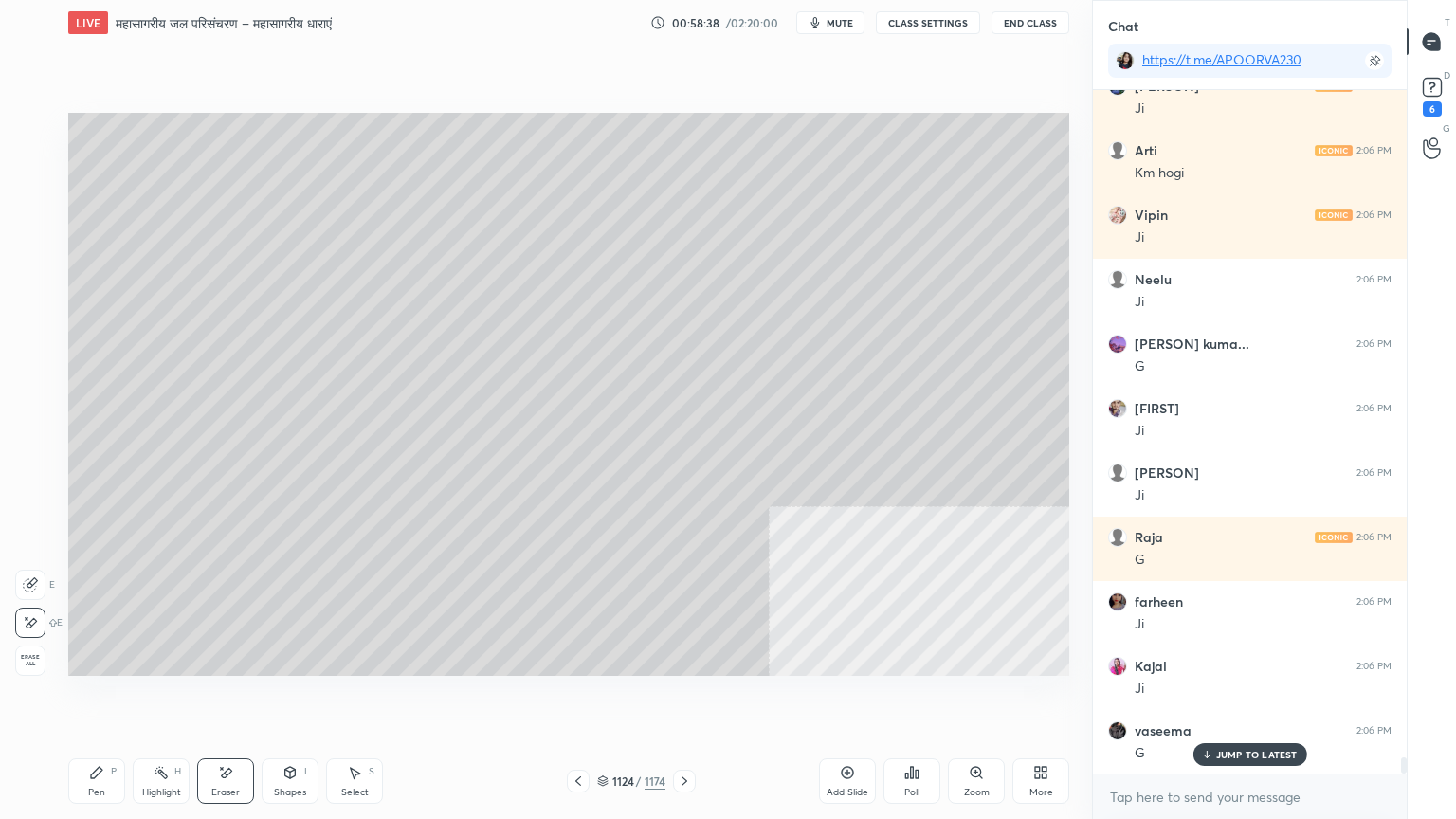 click on "Erase all" at bounding box center [30, 661] 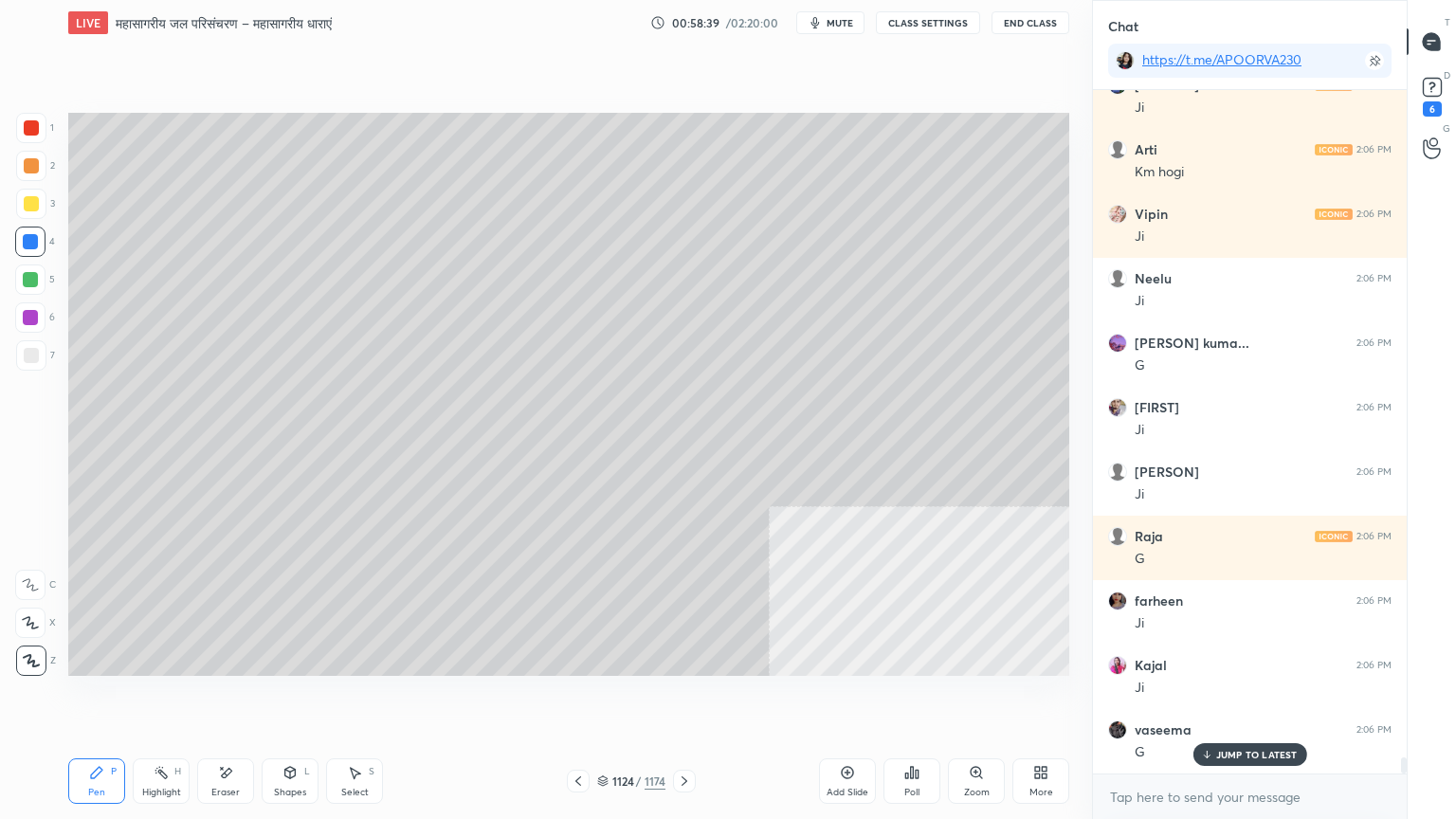click 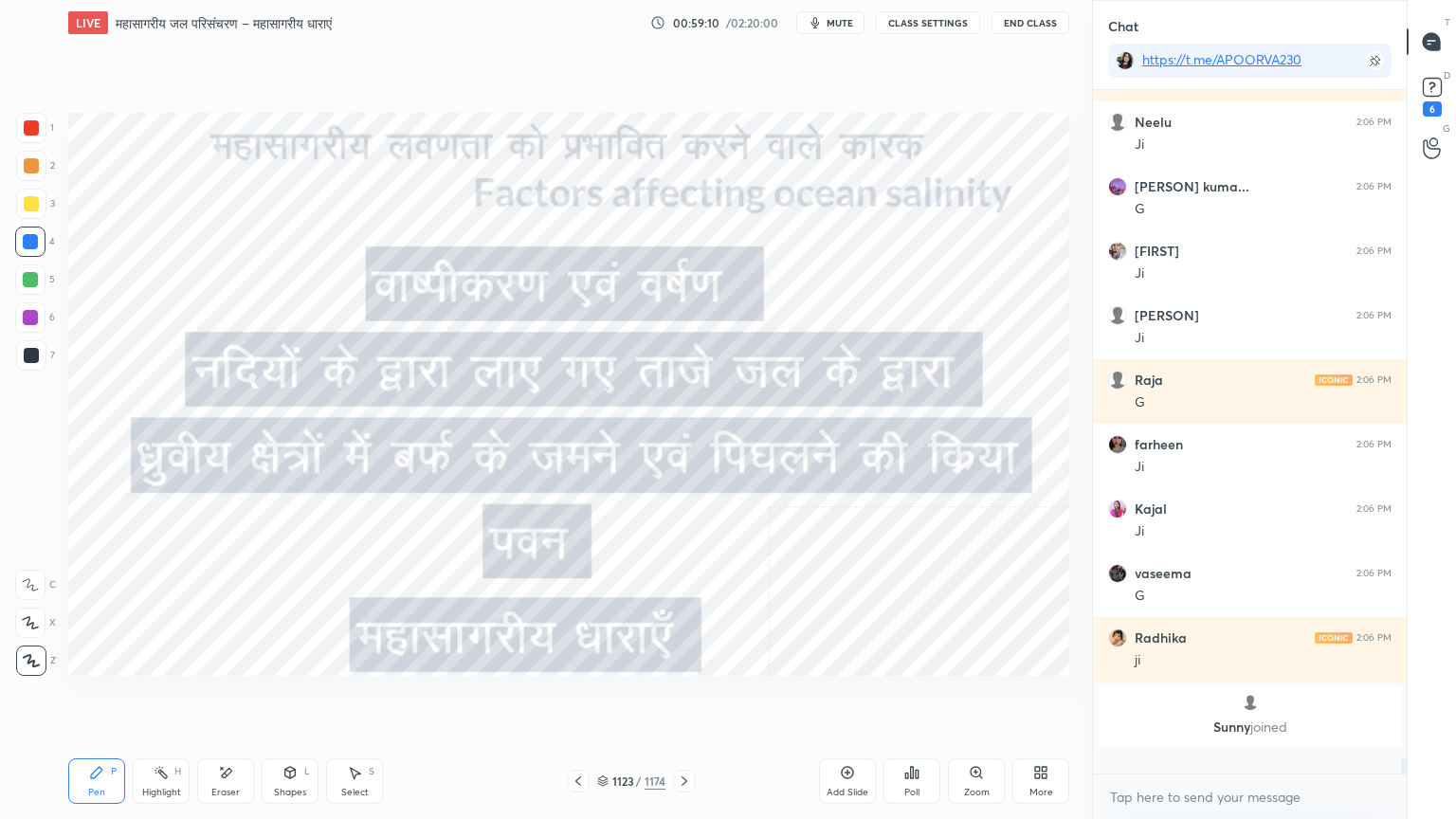 scroll, scrollTop: 6, scrollLeft: 6, axis: both 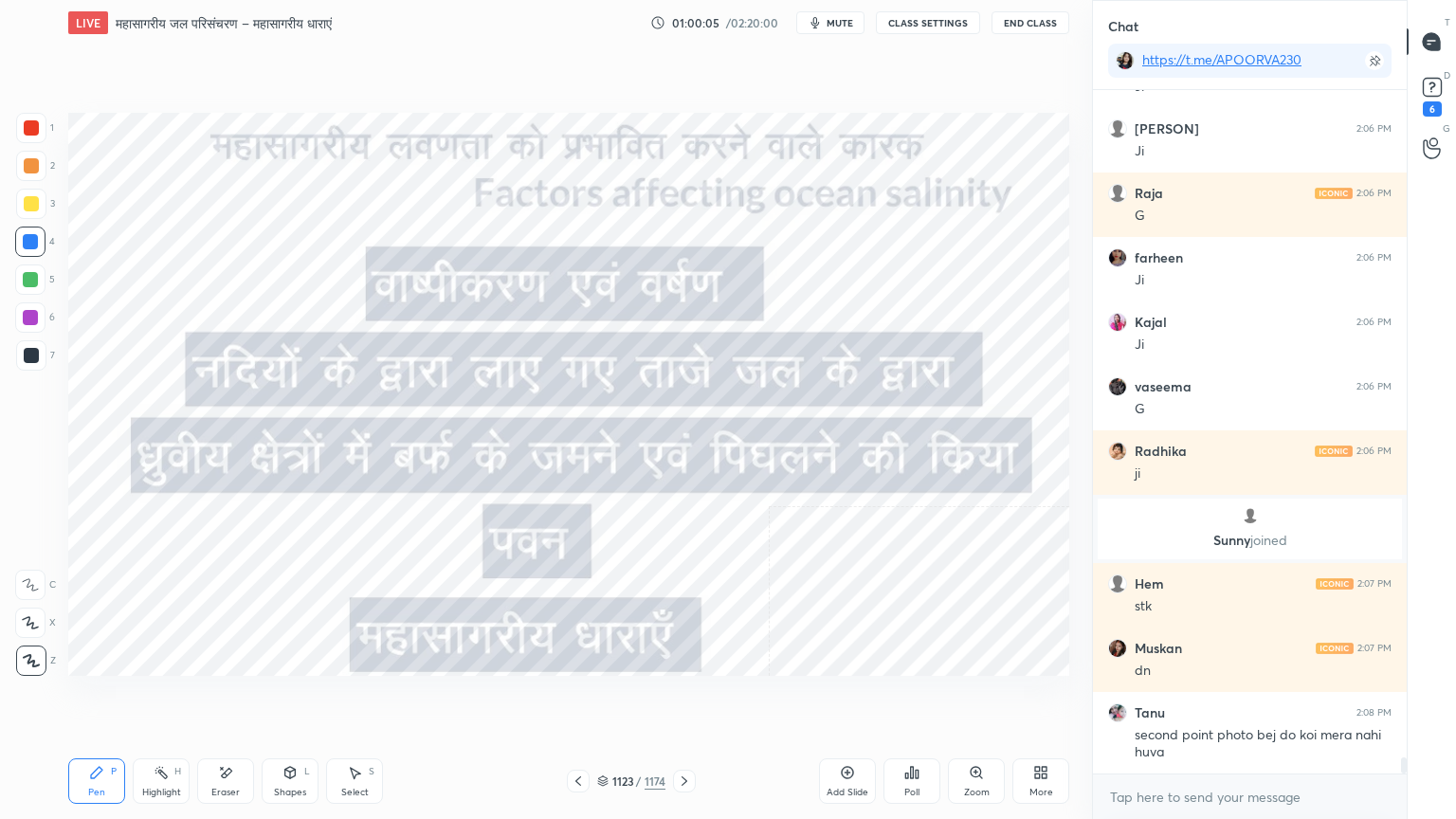 click on "mute" at bounding box center [840, 23] 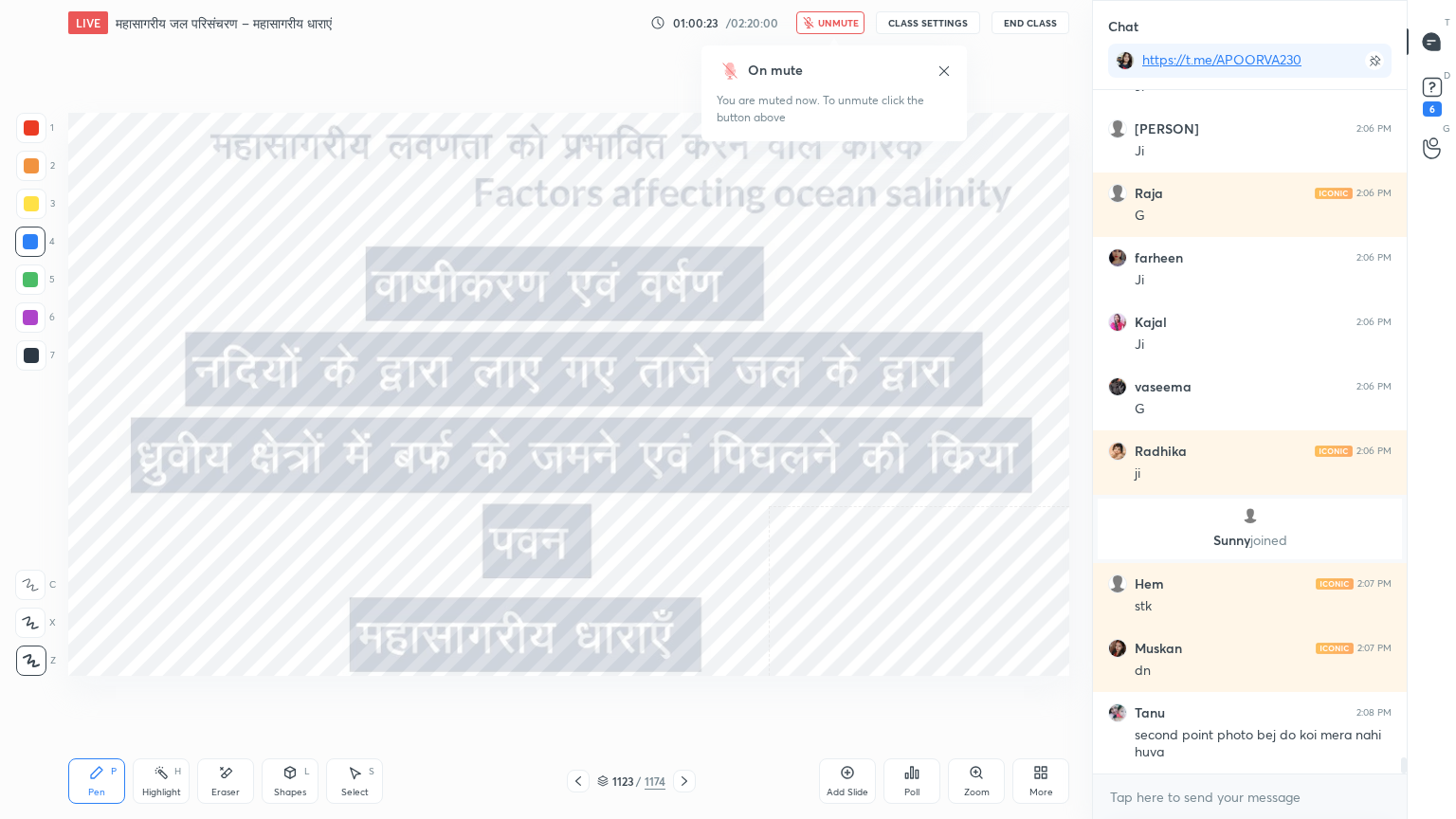 drag, startPoint x: 846, startPoint y: 25, endPoint x: 809, endPoint y: 50, distance: 44.654227 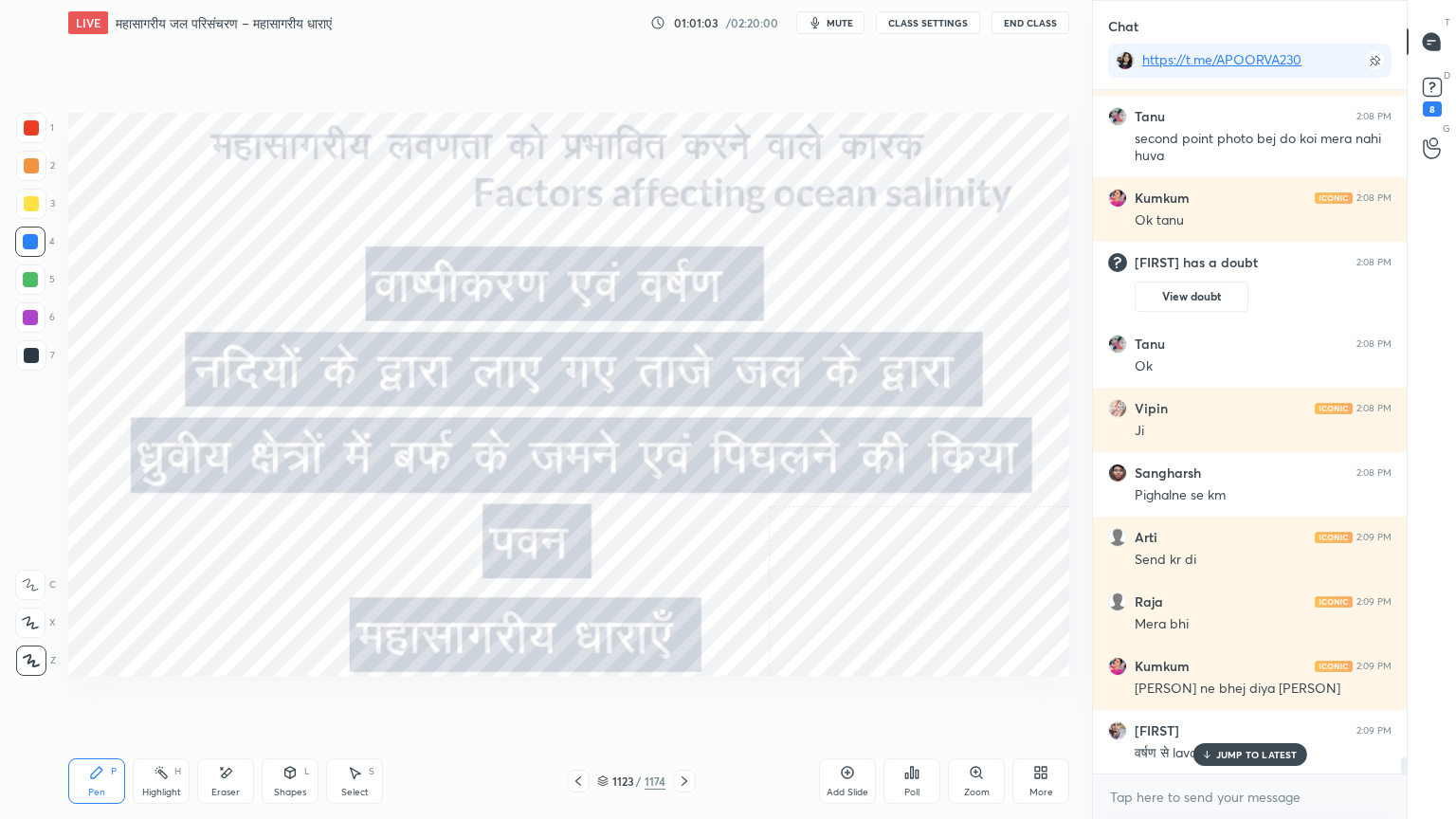 scroll, scrollTop: 28096, scrollLeft: 0, axis: vertical 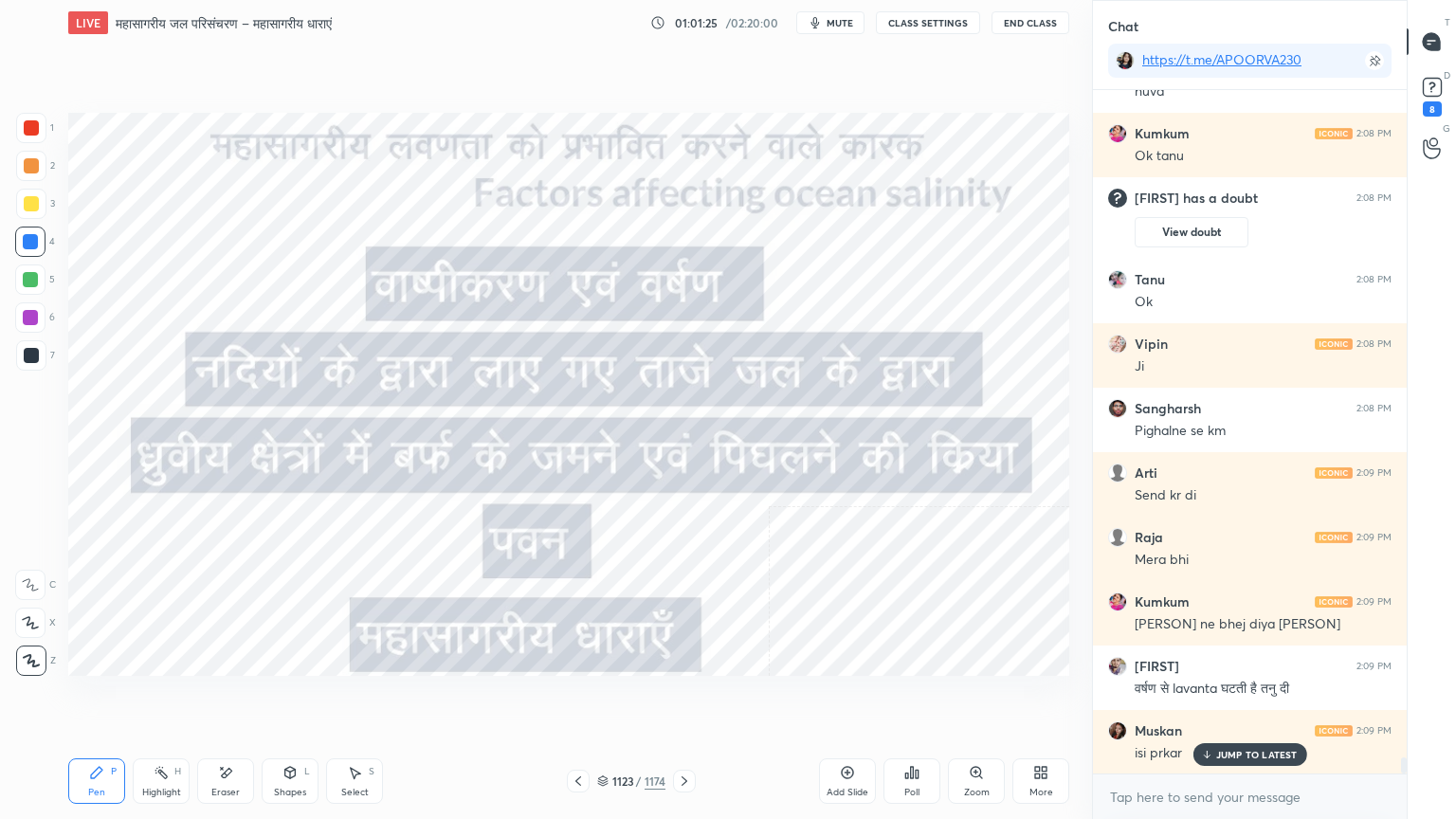 drag, startPoint x: 601, startPoint y: 781, endPoint x: 605, endPoint y: 771, distance: 10.7703296 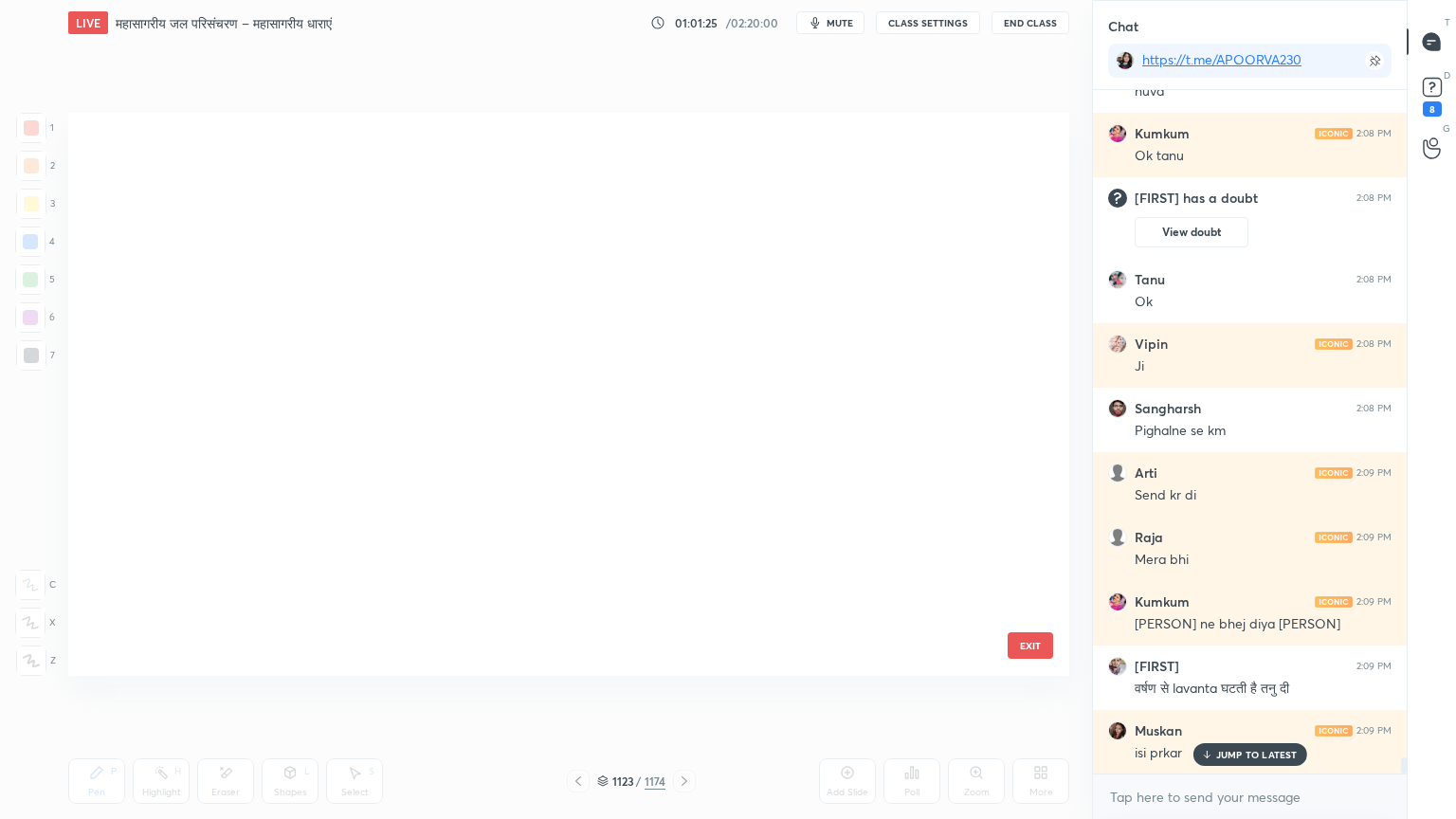 scroll, scrollTop: 64488, scrollLeft: 0, axis: vertical 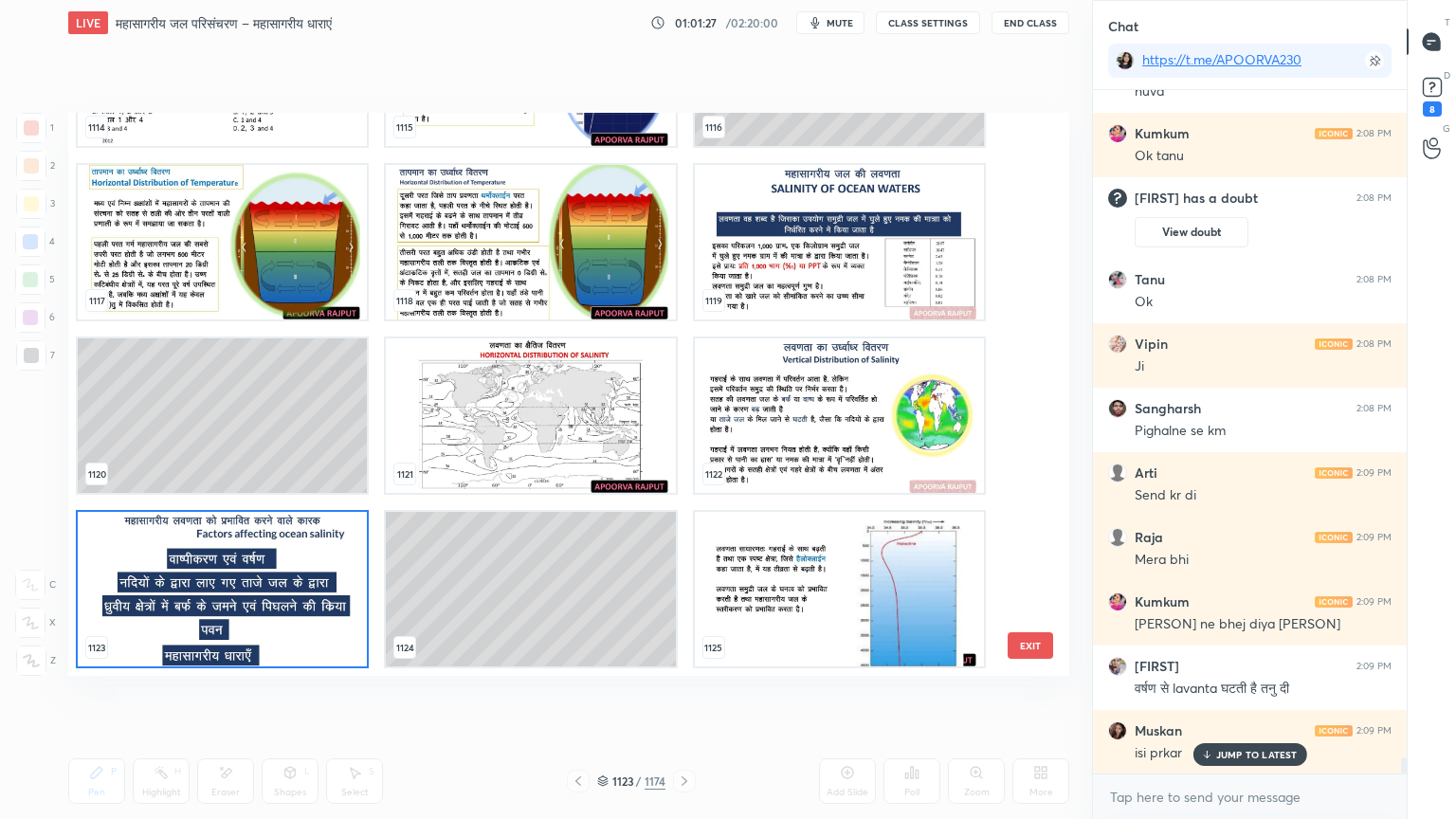 click at bounding box center [222, 589] 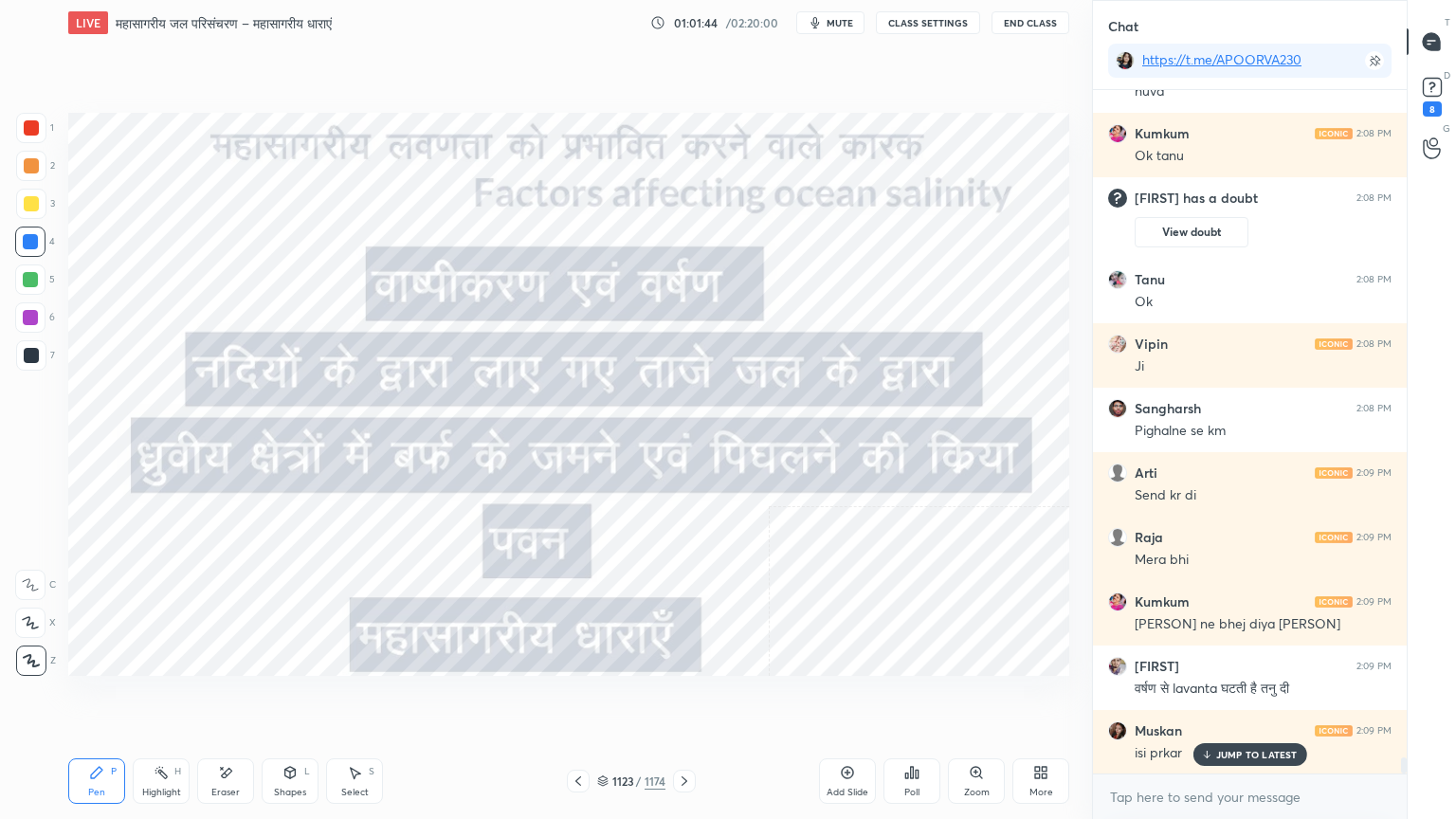 drag, startPoint x: 616, startPoint y: 780, endPoint x: 633, endPoint y: 771, distance: 19.23538 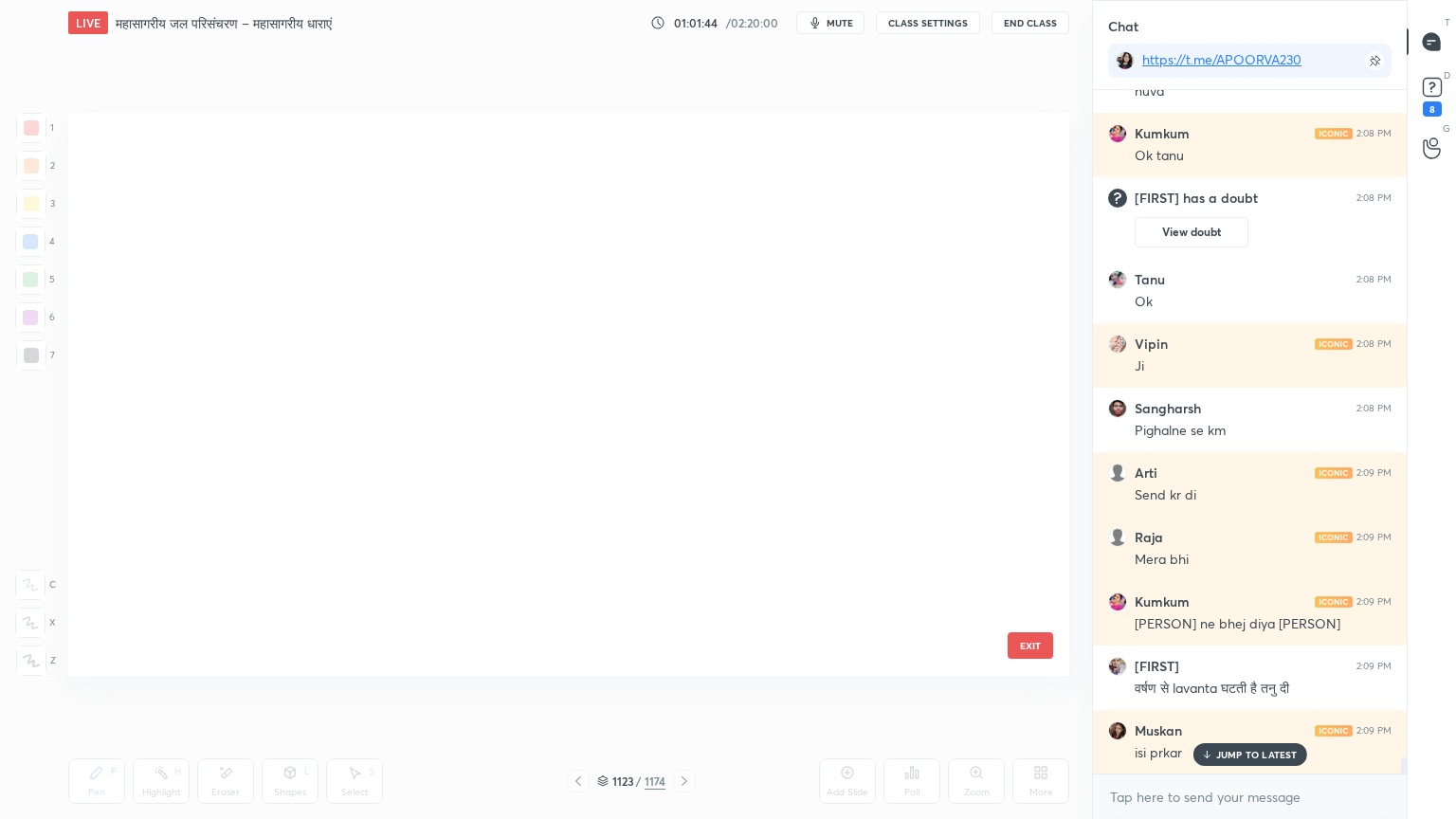 scroll, scrollTop: 64488, scrollLeft: 0, axis: vertical 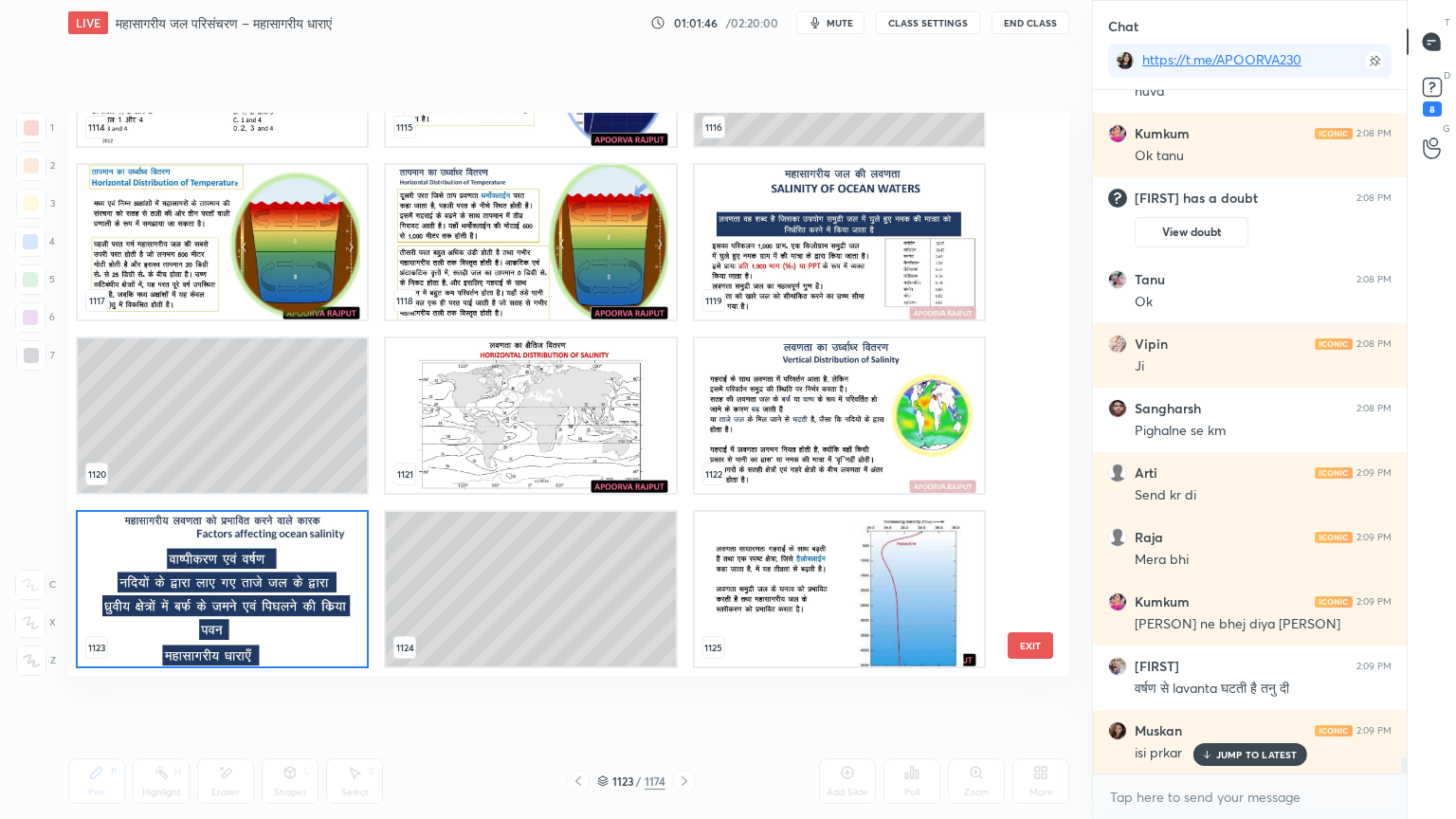 click on "1114 1115 1116 1117 1118 1119 1120 1121 1122 1123 1124 1125 1126 1127 1128 1129 1130 1131" at bounding box center (552, 394) 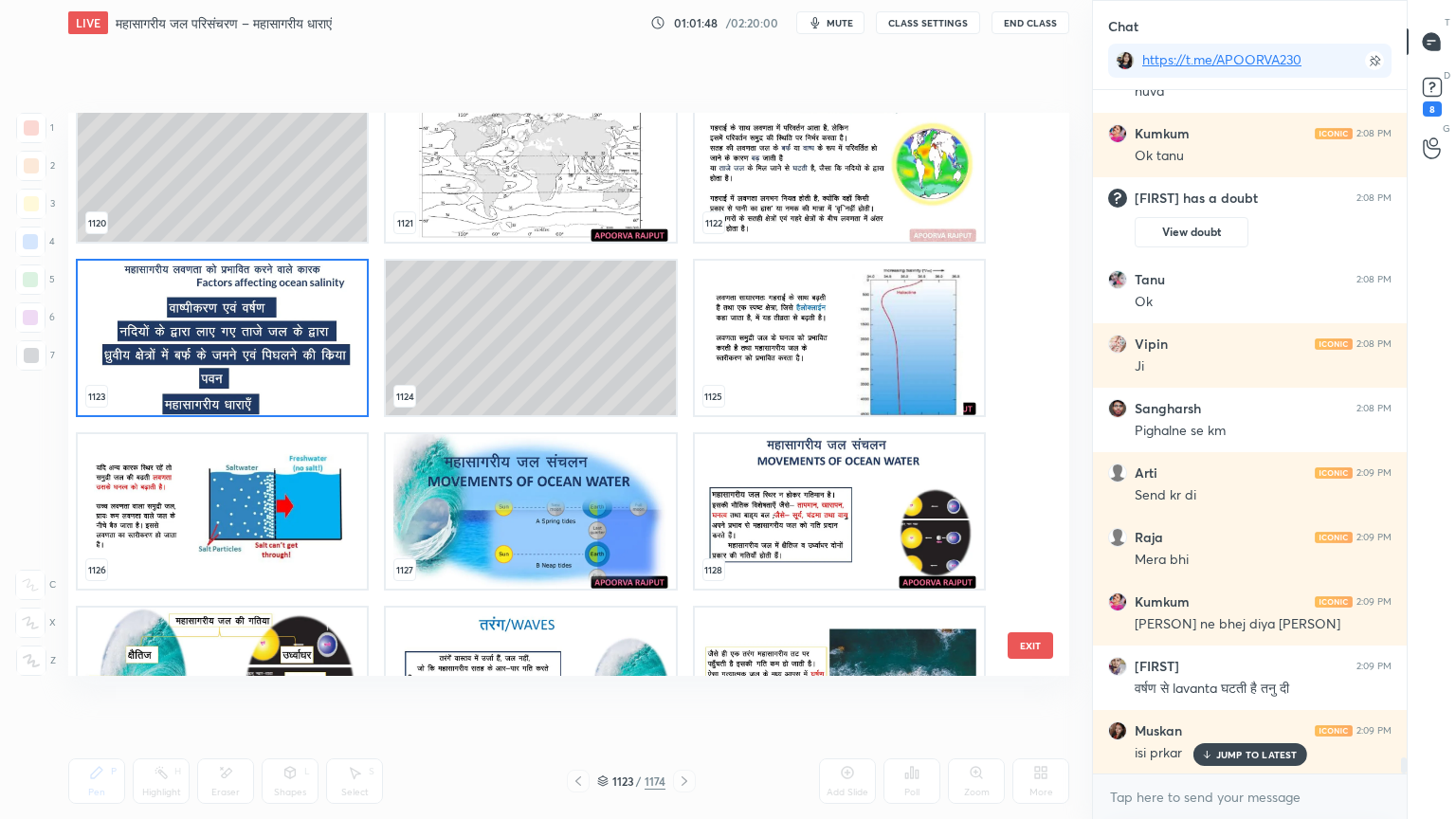 scroll, scrollTop: 64851, scrollLeft: 0, axis: vertical 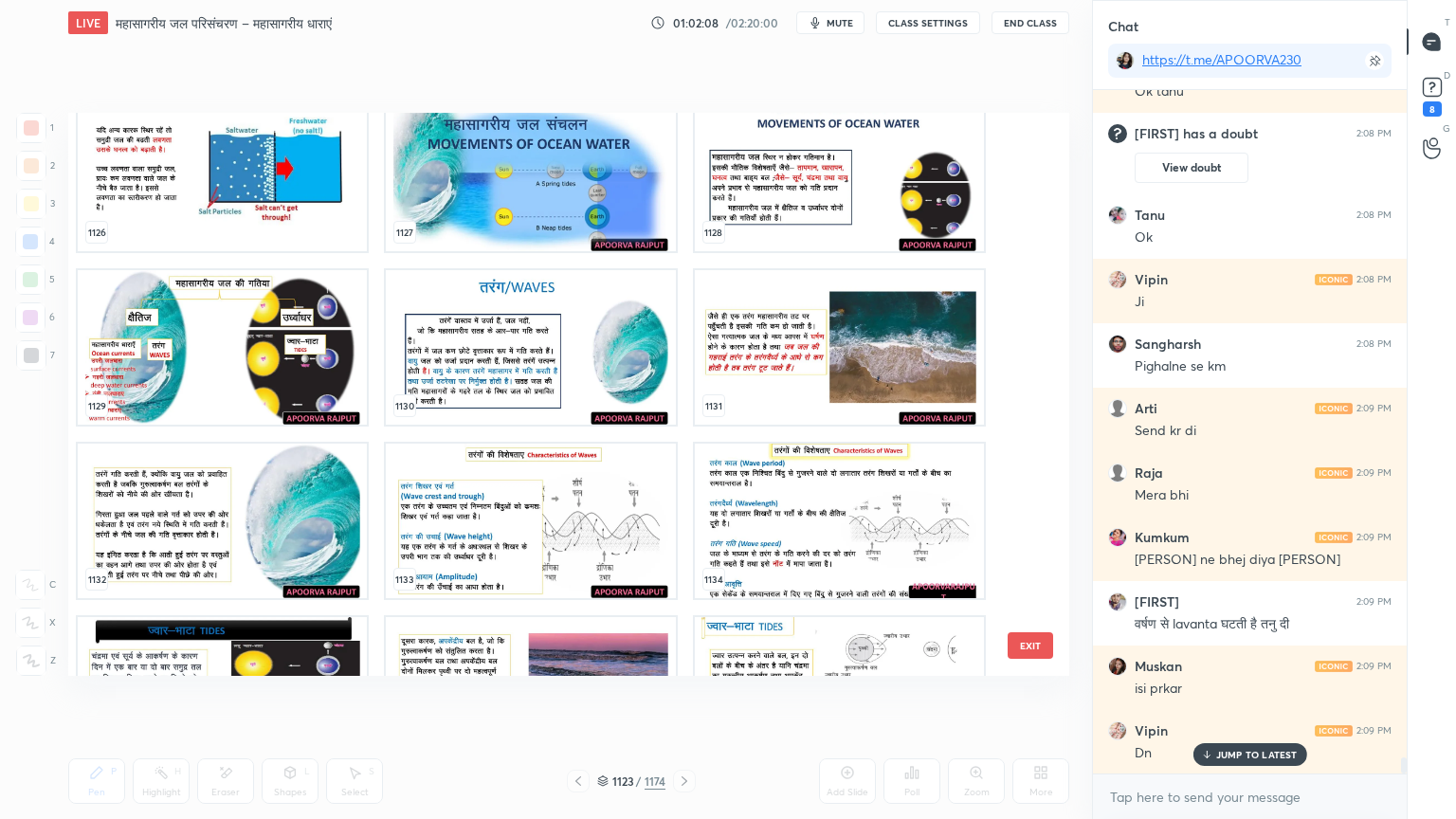 click on "EXIT" at bounding box center [1030, 646] 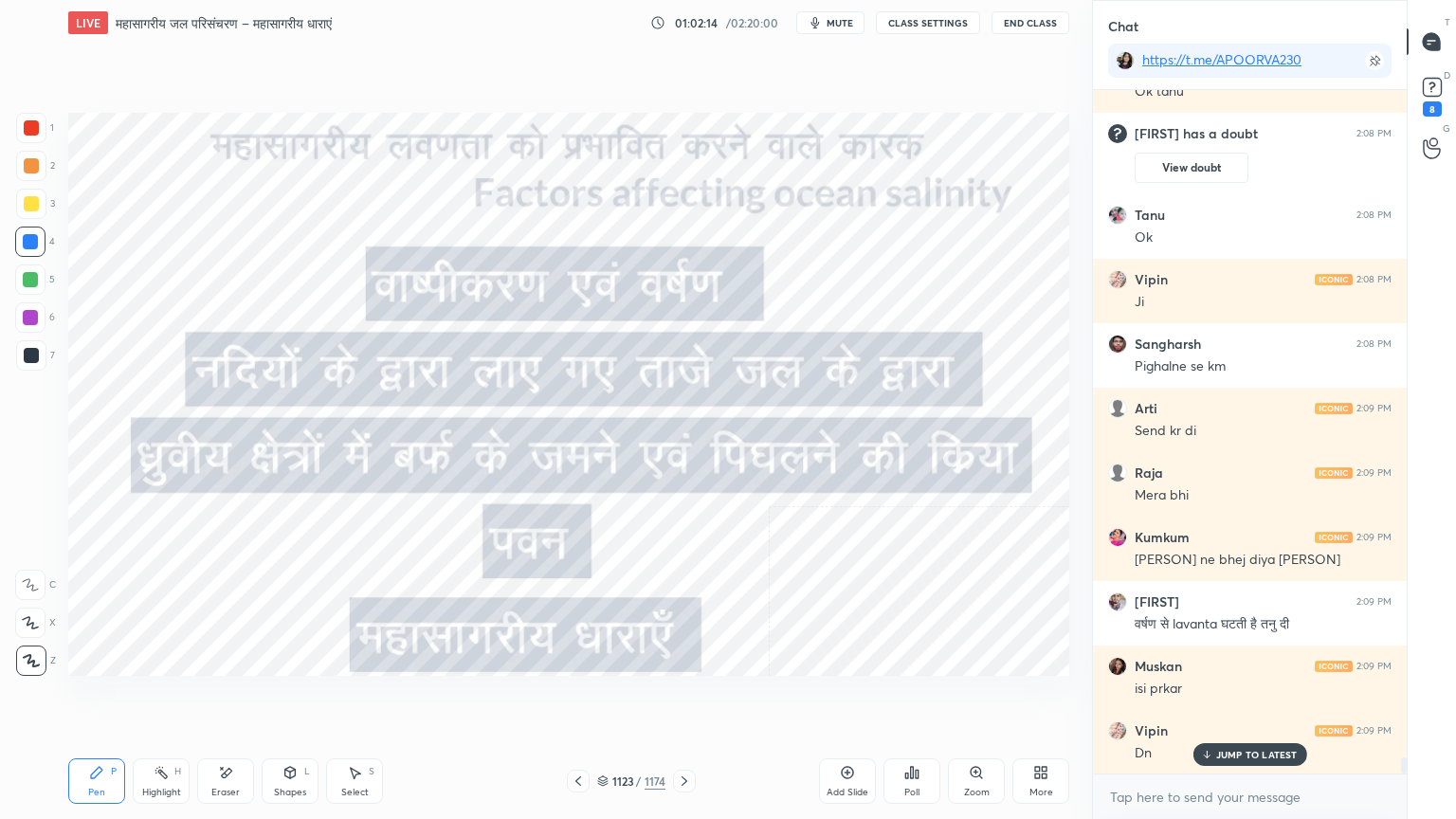 drag, startPoint x: 607, startPoint y: 784, endPoint x: 634, endPoint y: 758, distance: 37.48333 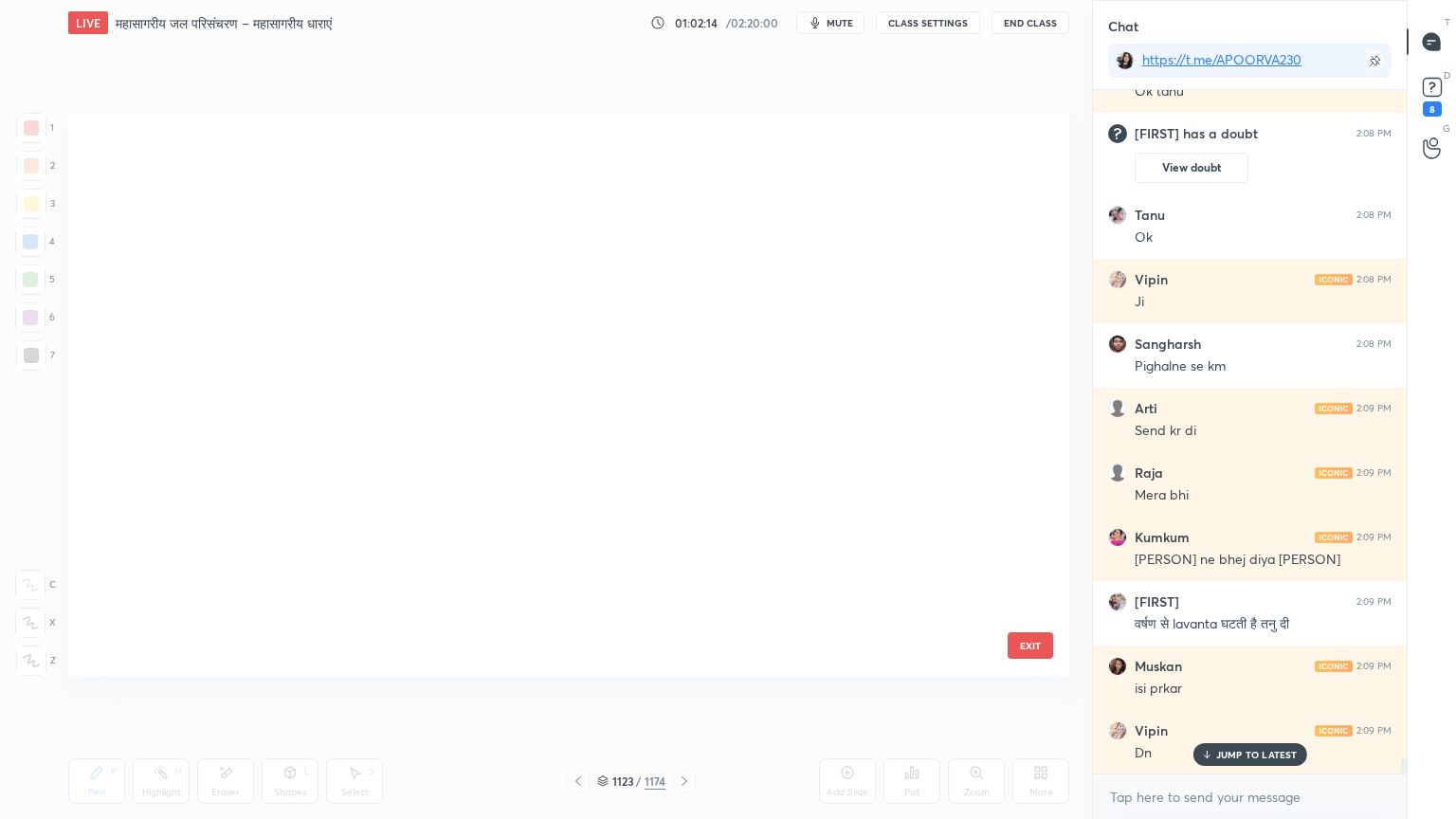 scroll, scrollTop: 64488, scrollLeft: 0, axis: vertical 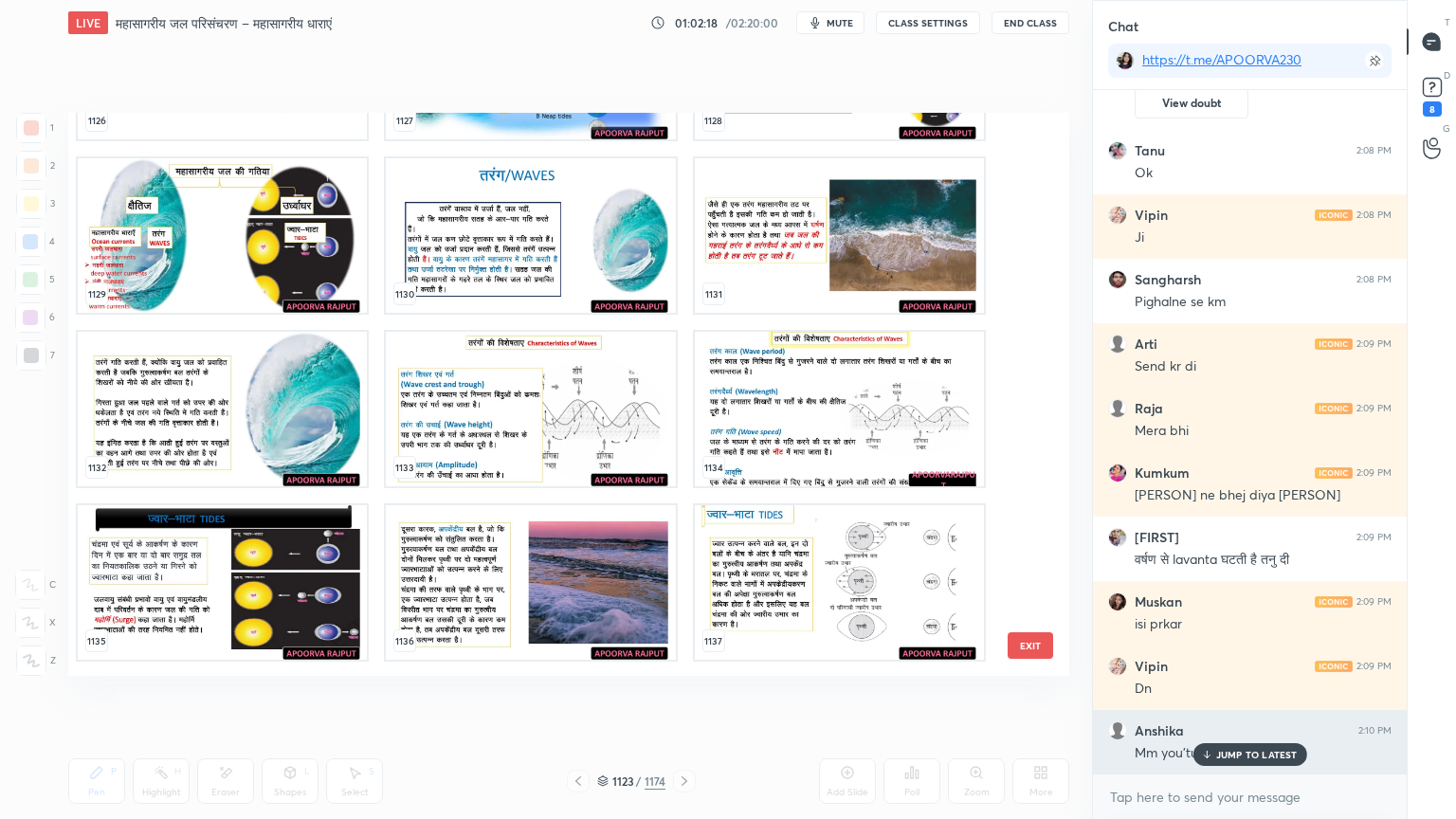click on "Anshika 2:10 PM Mm you'tube pr class hogi" at bounding box center [1249, 742] 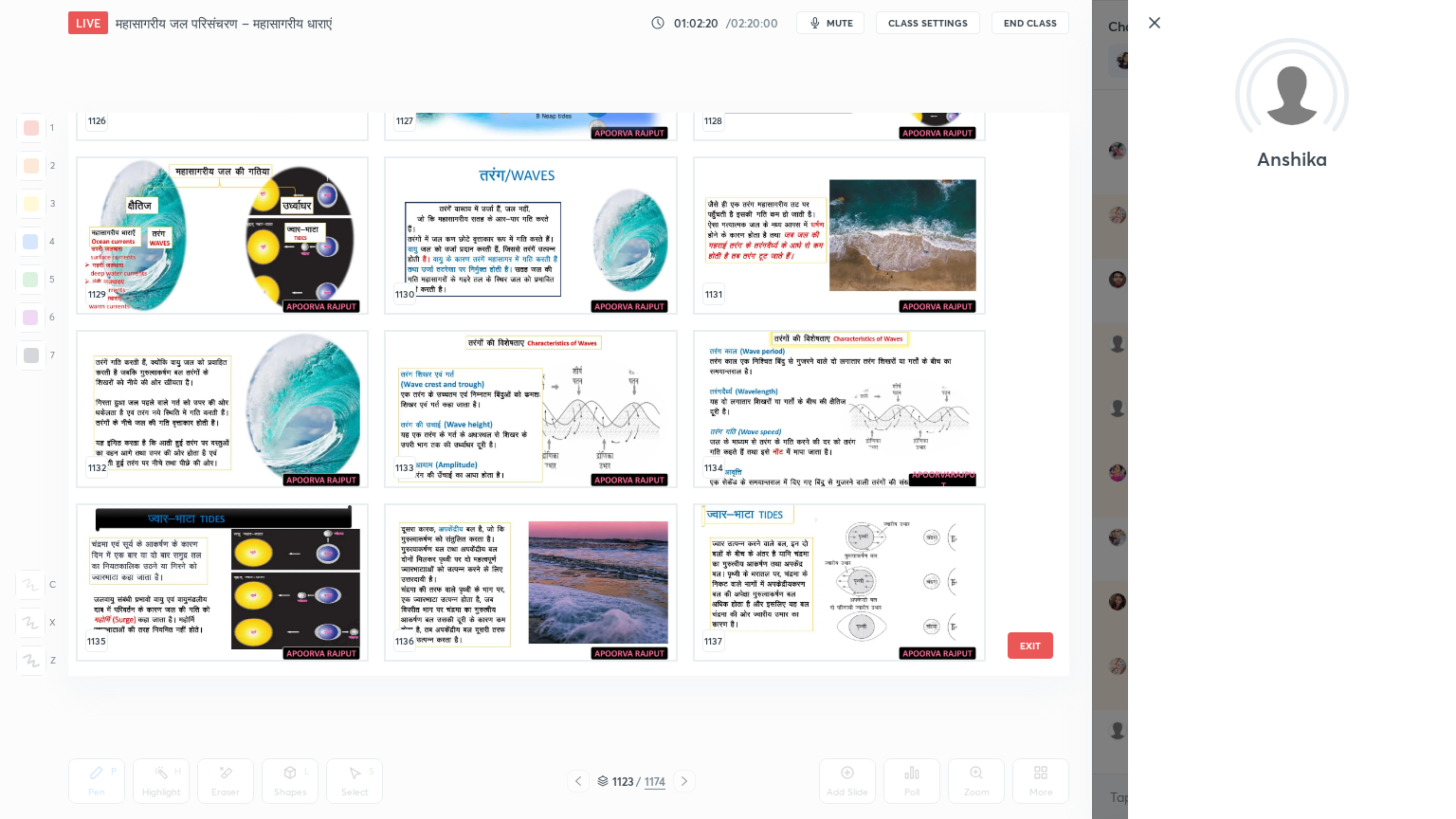 click 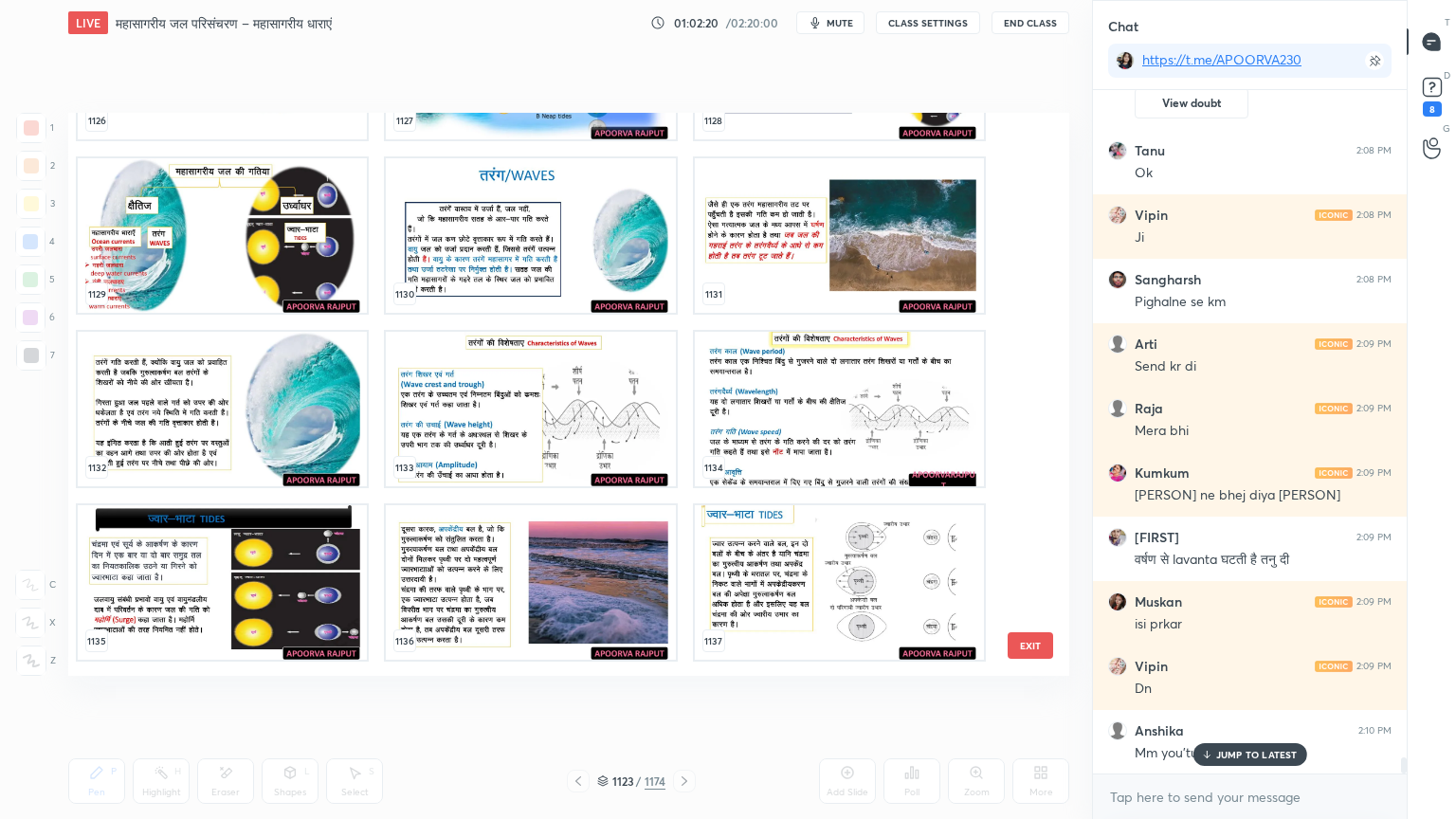 click on "JUMP TO LATEST" at bounding box center (1249, 755) 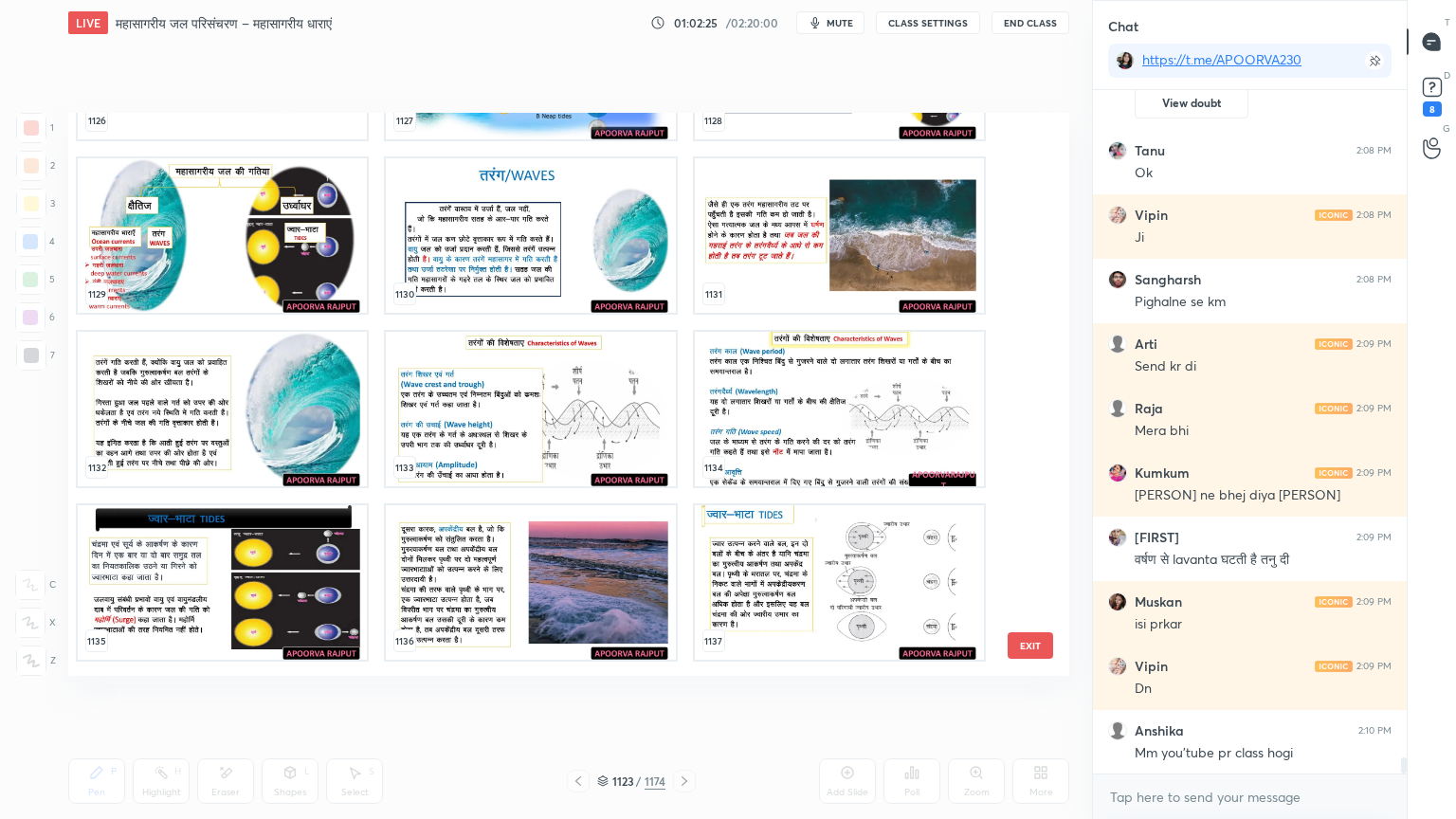 click at bounding box center (222, 235) 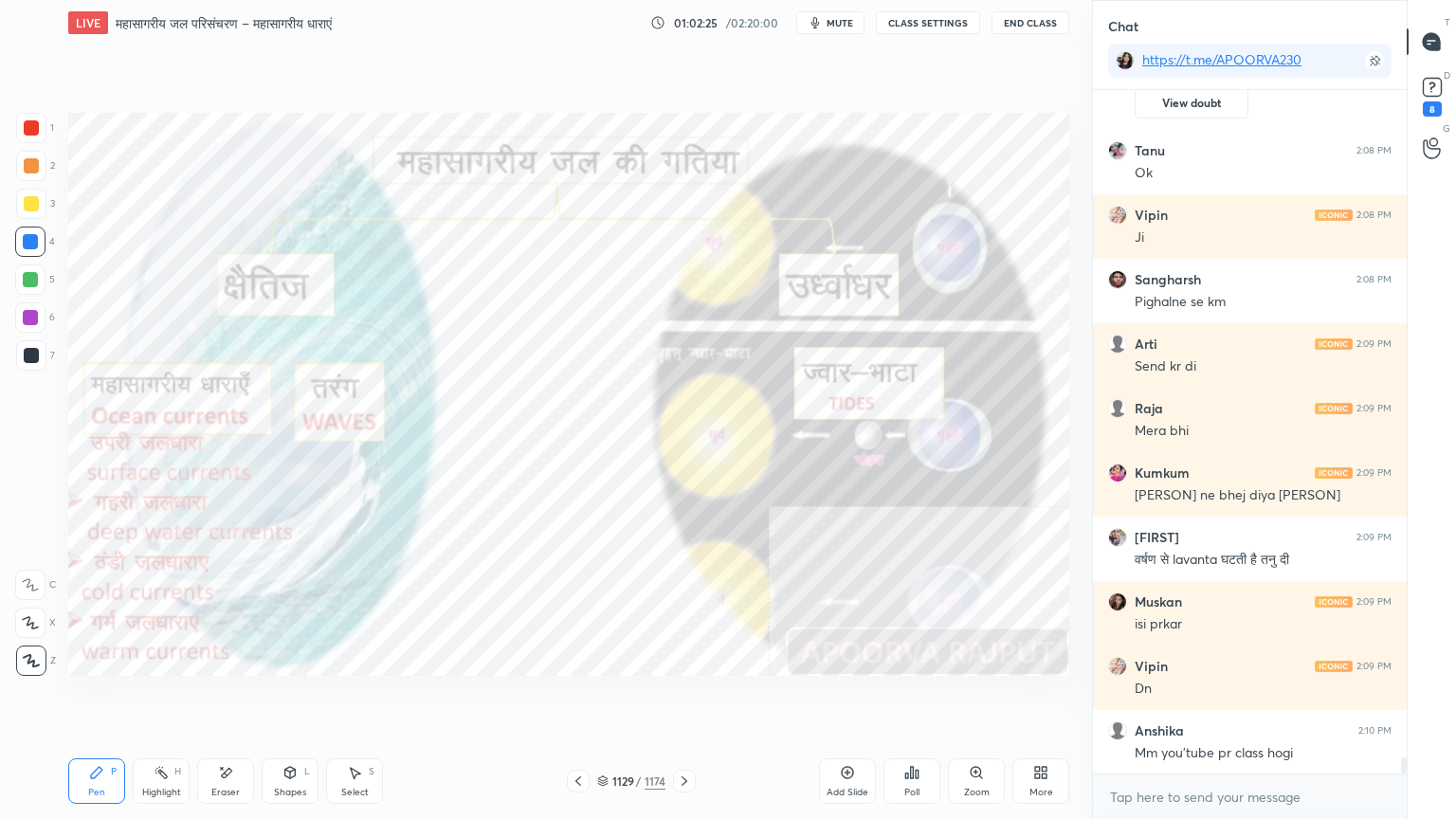click at bounding box center [222, 235] 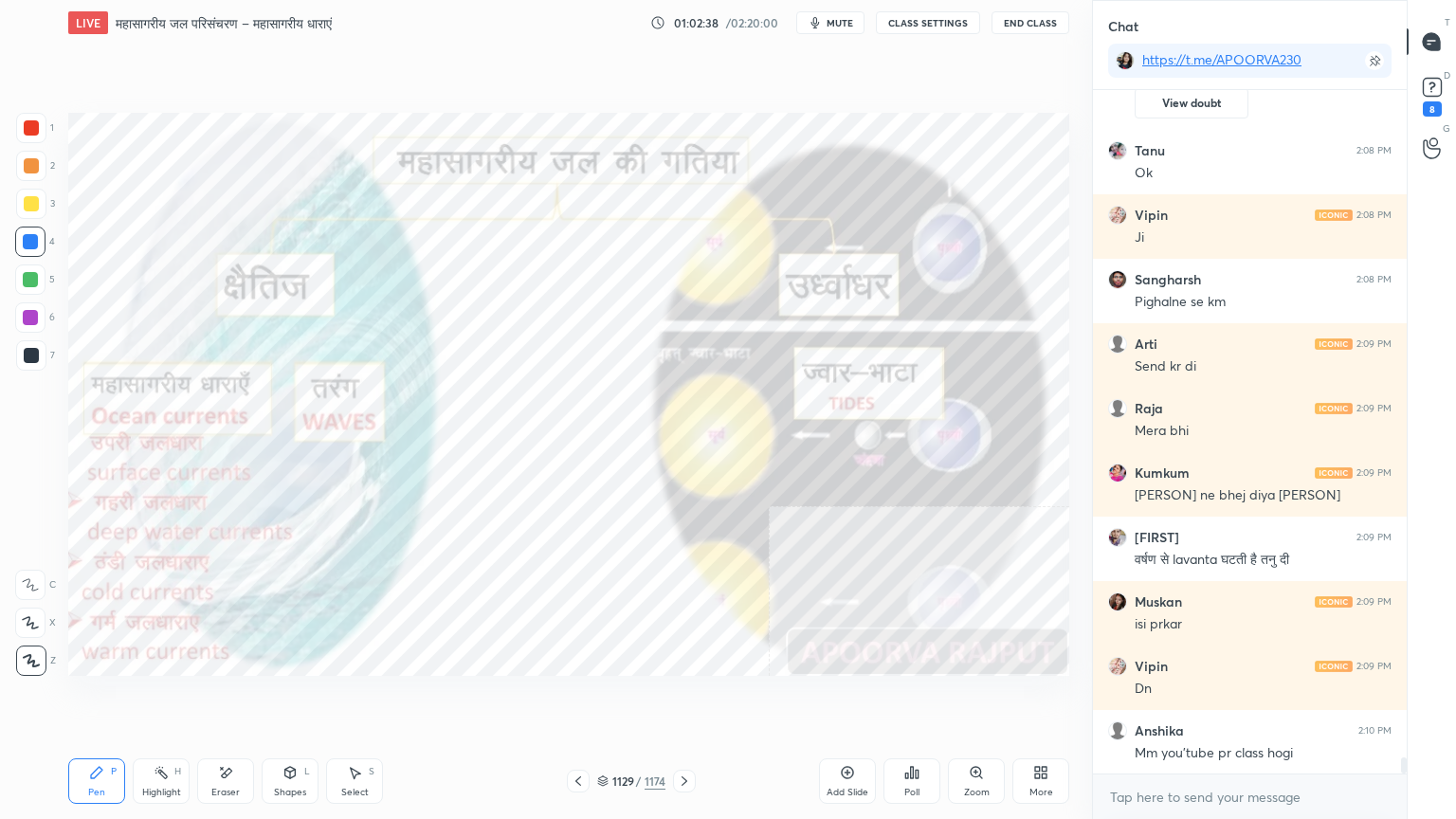 click 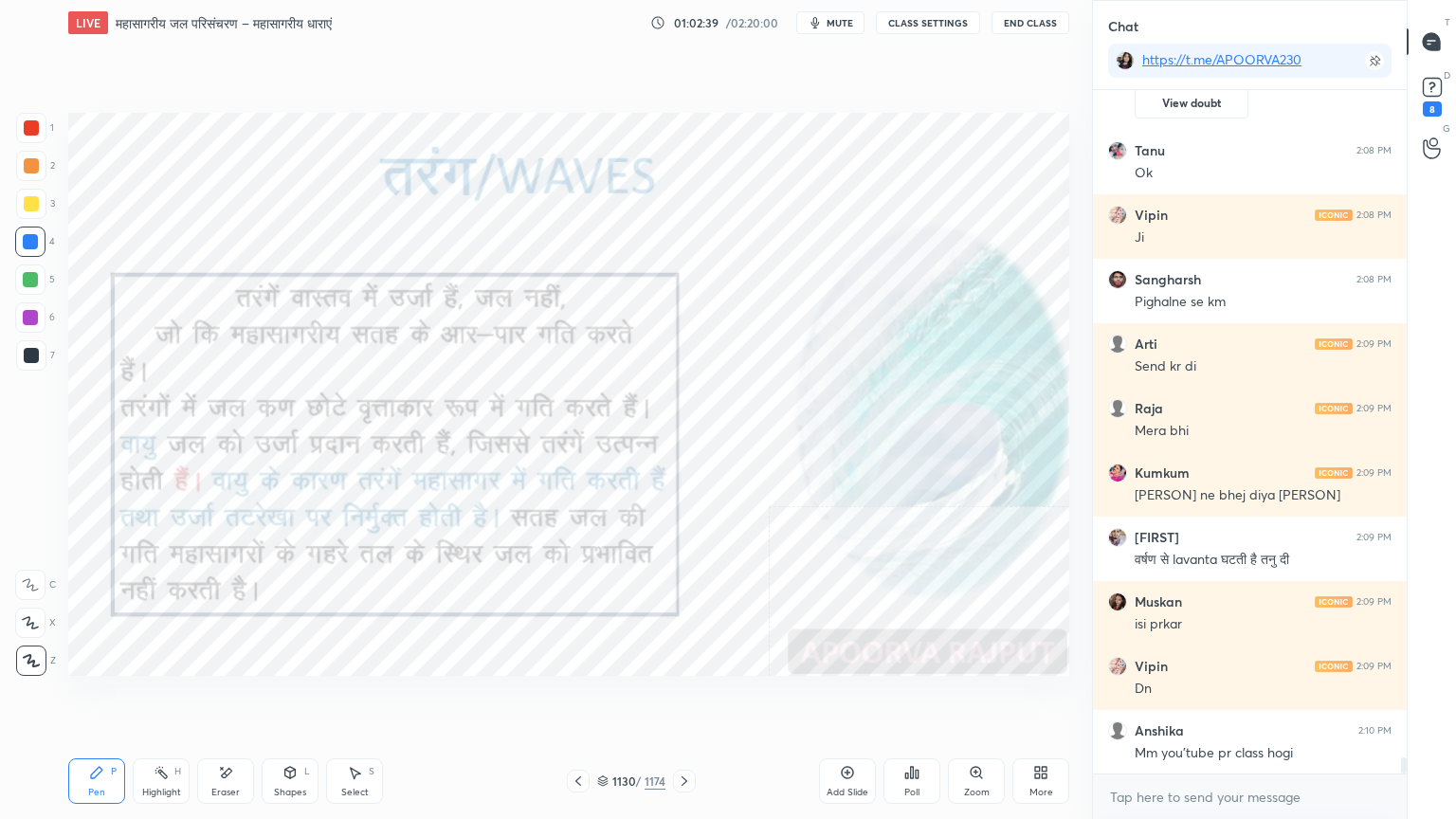 click 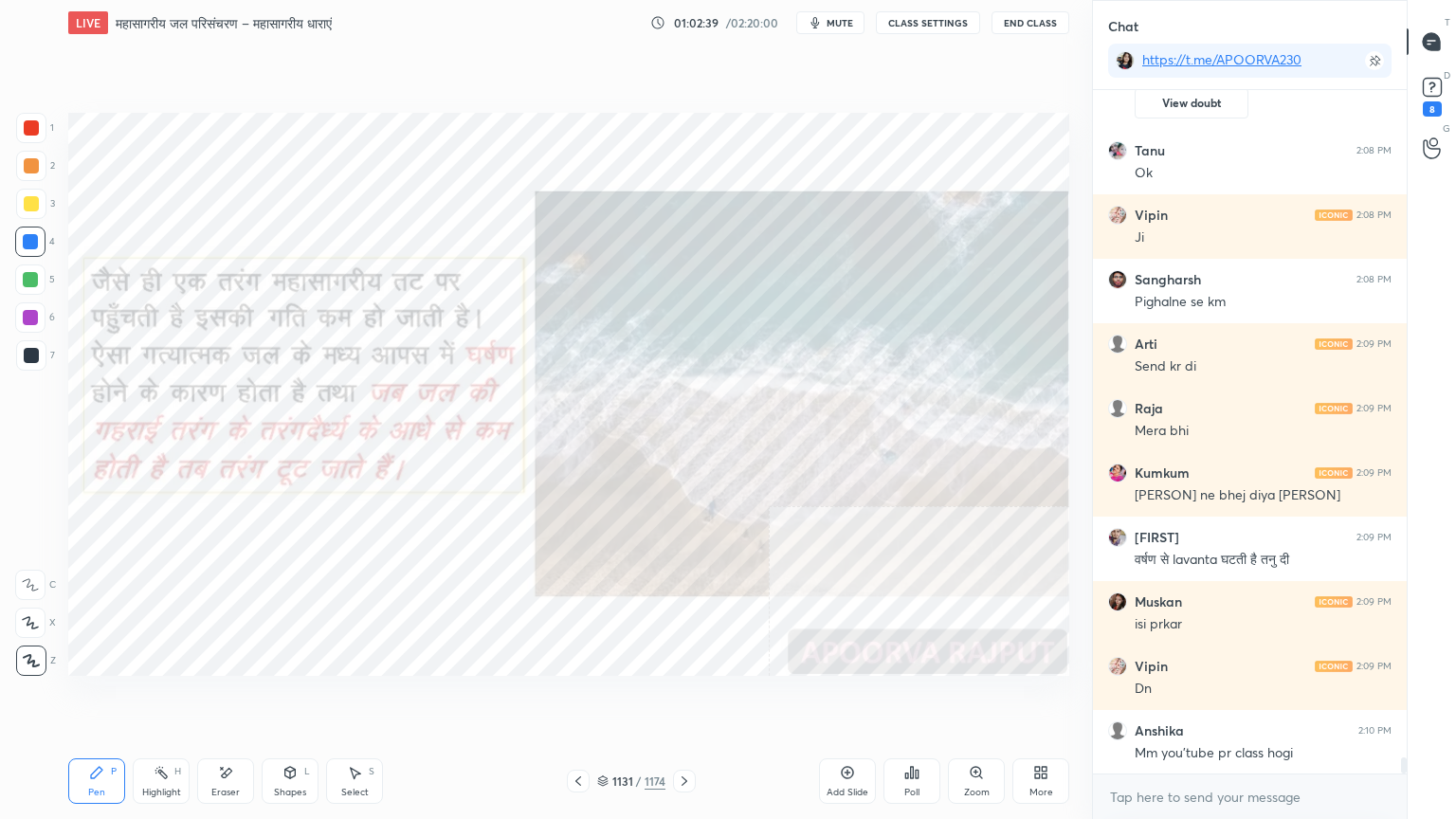 click 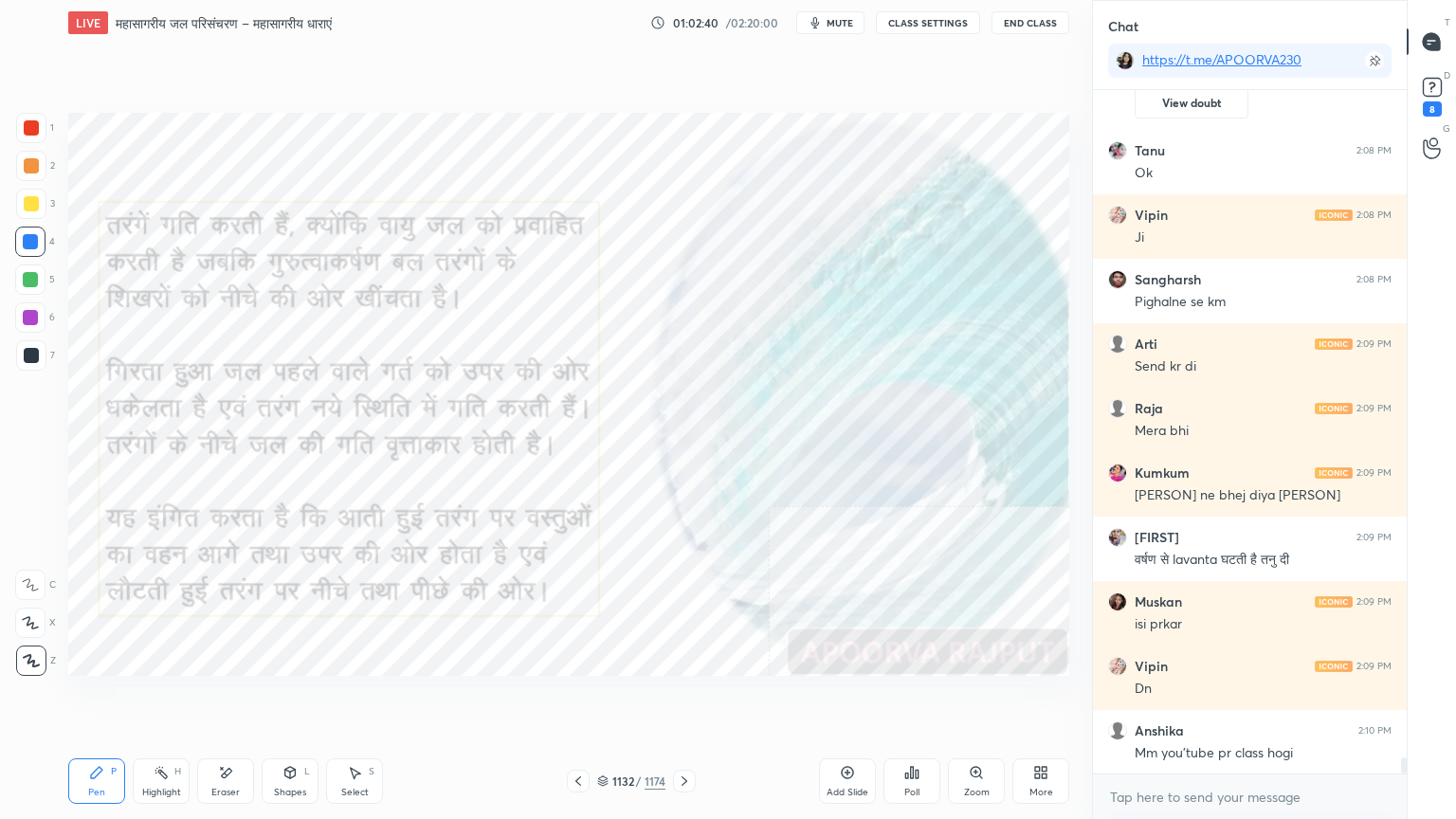 click 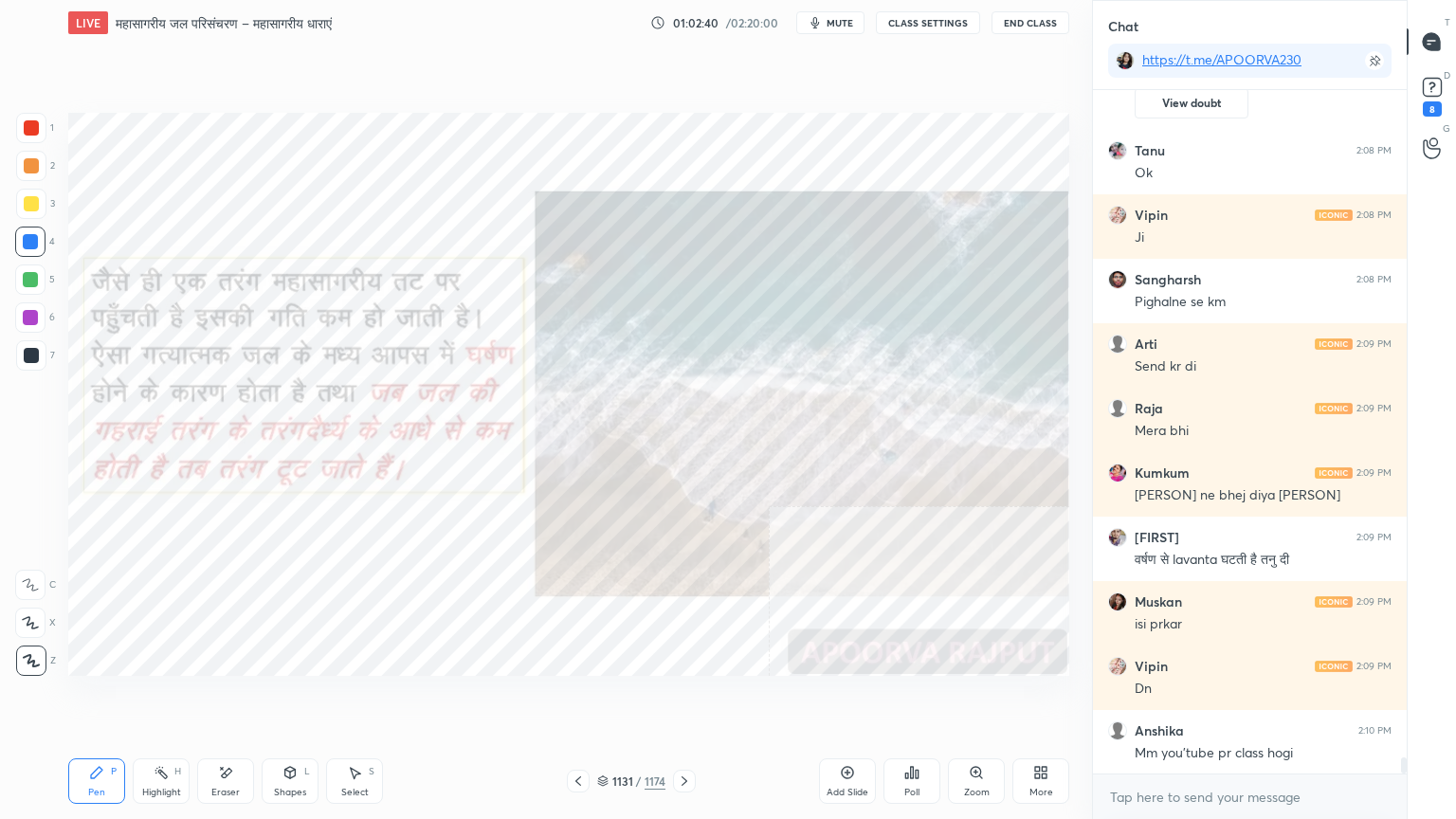 click 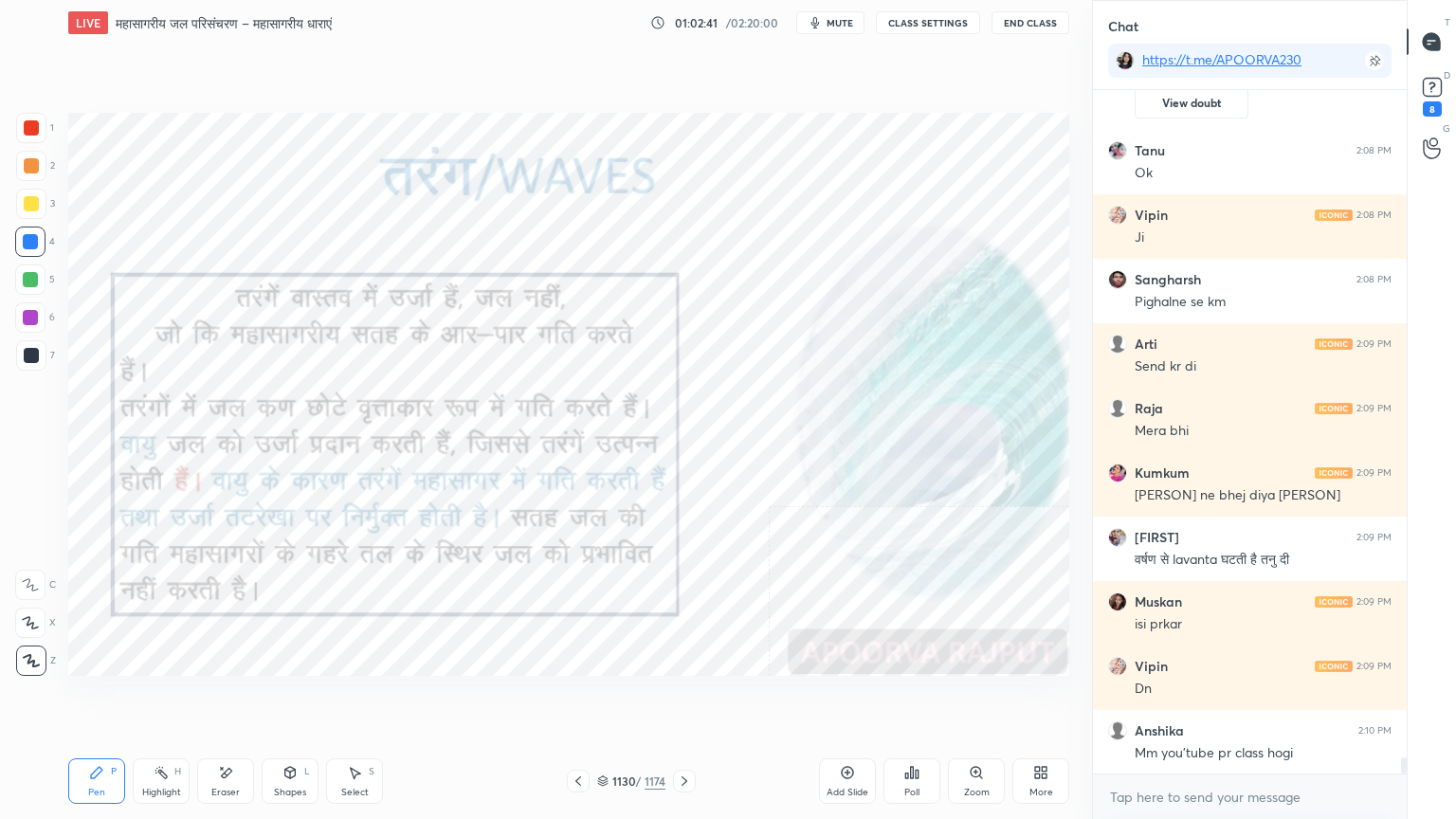 click 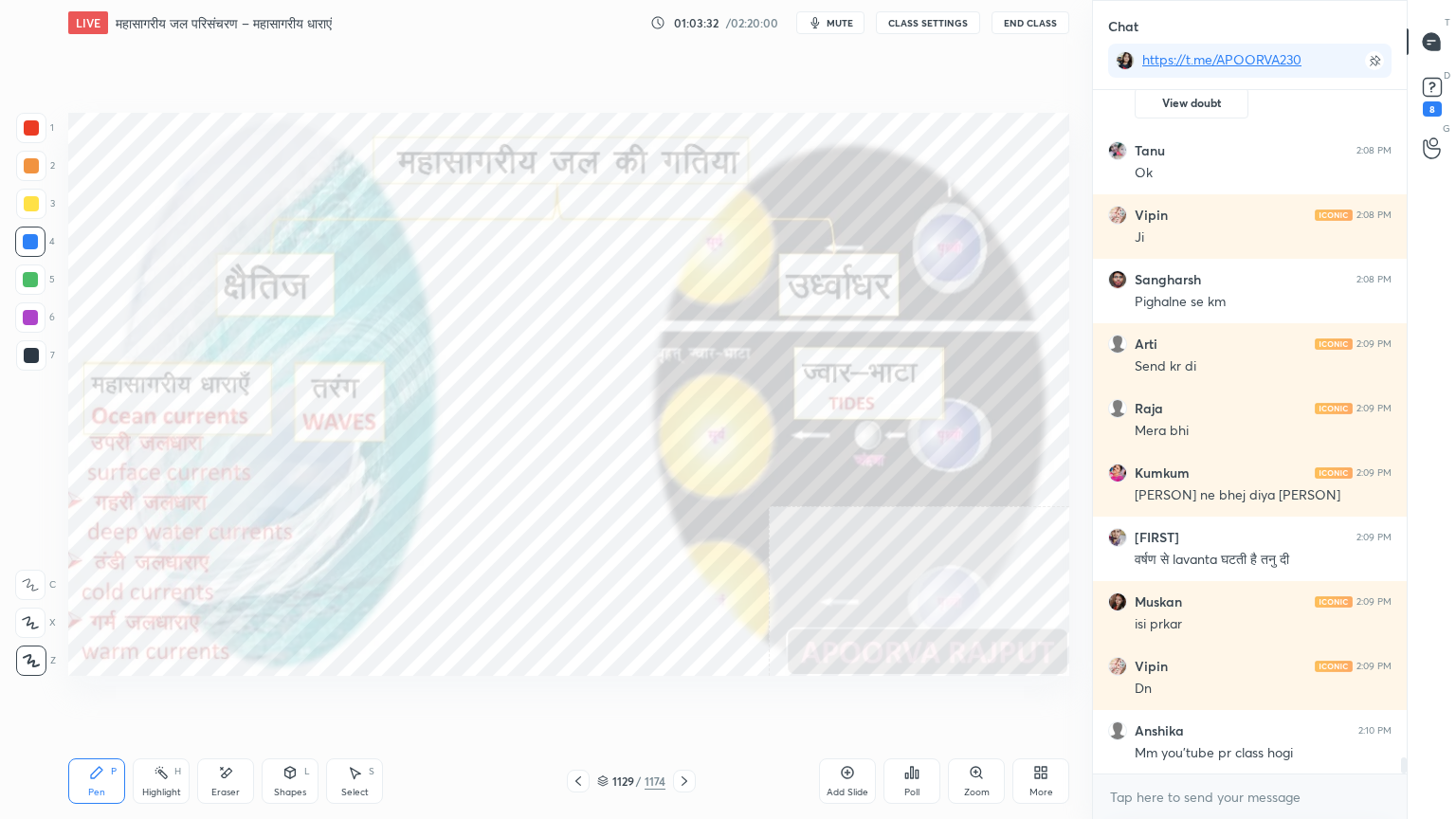 drag, startPoint x: 244, startPoint y: 777, endPoint x: 188, endPoint y: 748, distance: 63.06346 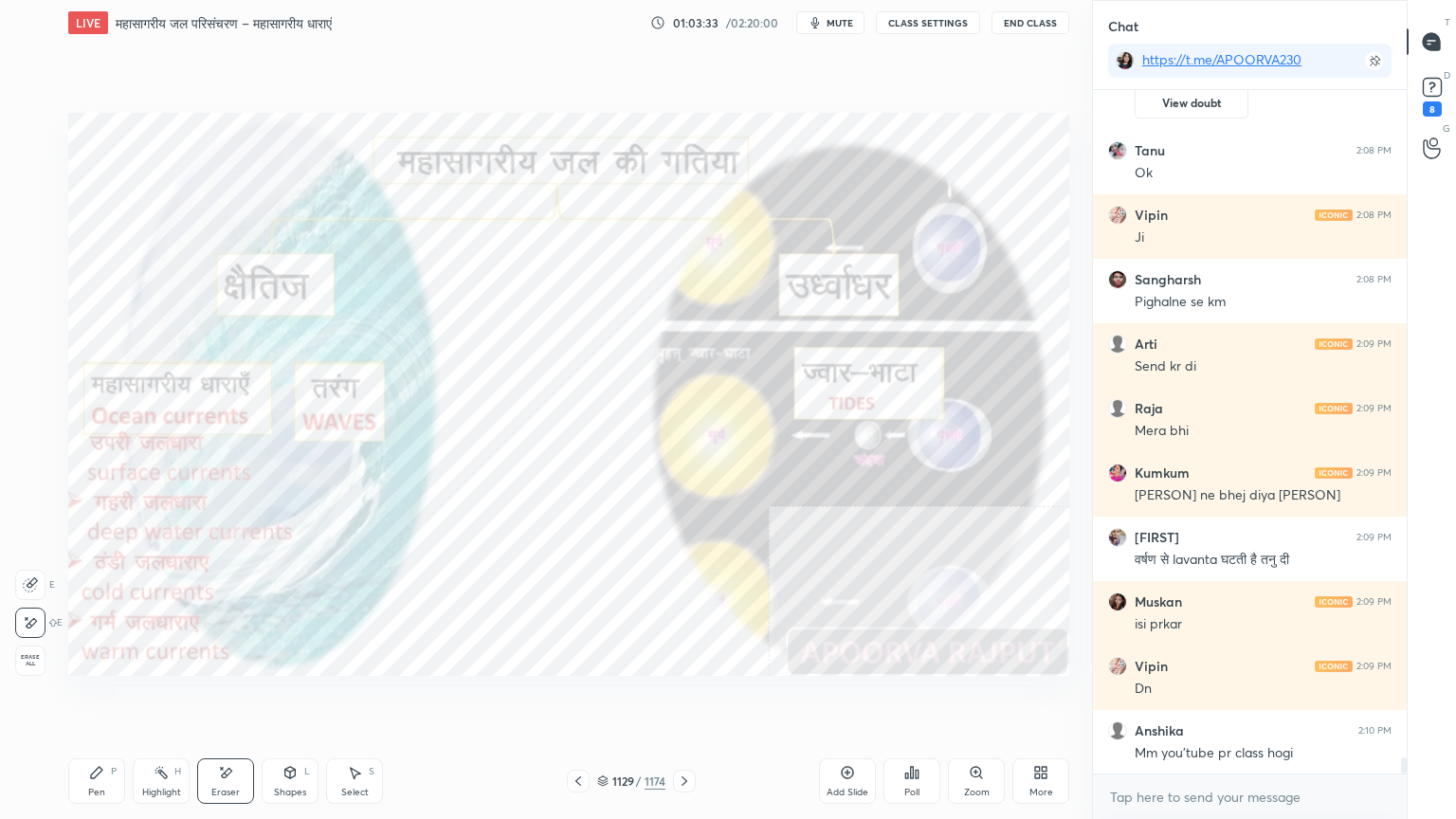 drag, startPoint x: 27, startPoint y: 655, endPoint x: 64, endPoint y: 648, distance: 37.65634 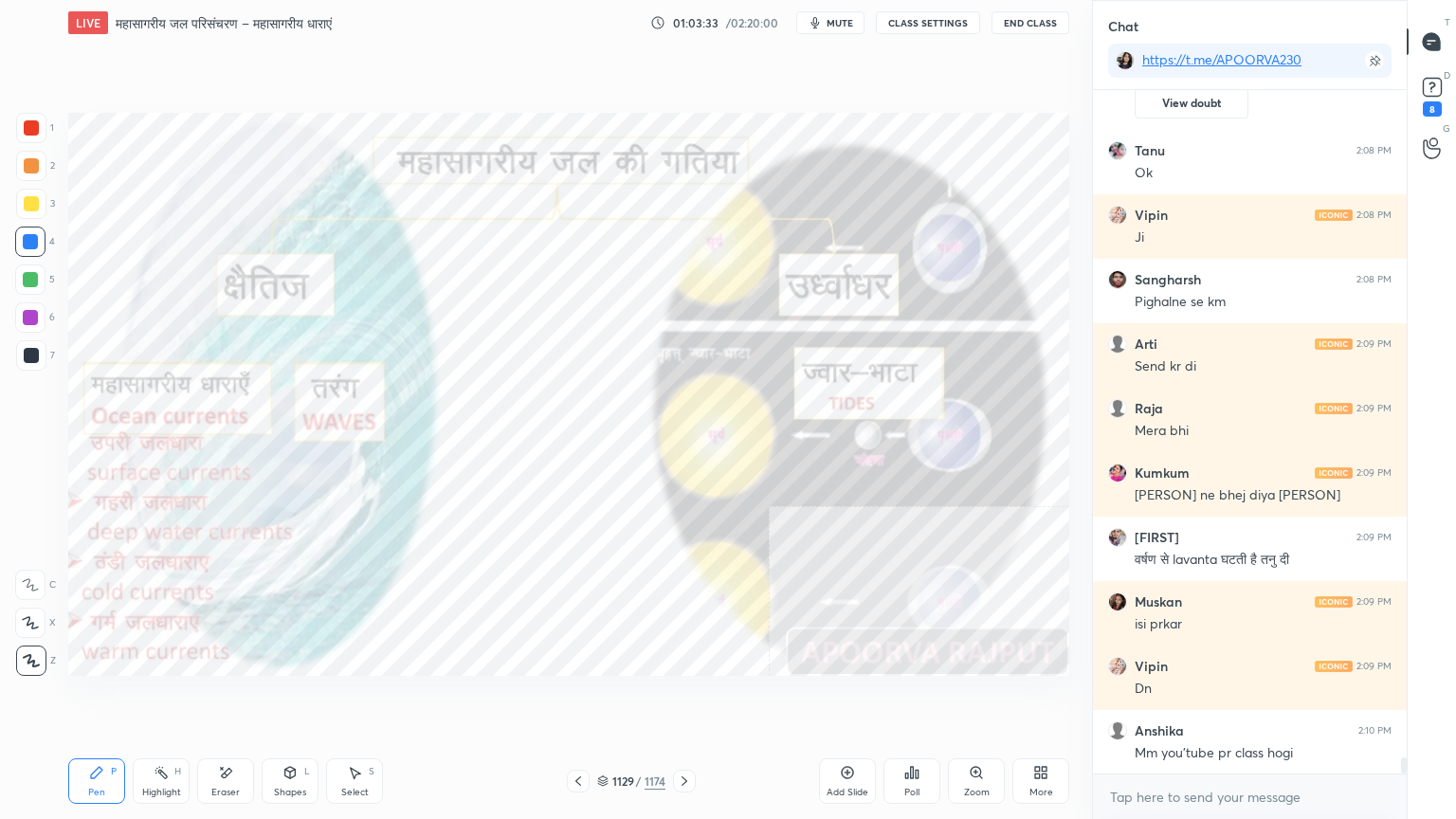 click 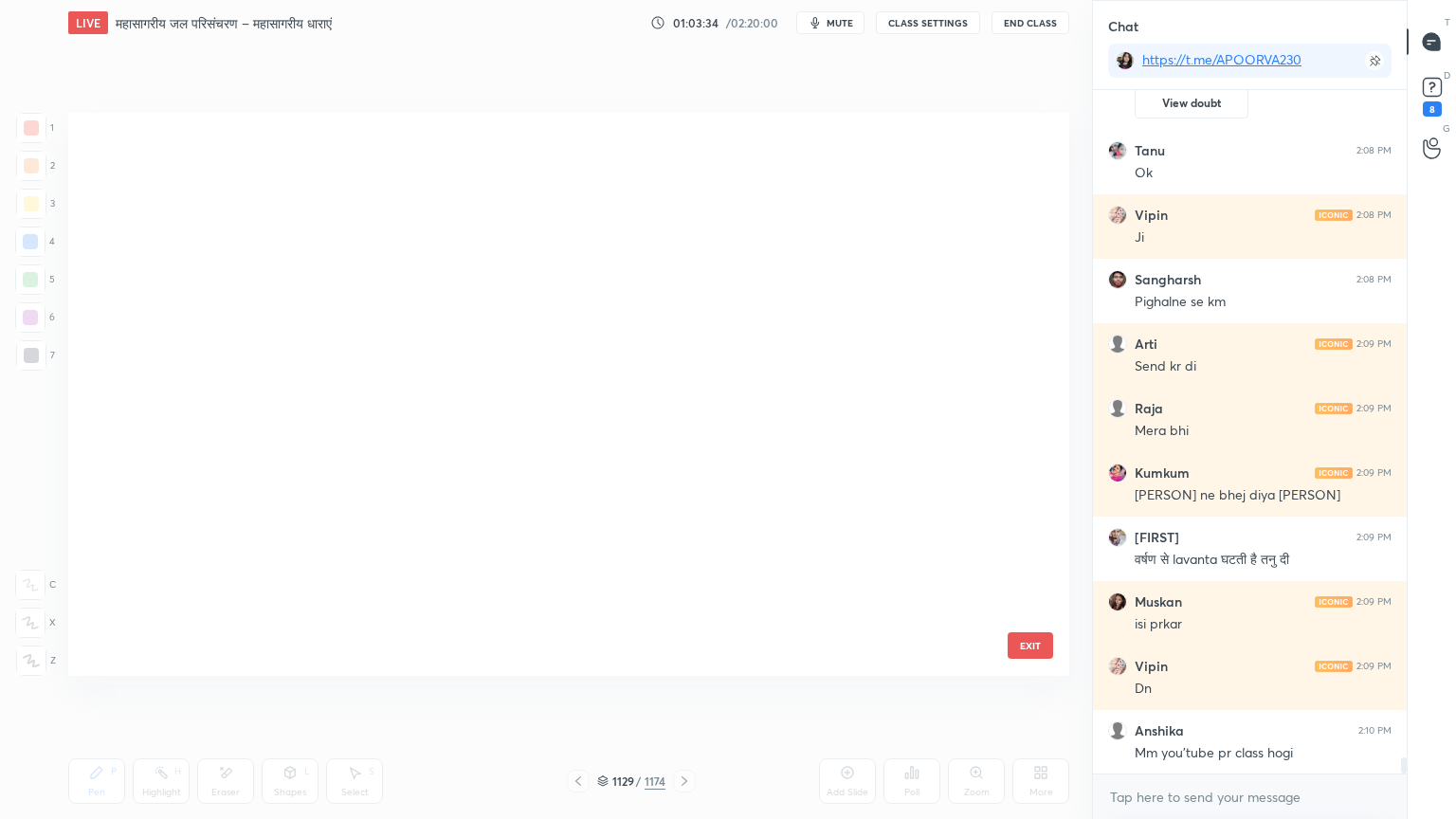 scroll, scrollTop: 64834, scrollLeft: 0, axis: vertical 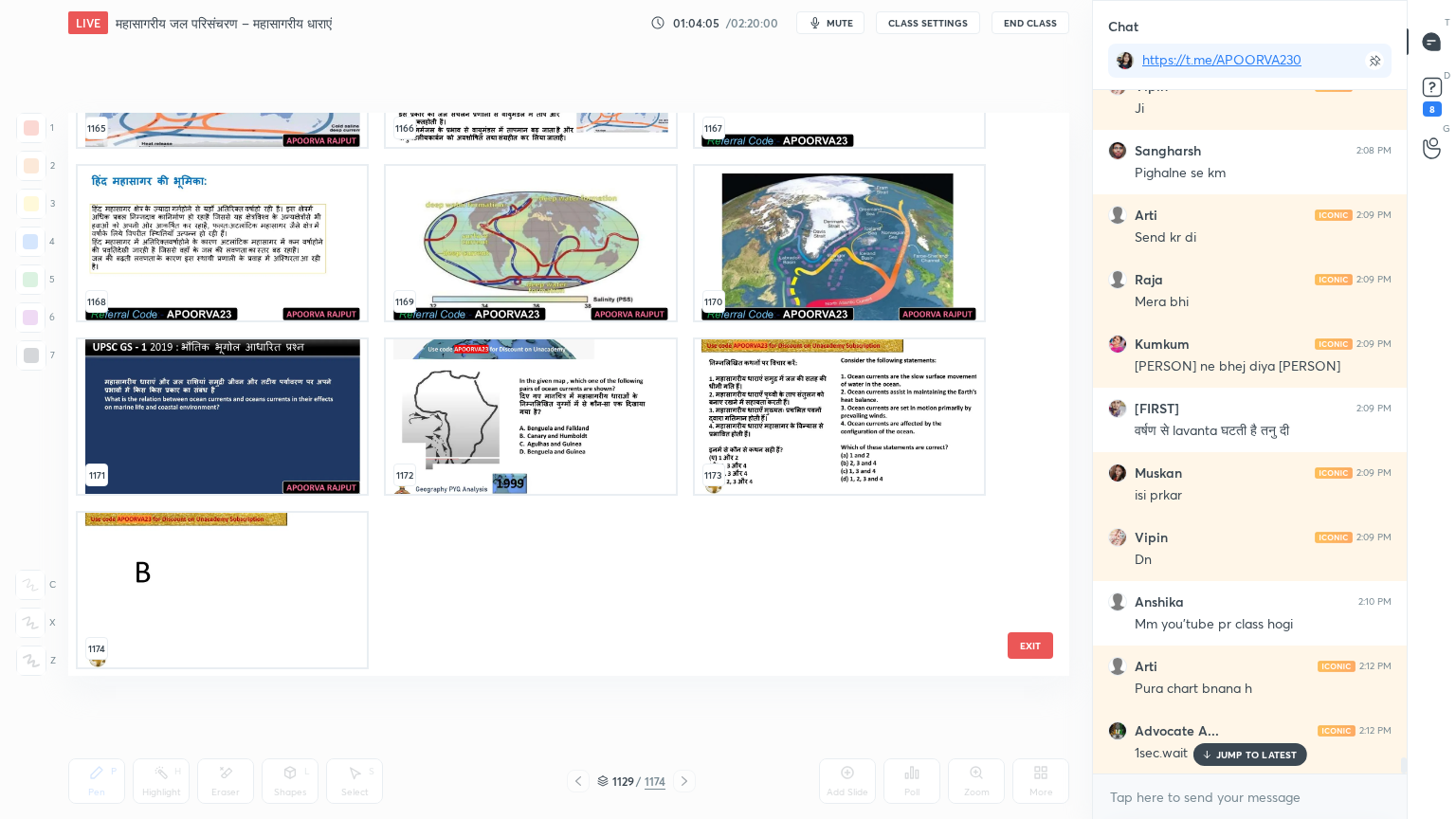click on "EXIT" at bounding box center [1030, 646] 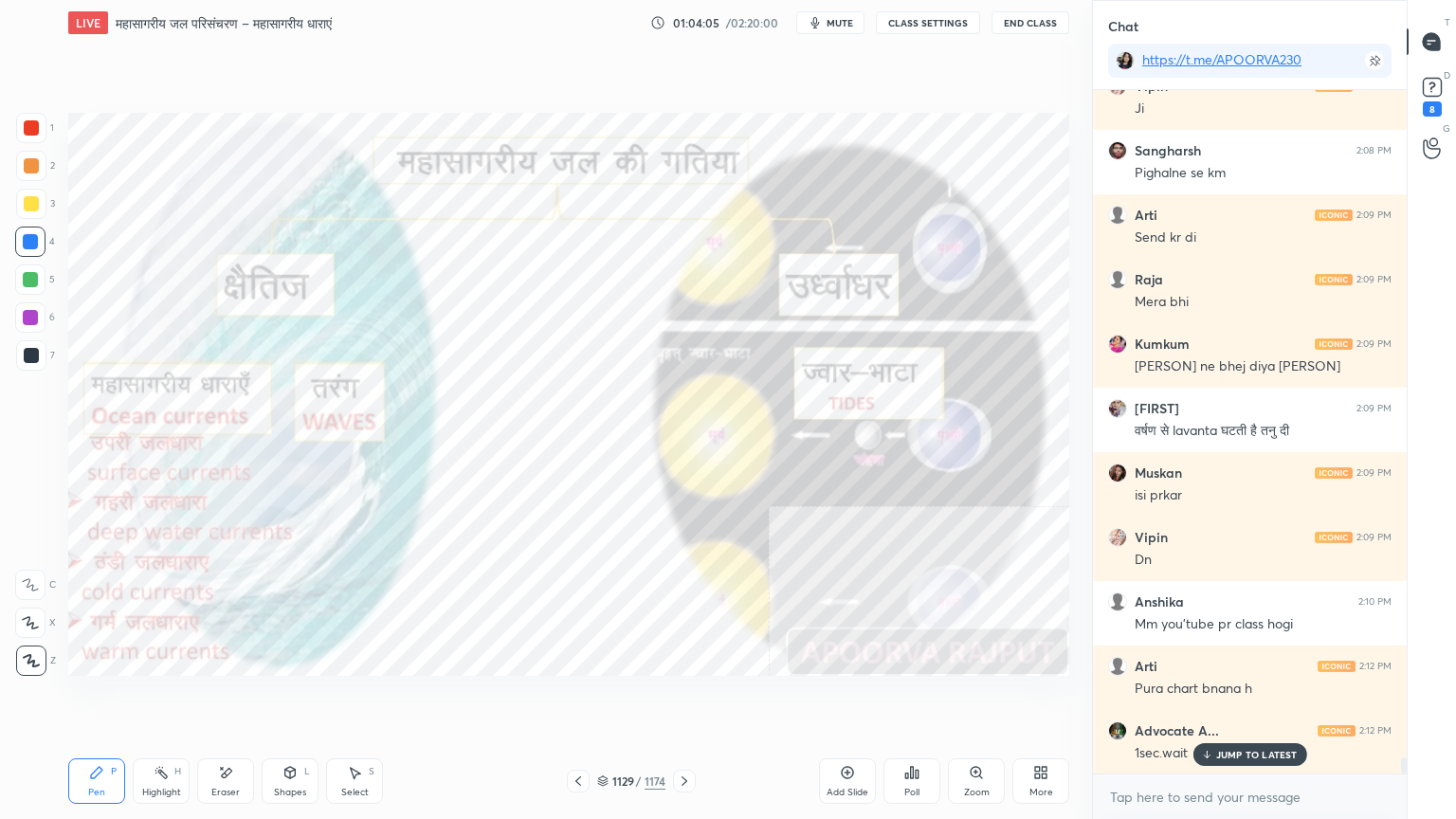 click on "JUMP TO LATEST" at bounding box center (1257, 755) 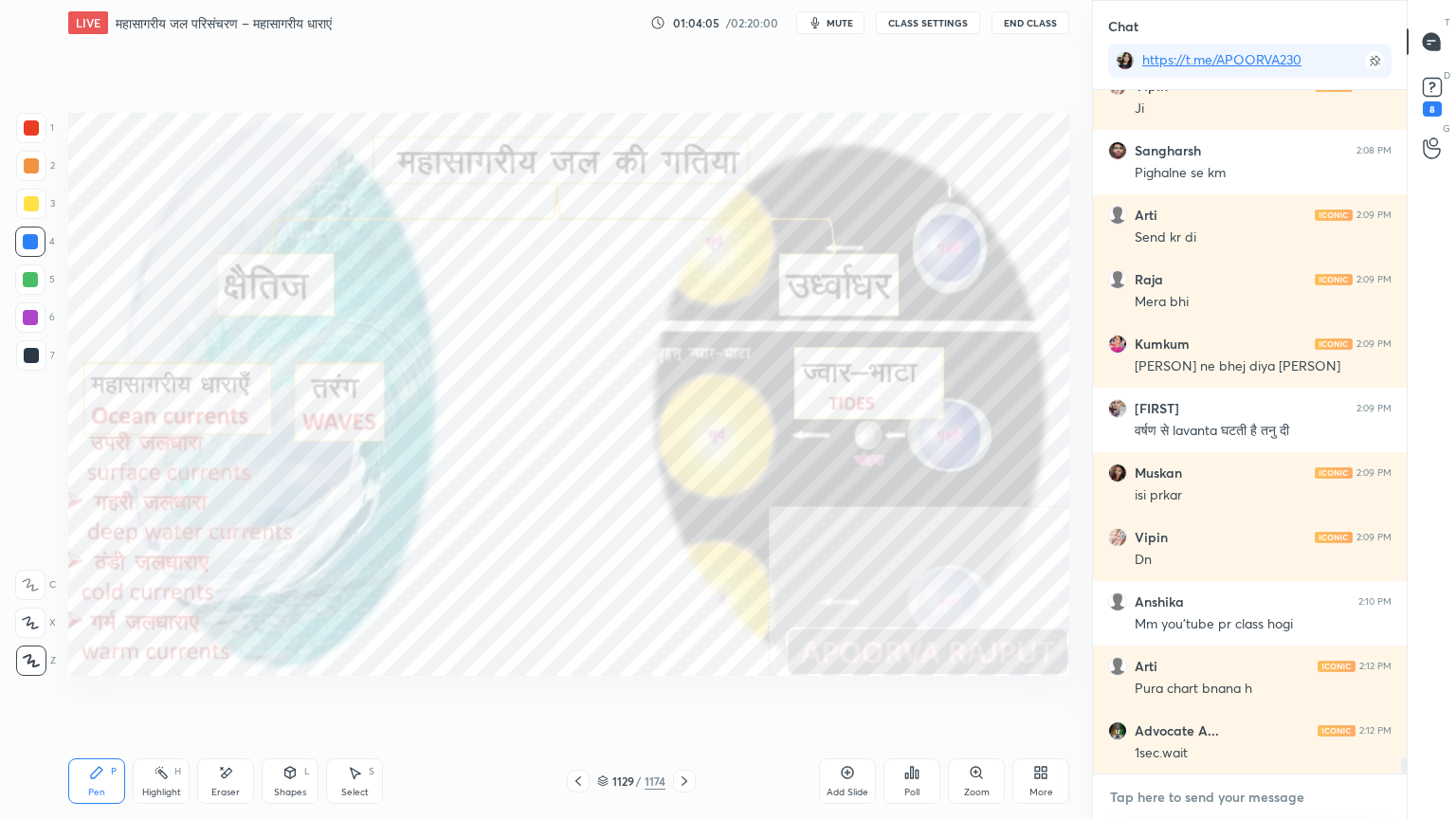 click at bounding box center (1249, 797) 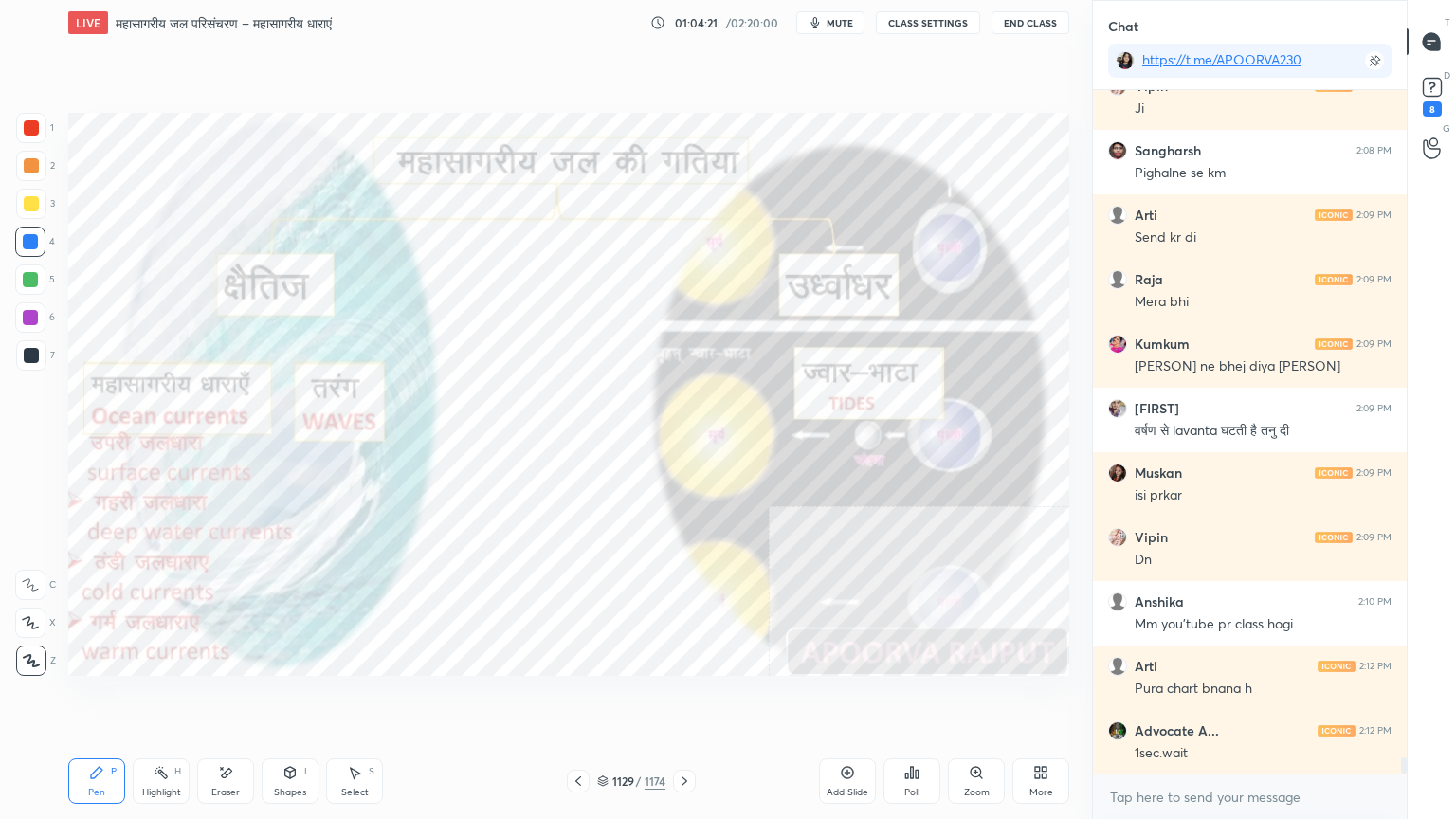 click 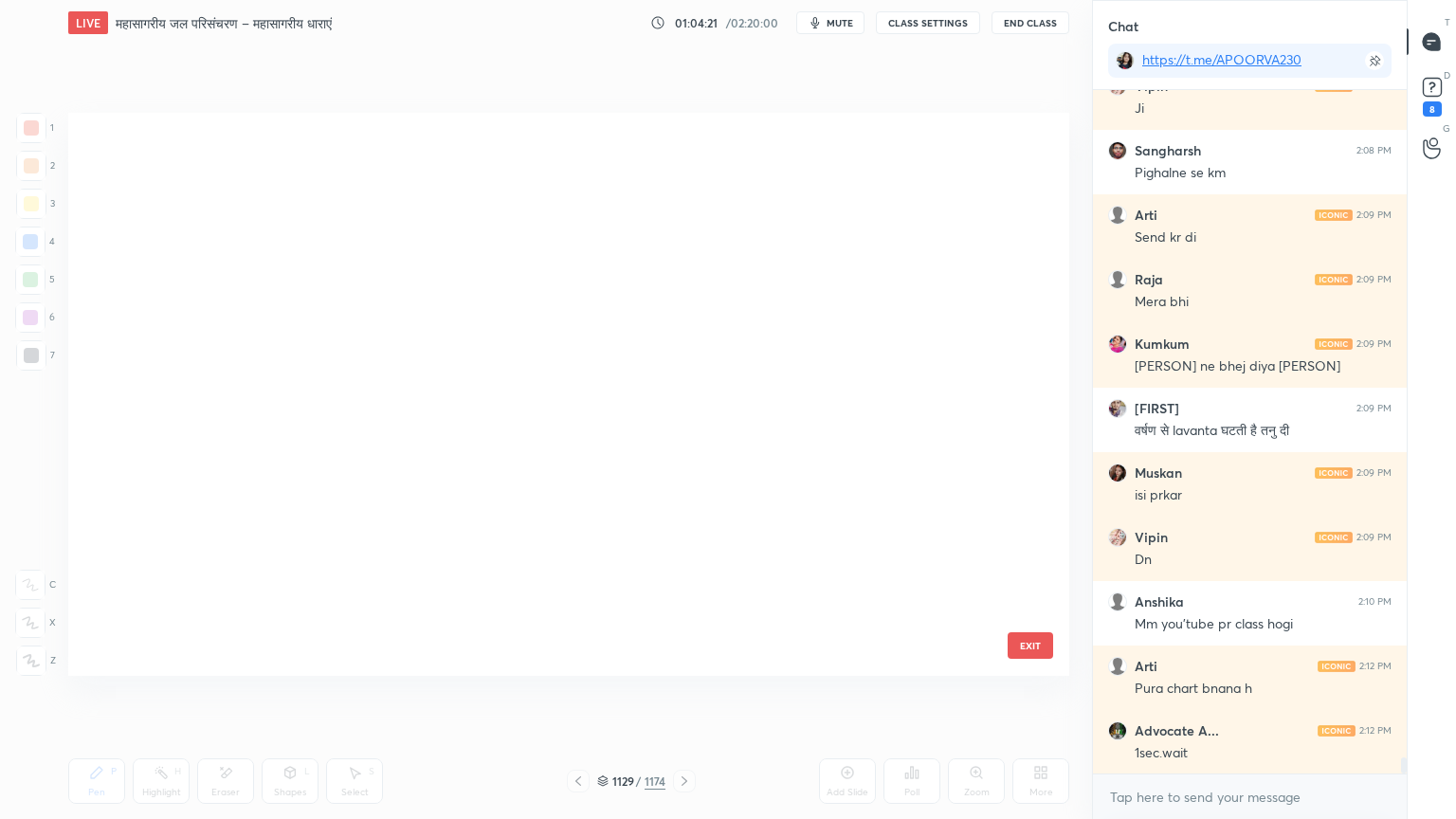 scroll, scrollTop: 64834, scrollLeft: 0, axis: vertical 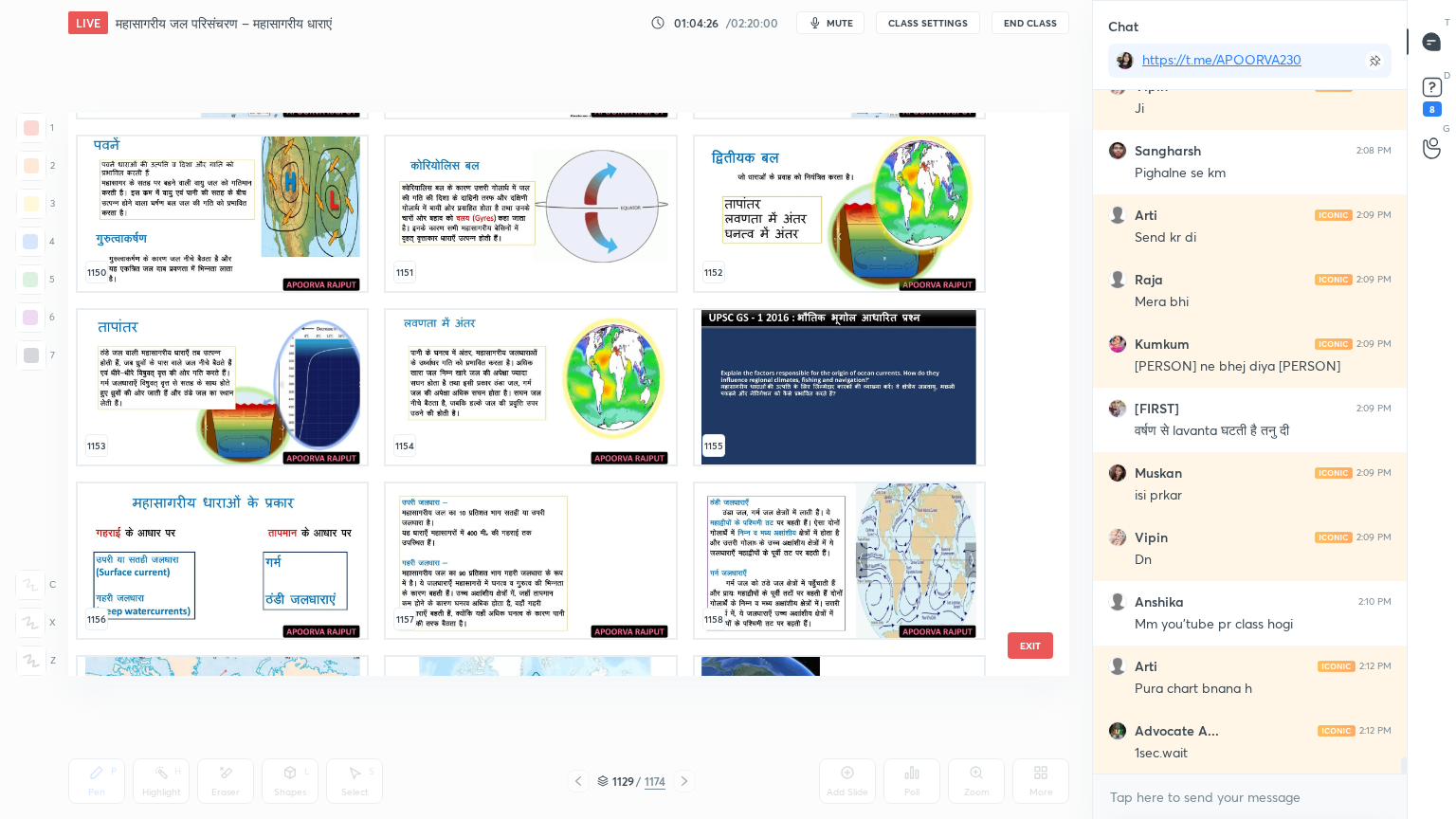 click on "EXIT" at bounding box center [1030, 646] 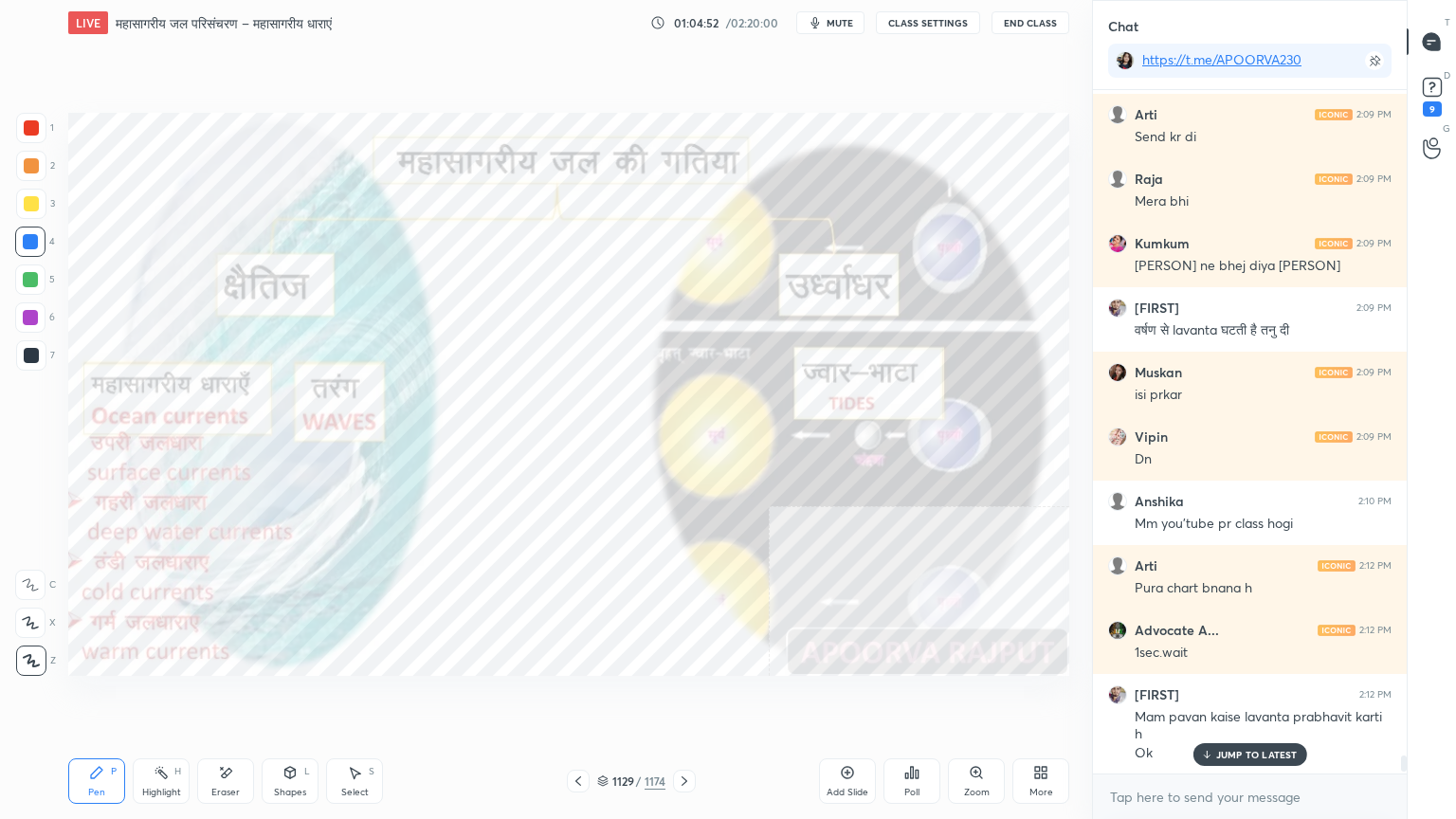 scroll, scrollTop: 28444, scrollLeft: 0, axis: vertical 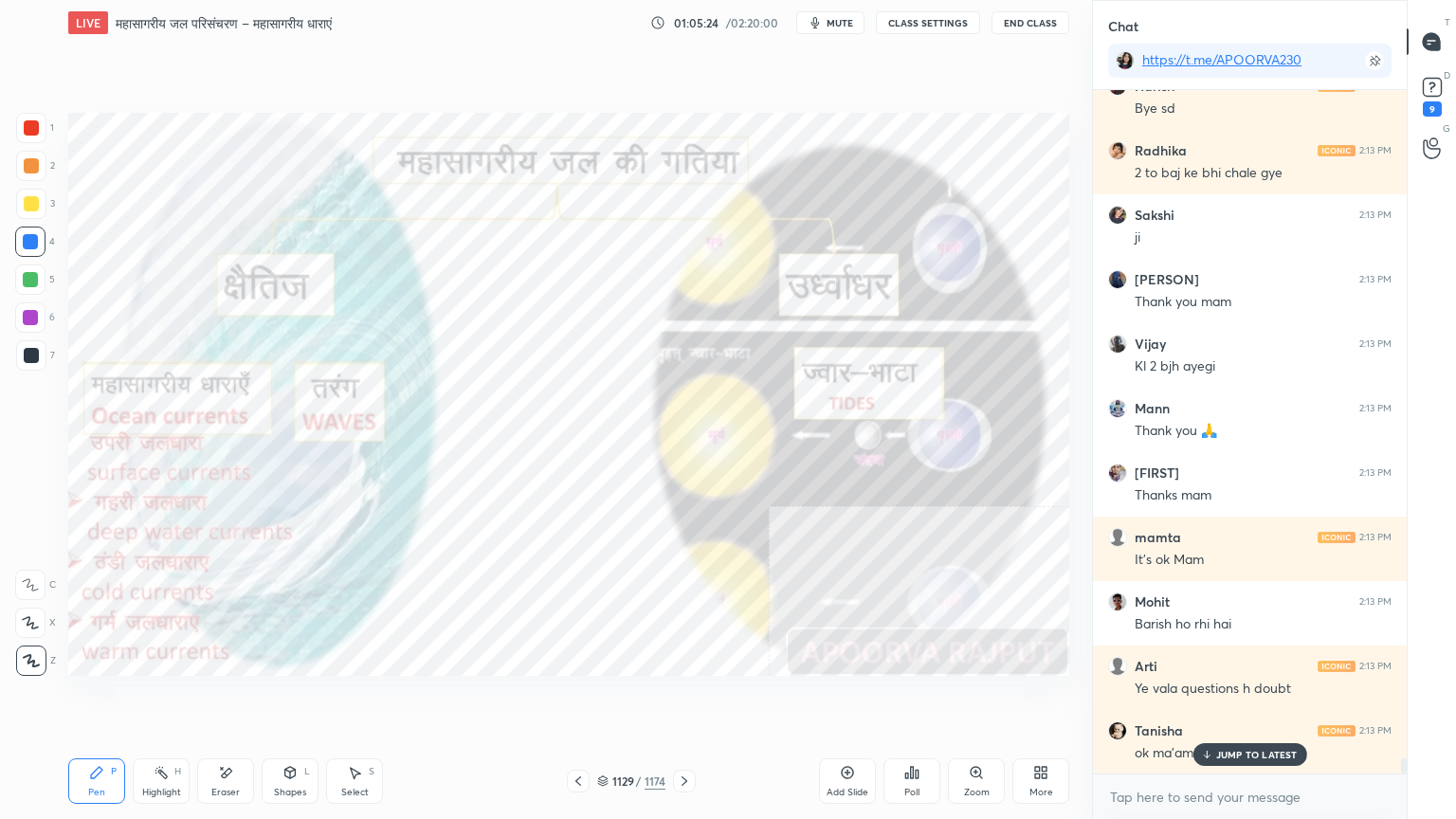 click on "End Class" at bounding box center [1030, 23] 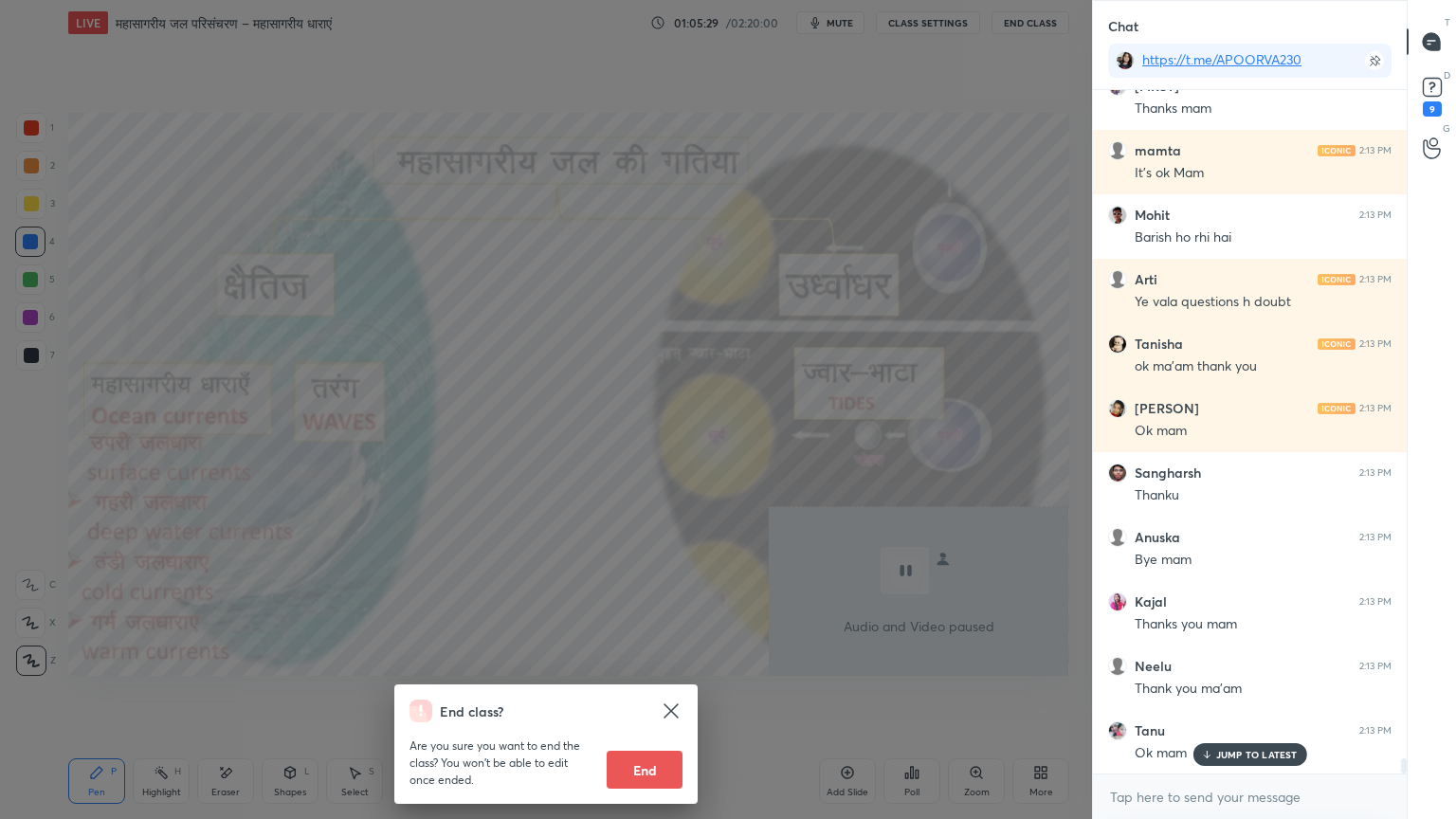 scroll, scrollTop: 30652, scrollLeft: 0, axis: vertical 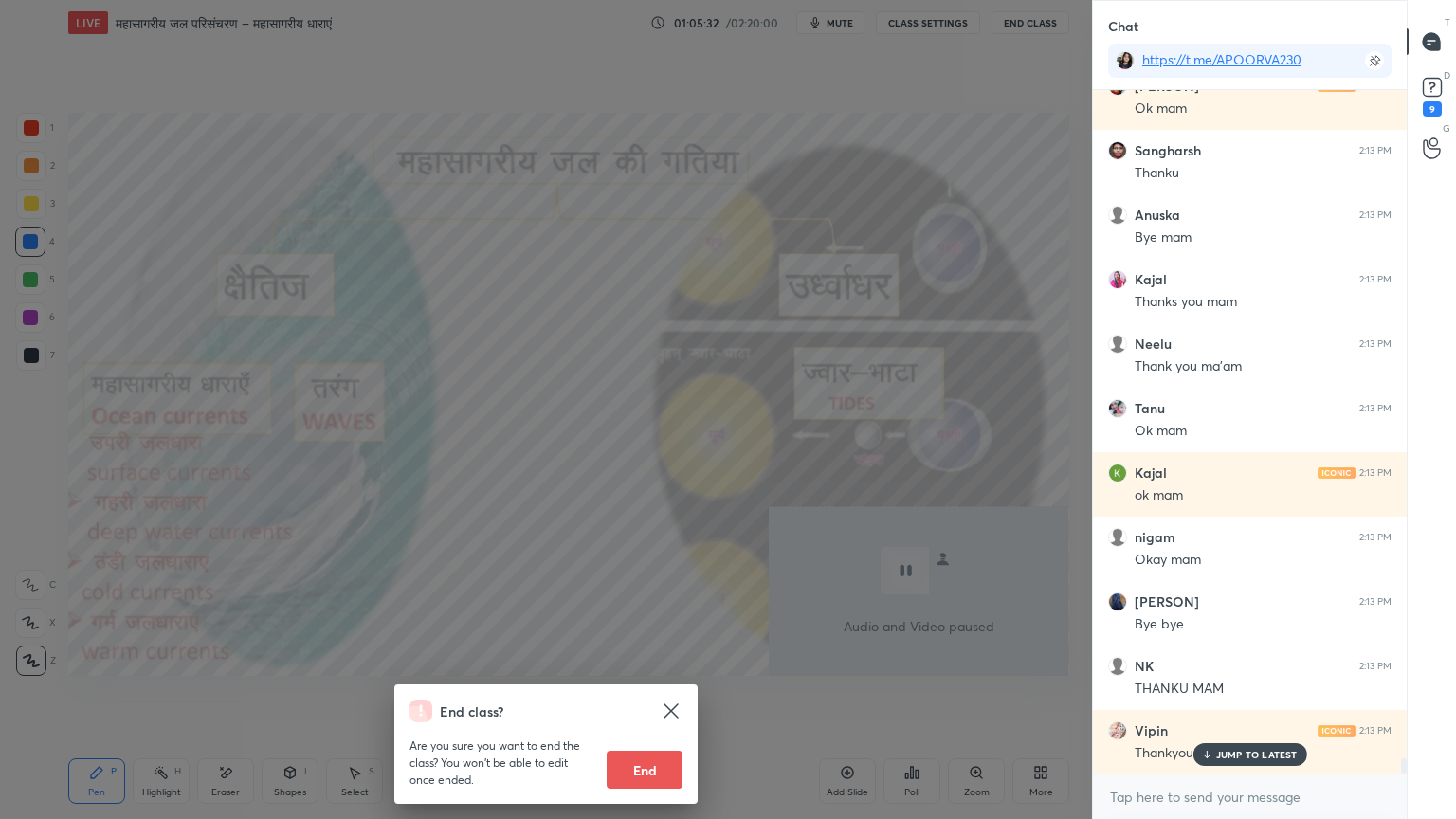 click on "End" at bounding box center [645, 770] 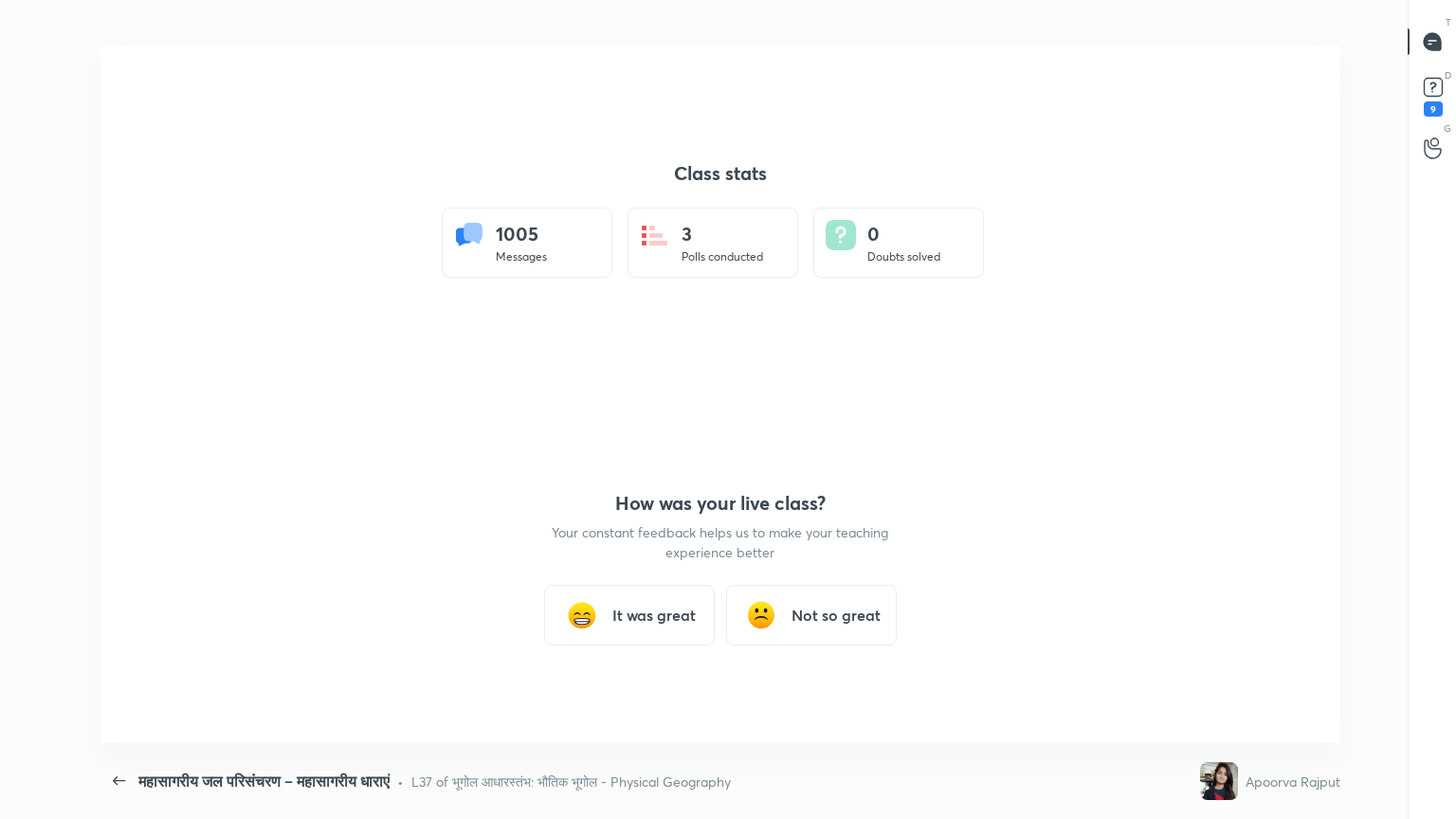 click on "It was great" at bounding box center (654, 615) 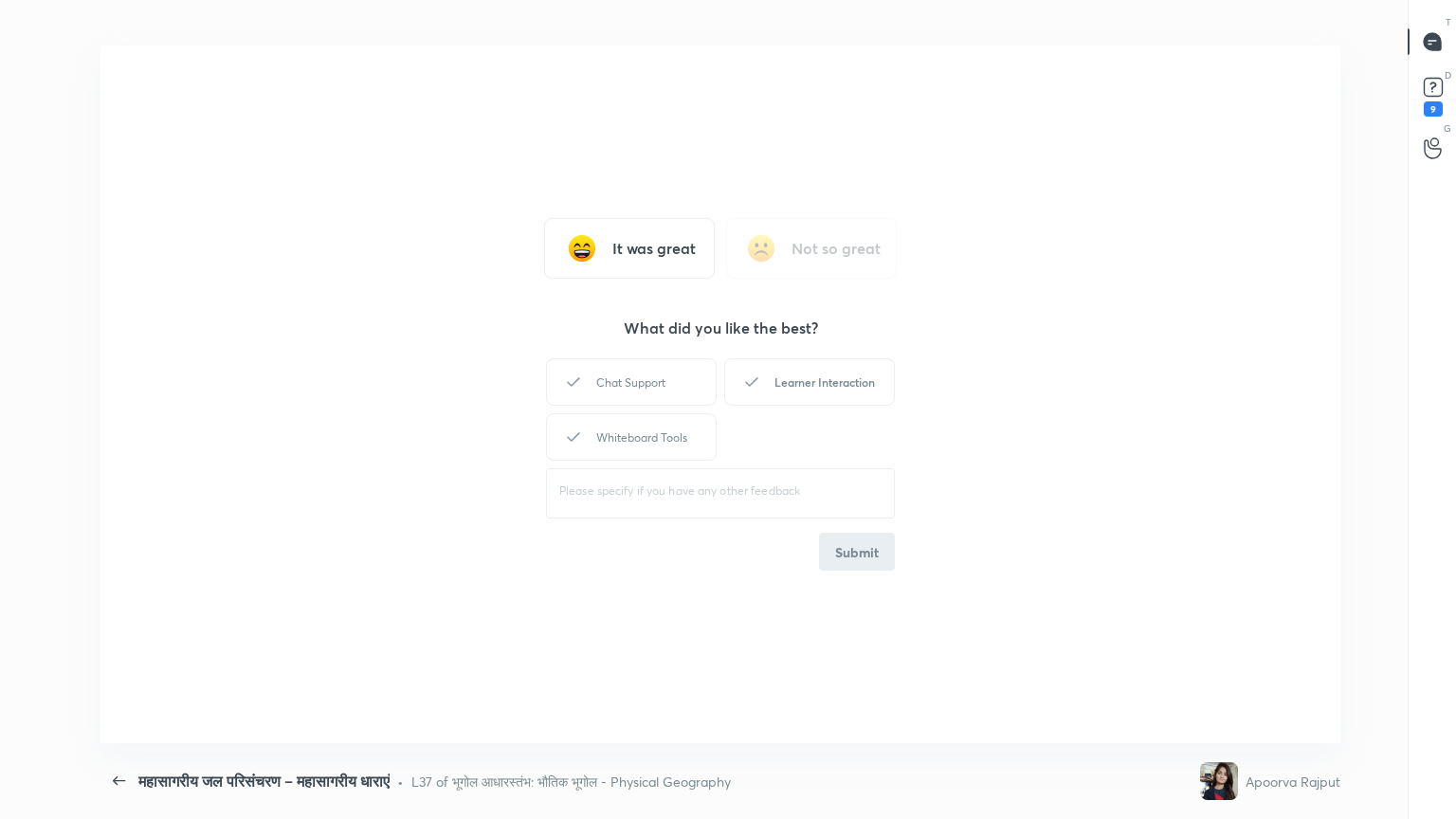 click on "Learner Interaction" at bounding box center [810, 382] 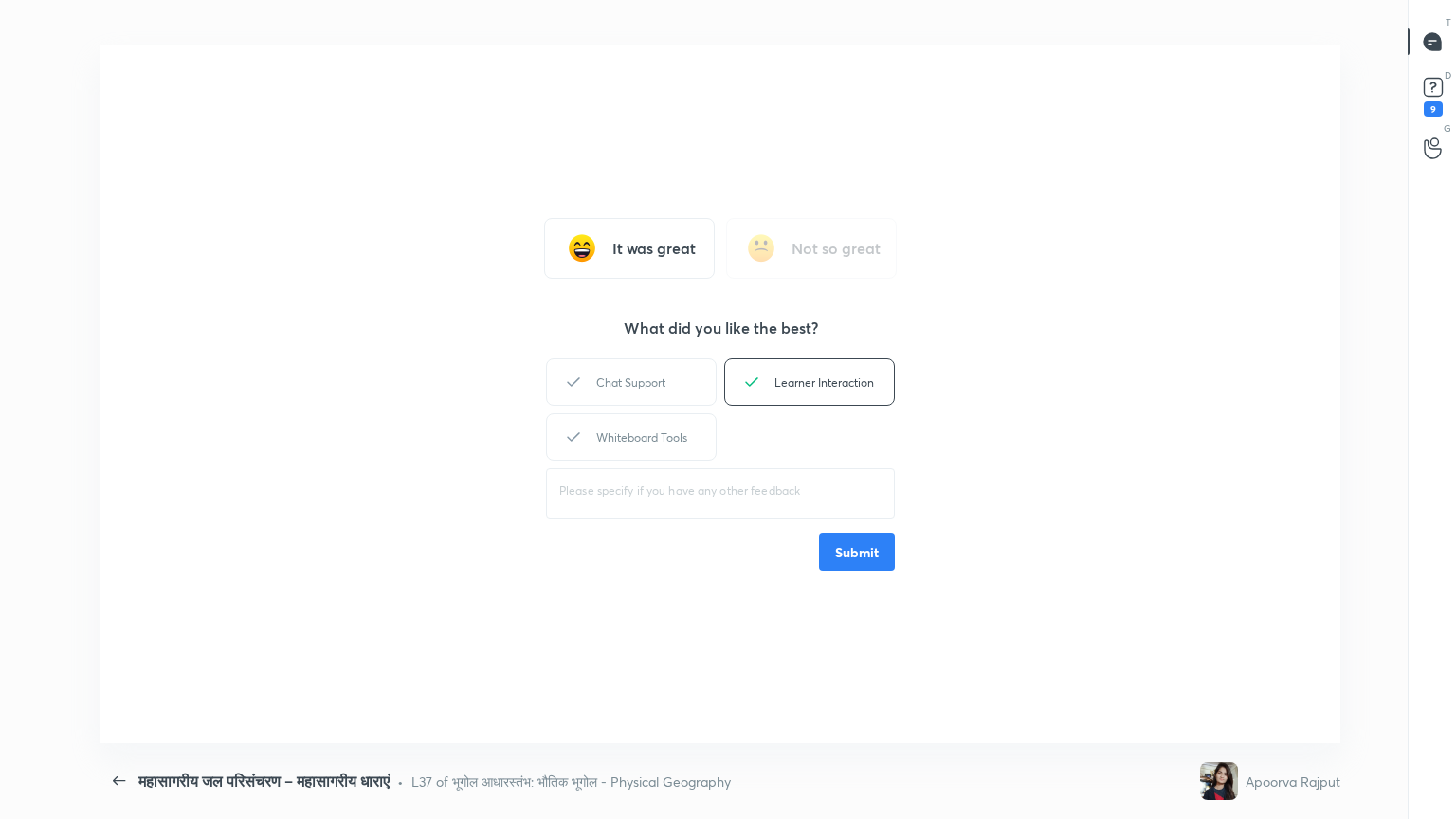 drag, startPoint x: 861, startPoint y: 557, endPoint x: 901, endPoint y: 470, distance: 95.754895 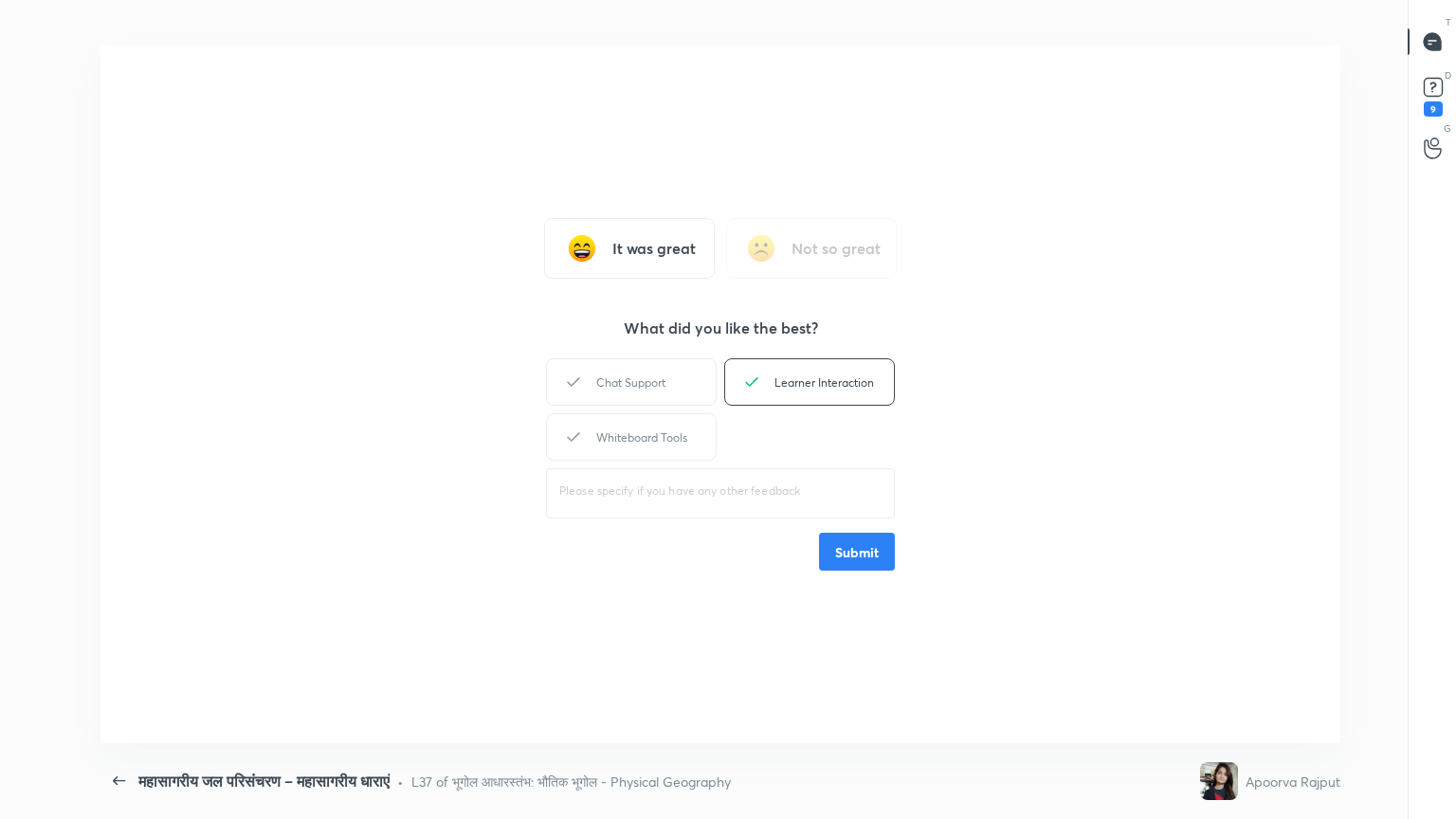 click on "Submit" at bounding box center (857, 552) 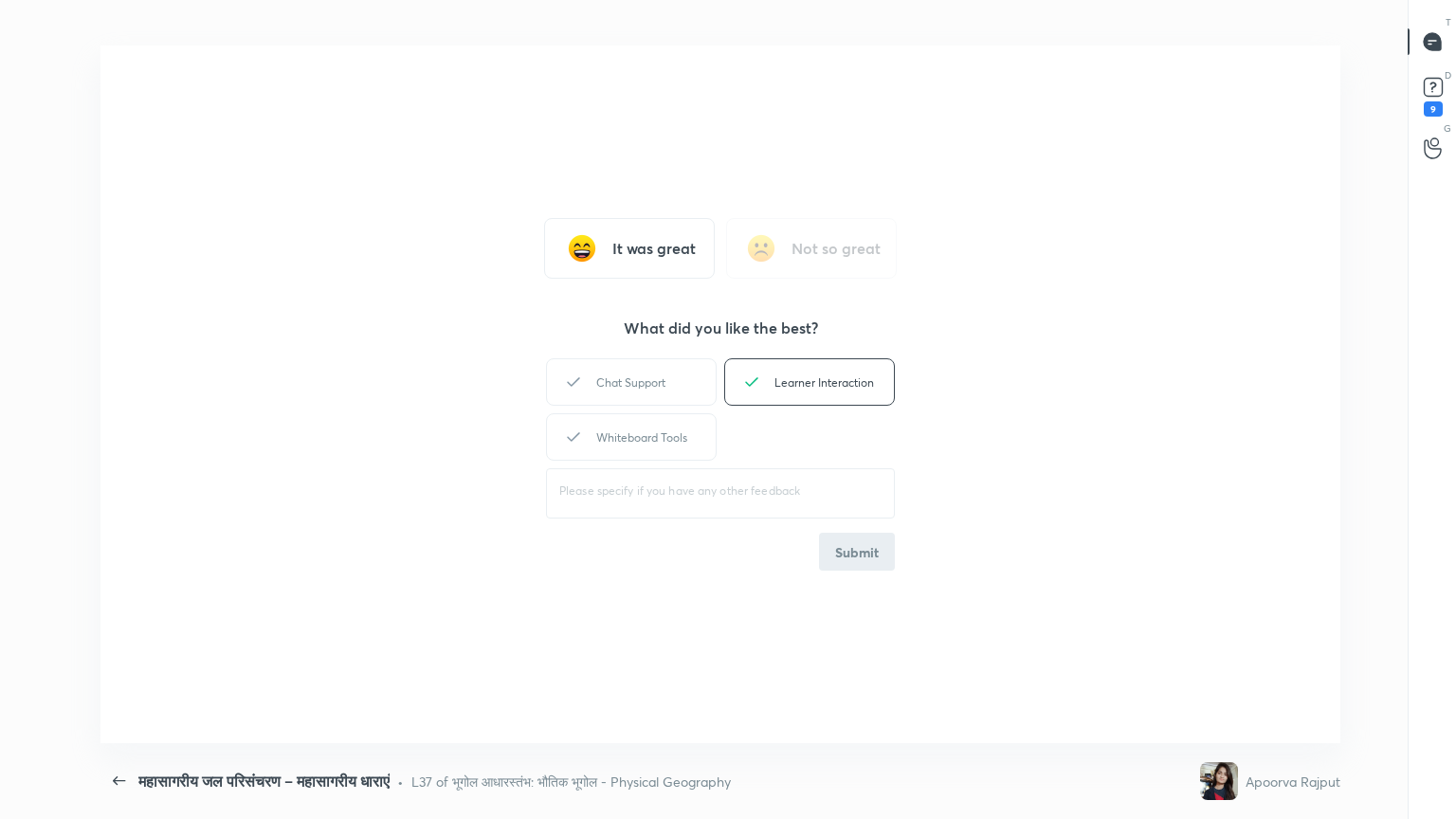 drag, startPoint x: 978, startPoint y: 155, endPoint x: 992, endPoint y: 156, distance: 14.035669 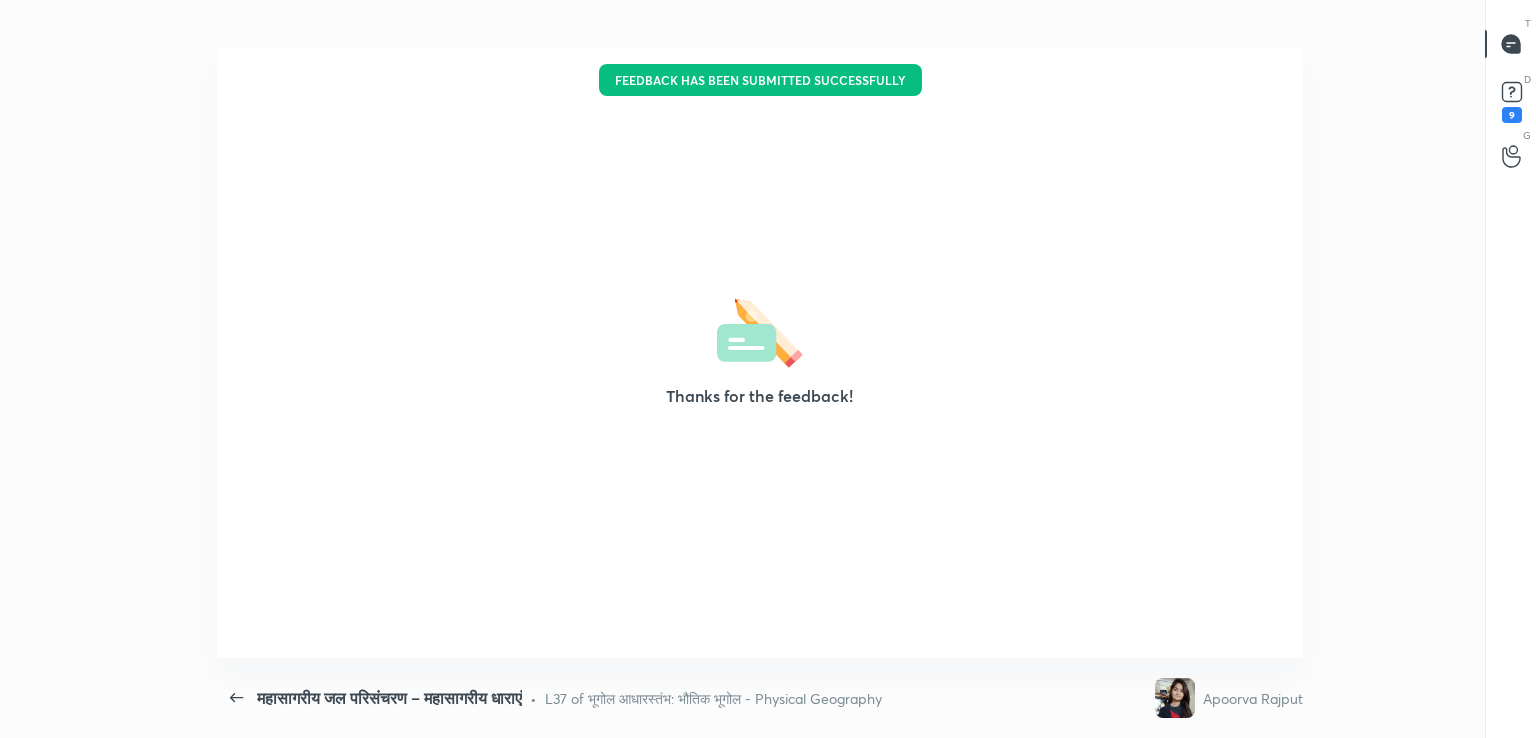 type on "x" 